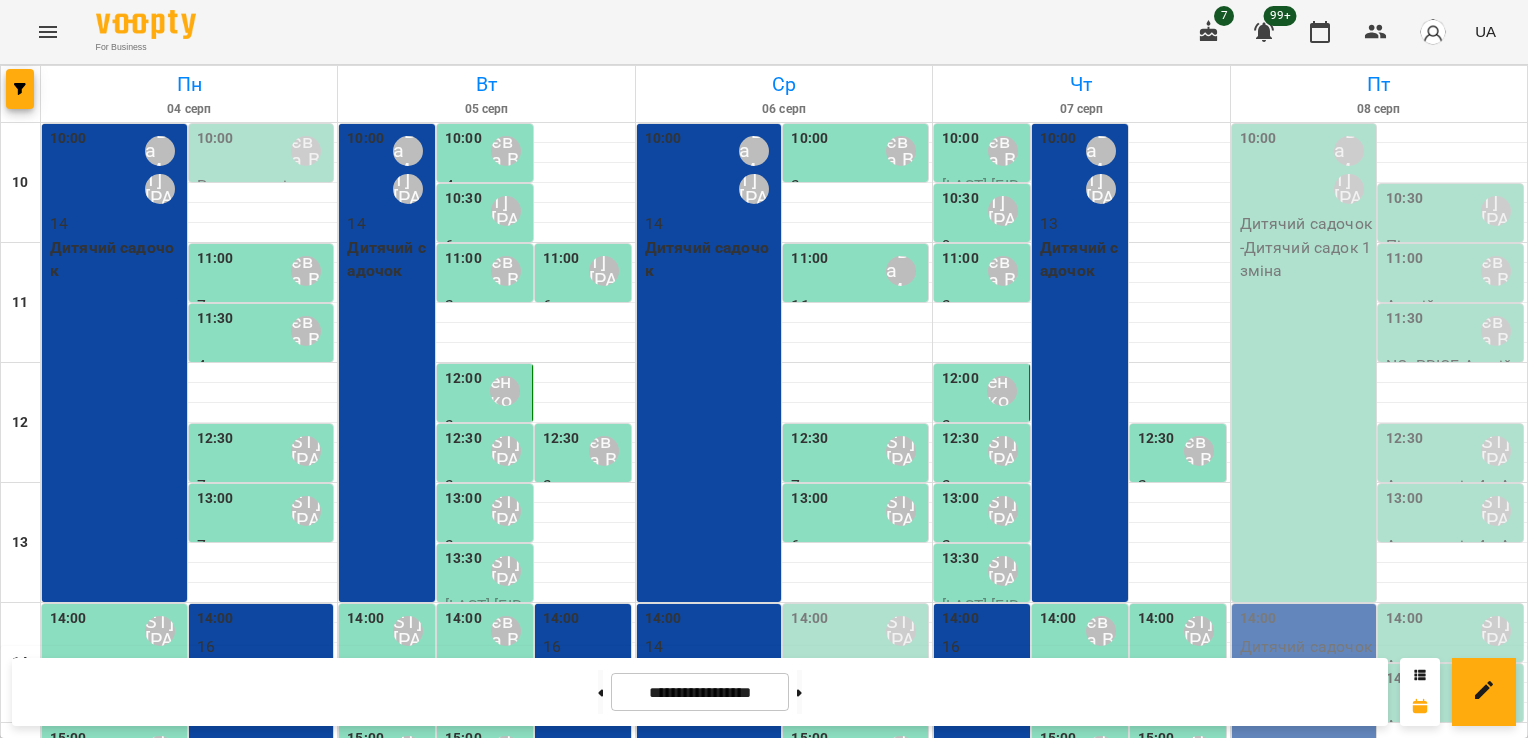 scroll, scrollTop: 0, scrollLeft: 0, axis: both 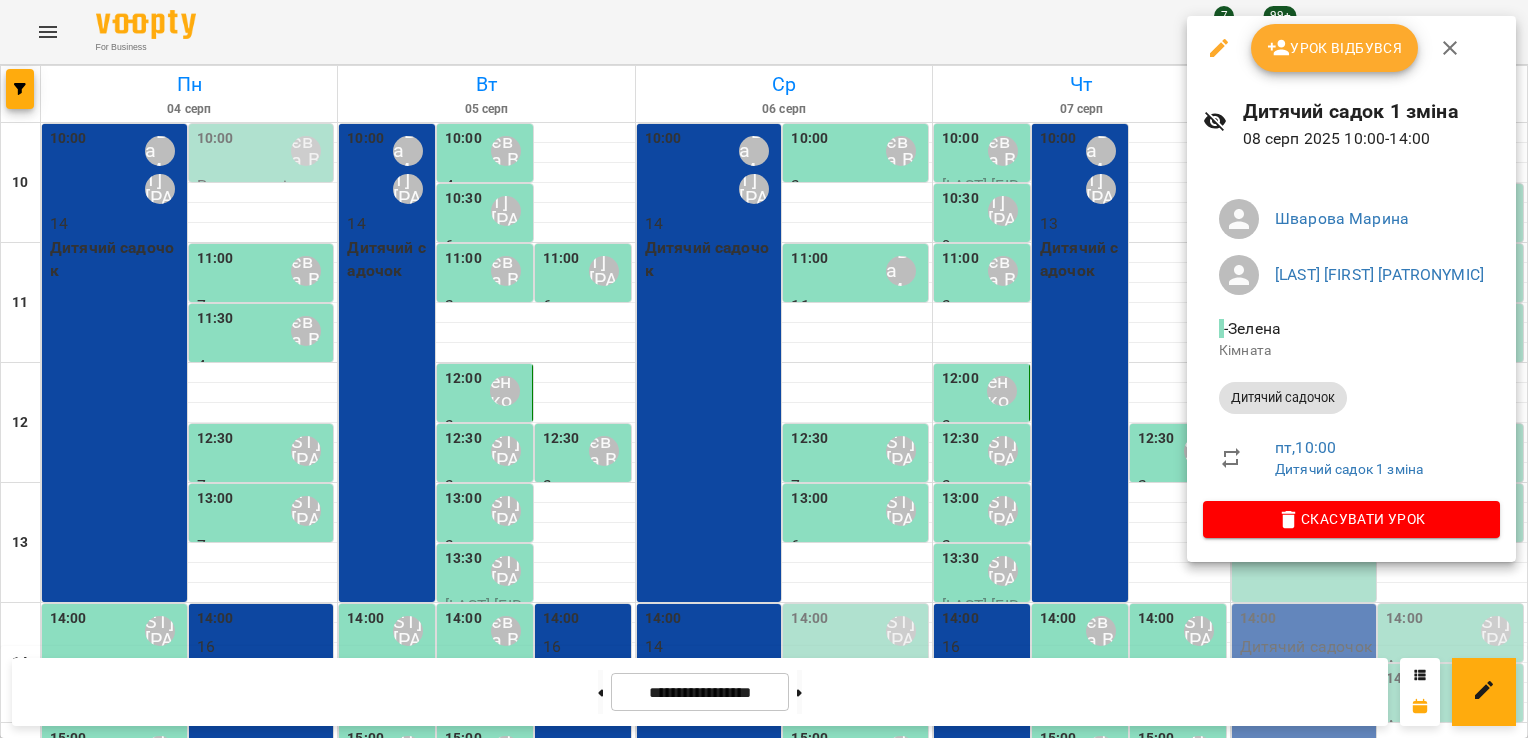 click 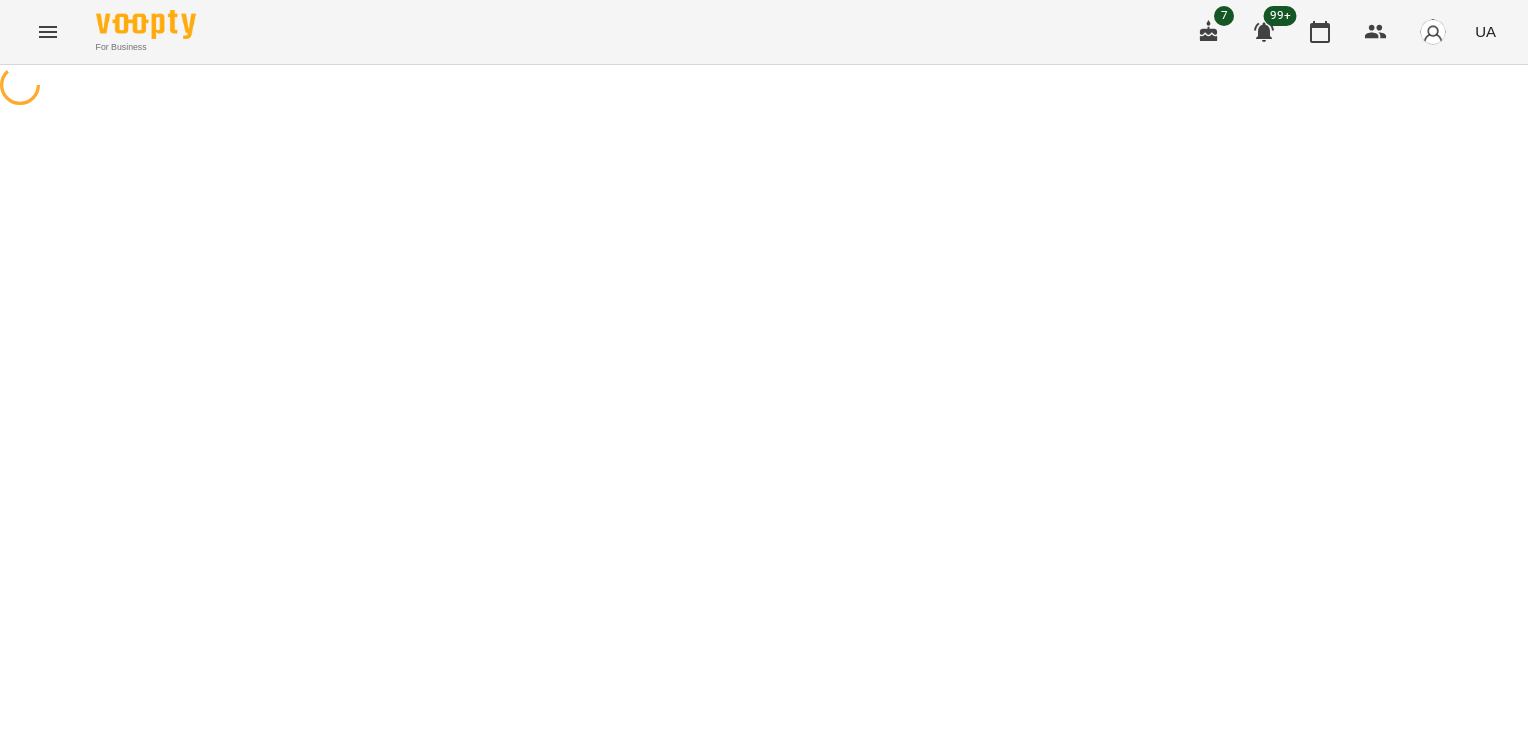 select on "**********" 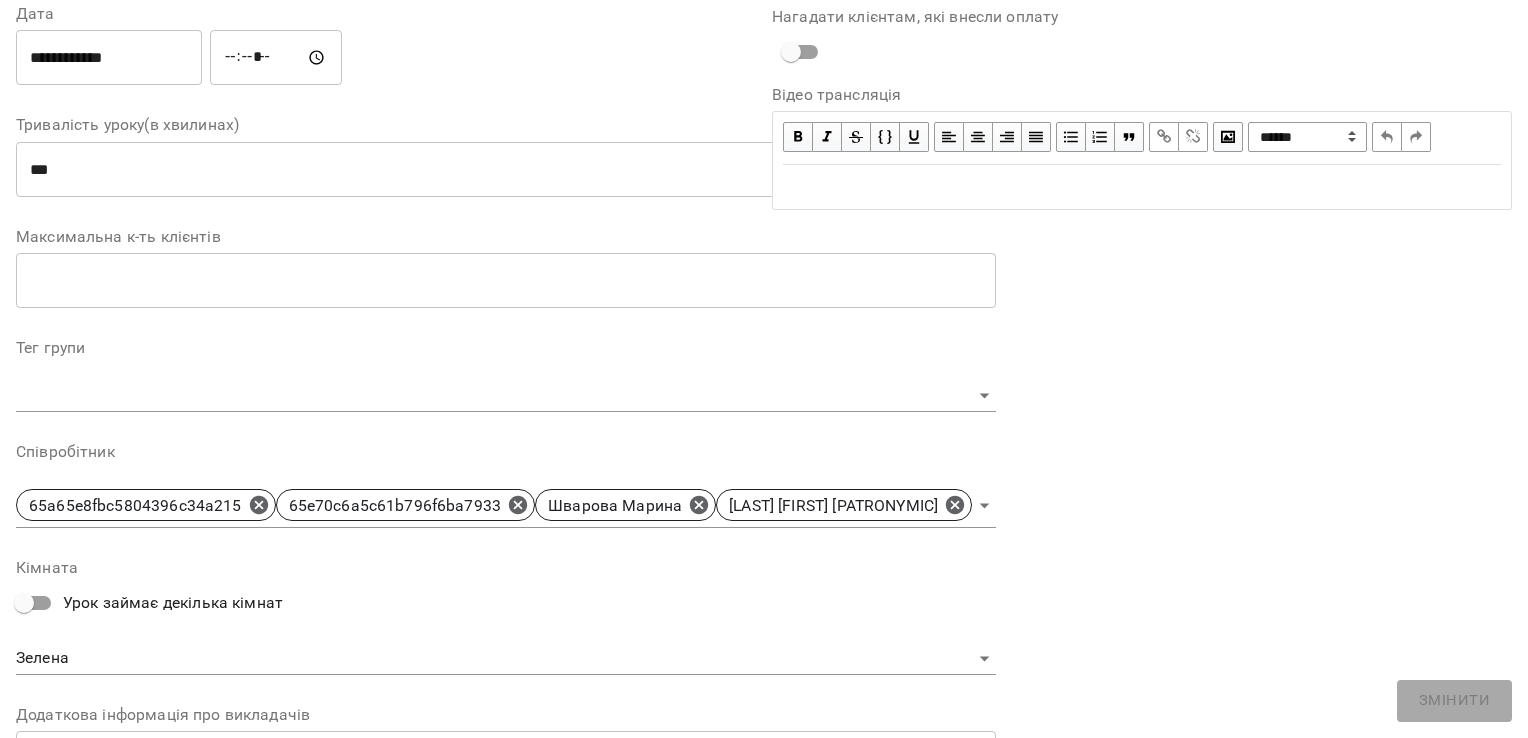 scroll, scrollTop: 300, scrollLeft: 0, axis: vertical 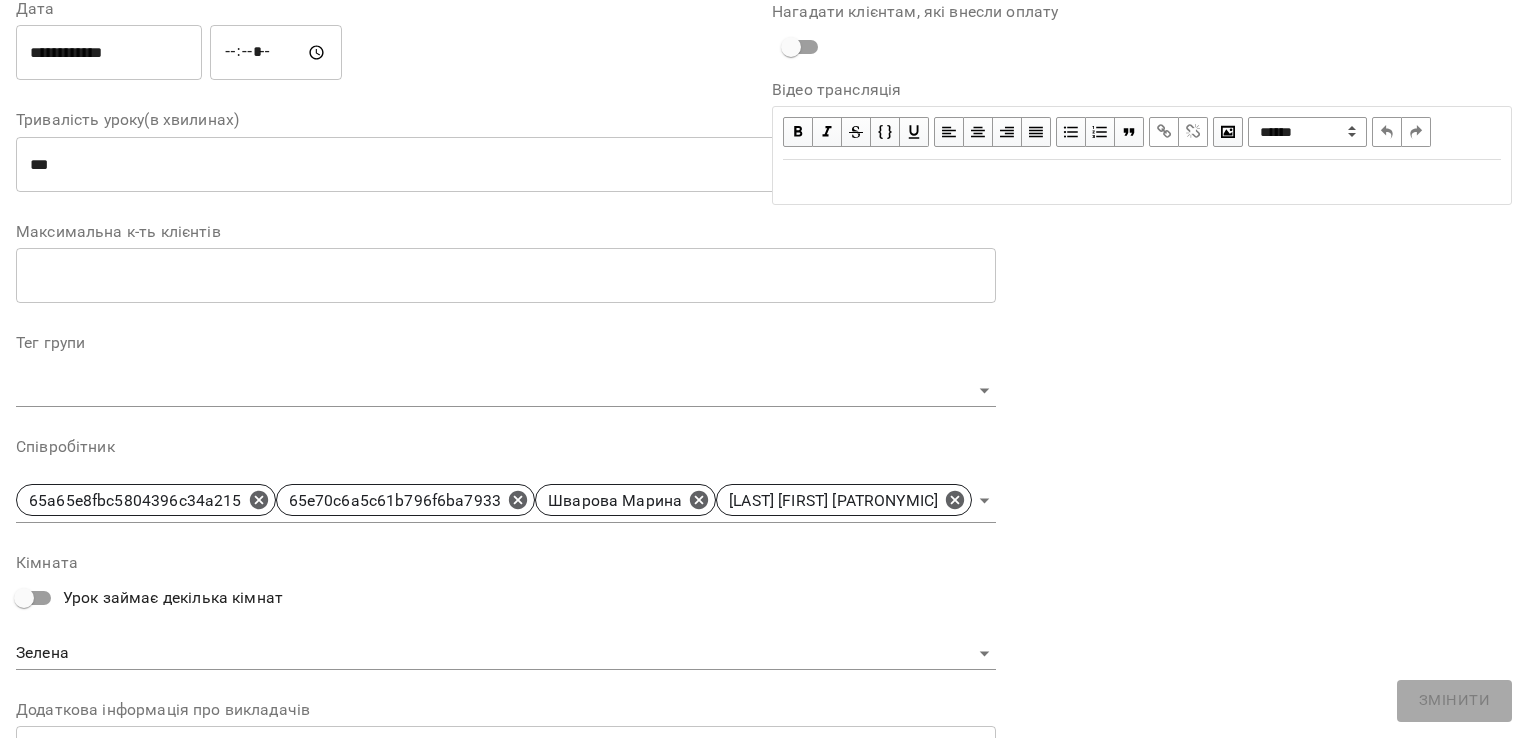 click on "For Business 7 99+ UA Журнал відвідувань / Дитячий садок 1 зміна   пт, 08 серп 2025 10:00 / Урок відбувся New Client пт ,  10:00 Дитячий садок 1 зміна   Дитячий садок 1 зміна ( 240 хв. ) Дитячий садочок Змінити урок Скасувати Урок 65a65e8fbc5804396c34a215 65e70c6a5c61b796f6ba7933 Шварова Марина Котомська Ірина Віталіївна Зелена Кімната 2025-08-08 12:32:47 Клієнти ( 0 ) Клієнти ( 0 ) Клієнти ( 0 ) ПІБ ПІБ
Богданова Соломія [PHONE] Відвідав Прогул ПІБ   Новокшанов Ярослав Вадимович Відвідав Прогул ПІБ  Андрієнко Ярослав Владиславович [PHONE] Відвідав Прогул ПІБ [PHONE] Відвідав Прогул *" at bounding box center [764, 5843] 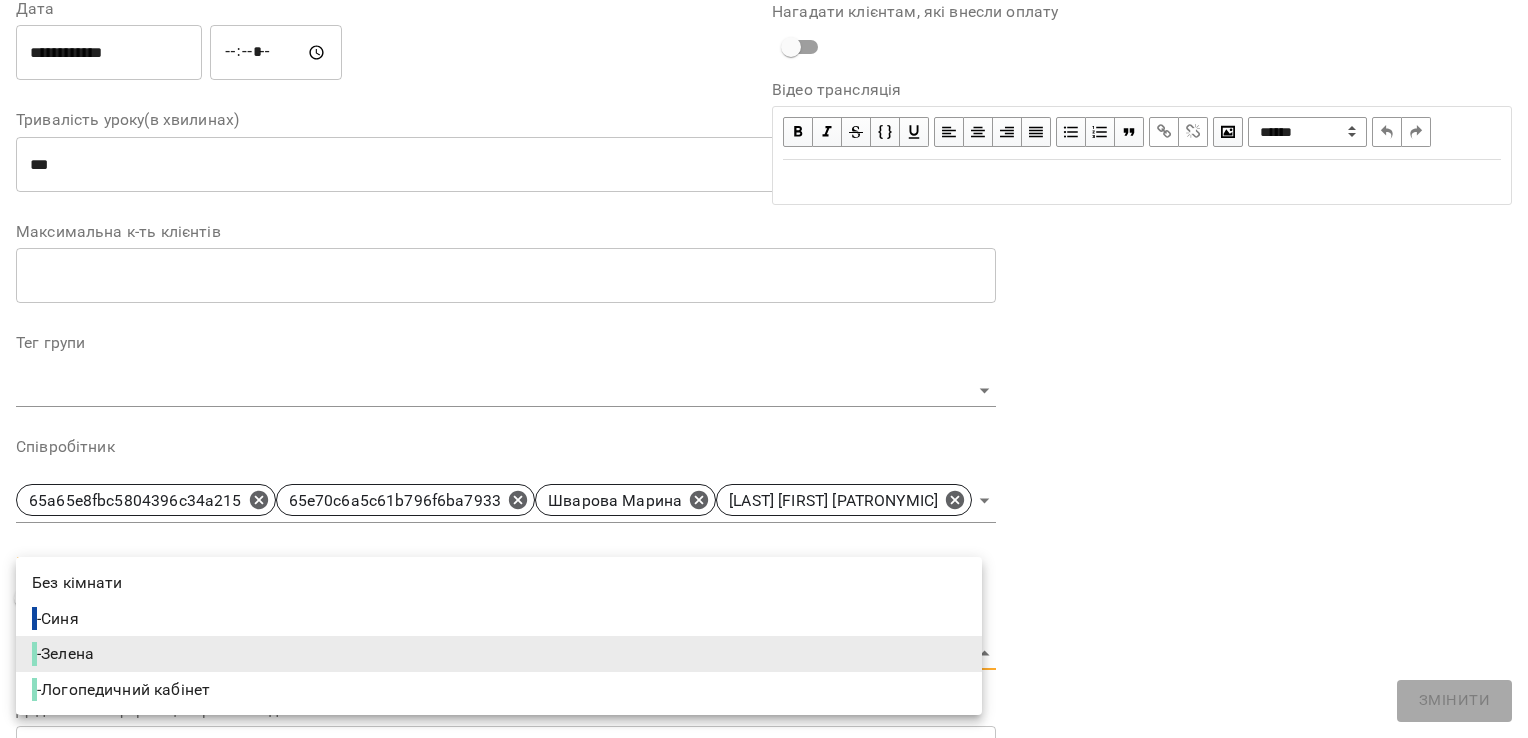 click on "-  Синя" at bounding box center (499, 619) 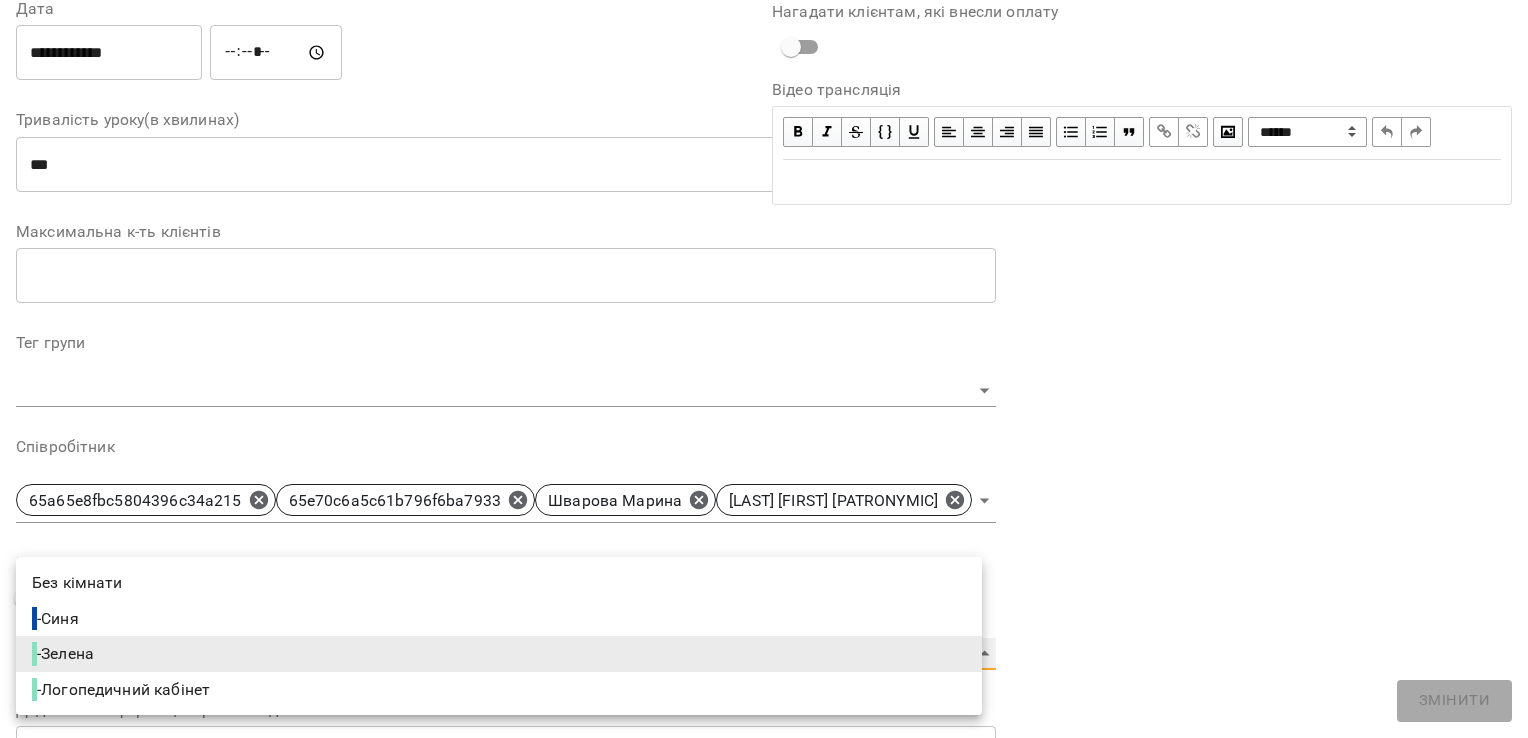 type on "**********" 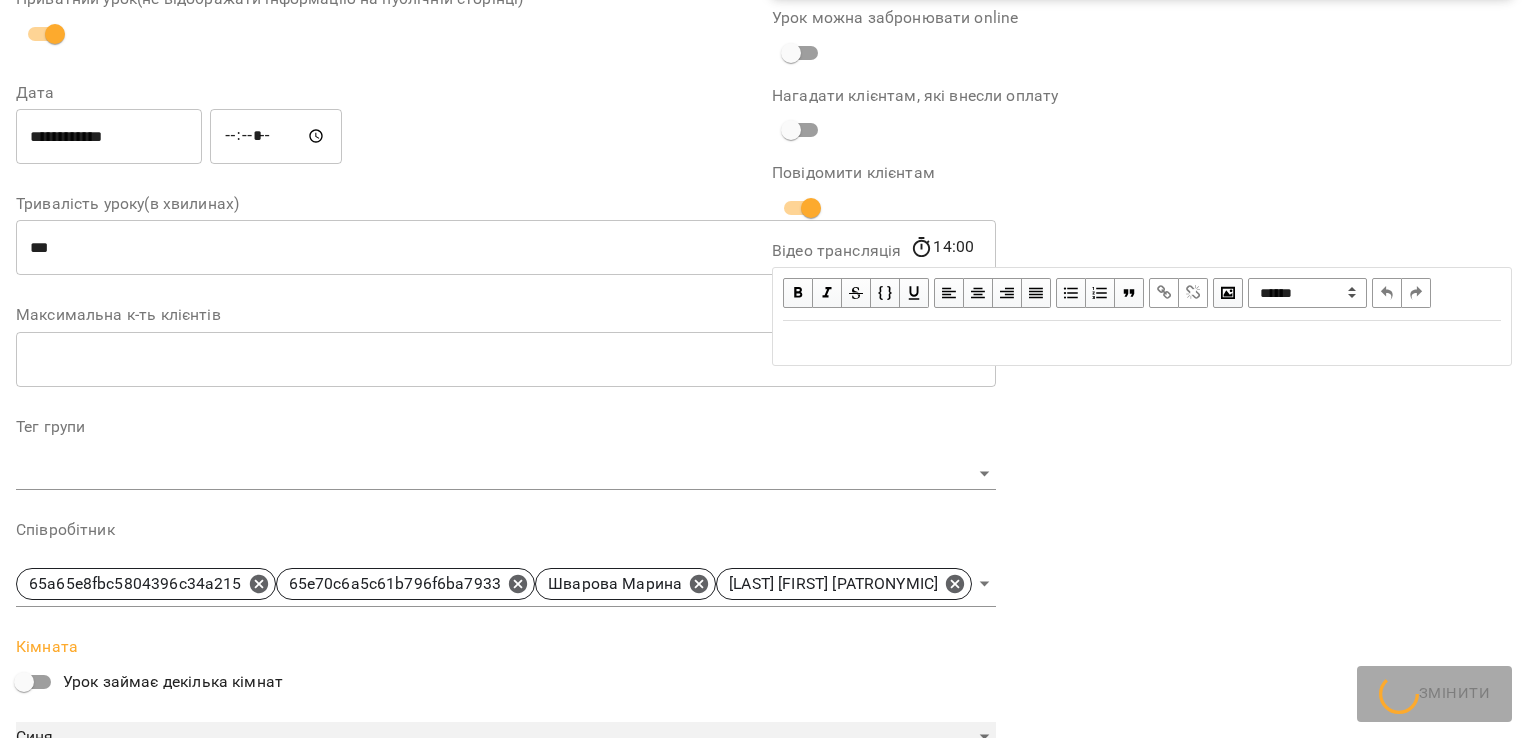 scroll, scrollTop: 384, scrollLeft: 0, axis: vertical 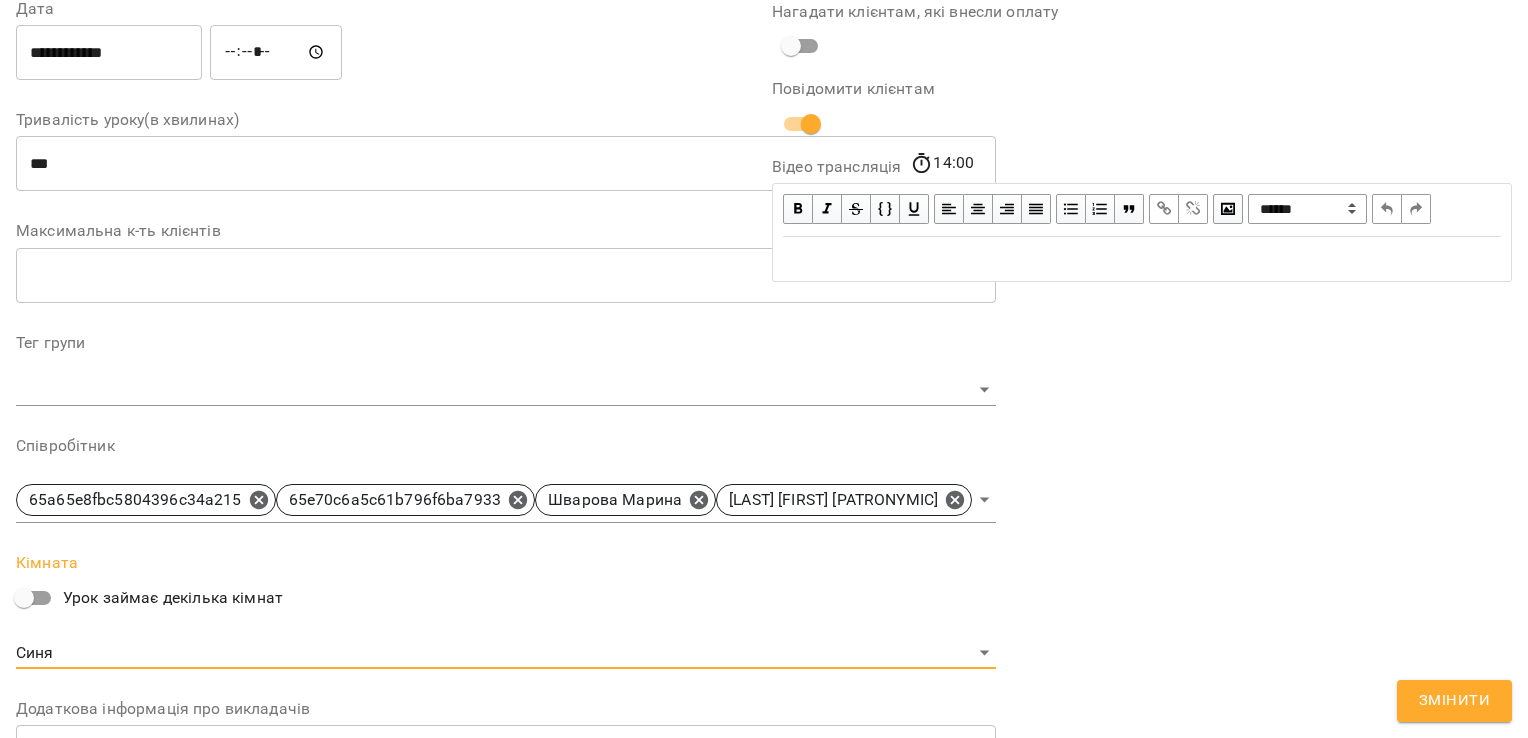click on "Змінити" at bounding box center (1454, 701) 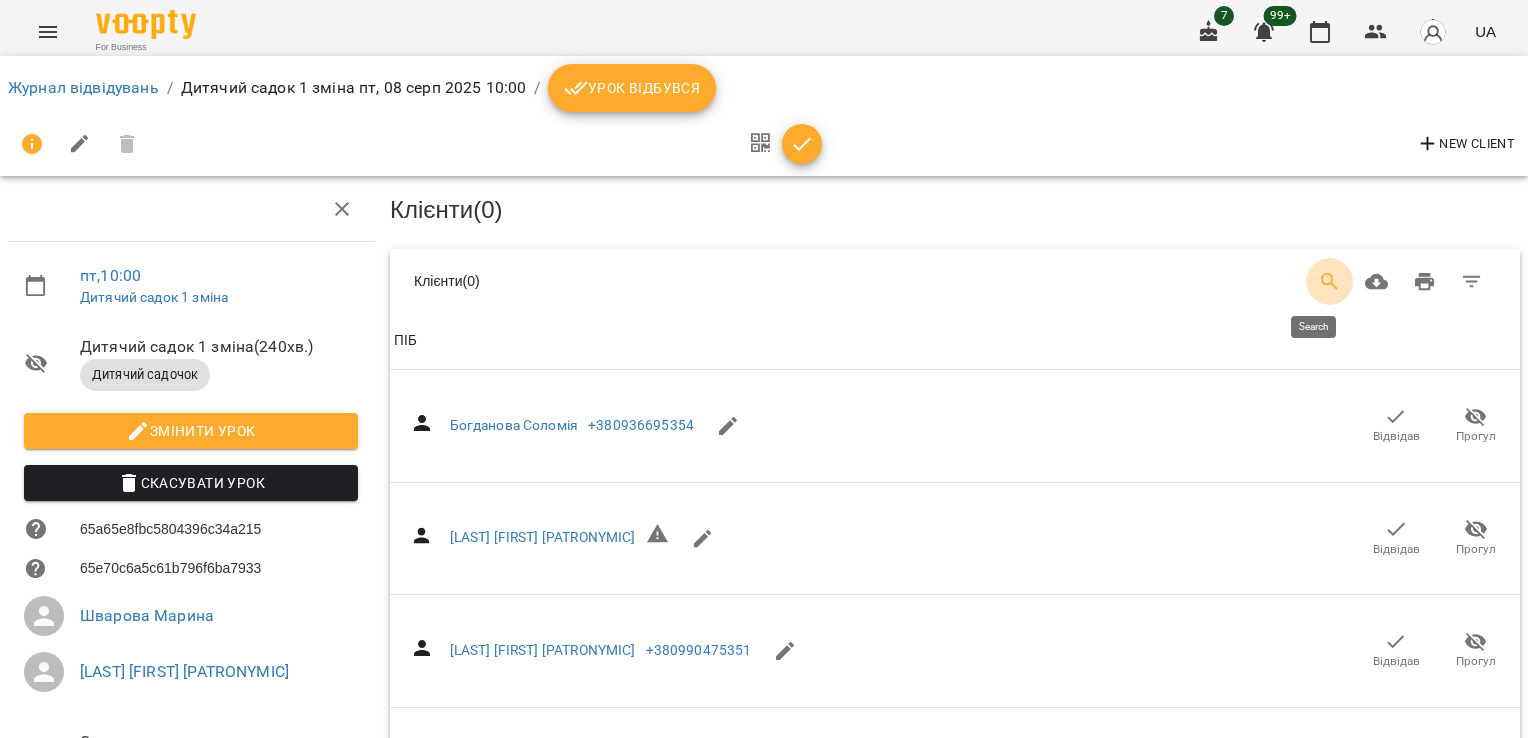 click at bounding box center (1330, 282) 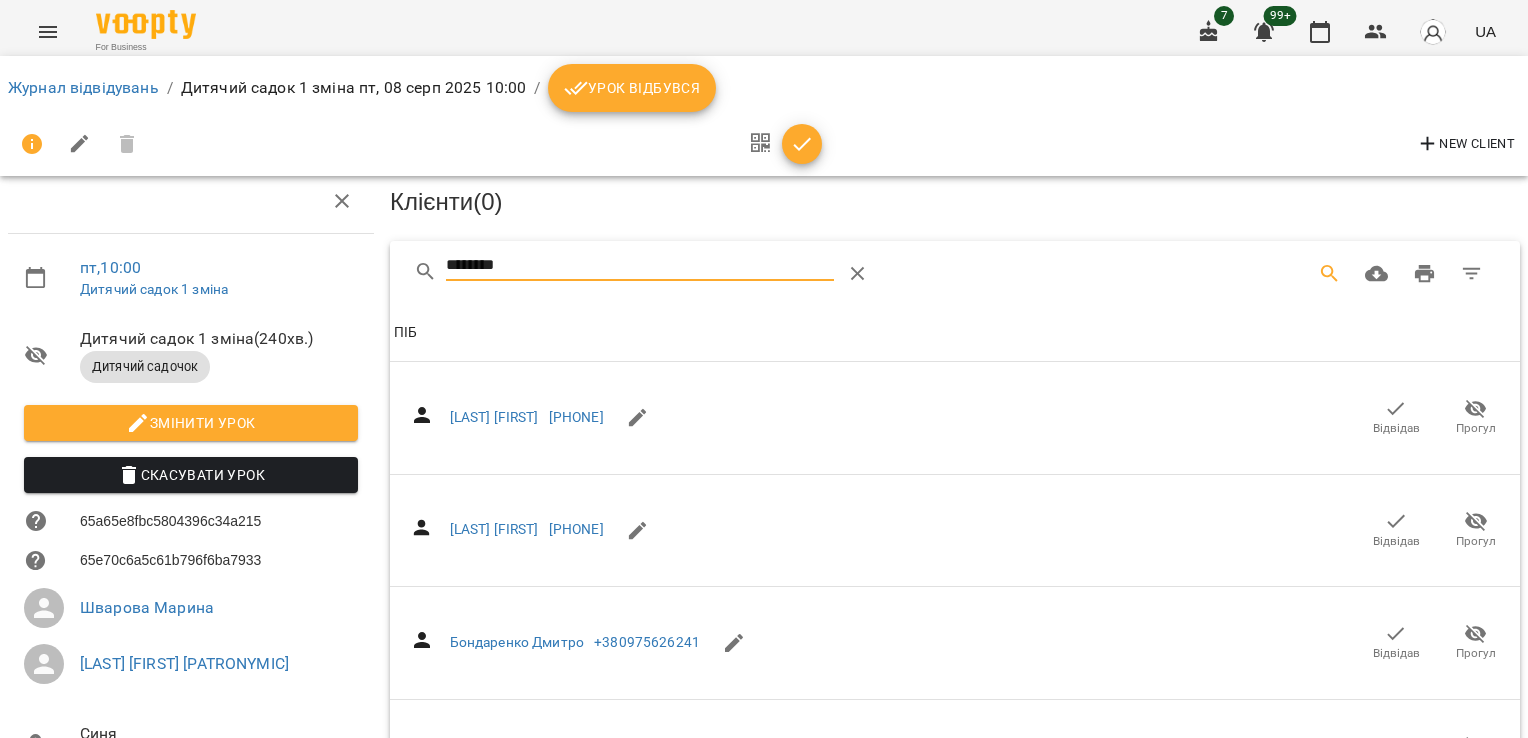 scroll, scrollTop: 680, scrollLeft: 0, axis: vertical 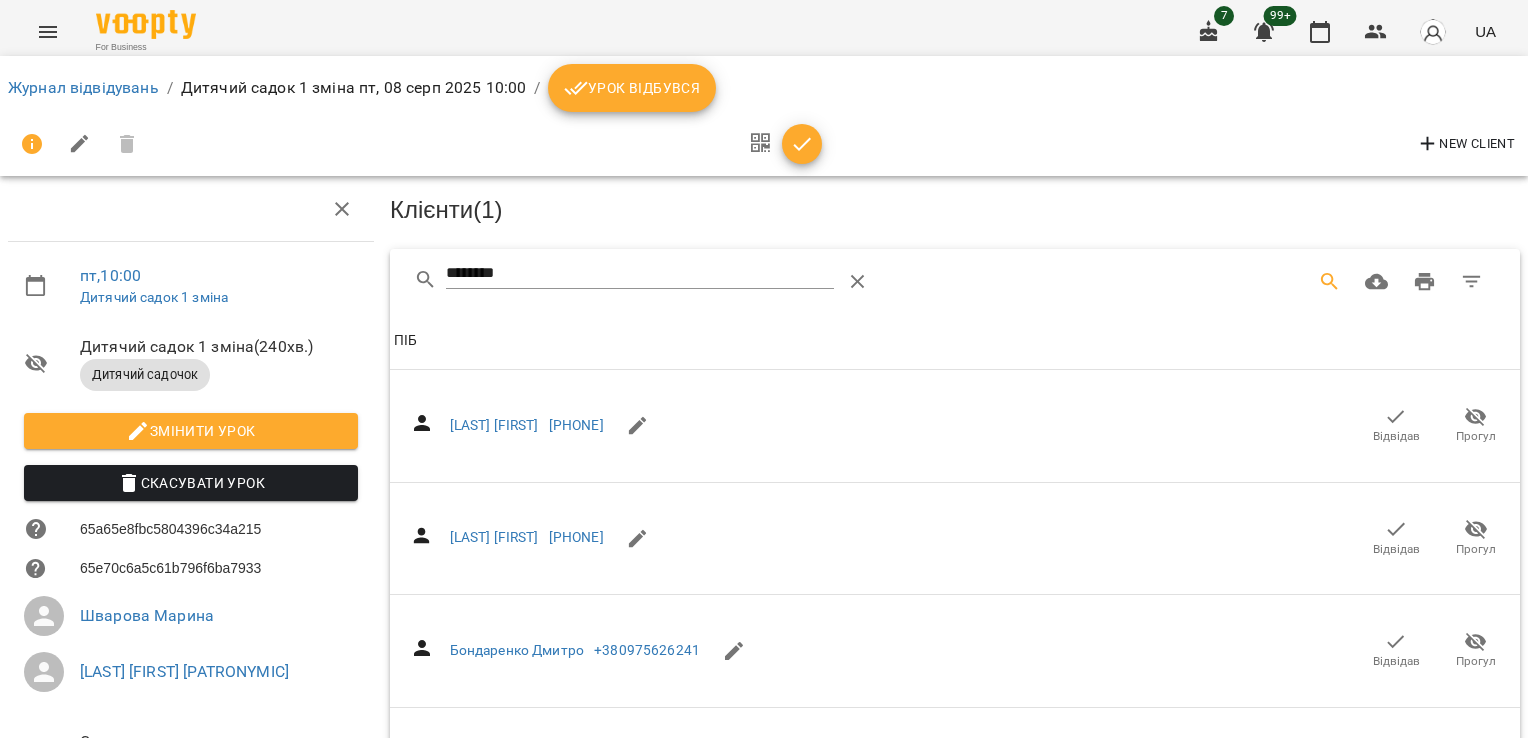 drag, startPoint x: 532, startPoint y: 275, endPoint x: 386, endPoint y: 278, distance: 146.03082 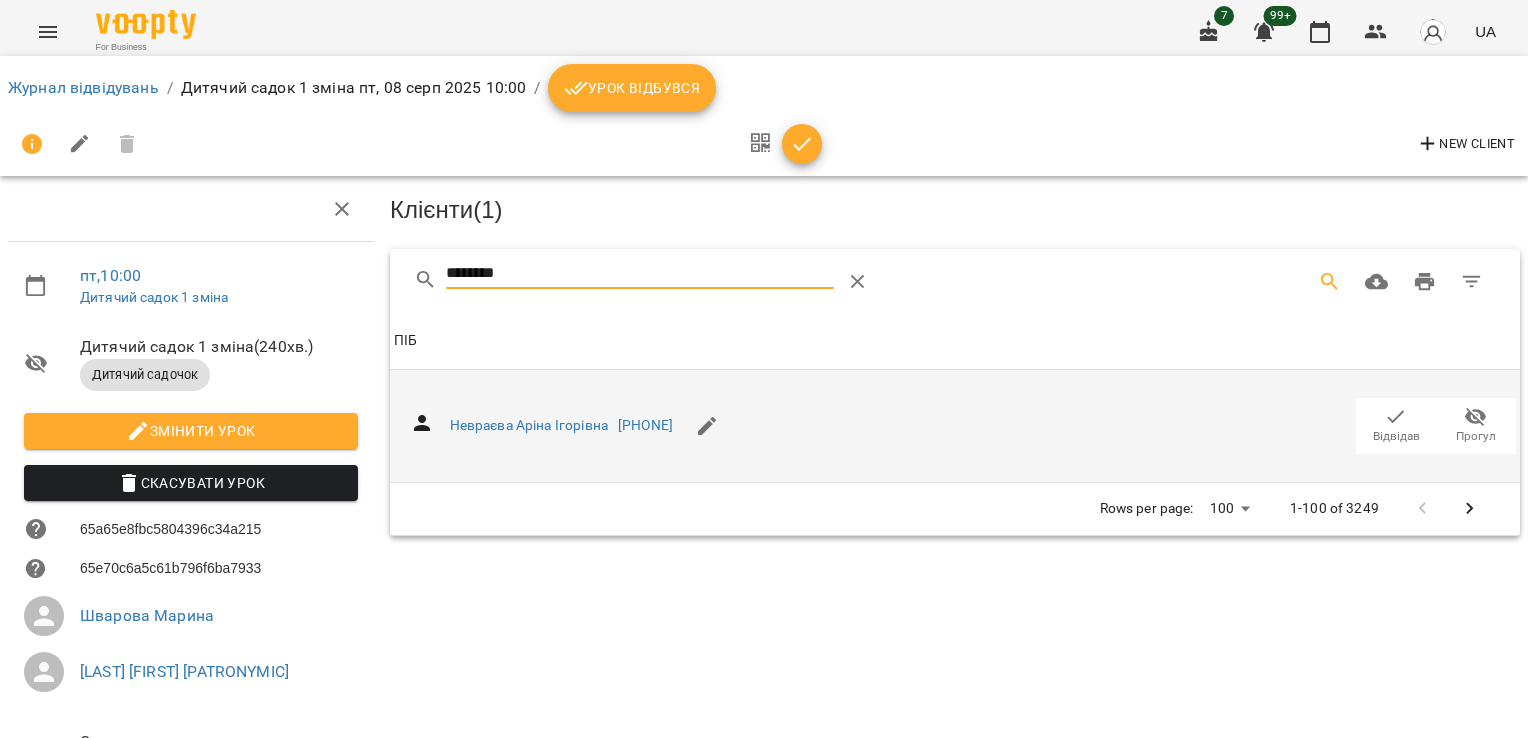 click 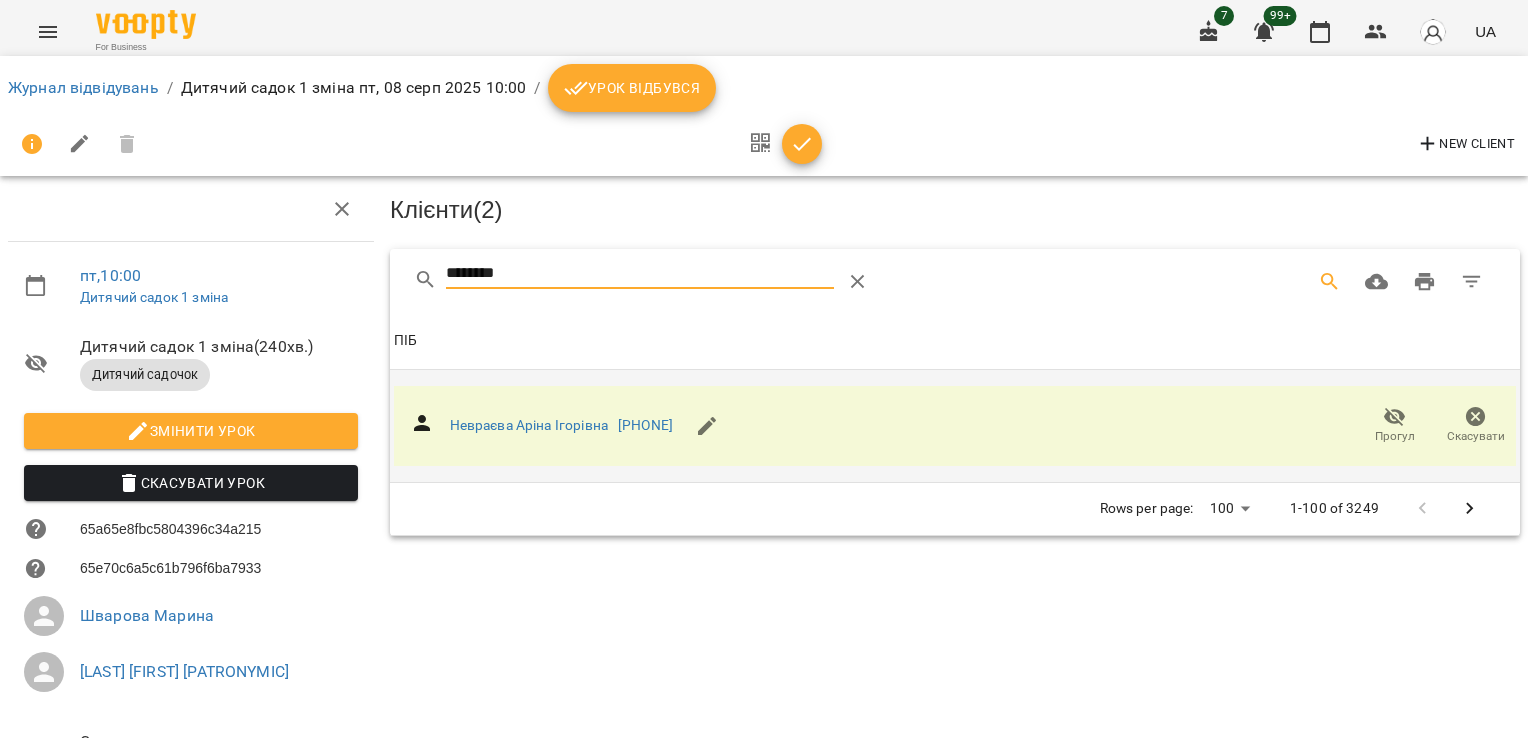 drag, startPoint x: 526, startPoint y: 274, endPoint x: 277, endPoint y: 299, distance: 250.25188 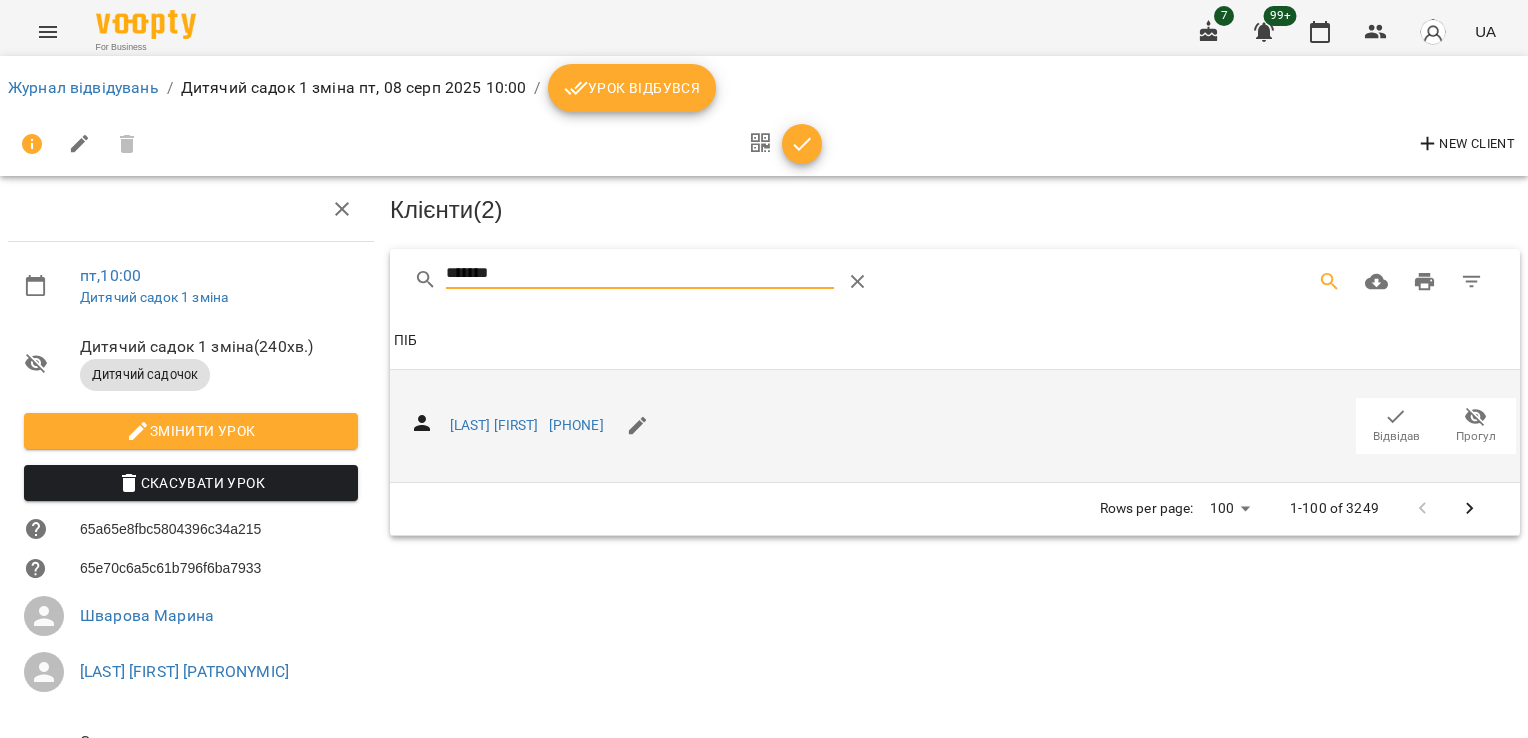 click on "Відвідав" at bounding box center (1396, 436) 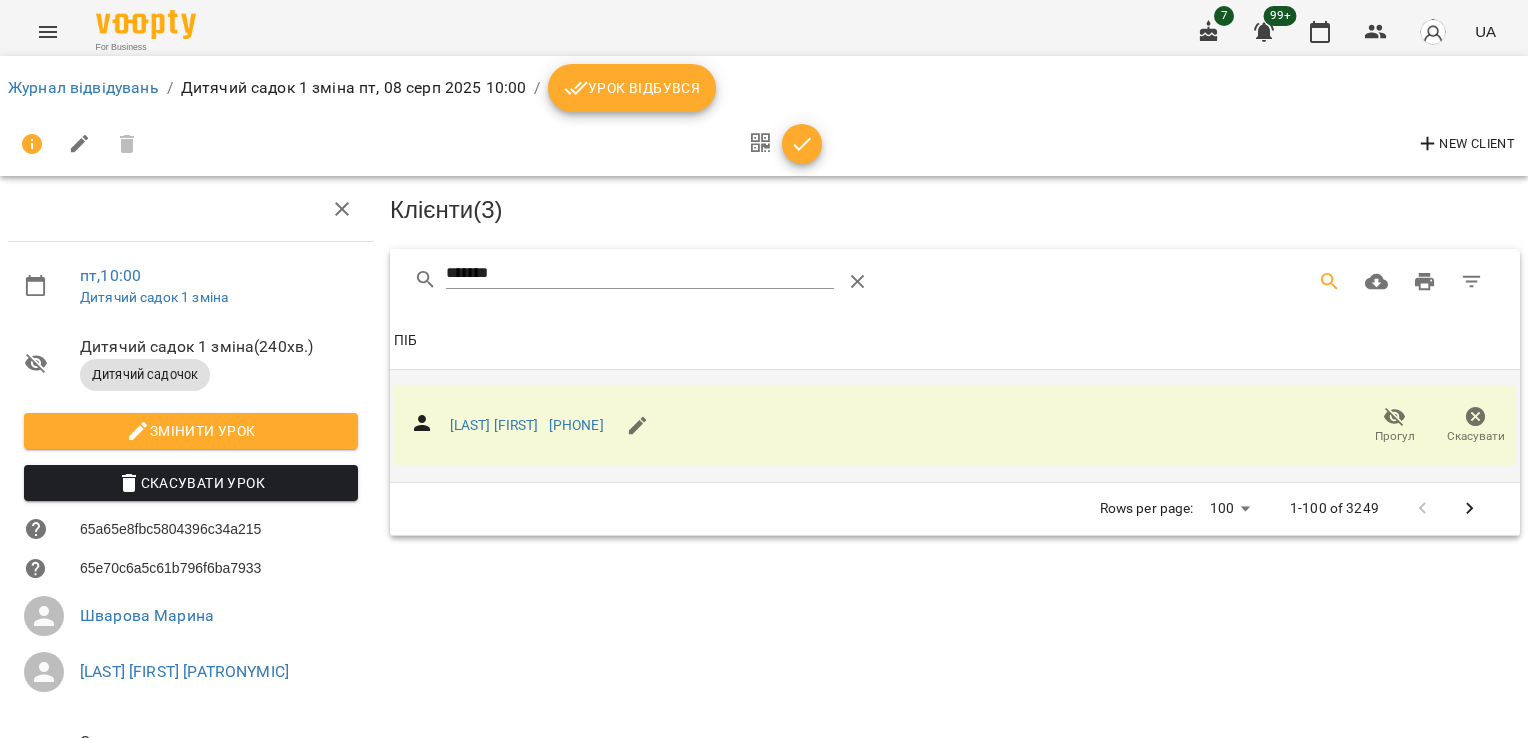 drag, startPoint x: 500, startPoint y: 275, endPoint x: 319, endPoint y: 289, distance: 181.54063 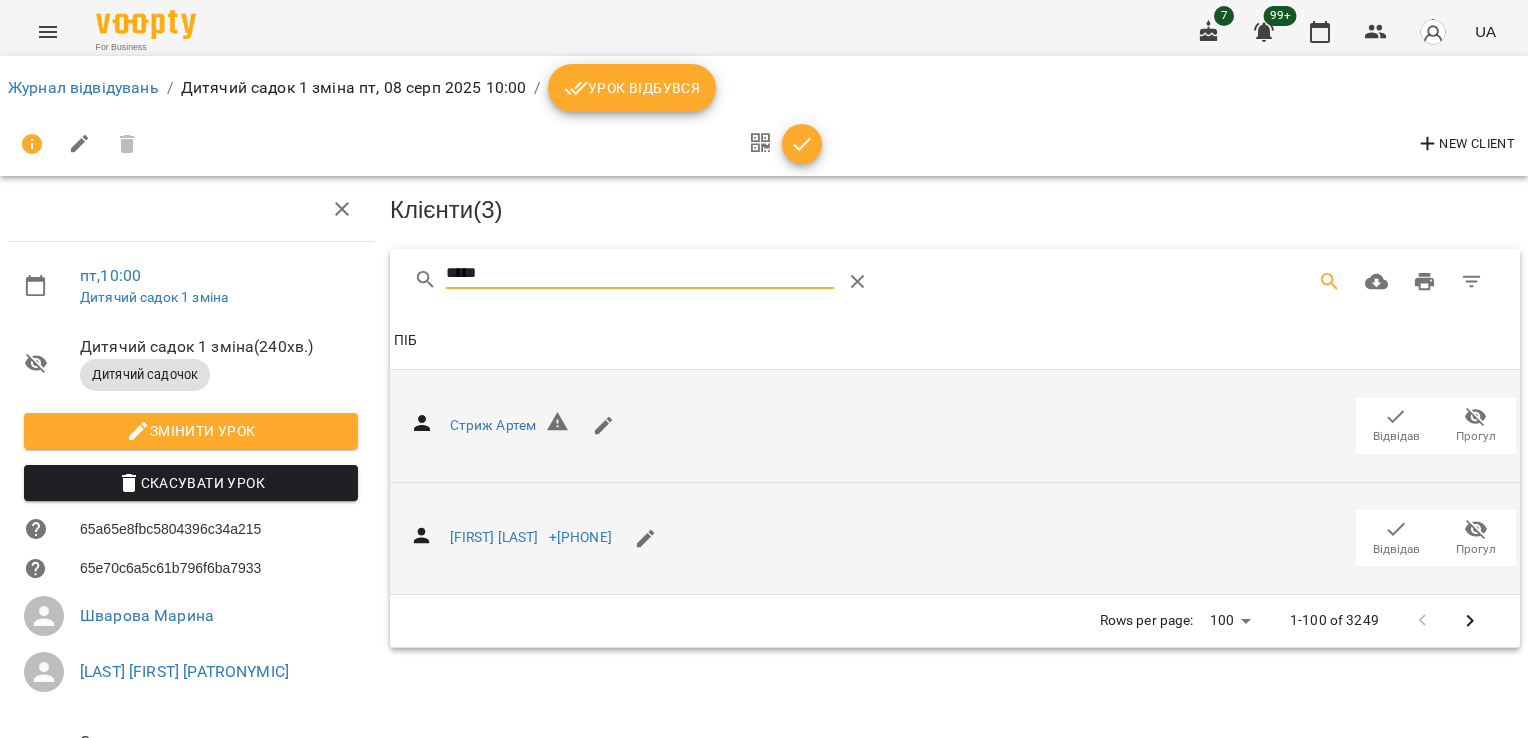 click 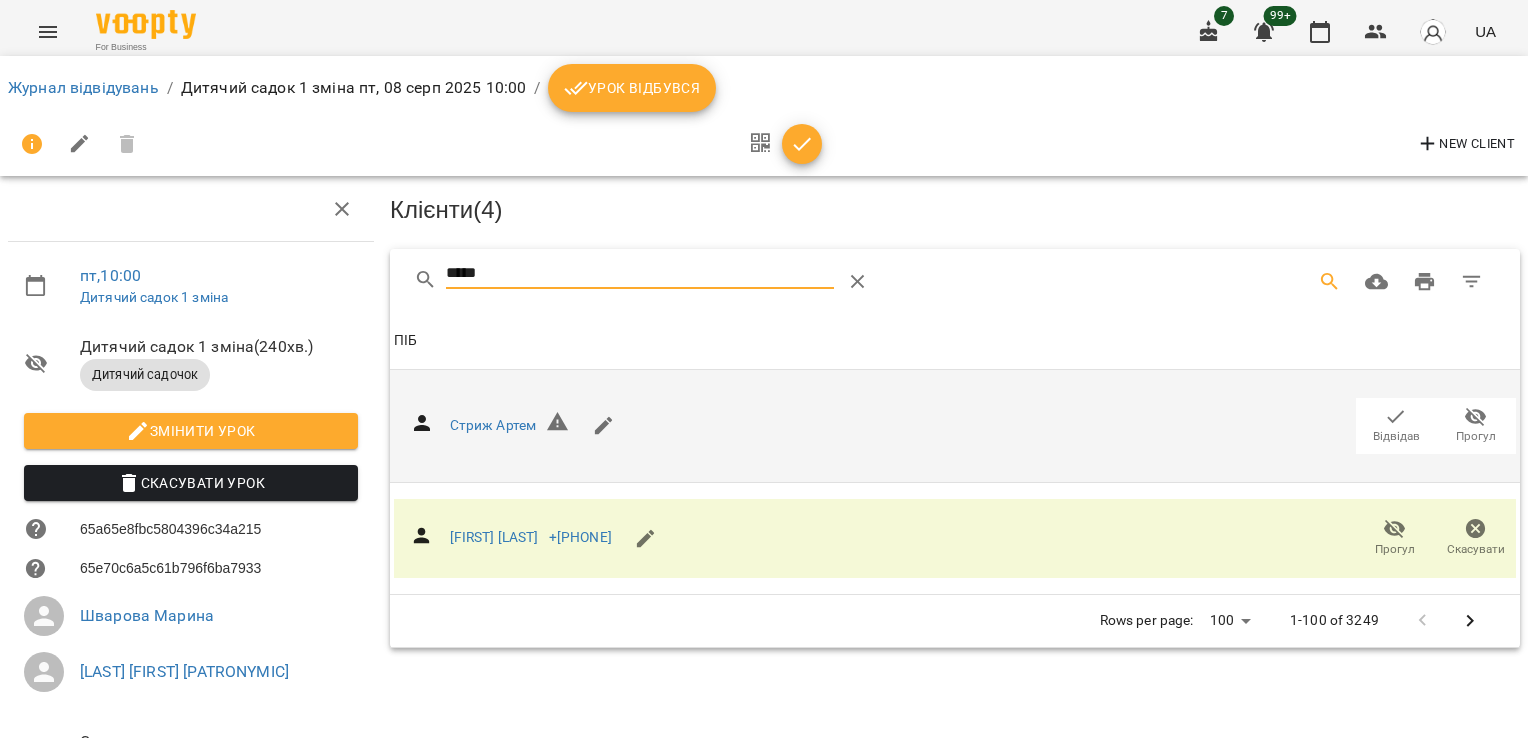 drag, startPoint x: 468, startPoint y: 274, endPoint x: 372, endPoint y: 274, distance: 96 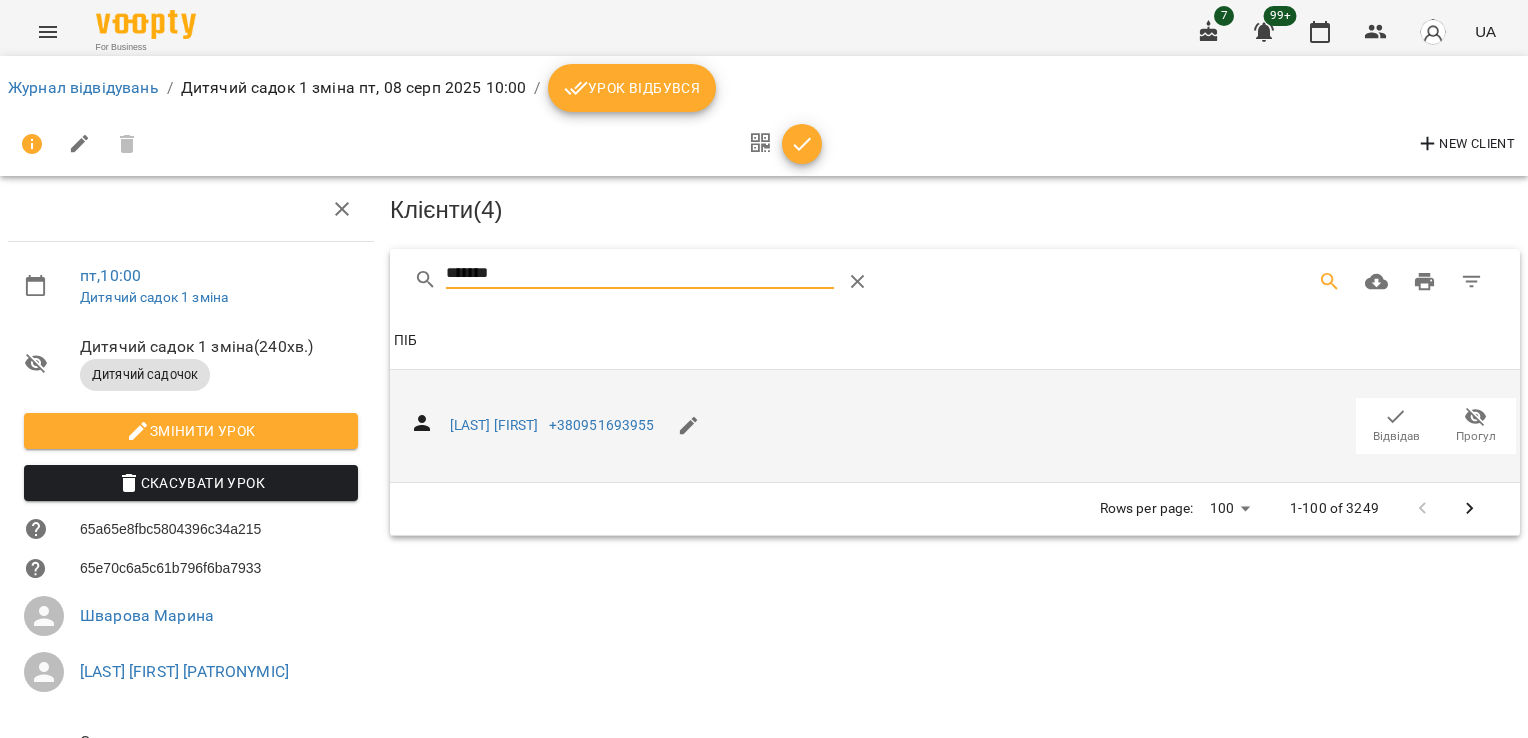click on "Відвідав" at bounding box center [1396, 436] 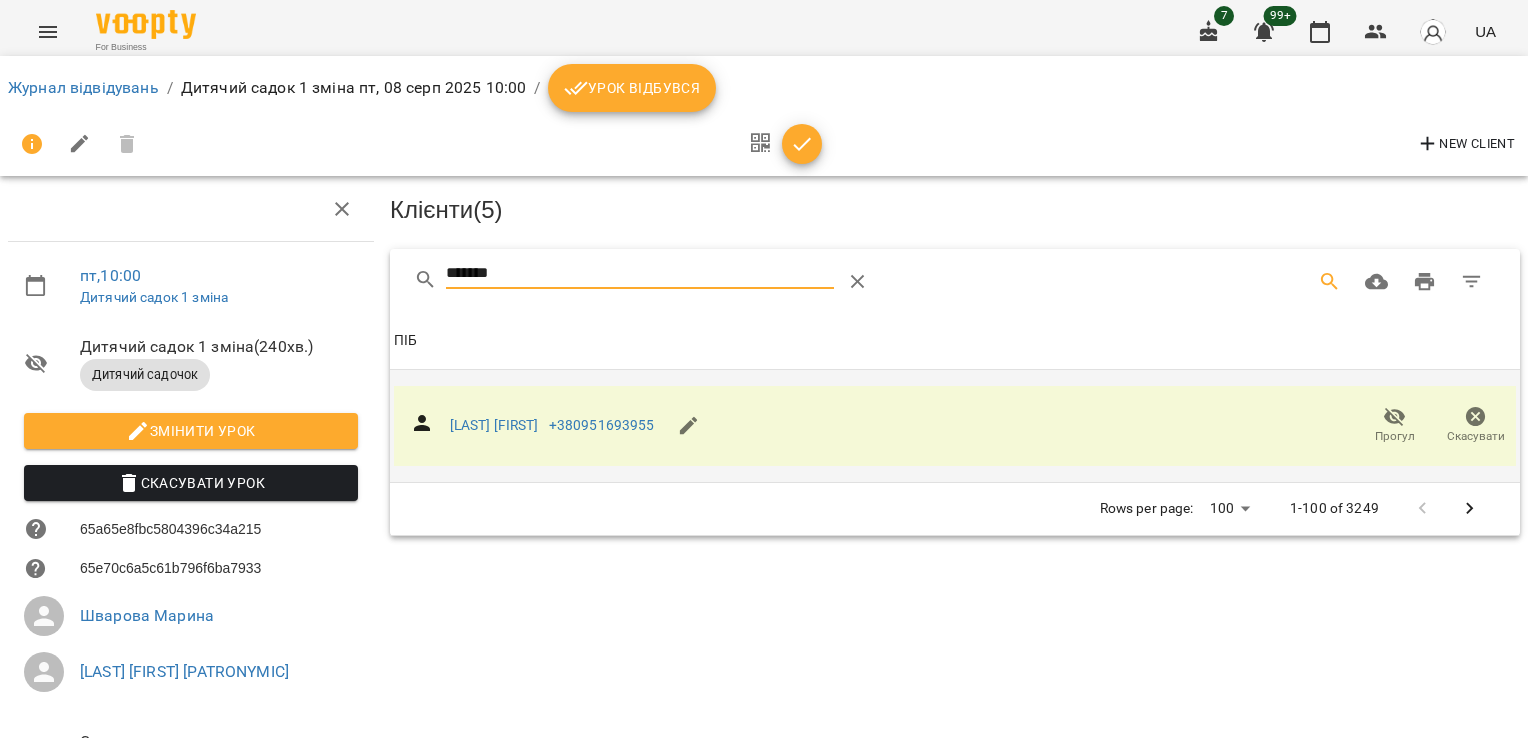drag, startPoint x: 534, startPoint y: 278, endPoint x: 187, endPoint y: 221, distance: 351.6504 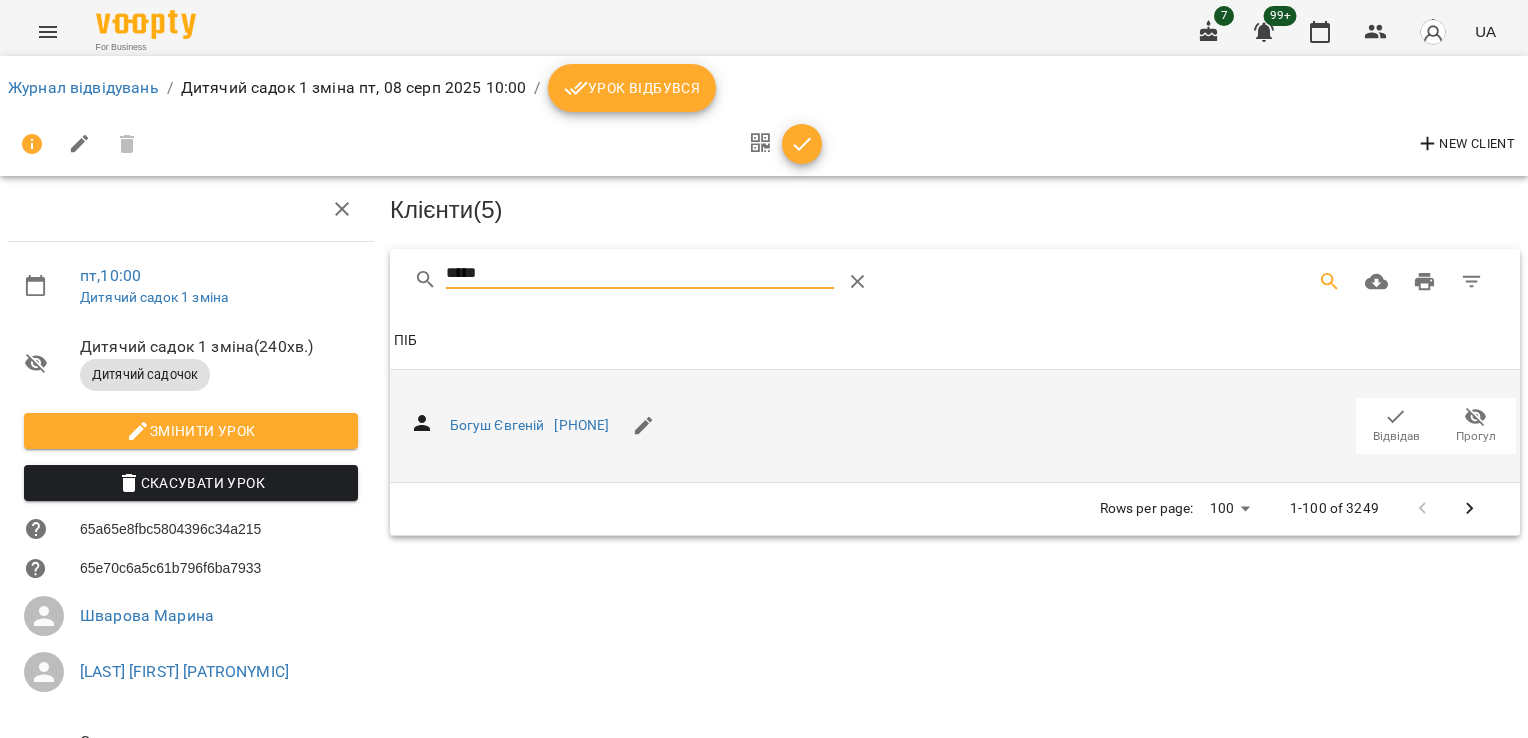 click on "Відвідав" at bounding box center (1396, 436) 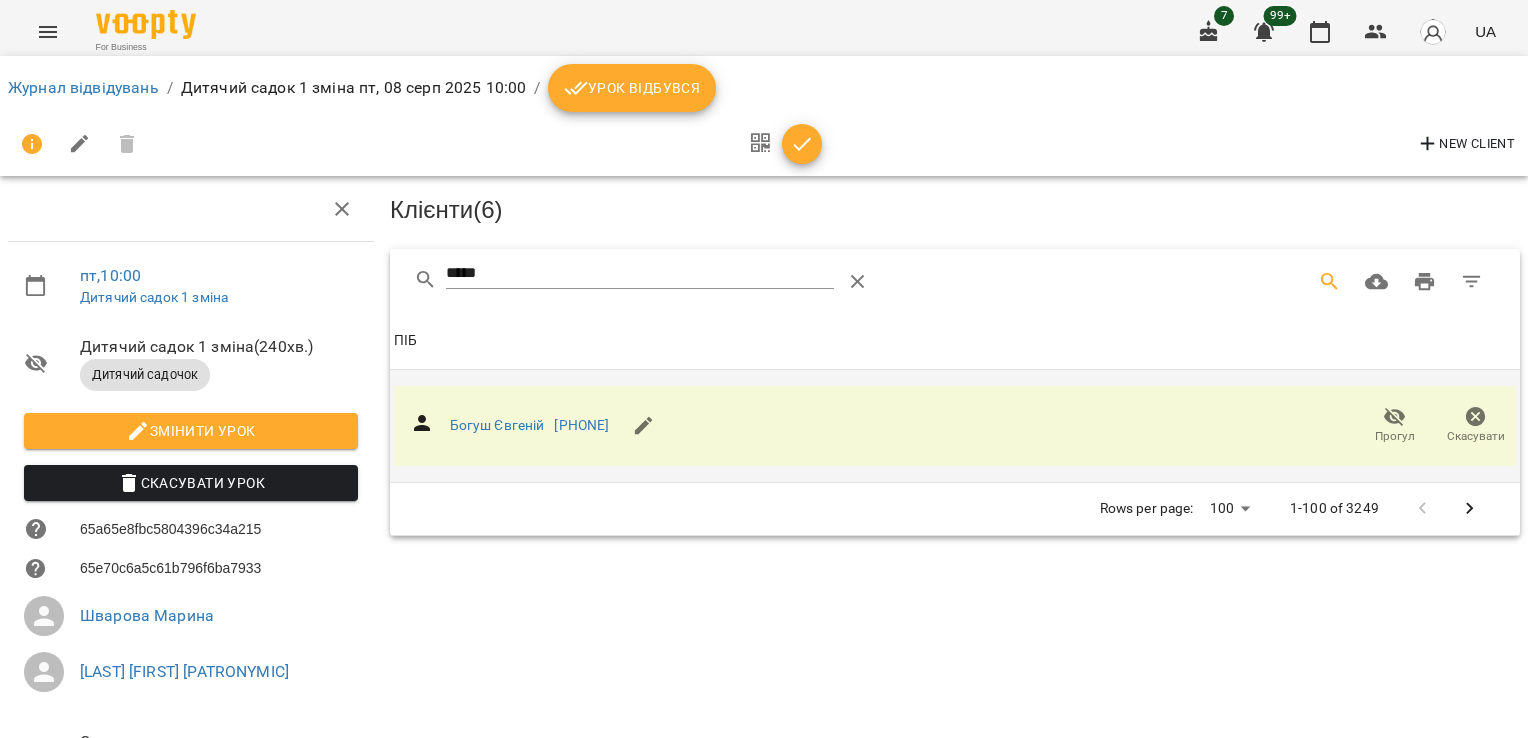 drag, startPoint x: 509, startPoint y: 259, endPoint x: 310, endPoint y: 263, distance: 199.04019 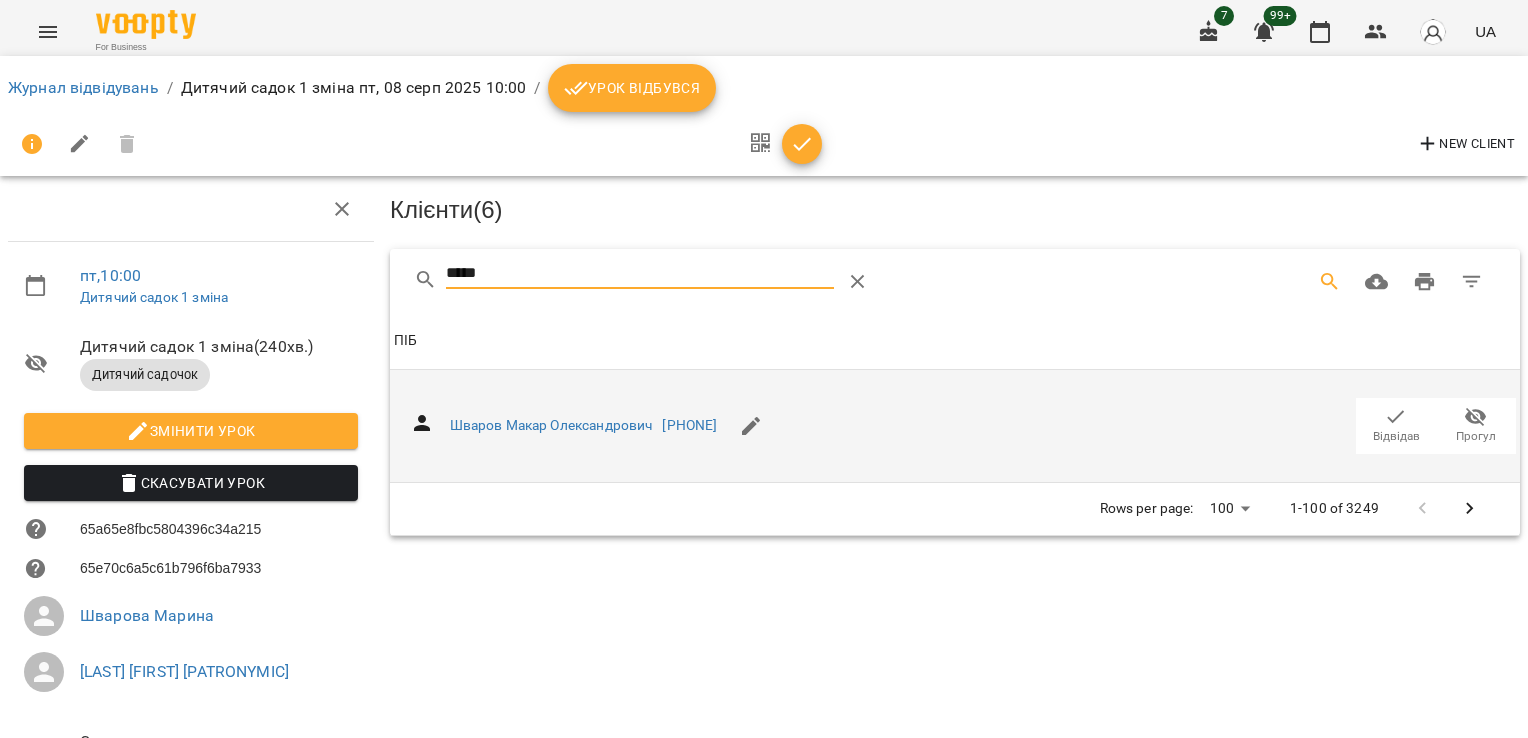click 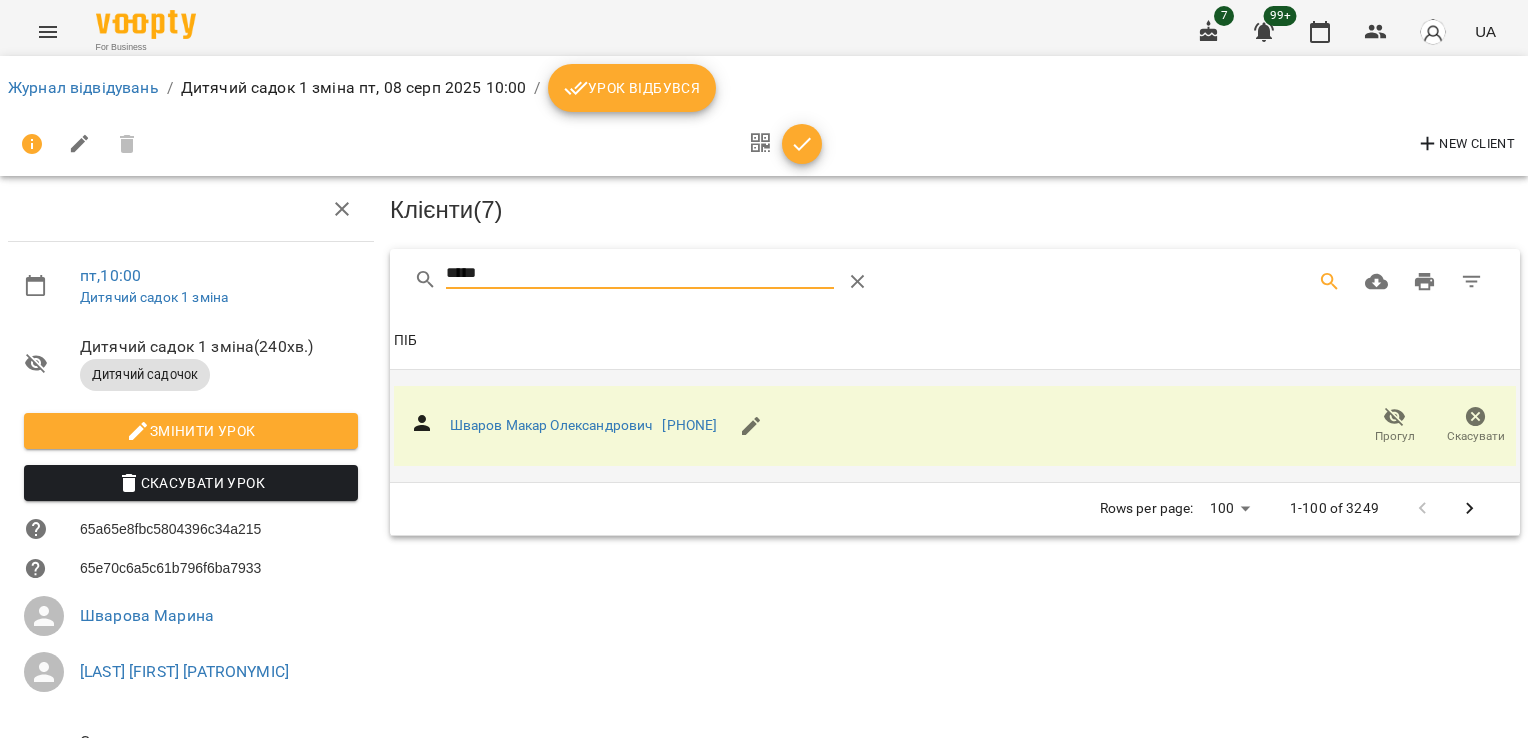drag, startPoint x: 510, startPoint y: 265, endPoint x: 342, endPoint y: 268, distance: 168.02678 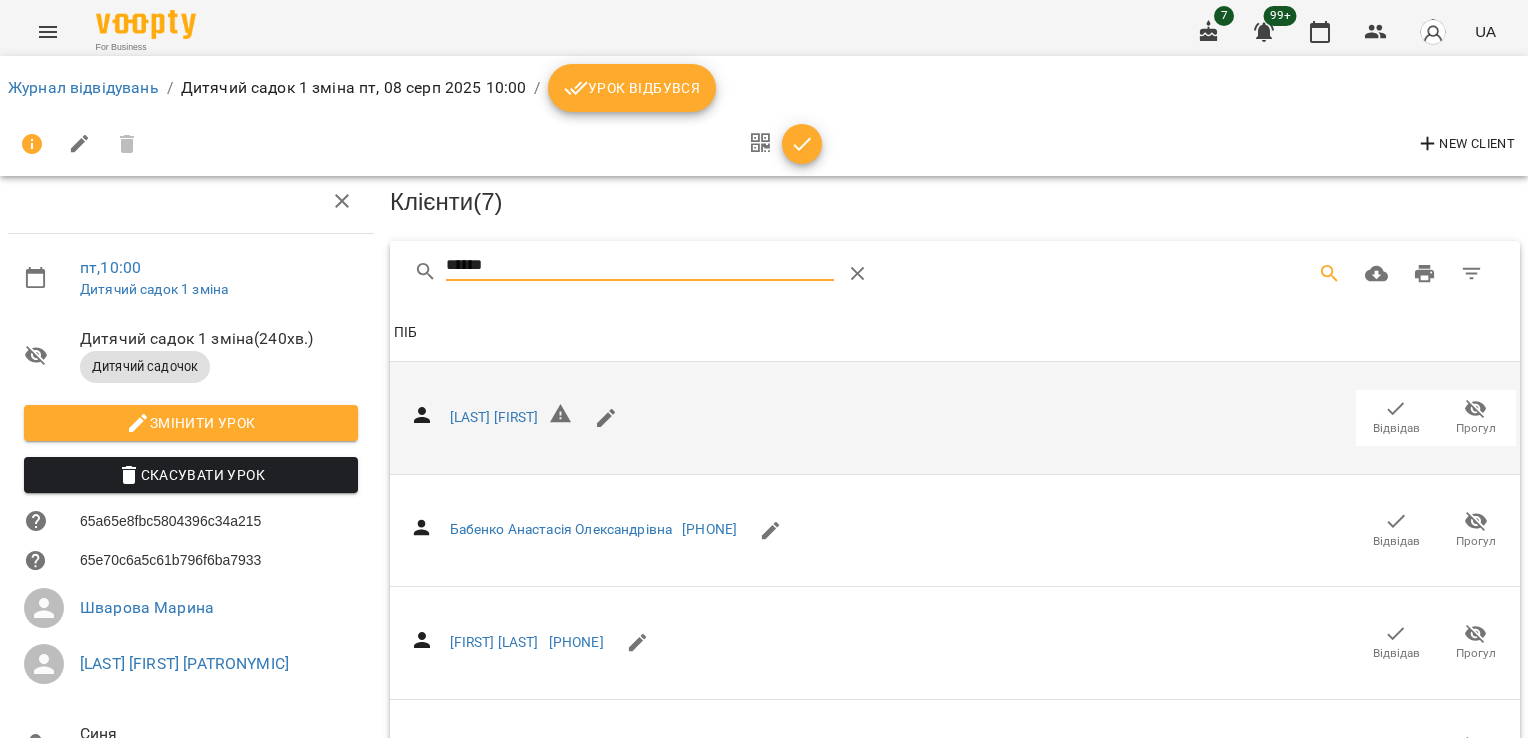 scroll, scrollTop: 274, scrollLeft: 0, axis: vertical 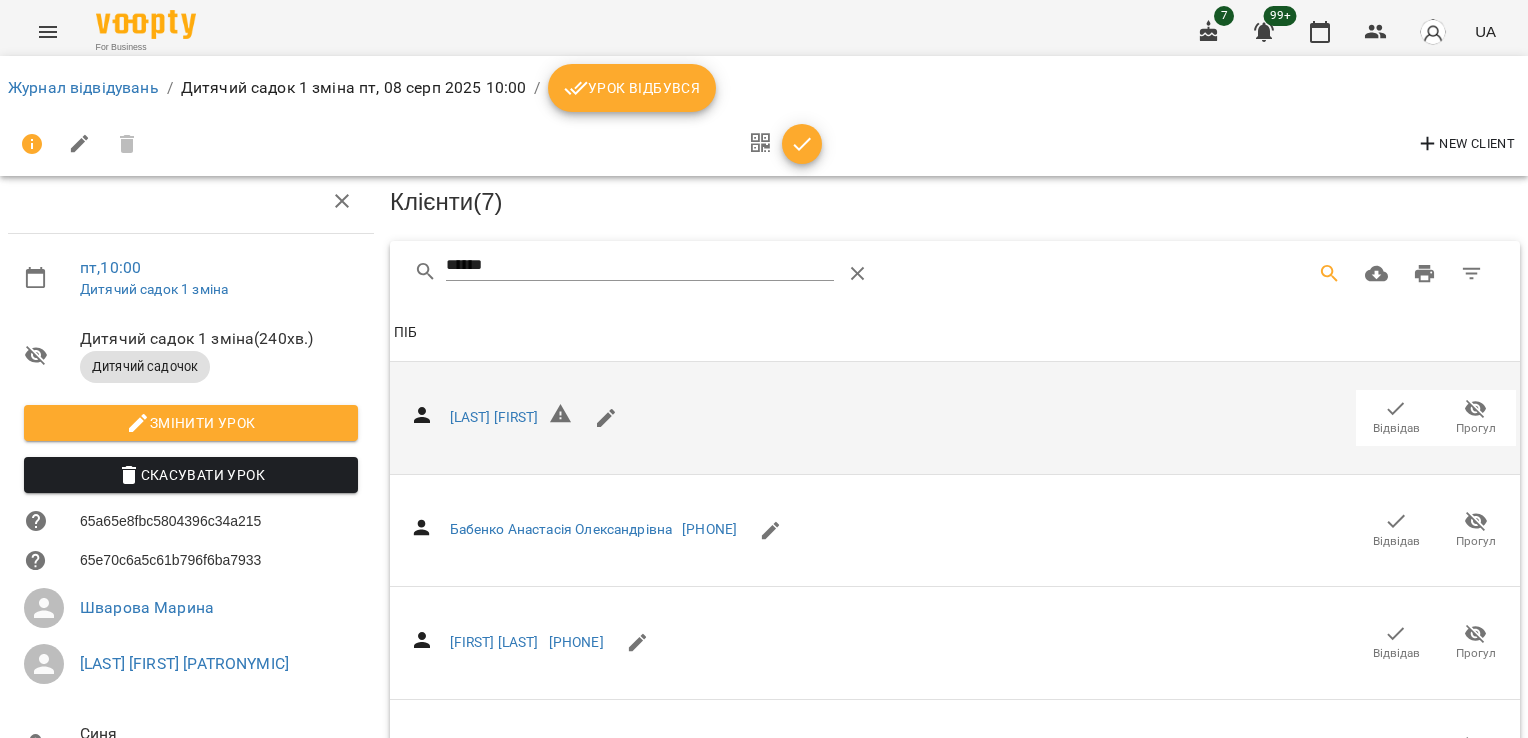 click on "Відвідав" at bounding box center (1396, 878) 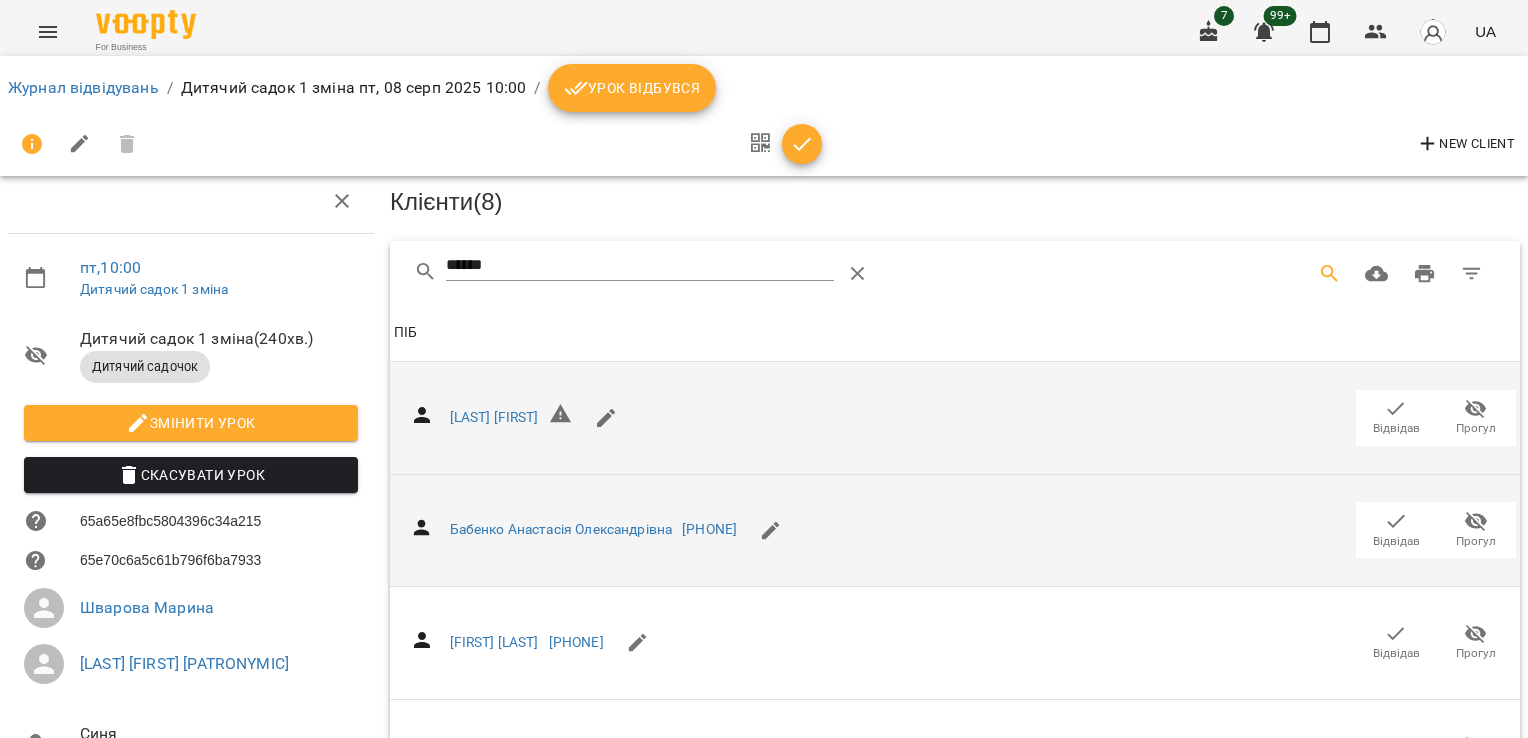 scroll, scrollTop: 0, scrollLeft: 0, axis: both 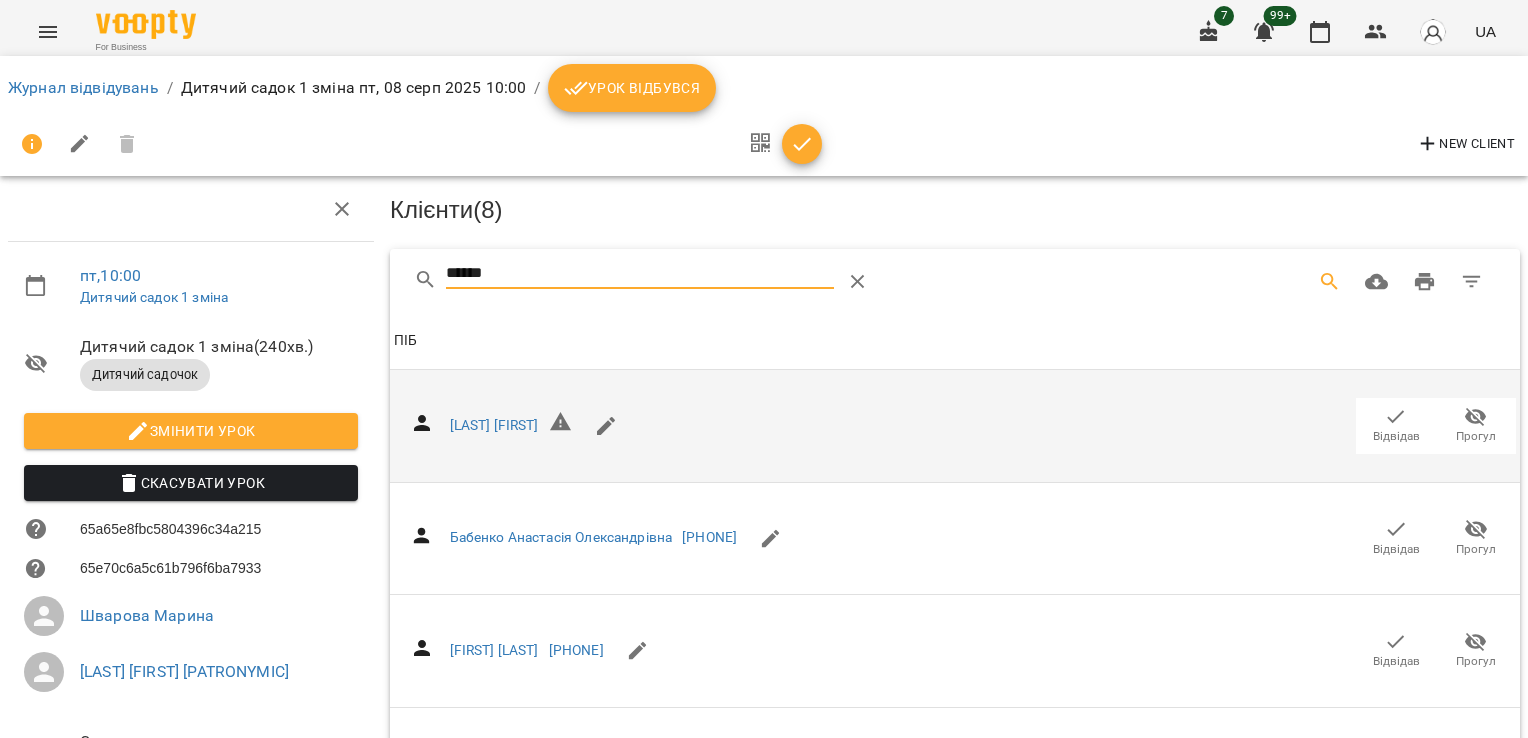 drag, startPoint x: 528, startPoint y: 274, endPoint x: 384, endPoint y: 275, distance: 144.00348 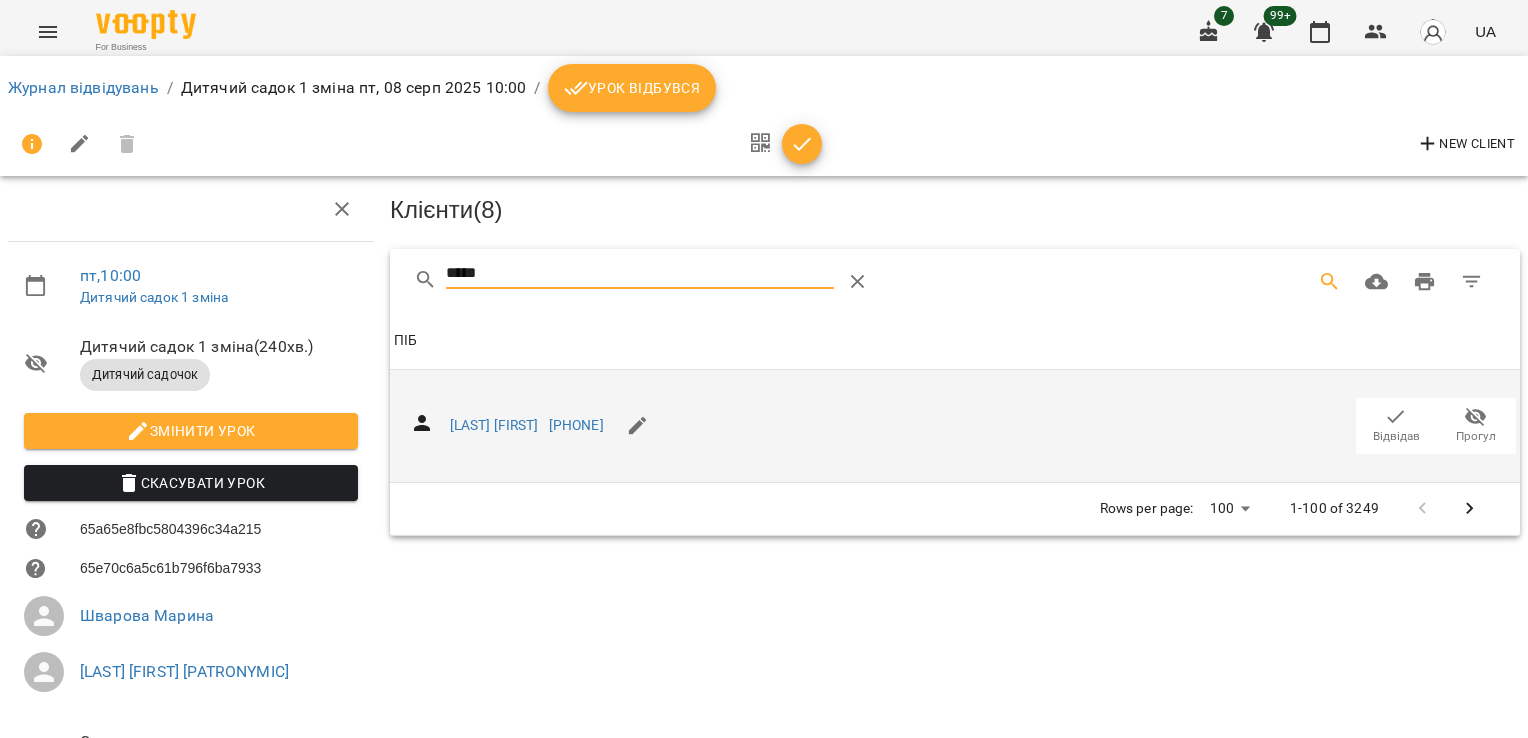 click on "Відвідав" at bounding box center [1396, 436] 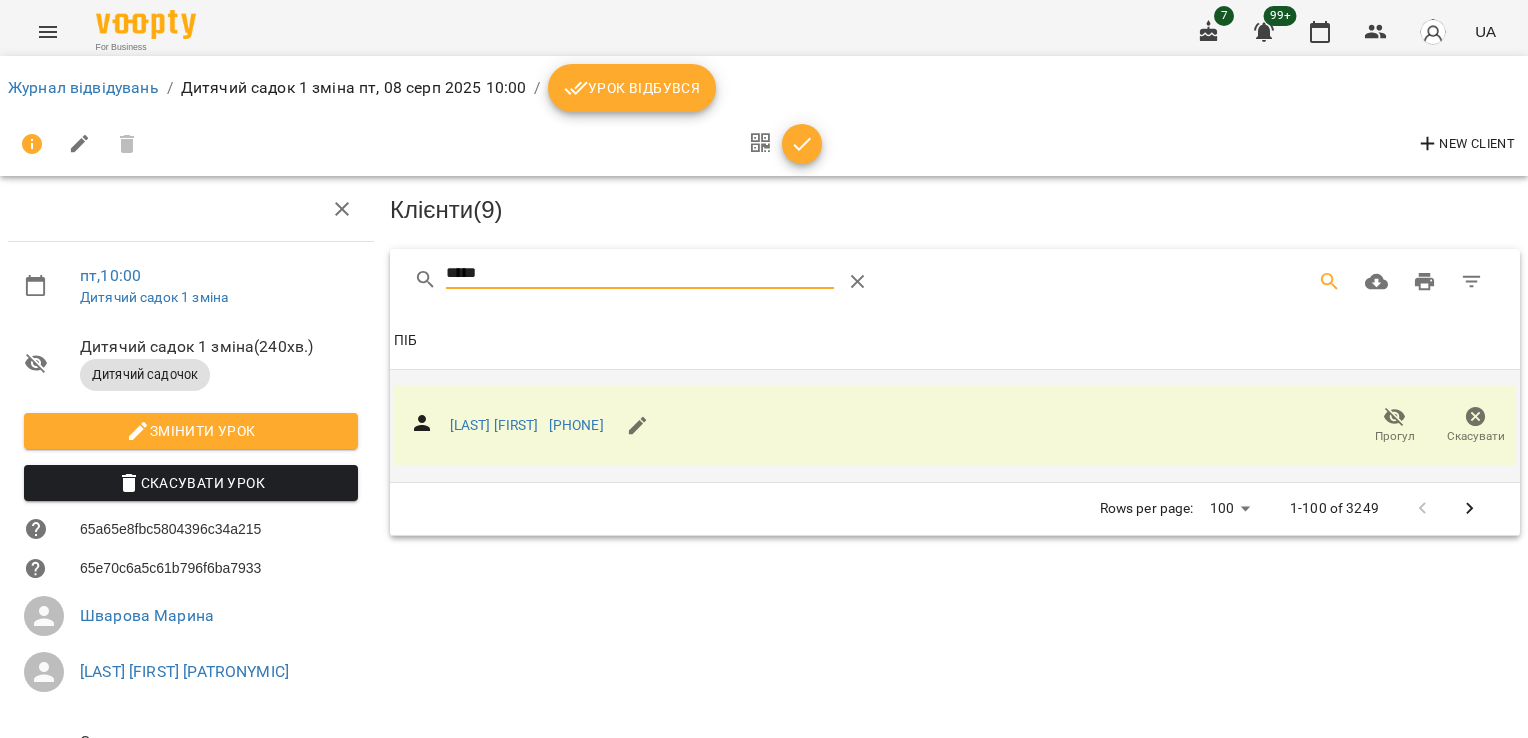 drag, startPoint x: 521, startPoint y: 286, endPoint x: 300, endPoint y: 278, distance: 221.14474 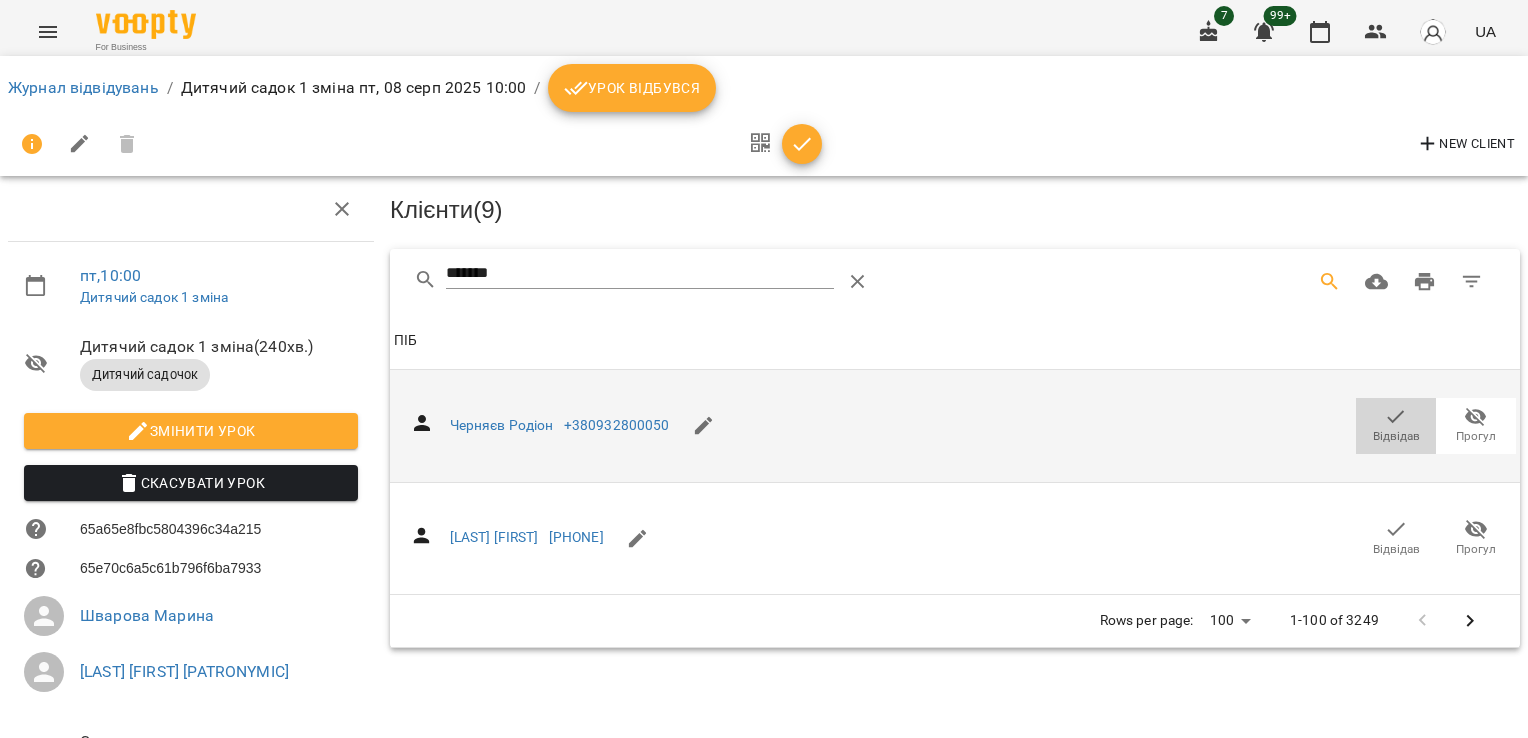 click on "Відвідав" at bounding box center [1396, 436] 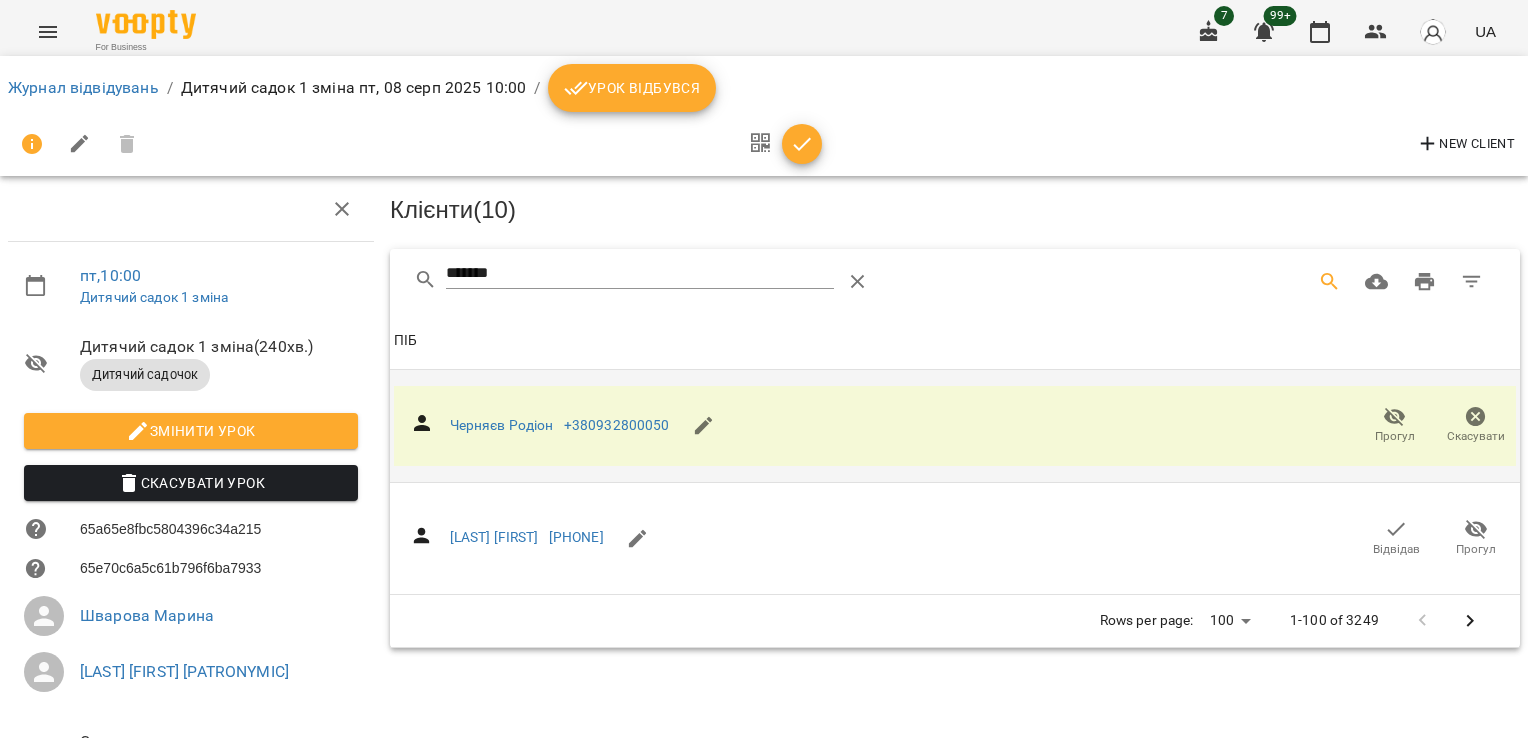 drag, startPoint x: 581, startPoint y: 270, endPoint x: 292, endPoint y: 277, distance: 289.08478 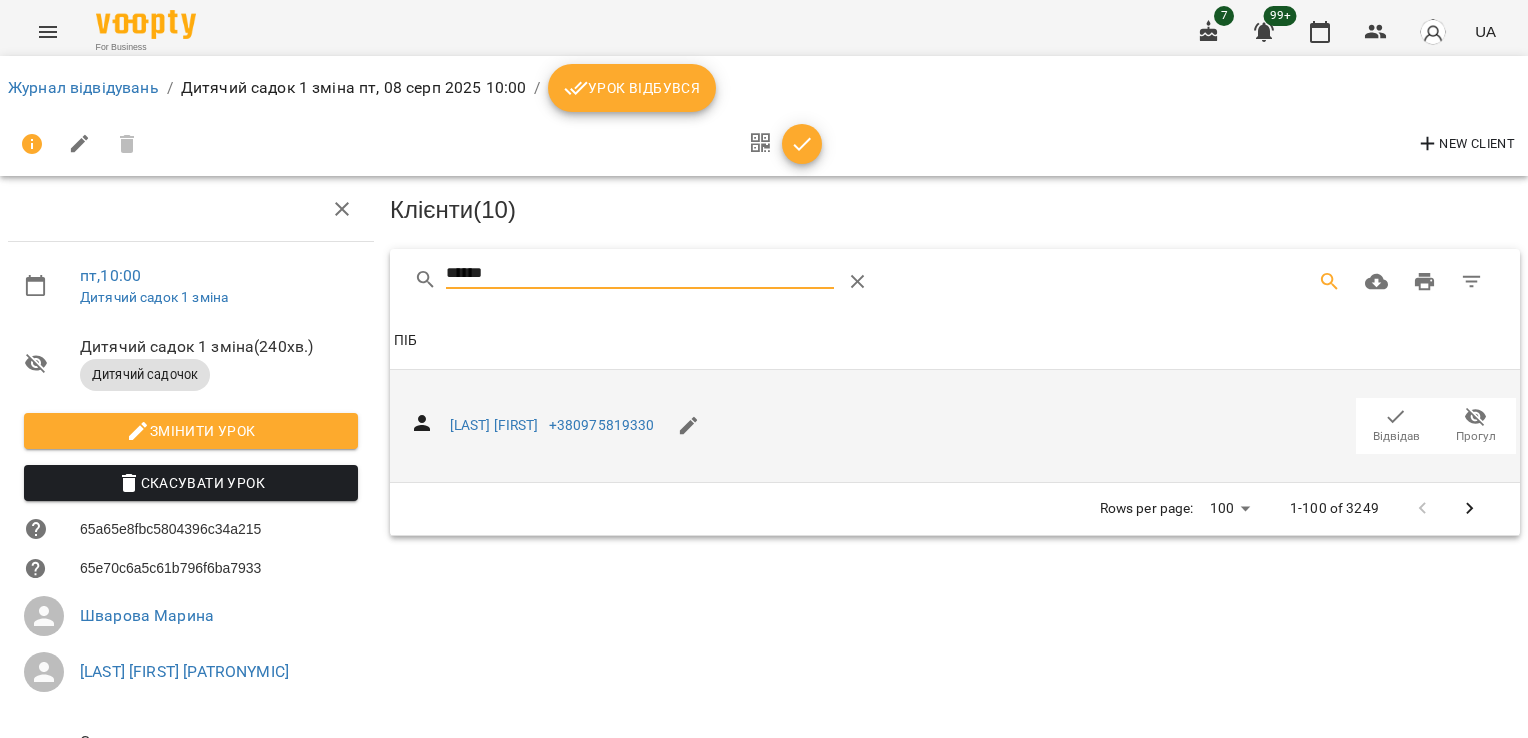 click on "Відвідав" at bounding box center (1396, 436) 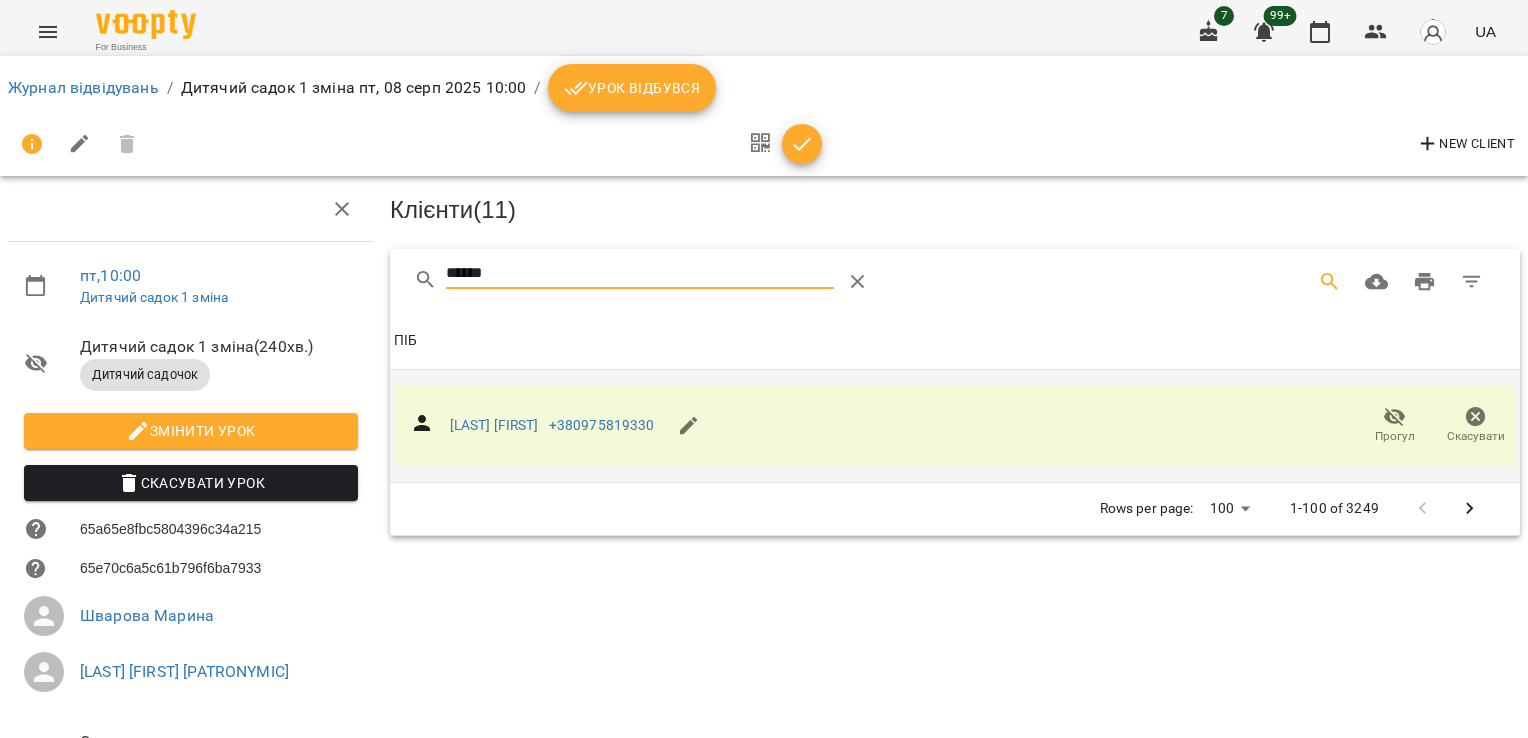 drag, startPoint x: 534, startPoint y: 276, endPoint x: 362, endPoint y: 276, distance: 172 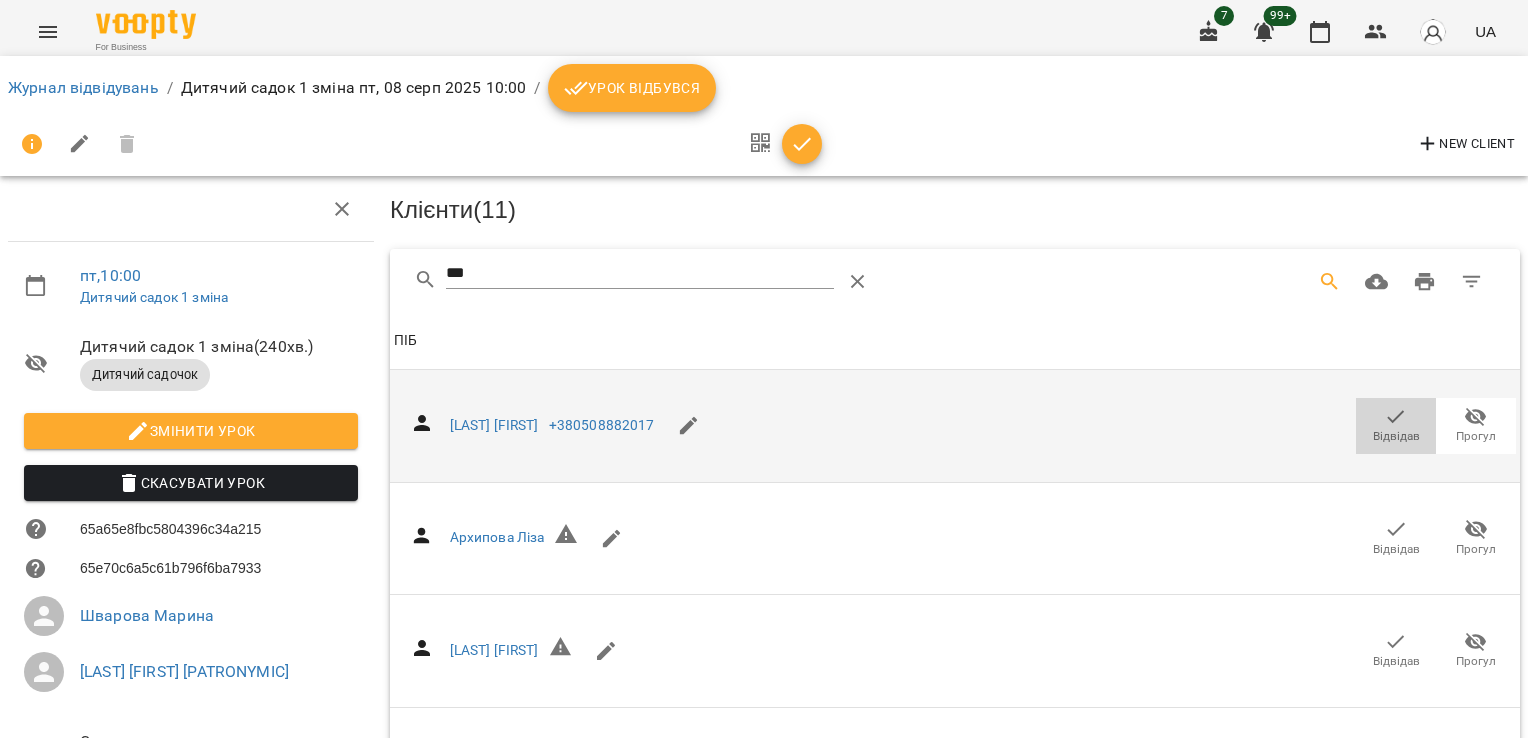 click 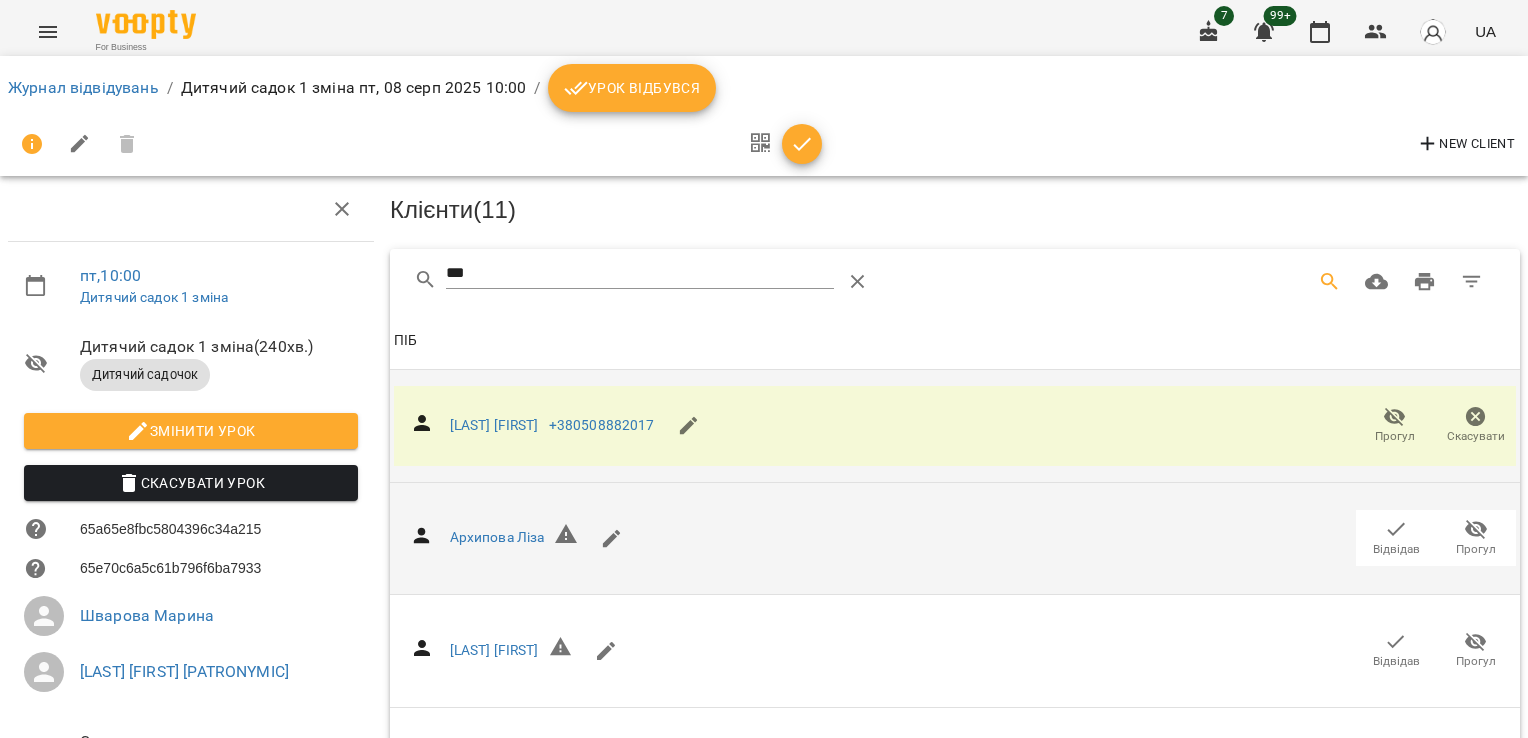 click 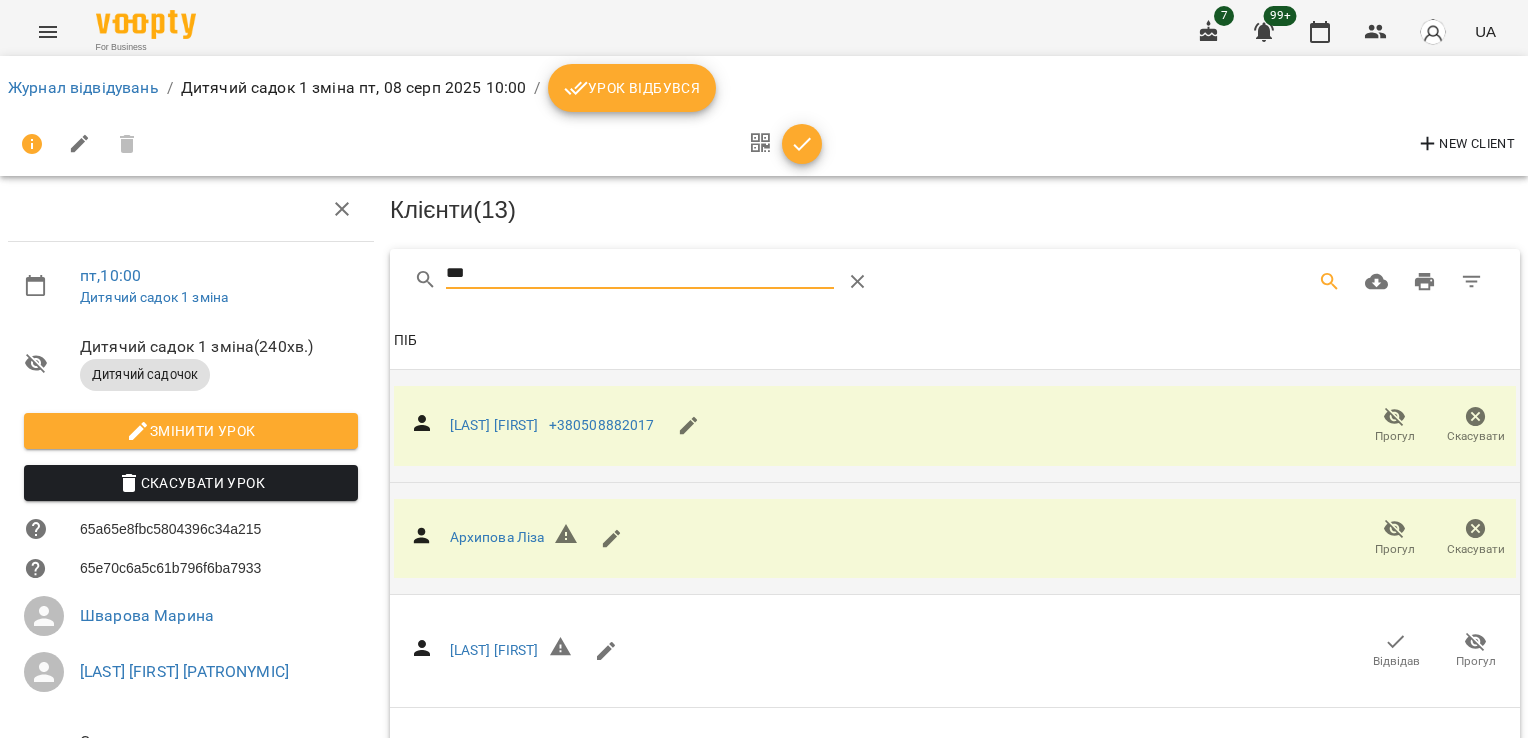 drag, startPoint x: 511, startPoint y: 270, endPoint x: 405, endPoint y: 261, distance: 106.381386 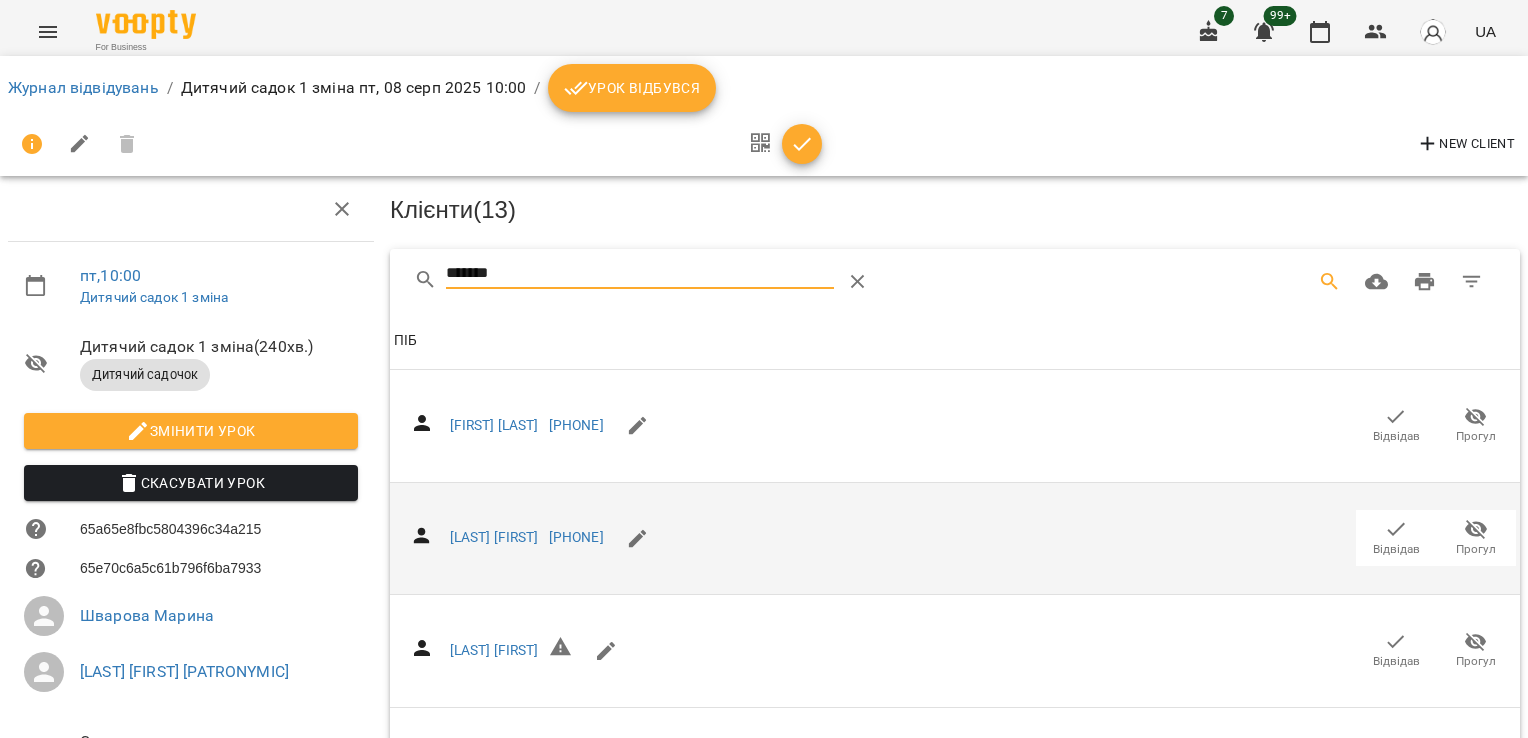type on "*******" 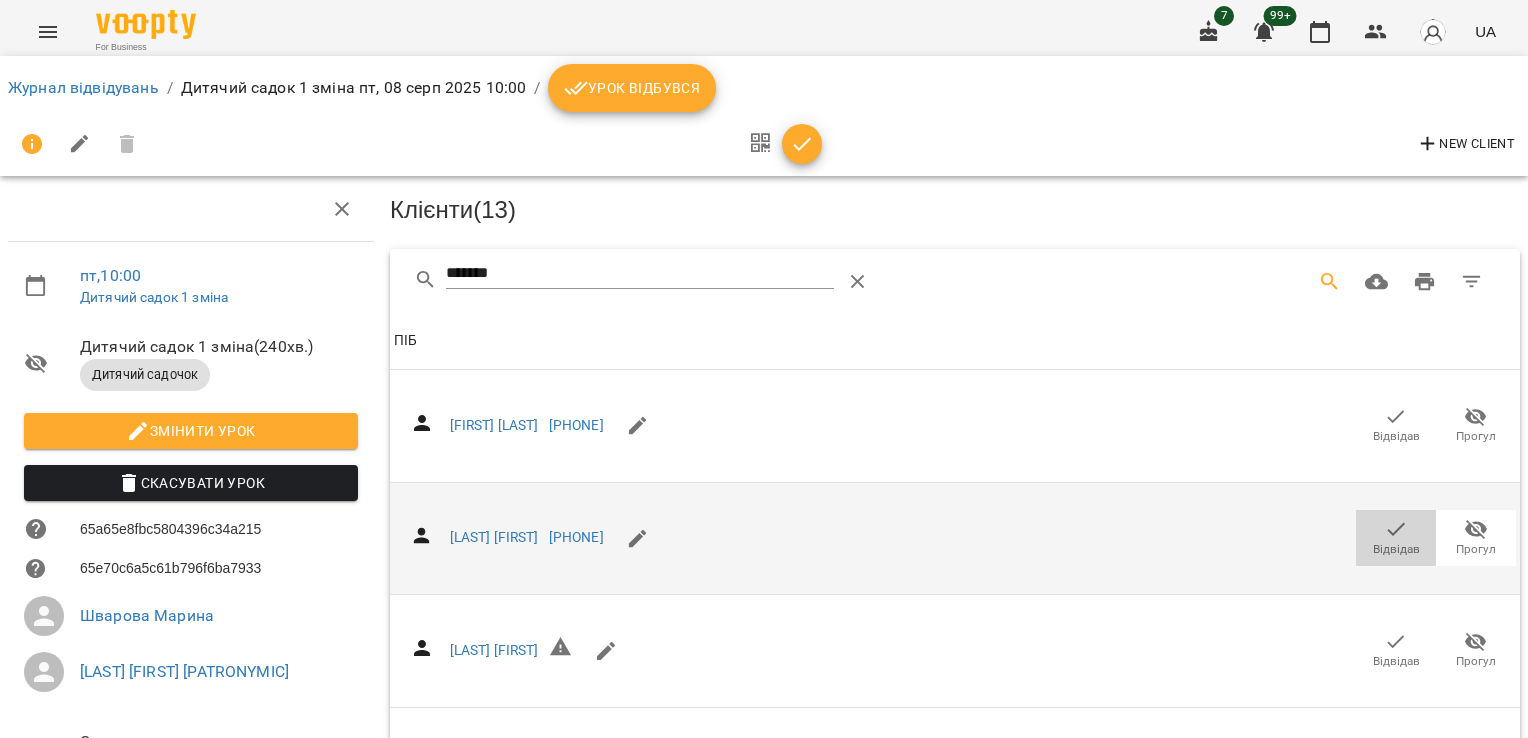 click 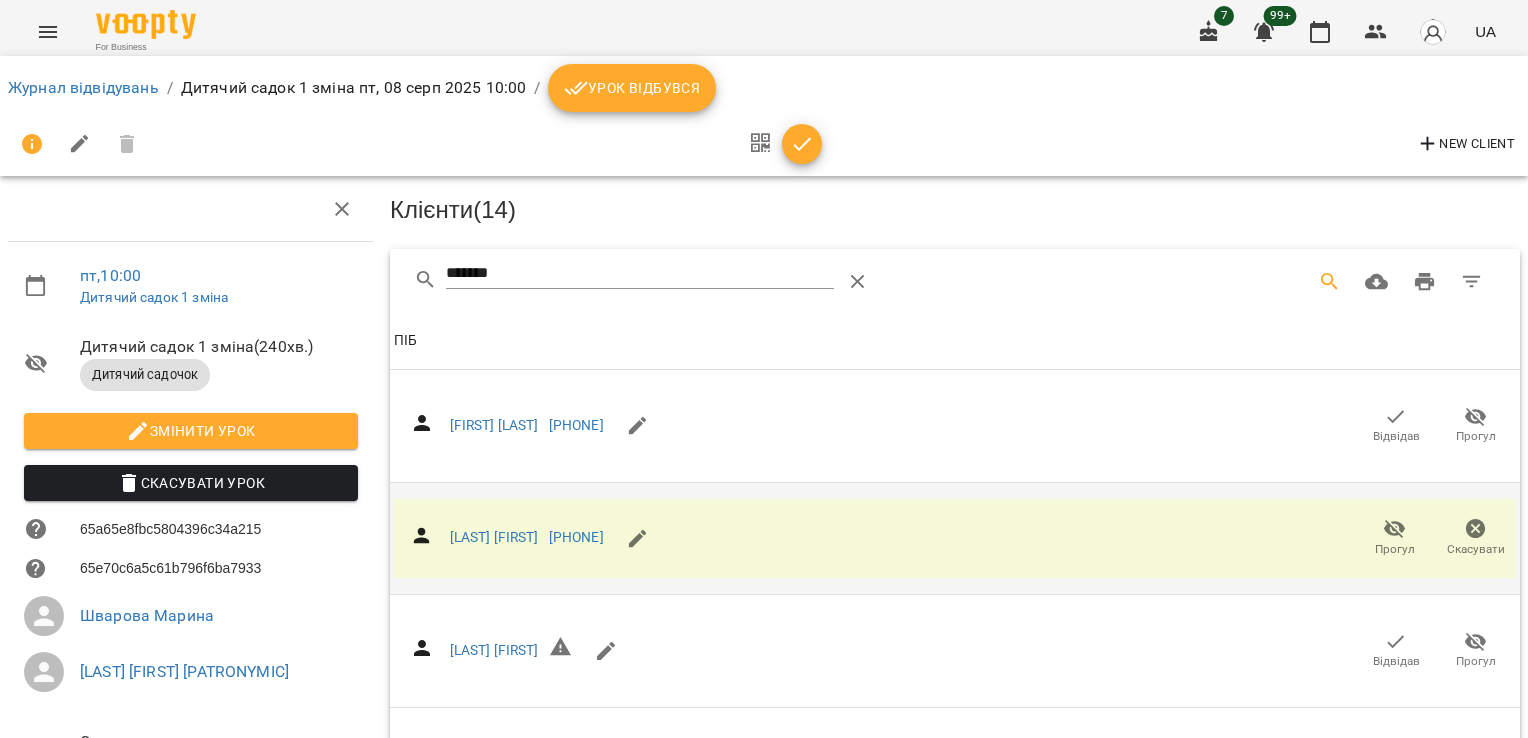 click 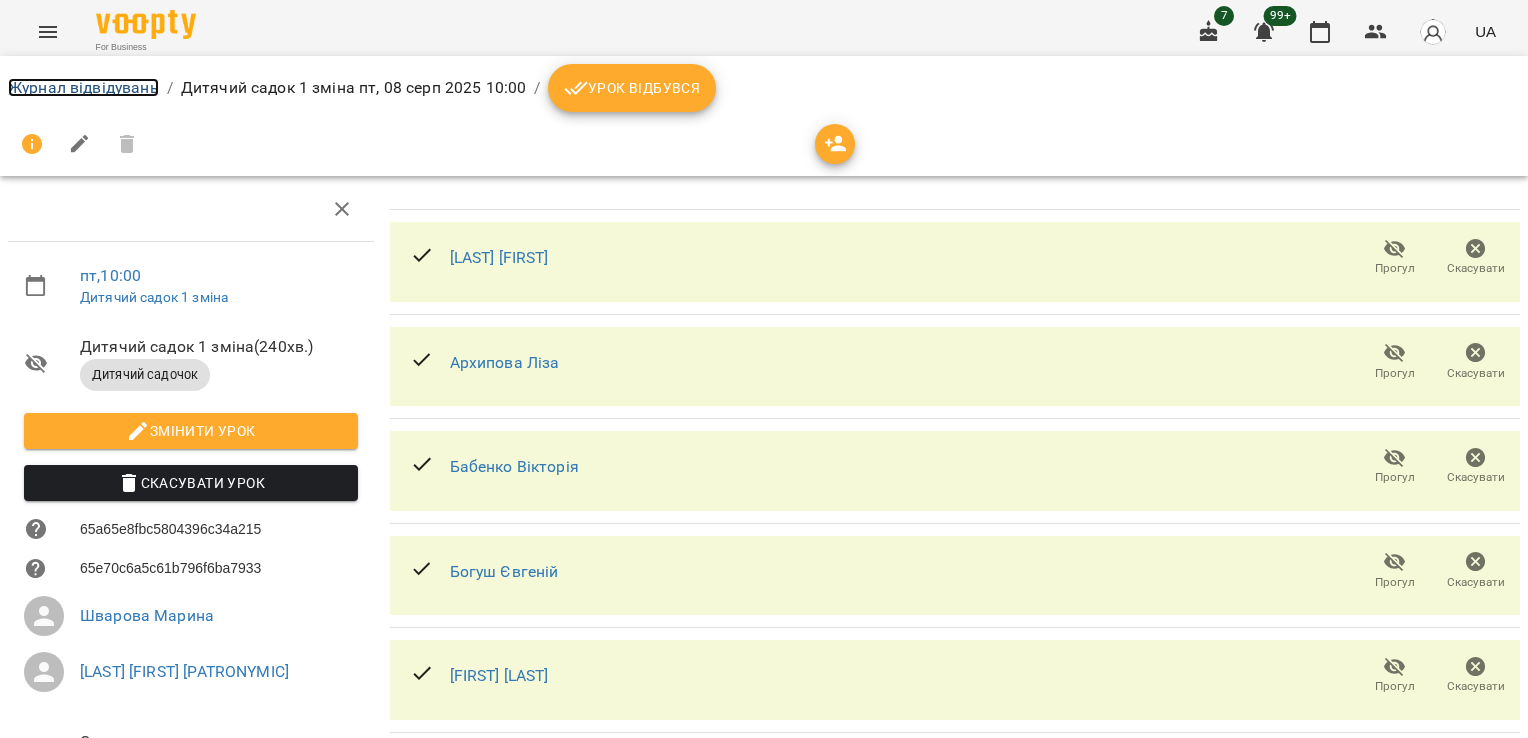 drag, startPoint x: 60, startPoint y: 86, endPoint x: 87, endPoint y: 108, distance: 34.828148 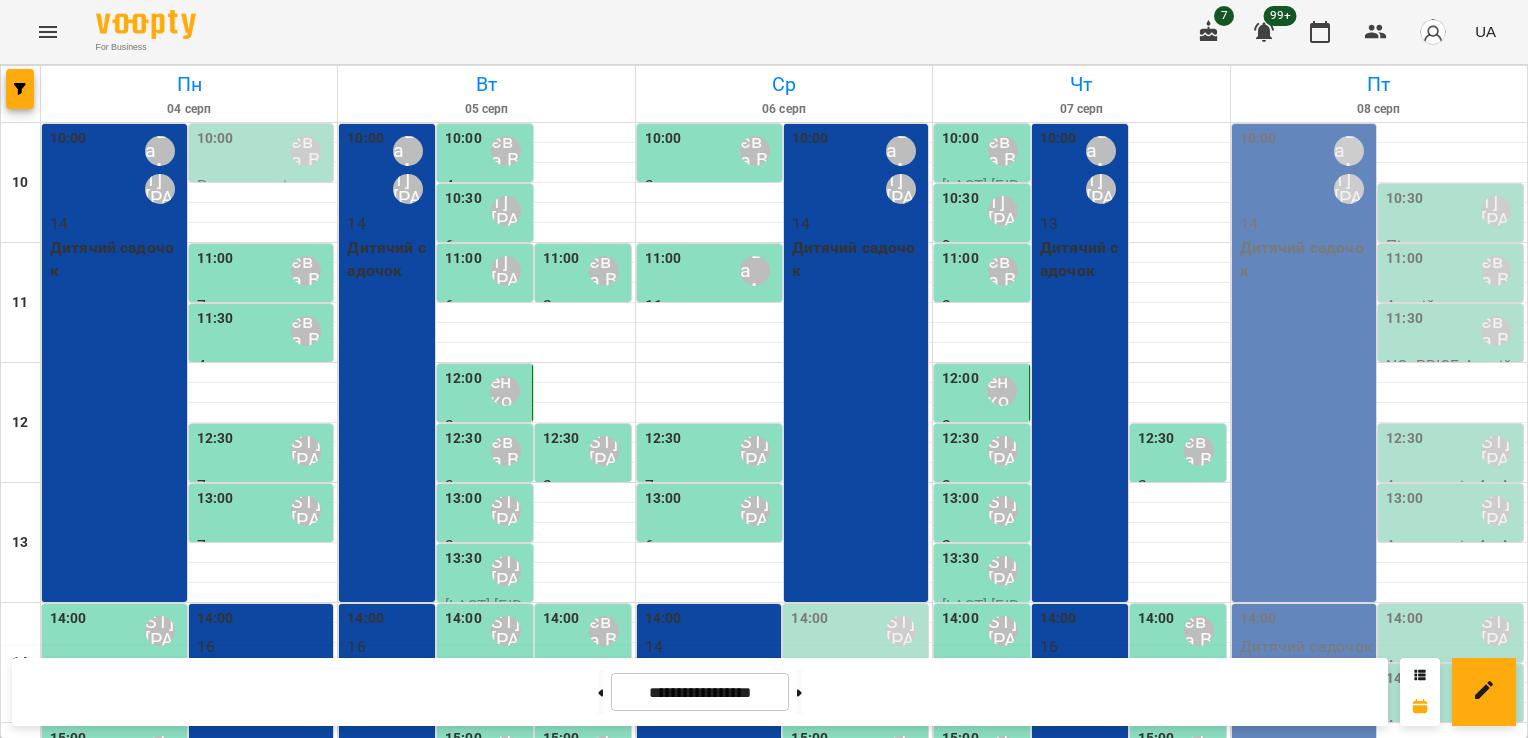 click on "10:00 [LAST] [FIRST] [PATRONYMIC] 14 Дитячий садочок" at bounding box center (1304, 363) 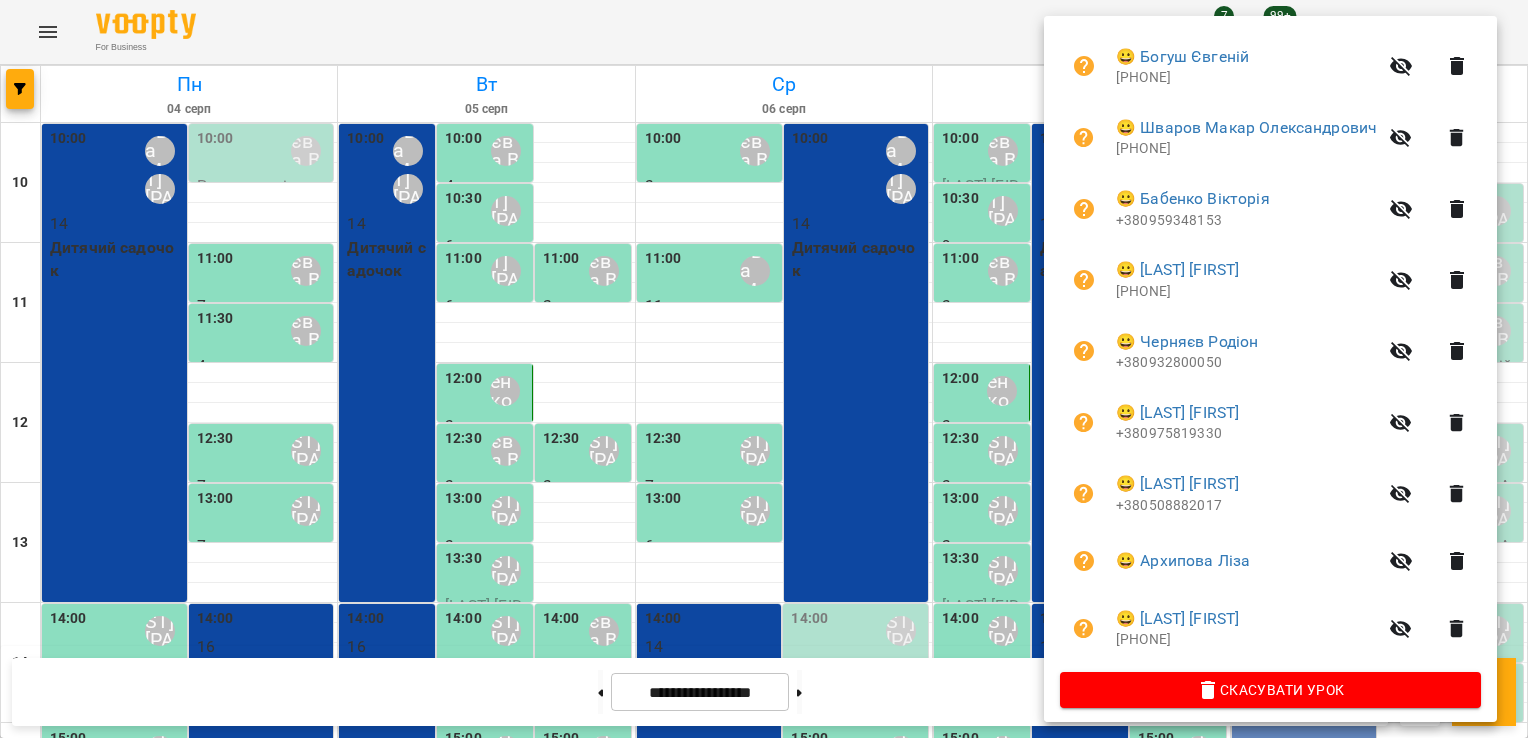 scroll, scrollTop: 860, scrollLeft: 0, axis: vertical 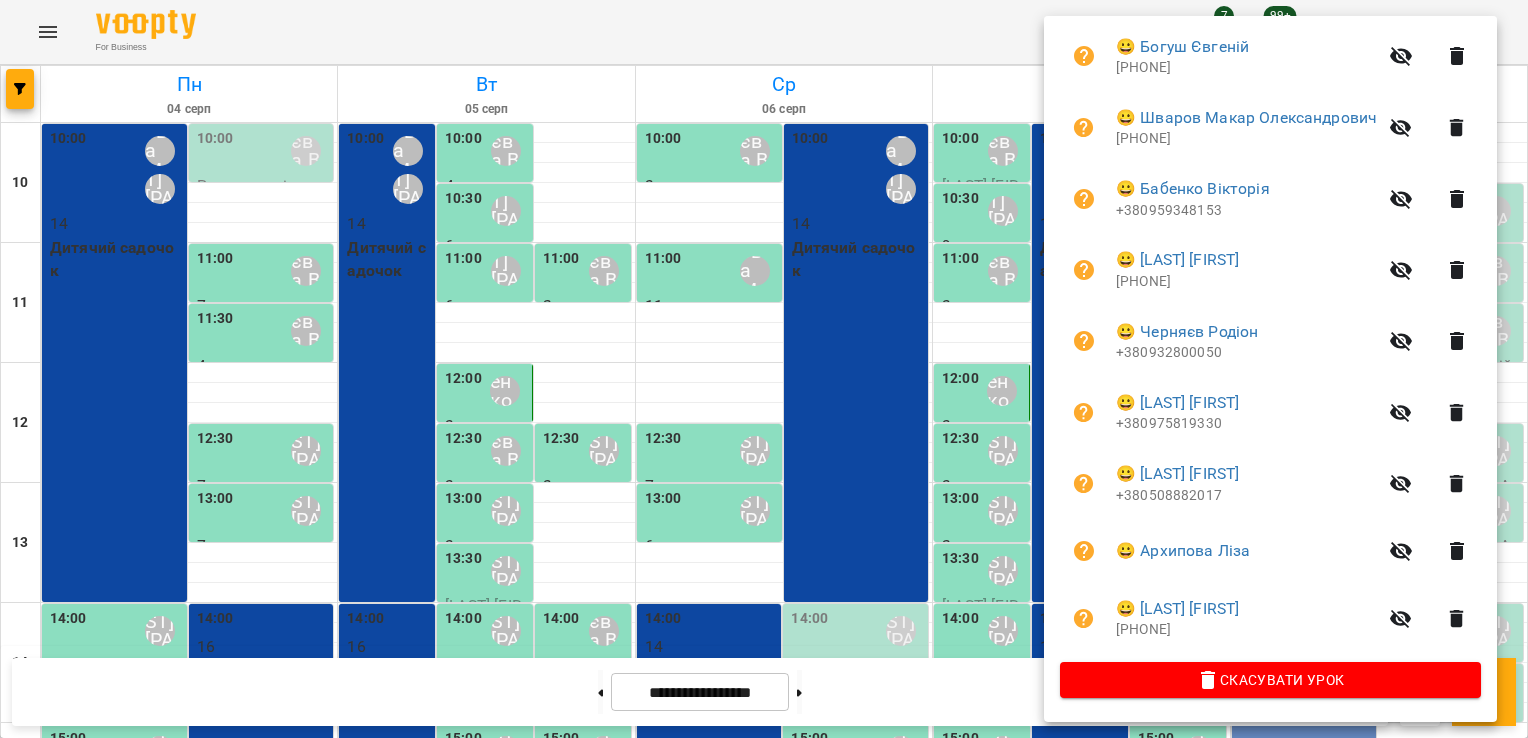 click at bounding box center [764, 369] 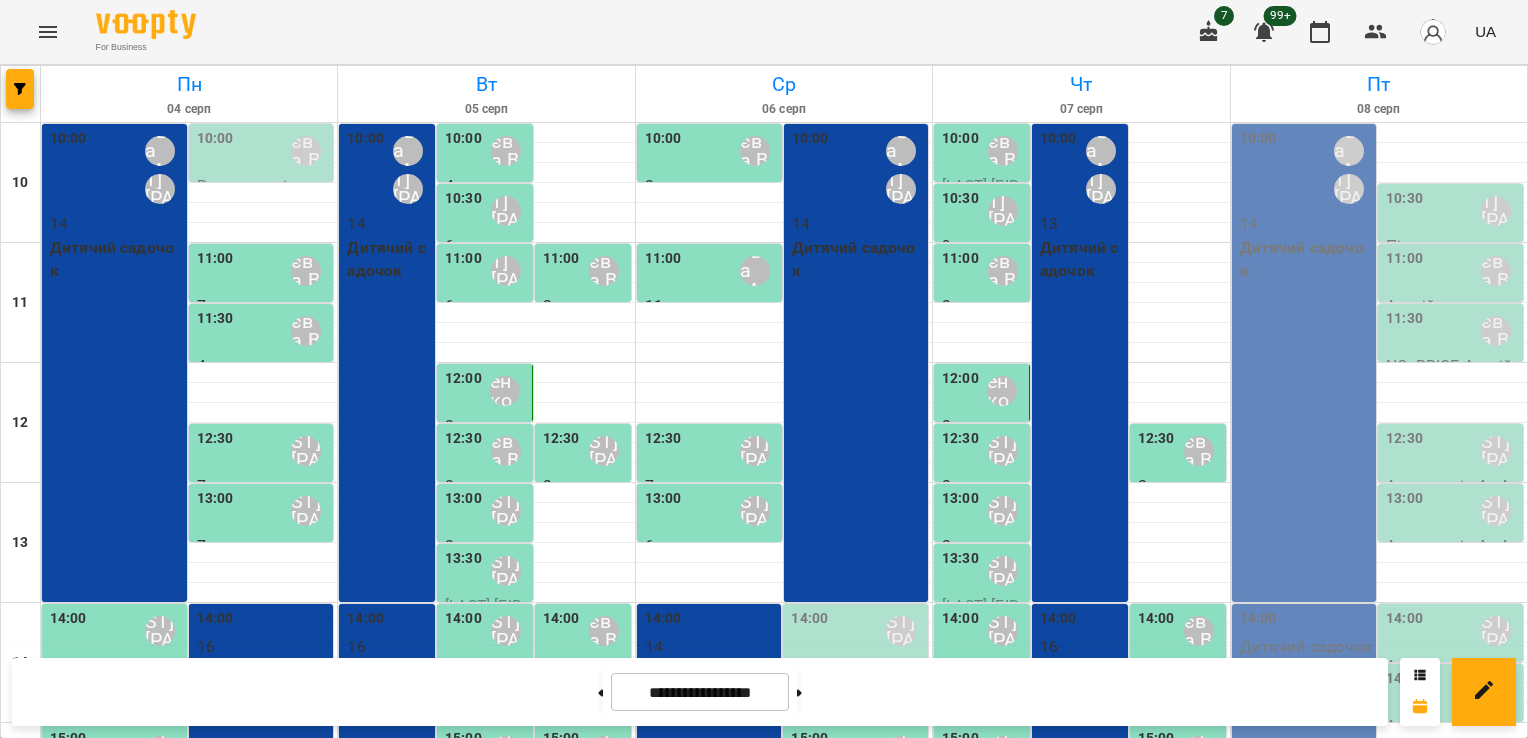 click on "10:00 [LAST] [FIRST] [PATRONYMIC] 14 Дитячий садочок" at bounding box center [1304, 363] 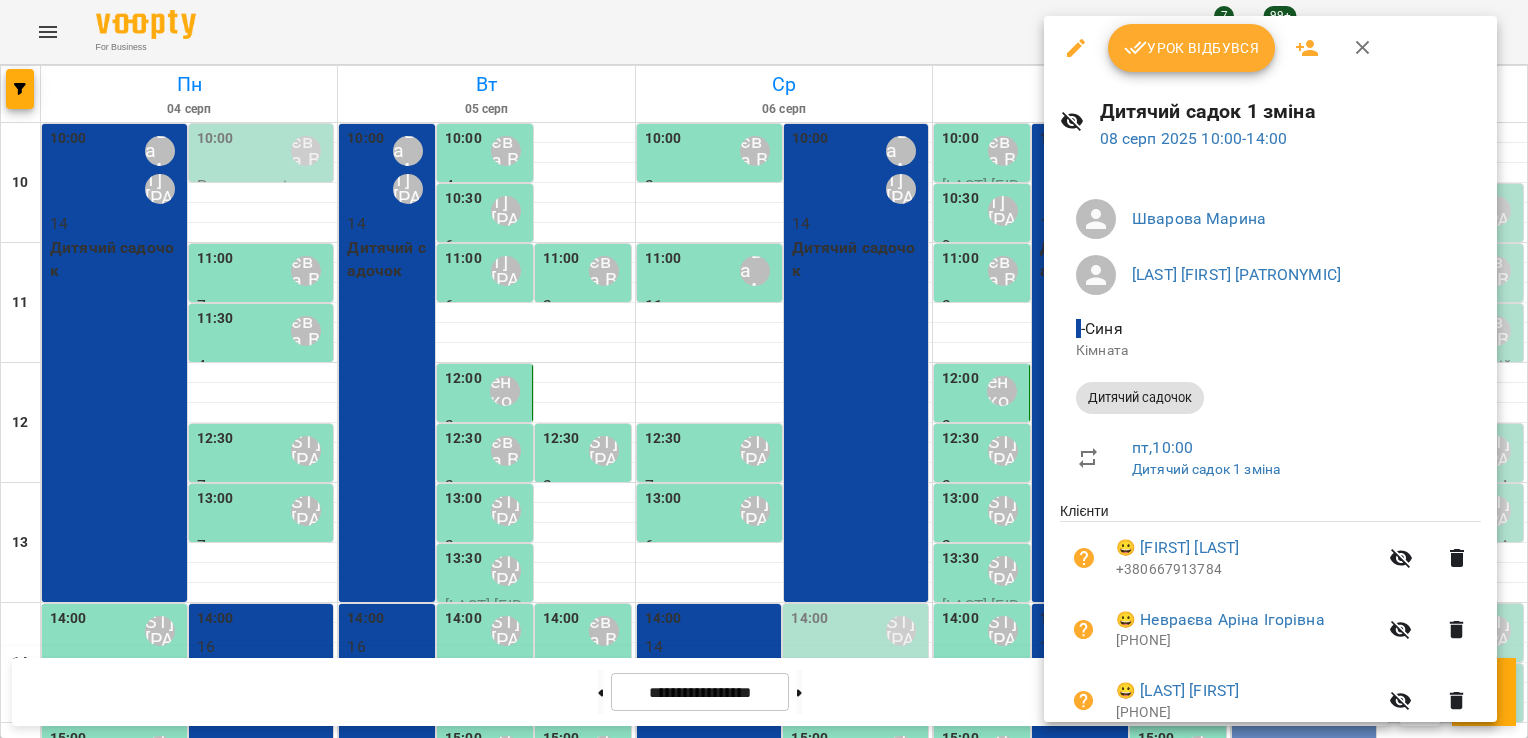 click 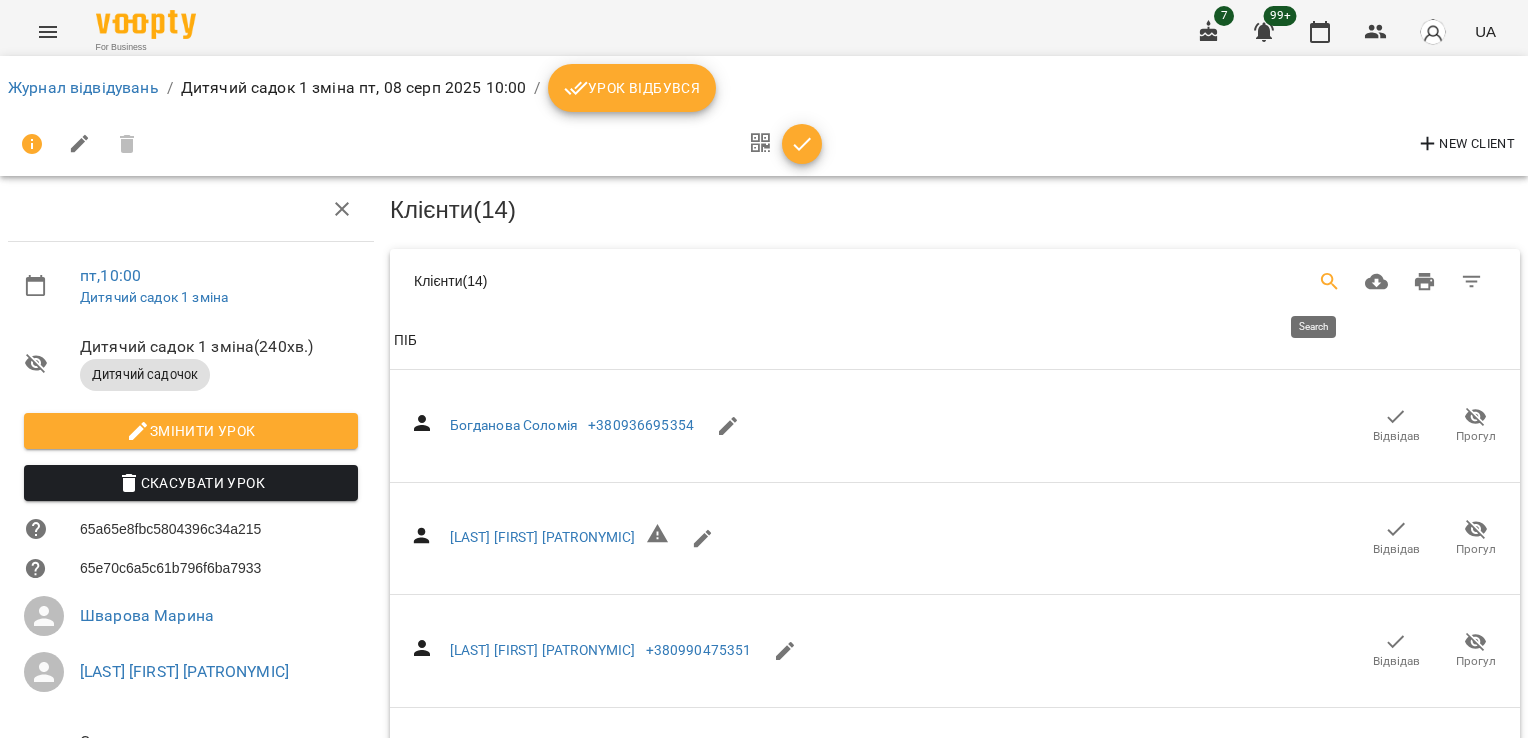 click 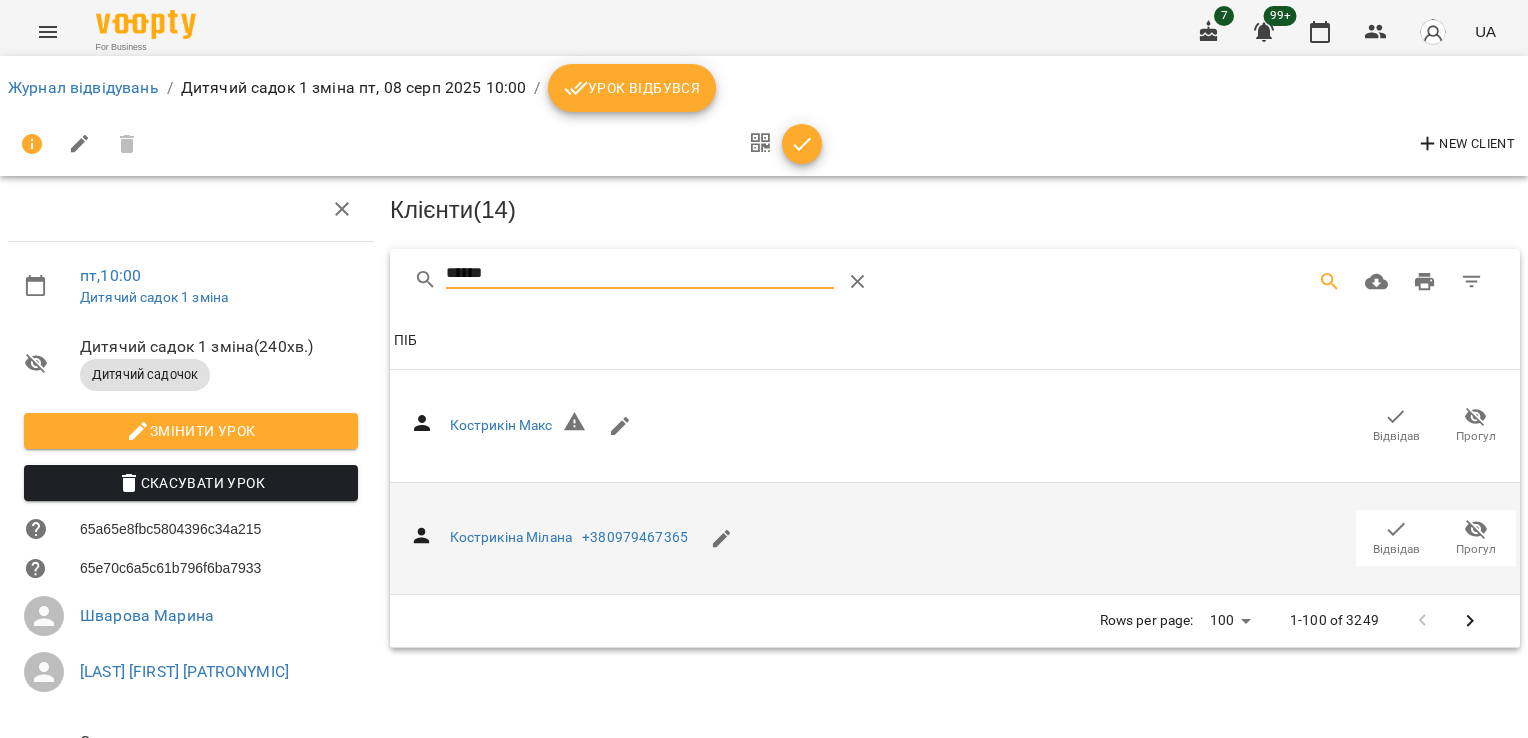 type on "******" 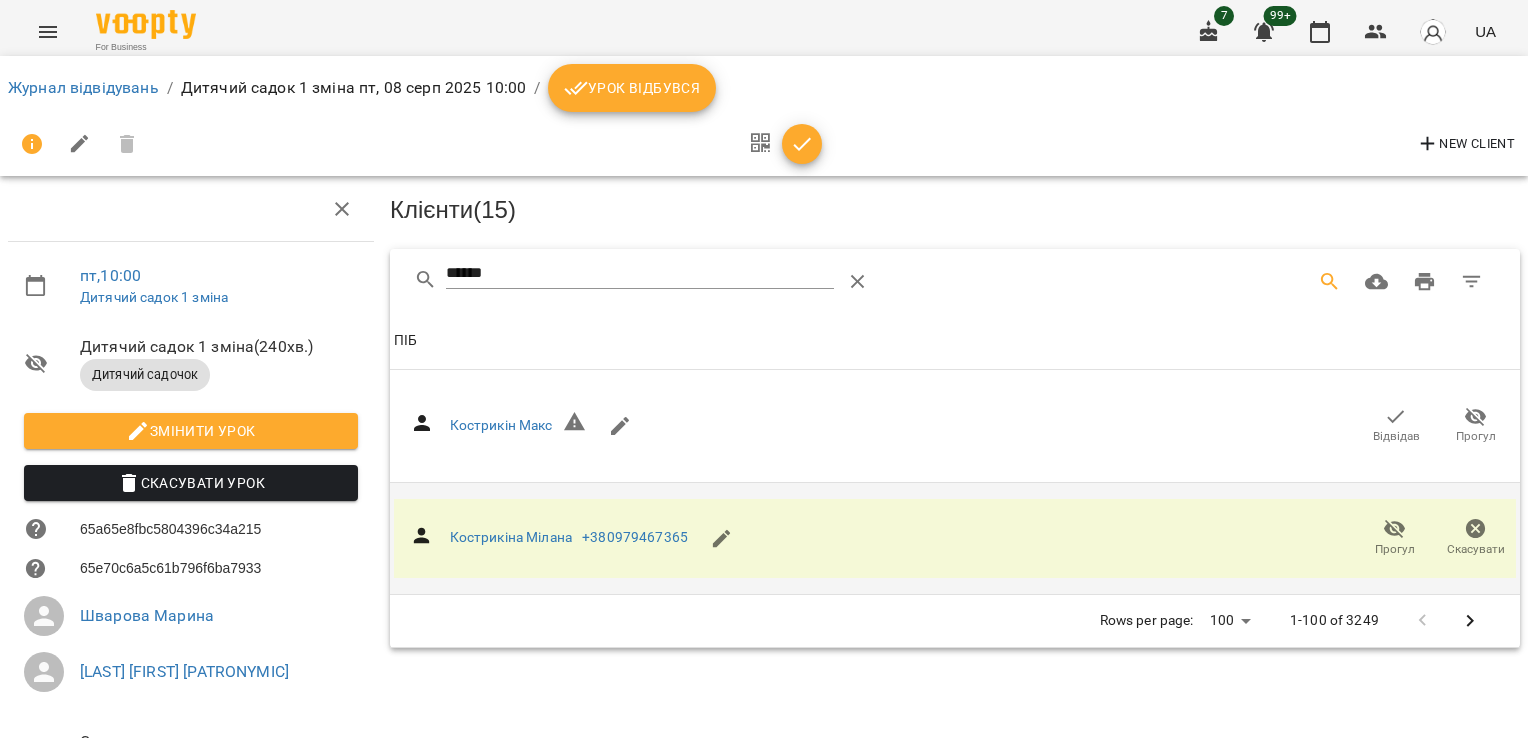 click at bounding box center [780, 144] 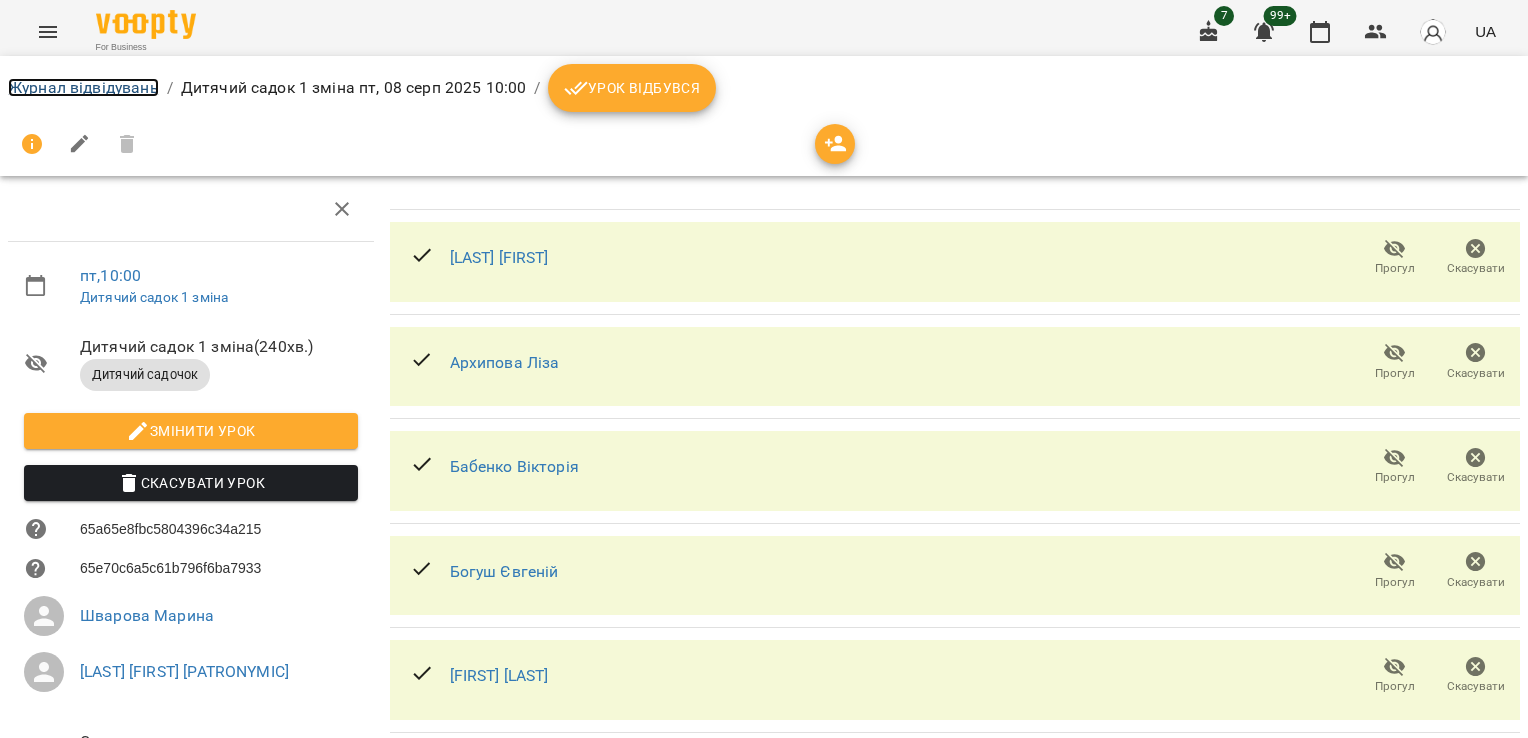 click on "Журнал відвідувань" at bounding box center [83, 87] 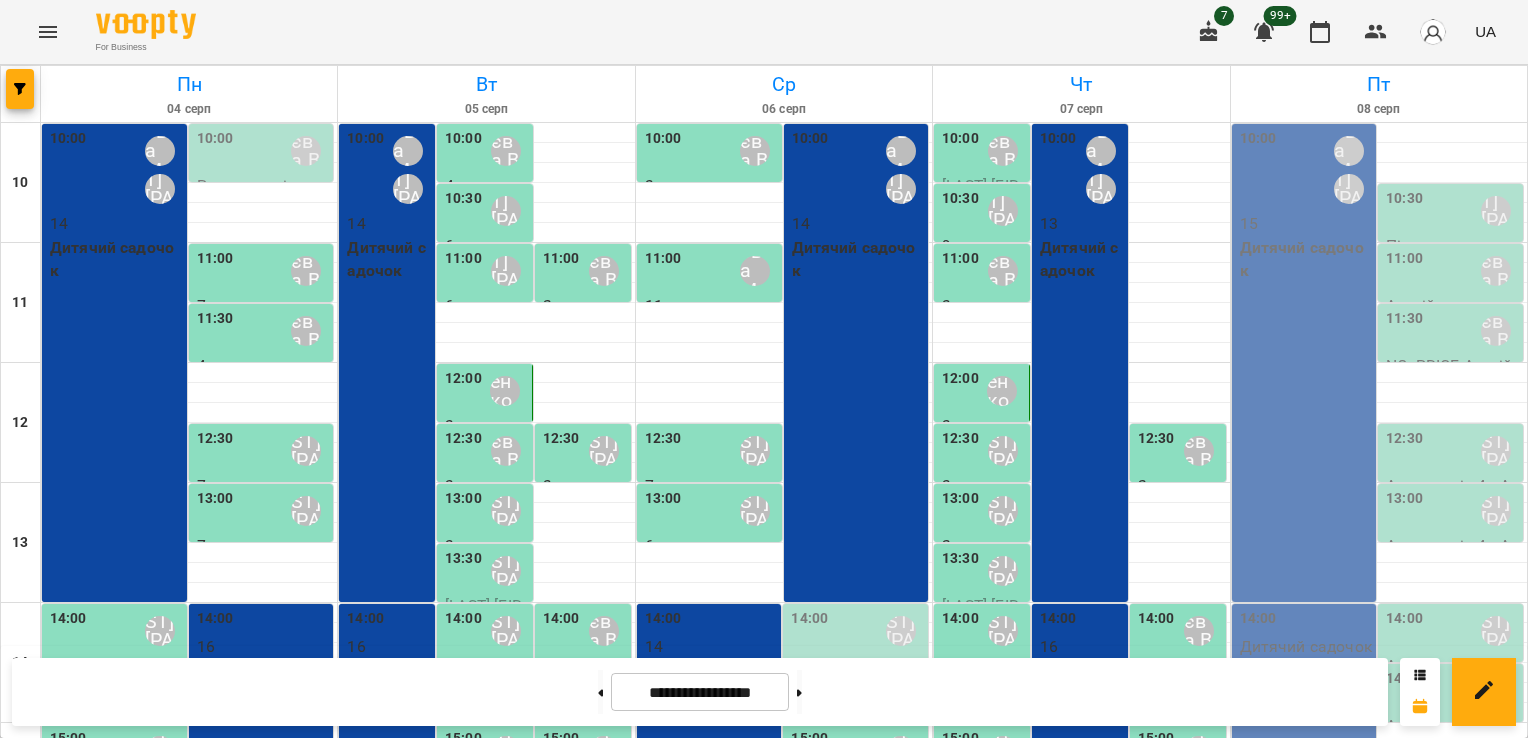 click on "Дитячий садочок" at bounding box center (1306, 259) 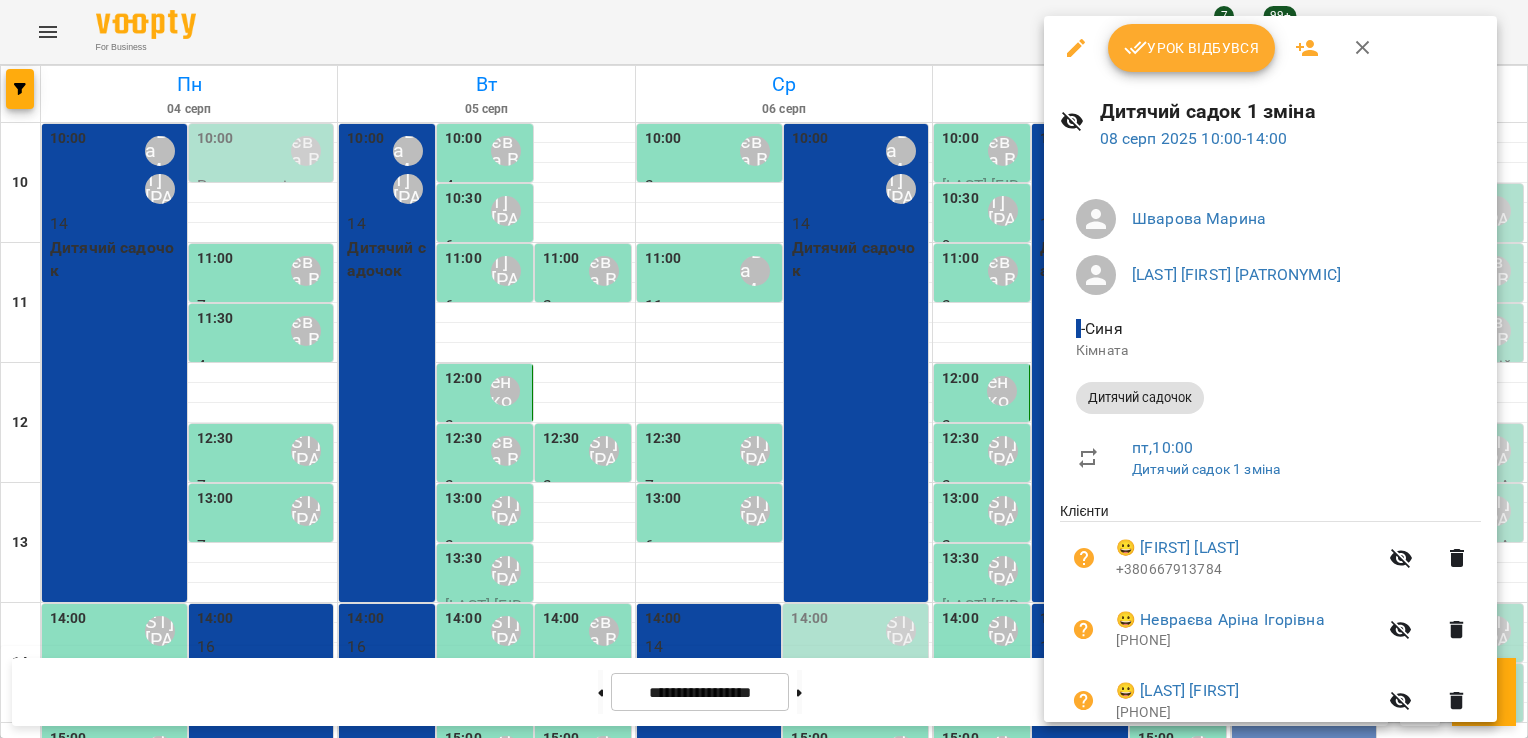 click on "Урок відбувся" at bounding box center (1192, 48) 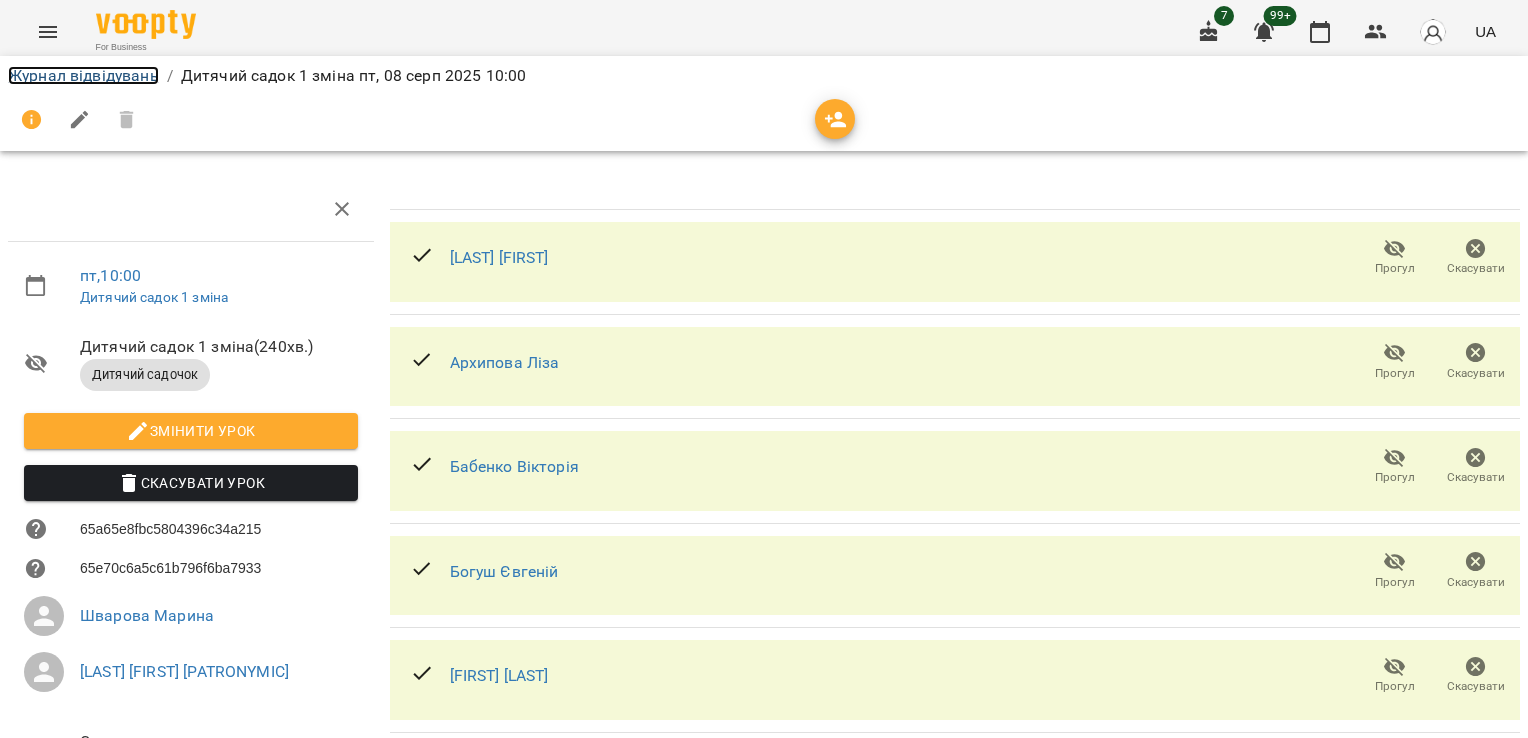 click on "Журнал відвідувань" at bounding box center (83, 75) 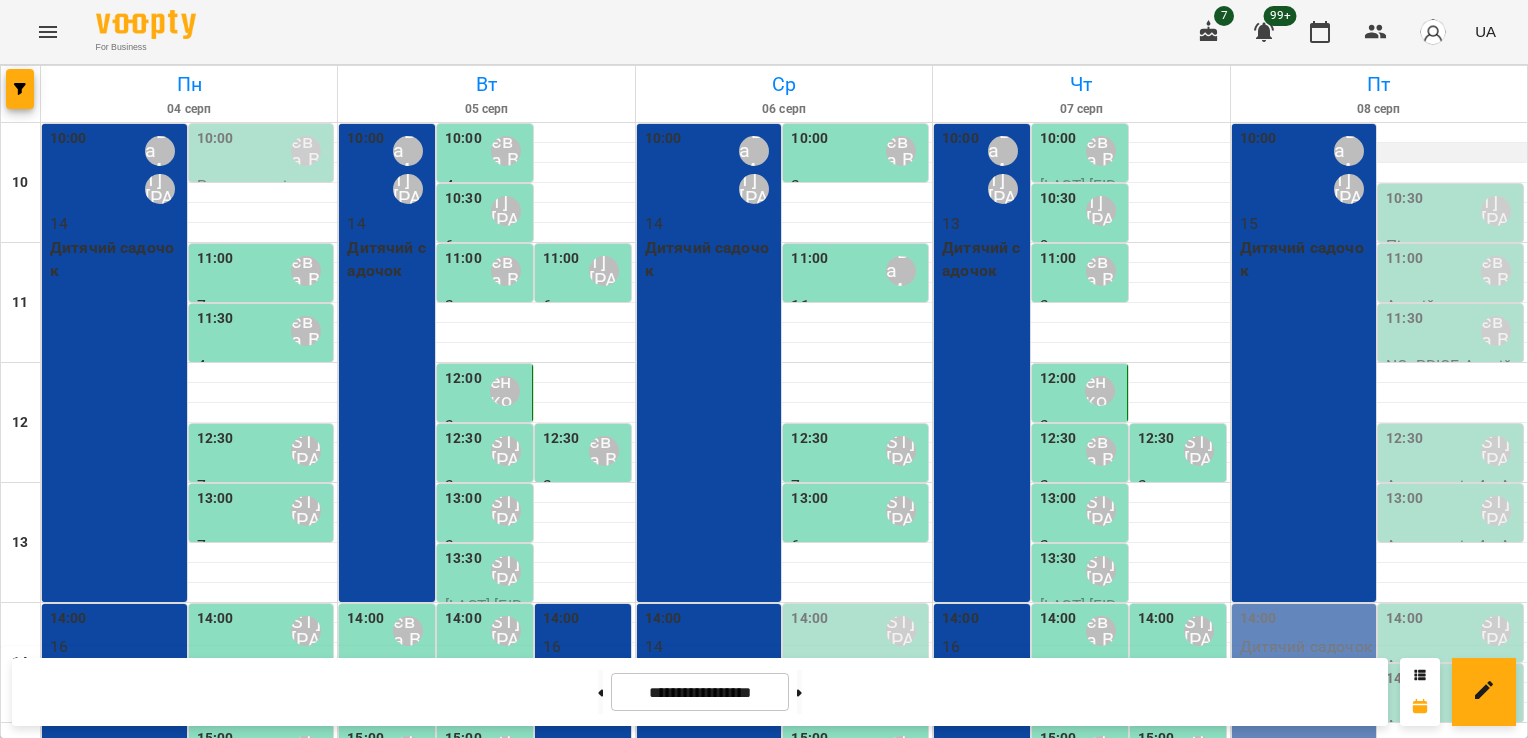 click at bounding box center [1379, 153] 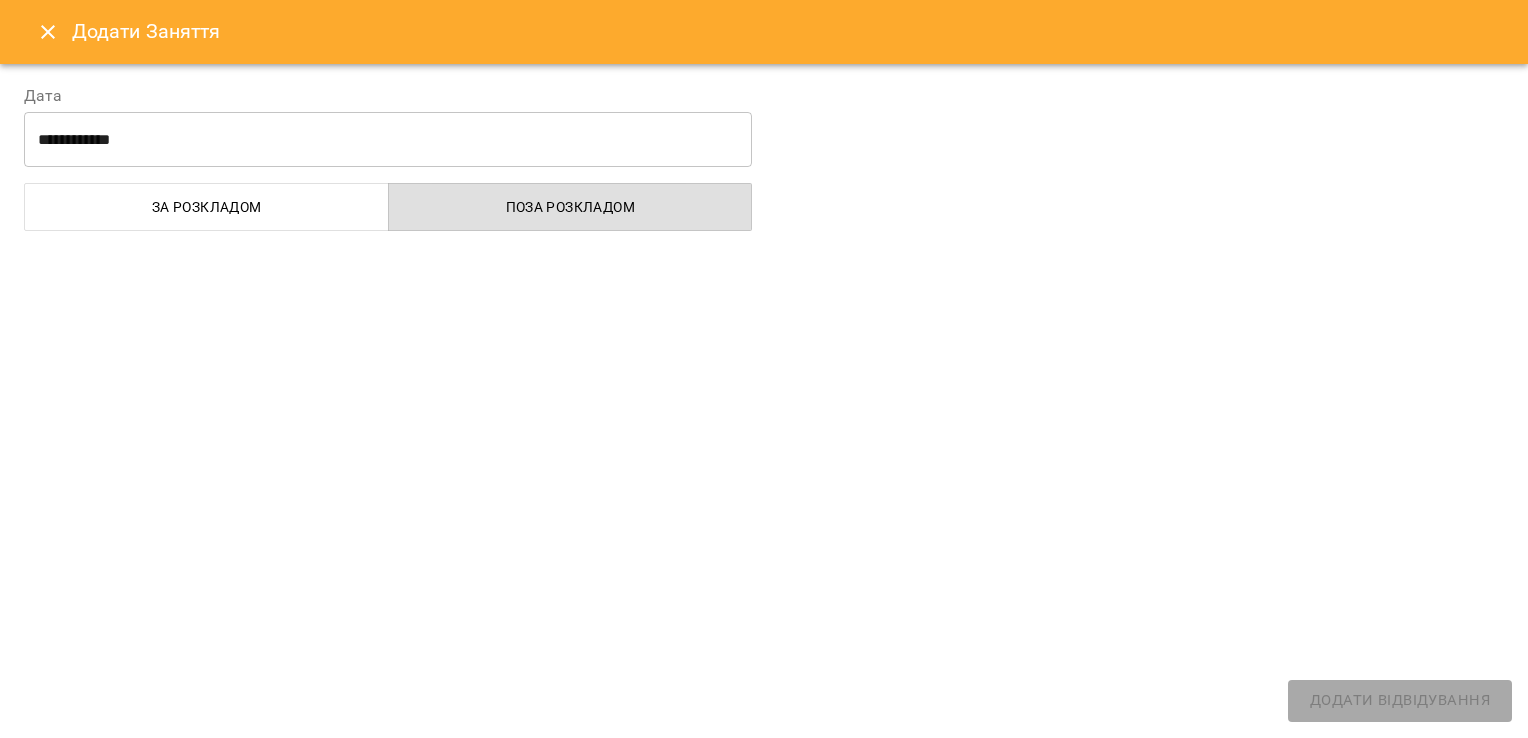 select on "**********" 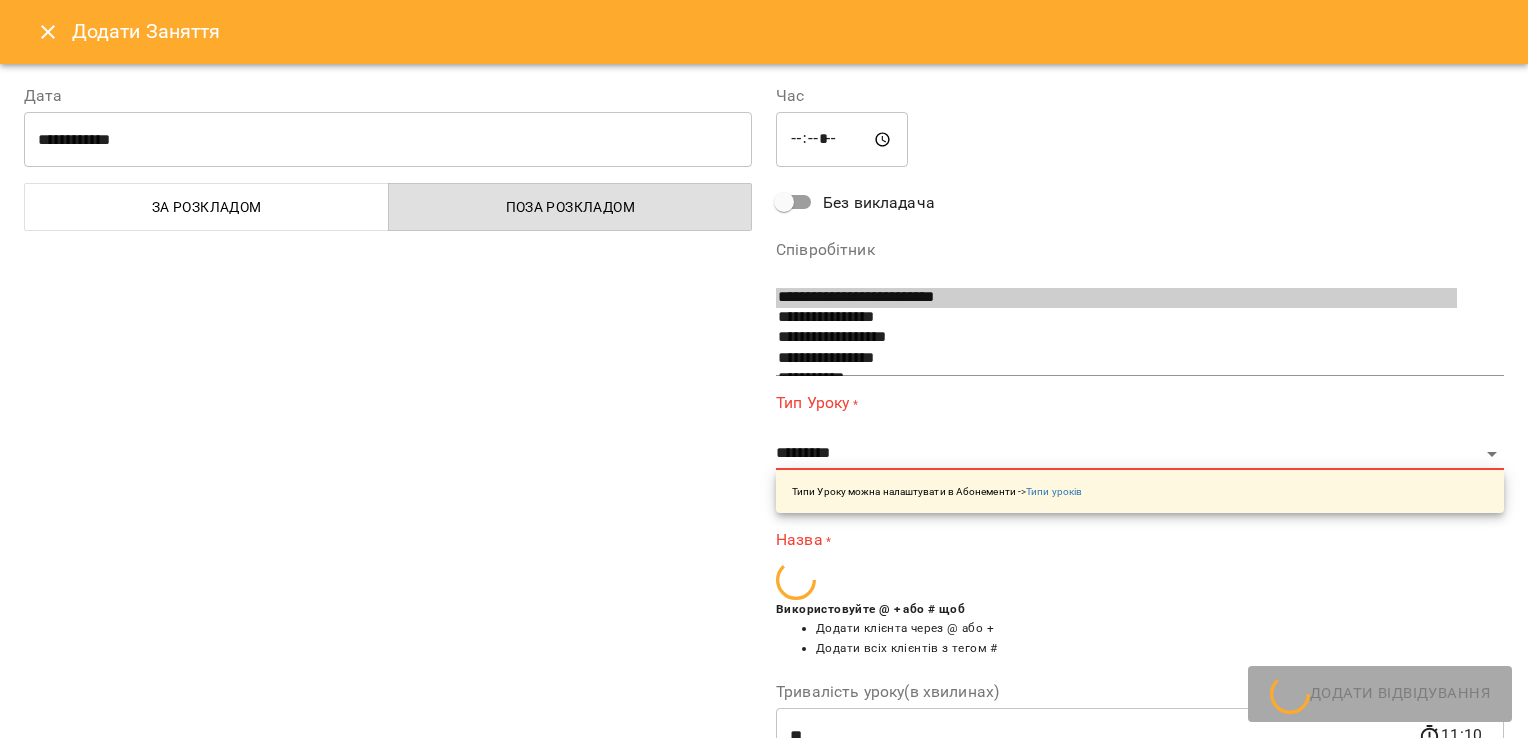 scroll, scrollTop: 33, scrollLeft: 0, axis: vertical 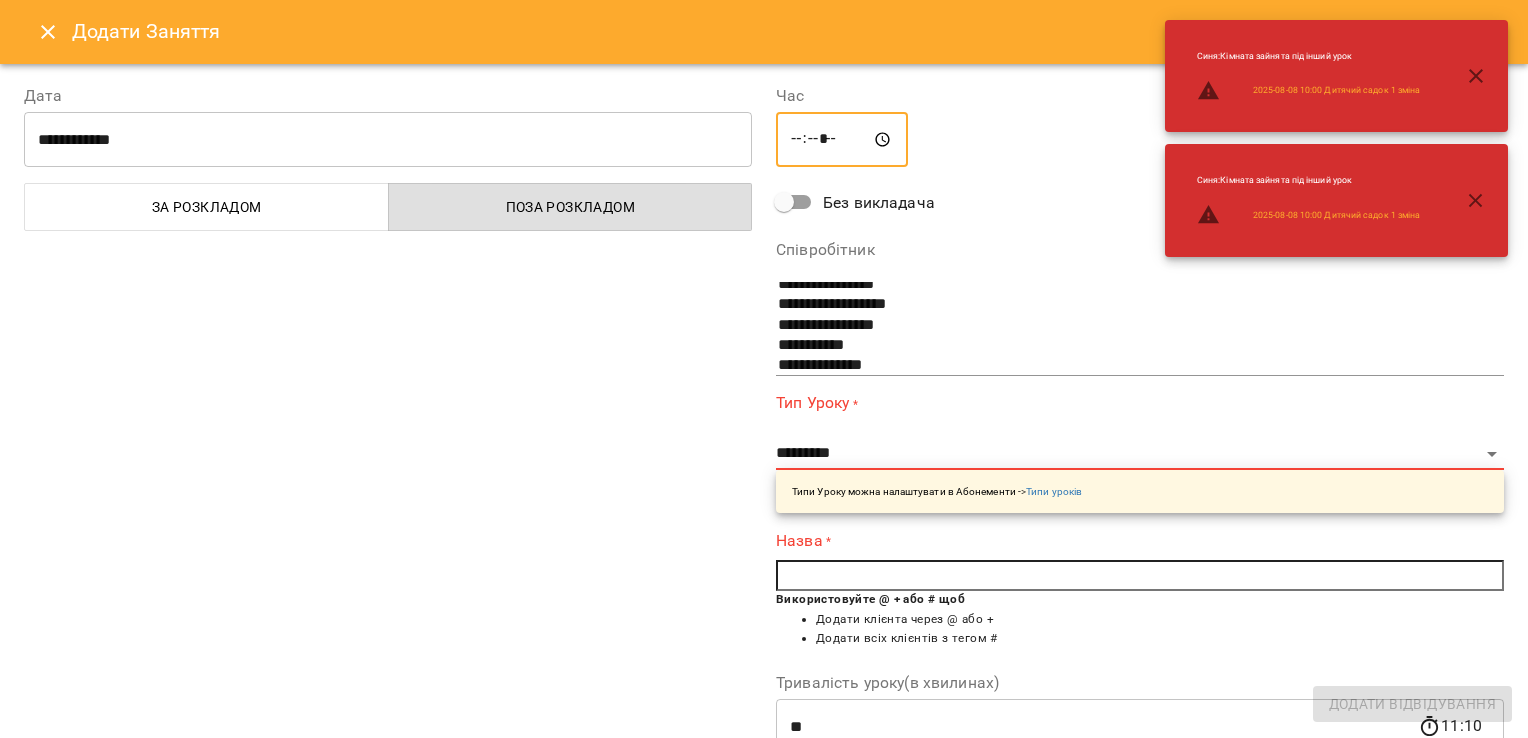 click on "*****" at bounding box center [842, 140] 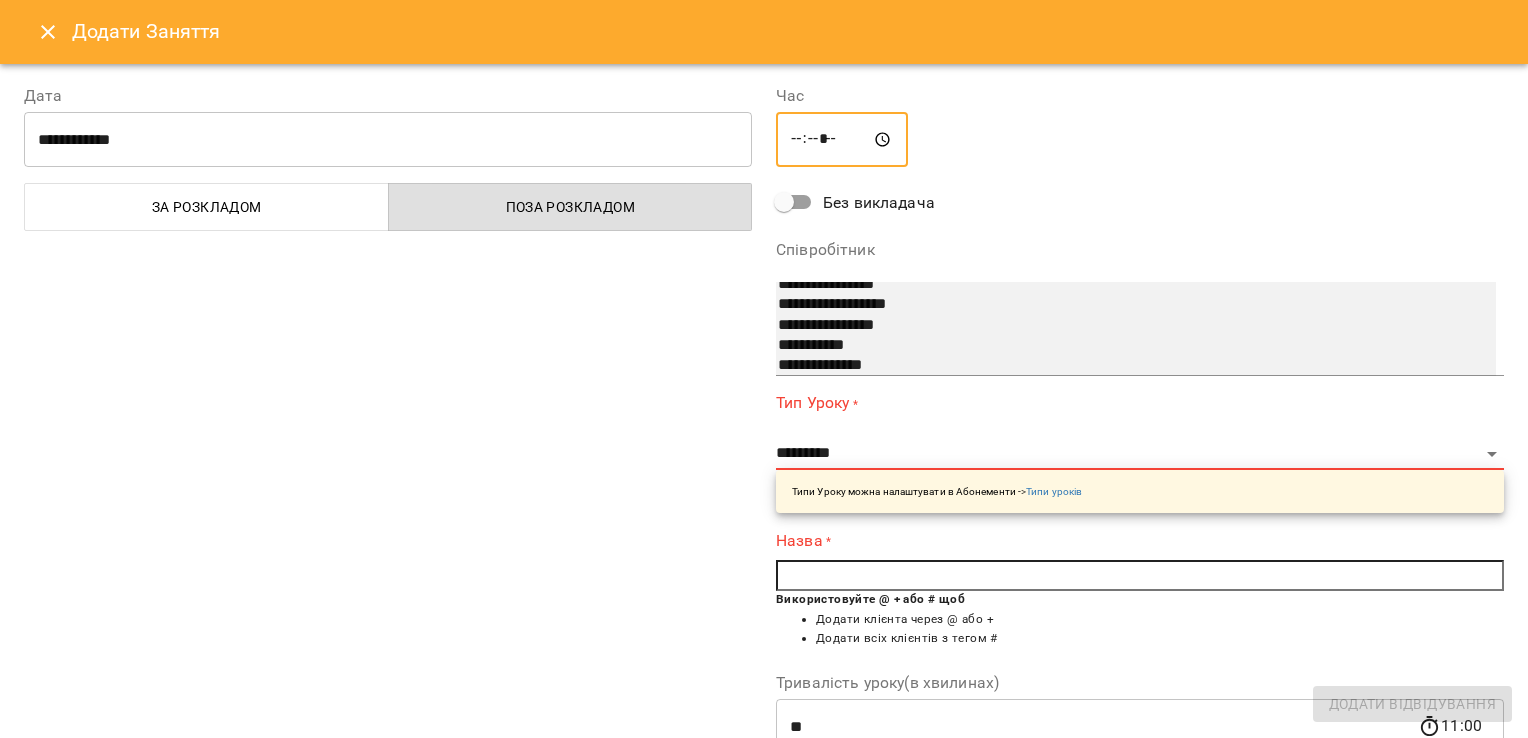 scroll, scrollTop: 0, scrollLeft: 0, axis: both 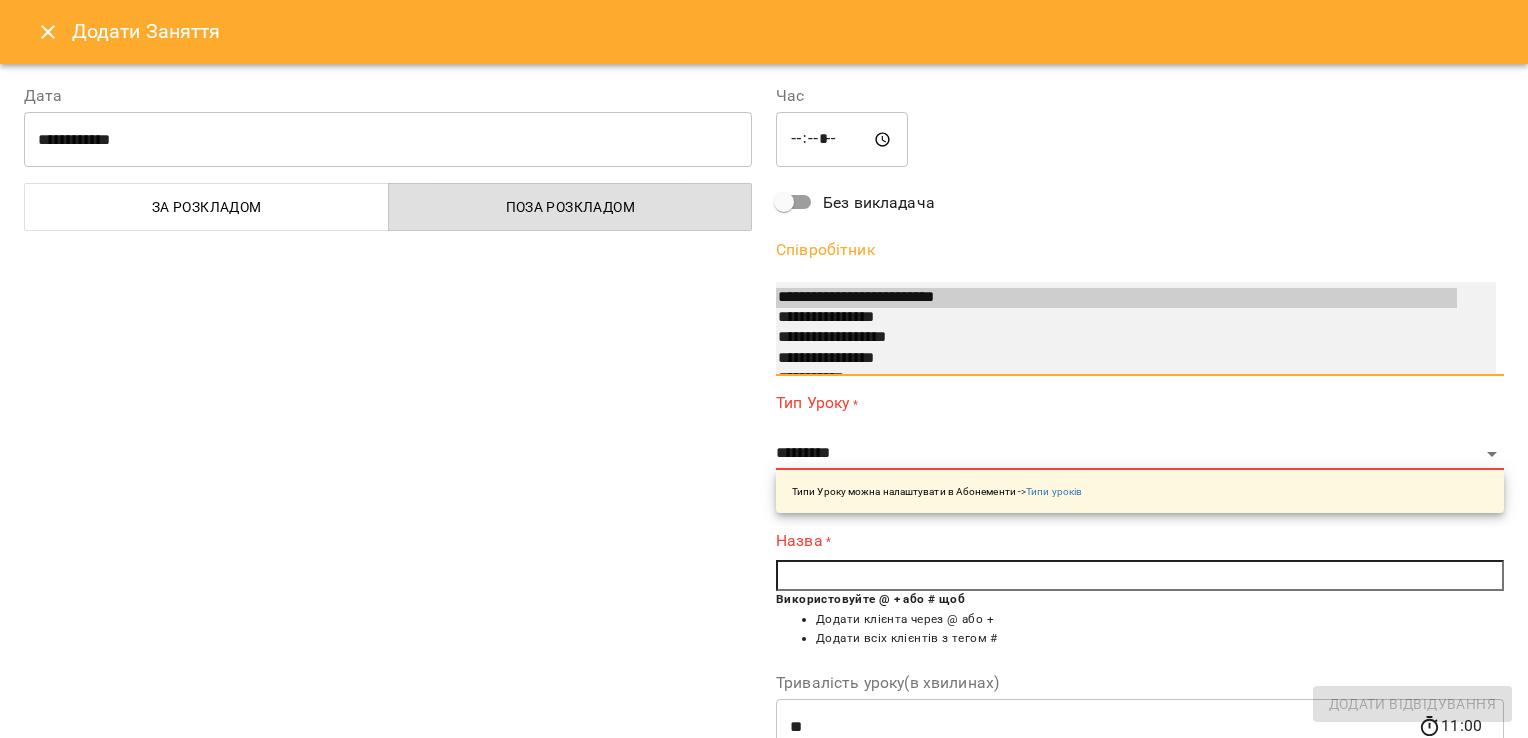 select on "**********" 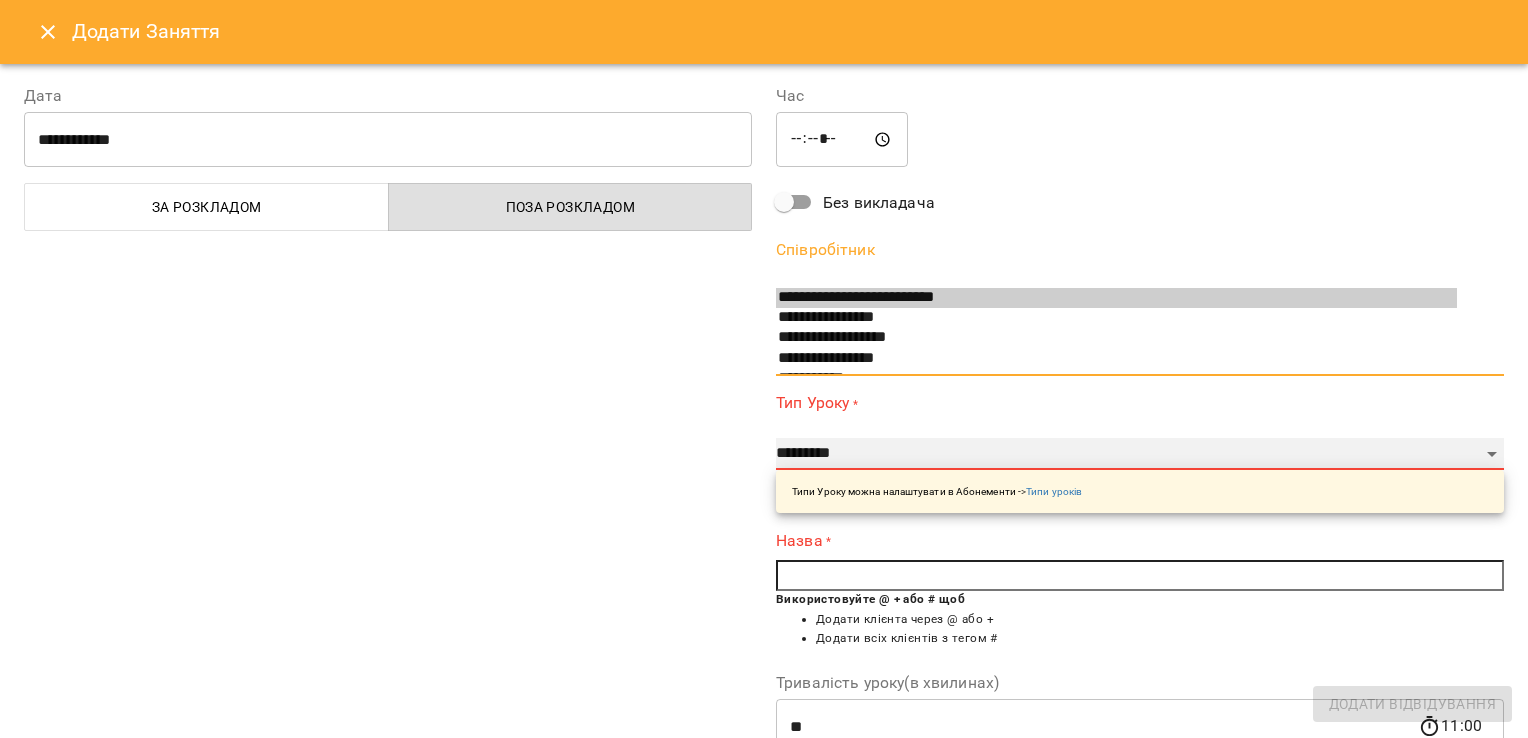 click on "**********" at bounding box center [1140, 454] 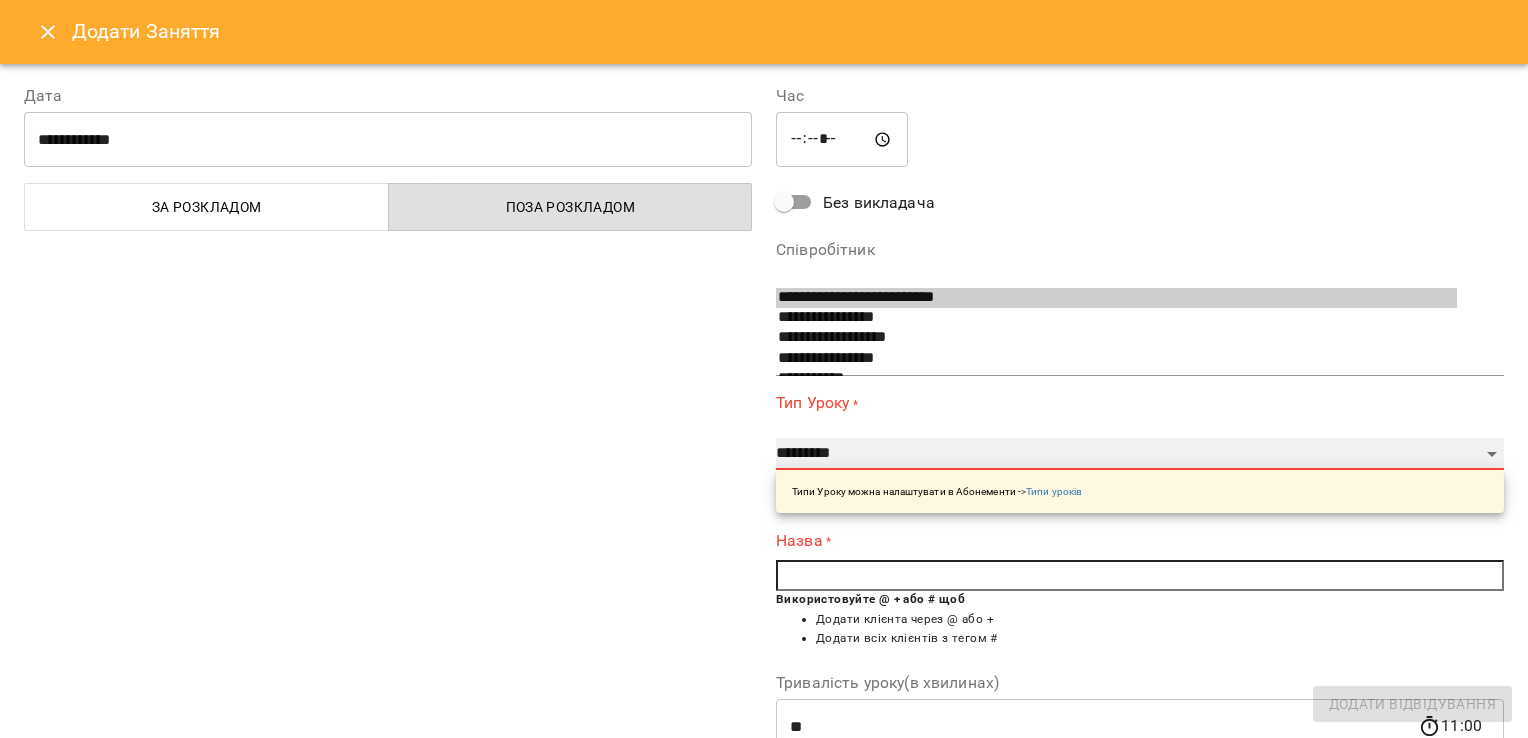 select on "**********" 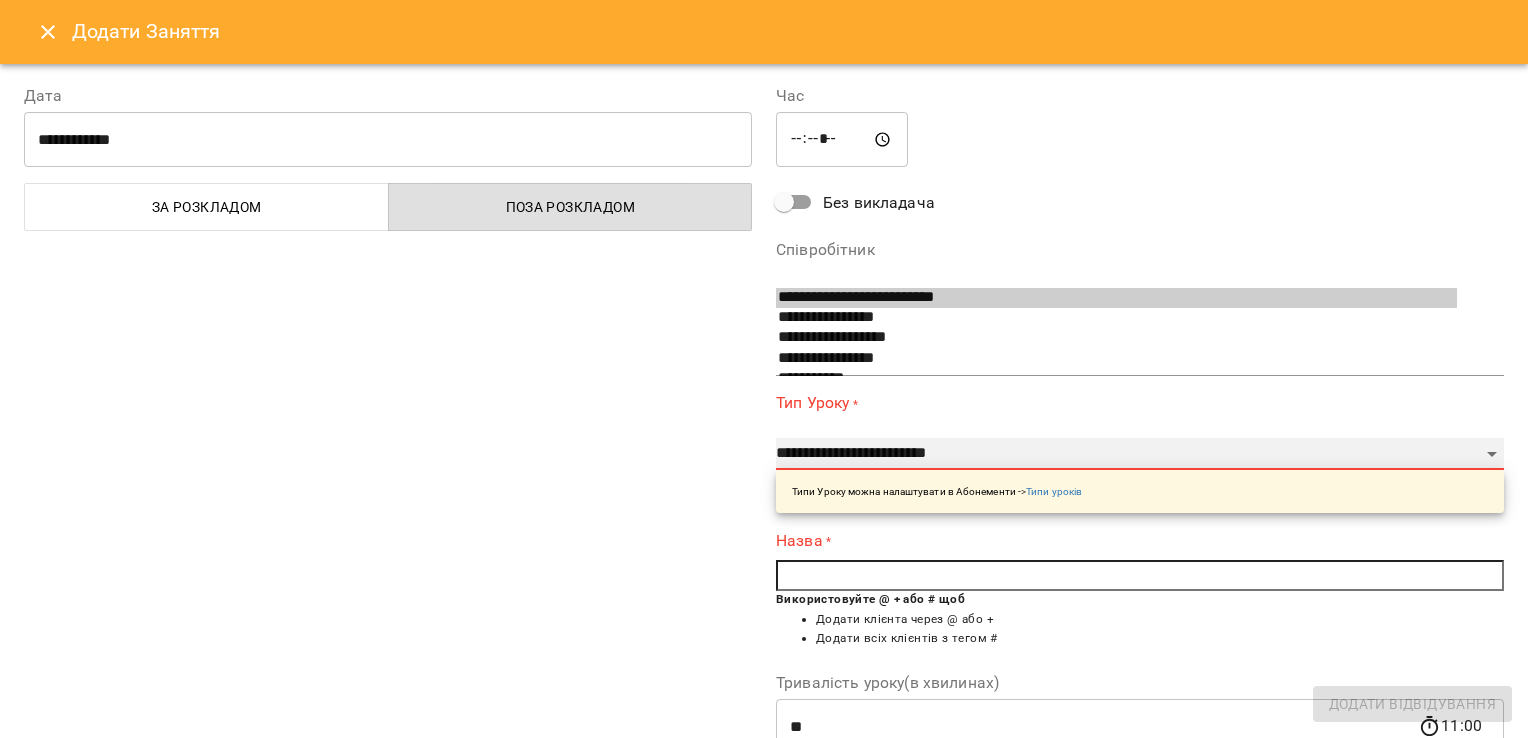click on "**********" at bounding box center (1140, 454) 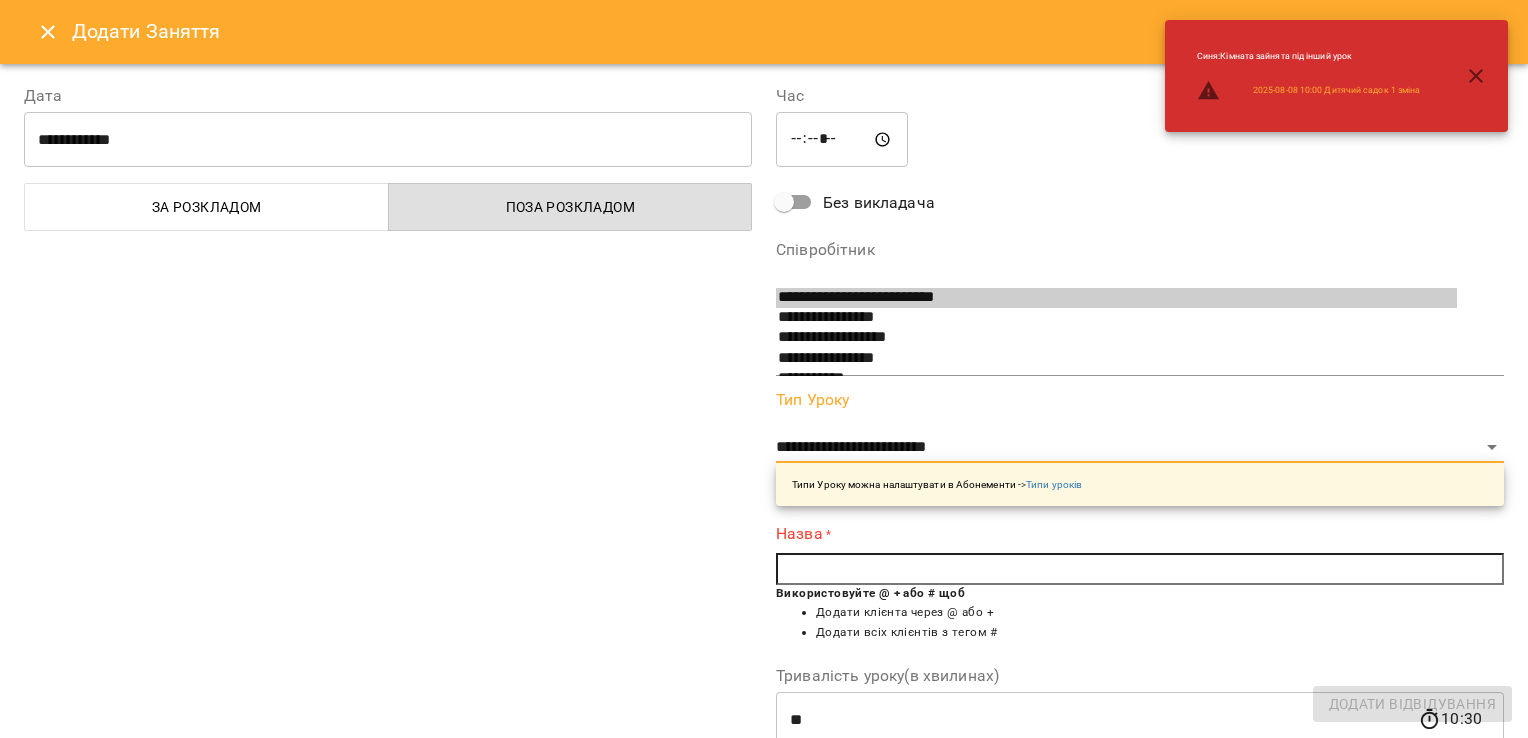 click at bounding box center [1140, 569] 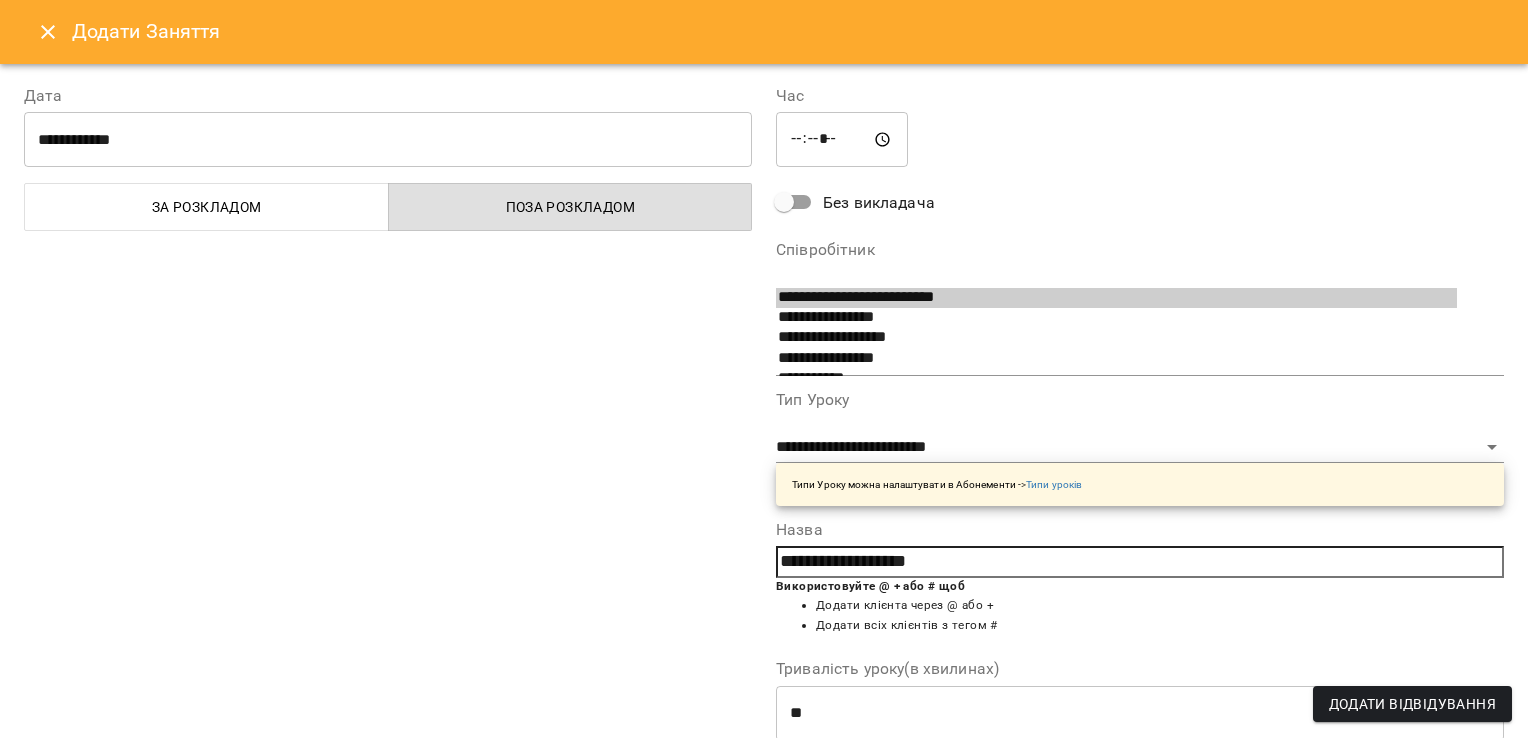 type on "**********" 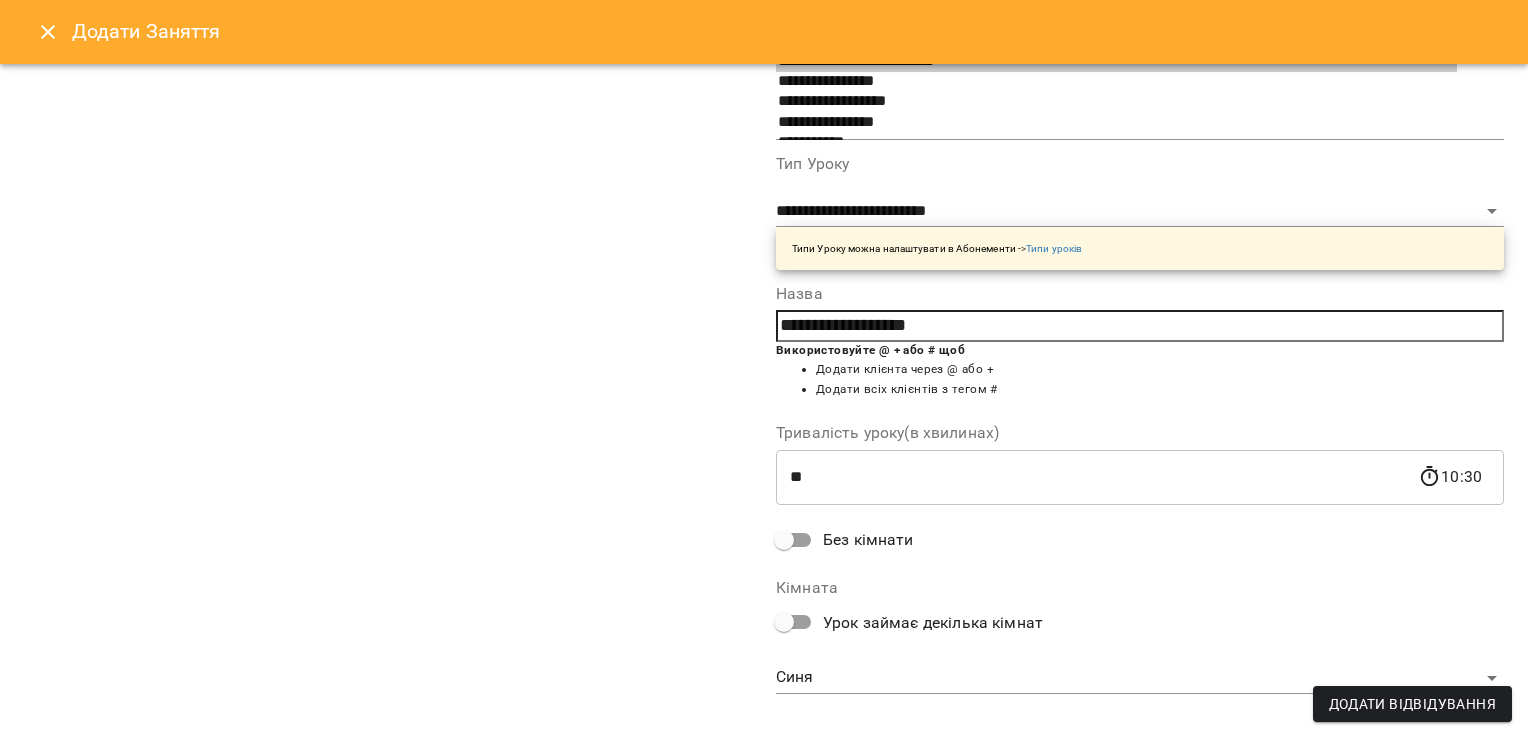 scroll, scrollTop: 260, scrollLeft: 0, axis: vertical 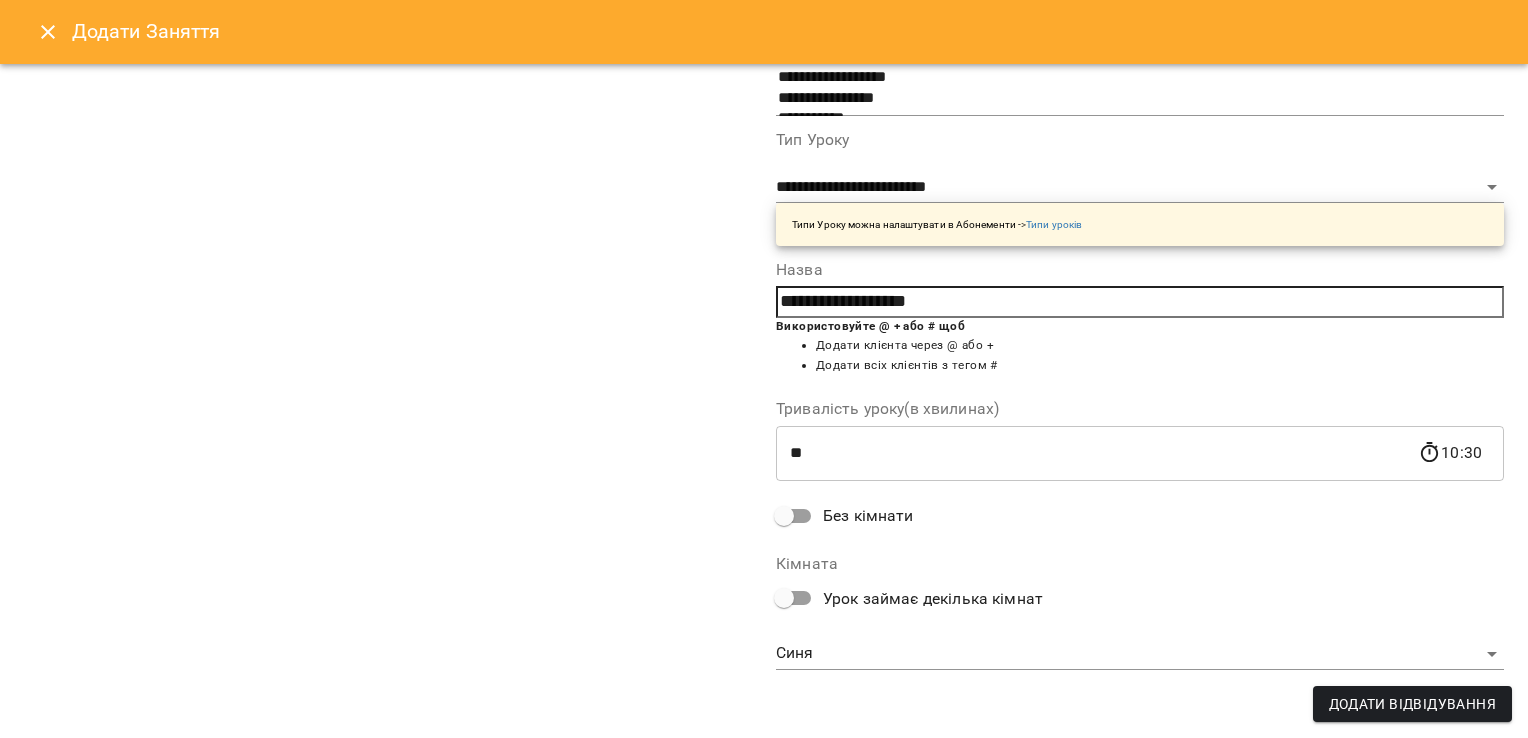 click on "For Business 7 99+ UA Пн 04 серп Вт 05 серп Ср 06 серп Чт 07 серп Пт 08 серп 10 11 12 13 14 15 16 17 10:00 [LAST] [FIRST] [PATRONYMIC] 14 Дитячий садочок 10:00 [LAST] [FIRST] Розвиваючі заняття  малюки 2+ - Розвиваючі заняття 11:00 [LAST] [FIRST] 7 Англійська мова 4-6 р. 11:30 [LAST] [FIRST] 4 NO_PRICE 12:30 [LAST] [FIRST] [PATRONYMIC]  7 Психологія для дітей 3-5  13:00 [LAST] [FIRST] [PATRONYMIC]  7 Психологія для дітей 3-5  14:00 16 Дитячий садочок 14:00 [LAST] [FIRST] [PATRONYMIC]  16 Психологія для дітей 3-5  14:30 [LAST] [FIRST] [PATRONYMIC]  7 6 12" at bounding box center (764, 586) 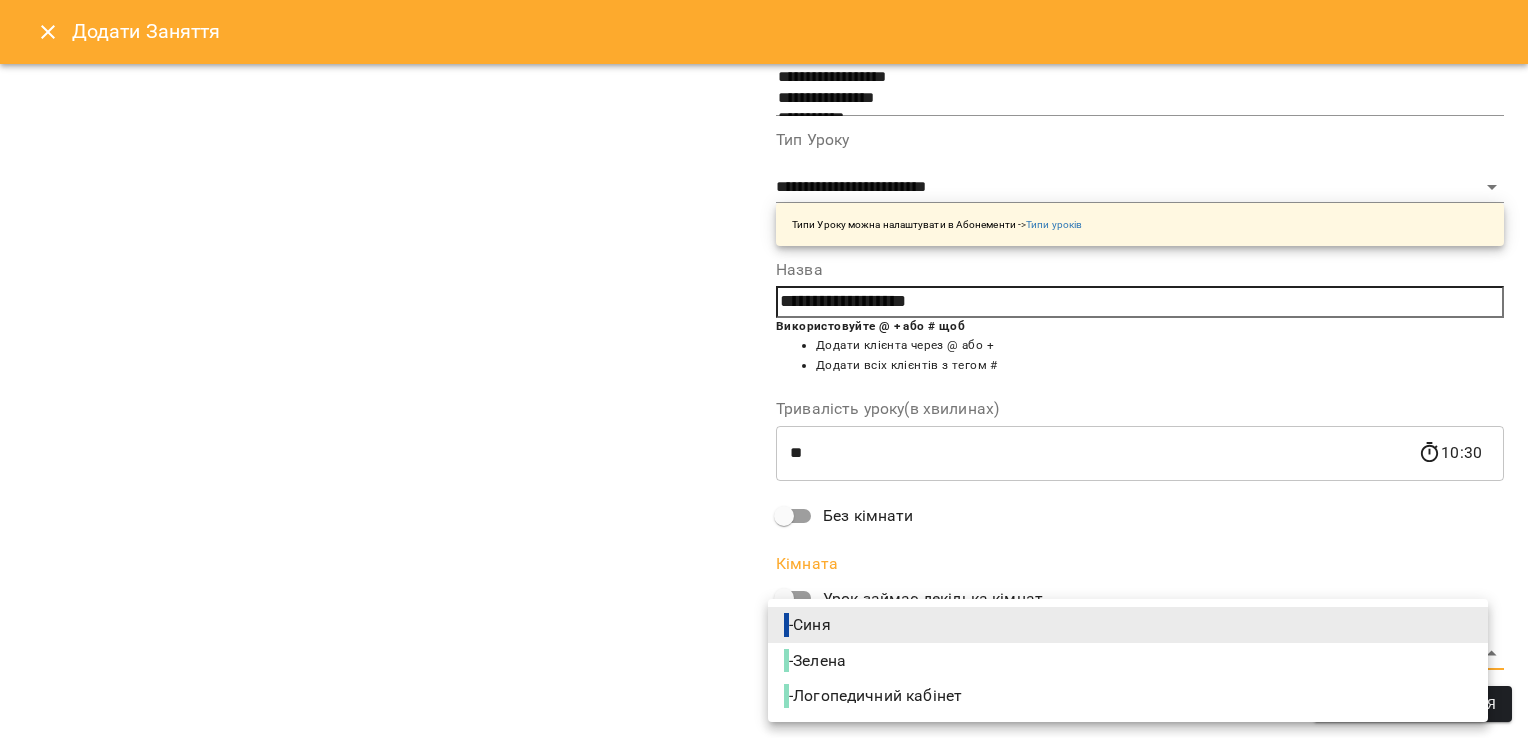 click on "-  Зелена" at bounding box center [1128, 661] 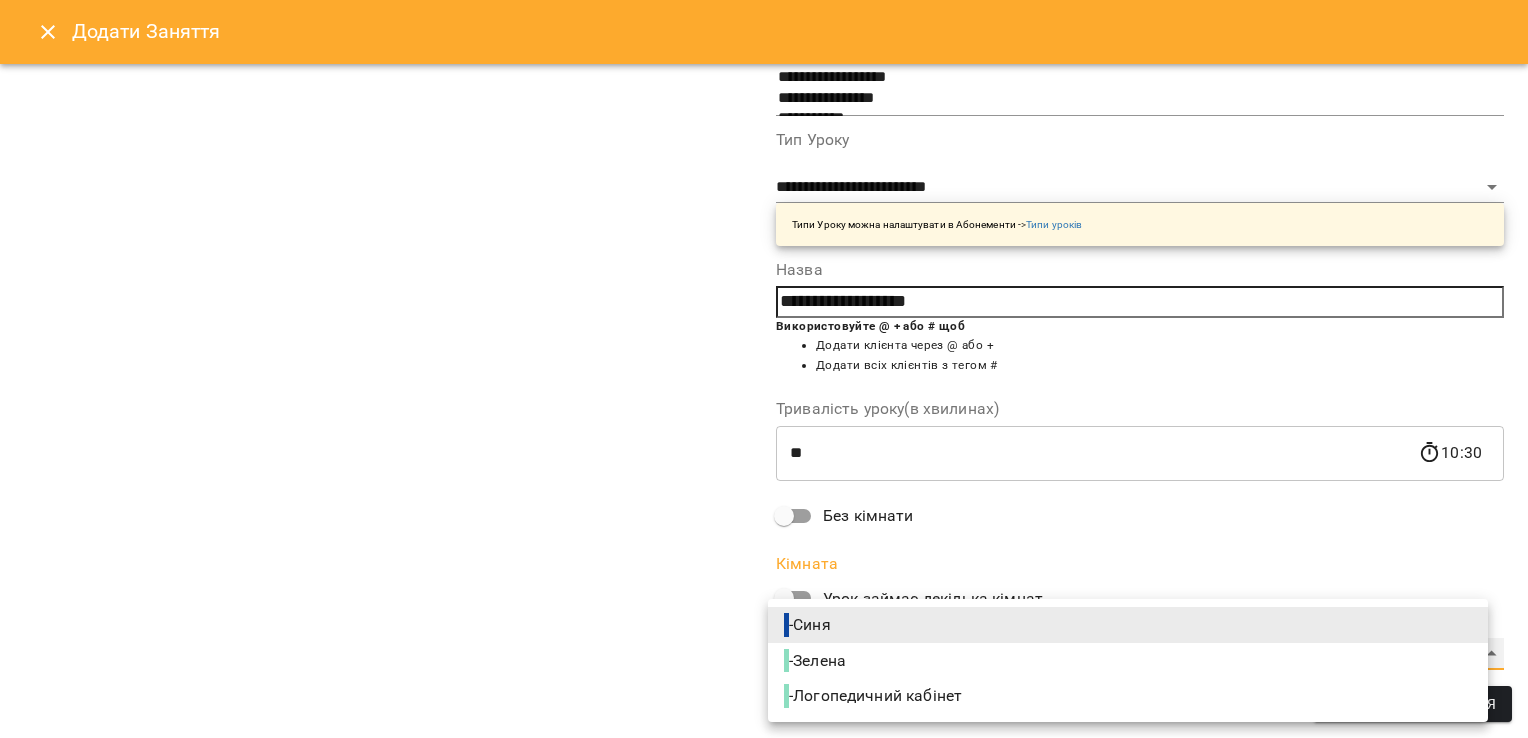 type on "**********" 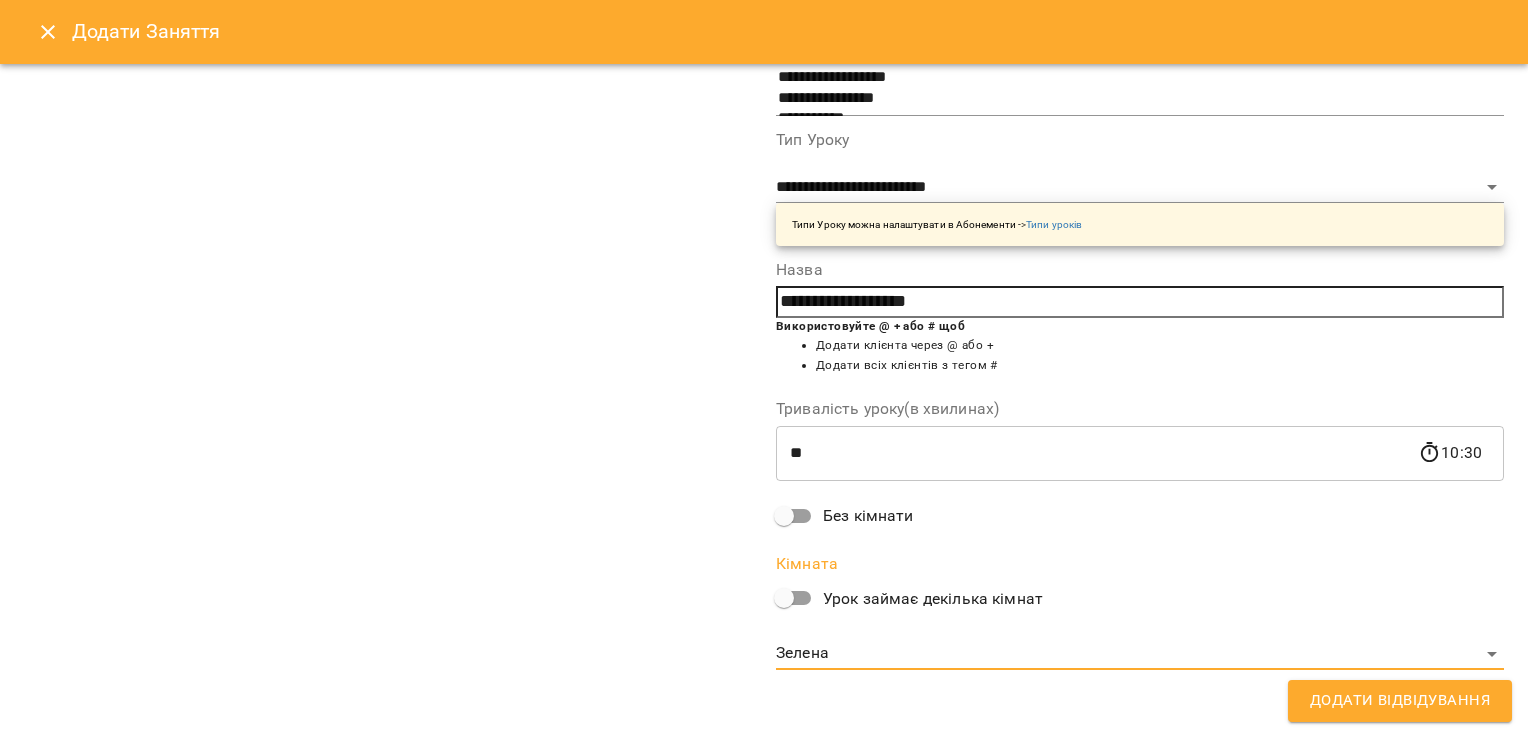 click on "Додати Відвідування" at bounding box center (1400, 701) 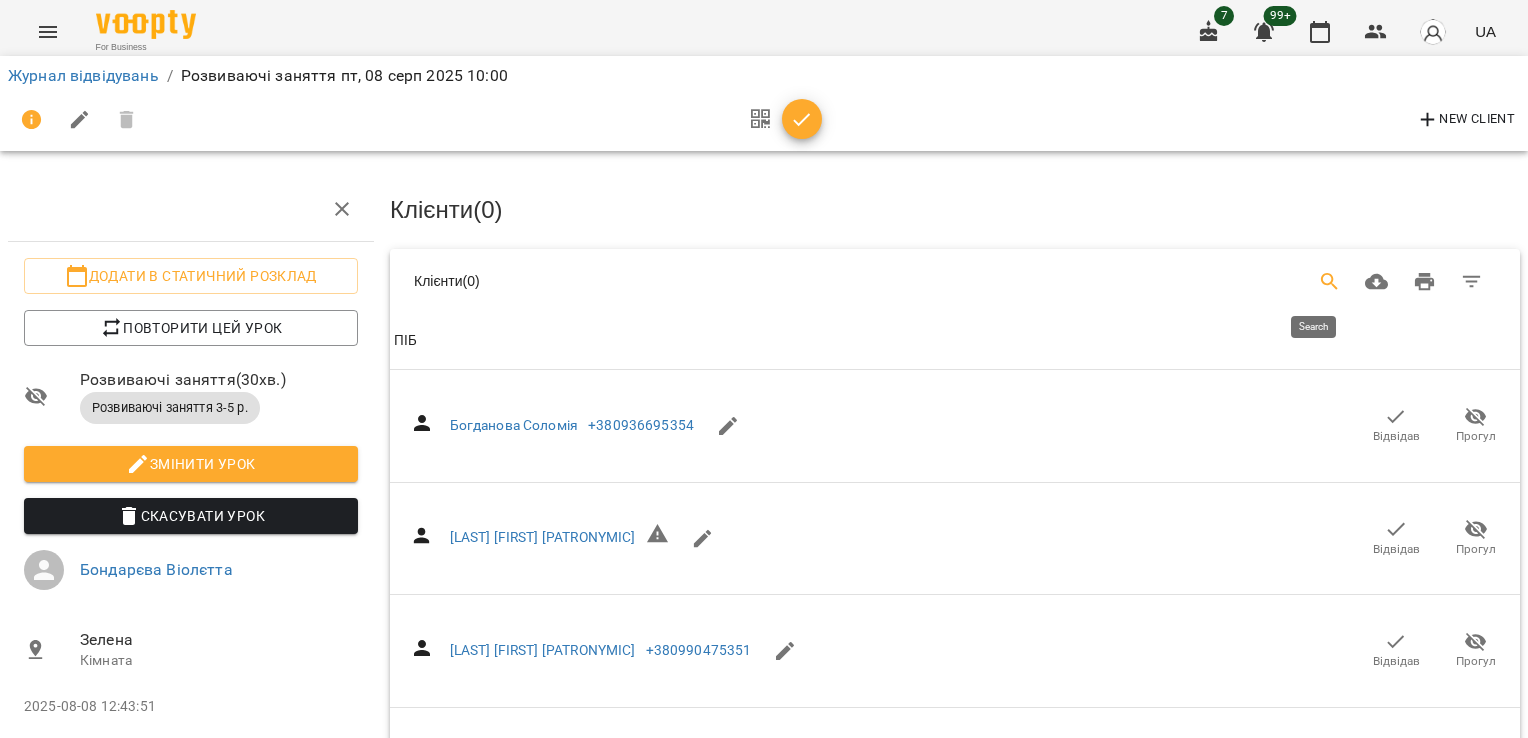 click 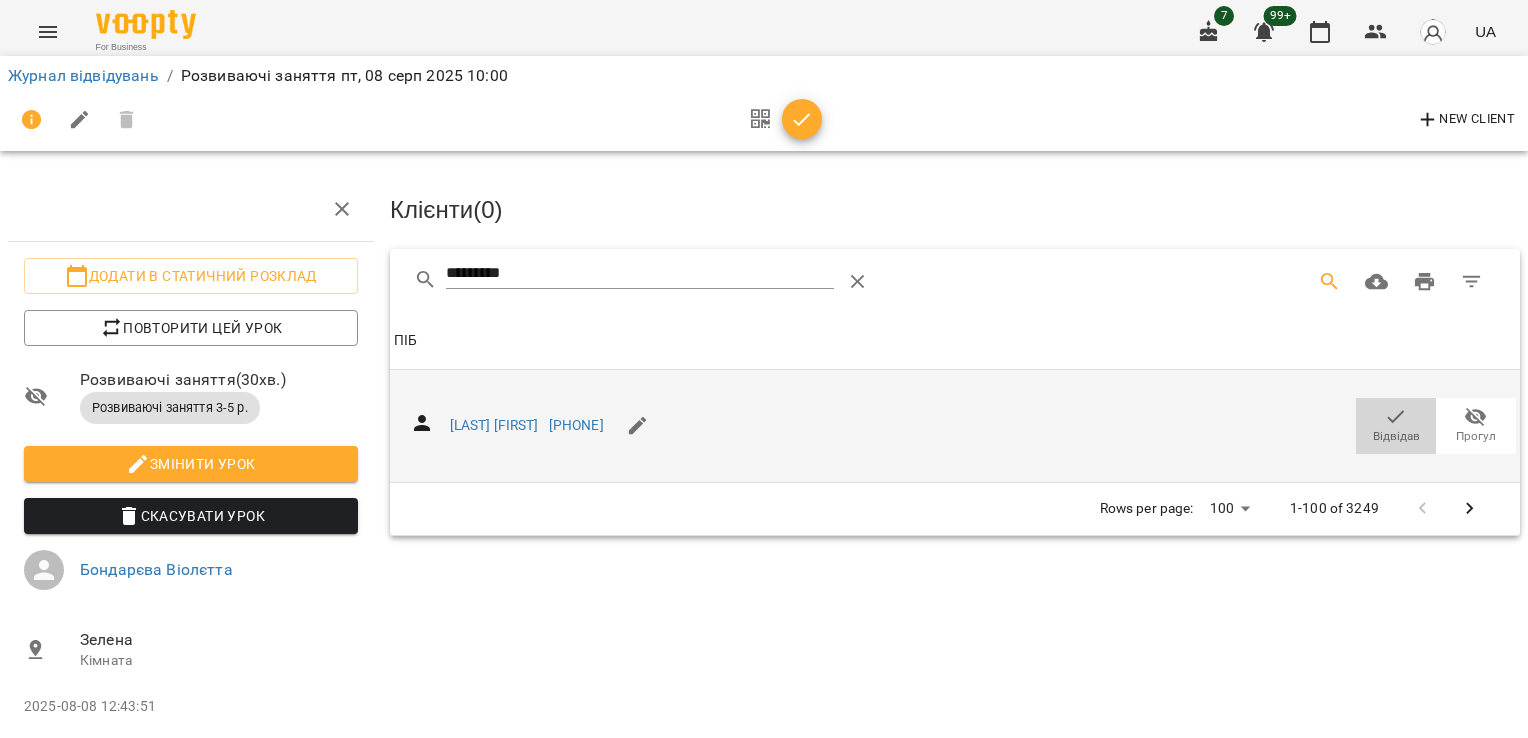 click on "Відвідав" at bounding box center [1396, 425] 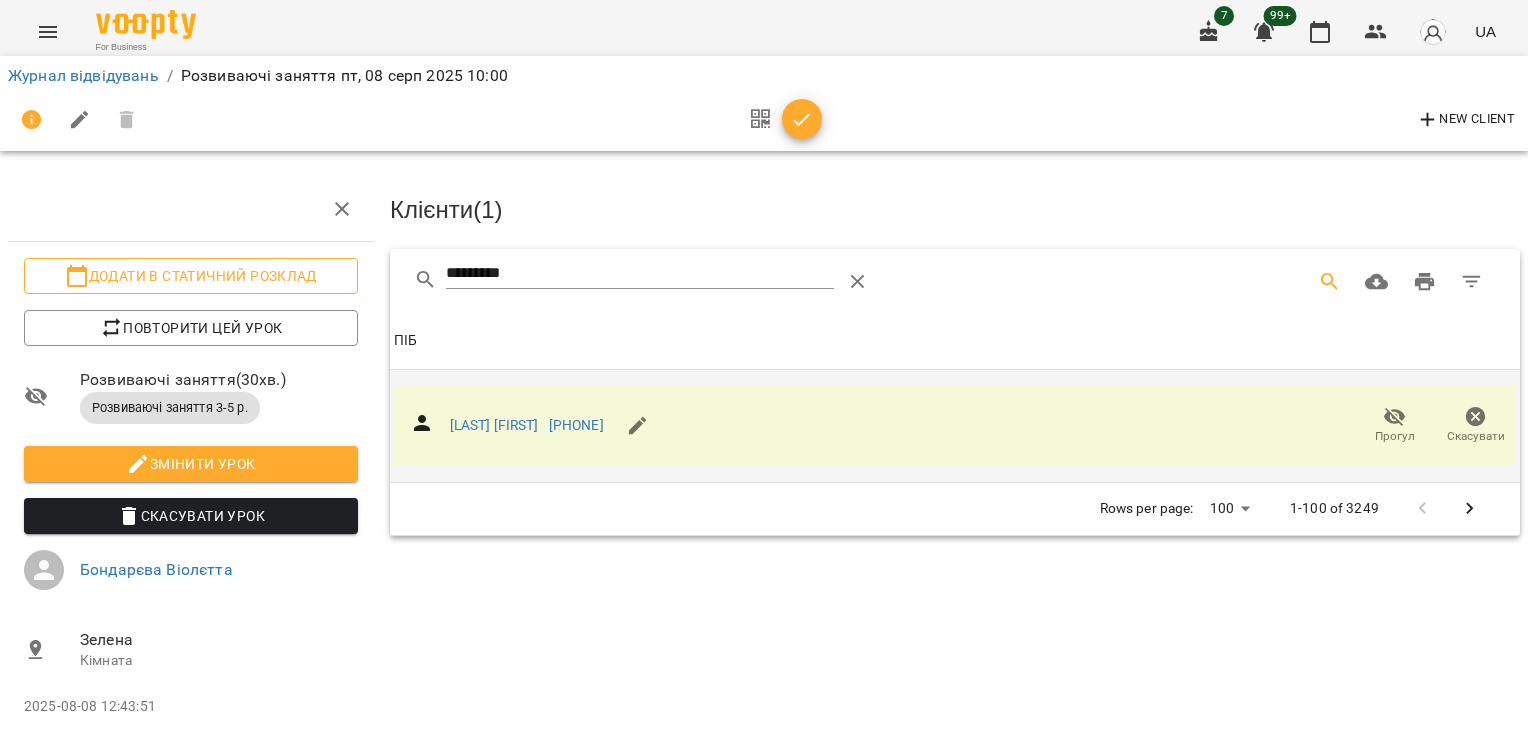 drag, startPoint x: 572, startPoint y: 268, endPoint x: 337, endPoint y: 283, distance: 235.47824 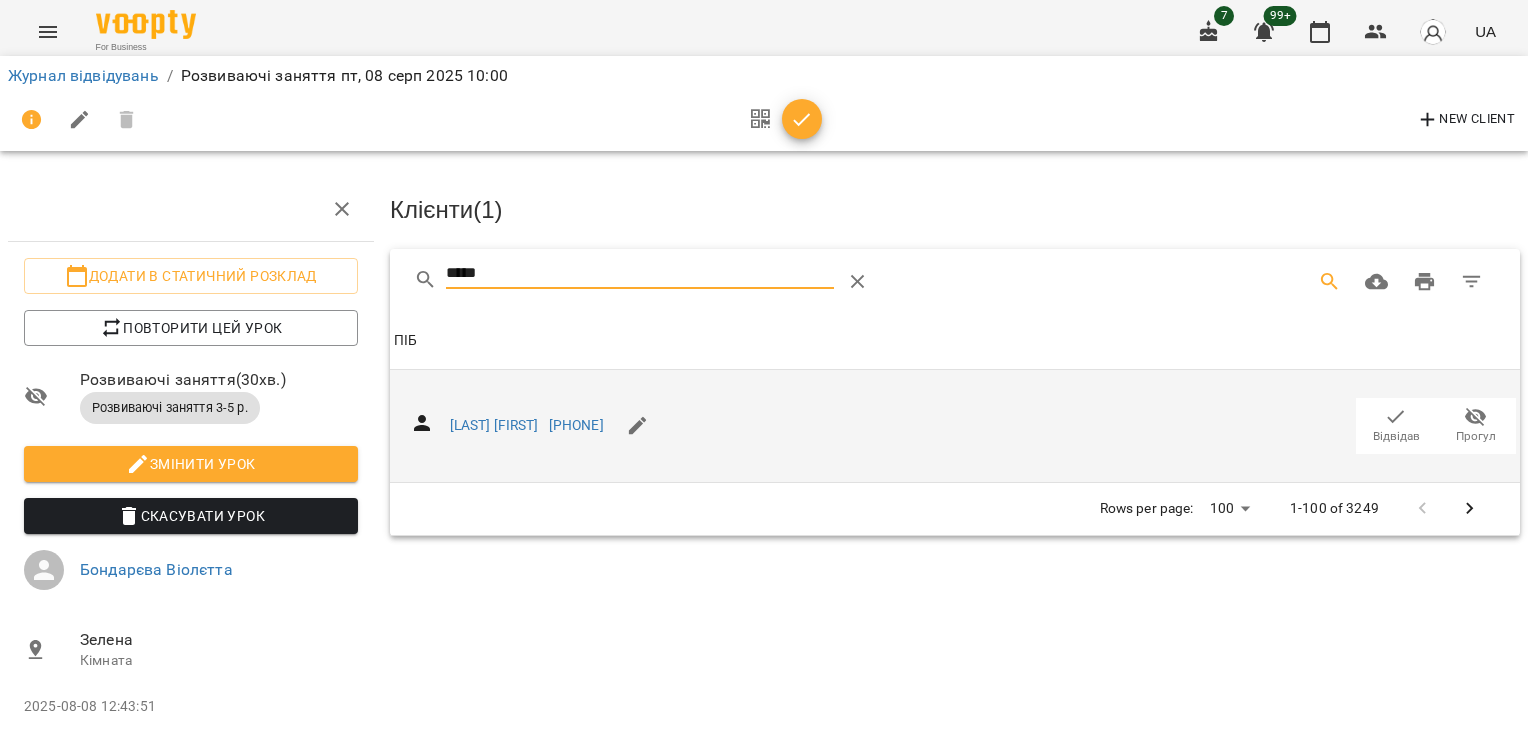 type on "*****" 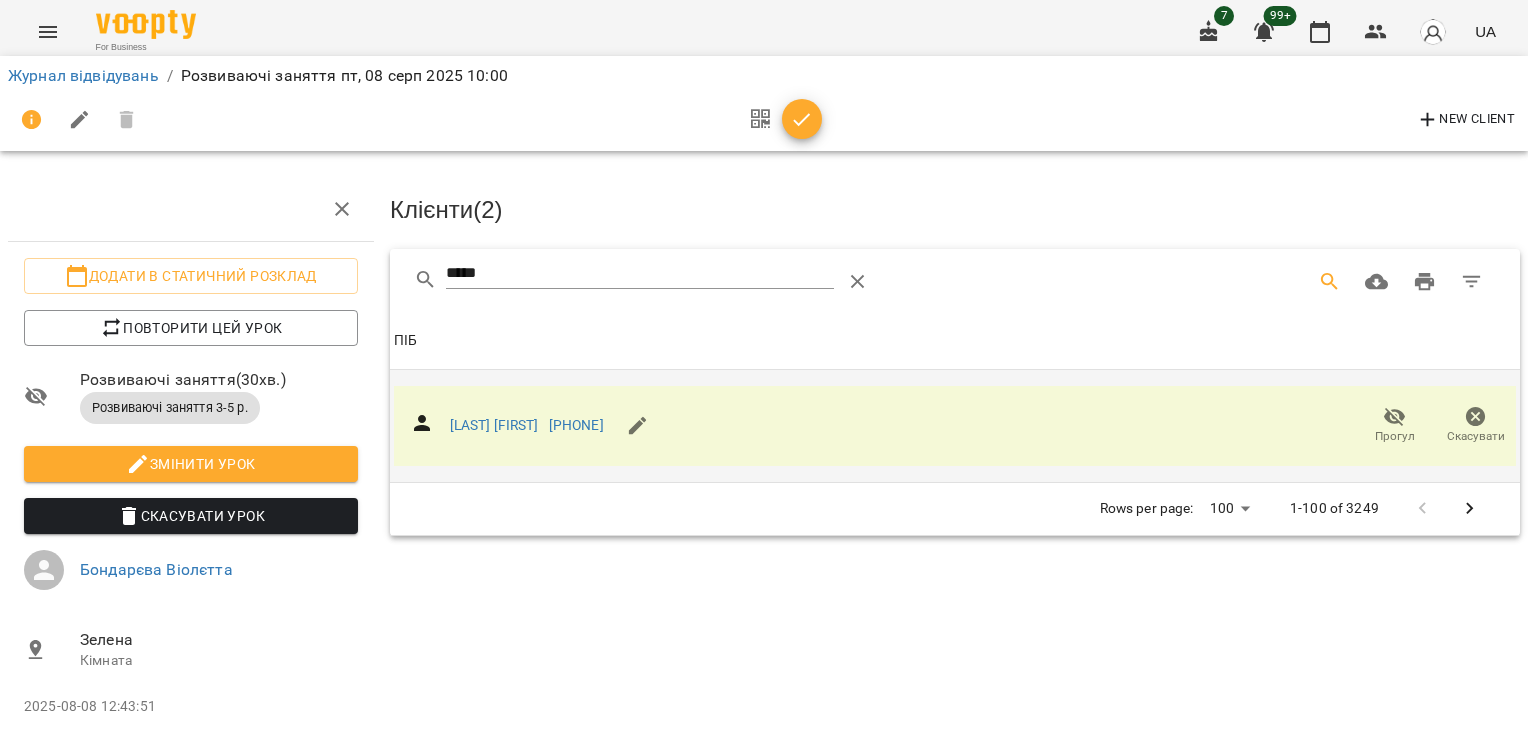 click 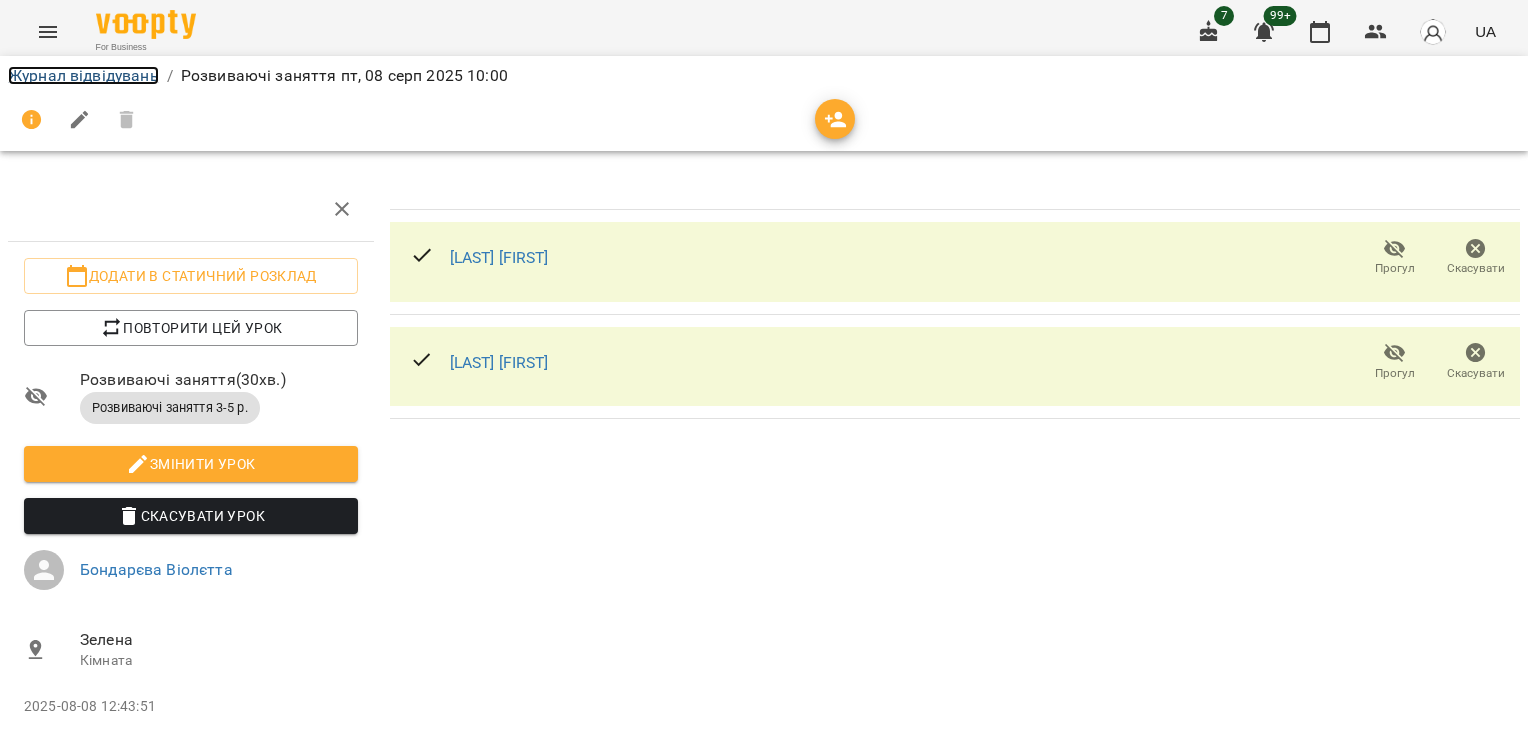 click on "Журнал відвідувань" at bounding box center (83, 75) 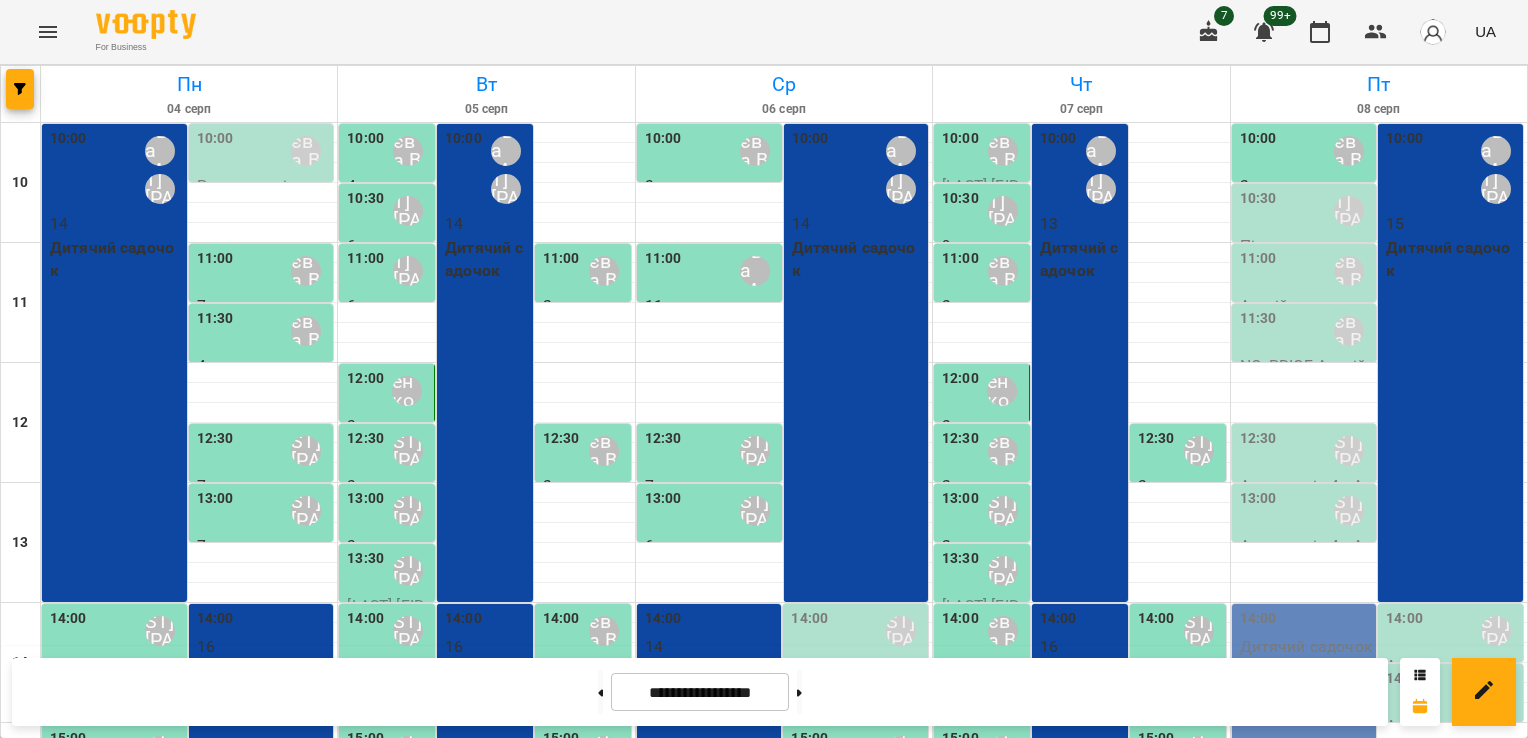 click on "10:30 [LAST] [FIRST] [PATRONYMIC]" at bounding box center [1306, 211] 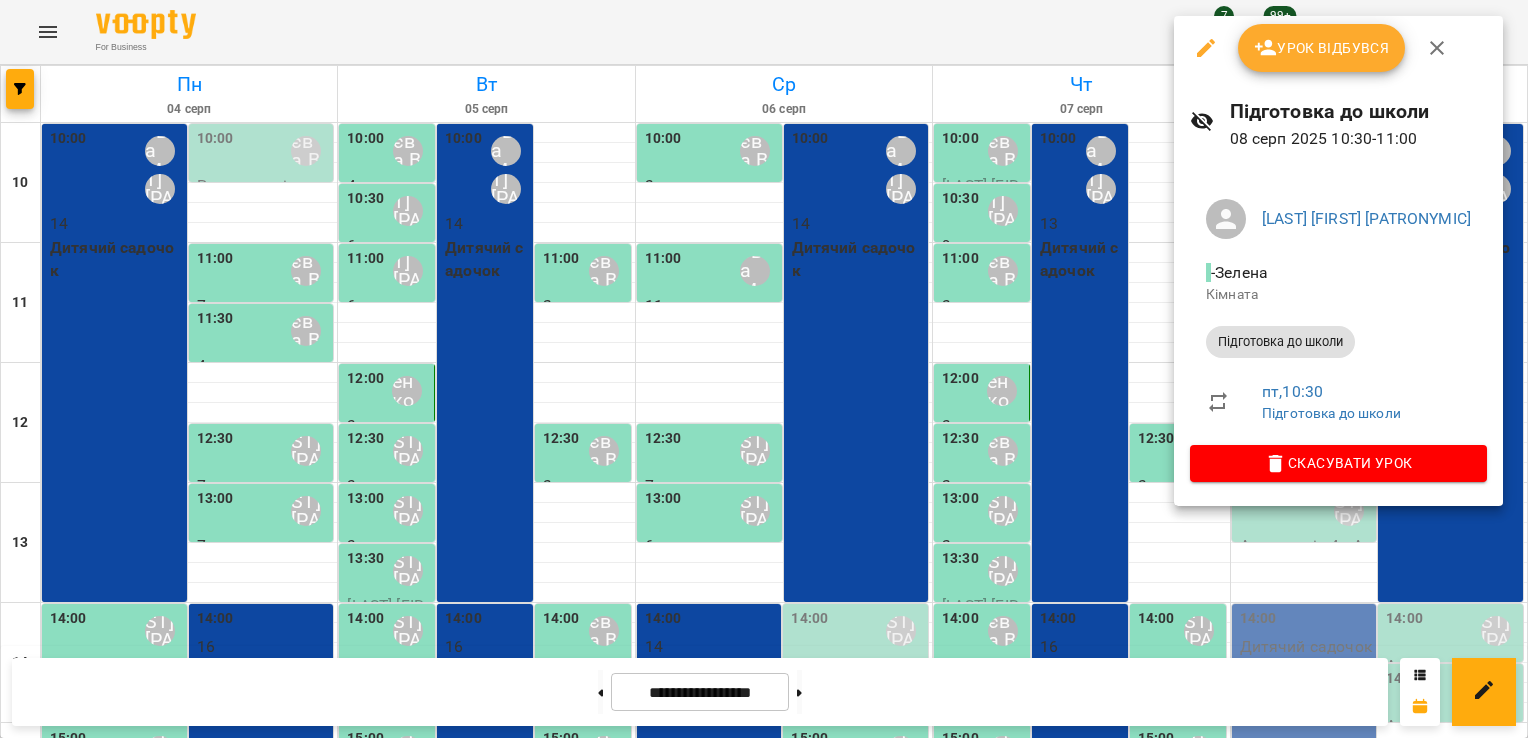 click at bounding box center (764, 369) 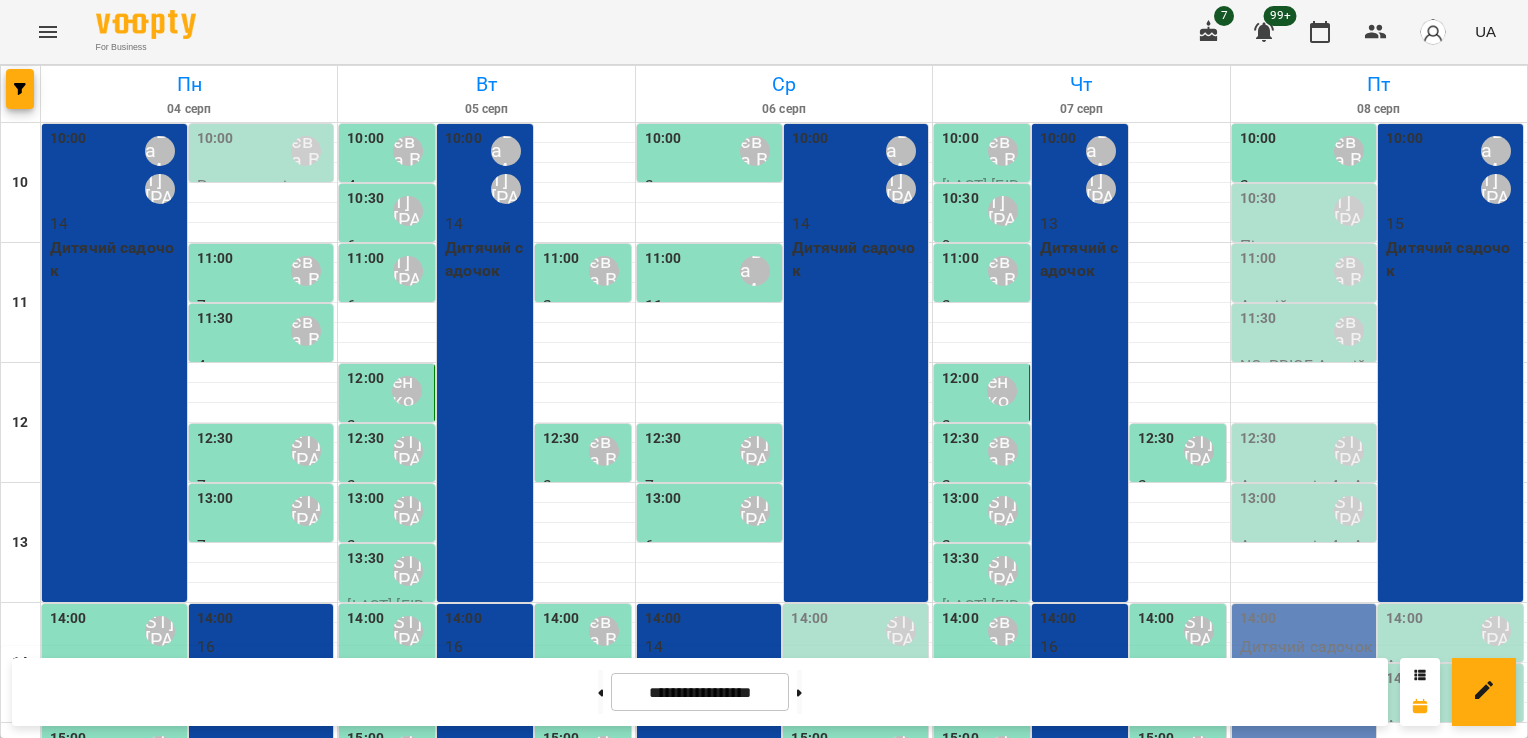 click on "11:00 [LAST] [FIRST]" at bounding box center (1306, 271) 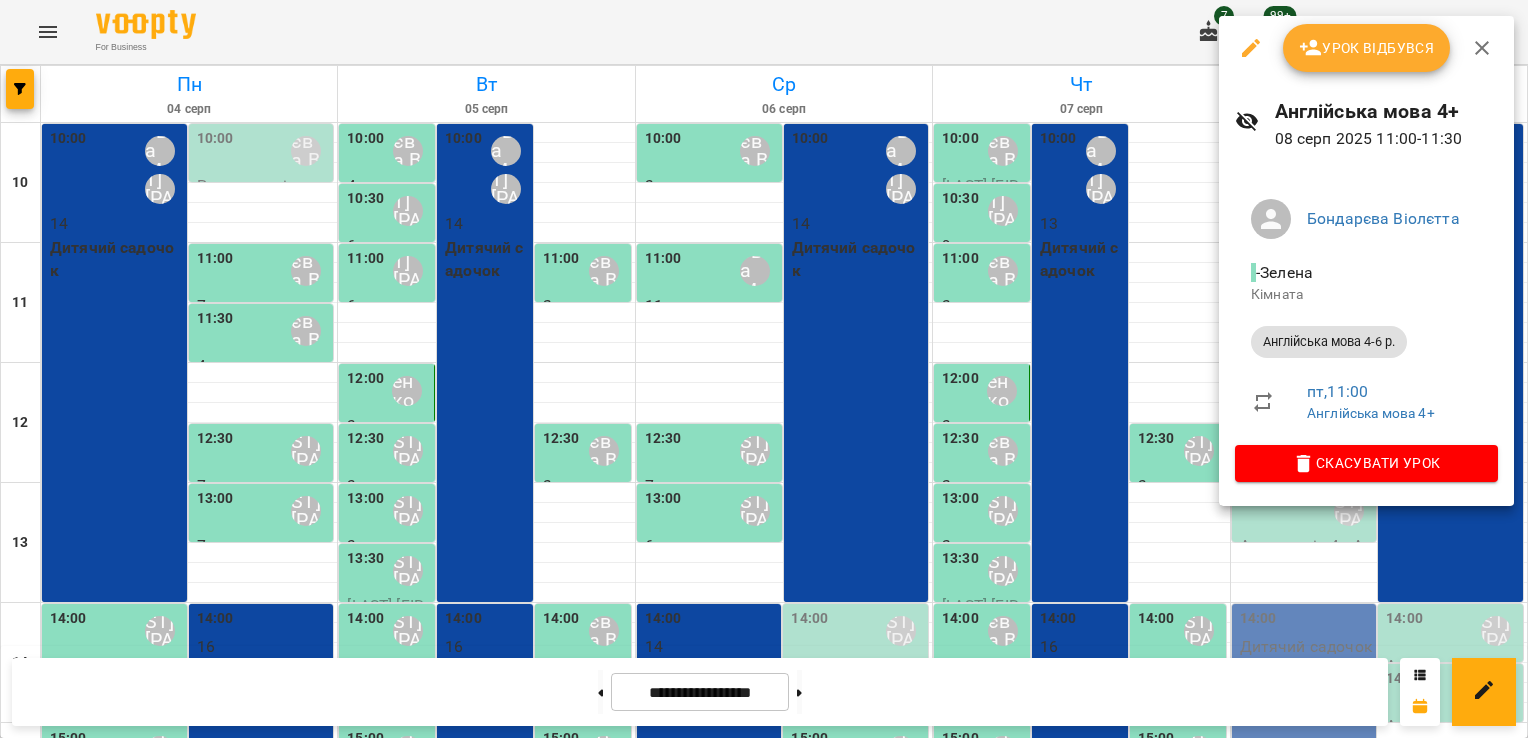 click at bounding box center [764, 369] 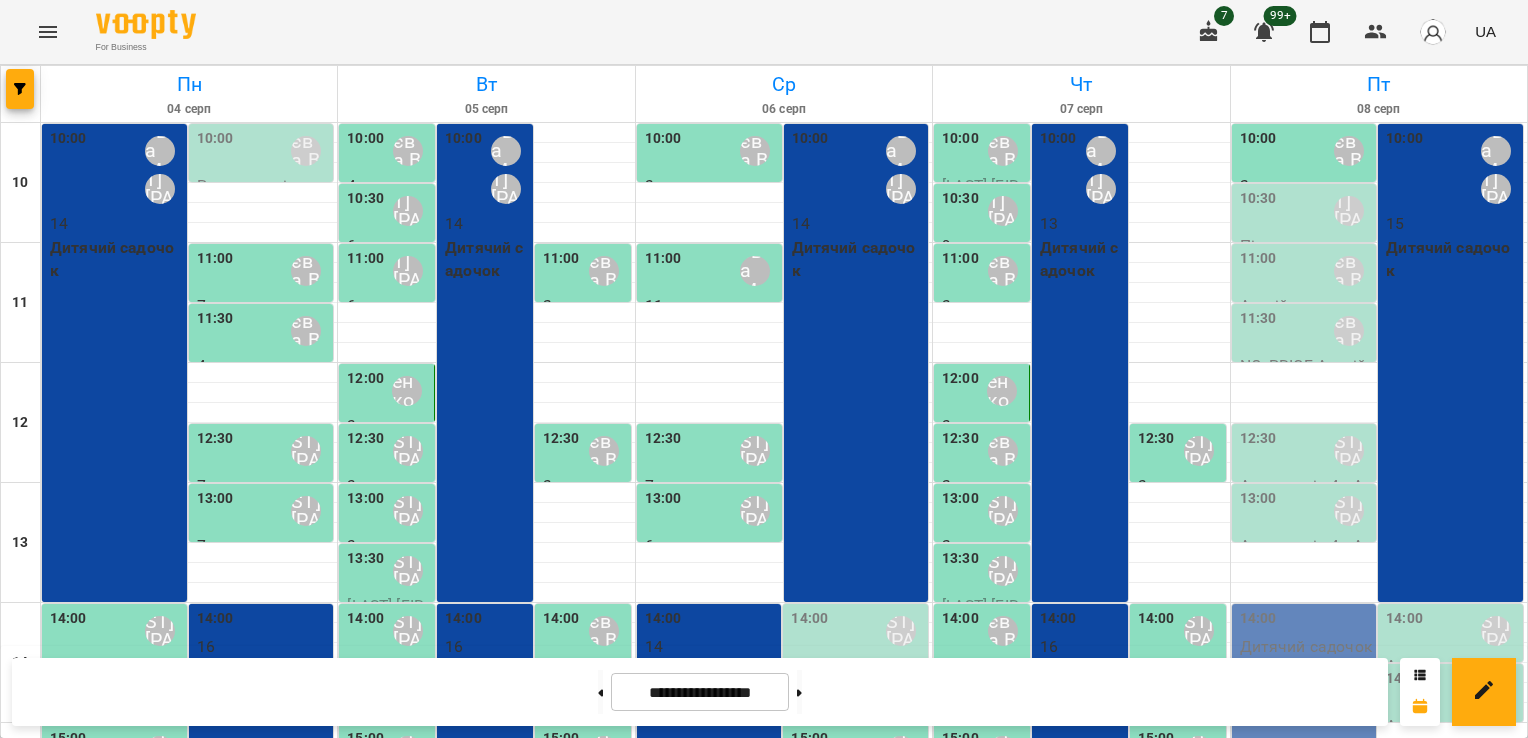 click on "[TIME] [LAST] [FIRST]" at bounding box center [1306, 331] 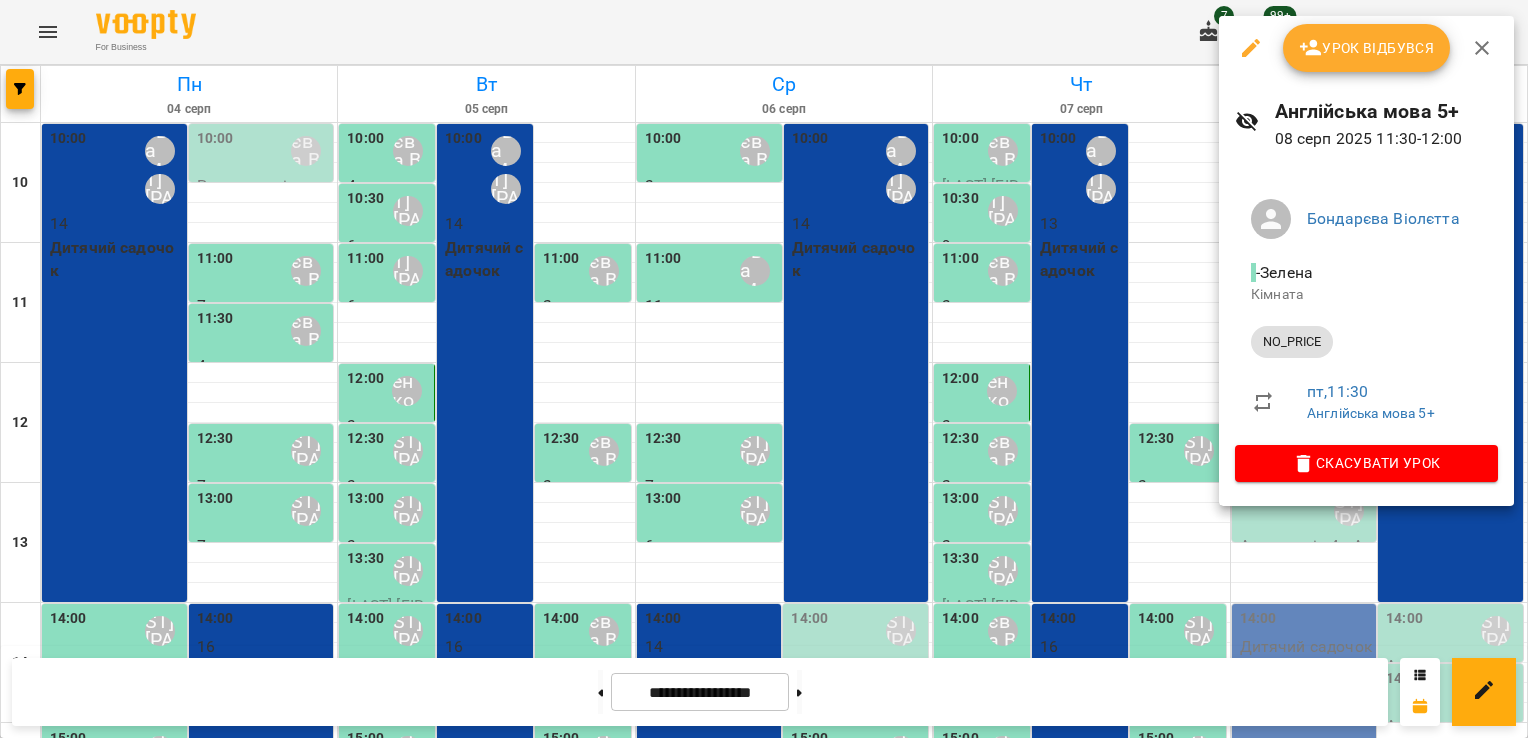 click at bounding box center [764, 369] 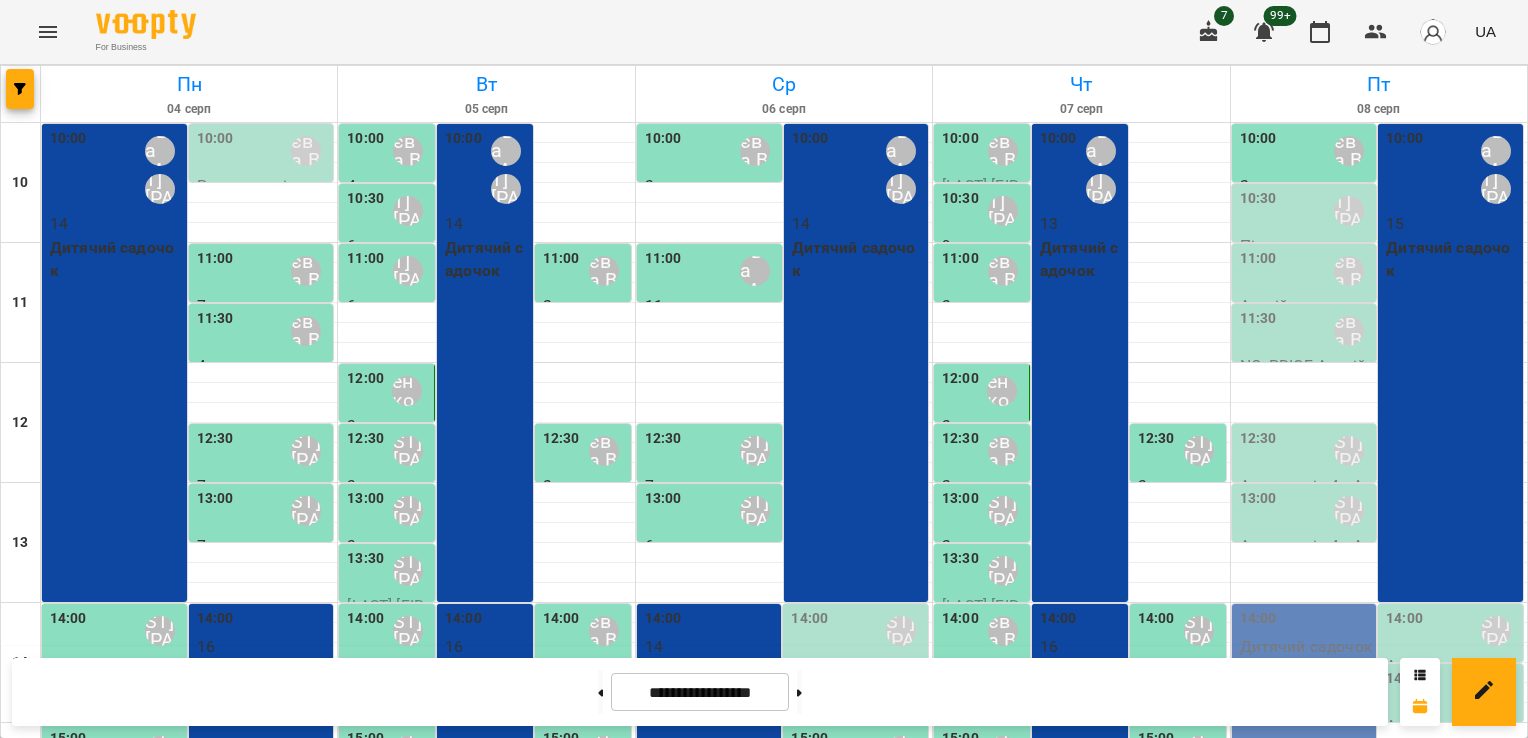 click on "10:30 [LAST] [FIRST] [PATRONYMIC]" at bounding box center [1306, 211] 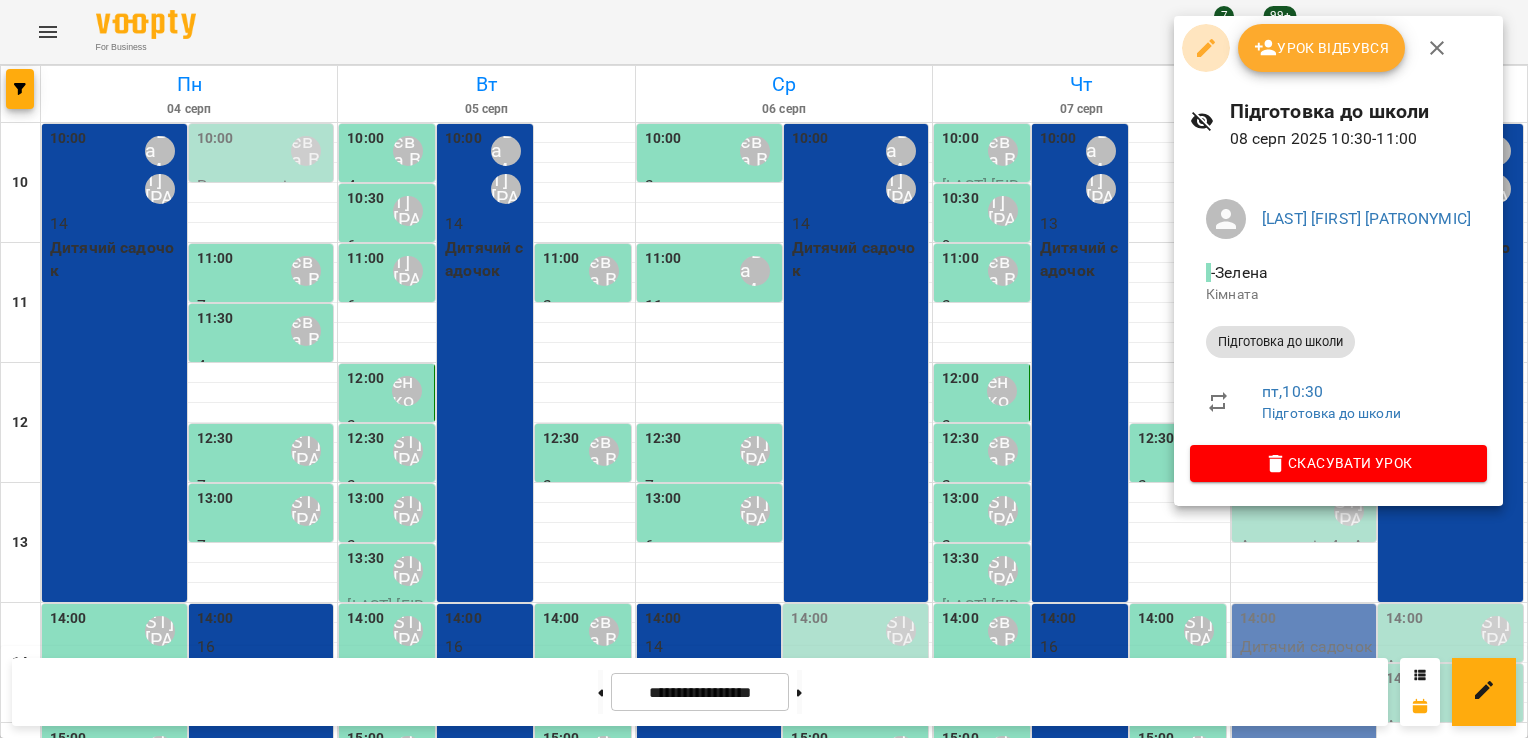 click 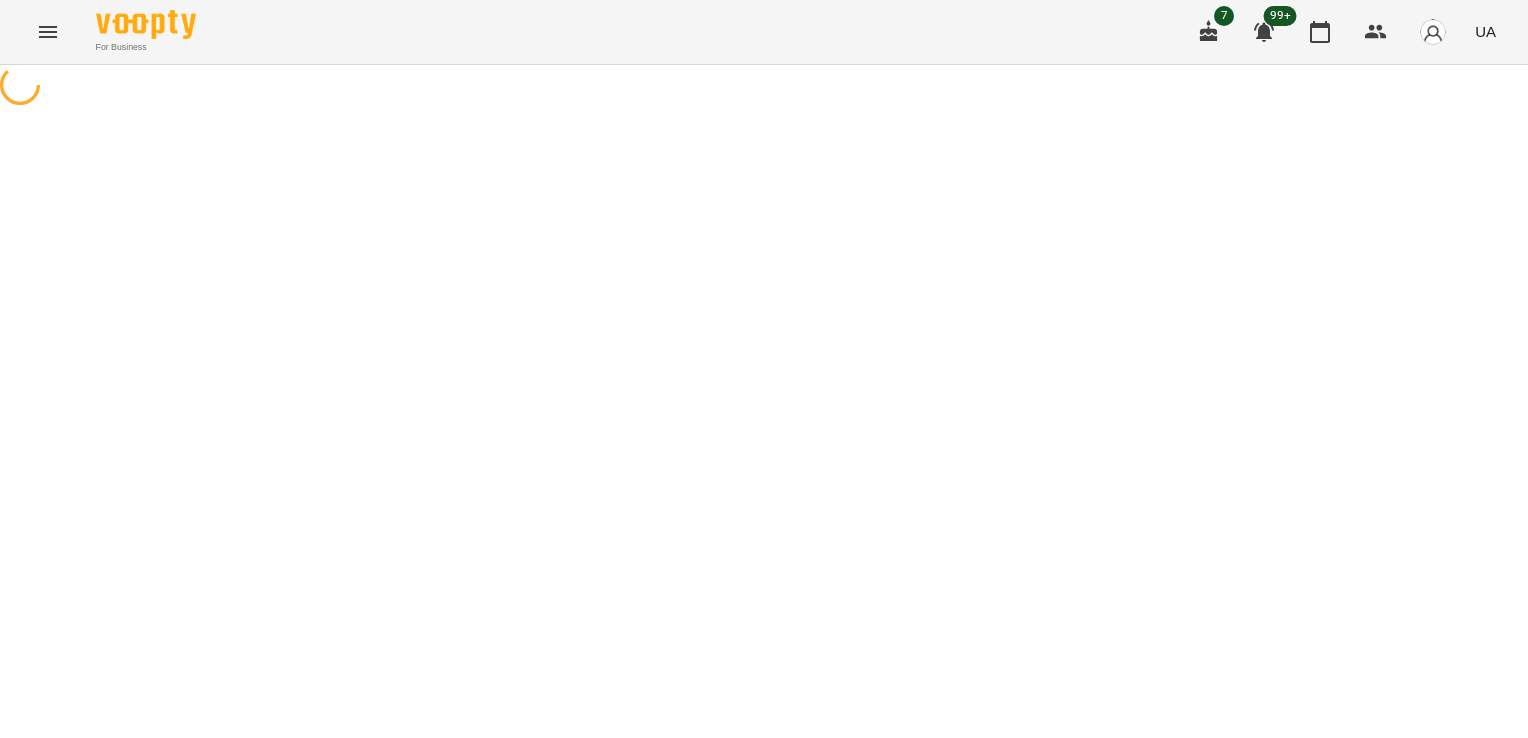 select on "**********" 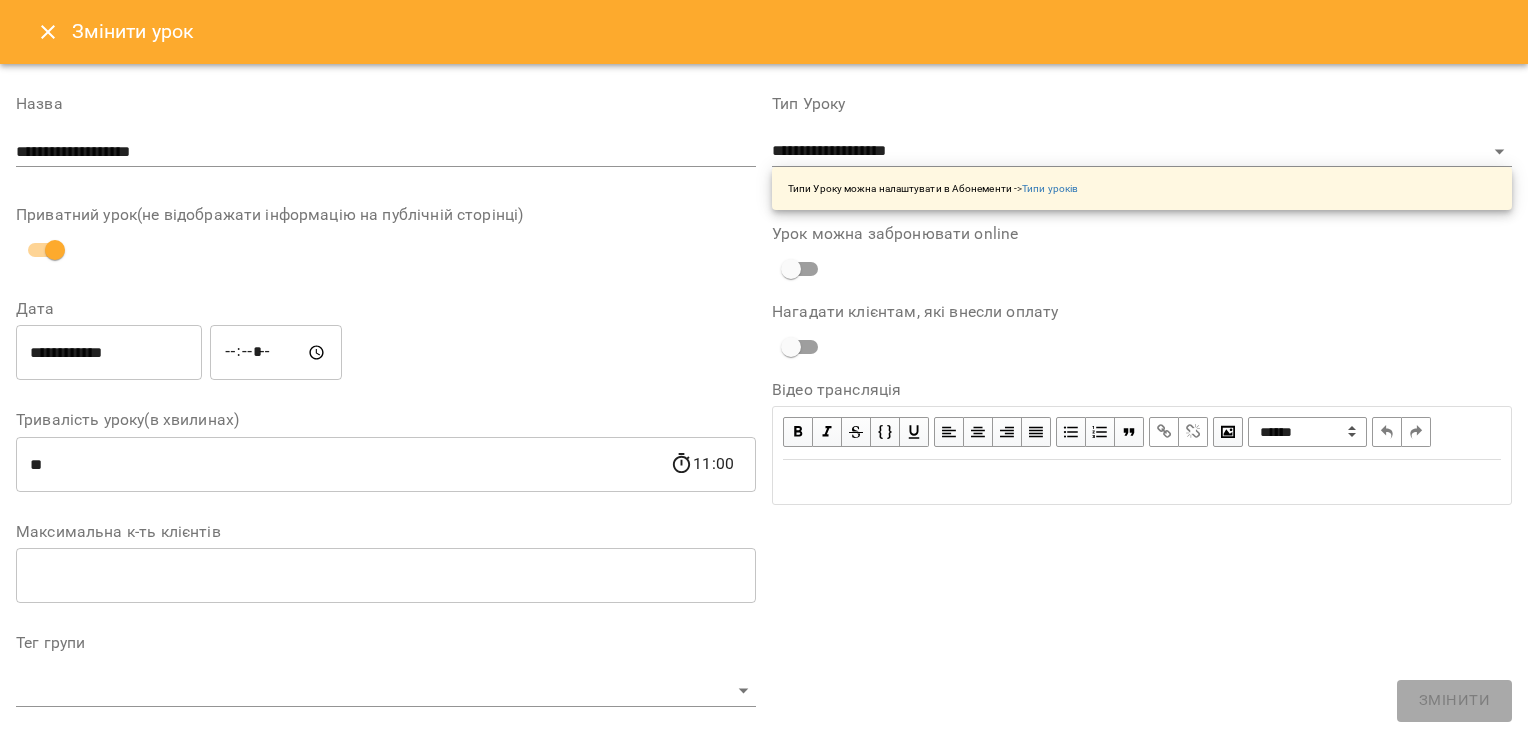 click on "*****" at bounding box center (276, 353) 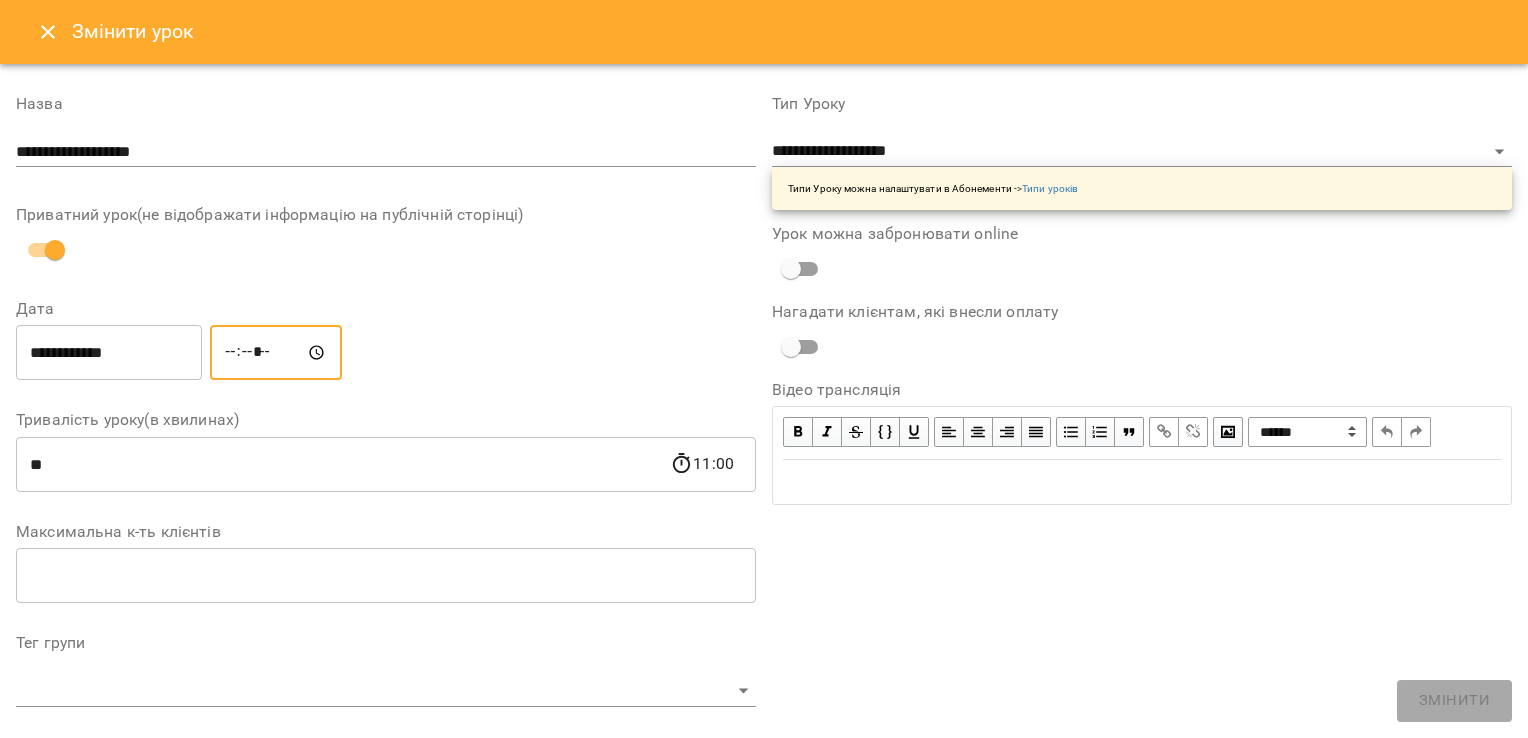 click on "*****" at bounding box center (276, 353) 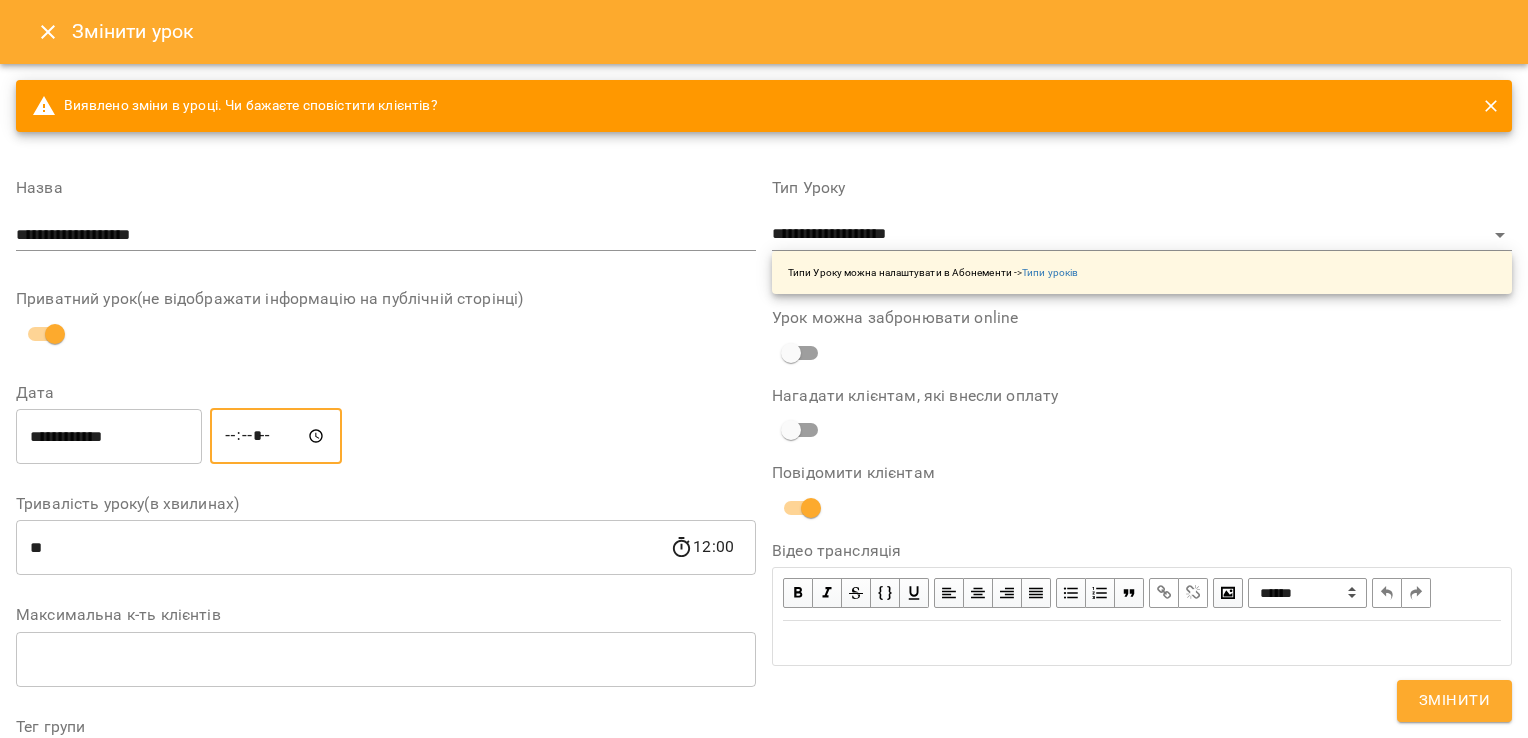 type on "*****" 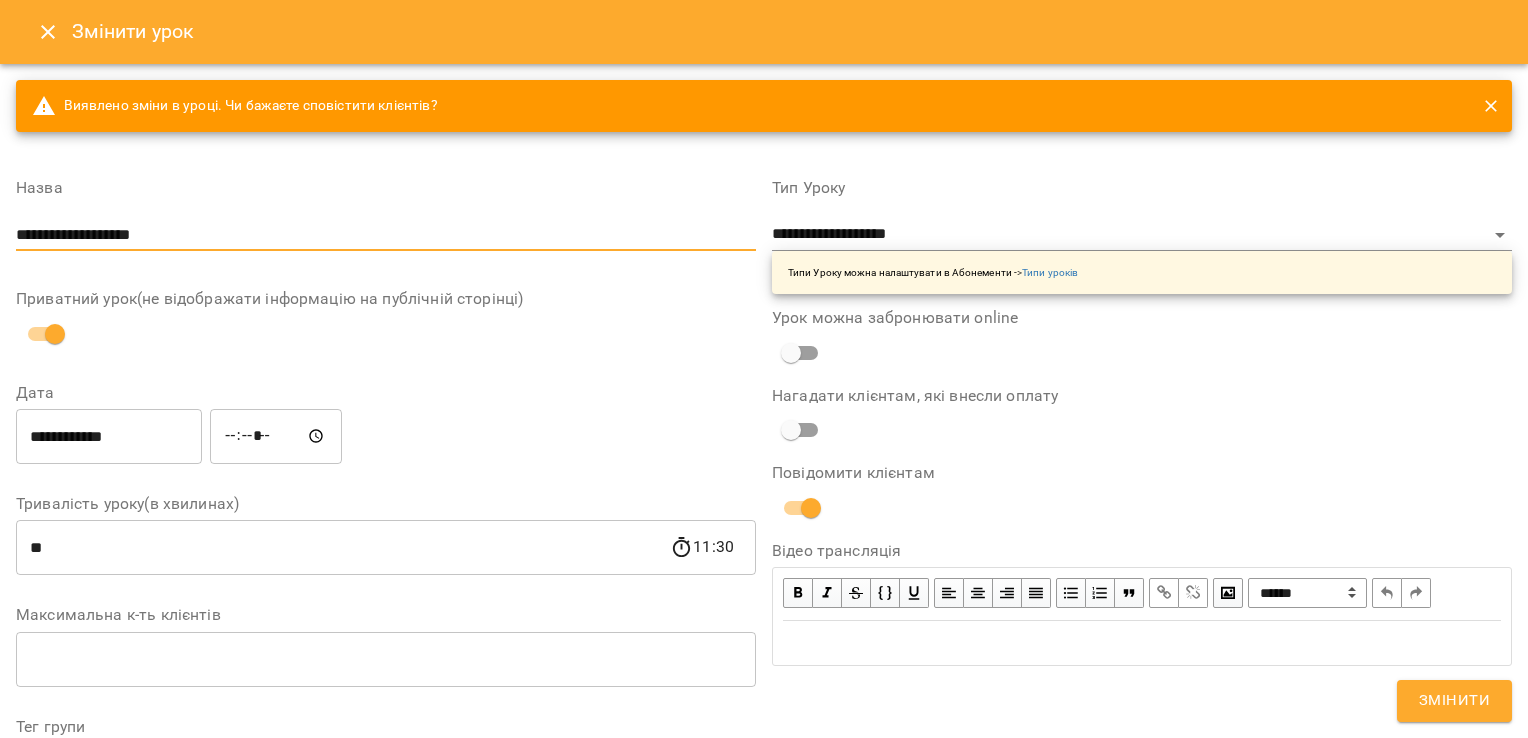 drag, startPoint x: 183, startPoint y: 235, endPoint x: 168, endPoint y: 227, distance: 17 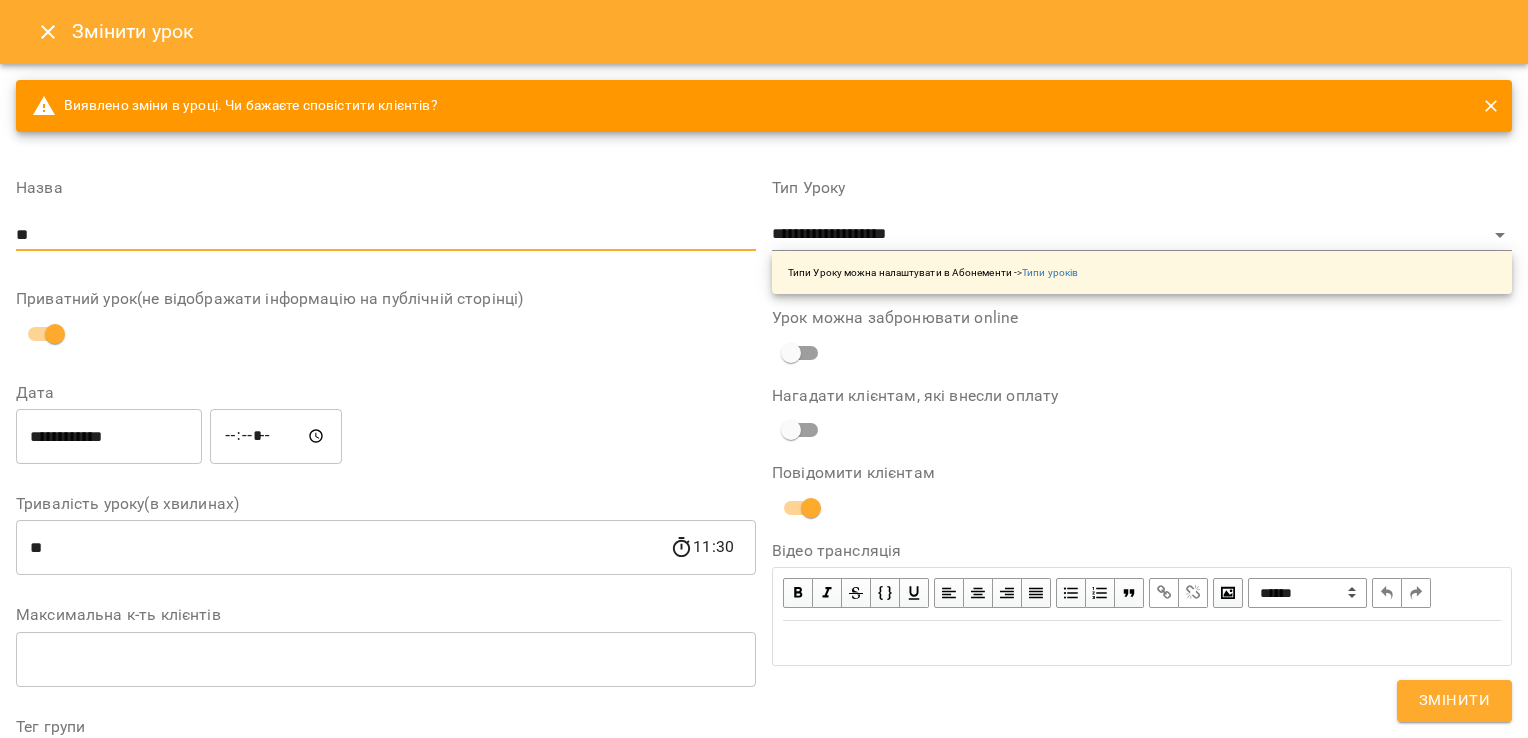 type on "*" 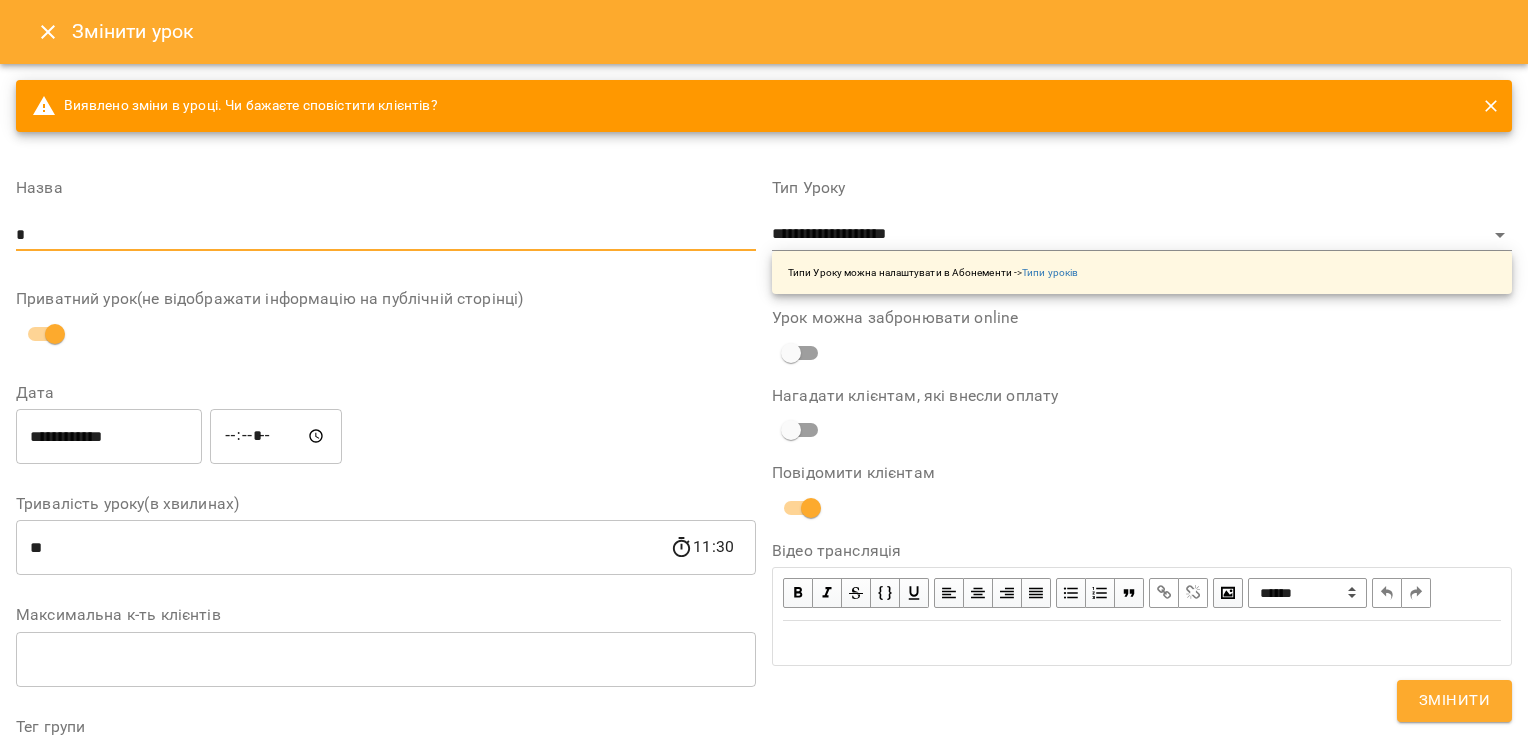 click on "*" at bounding box center (386, 235) 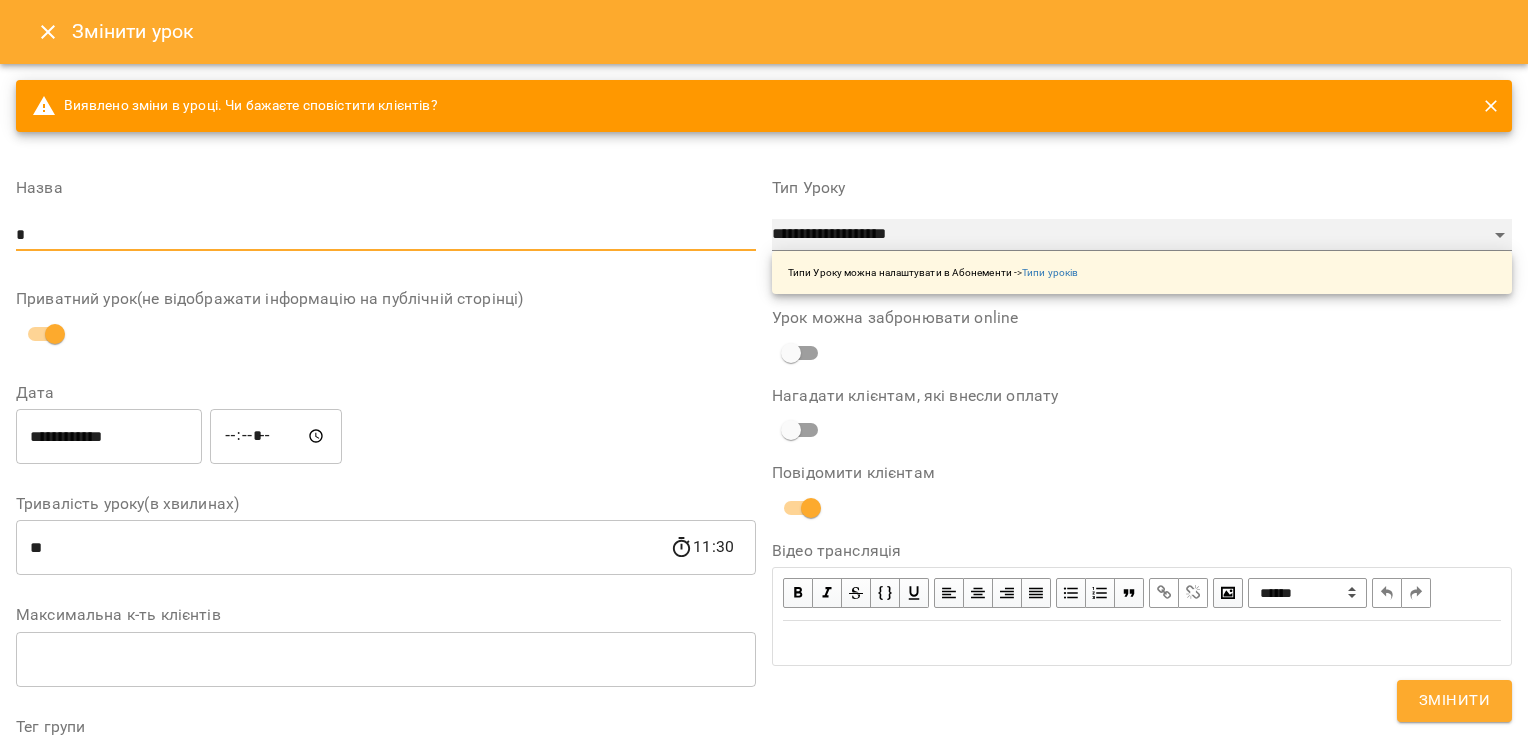 click on "**********" at bounding box center (1142, 235) 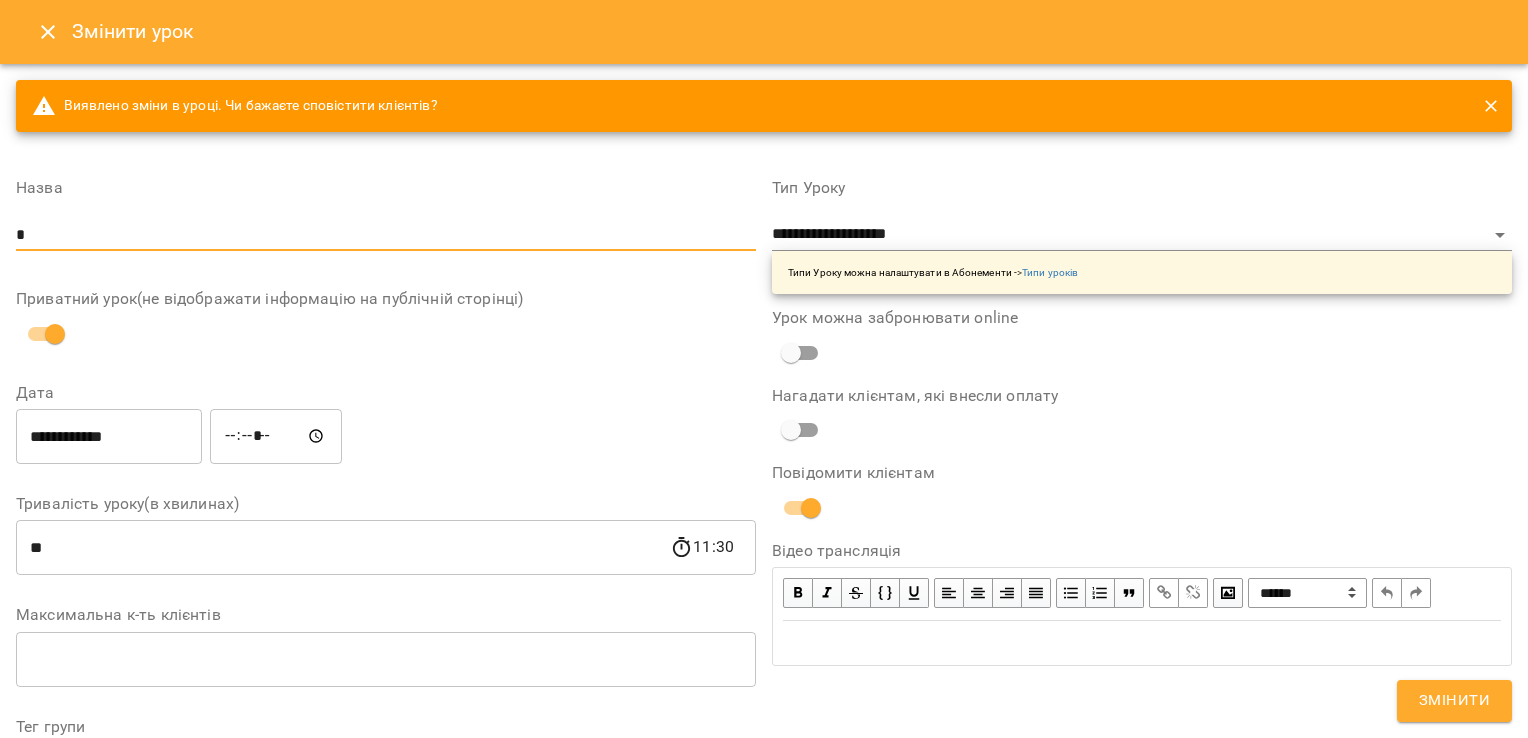 click on "*" at bounding box center (386, 235) 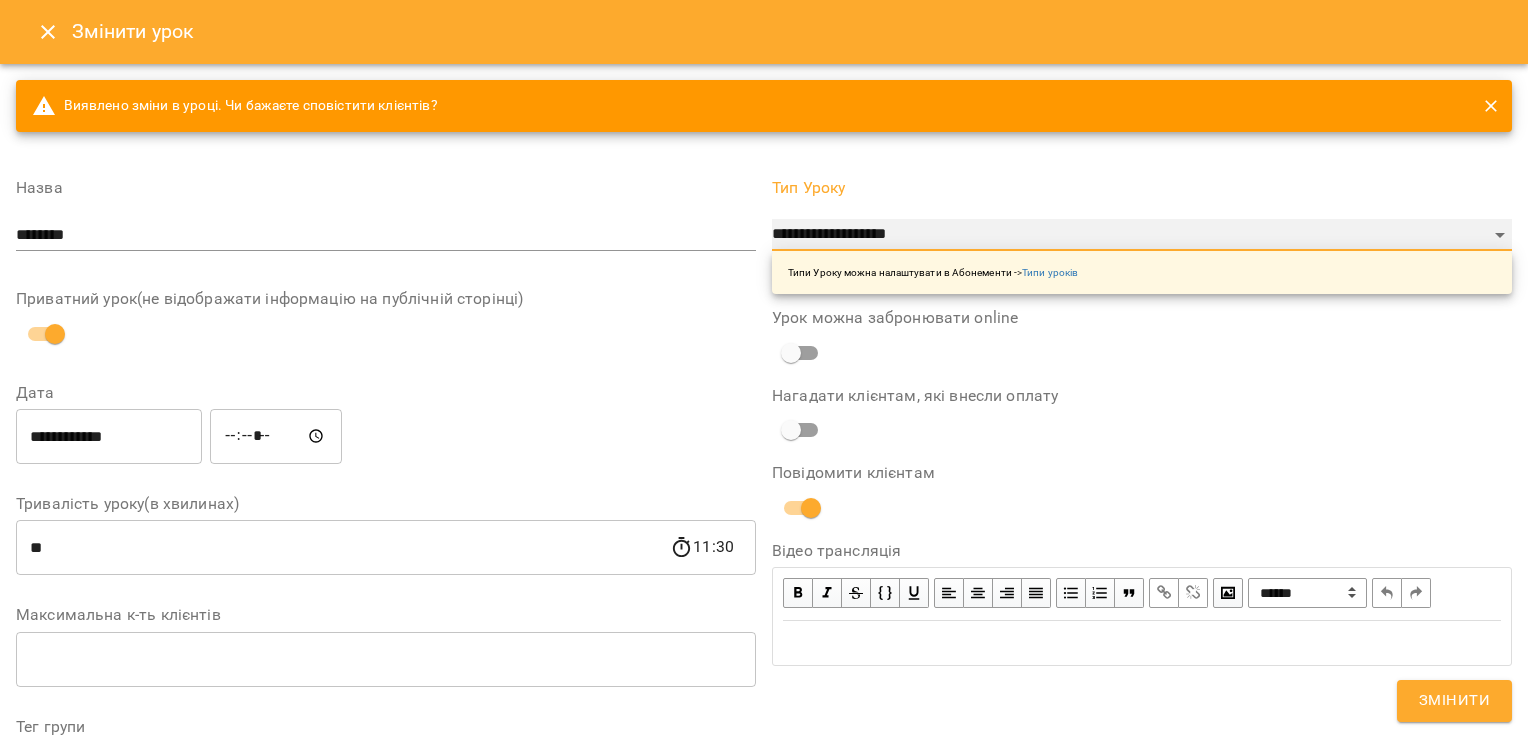 click on "**********" at bounding box center (1142, 235) 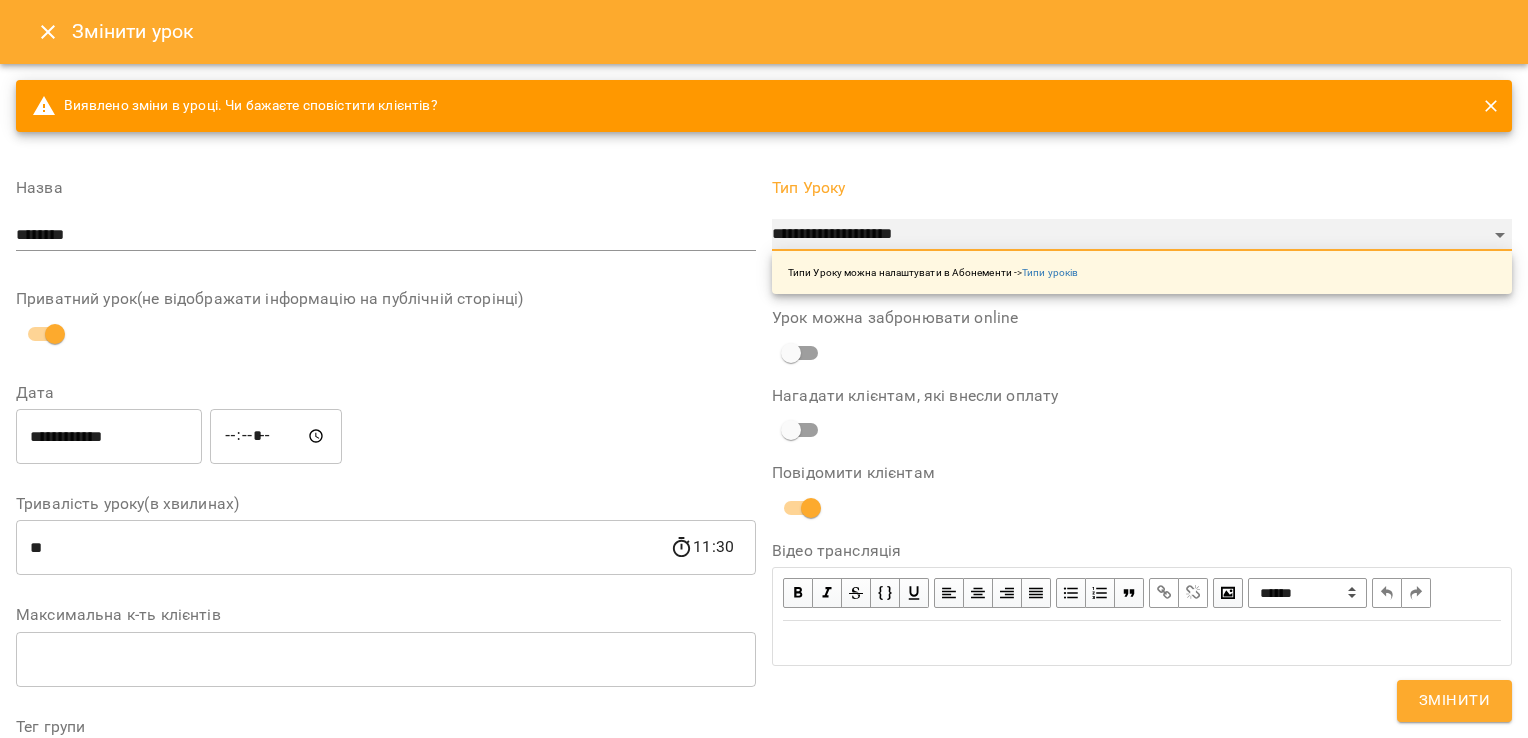 click on "**********" at bounding box center [1142, 235] 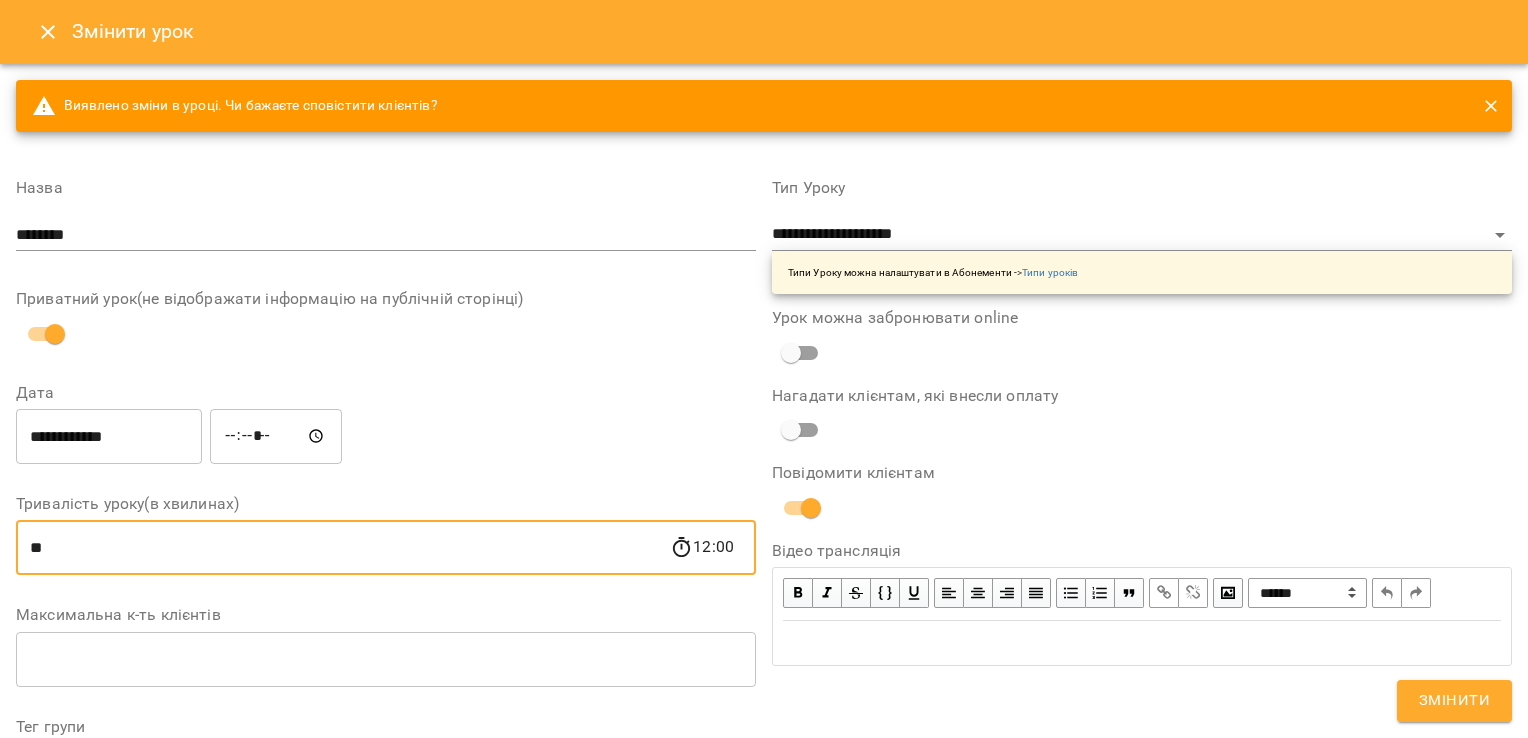 drag, startPoint x: 45, startPoint y: 567, endPoint x: 0, endPoint y: 552, distance: 47.434166 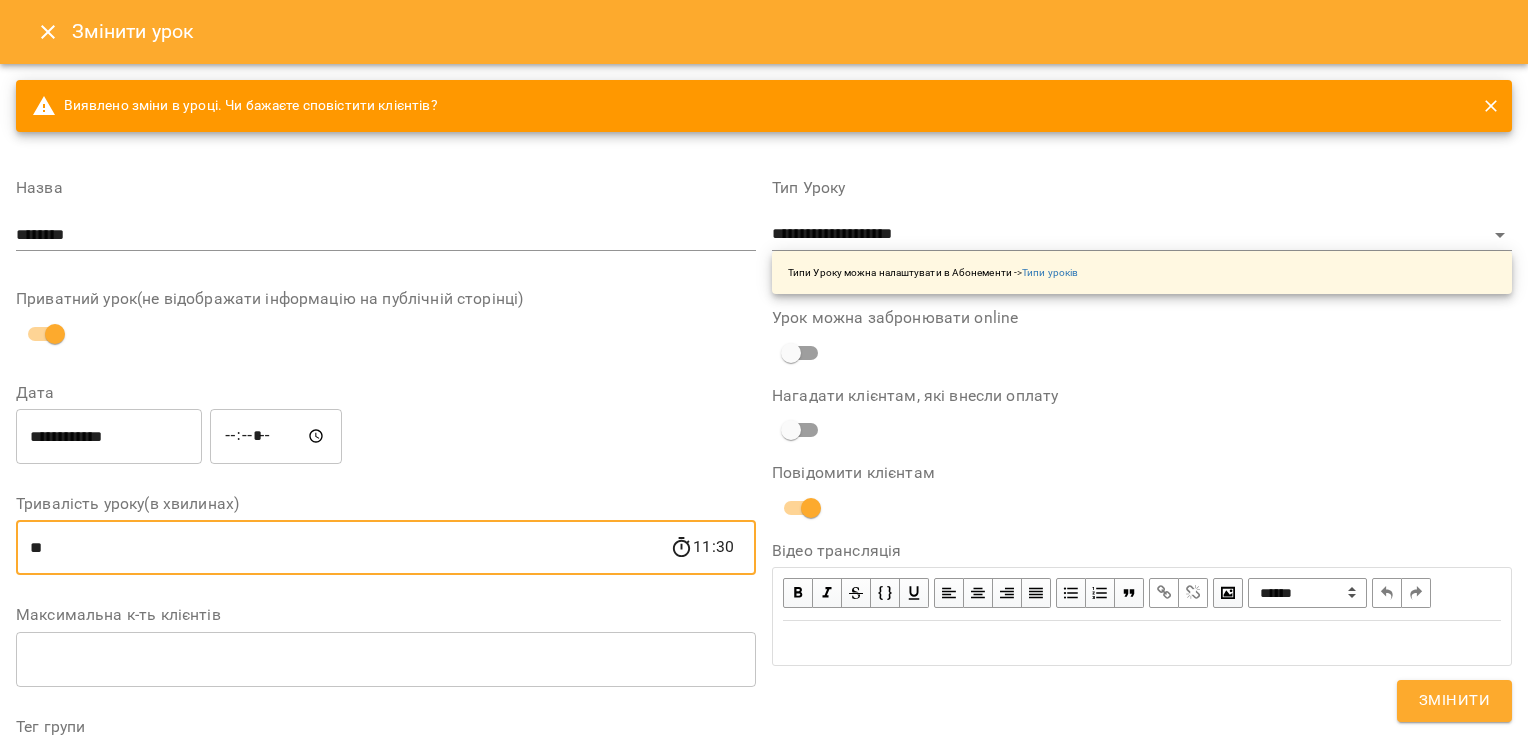type on "**" 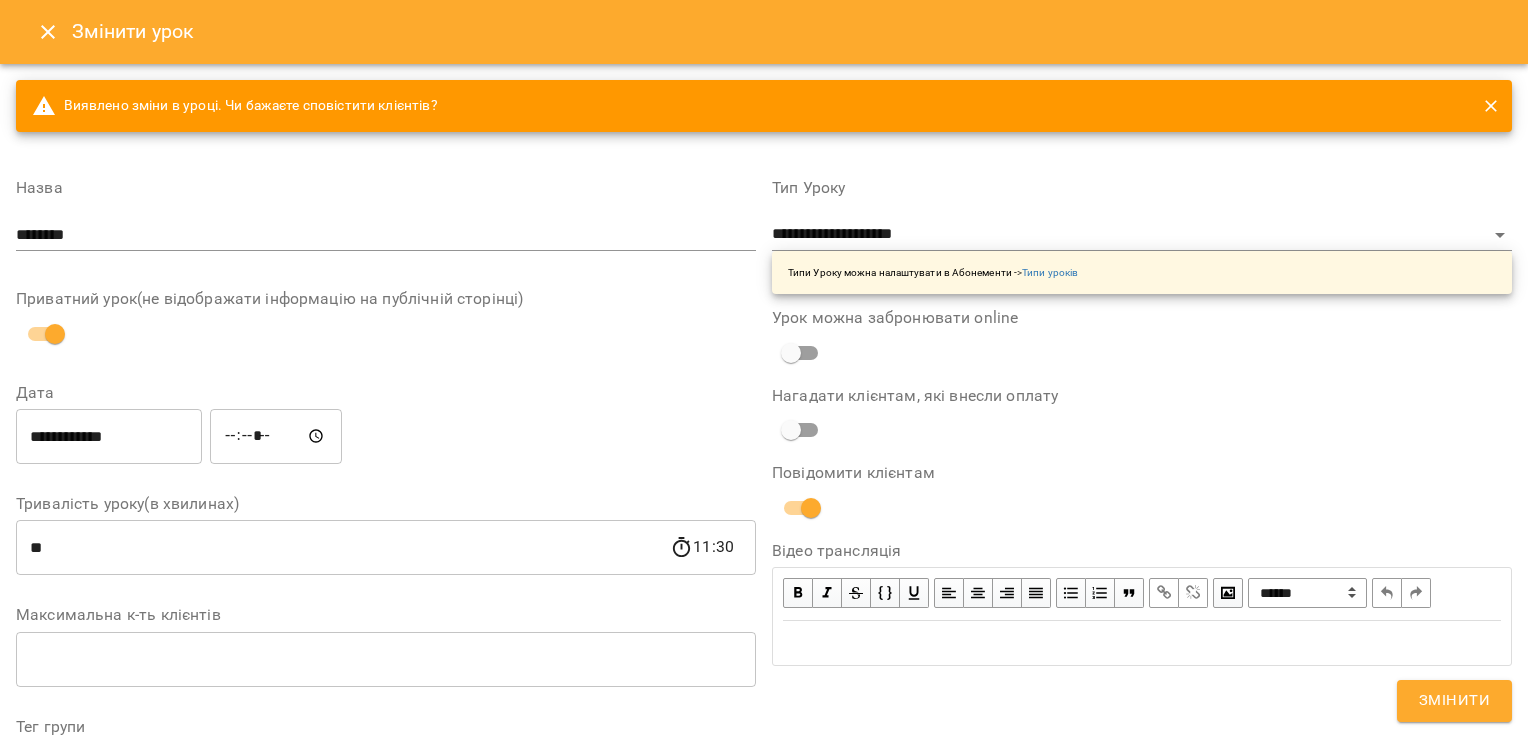 click on "**********" at bounding box center (386, 436) 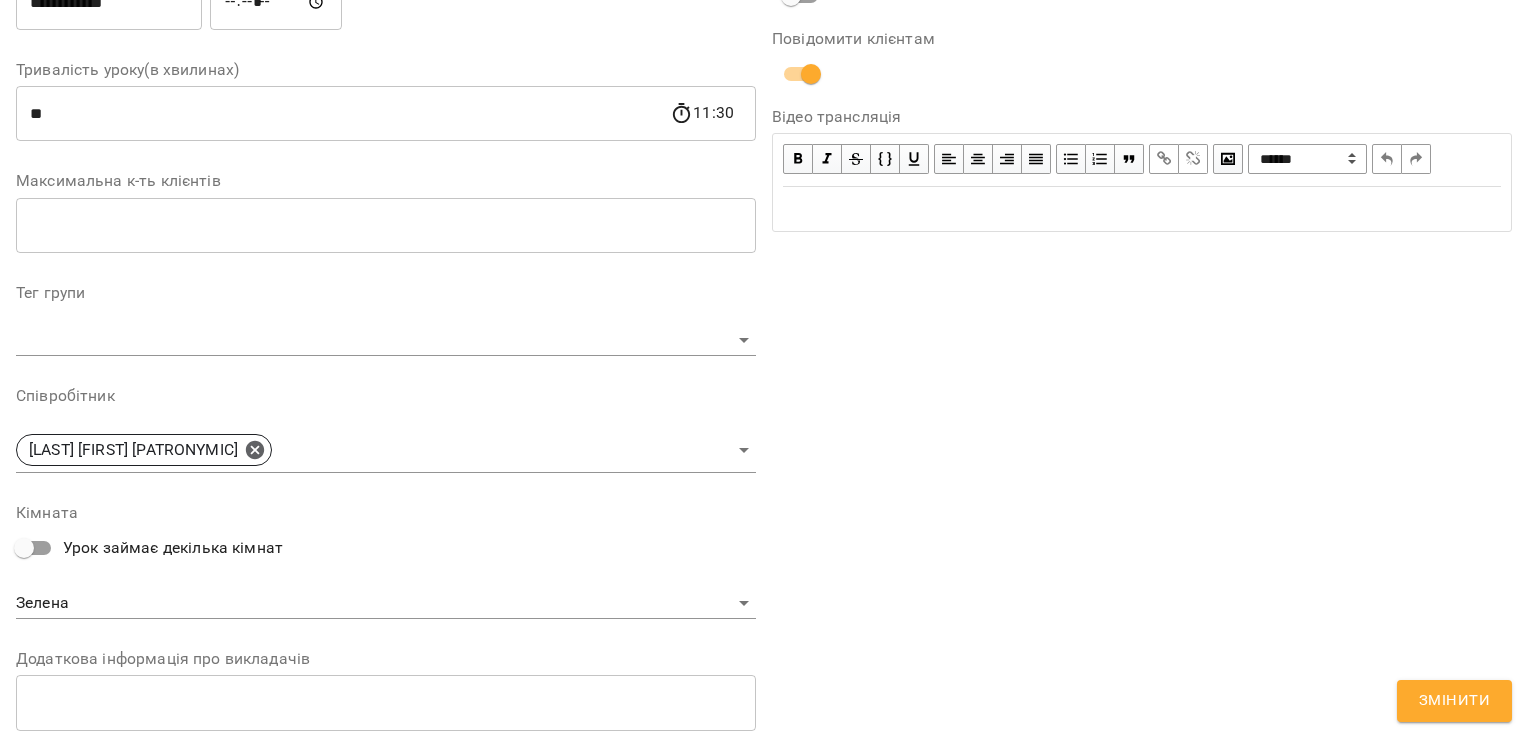 scroll, scrollTop: 437, scrollLeft: 0, axis: vertical 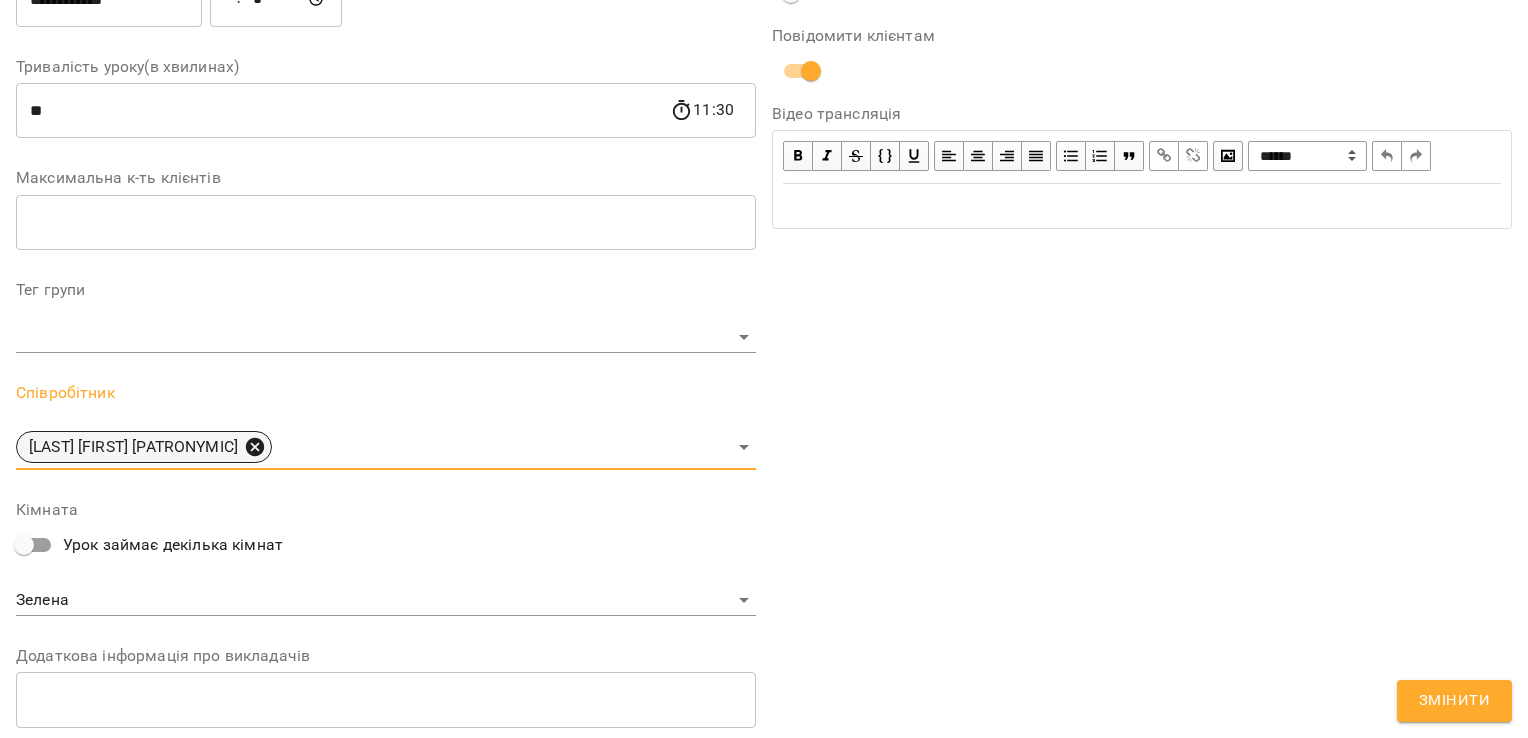 click 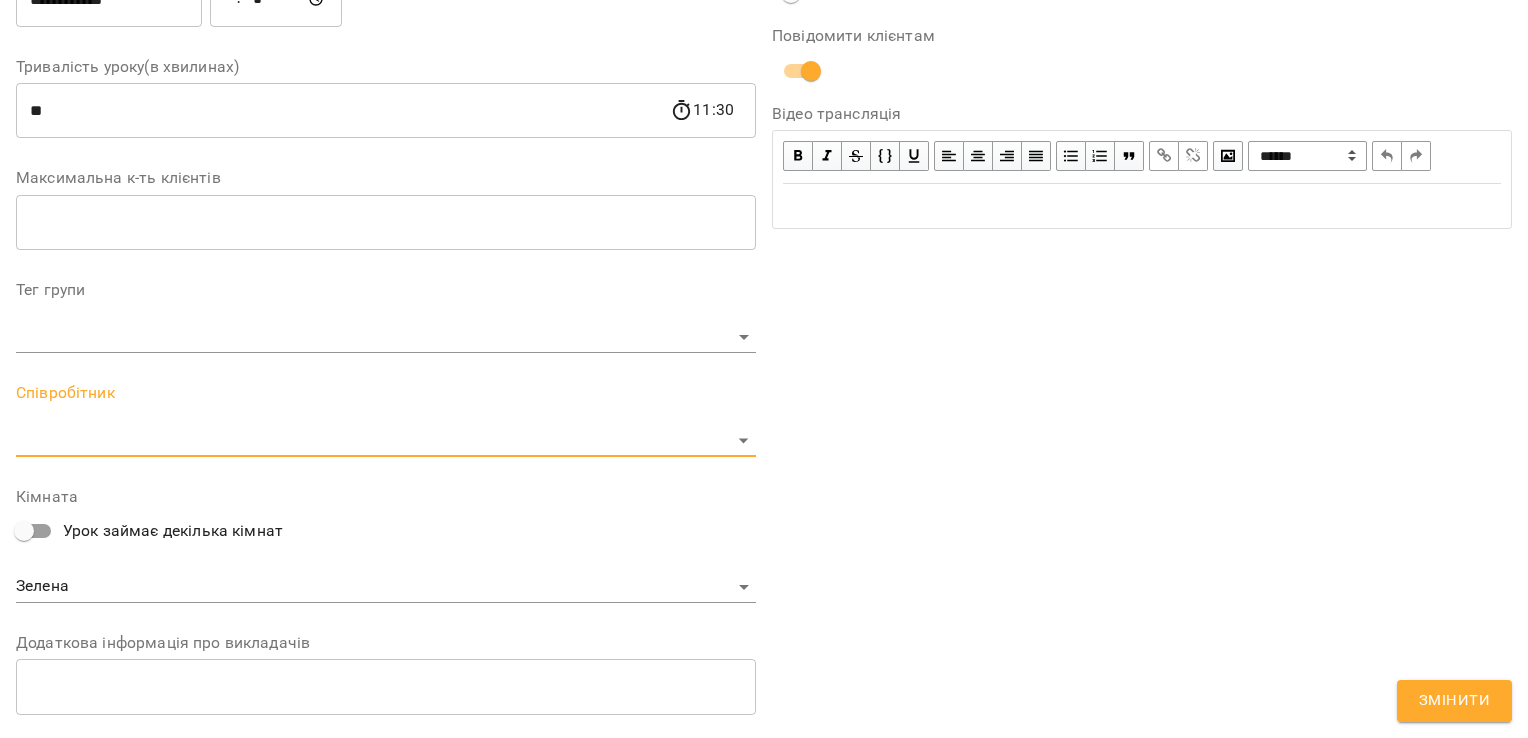 click on "For Business 7 99+ UA Журнал відвідувань / Підготовка до школи
пт, 08 серп 2025 10:30 / Урок відбувся New Client пт ,  10:30 Підготовка до школи   Підготовка до школи ( 30 хв. ) Підготовка до школи  Змінити урок Скасувати Урок [LAST] [LAST]  Зелена Кімната 2025-08-08 12:44:28 Клієнти ( 0 ) Клієнти ( 0 ) Клієнти ( 0 ) ПІБ ПІБ
[LAST] [LAST] +380936695354 Відвідав Прогул ПІБ   [LAST] [LAST] Відвідав Прогул ПІБ  [LAST] [LAST] +380990475351 Відвідав Прогул ПІБ  [LAST] [LAST] [LAST] +380662797596 Відвідав Прогул ПІБ  Прогул" at bounding box center [764, 5843] 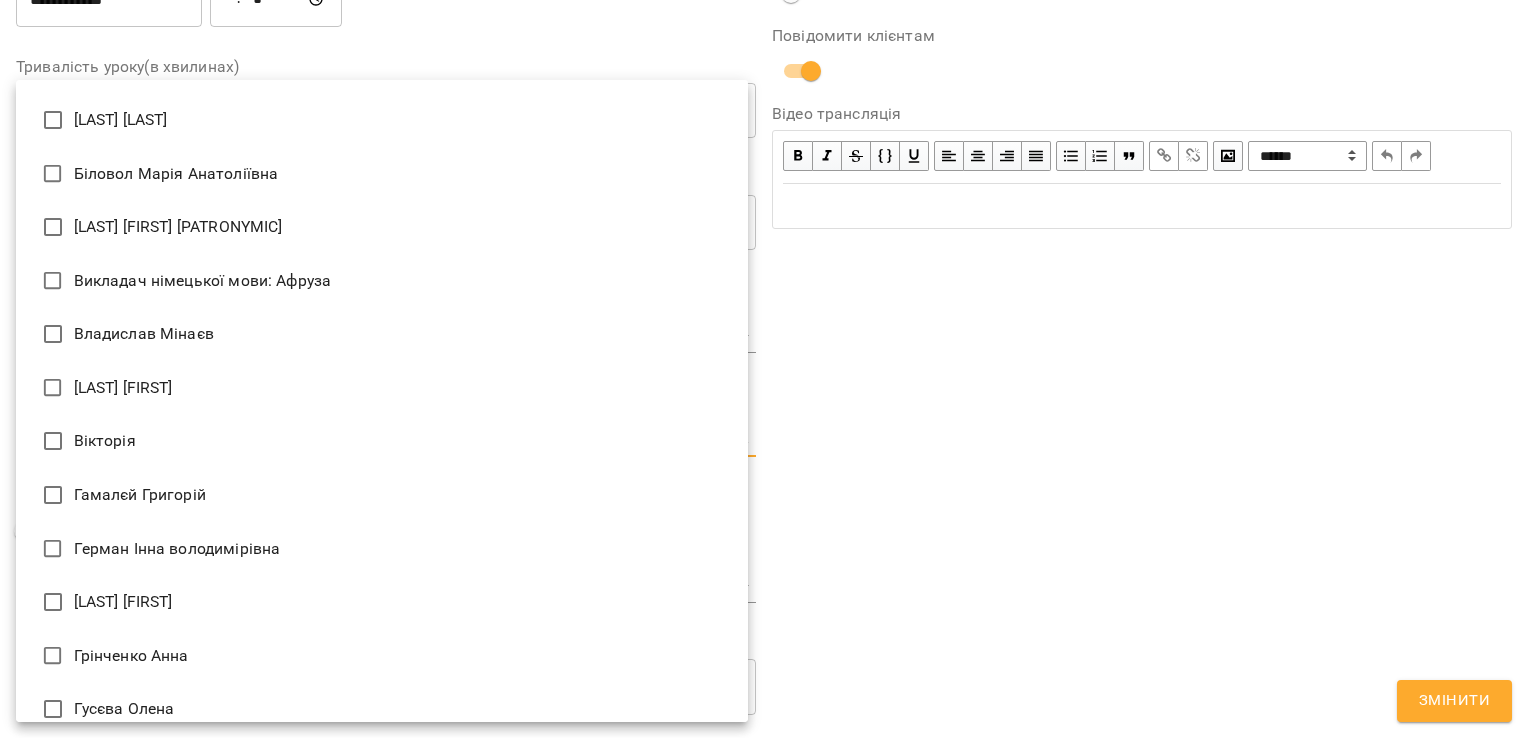 scroll, scrollTop: 619, scrollLeft: 0, axis: vertical 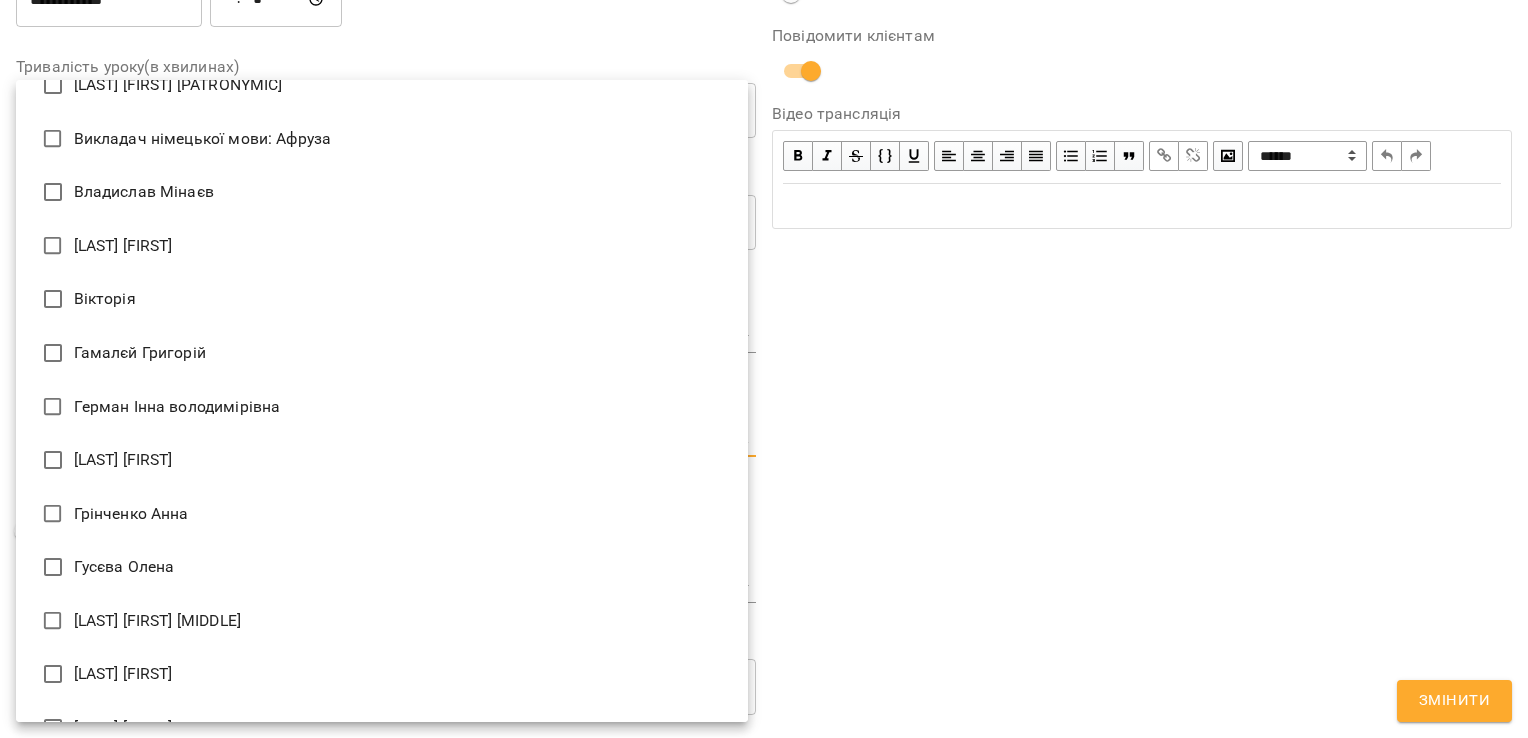 click on "Гусєва Олена" at bounding box center [382, 567] 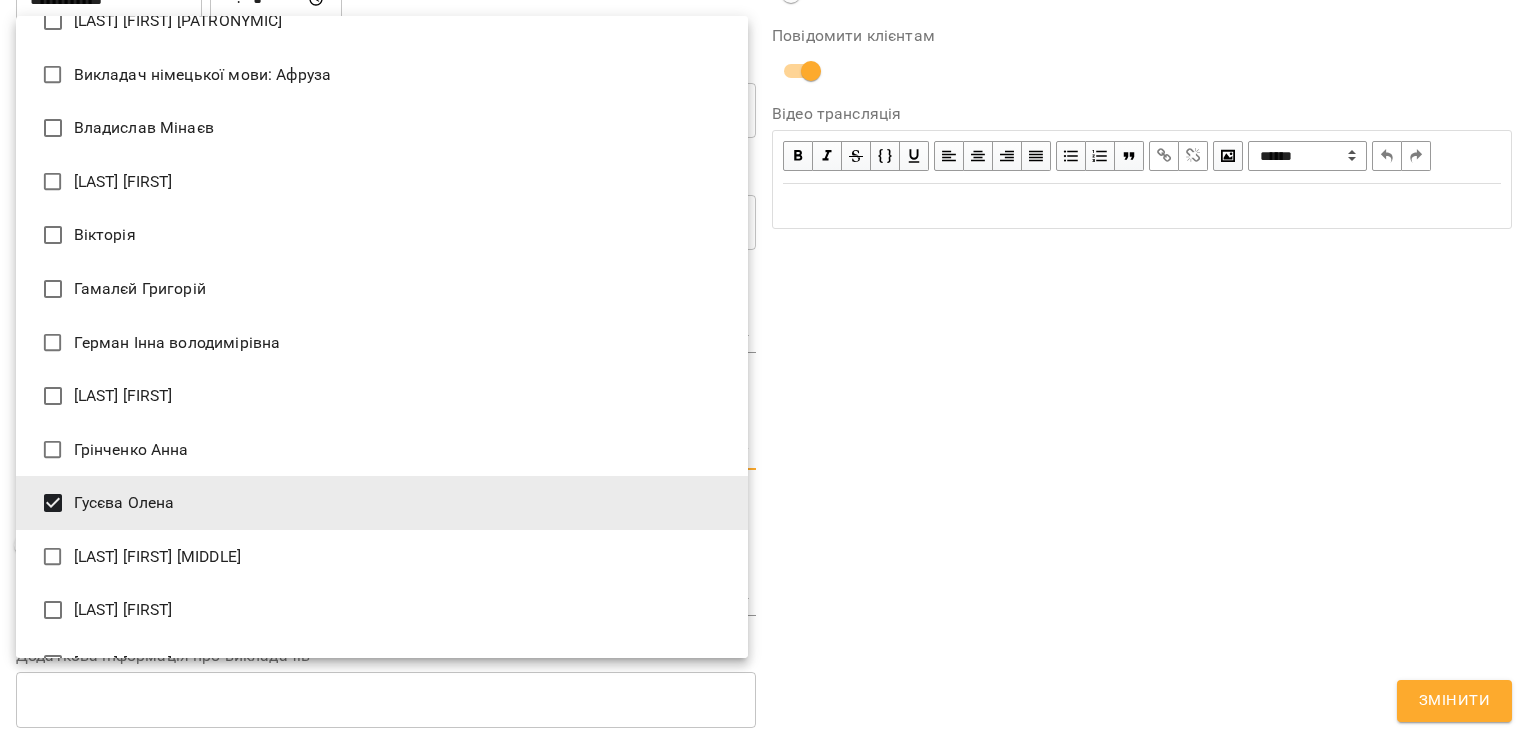 click at bounding box center (764, 369) 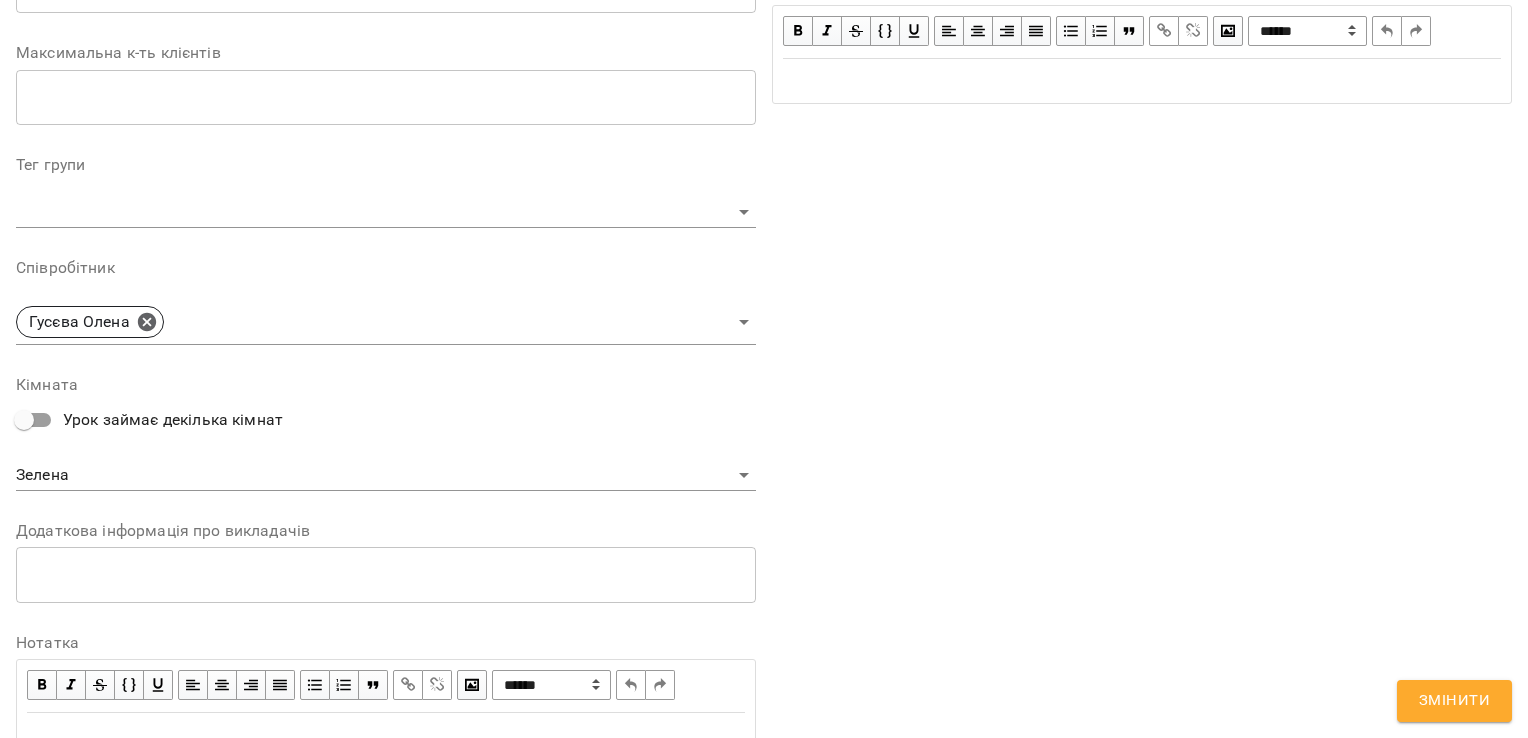 scroll, scrollTop: 652, scrollLeft: 0, axis: vertical 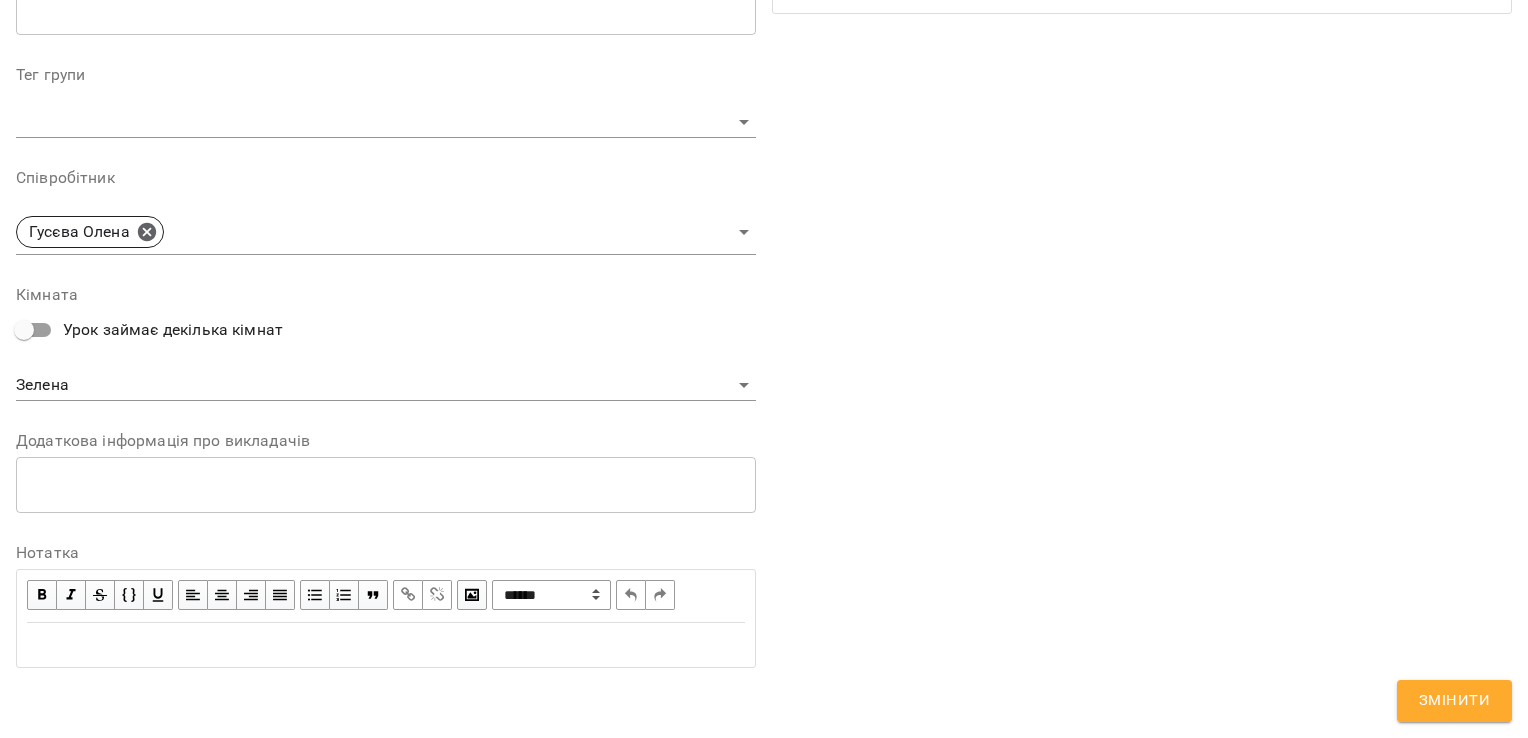 click on "Змінити" at bounding box center (1454, 701) 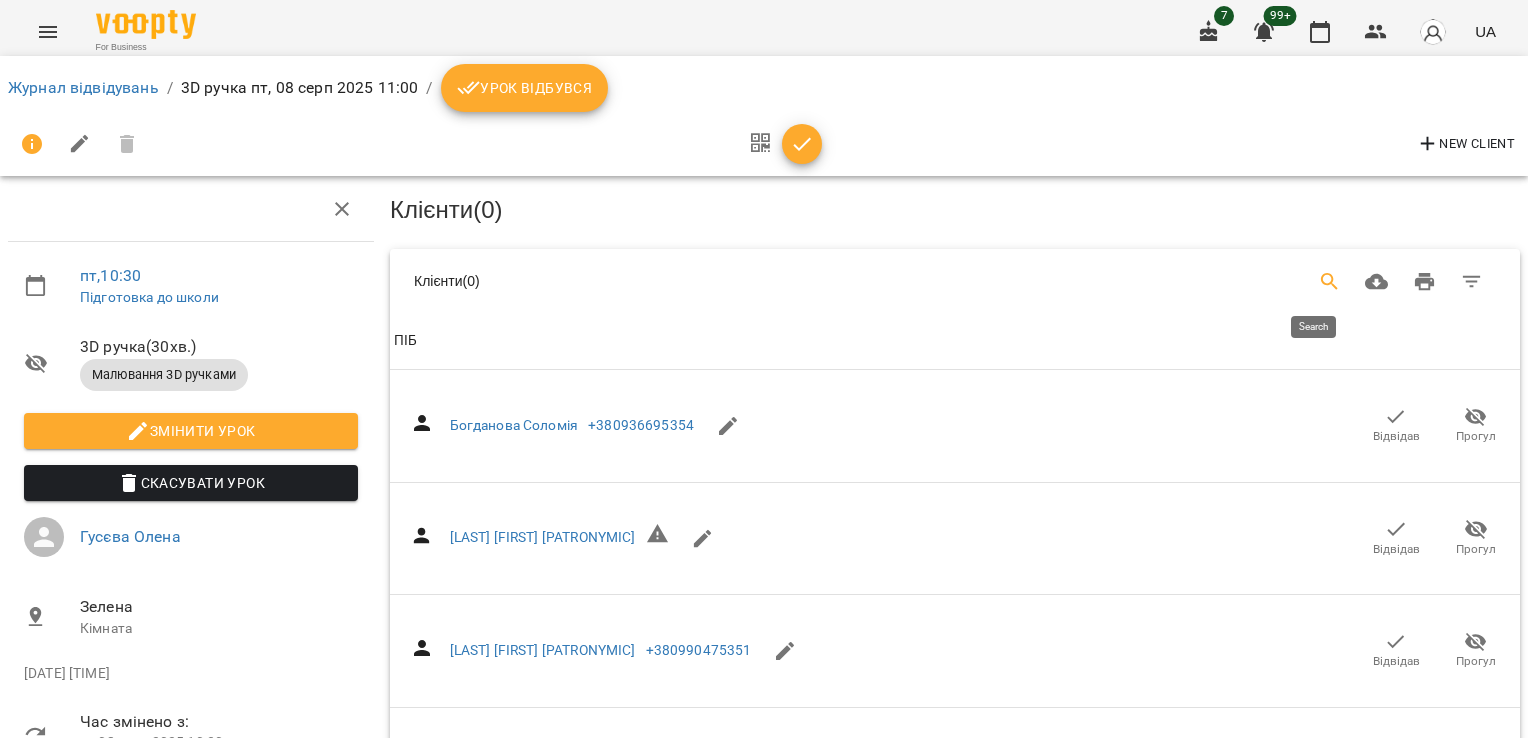 click 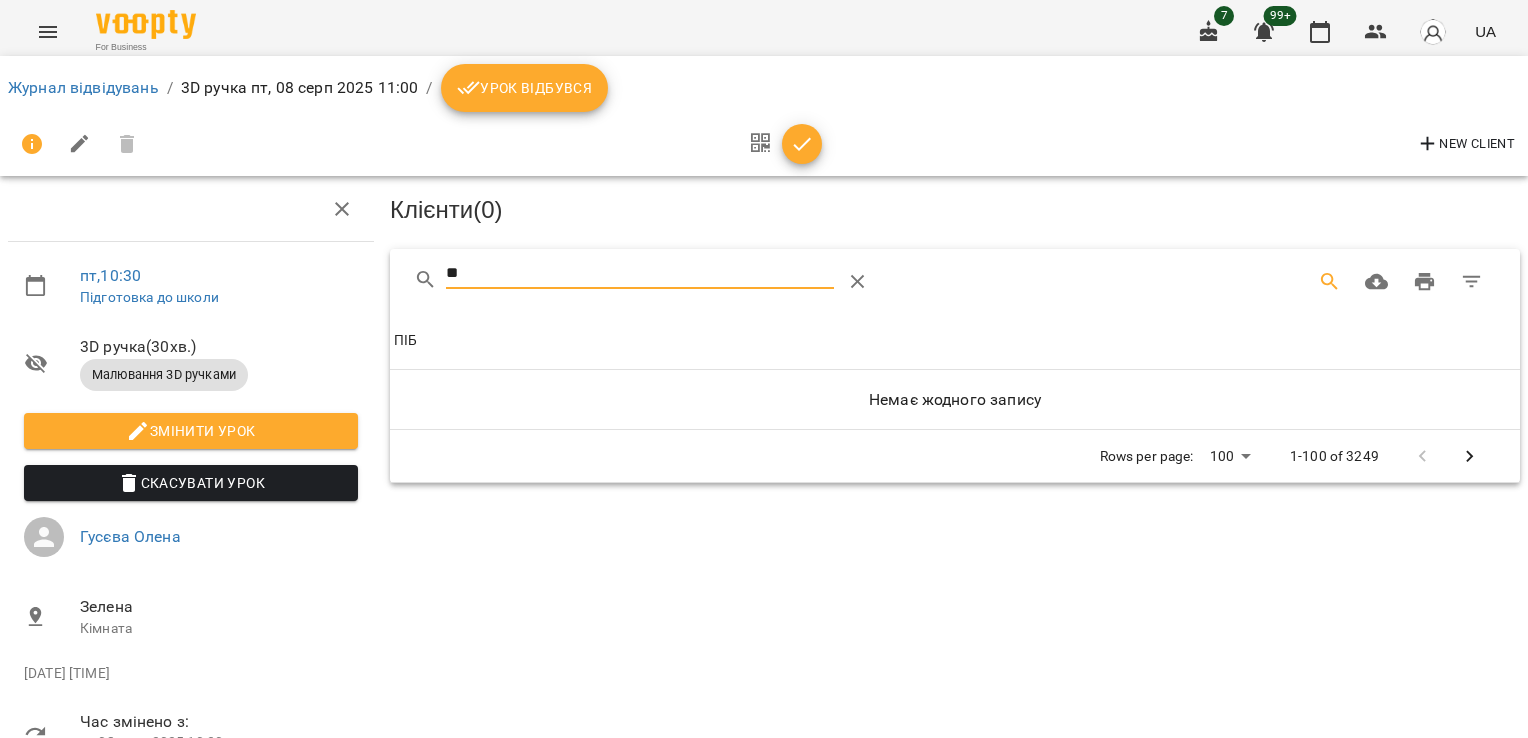 type on "*" 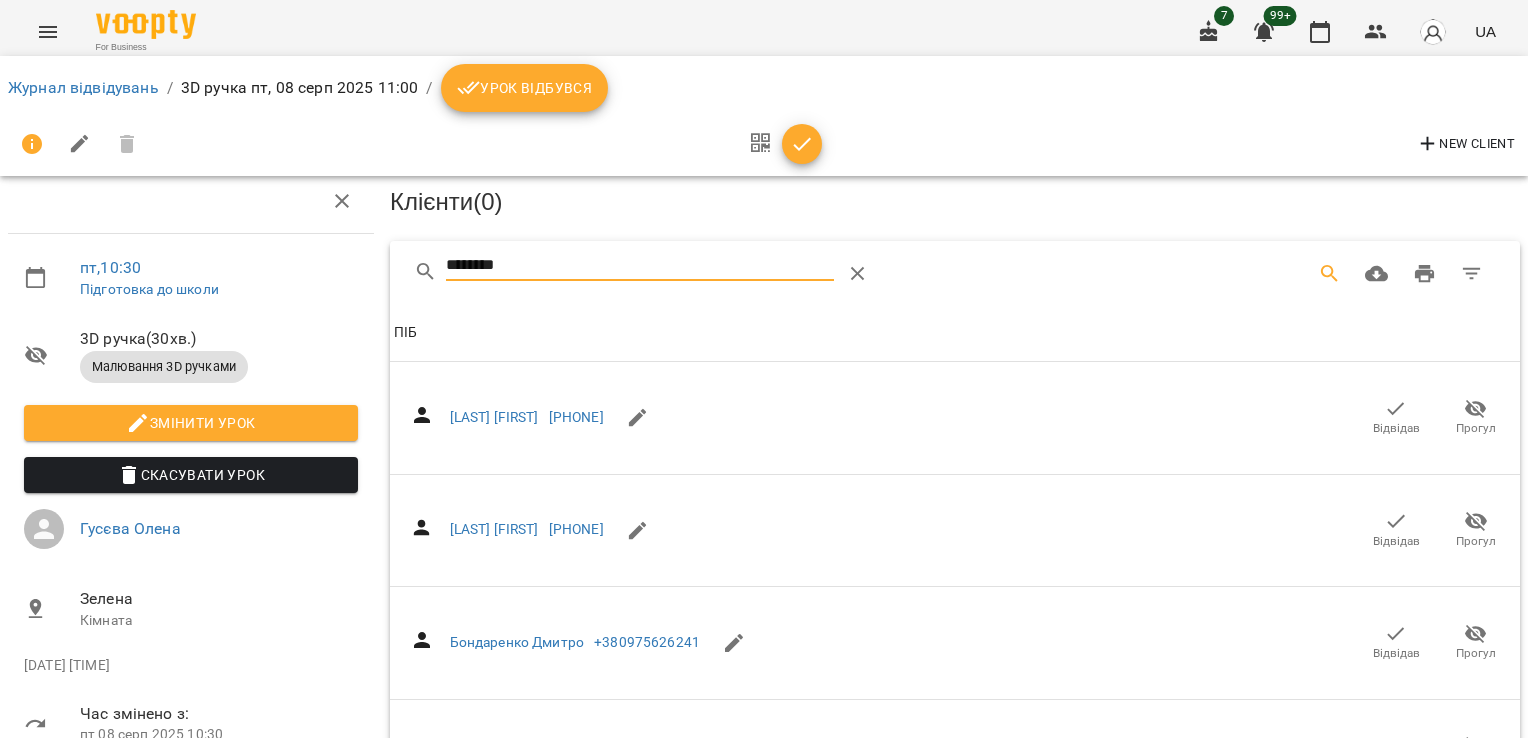 scroll, scrollTop: 743, scrollLeft: 0, axis: vertical 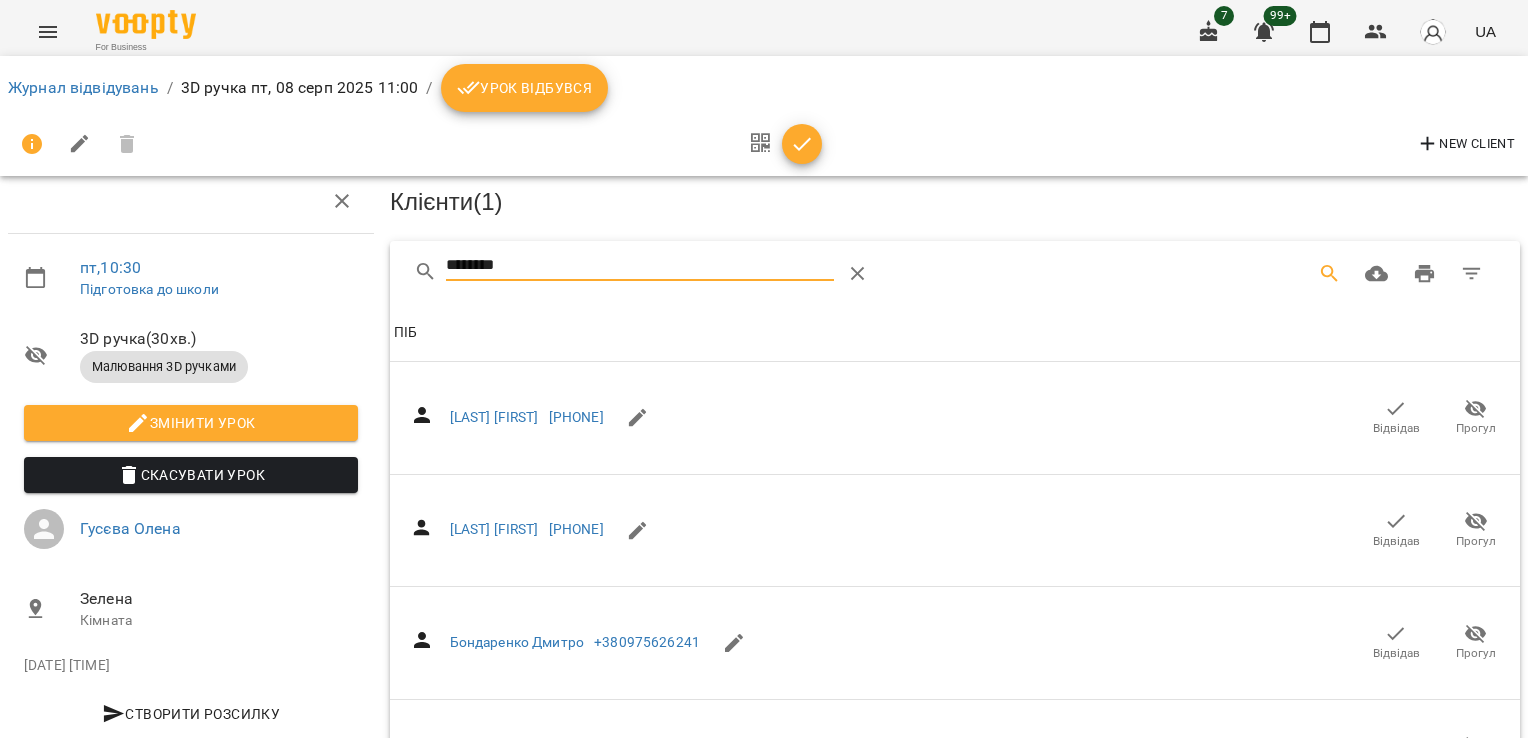 drag, startPoint x: 542, startPoint y: 255, endPoint x: 232, endPoint y: 263, distance: 310.1032 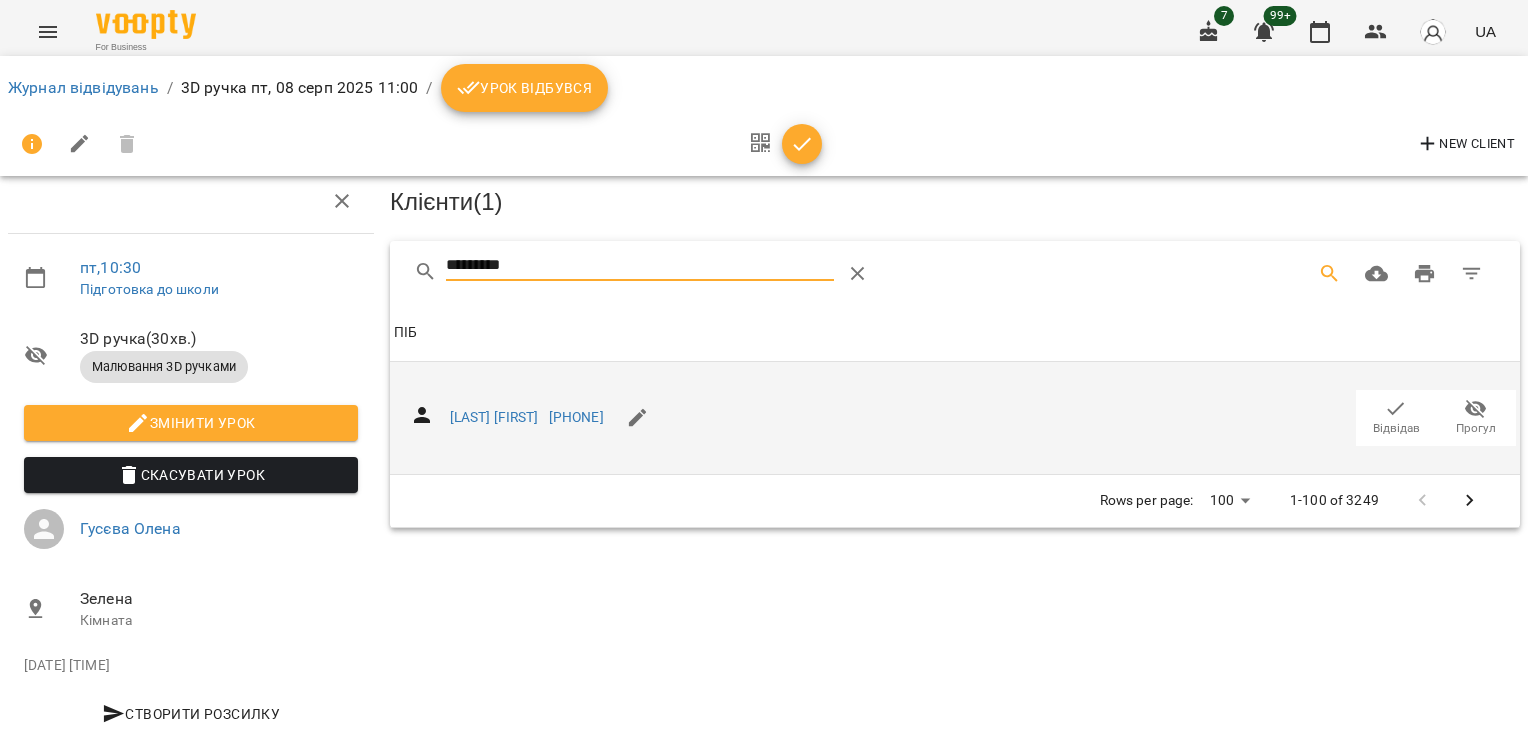 click 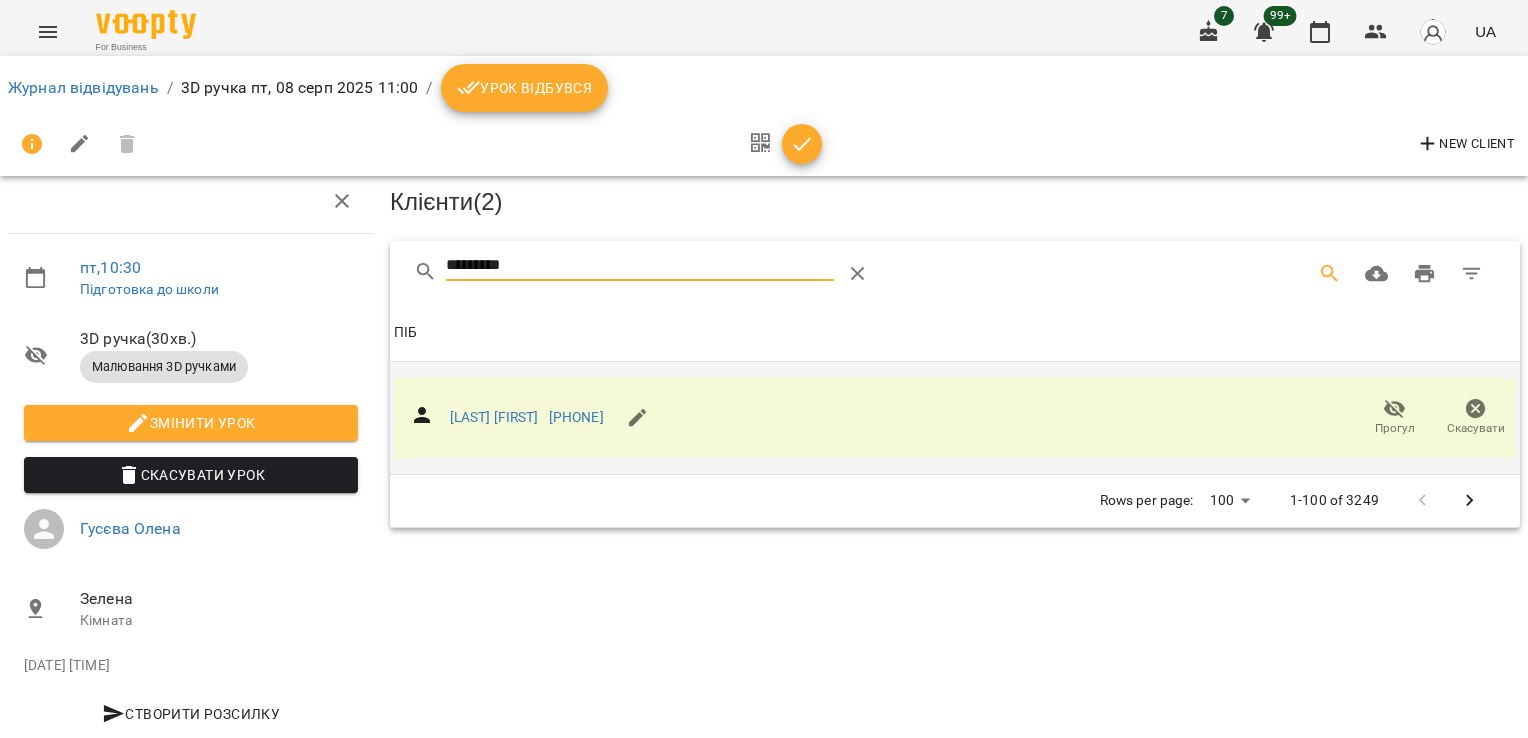 drag, startPoint x: 610, startPoint y: 241, endPoint x: 360, endPoint y: 234, distance: 250.09798 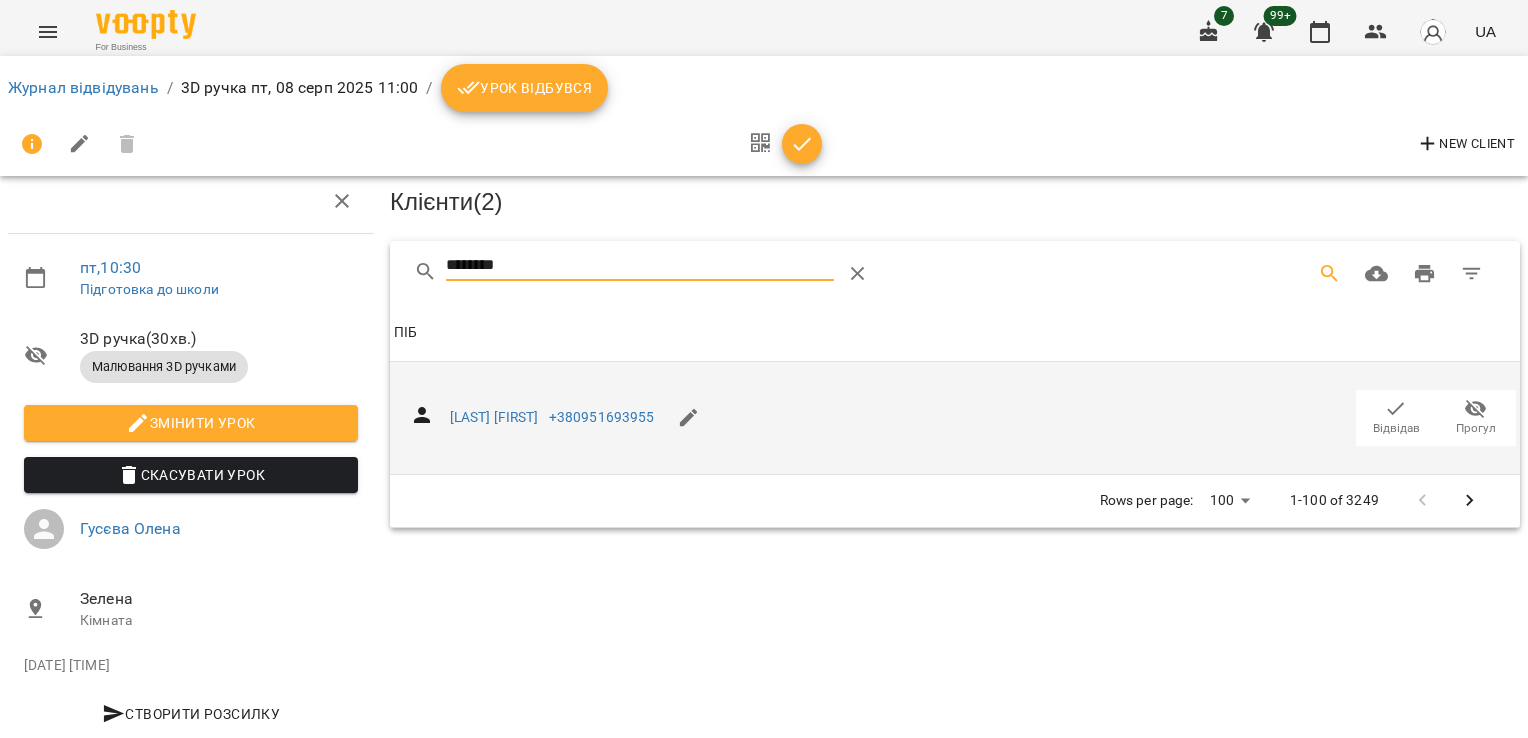 click 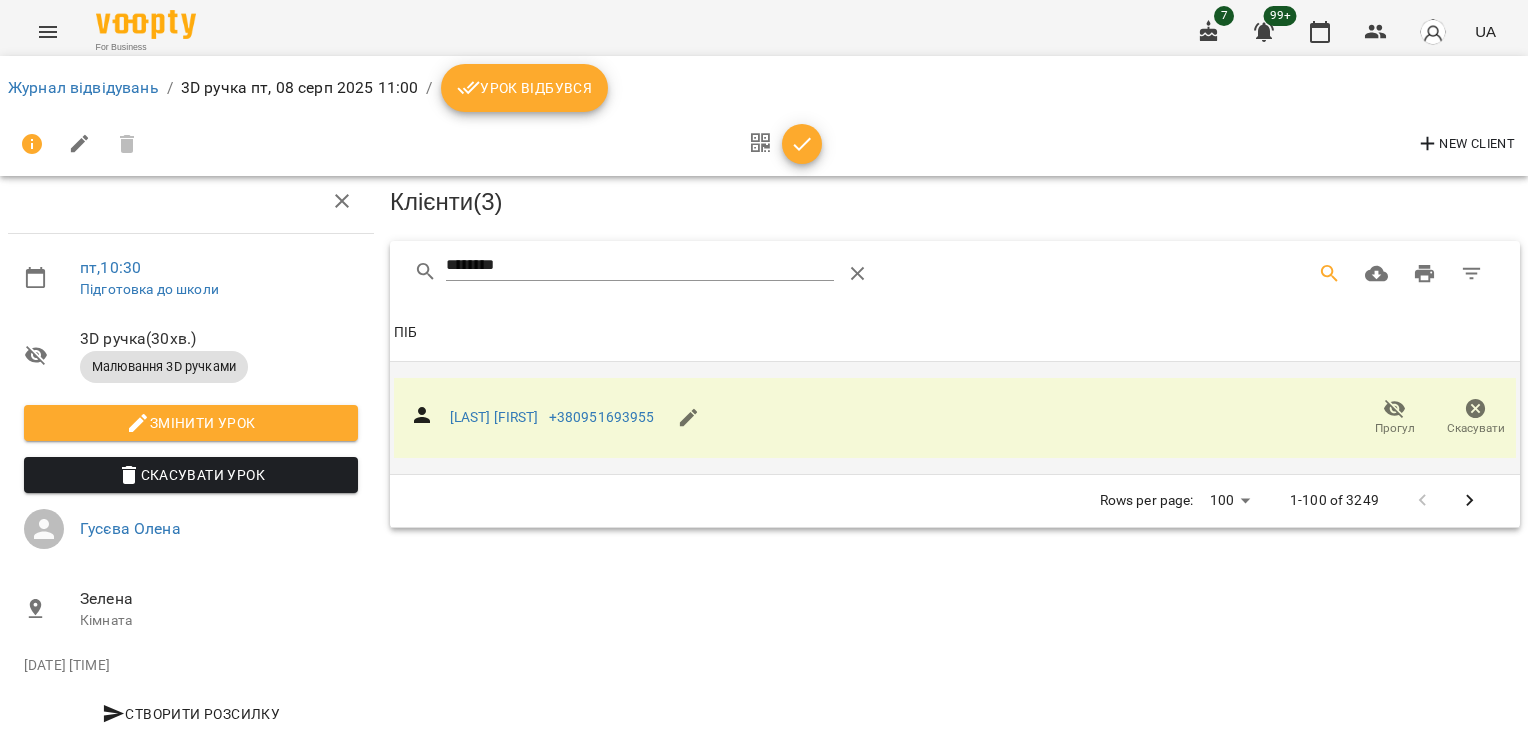 drag, startPoint x: 464, startPoint y: 249, endPoint x: 310, endPoint y: 251, distance: 154.01299 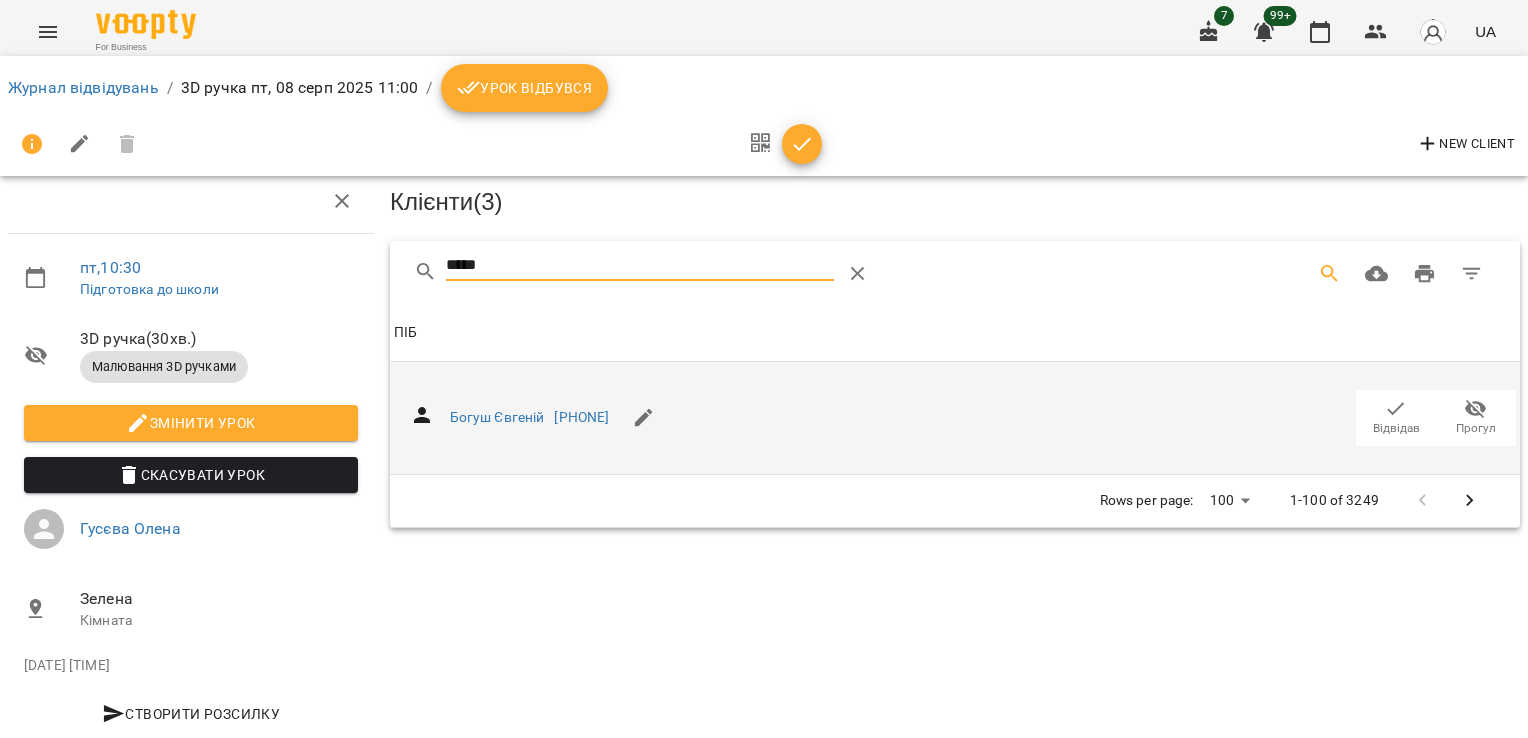 click on "Відвідав" at bounding box center [1396, 428] 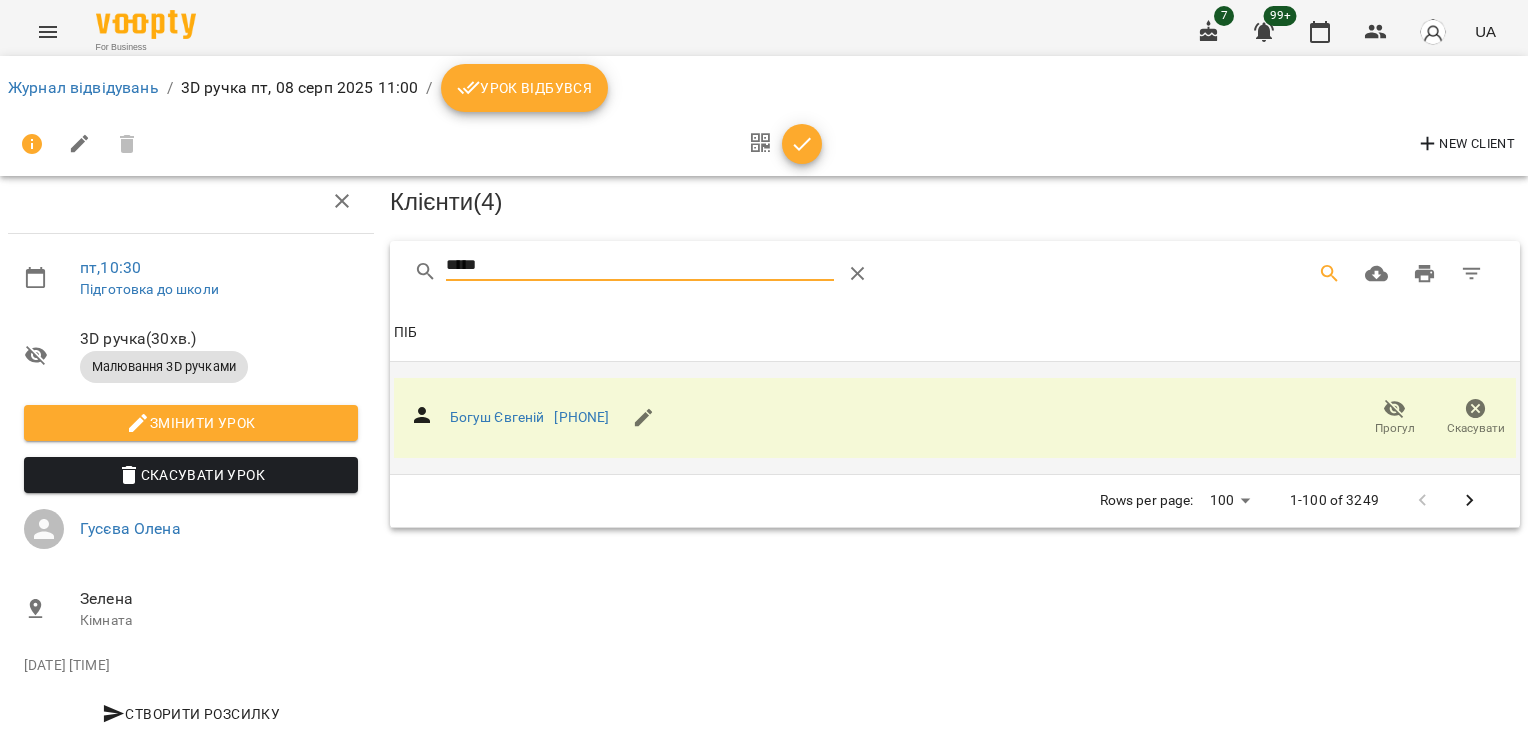 drag, startPoint x: 571, startPoint y: 228, endPoint x: 418, endPoint y: 230, distance: 153.01308 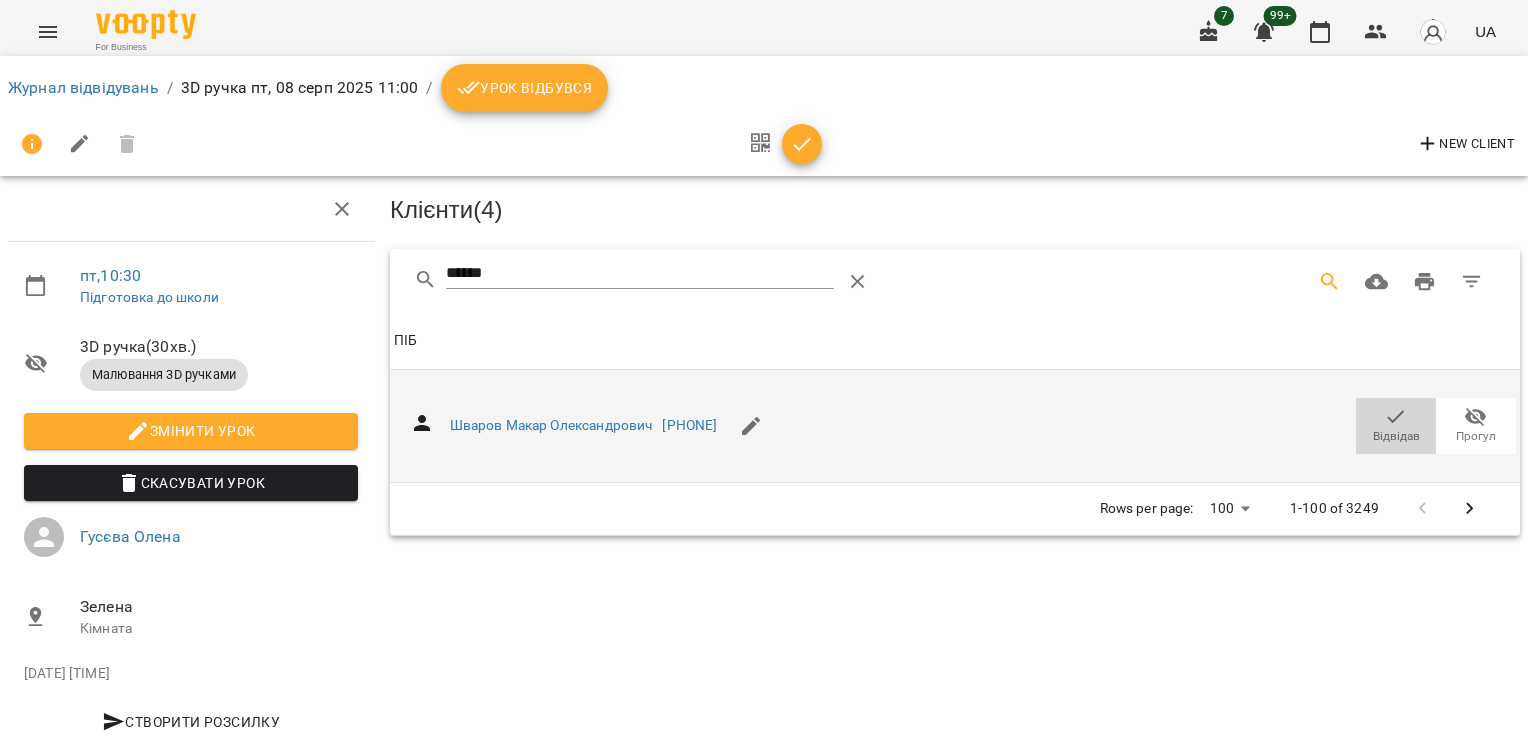 click 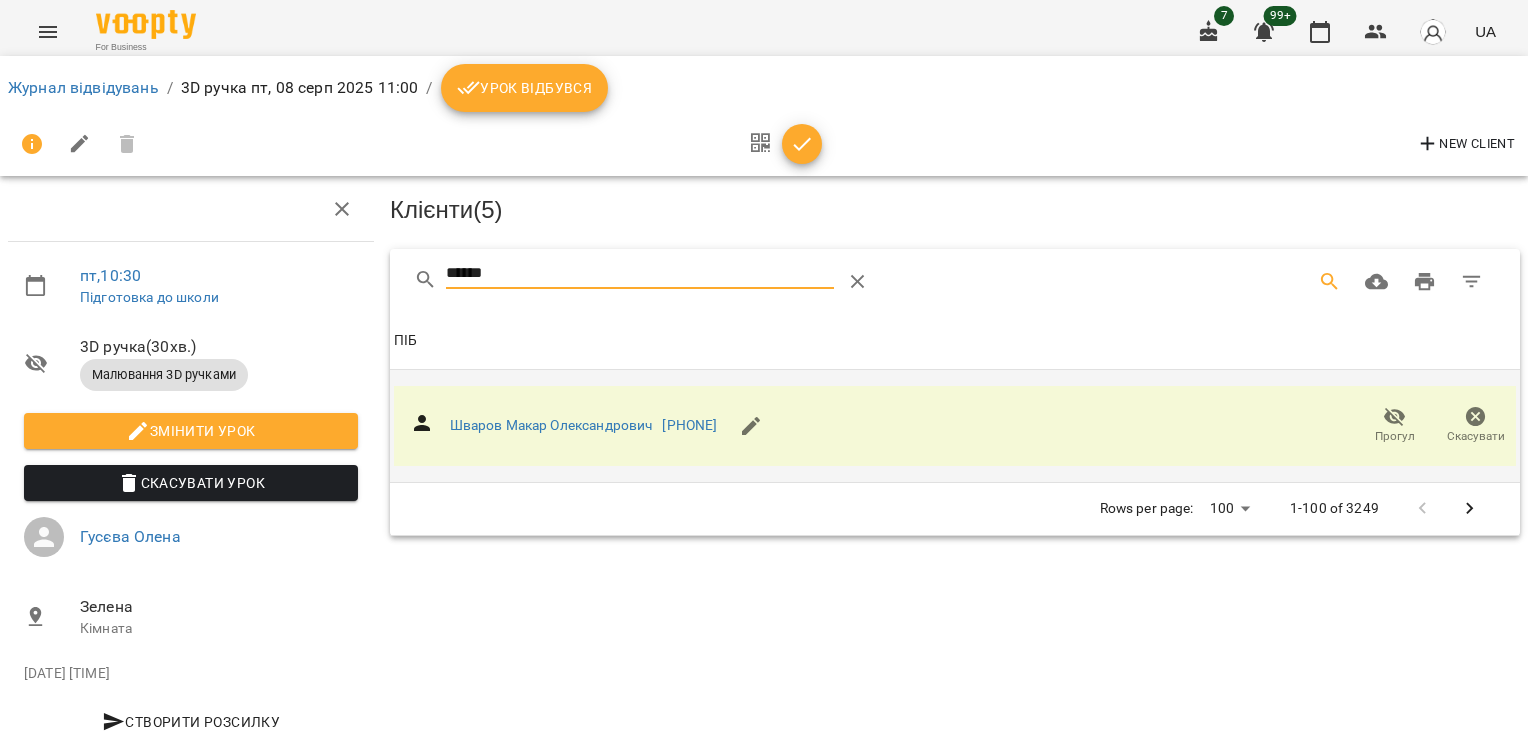 drag, startPoint x: 512, startPoint y: 265, endPoint x: 240, endPoint y: 258, distance: 272.09006 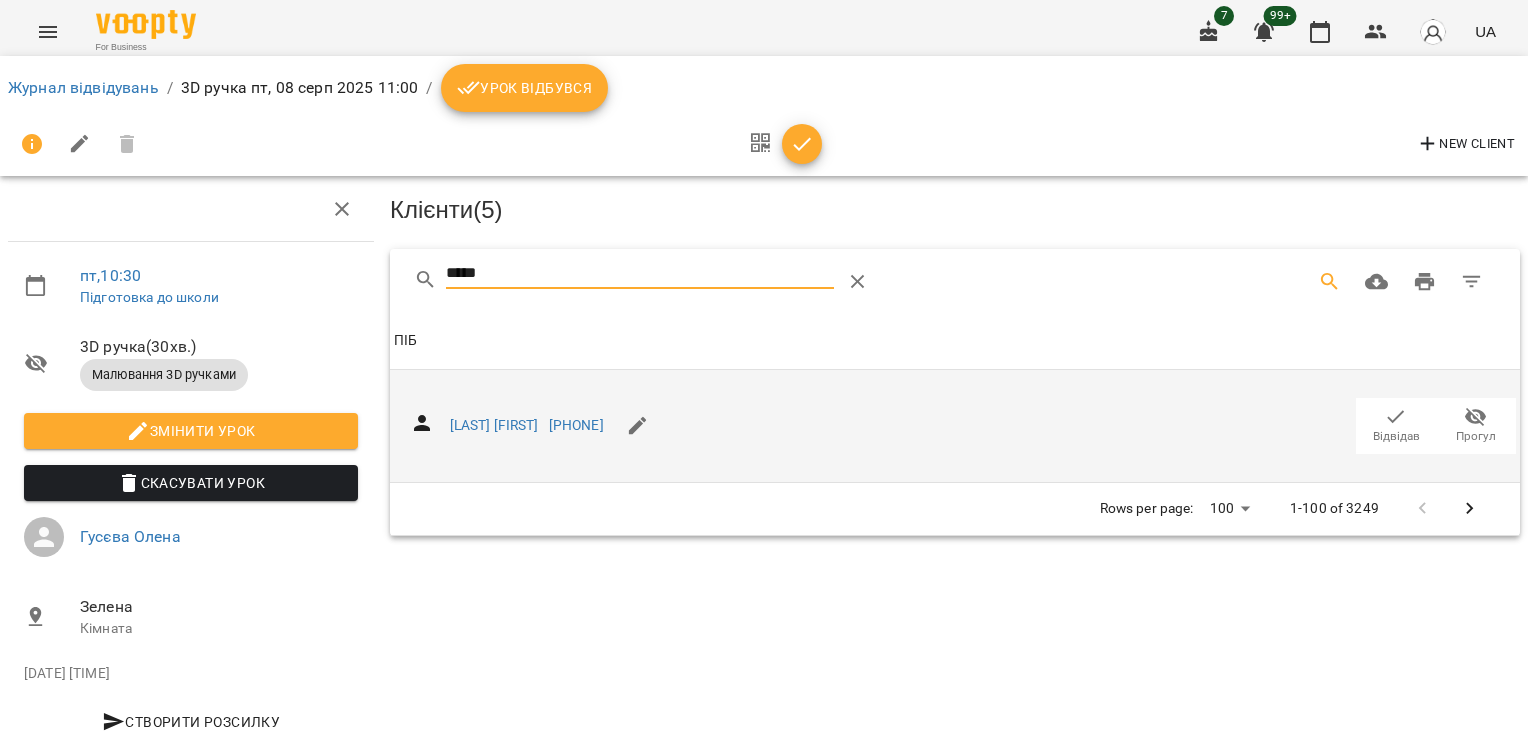 click 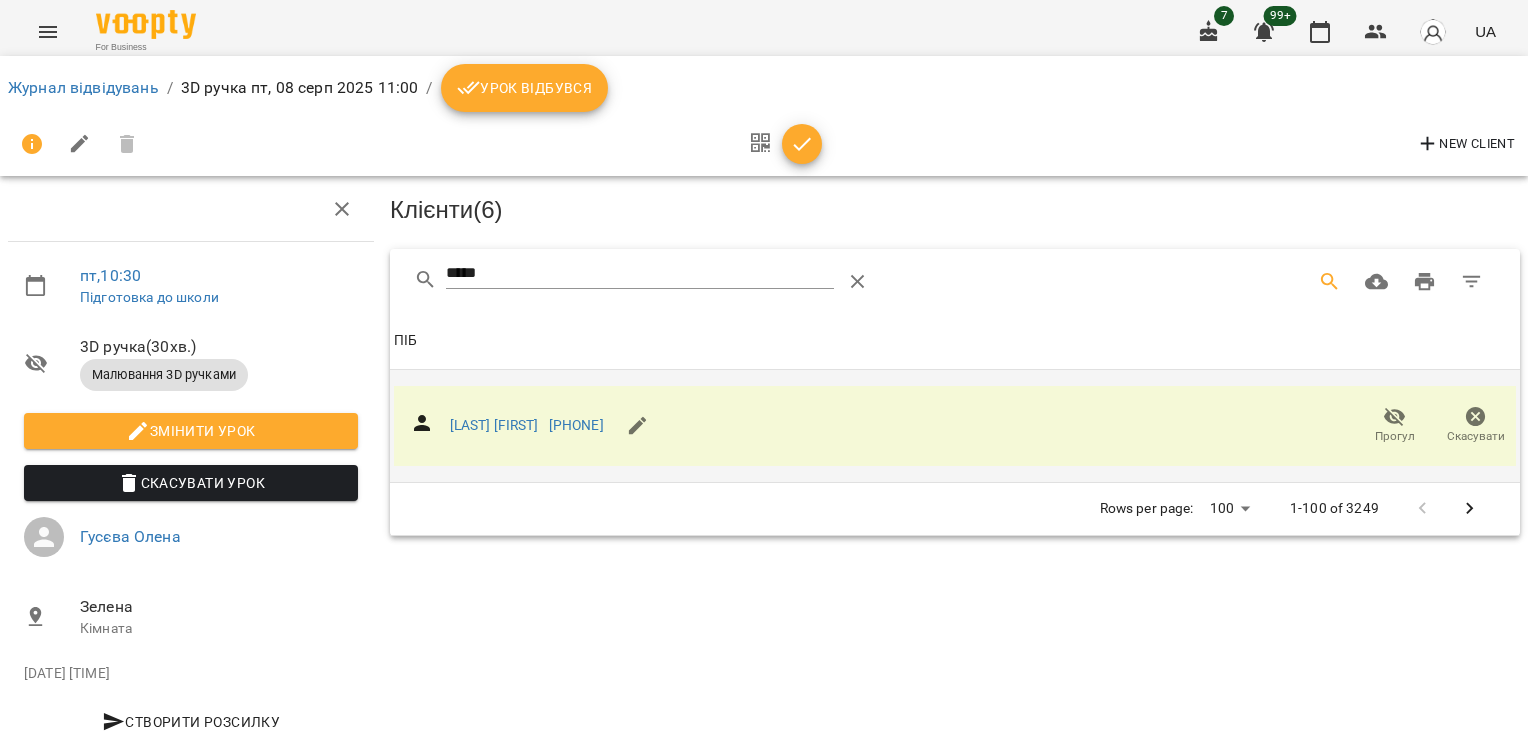 drag, startPoint x: 356, startPoint y: 282, endPoint x: 342, endPoint y: 282, distance: 14 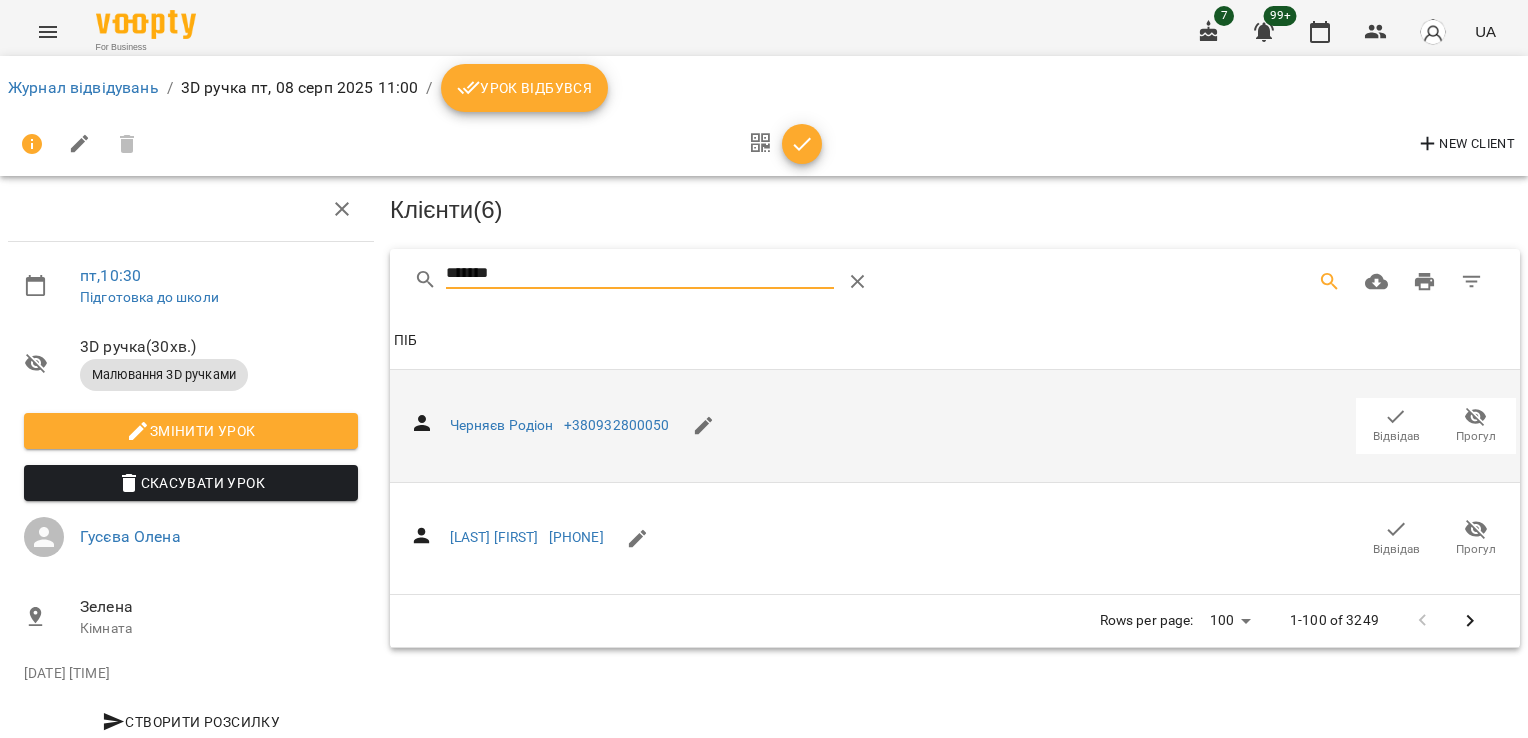 click on "Відвідав" at bounding box center (1396, 436) 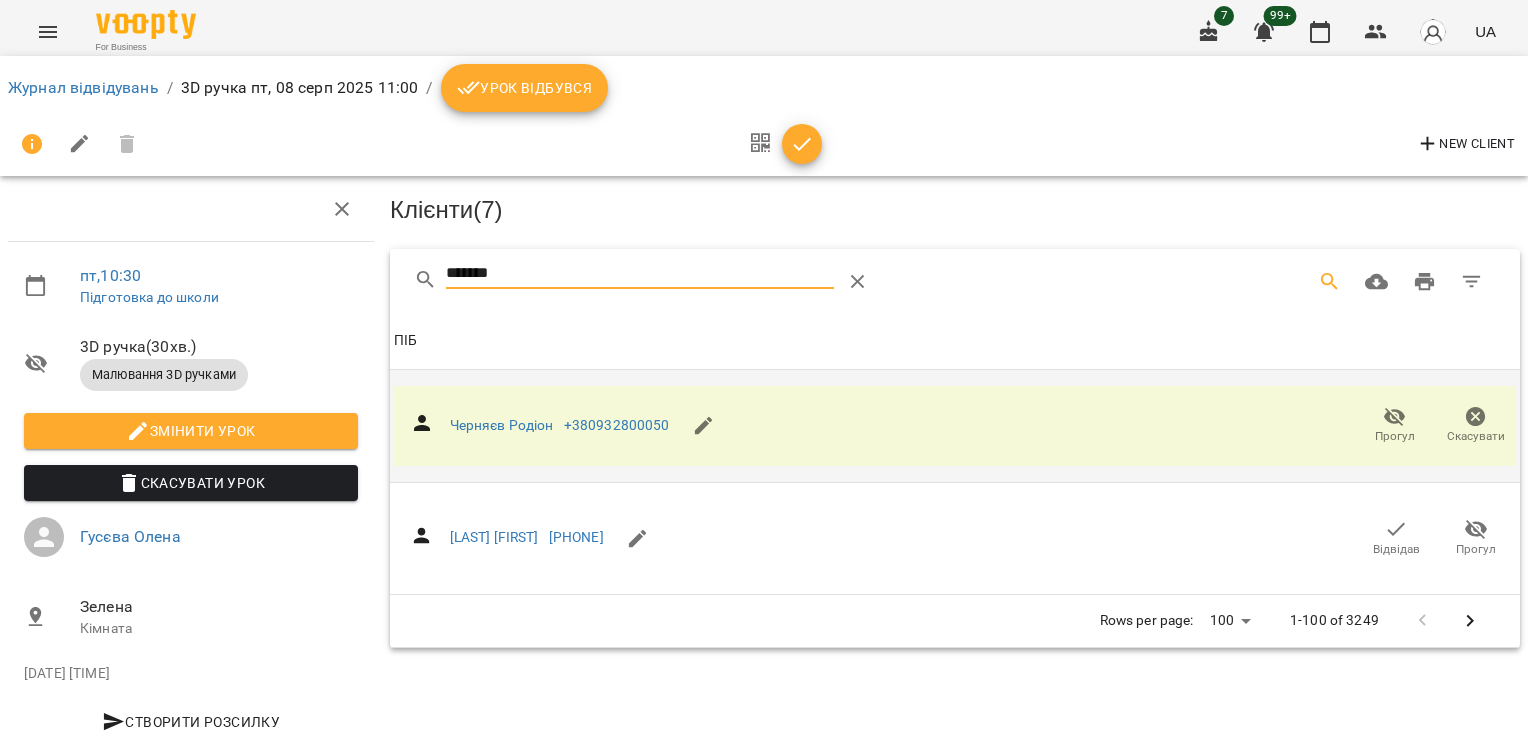drag, startPoint x: 468, startPoint y: 279, endPoint x: 335, endPoint y: 282, distance: 133.03383 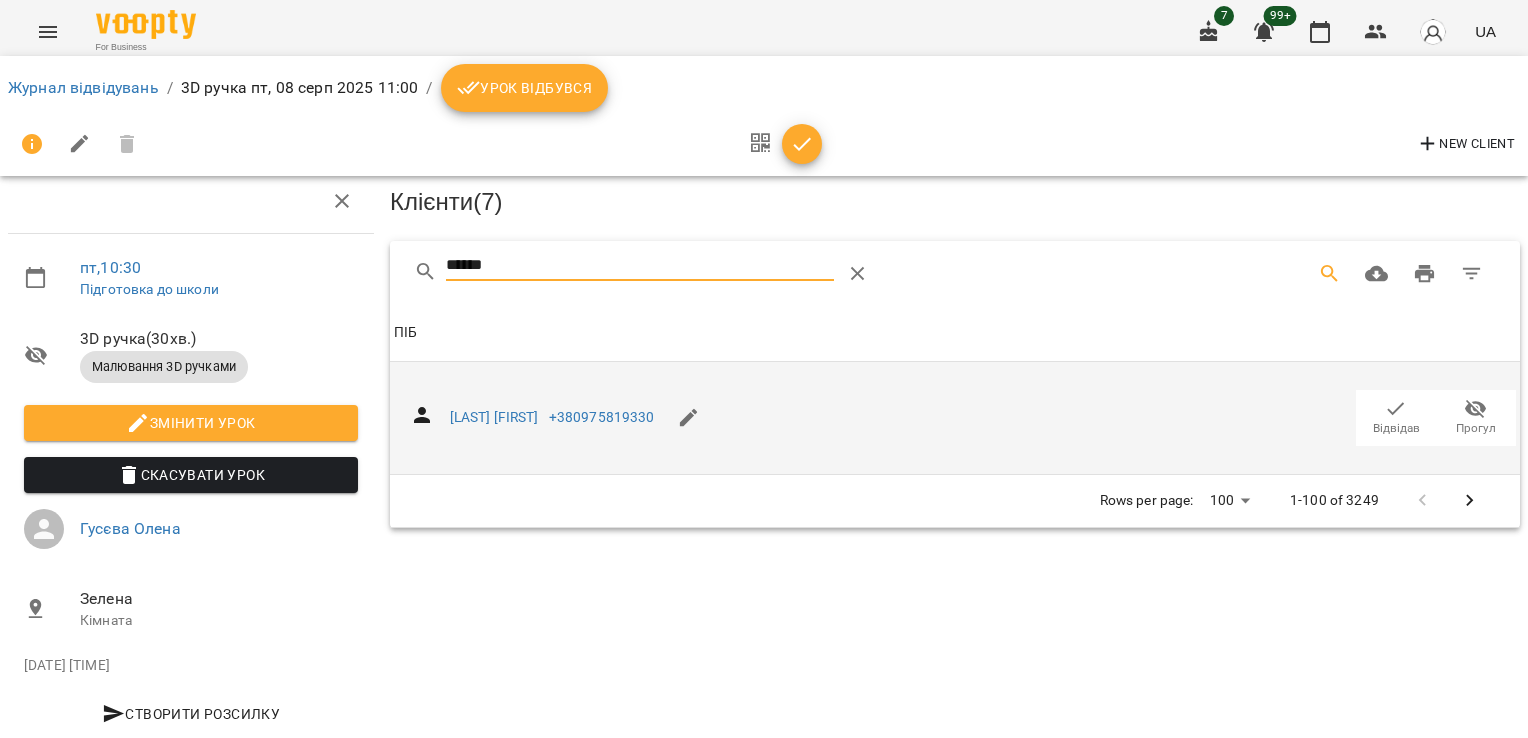 click on "[LAST] [FIRST] [PHONE] Відвідав Прогул" at bounding box center (955, 418) 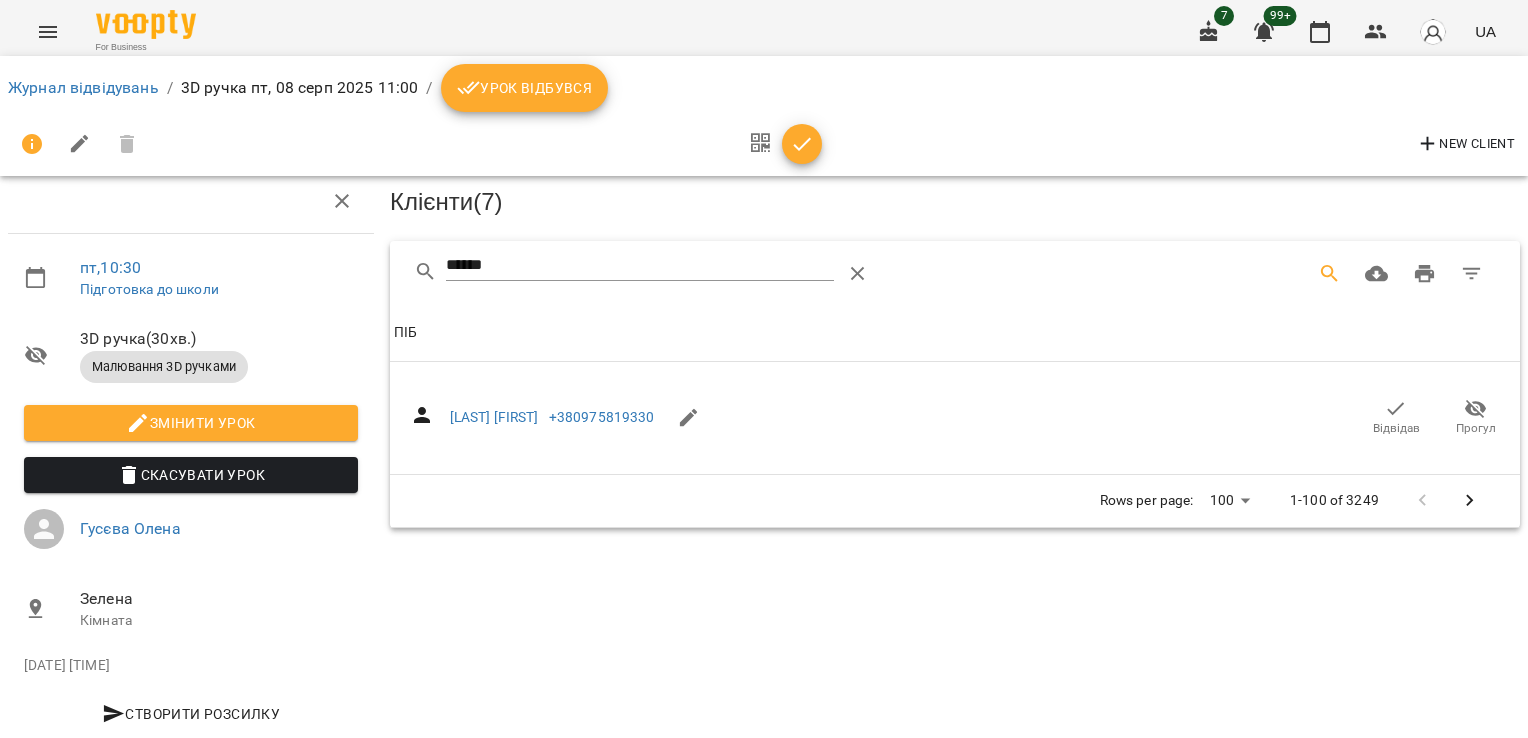 scroll, scrollTop: 0, scrollLeft: 0, axis: both 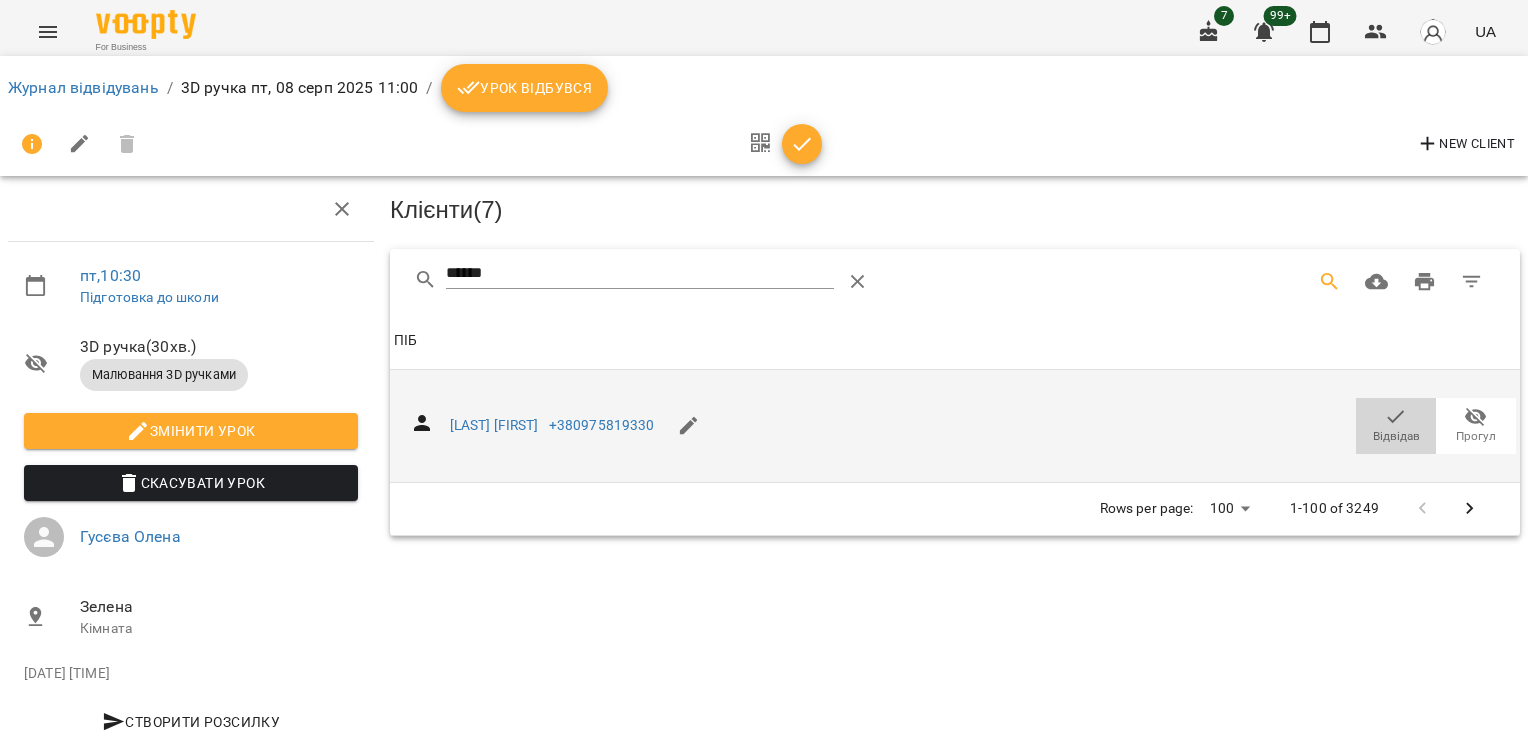 click 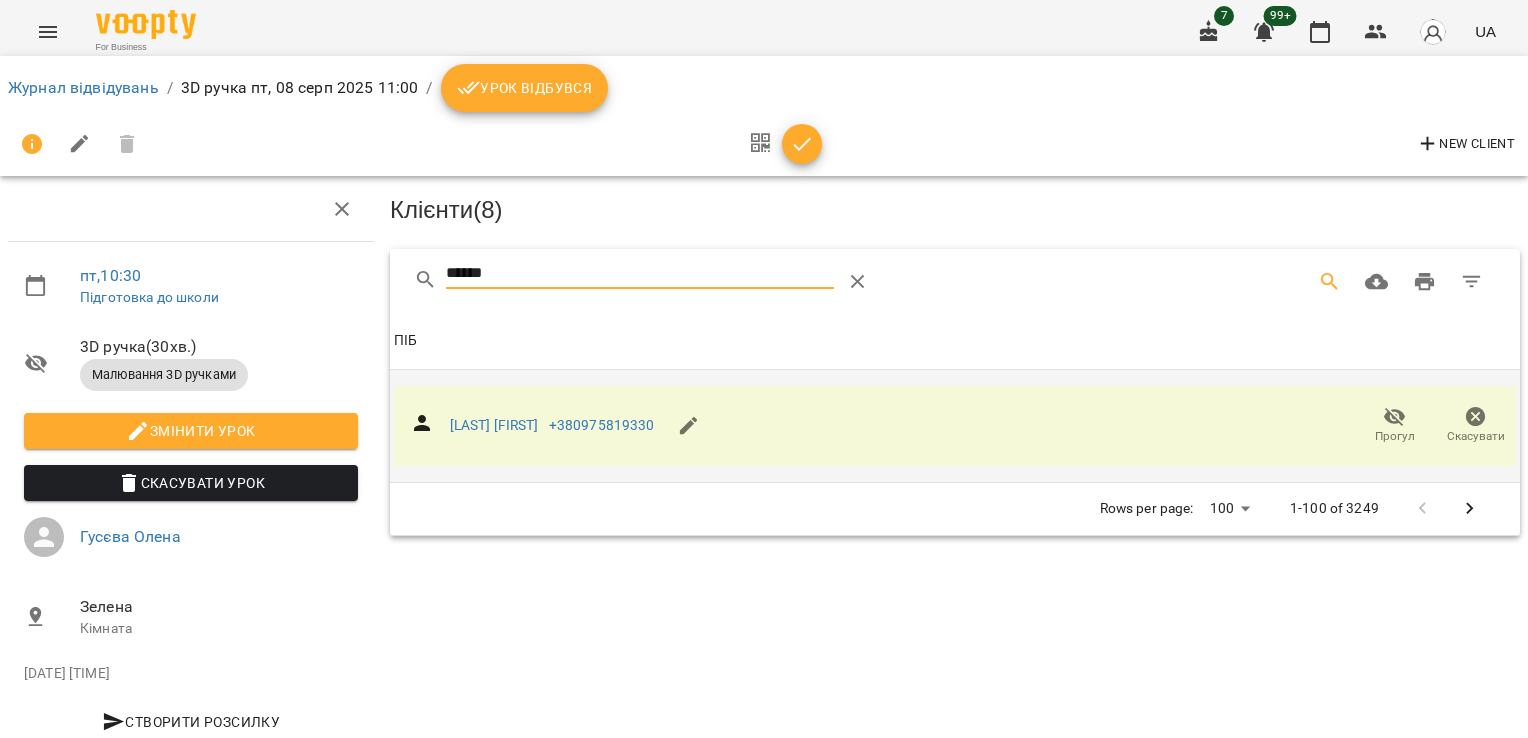 drag, startPoint x: 505, startPoint y: 266, endPoint x: 299, endPoint y: 278, distance: 206.34921 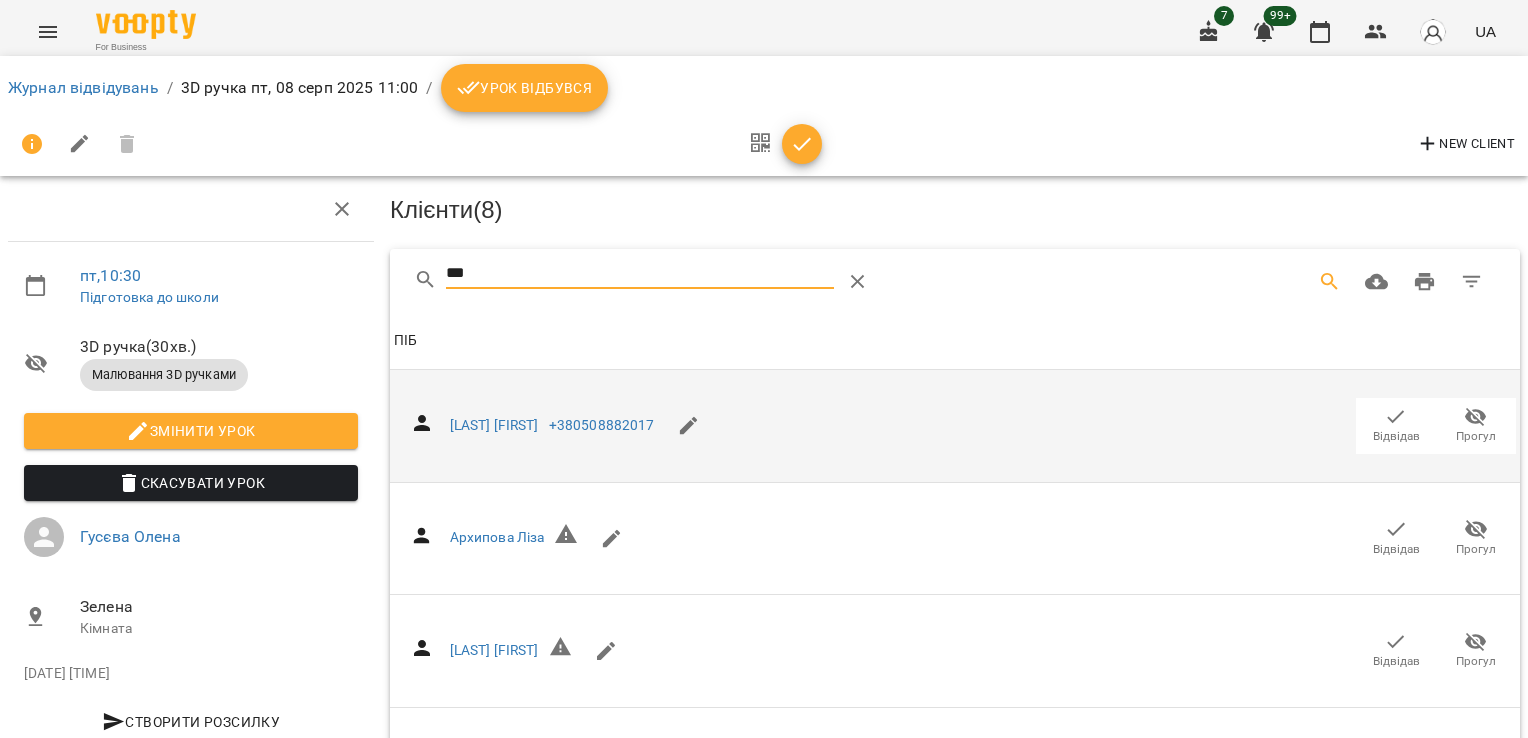 click 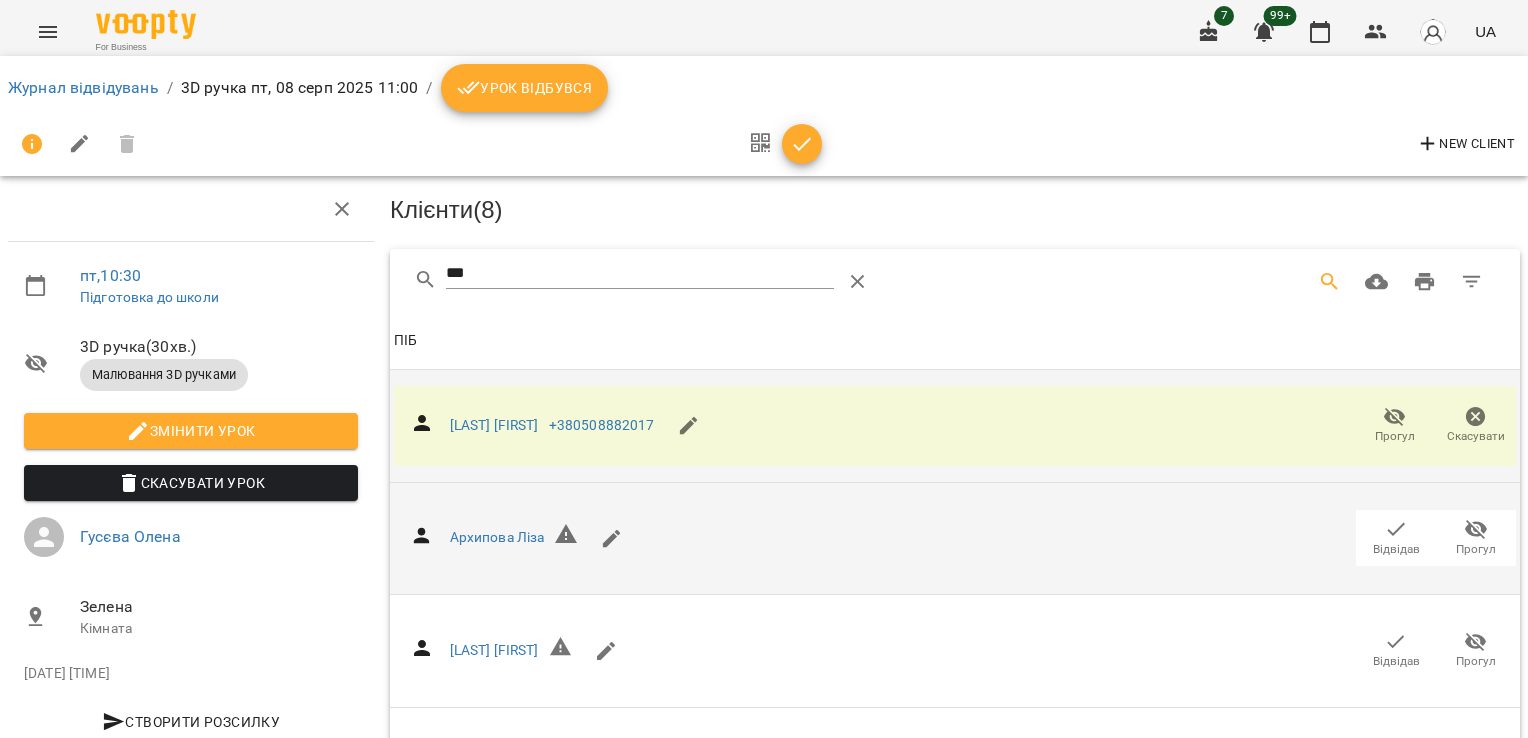 click on "Відвідав" at bounding box center (1396, 549) 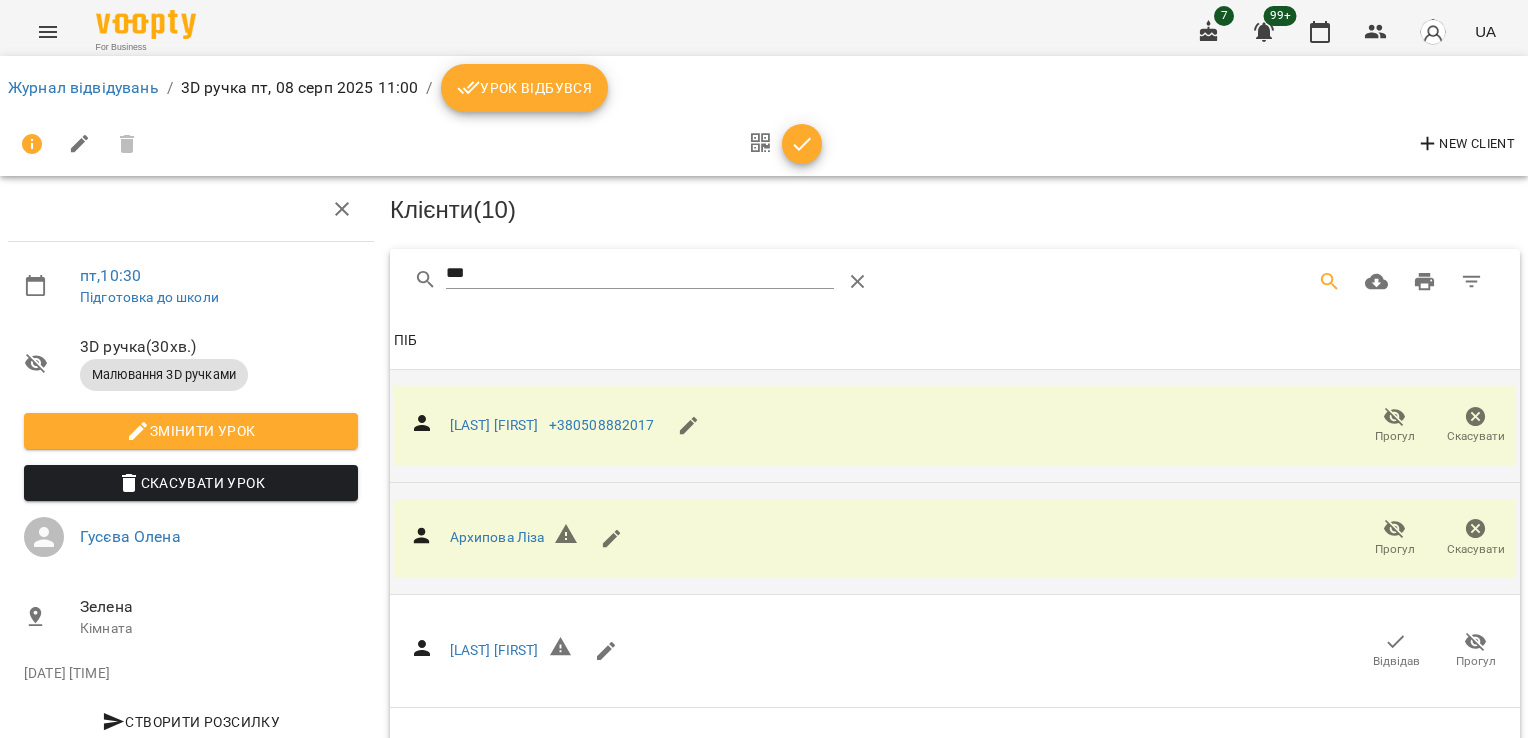 click on "пт ,  10:30 Підготовка до школи   3D ручка ( 30 хв. ) Малювання 3D ручками Змінити урок Скасувати Урок Гусєва Олена Зелена Кімната 2025-08-08 12:44:28 Створити розсилку Час змінено з: пт 08 серп 2025 10:30 Клієнти ( 10 ) *** Клієнти ( 10 ) ПІБ ПІБ Архипова Аліса [PHONE] Прогул Скасувати ПІБ Архипова Ліза Прогул Скасувати ПІБ Архіпов Тимофій  Відвідав Прогул ПІБ Денис Пархоменко [PHONE] Відвідав Прогул Rows per page: 100 *** 1-100 of 3249" at bounding box center [764, 485] 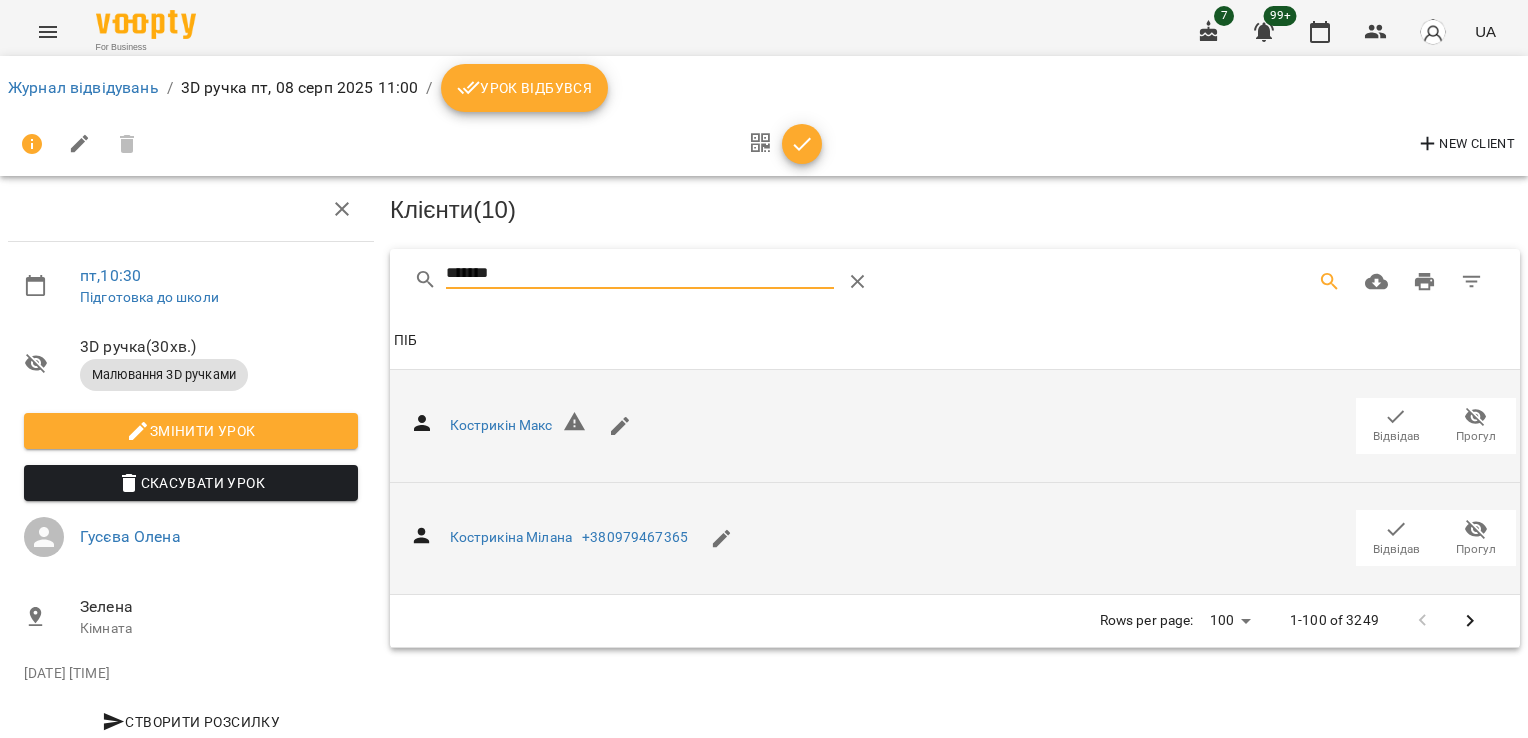 type on "*******" 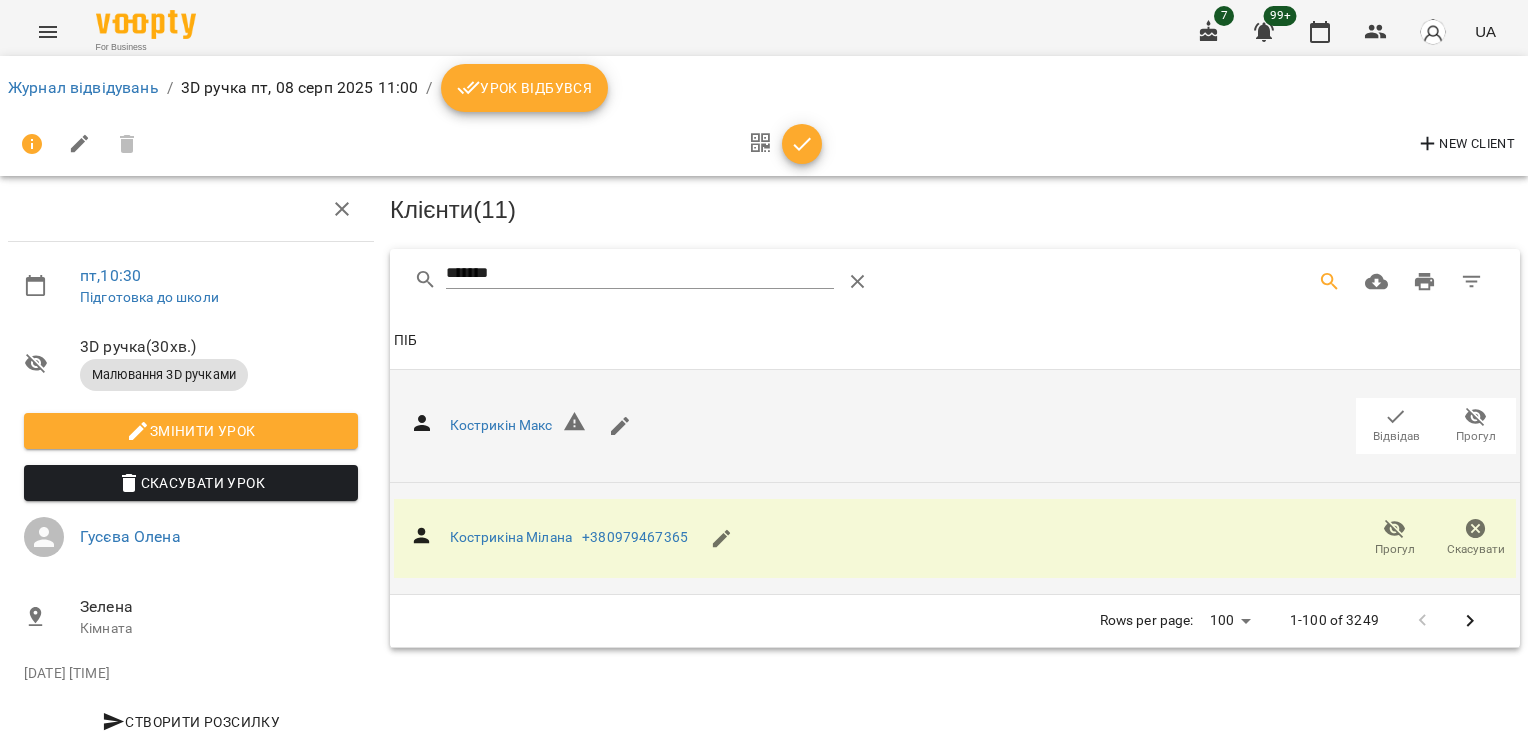click 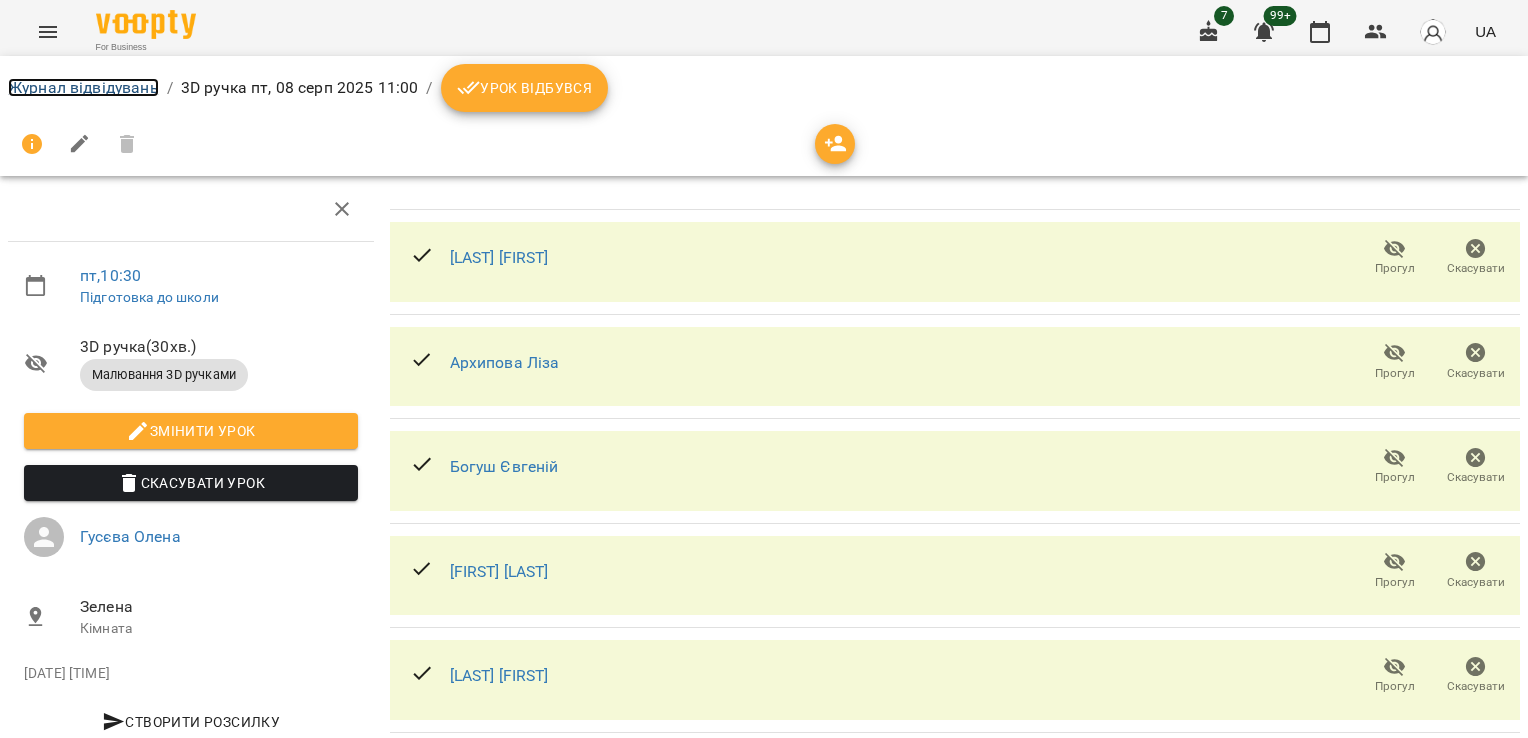 click on "Журнал відвідувань" at bounding box center [83, 87] 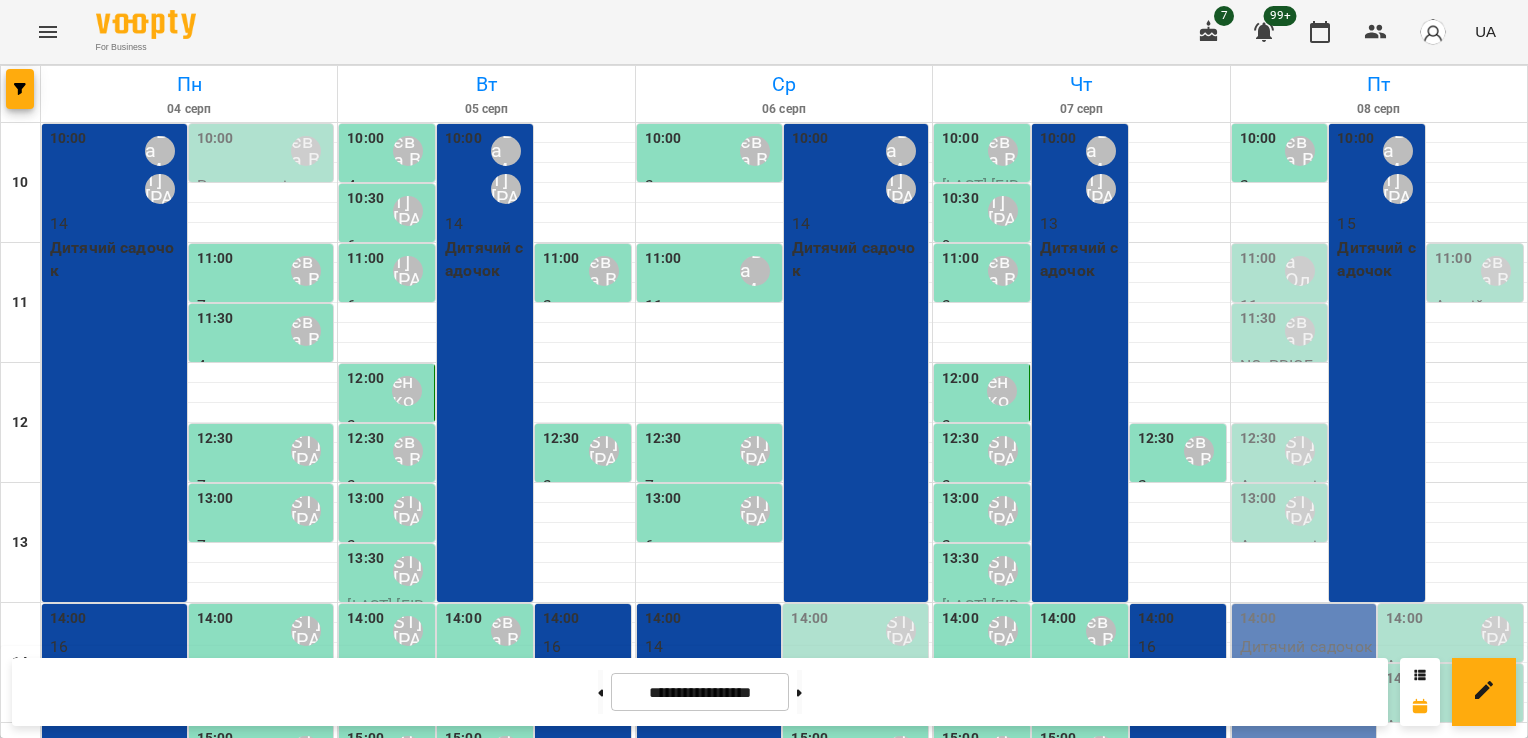 click on "11:00" at bounding box center (1453, 259) 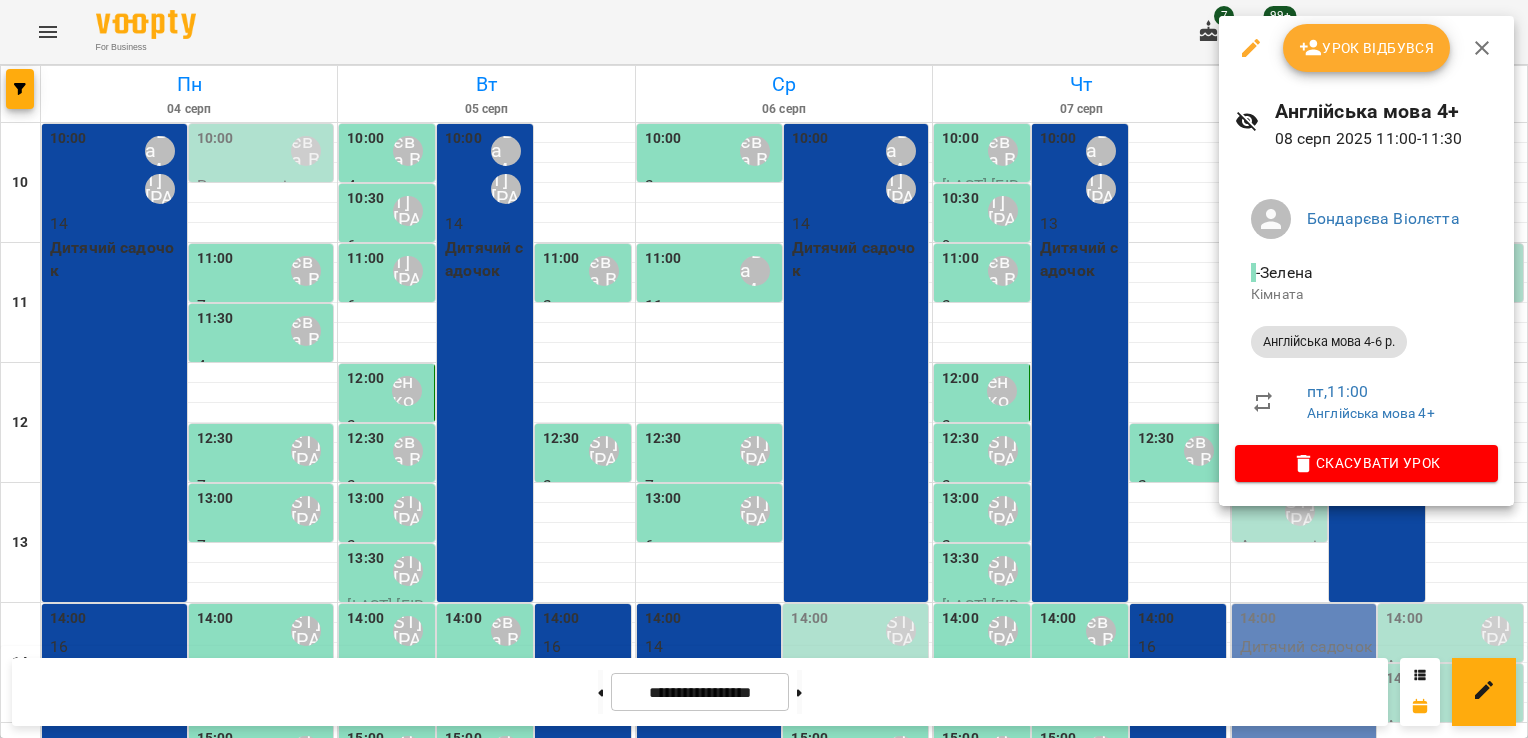 click at bounding box center (764, 369) 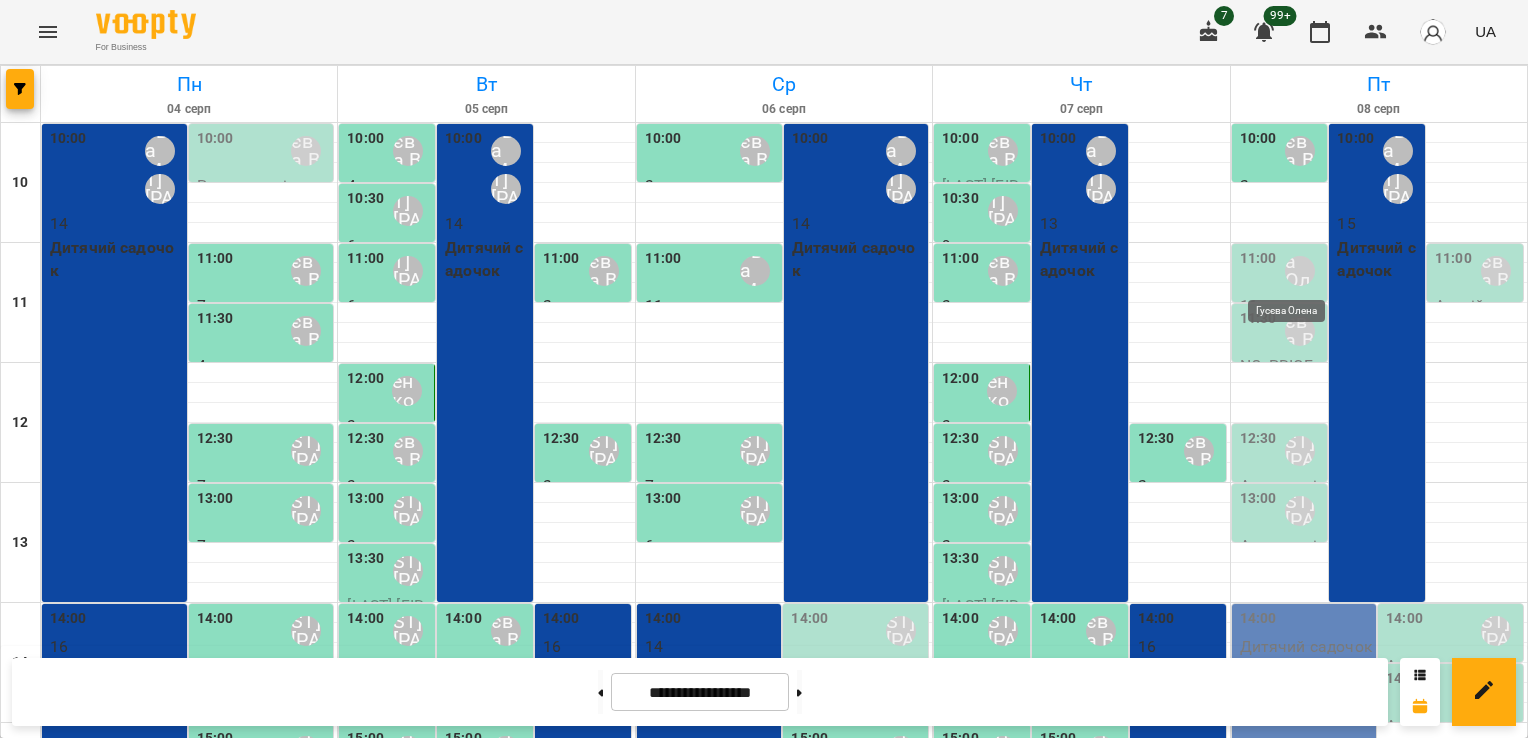 click on "Гусєва Олена" at bounding box center [1300, 271] 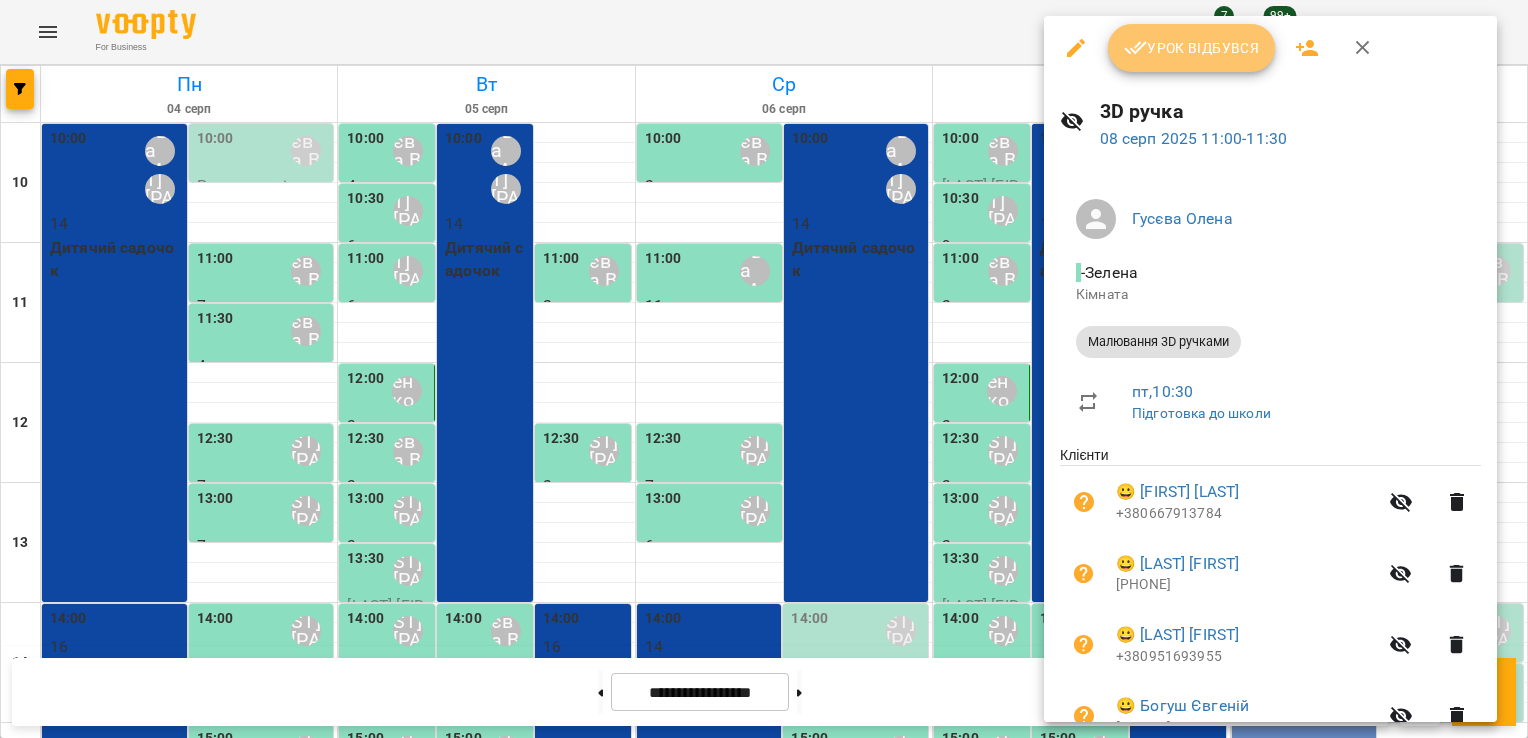 click on "Урок відбувся" at bounding box center [1192, 48] 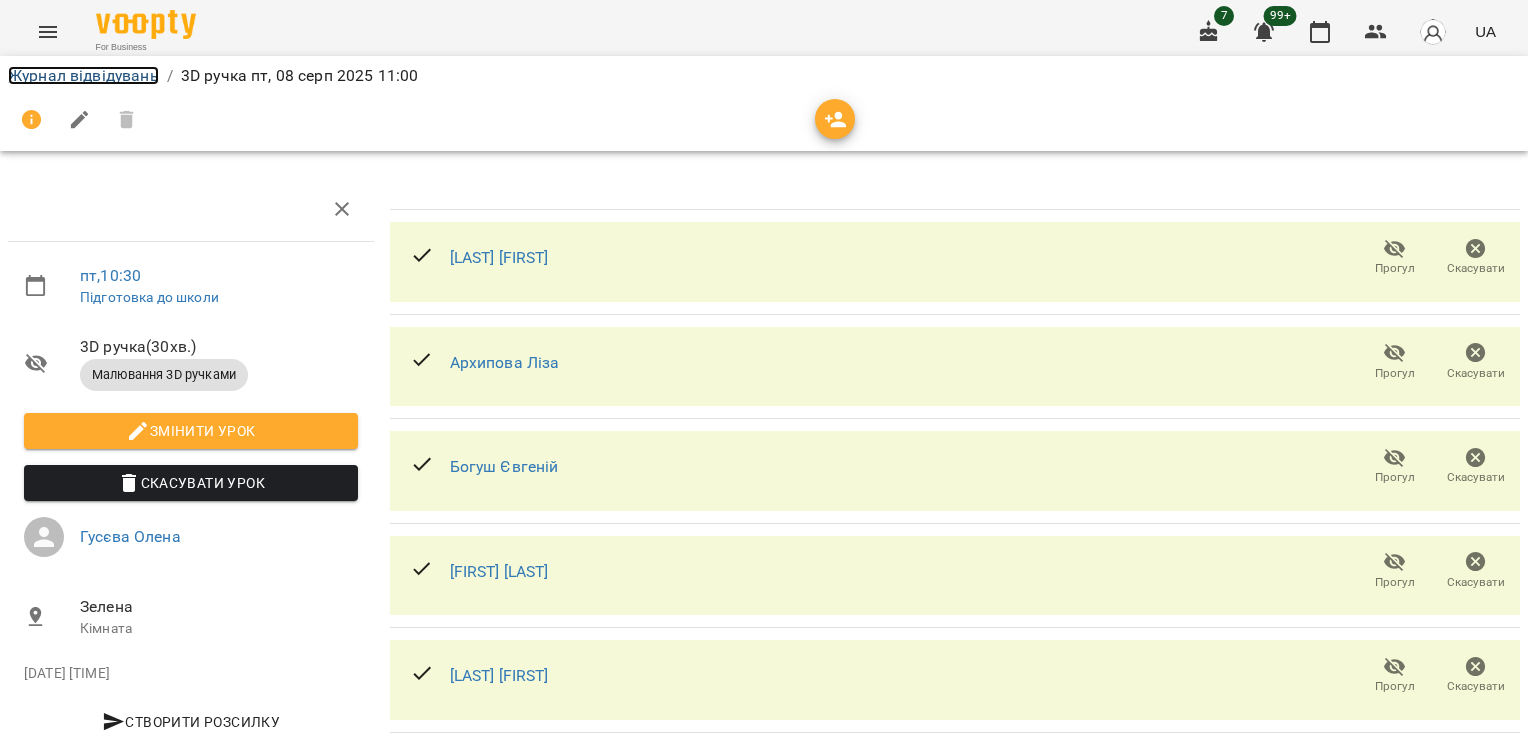 click on "Журнал відвідувань" at bounding box center (83, 75) 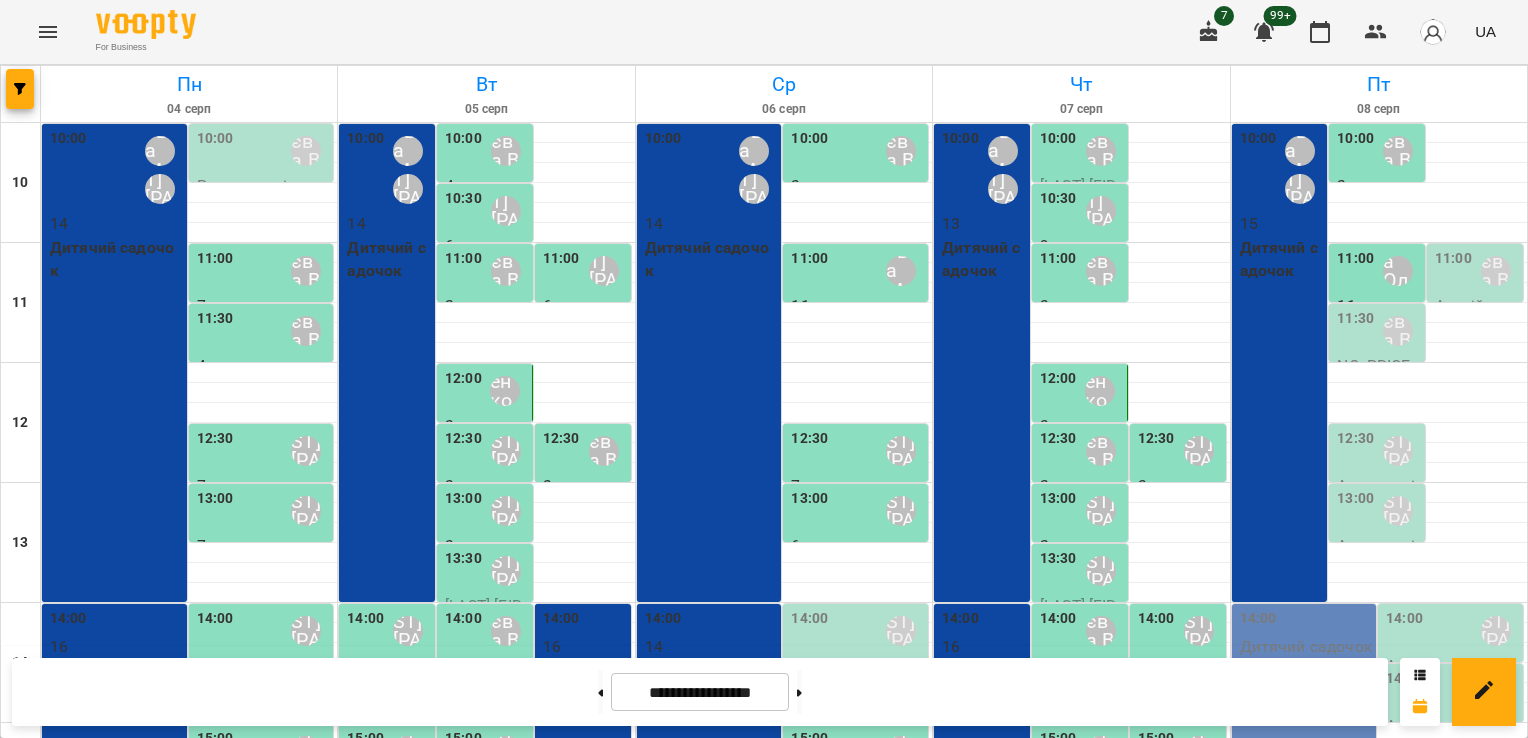 click on "11:00" at bounding box center [1453, 259] 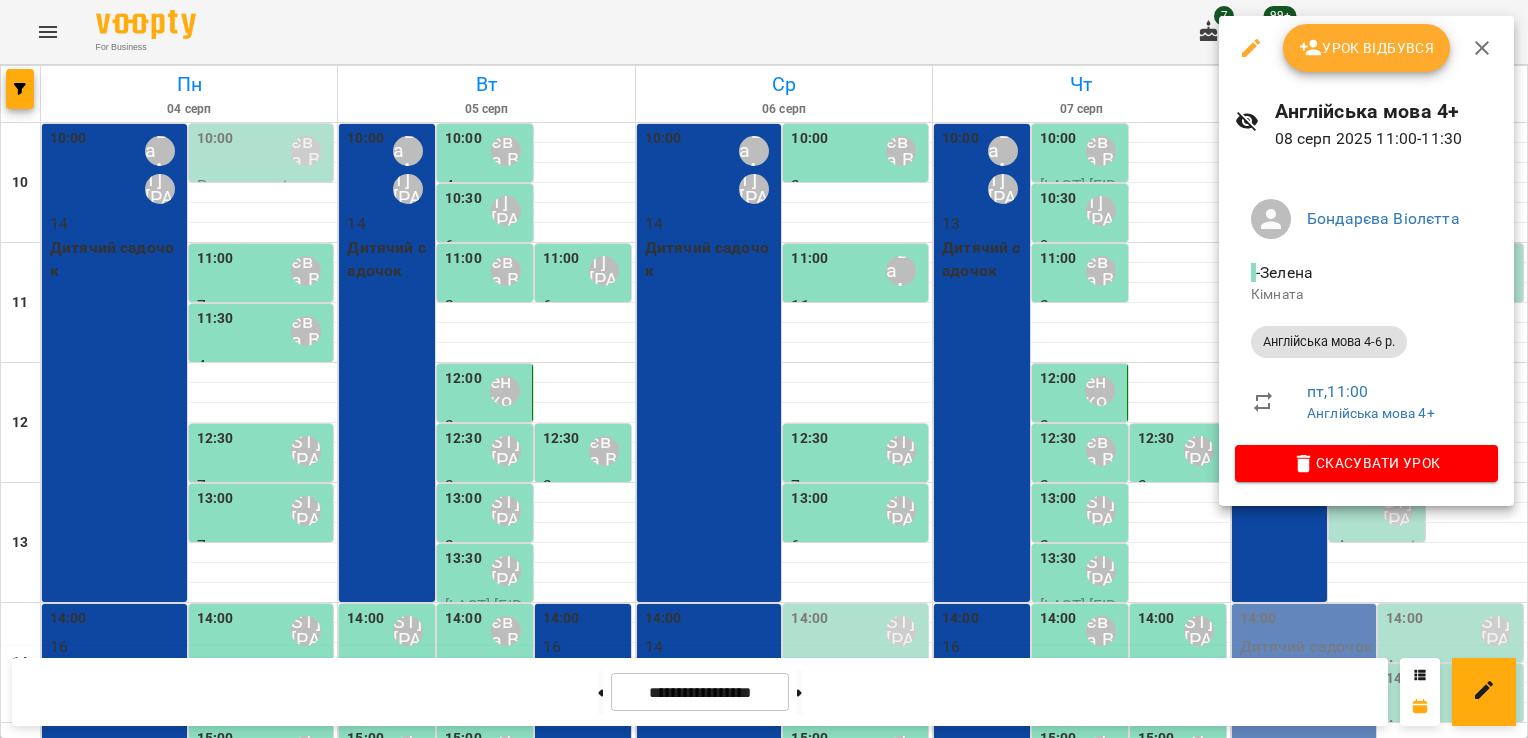 click on "Урок відбувся" at bounding box center [1367, 48] 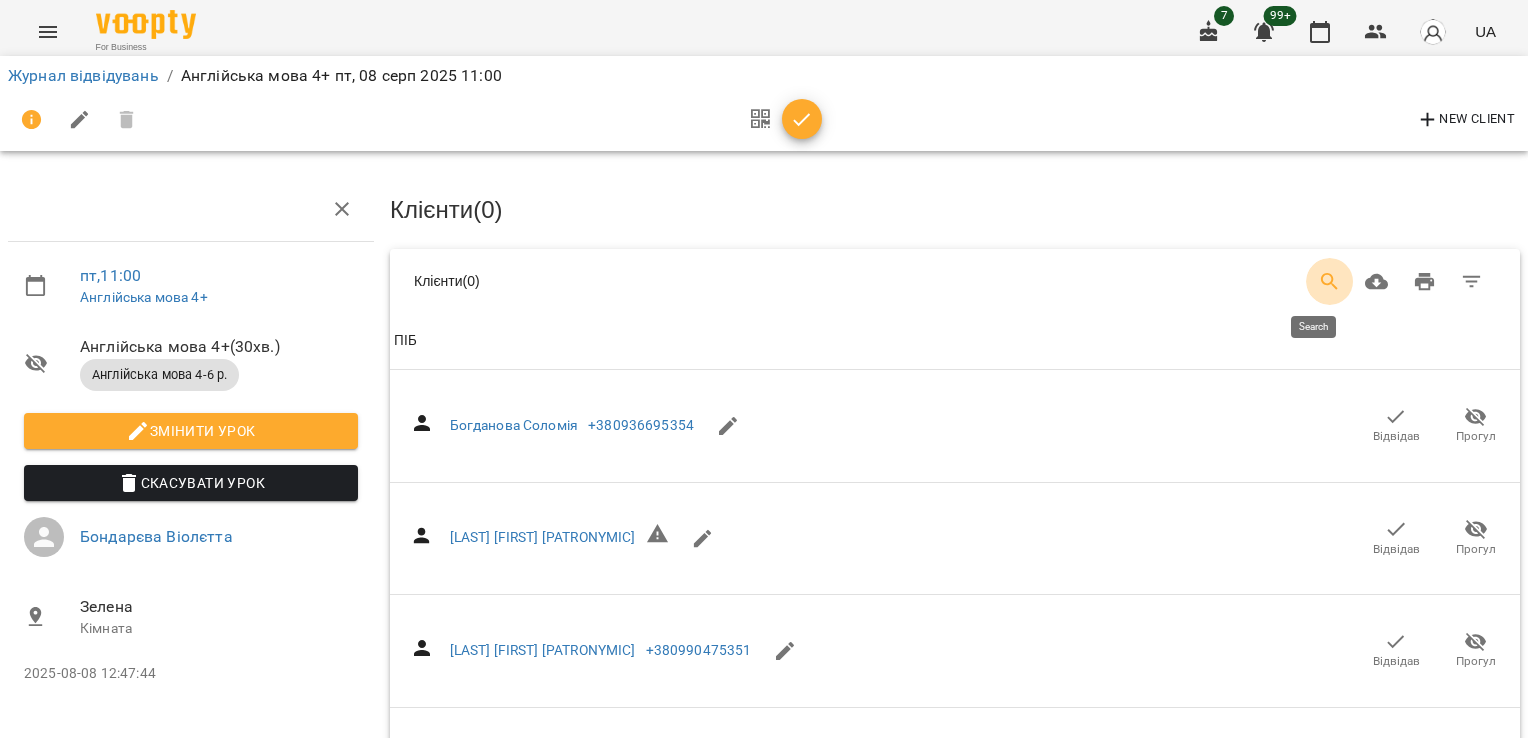 click 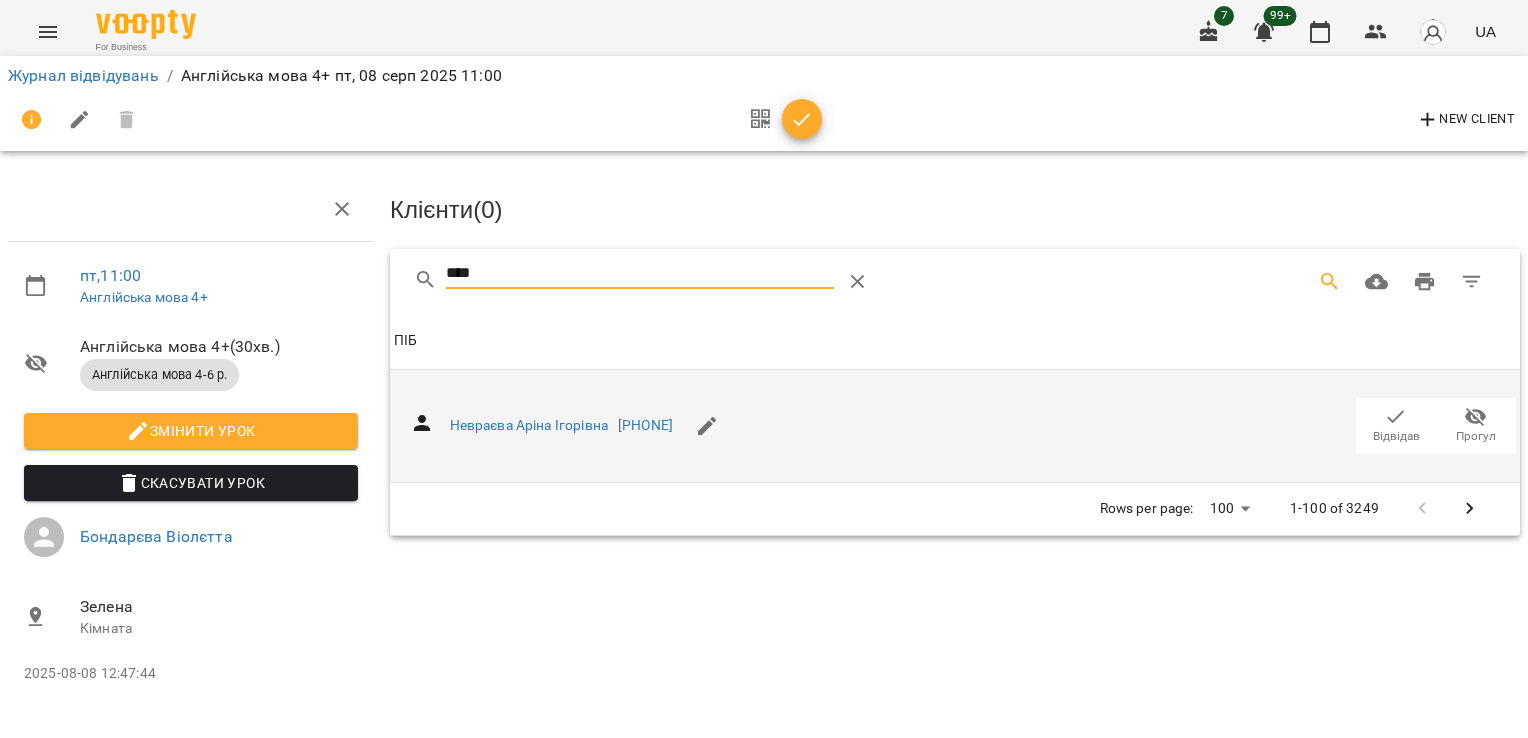 click 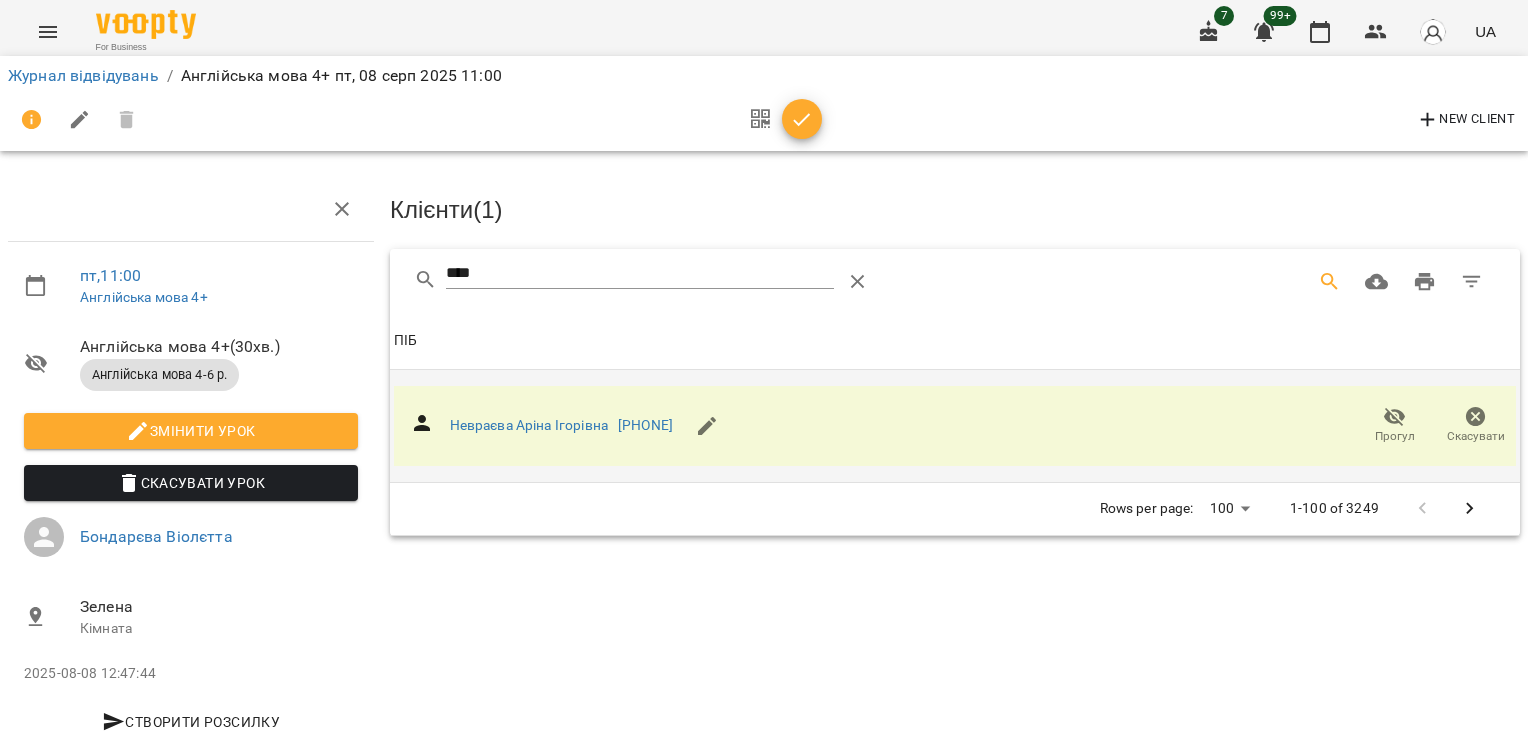 drag, startPoint x: 314, startPoint y: 286, endPoint x: 292, endPoint y: 285, distance: 22.022715 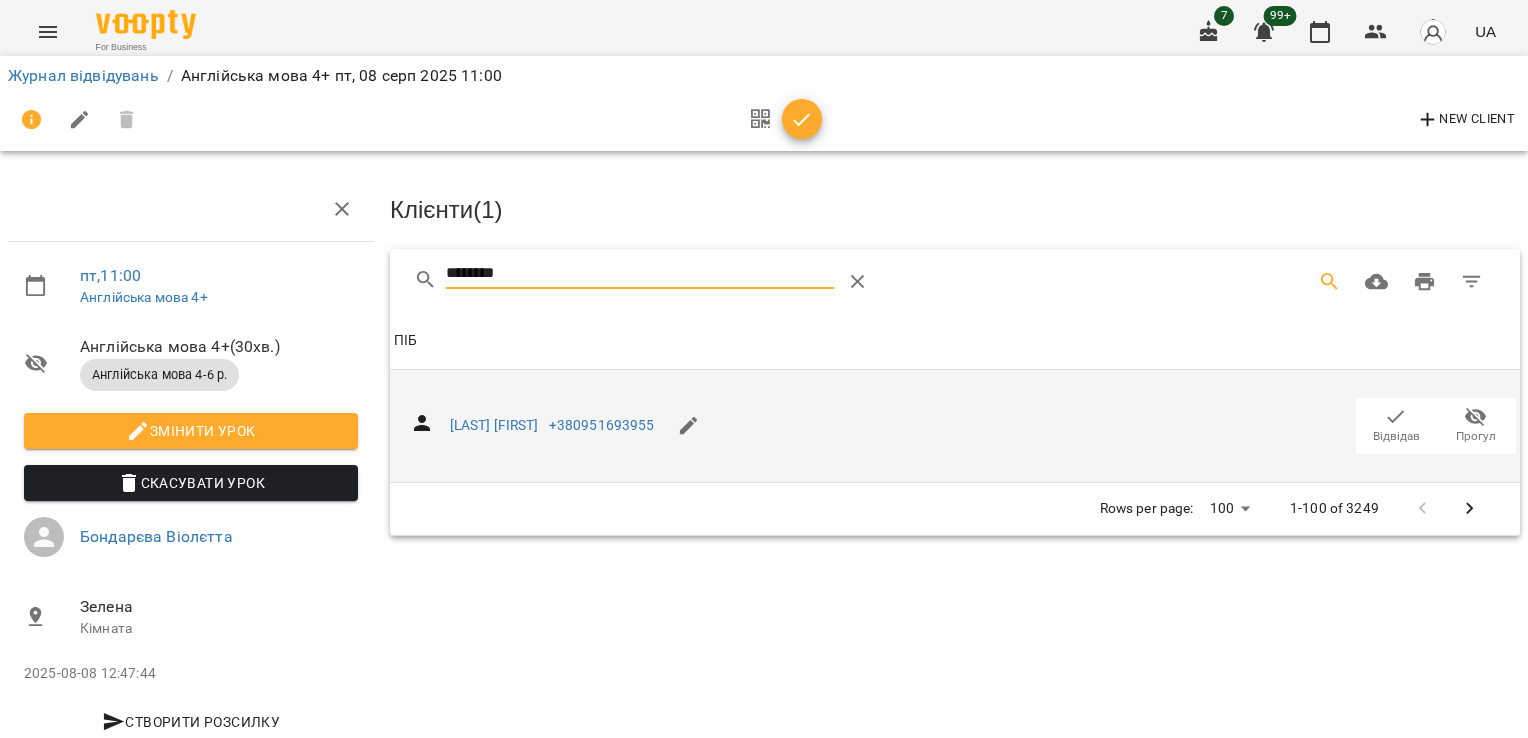 click 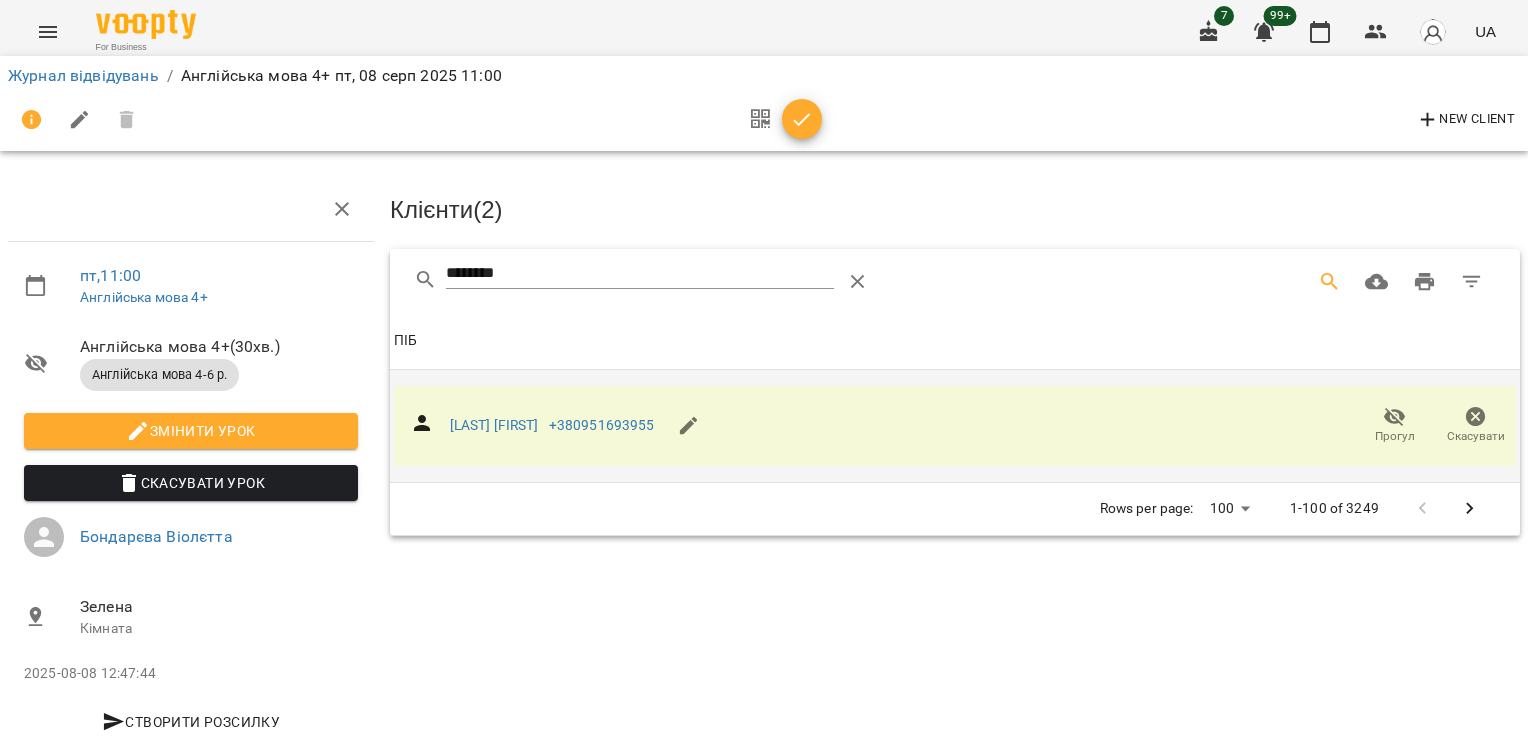 click on "пт ,  11:00 Англійська мова 4+   Англійська мова 4+ ( 30 хв. ) Англійська мова 4-6 р. Змінити урок Скасувати Урок [LAST] [LAST] [LAST] Зелена Кімната 2025-08-08 12:47:44 Створити розсилку Клієнти ( 2 ) ******** Клієнти ( 2 ) ПІБ ПІБ [LAST] [LAST] [PHONE] Прогул Скасувати Rows per page: 100 *** 1-100 of 3249" at bounding box center (764, 426) 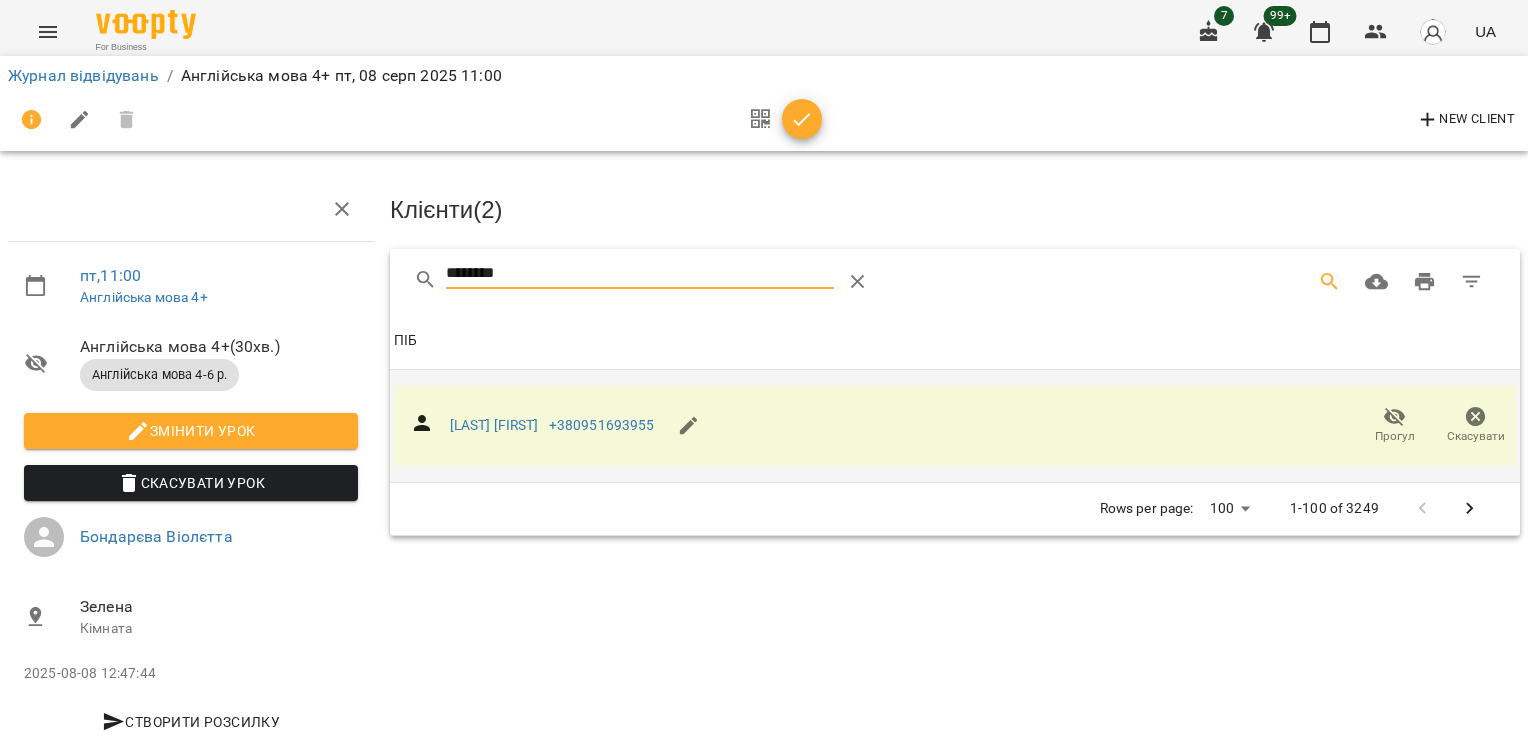 drag, startPoint x: 583, startPoint y: 265, endPoint x: 435, endPoint y: 287, distance: 149.6262 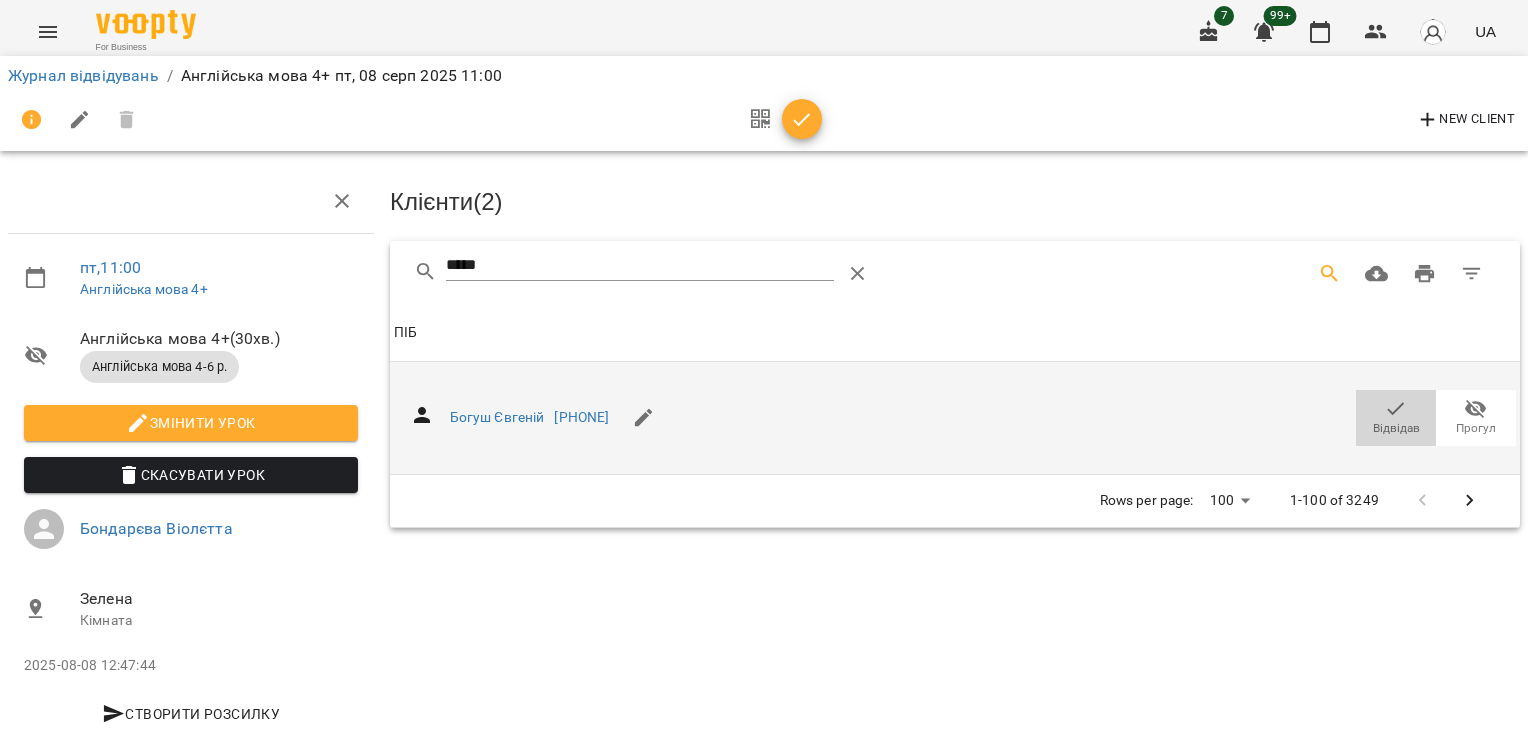 click on "Відвідав" at bounding box center (1396, 417) 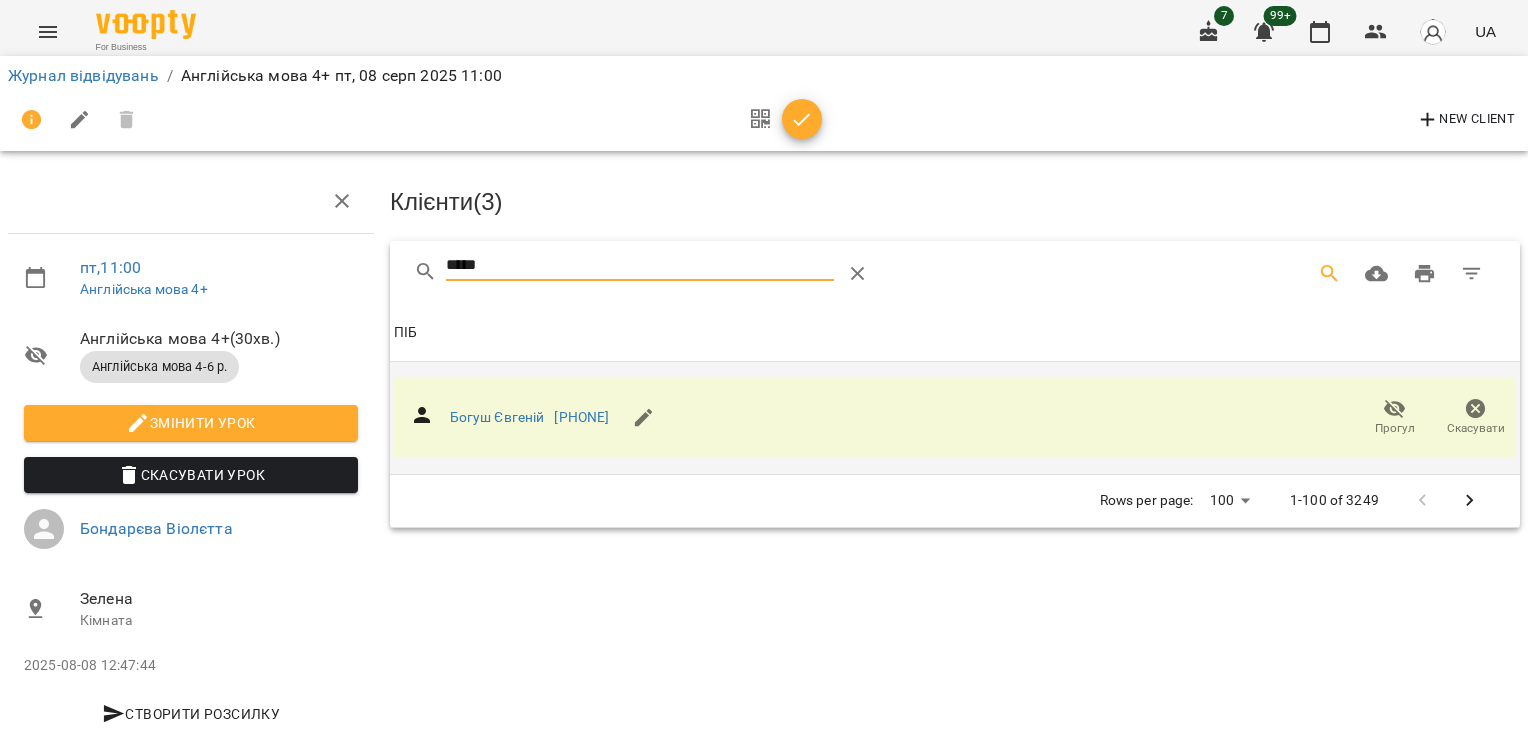 drag, startPoint x: 455, startPoint y: 226, endPoint x: 332, endPoint y: 225, distance: 123.00407 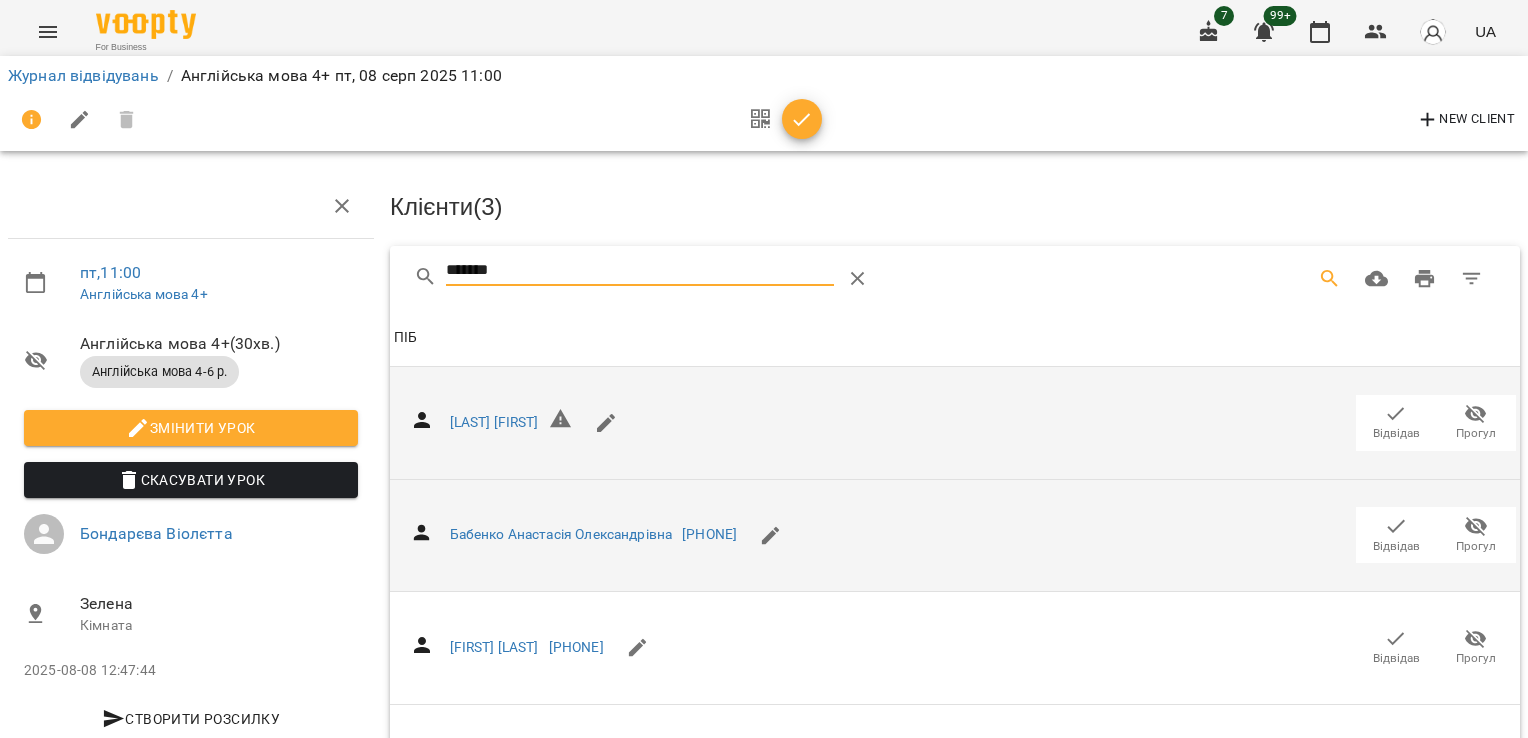 scroll, scrollTop: 0, scrollLeft: 0, axis: both 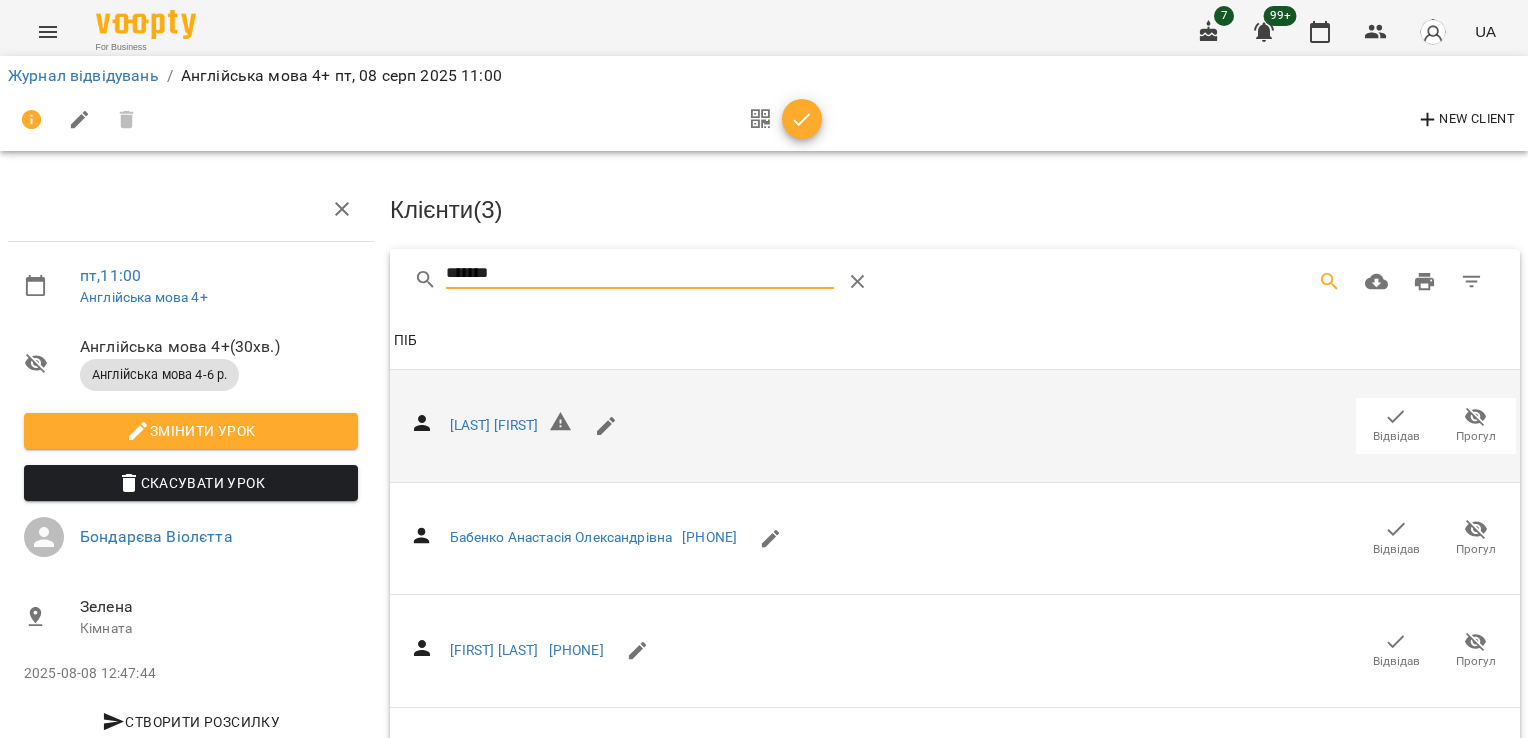 click on "Клієнти ( 3 ) ******* Клієнти ( 3 ) ПІБ ПІБ [LAST] [FIRST]  Відвідав Прогул ПІБ [LAST] [FIRST] [PATRONYMIC] [PHONE] Відвідав Прогул ПІБ [LAST] [FIRST] [PHONE] Відвідав Прогул ПІБ [LAST] [FIRST] [PATRONYMIC] [PHONE] Відвідав Прогул ПІБ [LAST] [FIRST] [PHONE] Відвідав Прогул Rows per page: 100 *** 1-100 of 3249" at bounding box center (955, 581) 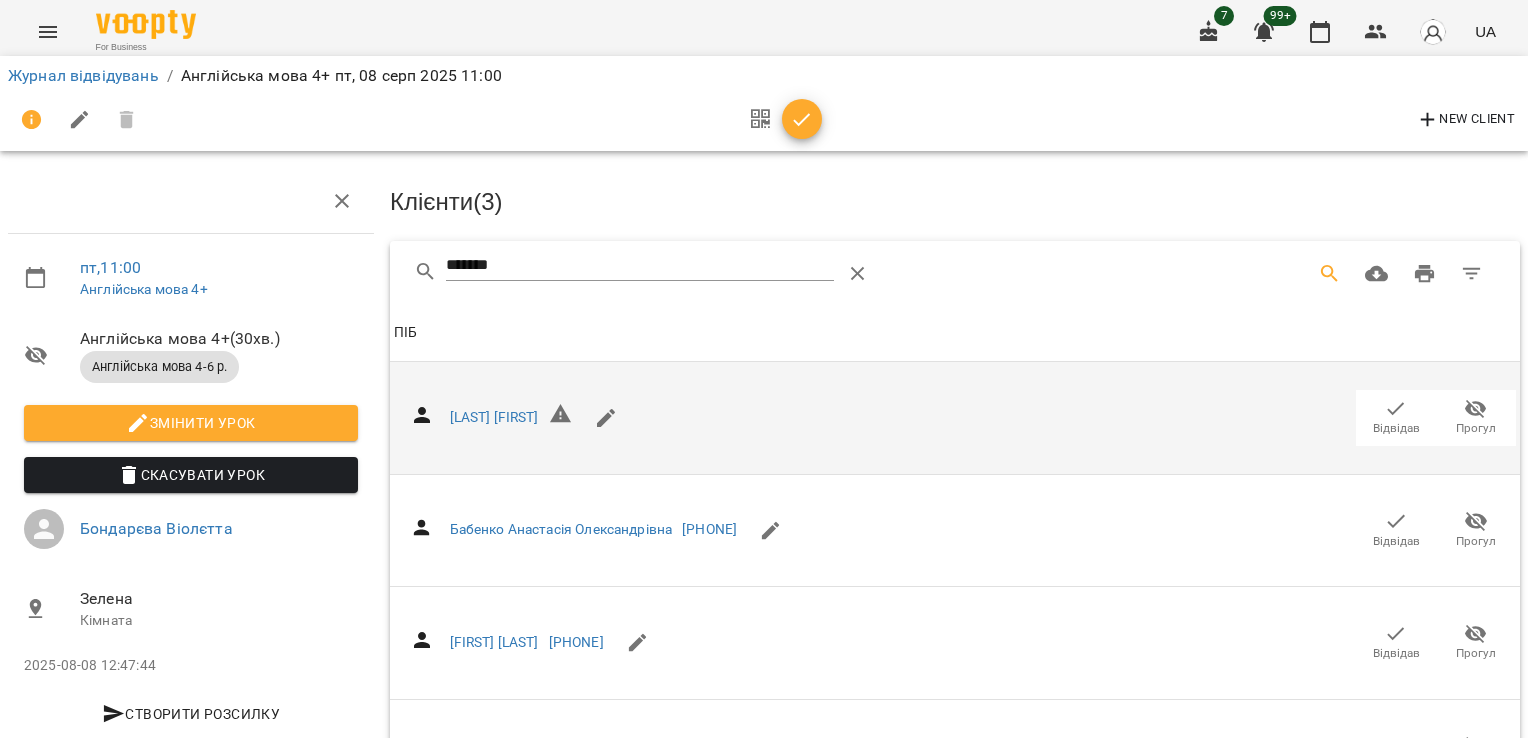 scroll, scrollTop: 274, scrollLeft: 0, axis: vertical 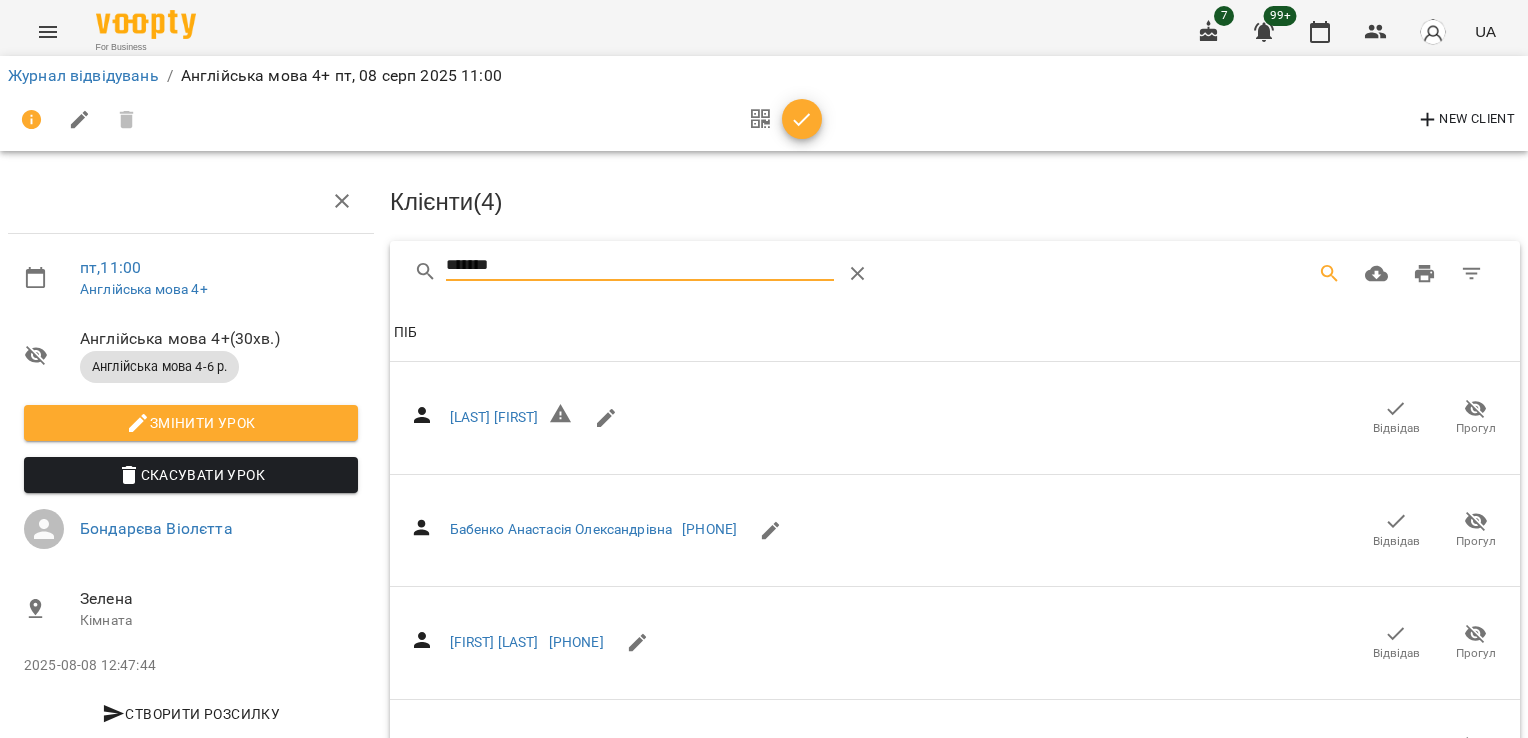 drag, startPoint x: 547, startPoint y: 177, endPoint x: 428, endPoint y: 179, distance: 119.01681 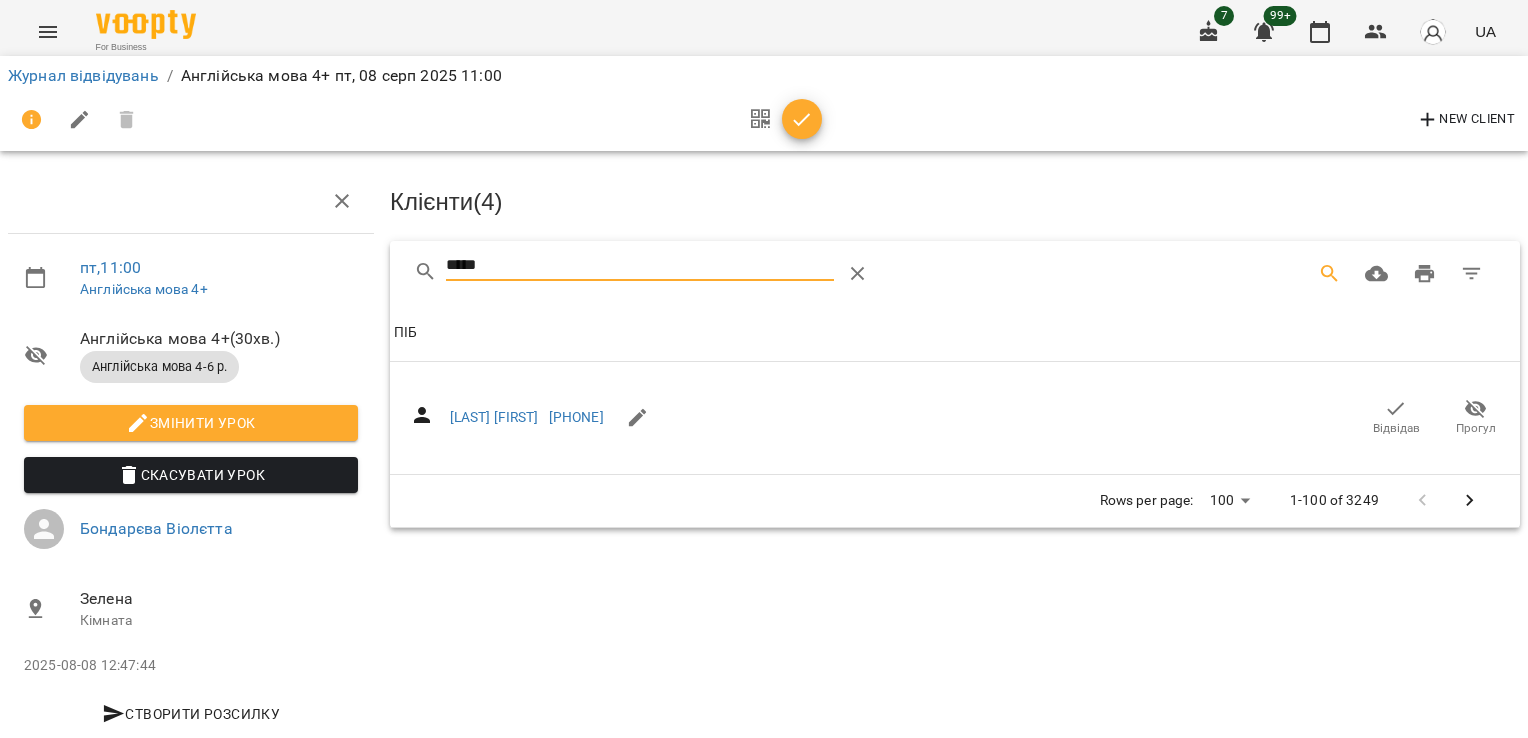 scroll, scrollTop: 48, scrollLeft: 0, axis: vertical 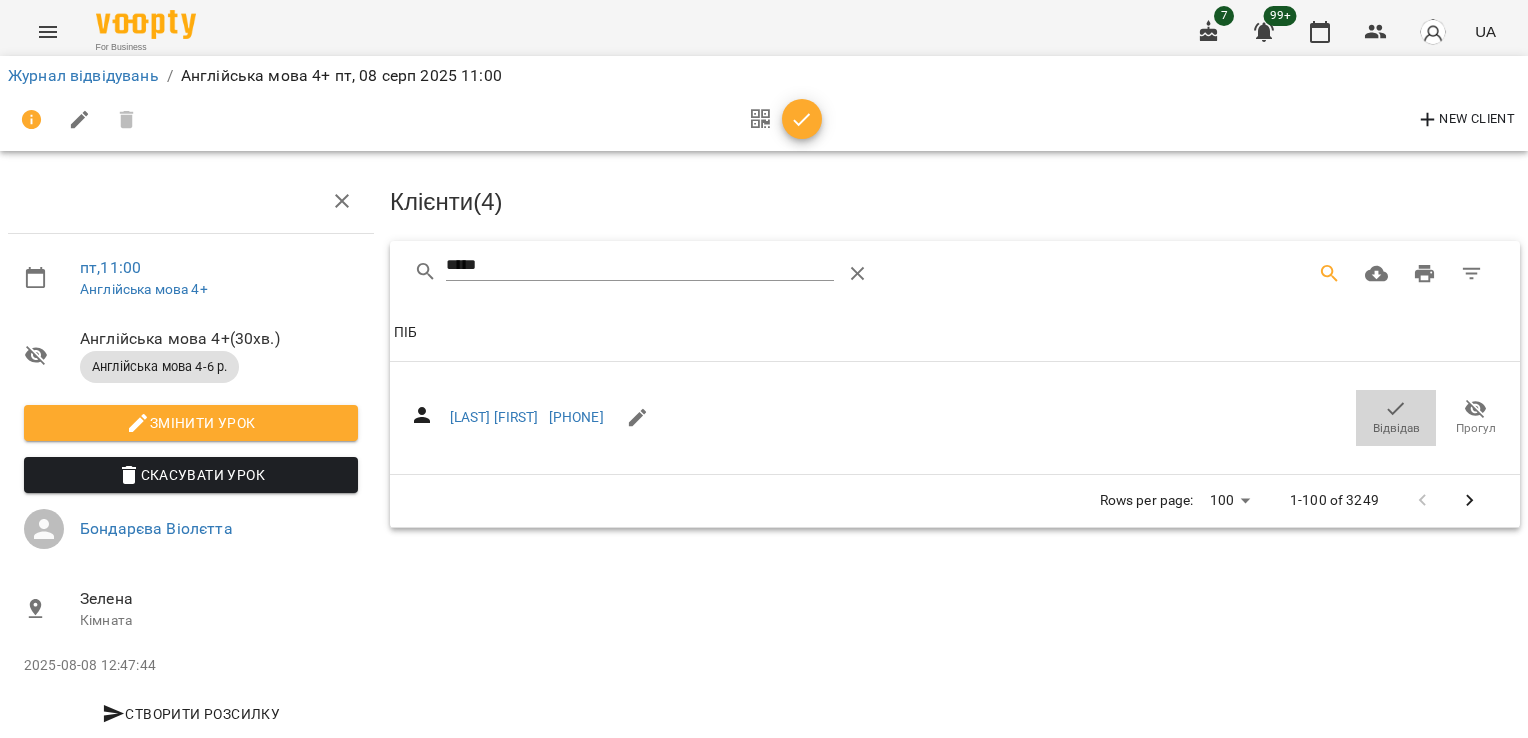 click 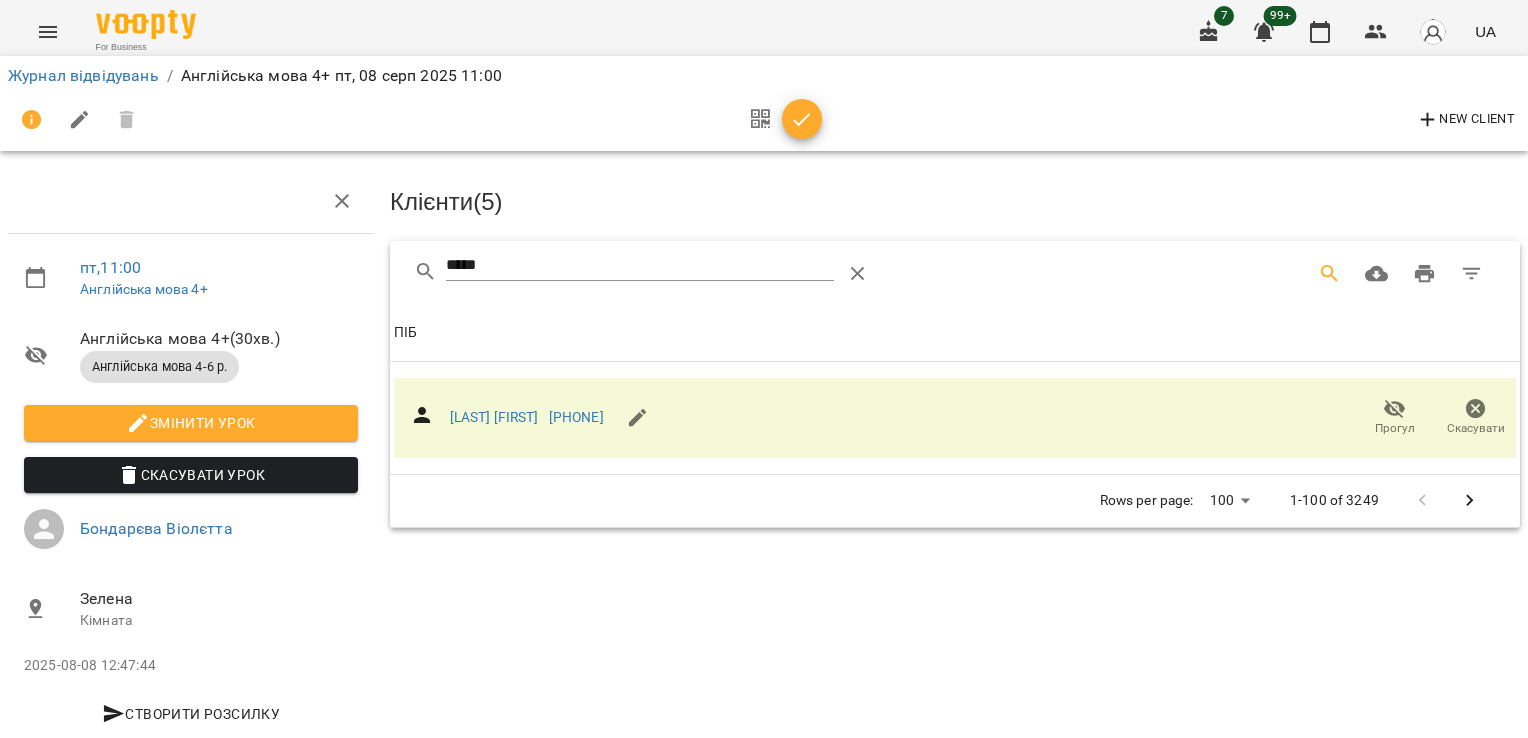 drag, startPoint x: 387, startPoint y: 238, endPoint x: 354, endPoint y: 236, distance: 33.06055 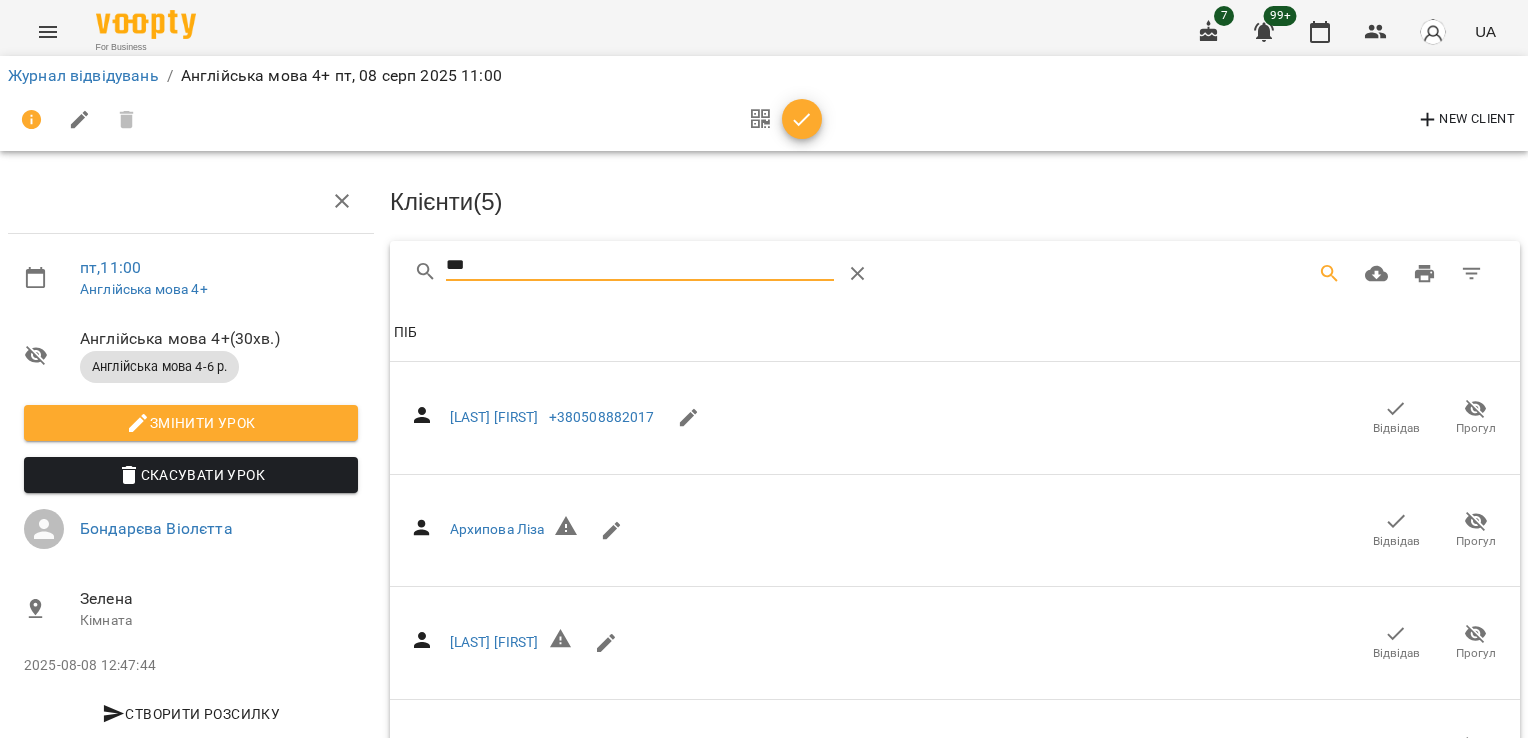 type on "***" 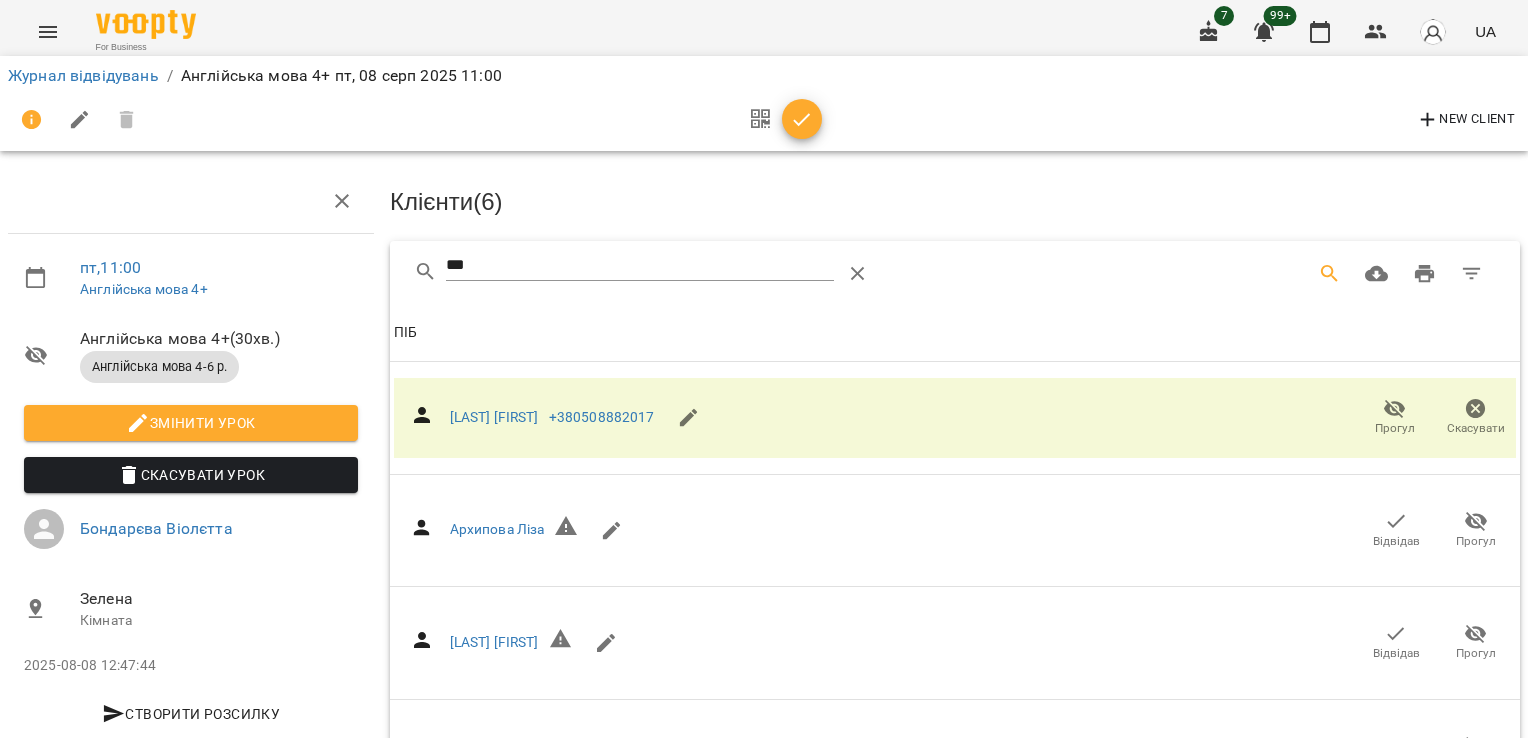 scroll, scrollTop: 0, scrollLeft: 0, axis: both 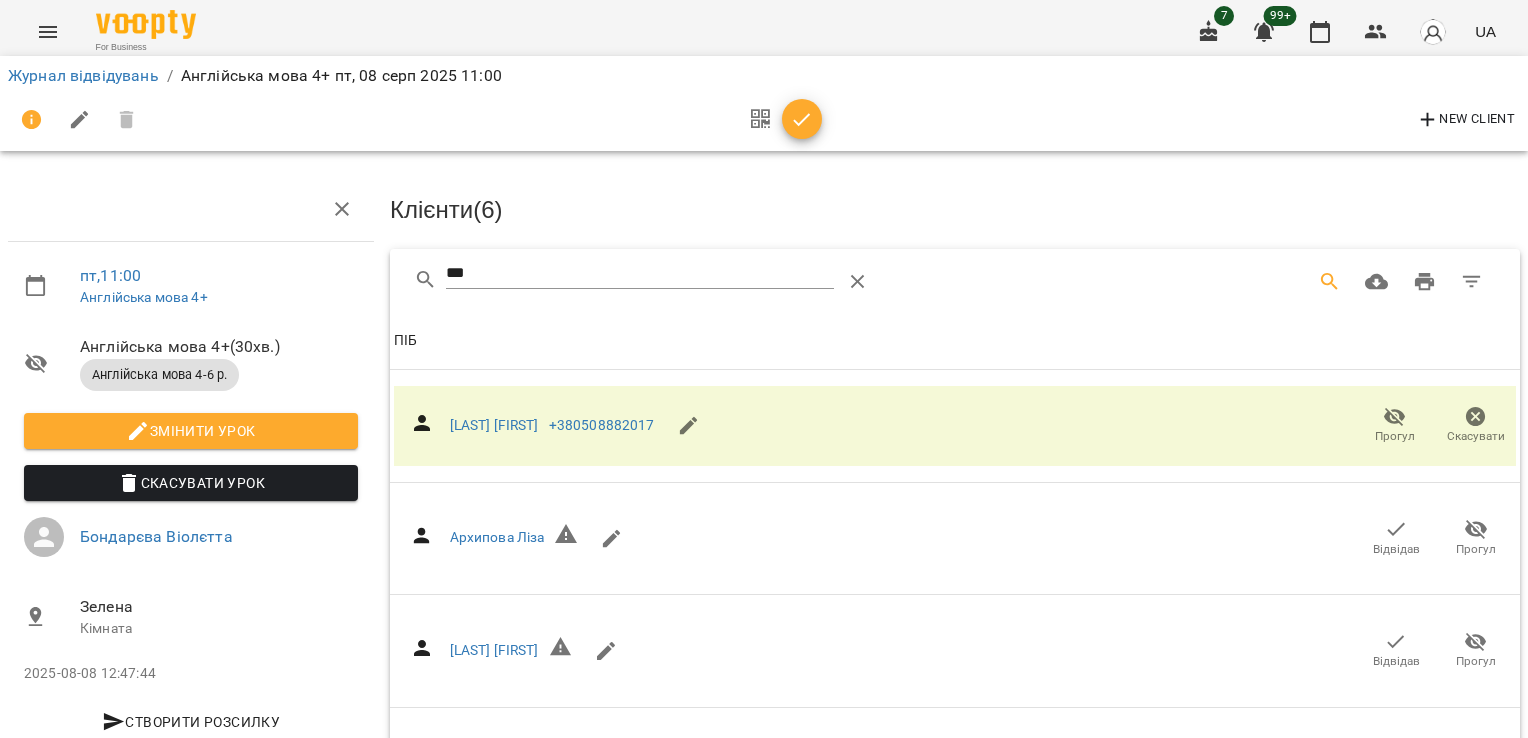click 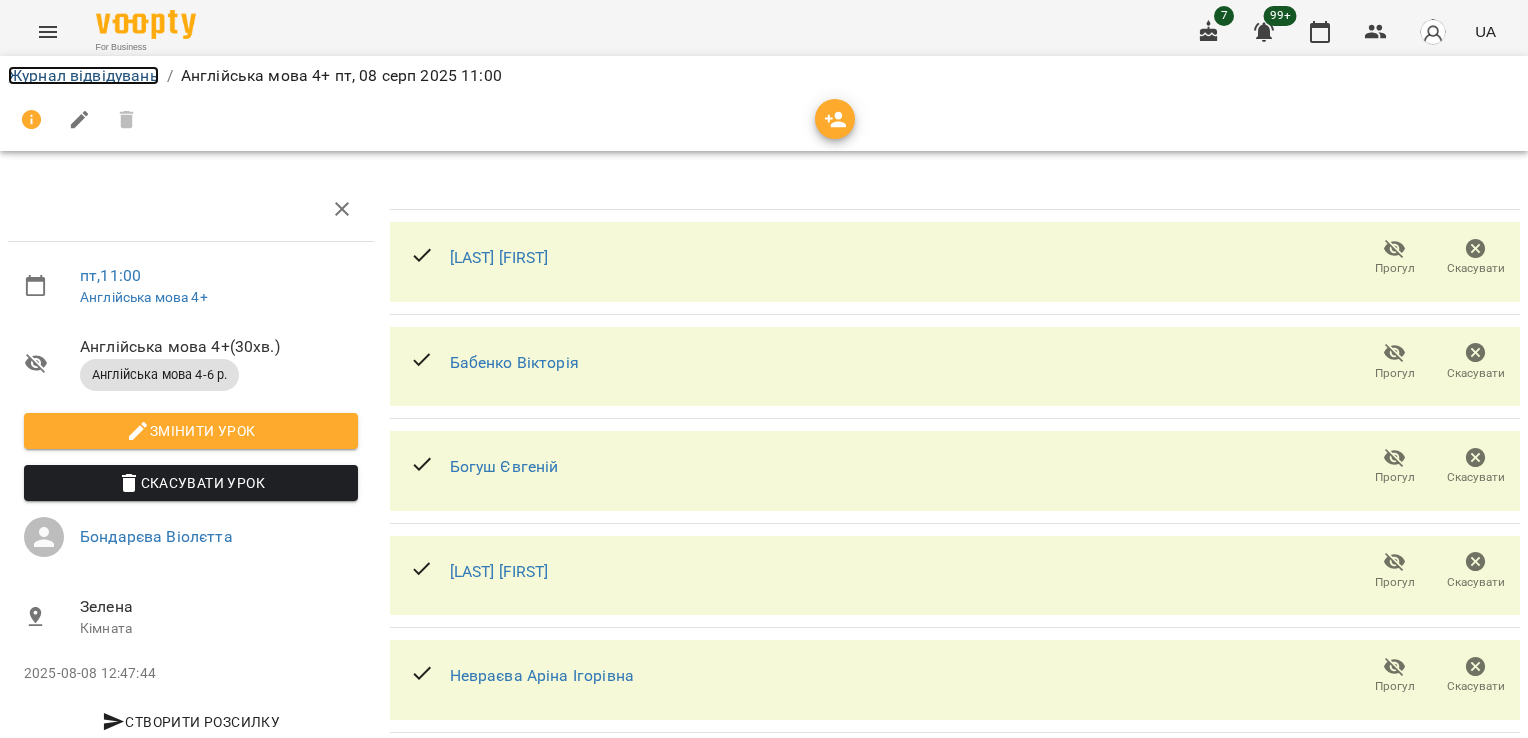 click on "Журнал відвідувань" at bounding box center [83, 75] 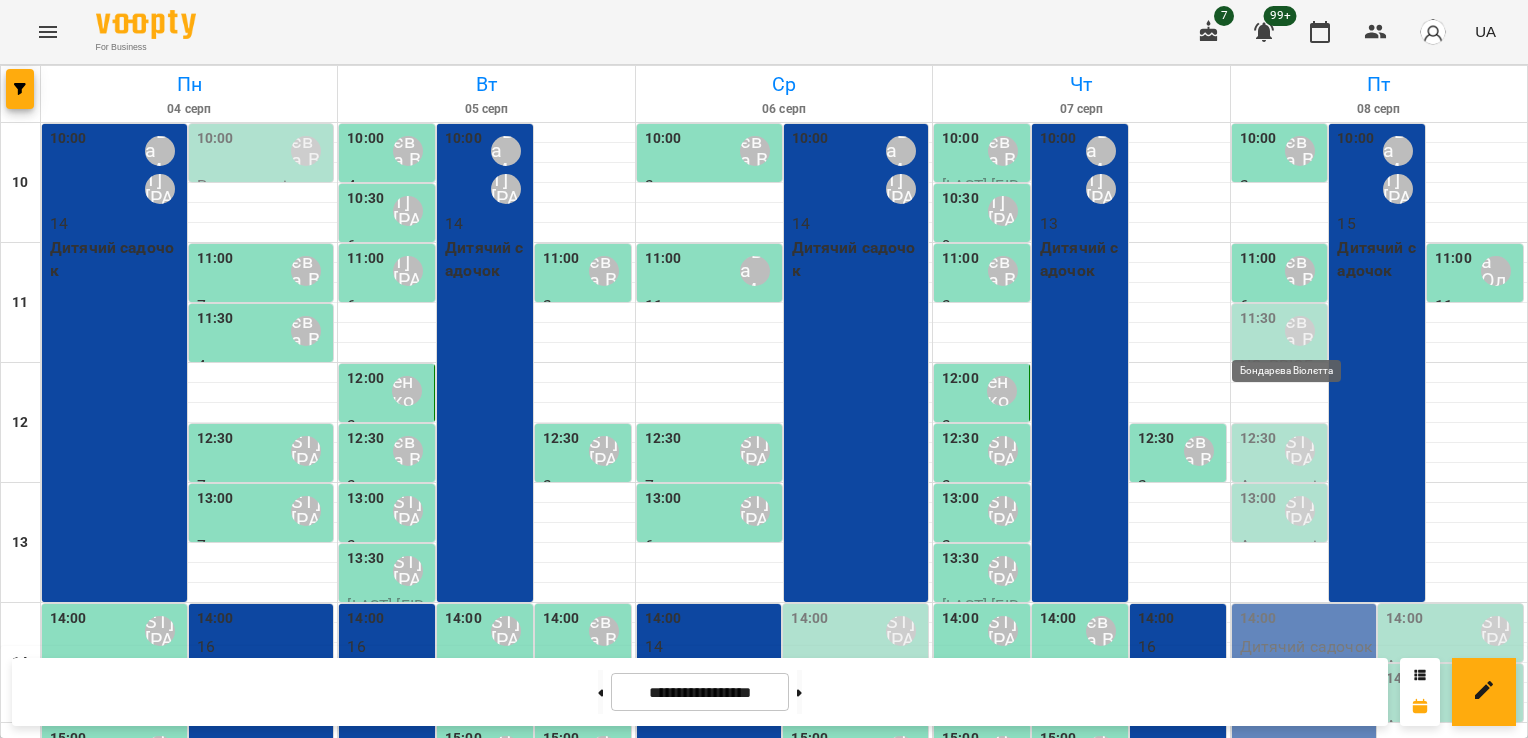 click on "Бондарєва Віолєтта" at bounding box center (1300, 331) 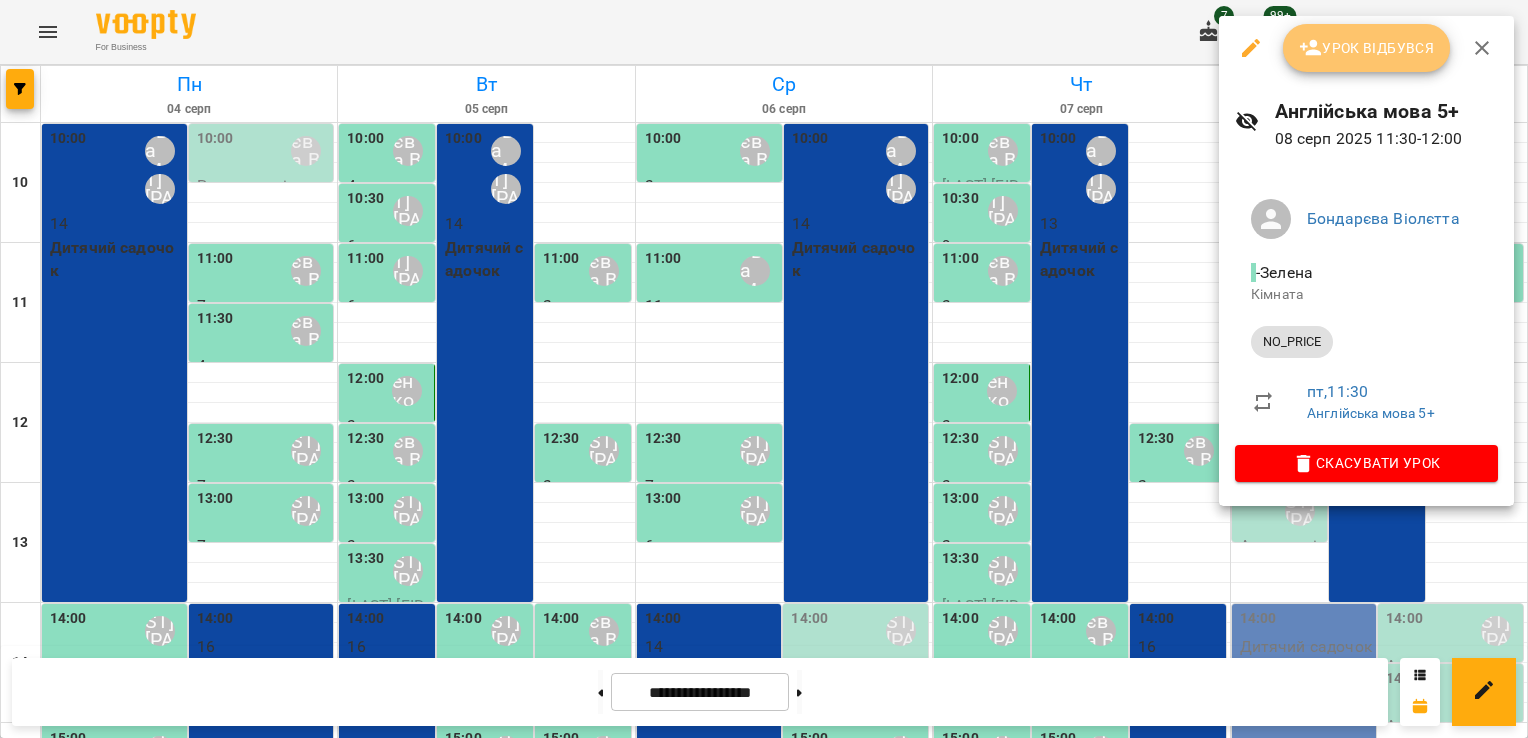 click on "Урок відбувся" at bounding box center (1367, 48) 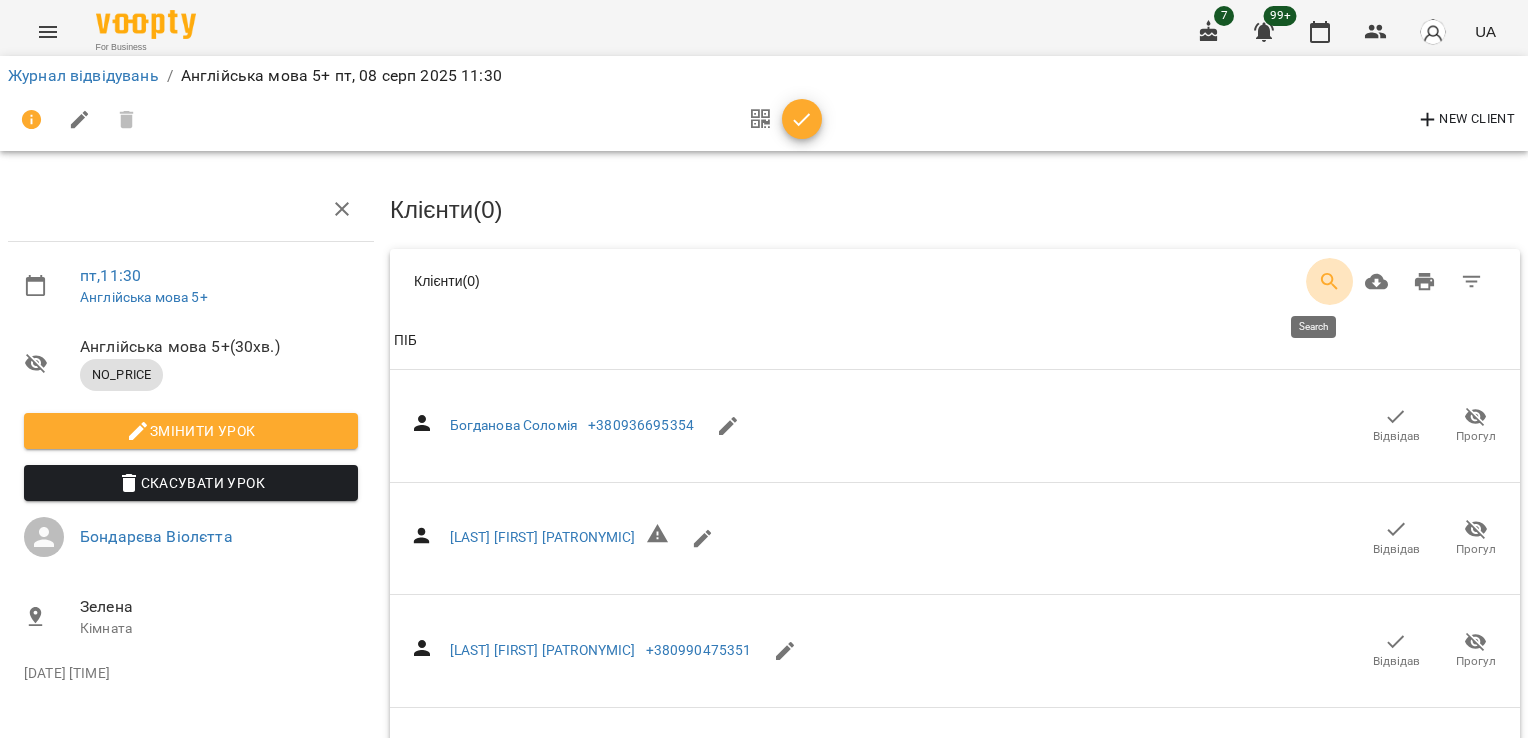 click 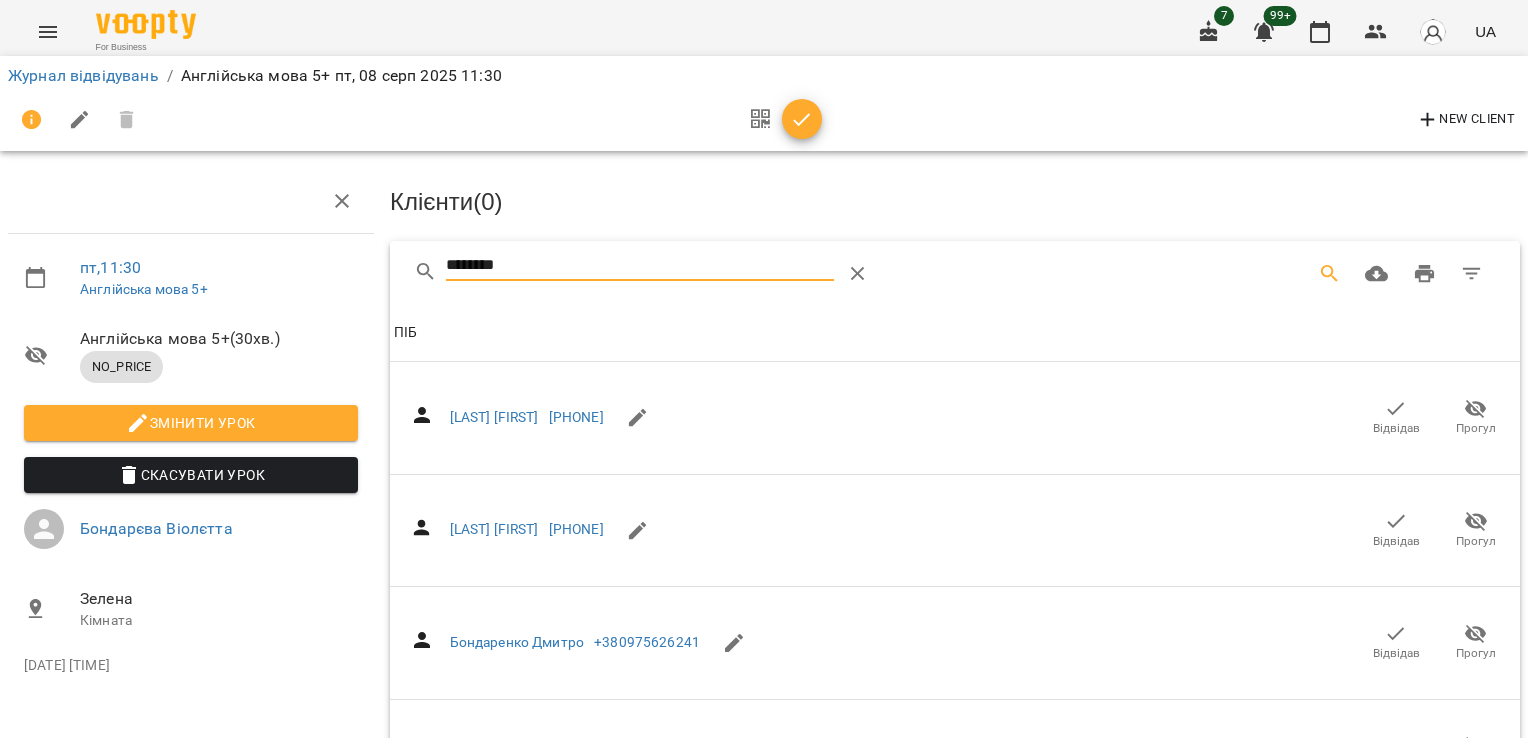 scroll, scrollTop: 725, scrollLeft: 0, axis: vertical 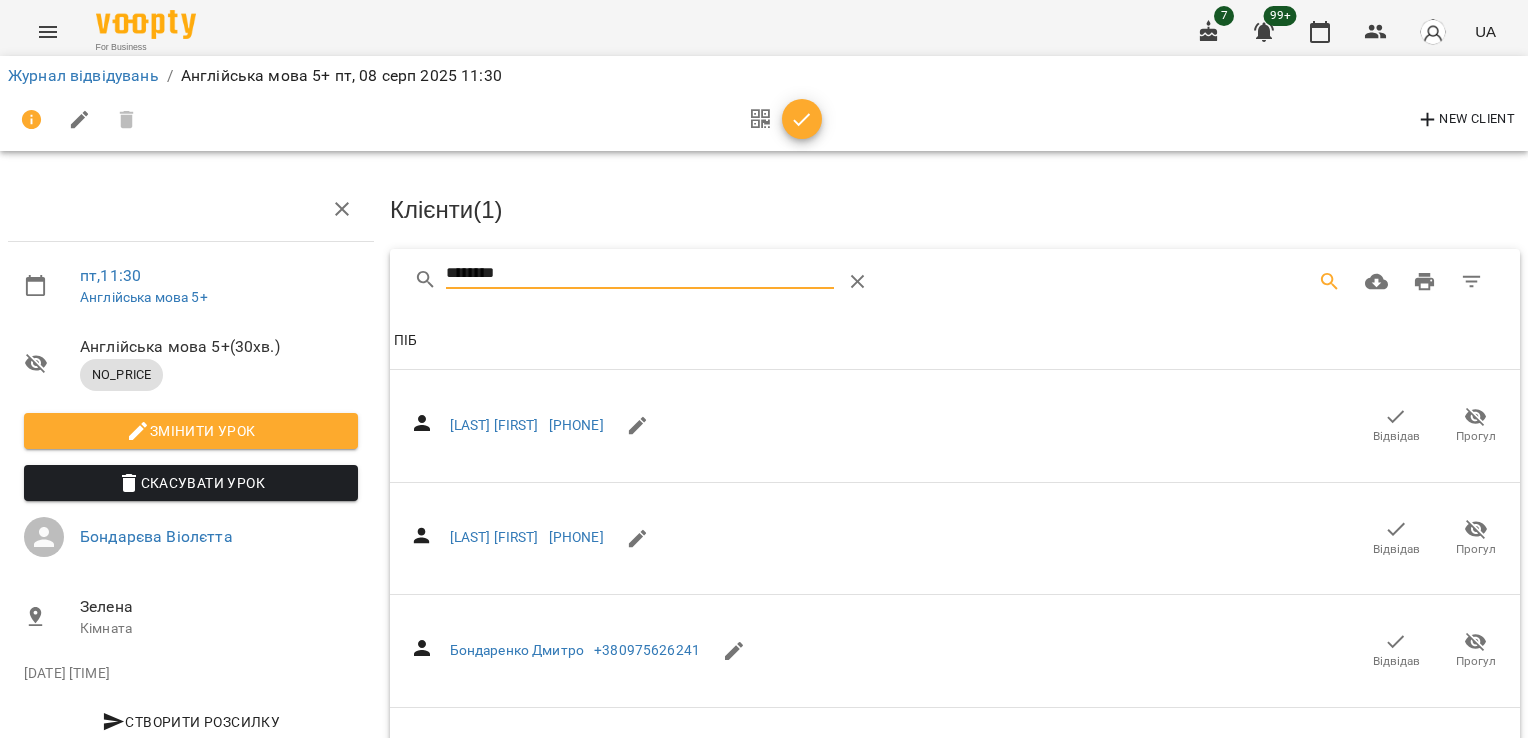 drag, startPoint x: 435, startPoint y: 274, endPoint x: 259, endPoint y: 274, distance: 176 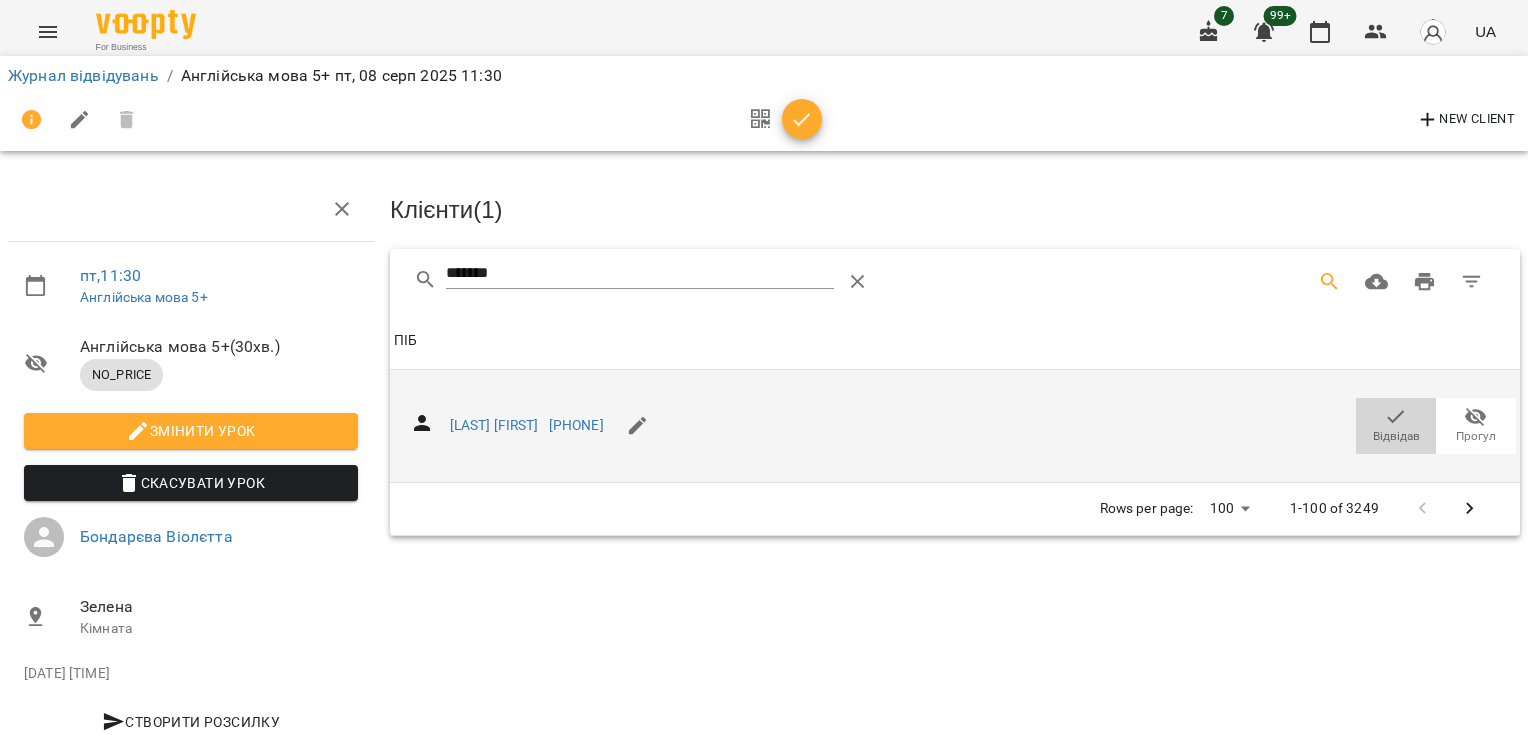 click on "Відвідав" at bounding box center (1396, 425) 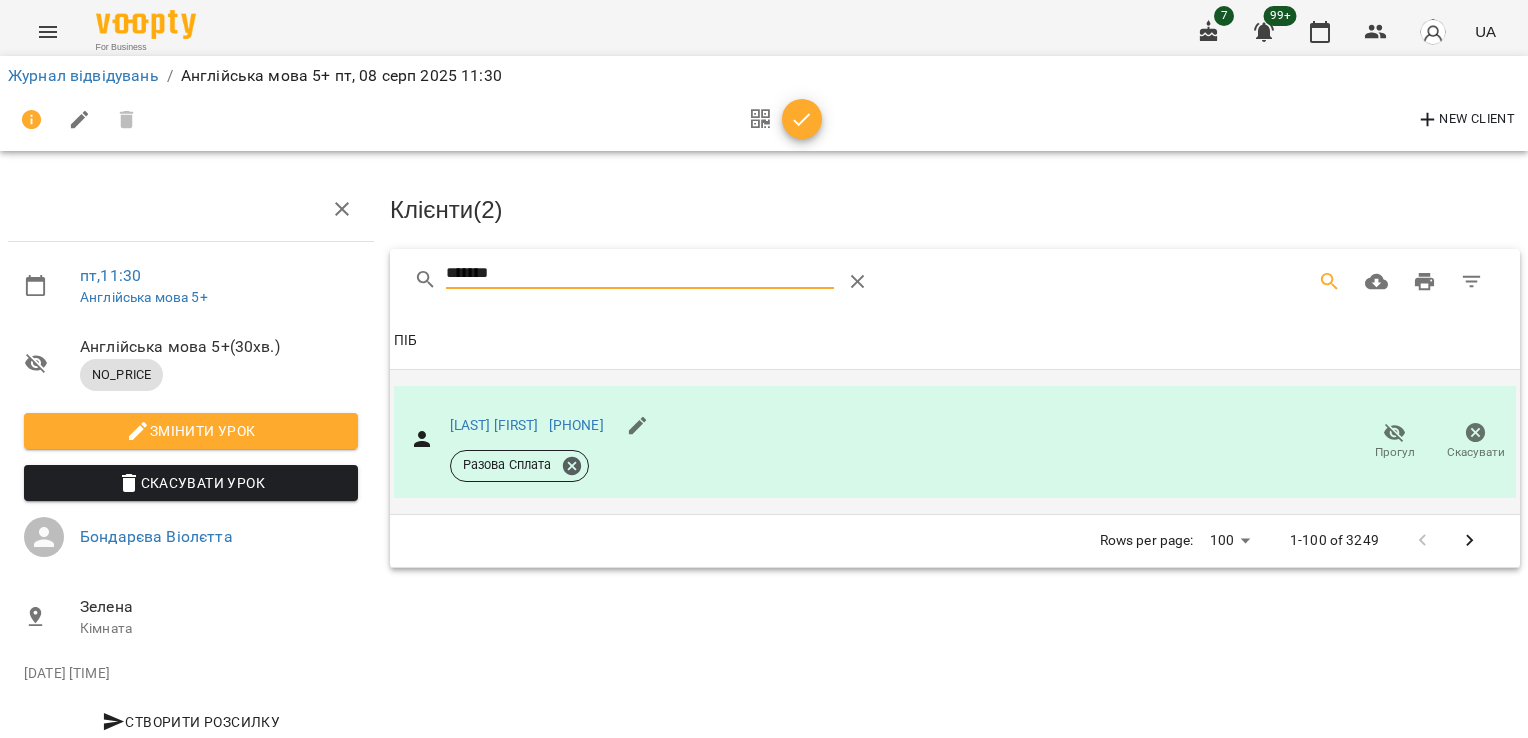 drag, startPoint x: 560, startPoint y: 272, endPoint x: 365, endPoint y: 274, distance: 195.01025 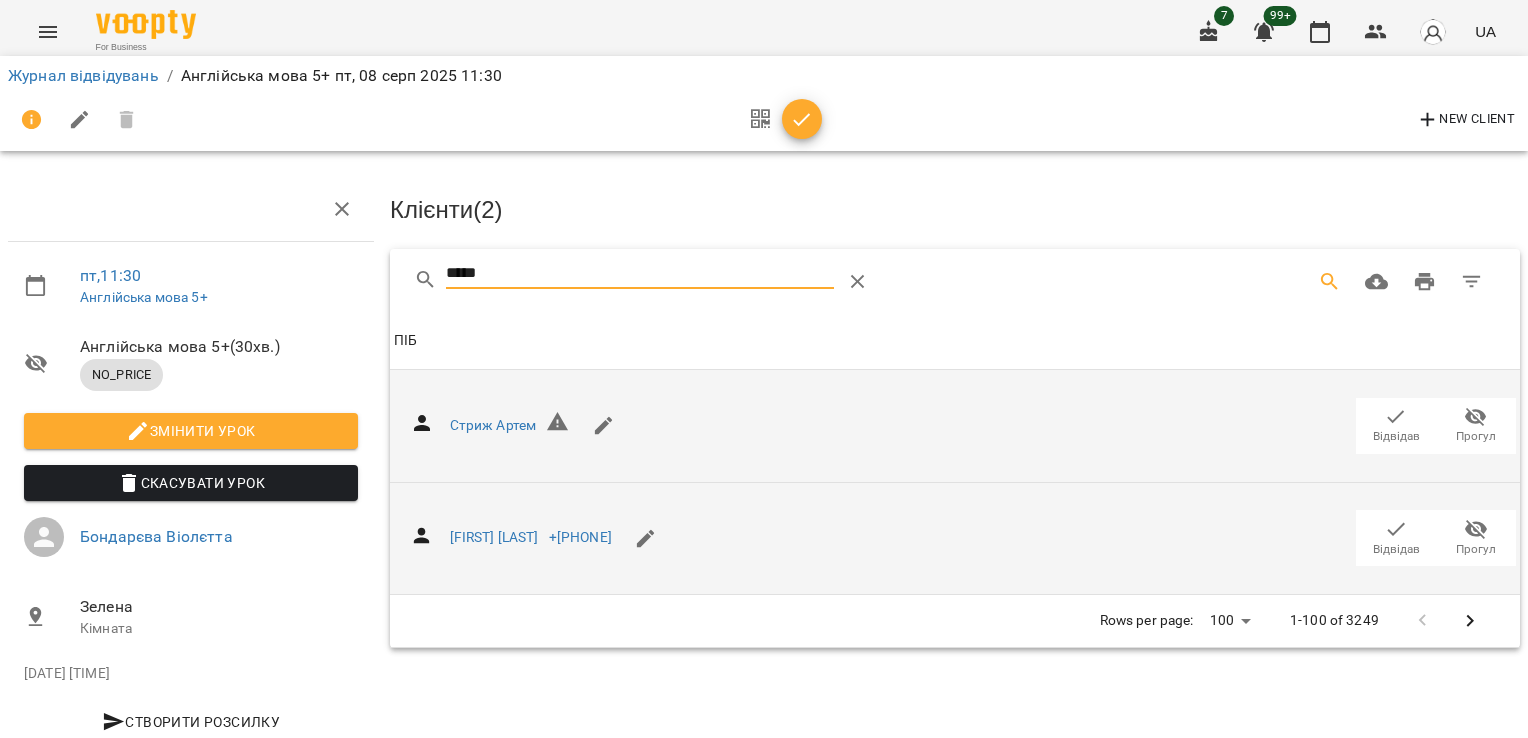 click on "Відвідав" at bounding box center (1396, 549) 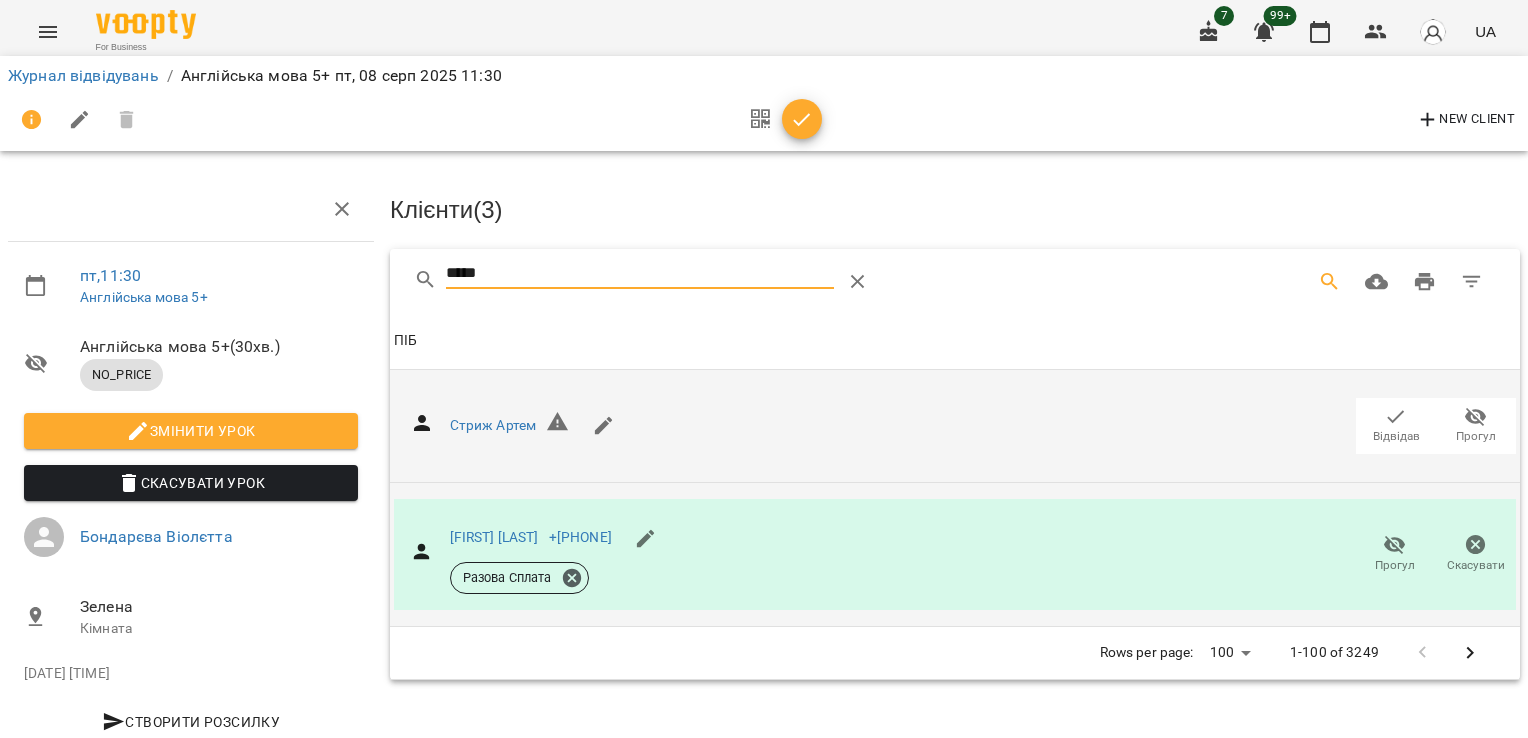 drag, startPoint x: 351, startPoint y: 266, endPoint x: 326, endPoint y: 260, distance: 25.70992 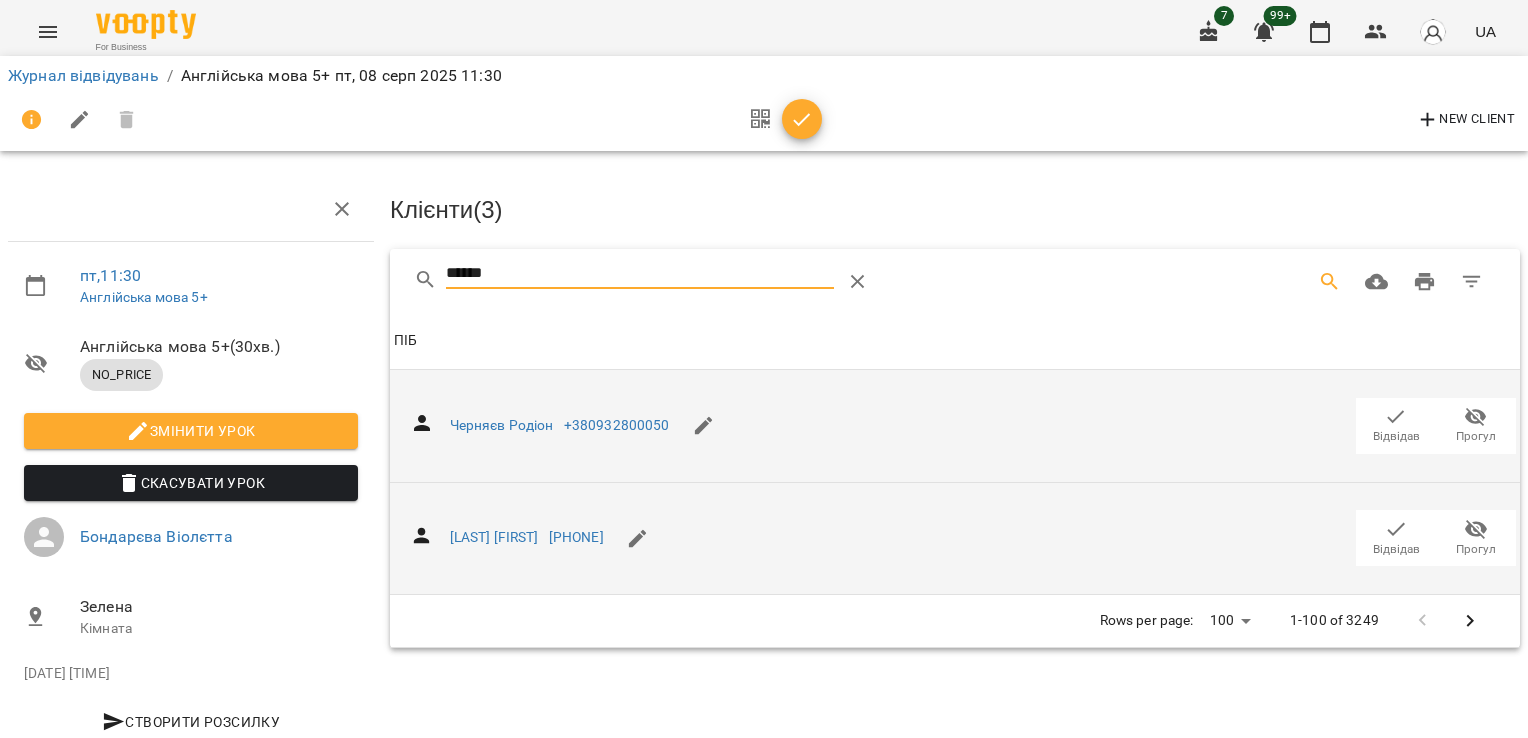 click 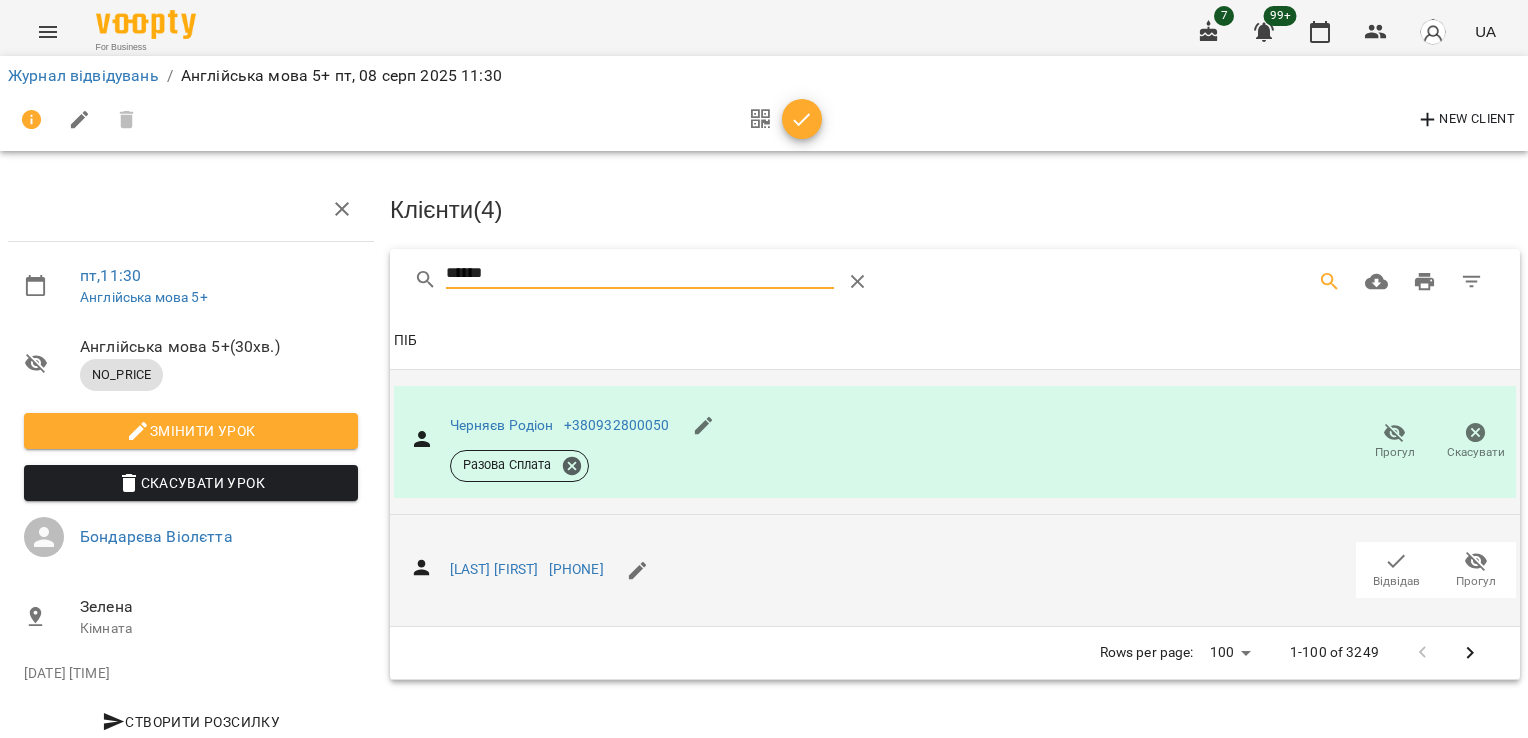 drag, startPoint x: 528, startPoint y: 269, endPoint x: 366, endPoint y: 269, distance: 162 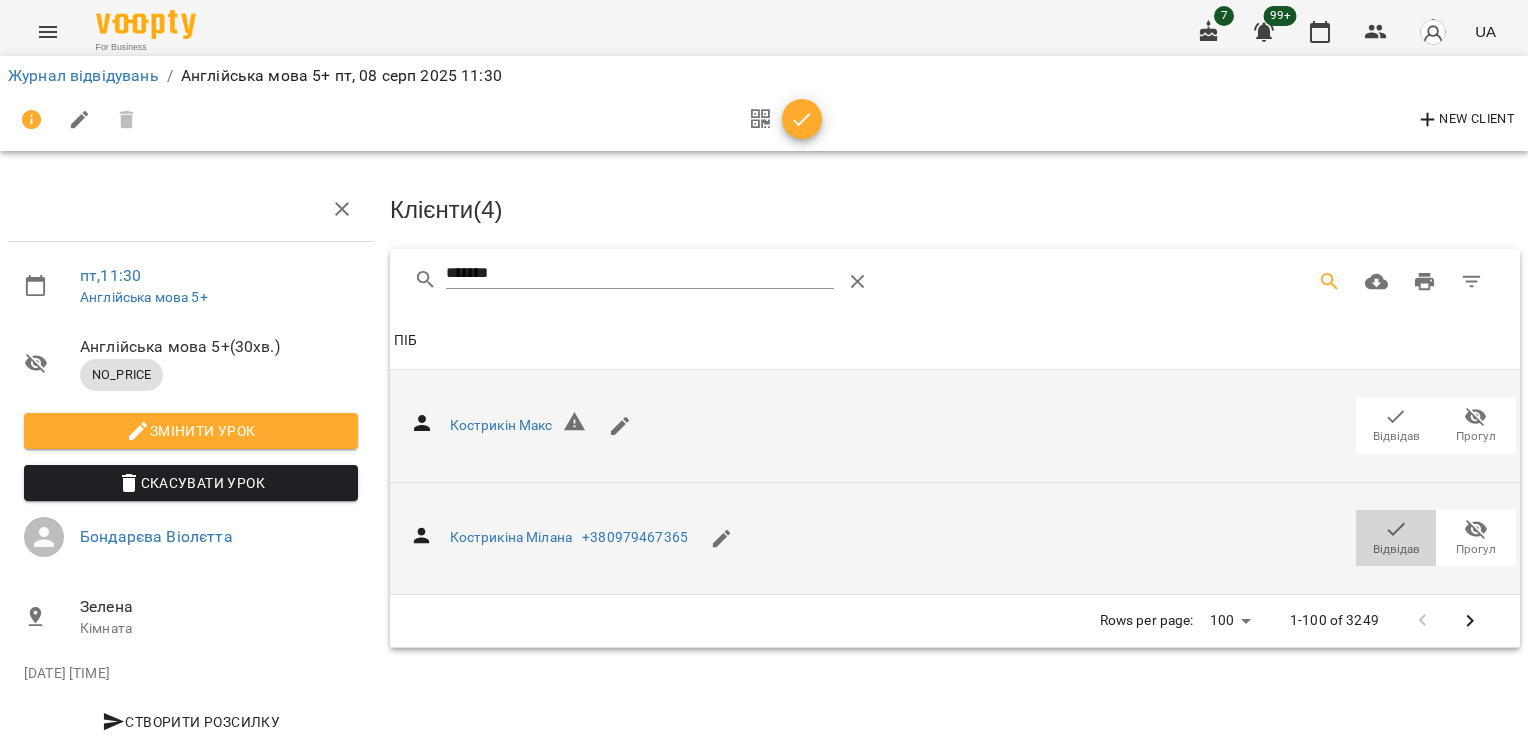 click 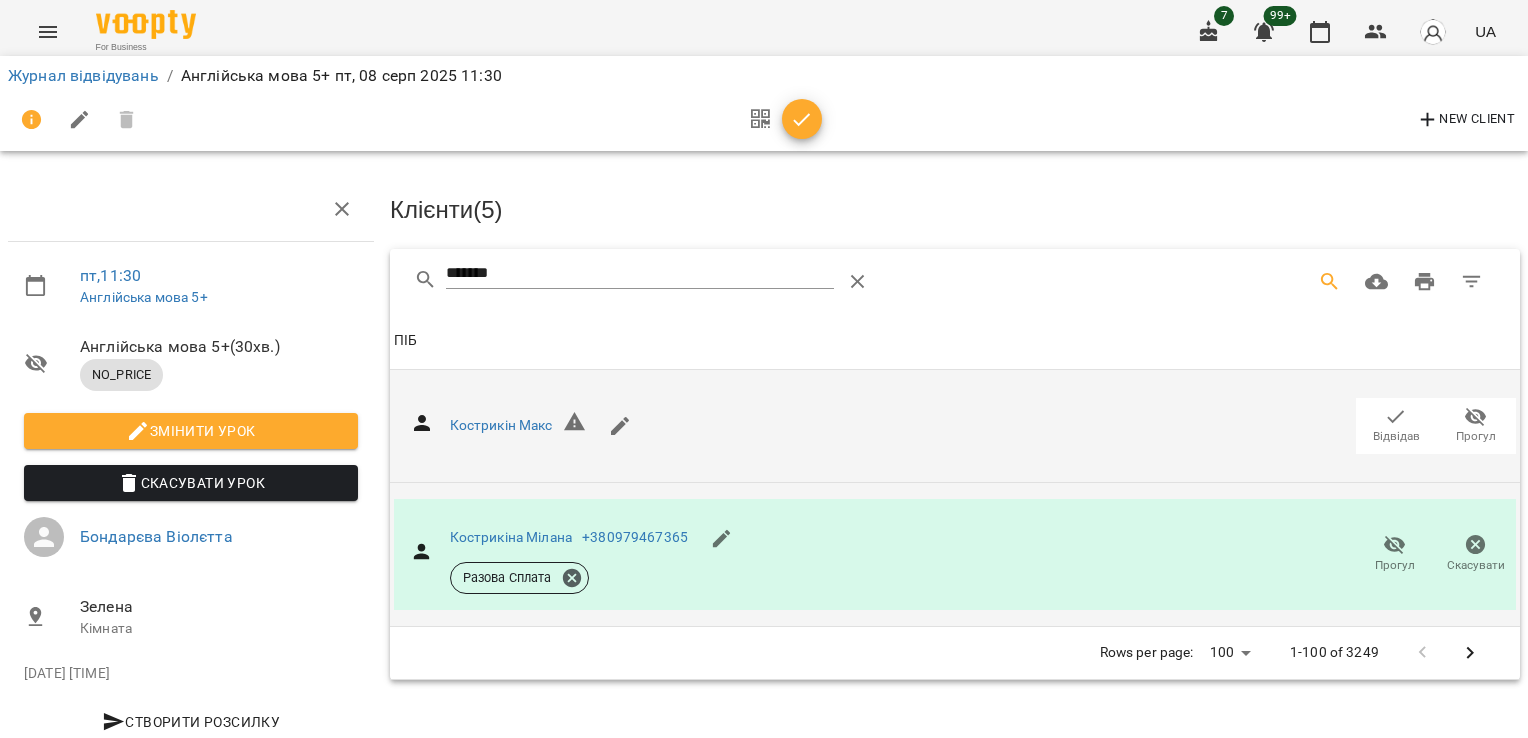 drag, startPoint x: 567, startPoint y: 265, endPoint x: 346, endPoint y: 267, distance: 221.00905 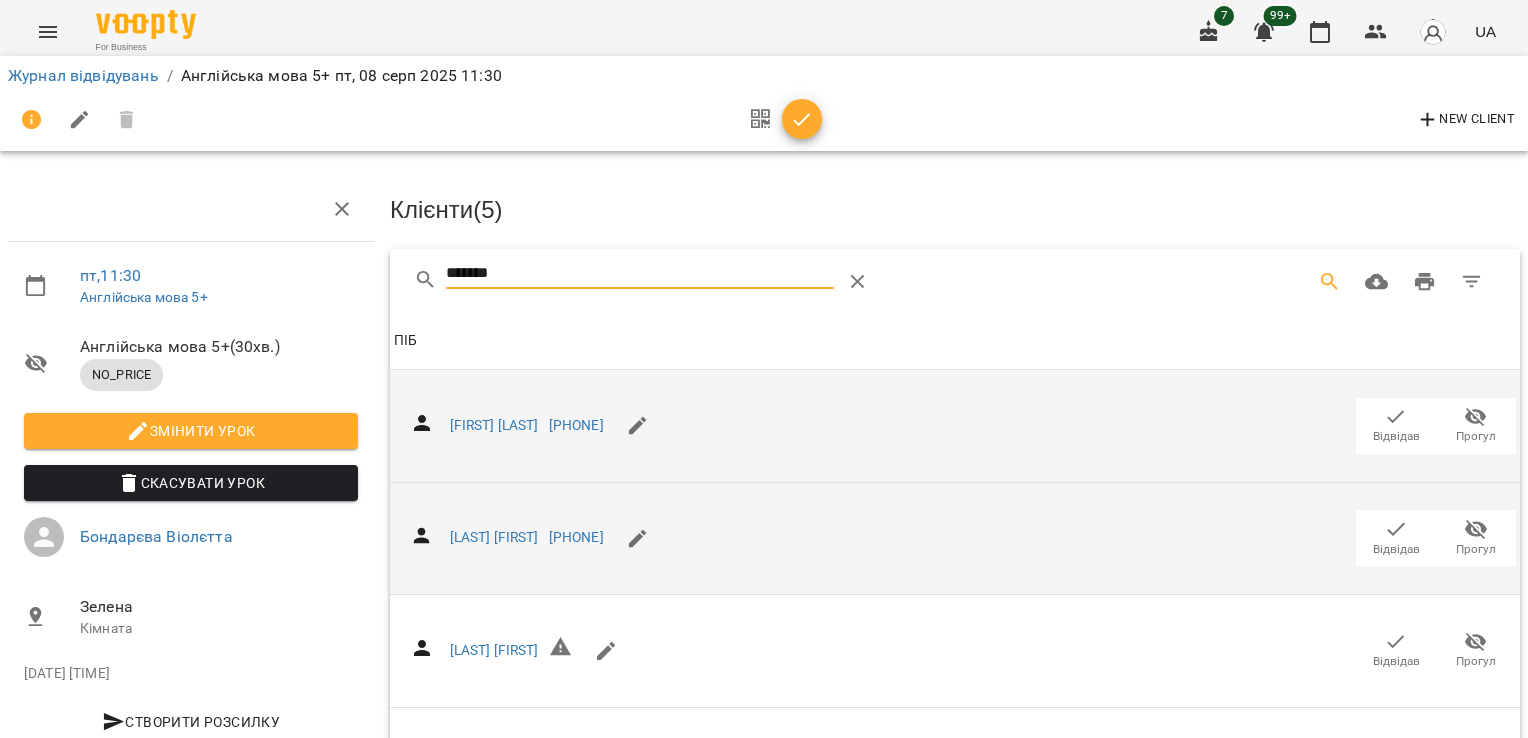 type on "*******" 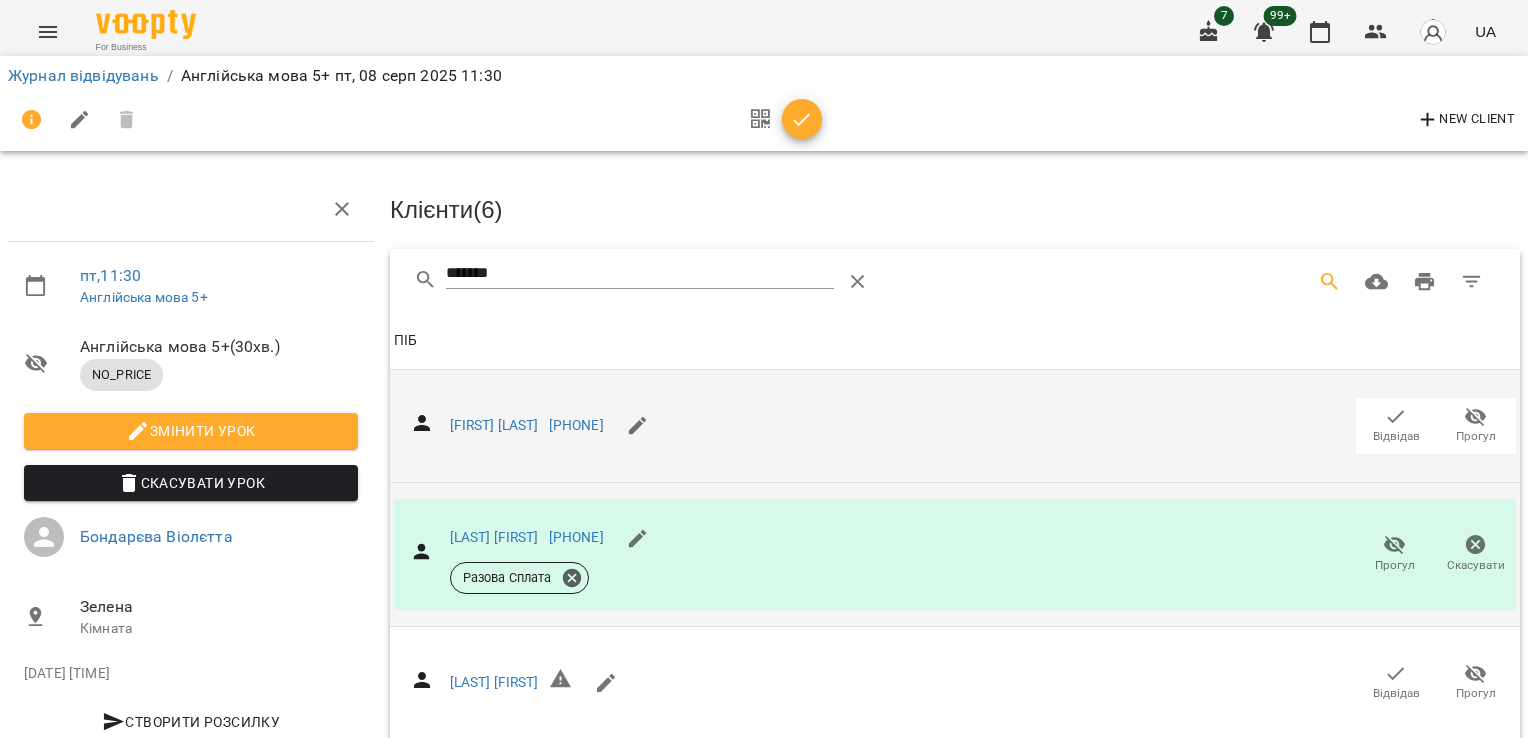 click at bounding box center [802, 120] 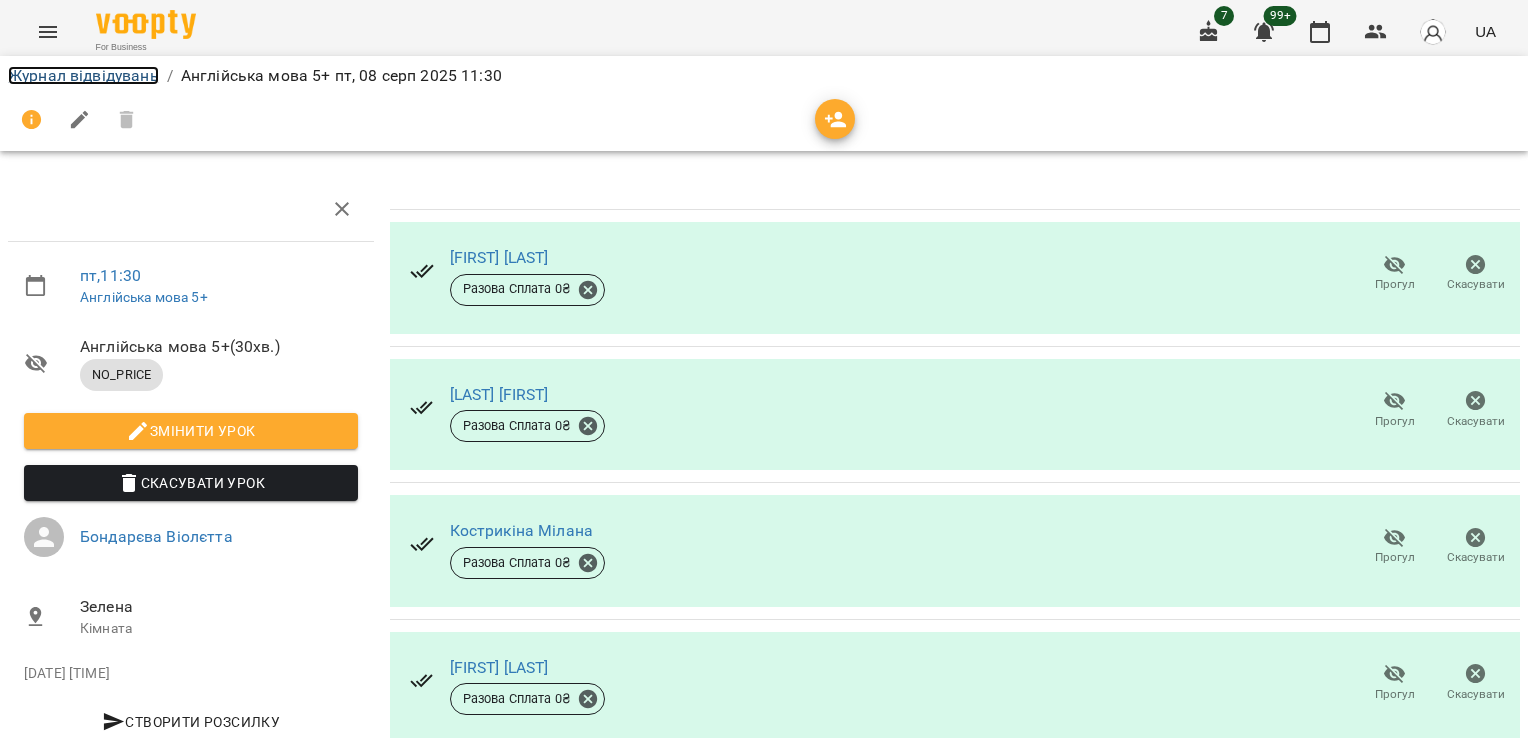 click on "Журнал відвідувань" at bounding box center [83, 75] 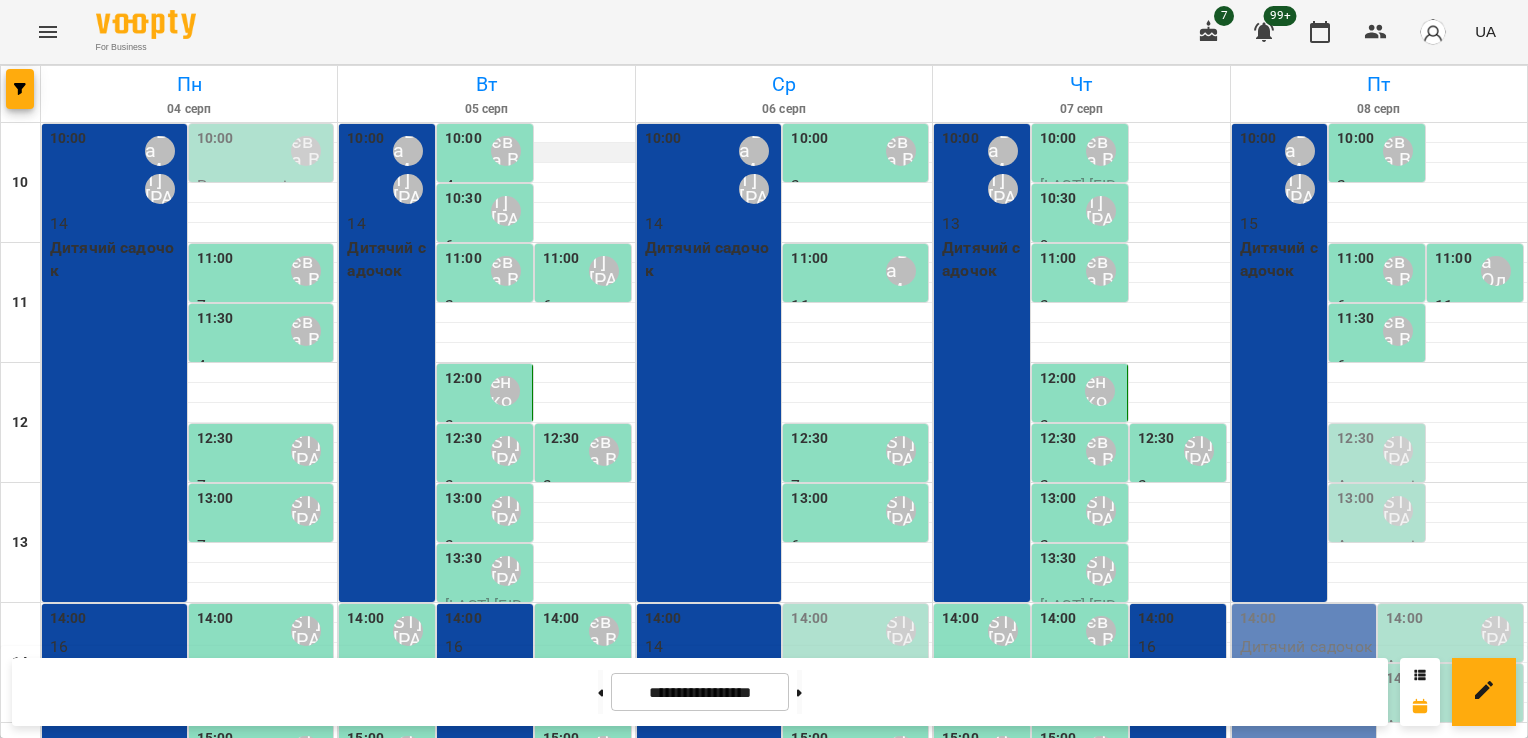 scroll, scrollTop: 0, scrollLeft: 0, axis: both 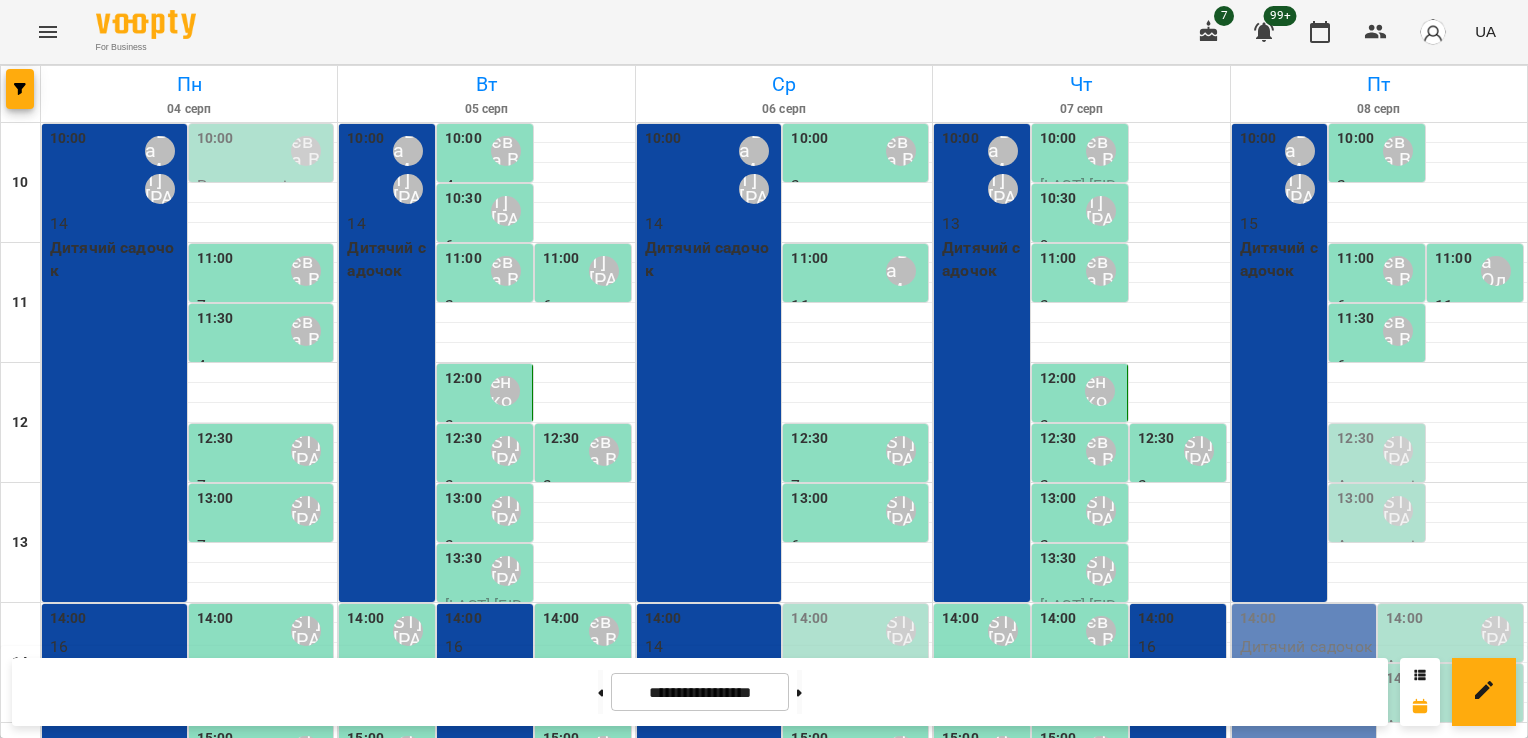 click on "12:30" at bounding box center (1355, 451) 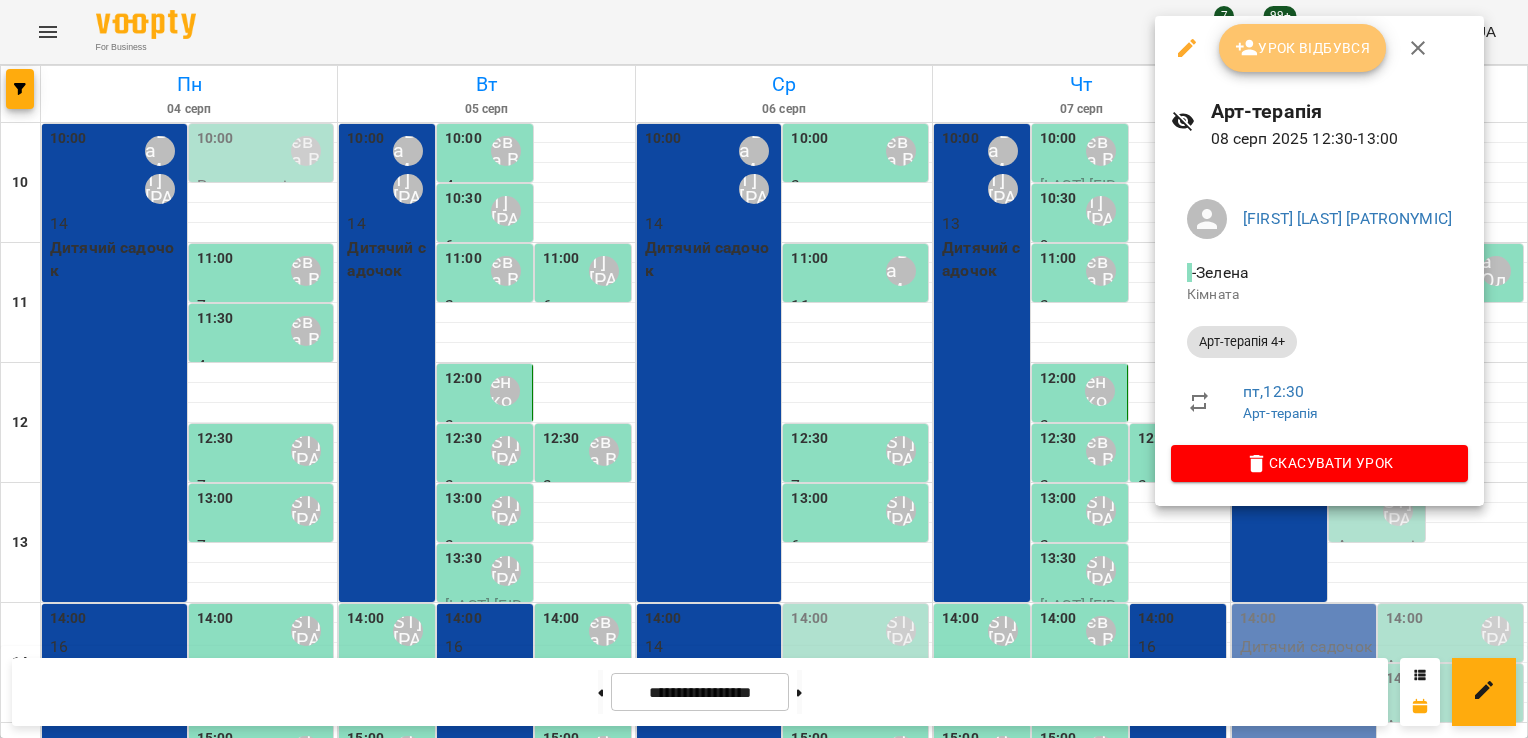 click on "Урок відбувся" at bounding box center (1303, 48) 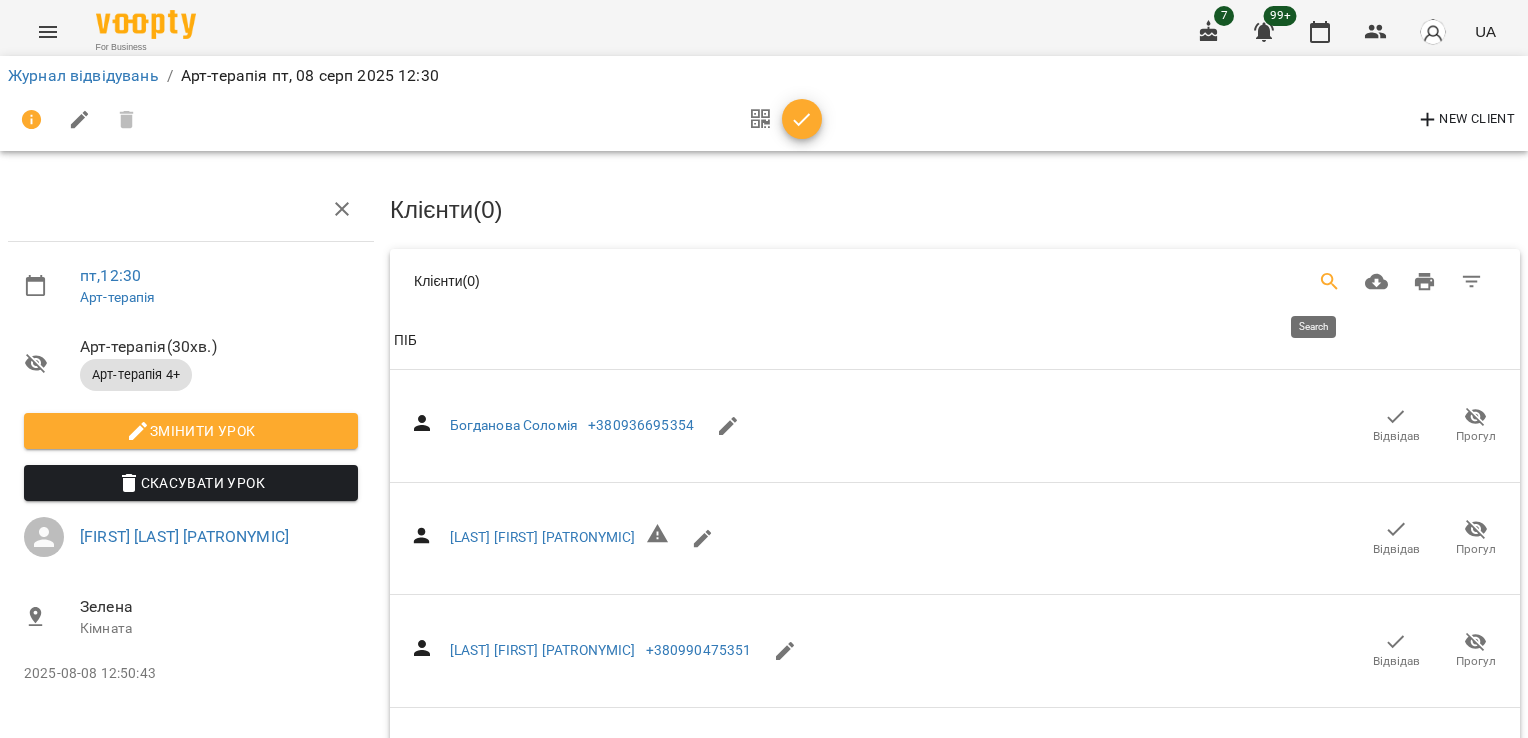 click at bounding box center [1330, 282] 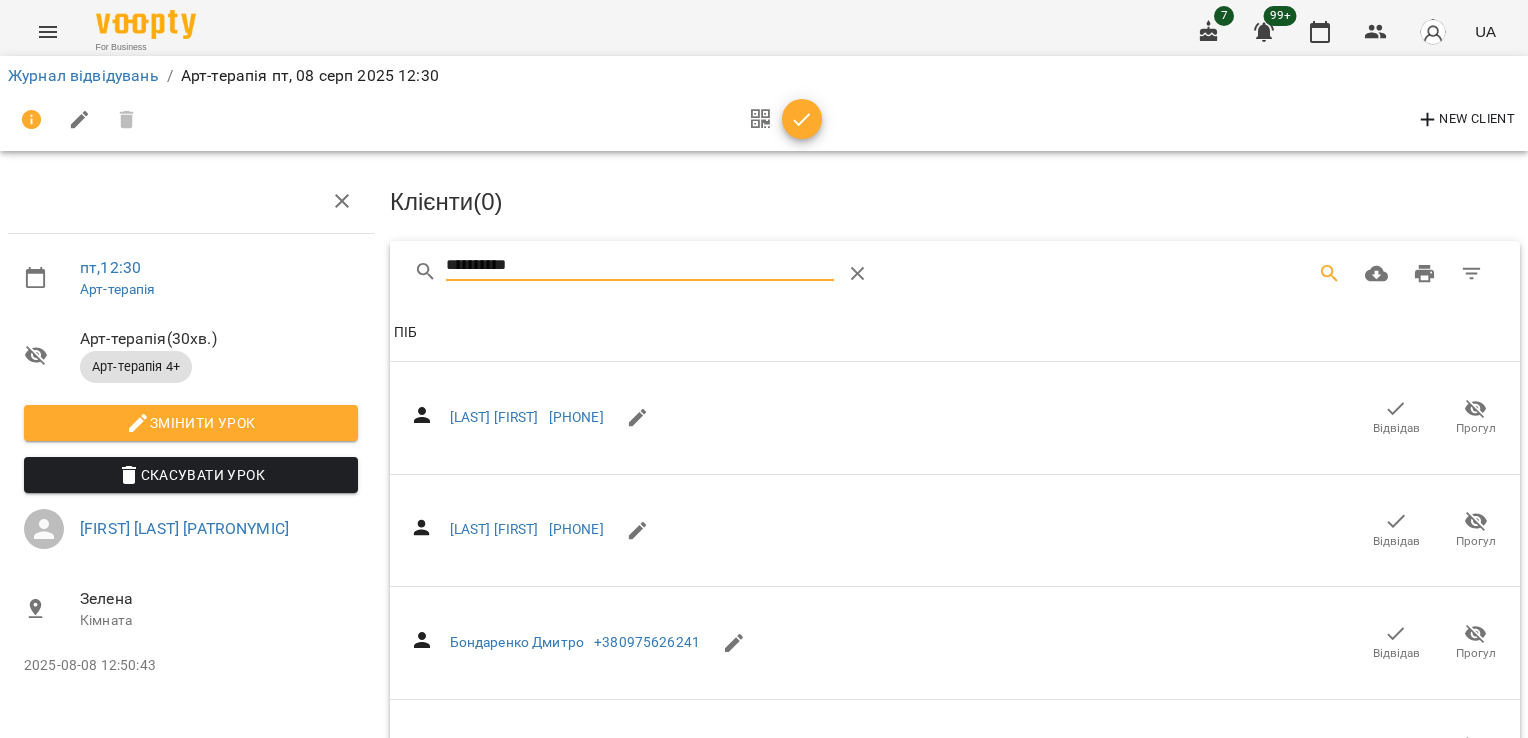 scroll, scrollTop: 720, scrollLeft: 0, axis: vertical 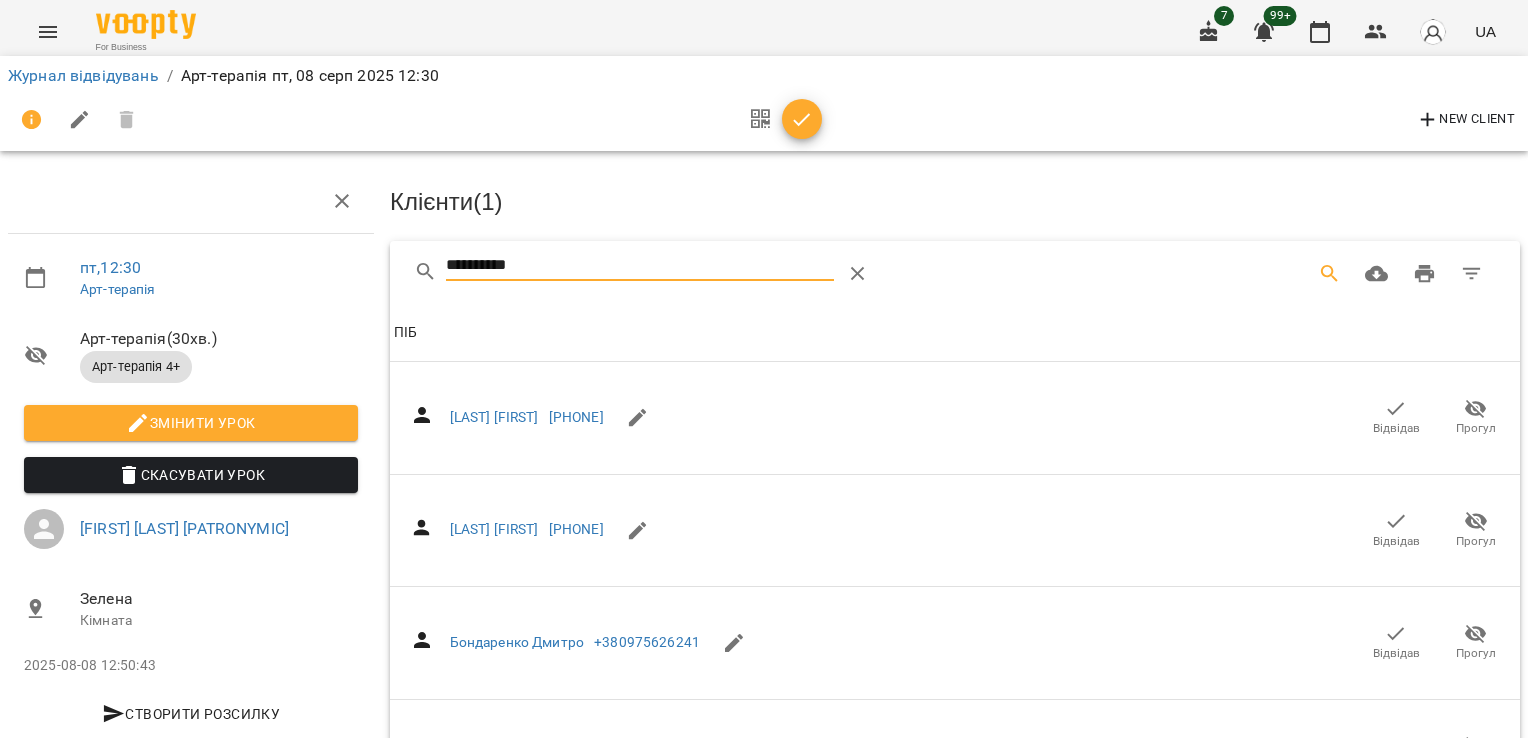 drag, startPoint x: 405, startPoint y: 248, endPoint x: 215, endPoint y: 230, distance: 190.85072 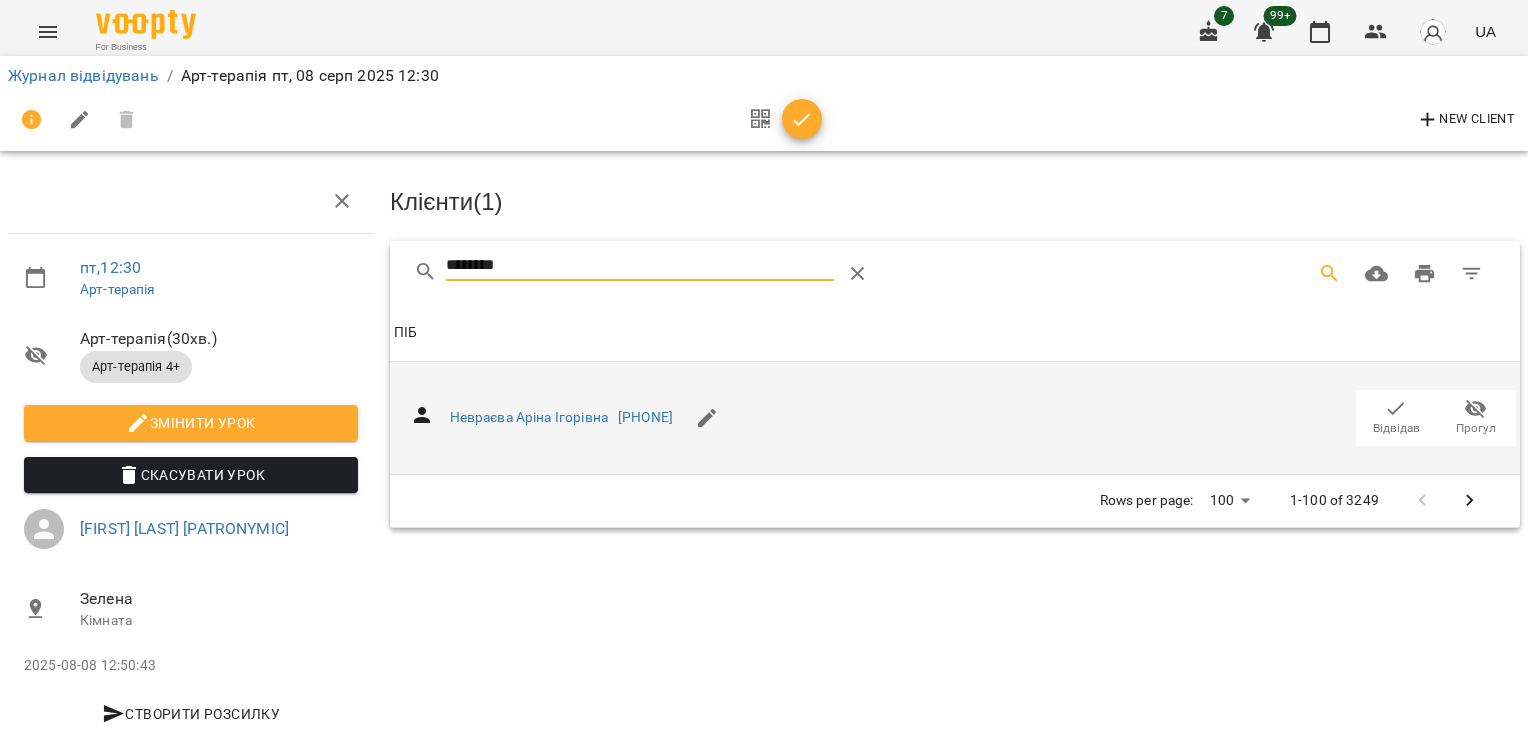 click 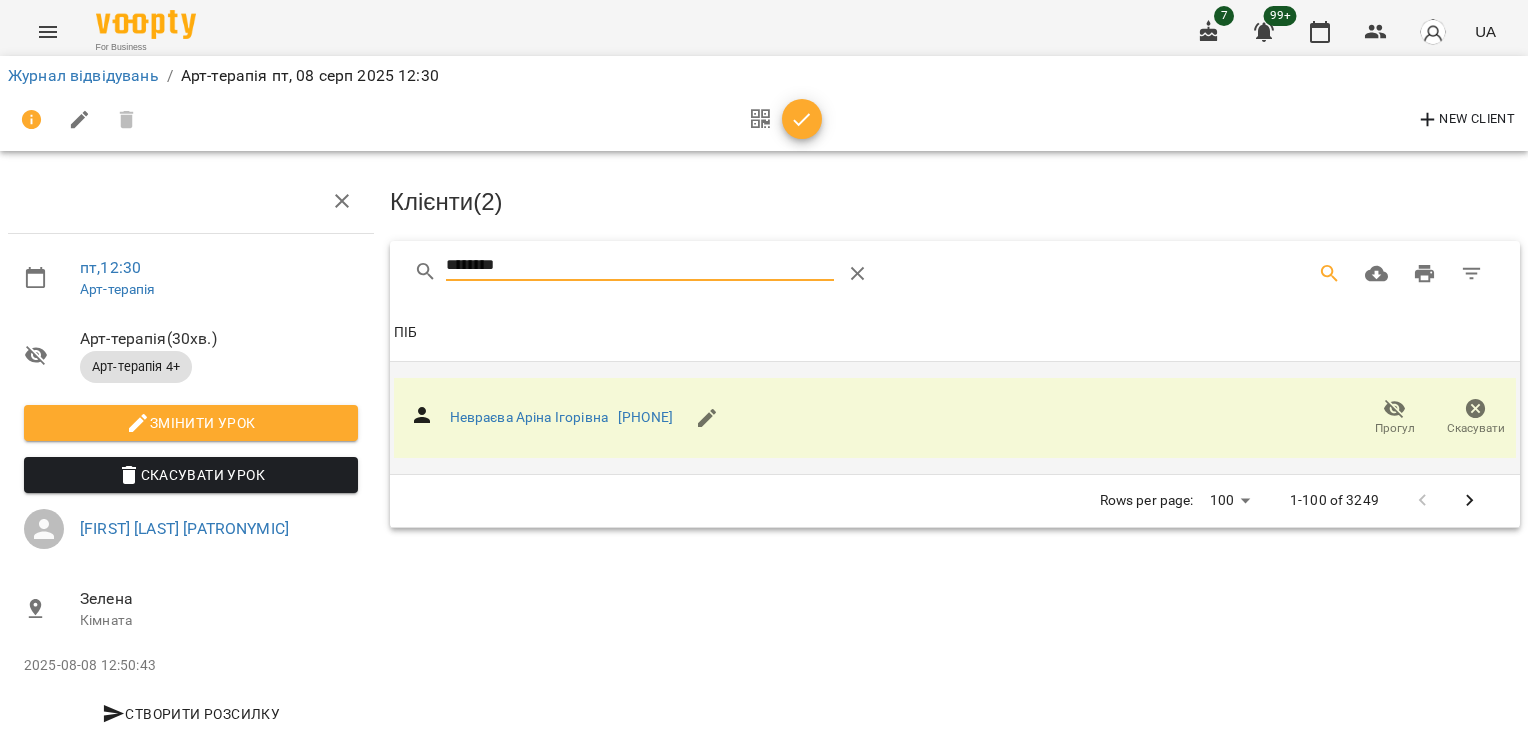 drag, startPoint x: 515, startPoint y: 242, endPoint x: 279, endPoint y: 244, distance: 236.00847 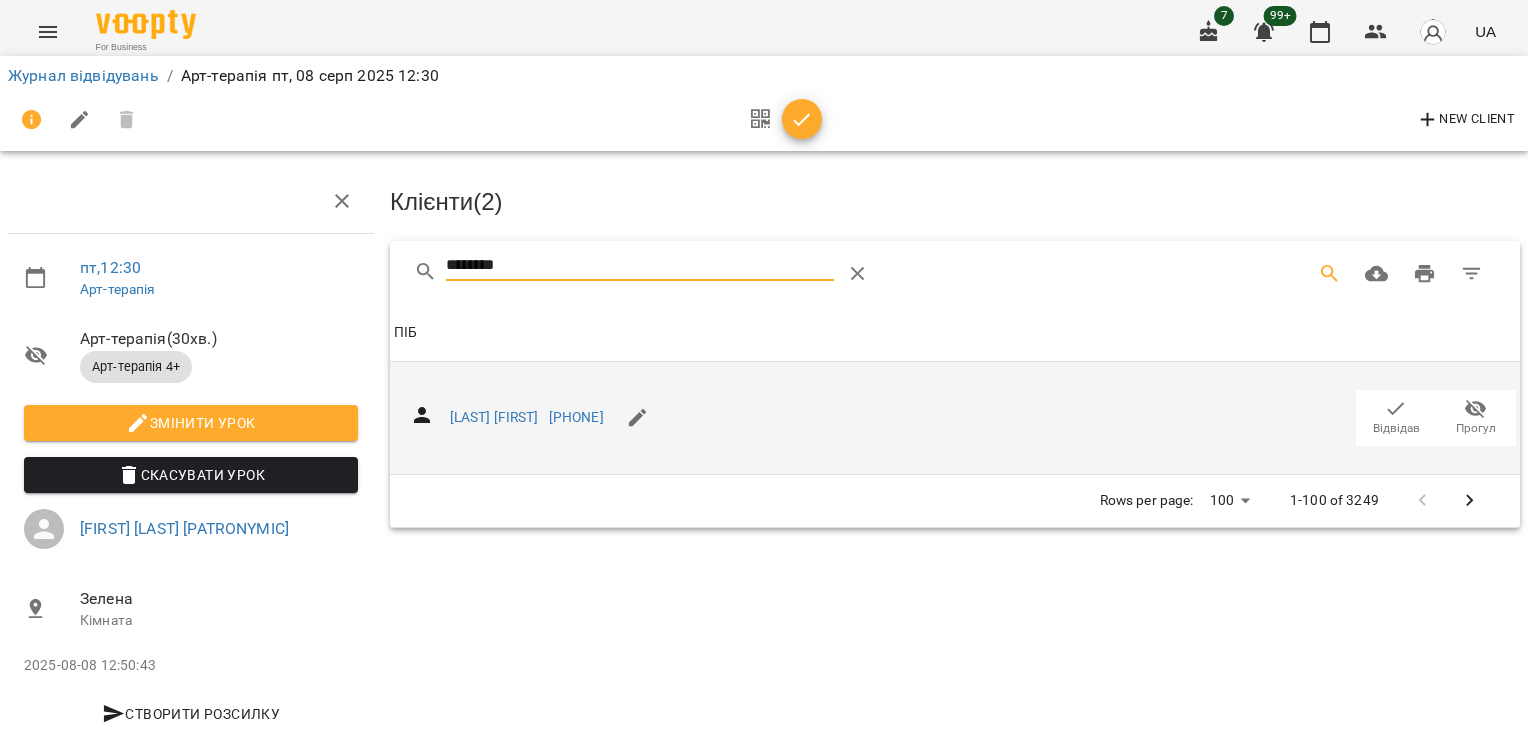 click 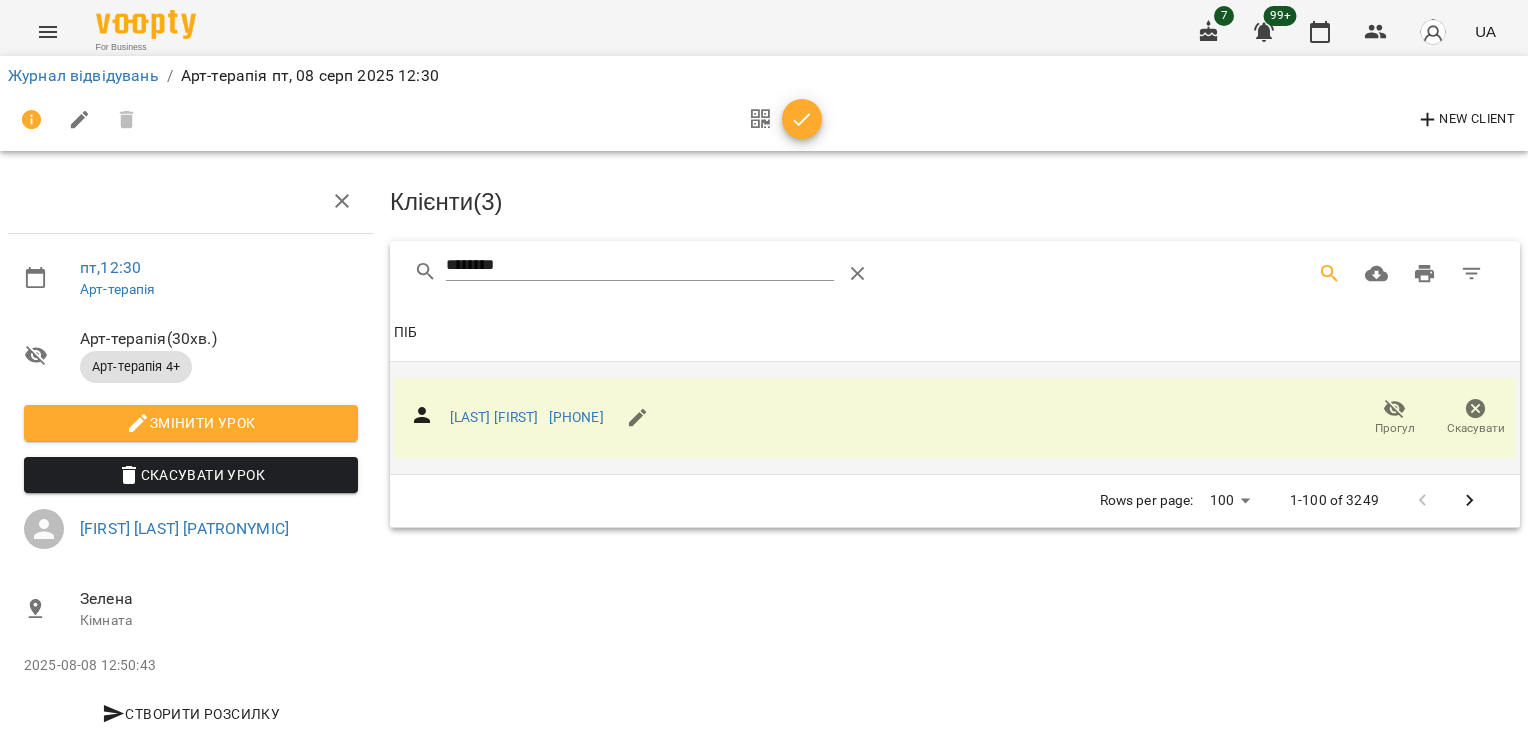 drag, startPoint x: 511, startPoint y: 234, endPoint x: 261, endPoint y: 233, distance: 250.002 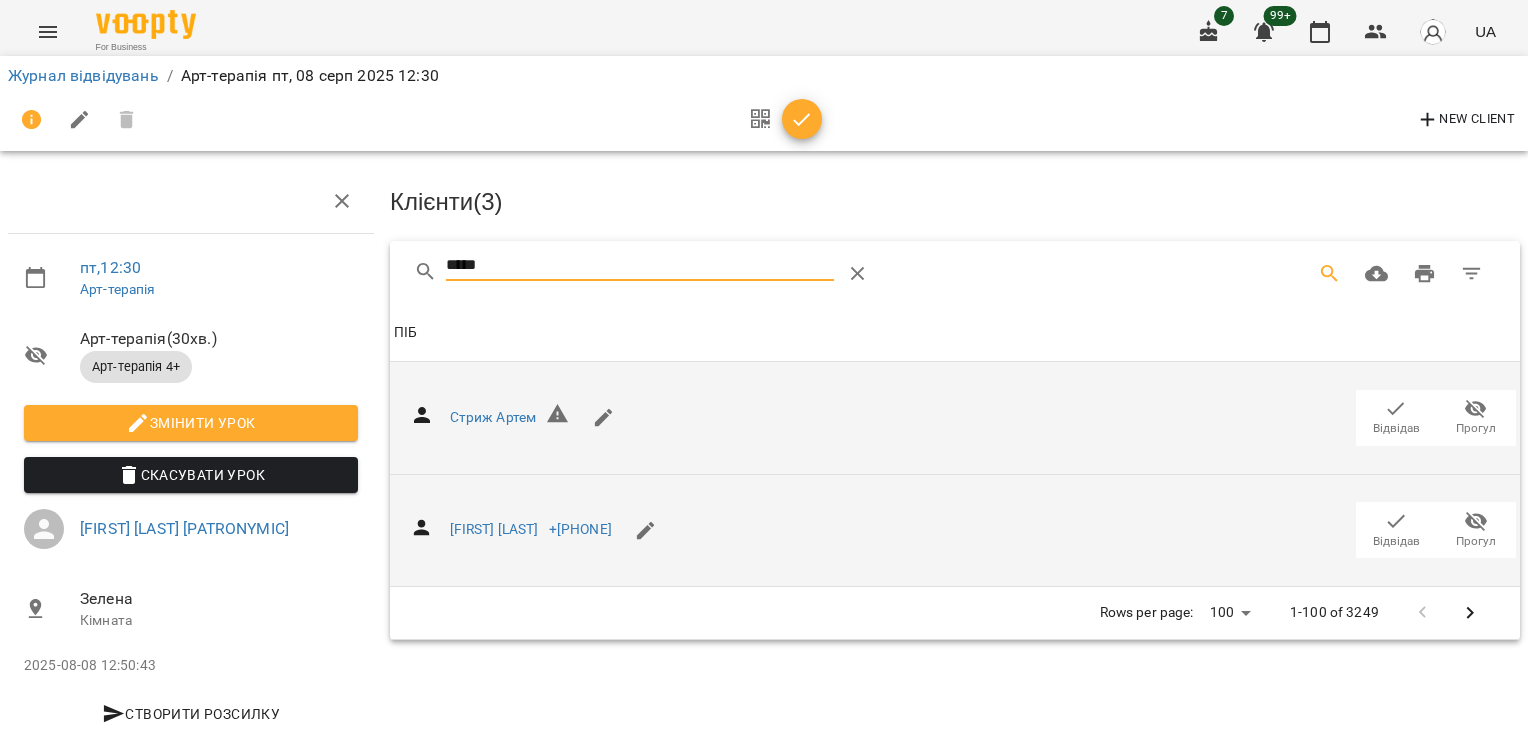 click 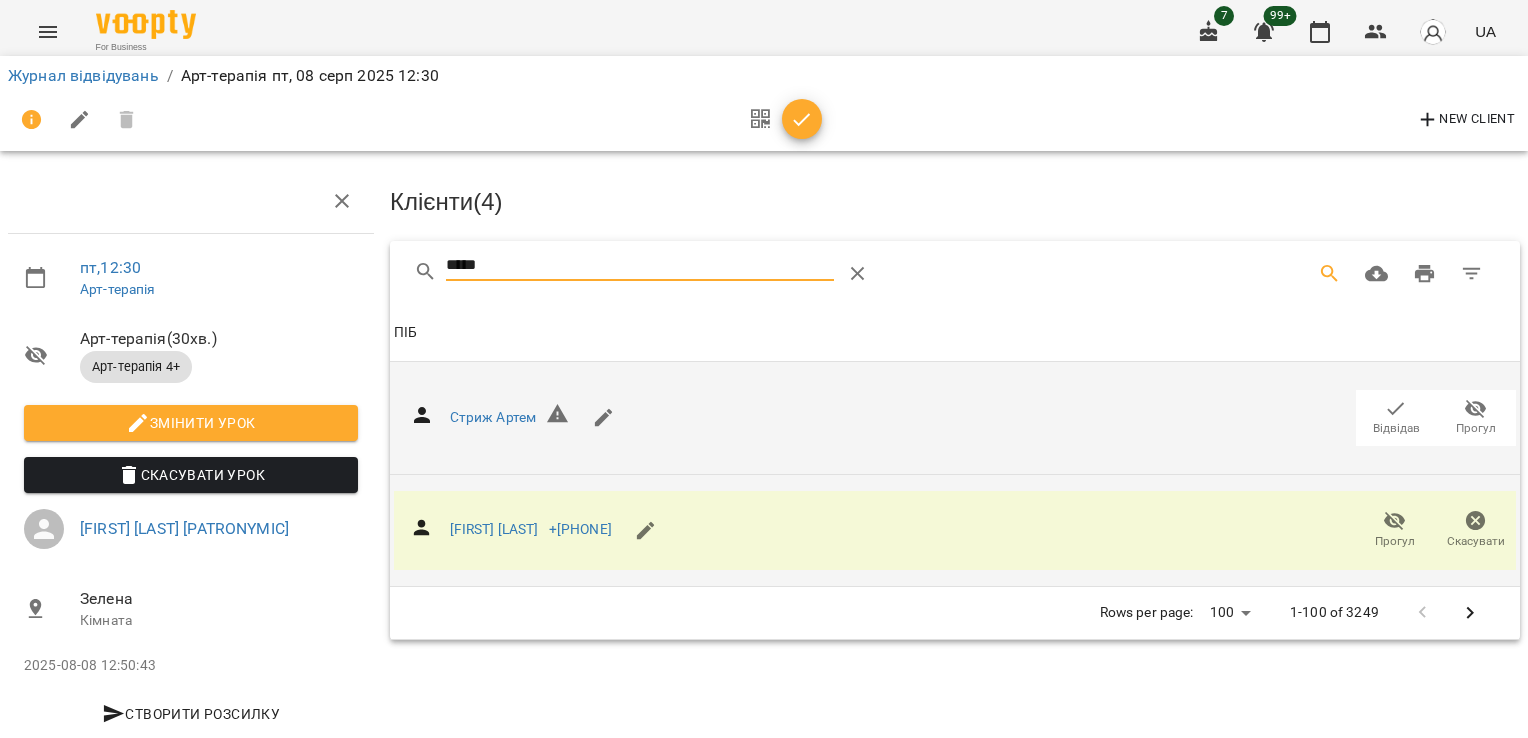 drag, startPoint x: 526, startPoint y: 230, endPoint x: 339, endPoint y: 242, distance: 187.38463 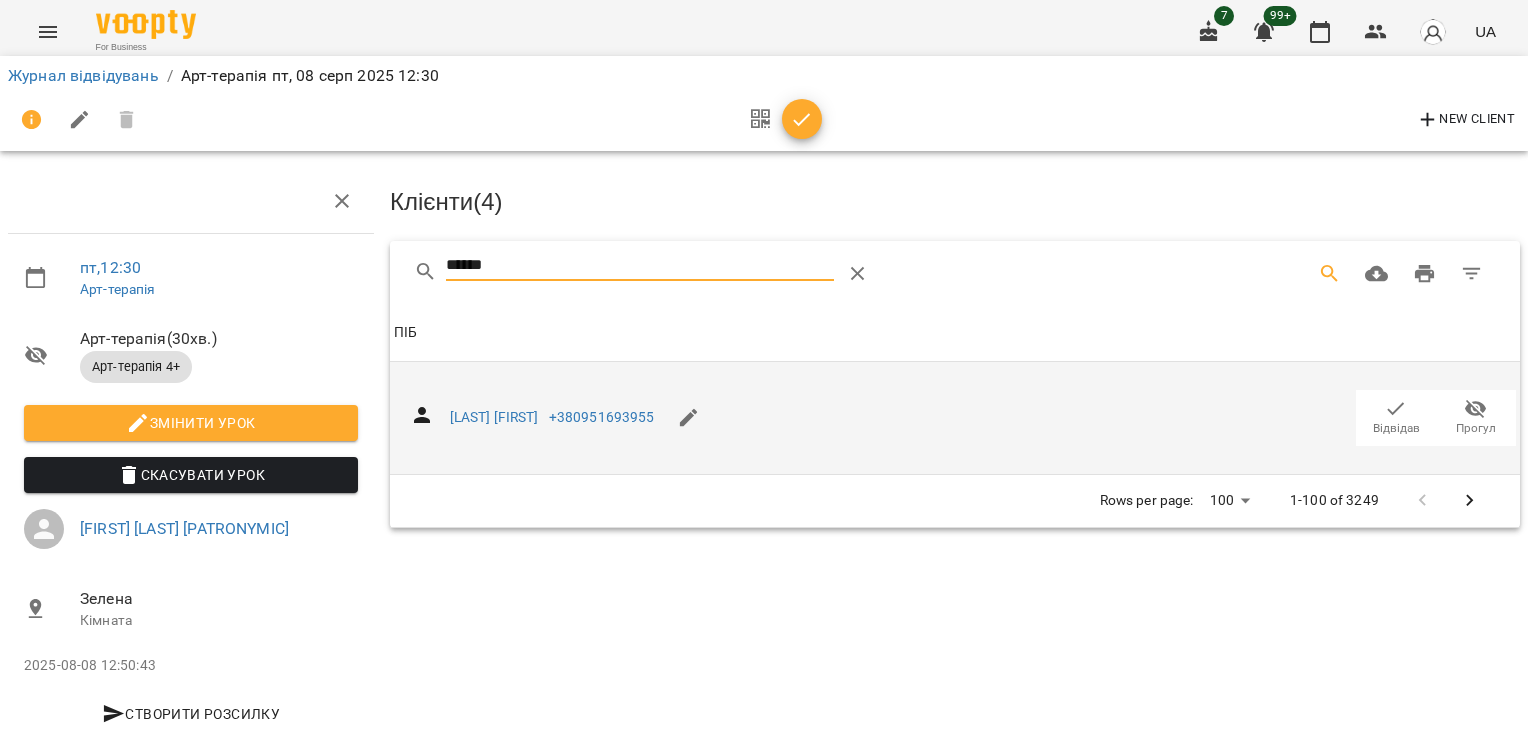 click 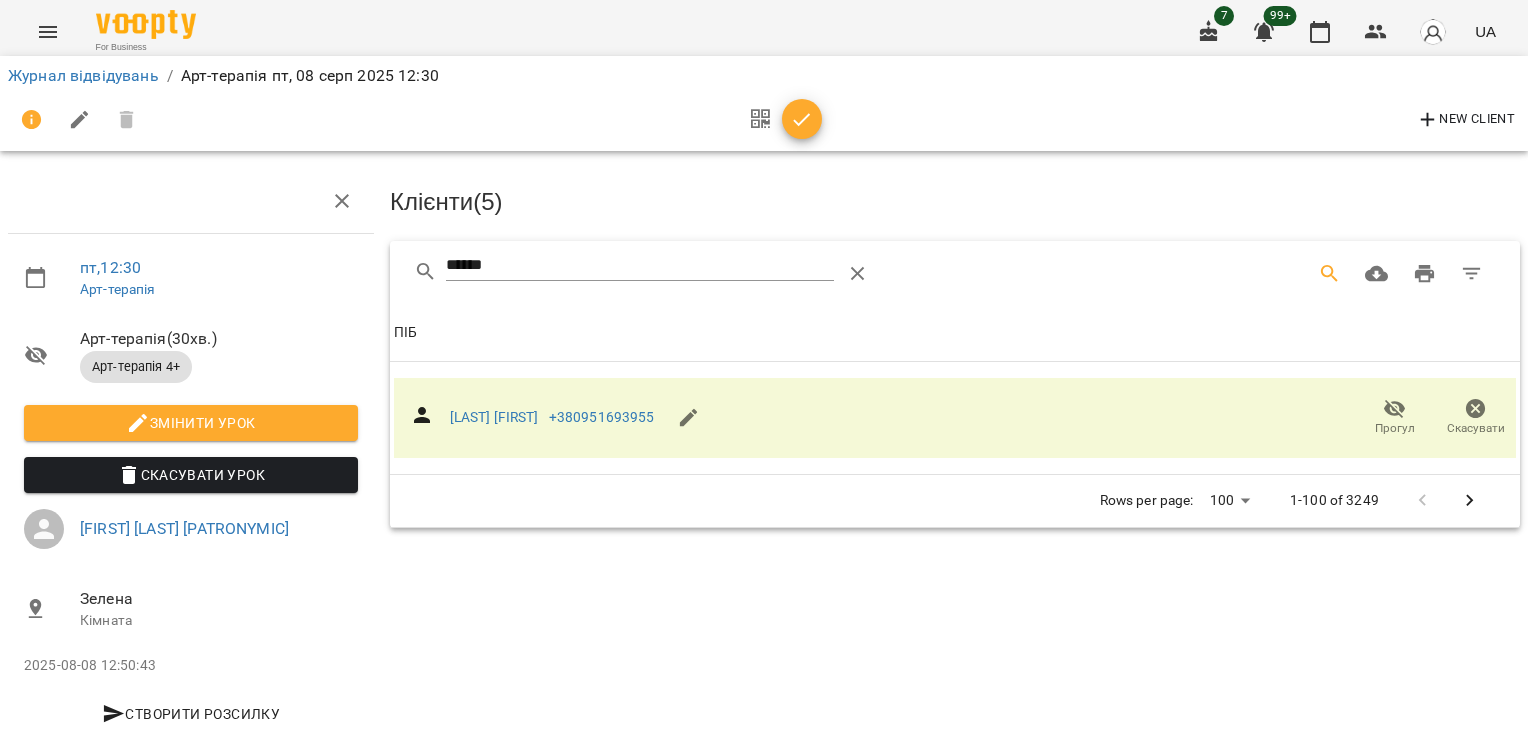 click on "пт ,  12:30 Арт-терапія   Арт-терапія ( 30 хв. ) Арт-терапія 4+ Змінити урок Скасувати Урок [LAST] [LAST] [LAST]  Зелена Кімната 2025-08-08 12:50:43 Створити розсилку Клієнти ( 5 ) ****** Клієнти ( 5 ) ПІБ ПІБ [LAST] [LAST] +380951693955 Прогул Скасувати Rows per page: 100 *** 1-100 of 3249" at bounding box center (764, 418) 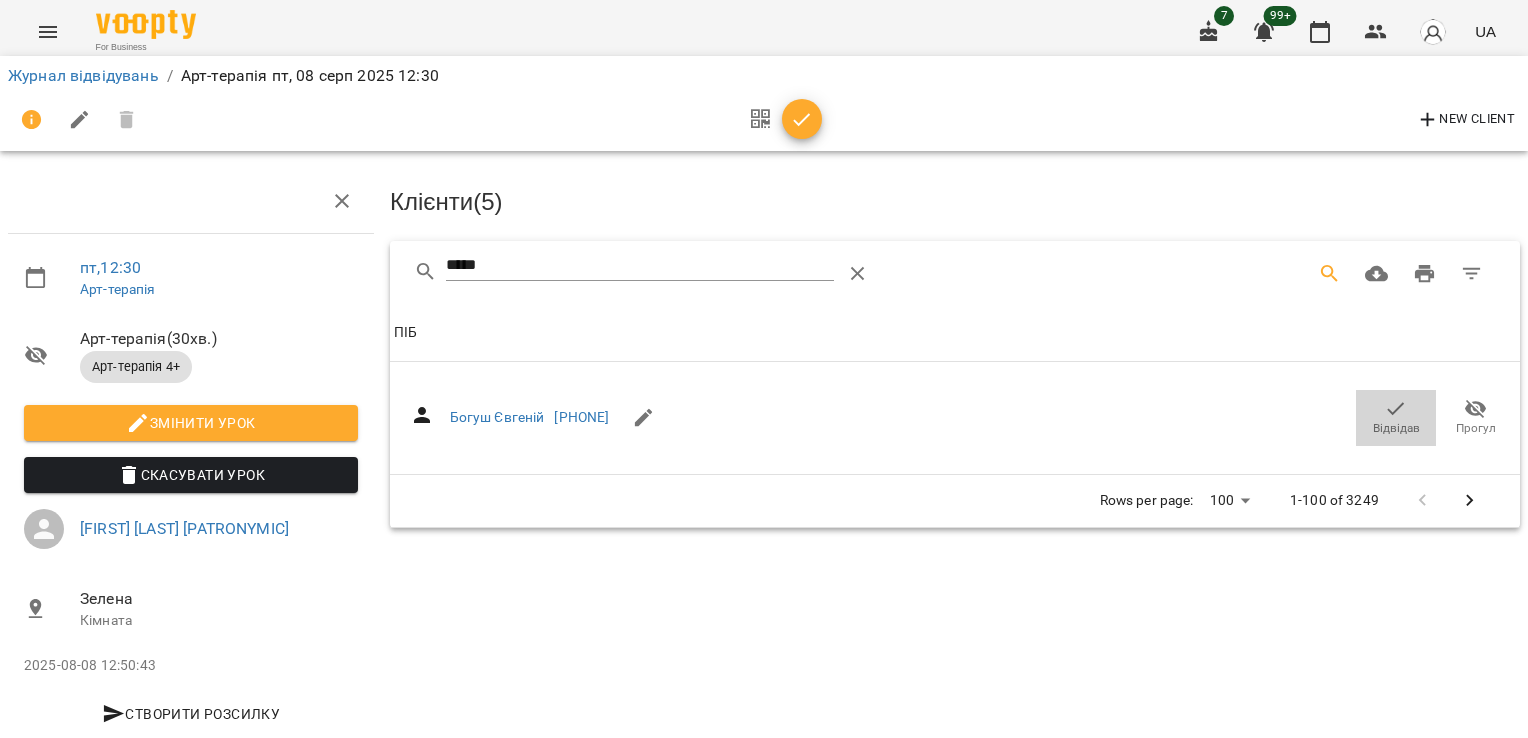 click 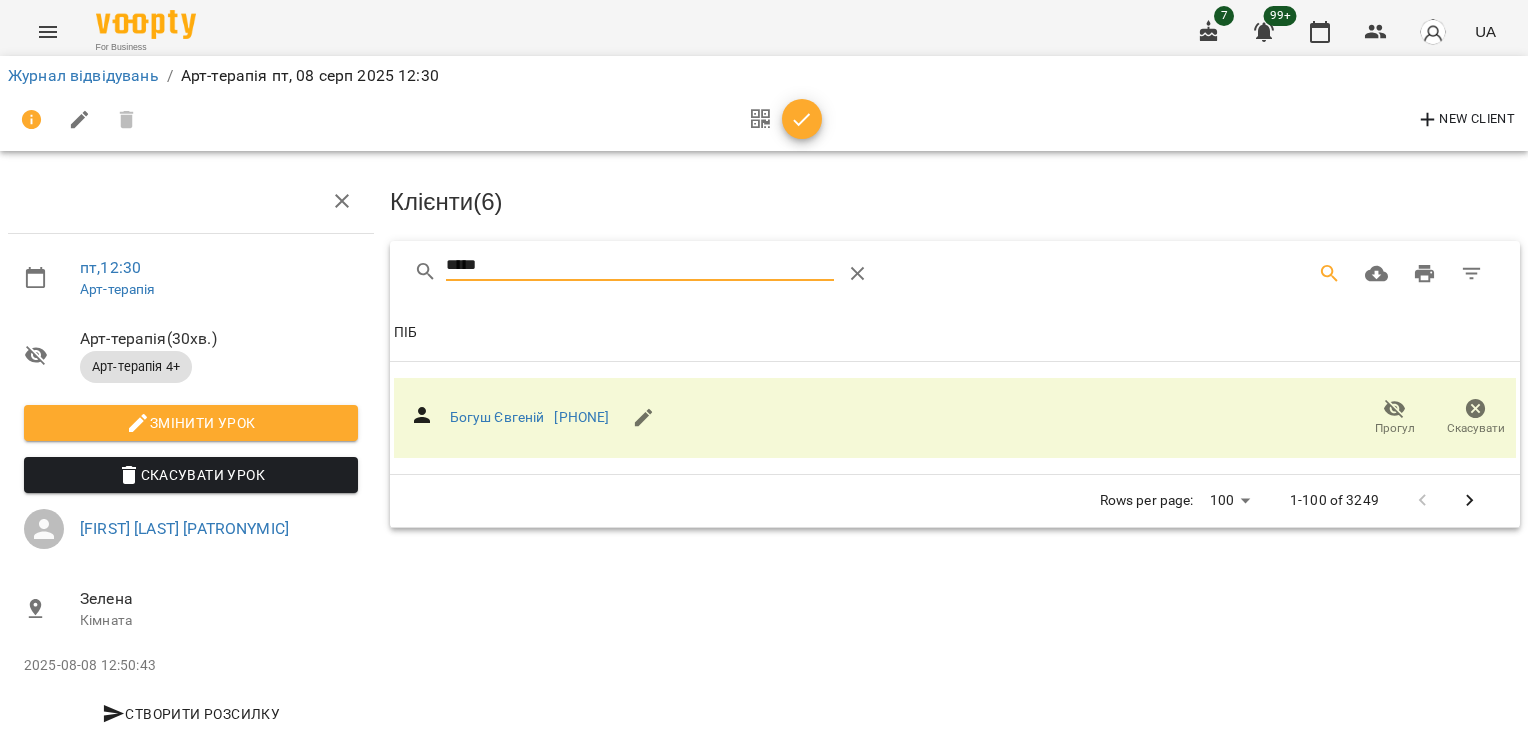 drag, startPoint x: 475, startPoint y: 234, endPoint x: 296, endPoint y: 214, distance: 180.11385 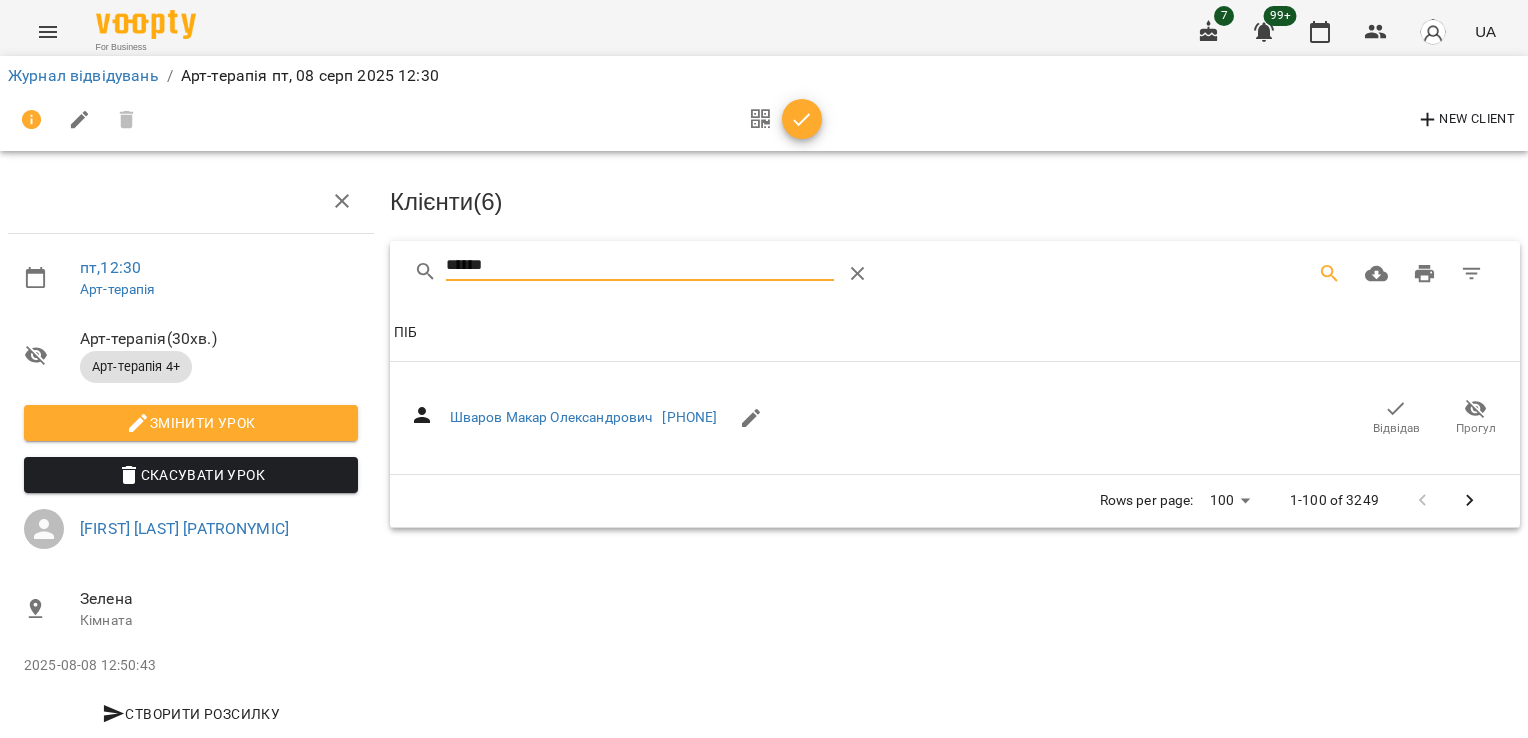 type on "******" 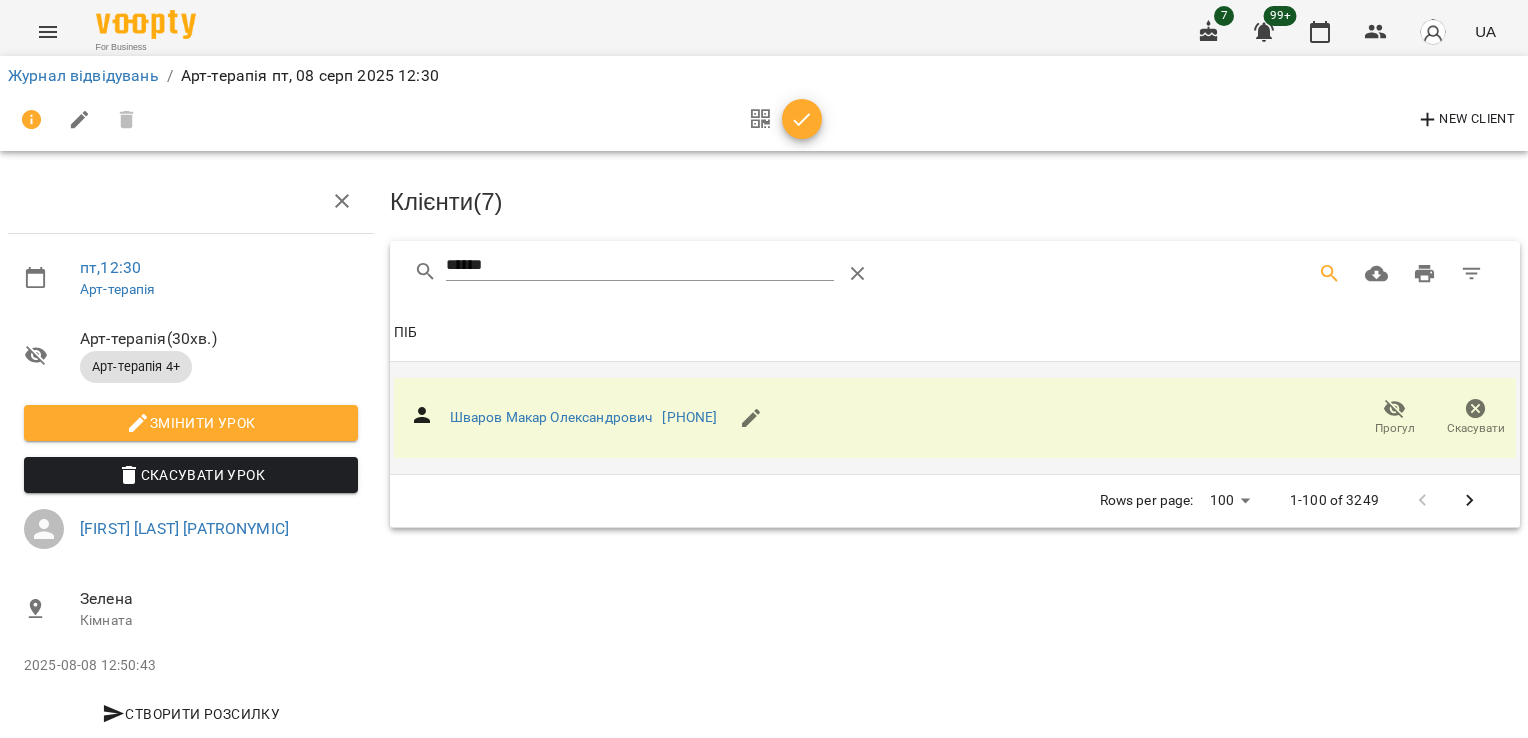 scroll, scrollTop: 0, scrollLeft: 0, axis: both 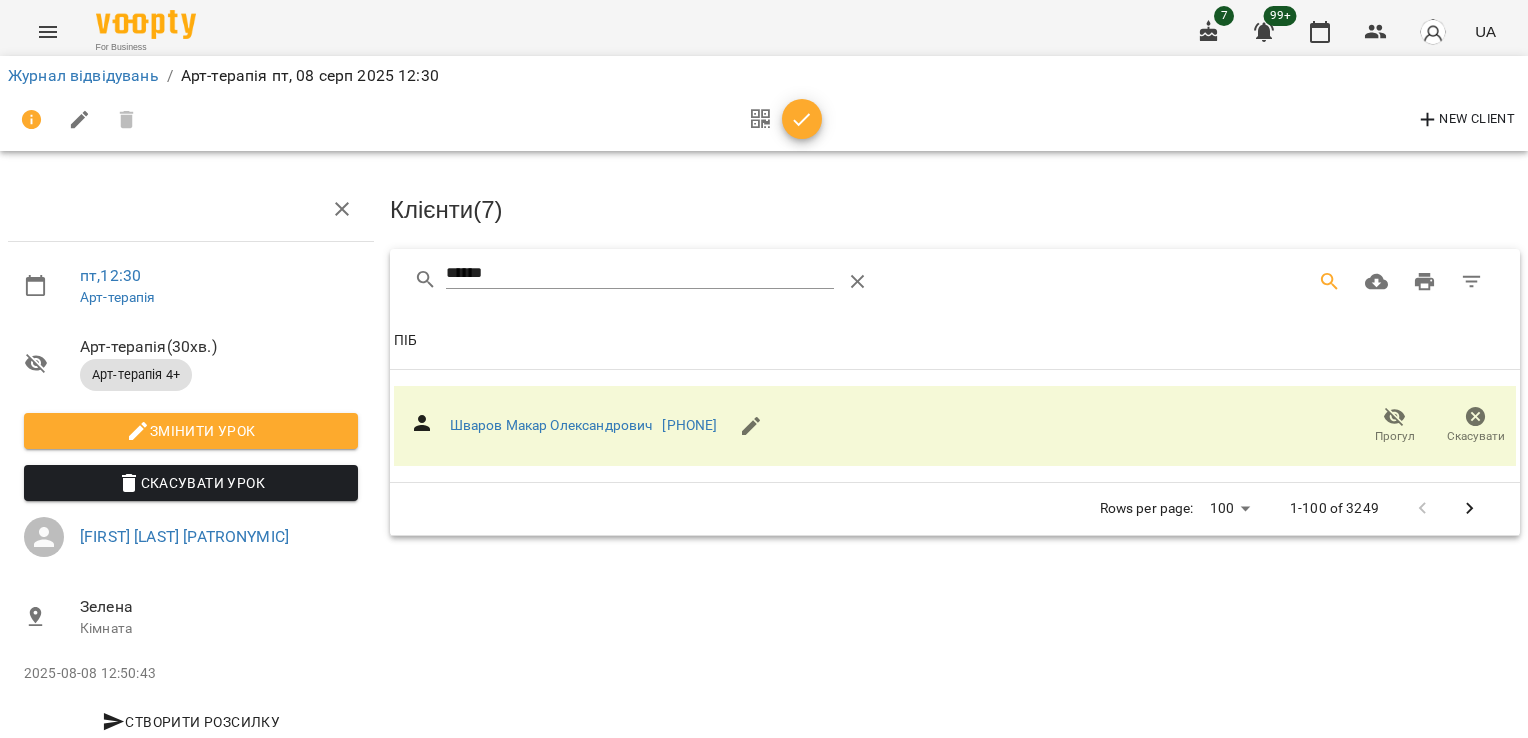 click at bounding box center (802, 119) 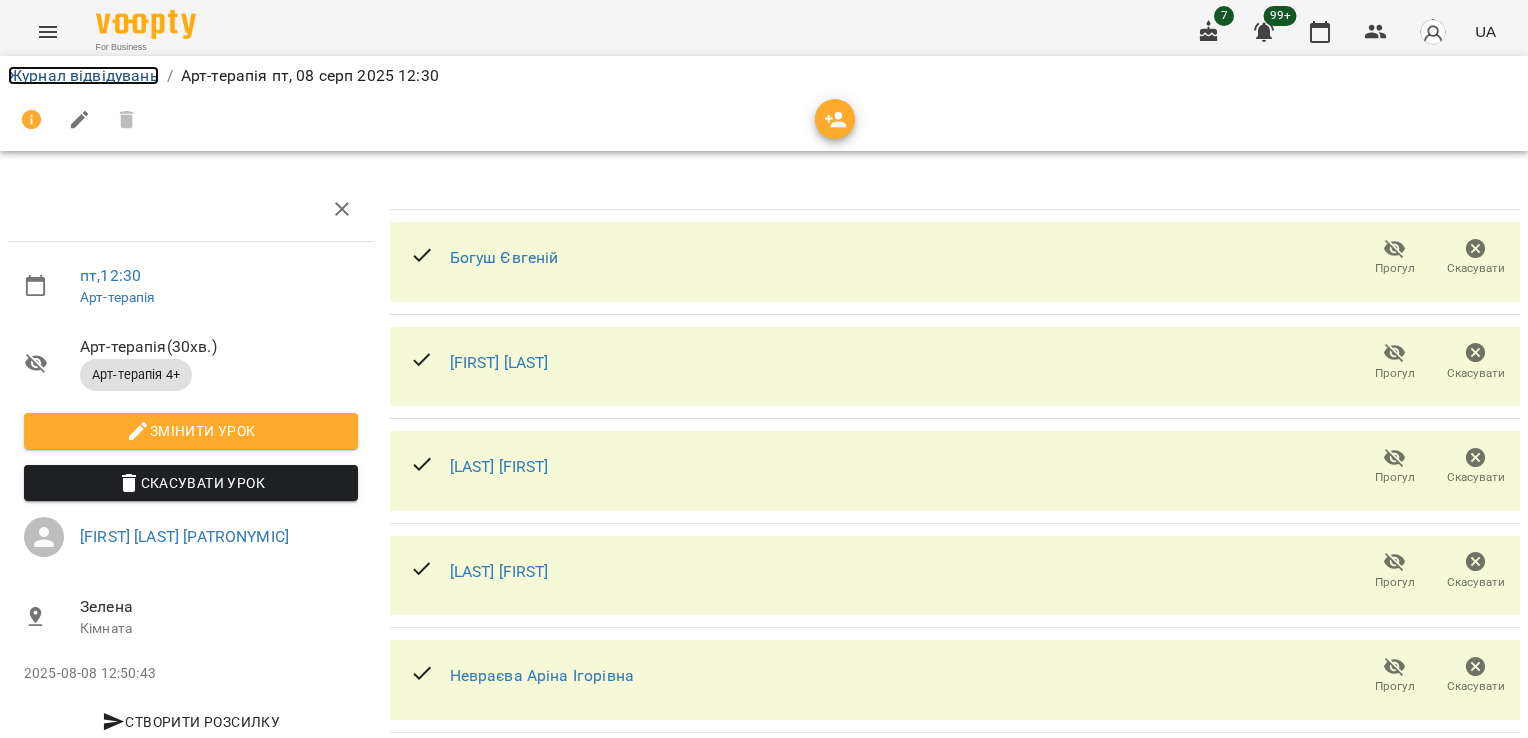 click on "Журнал відвідувань" at bounding box center (83, 75) 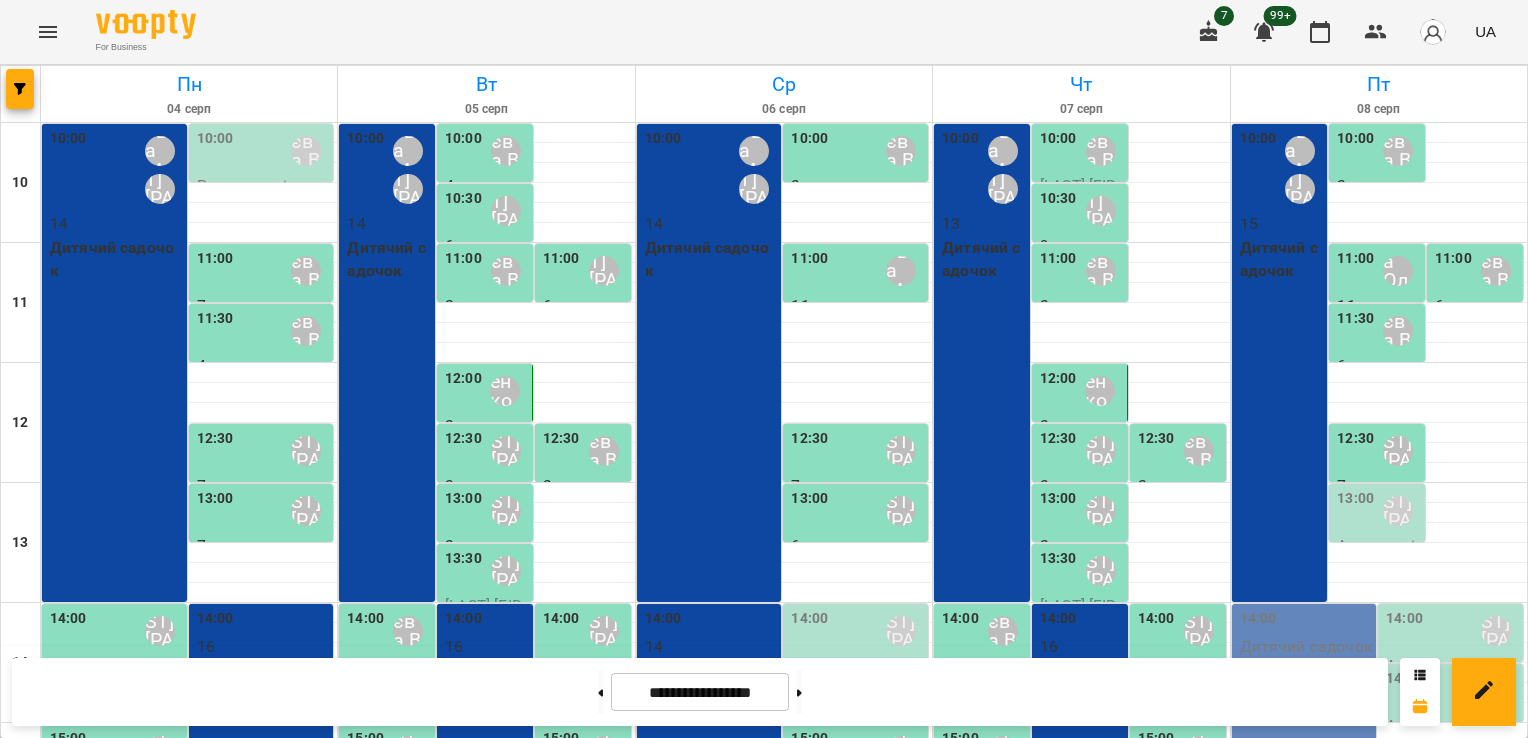 click on "13:00" at bounding box center [1355, 499] 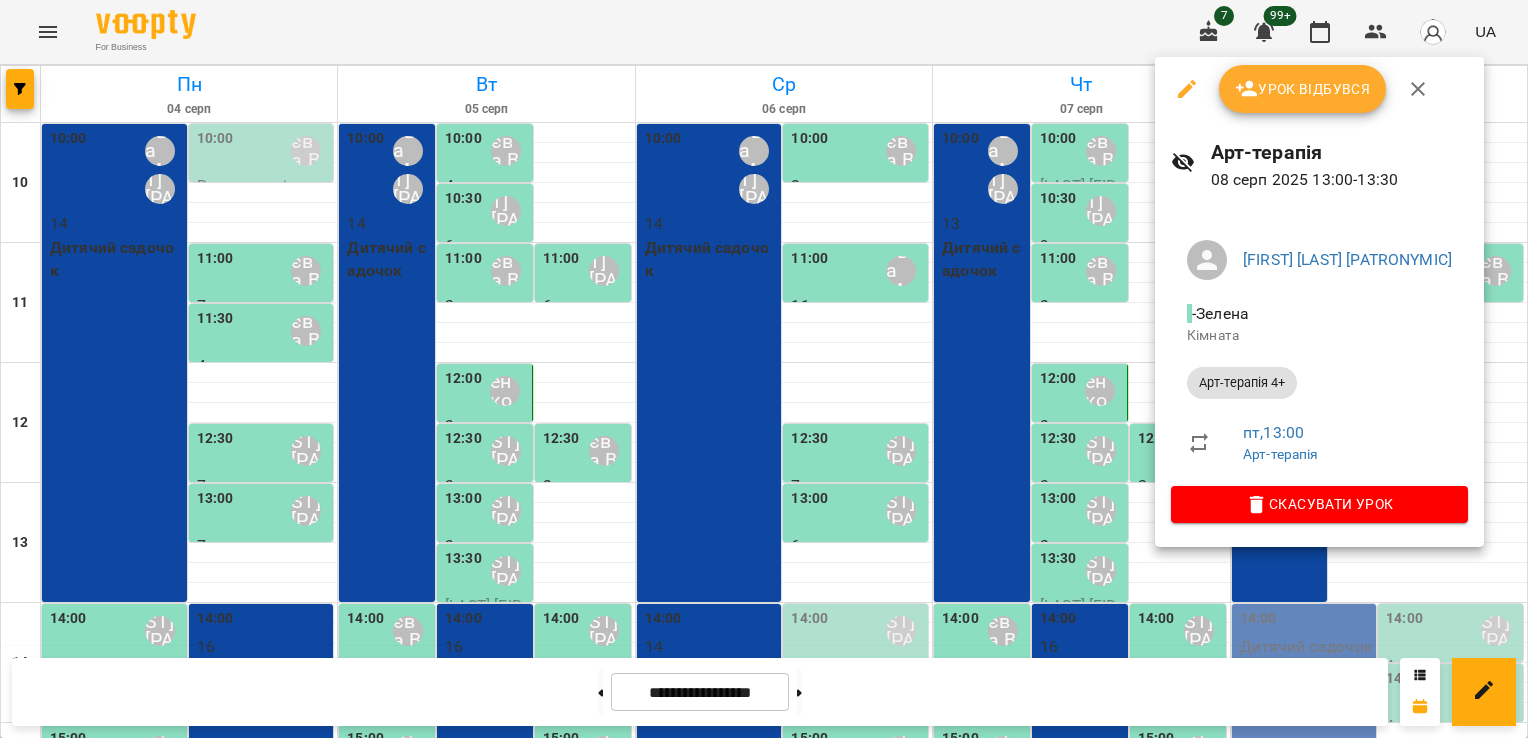 click on "Урок відбувся" at bounding box center [1303, 89] 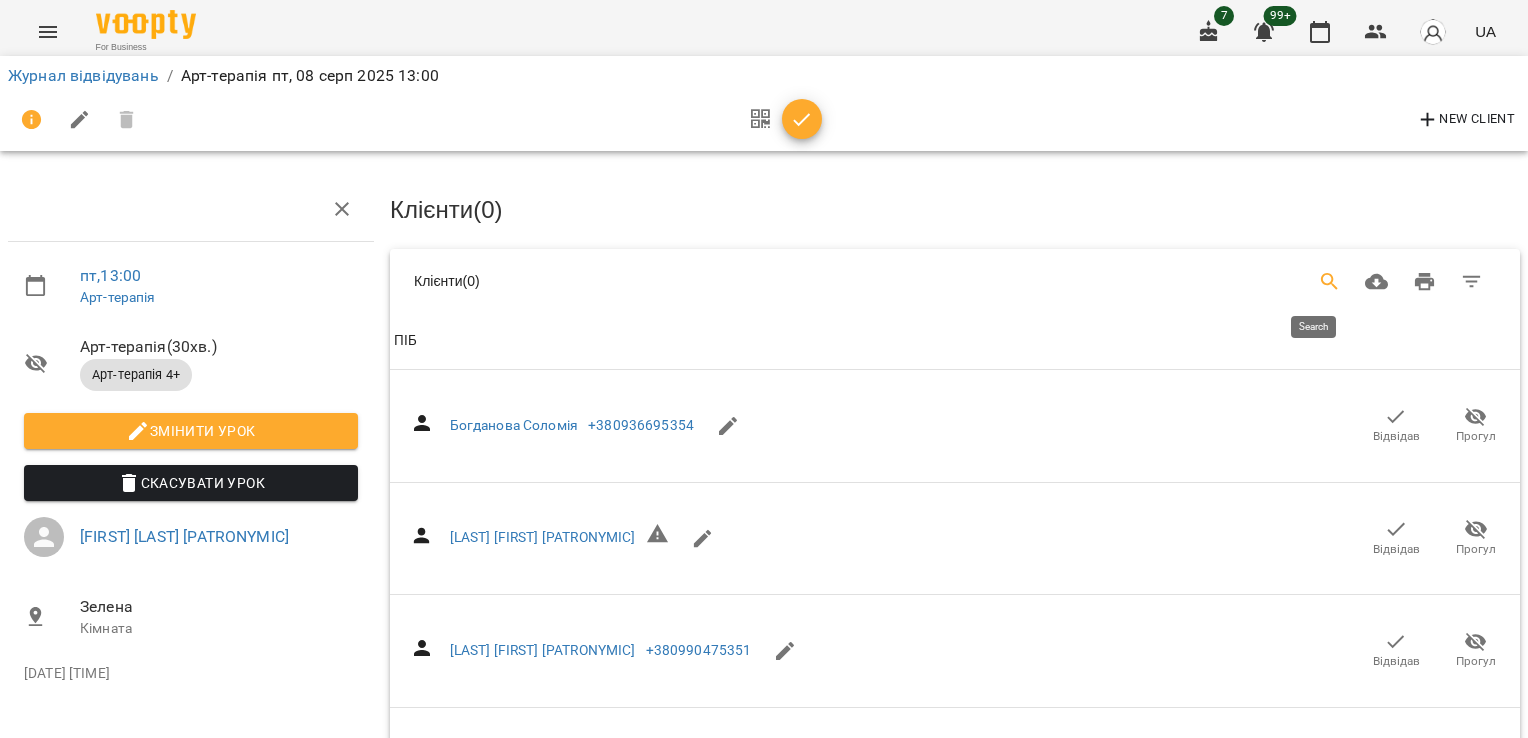 click 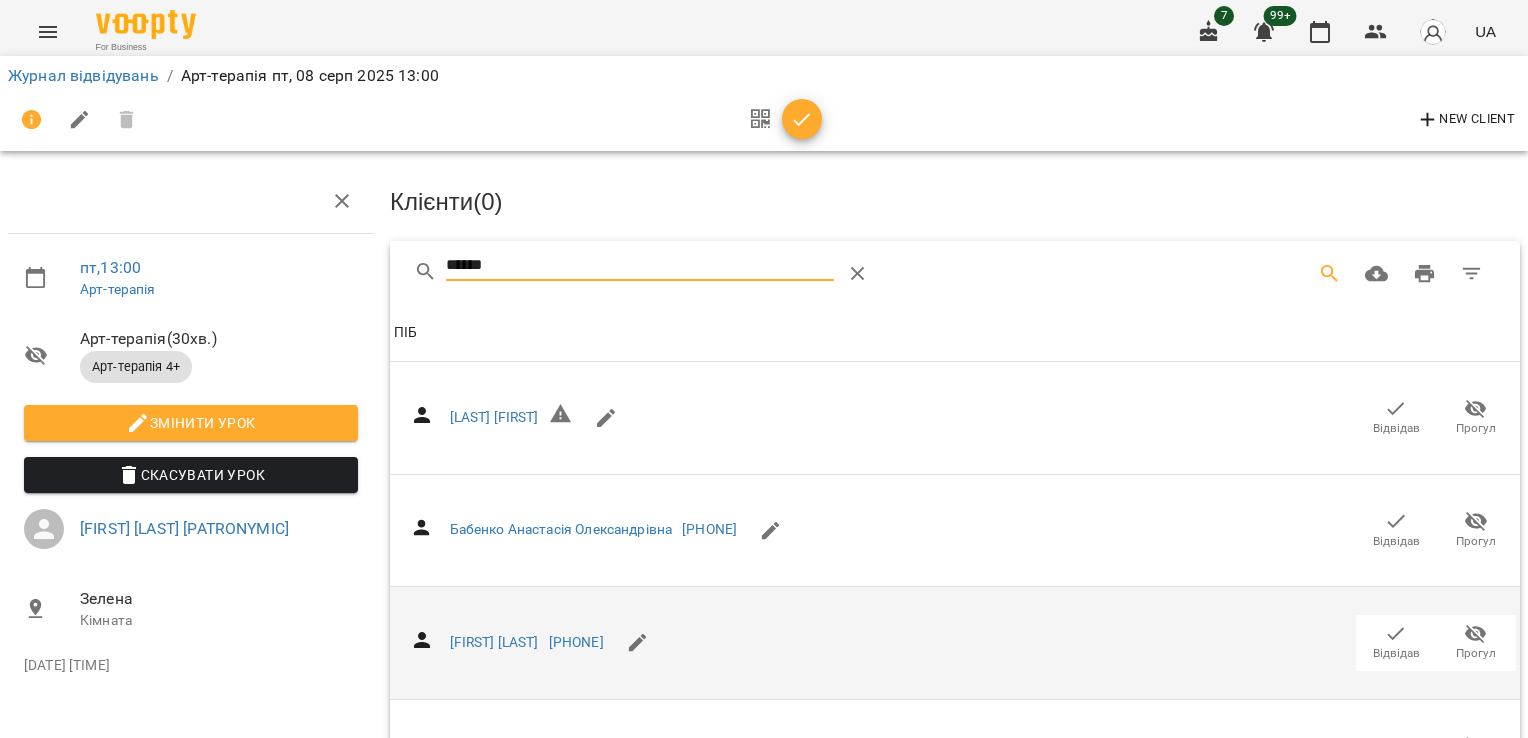 scroll, scrollTop: 274, scrollLeft: 0, axis: vertical 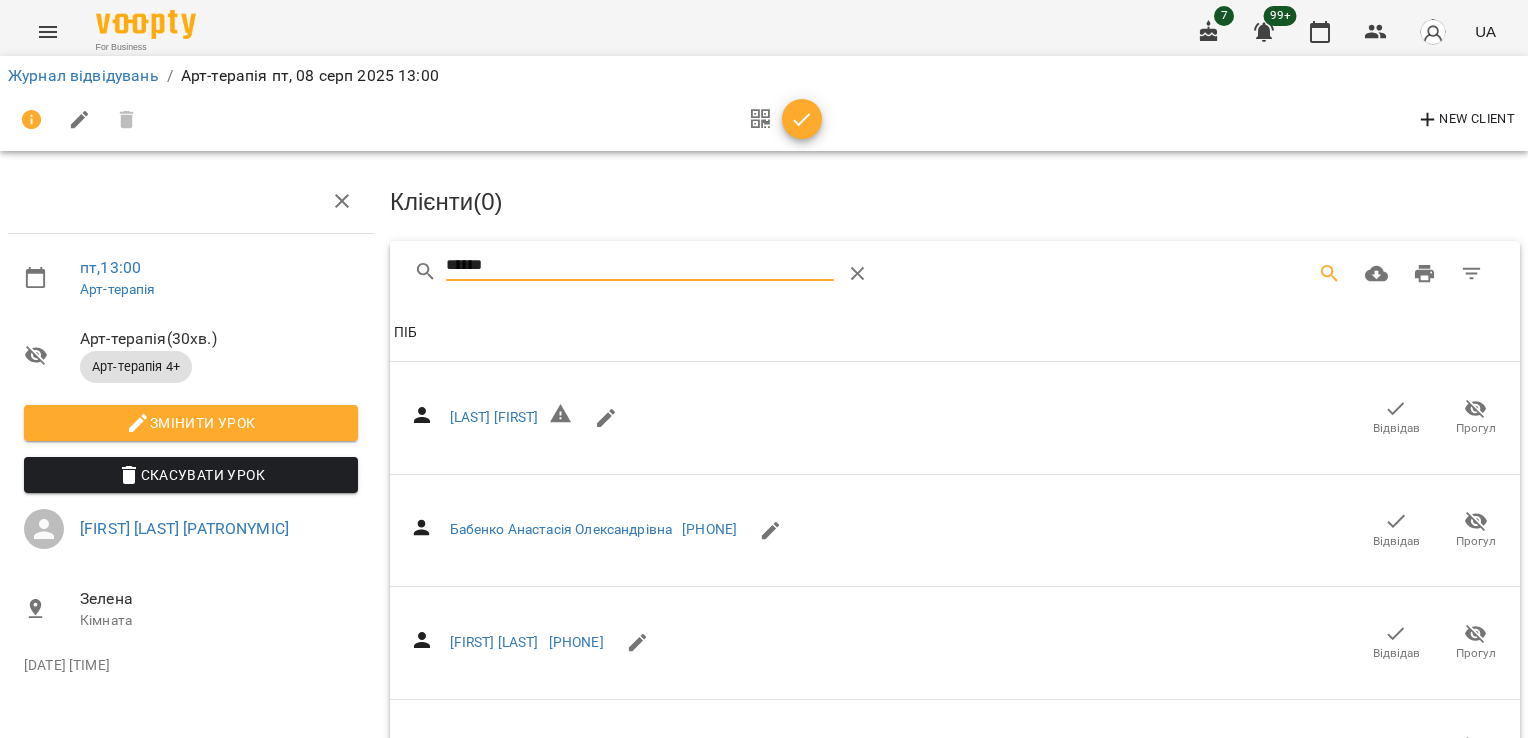 click 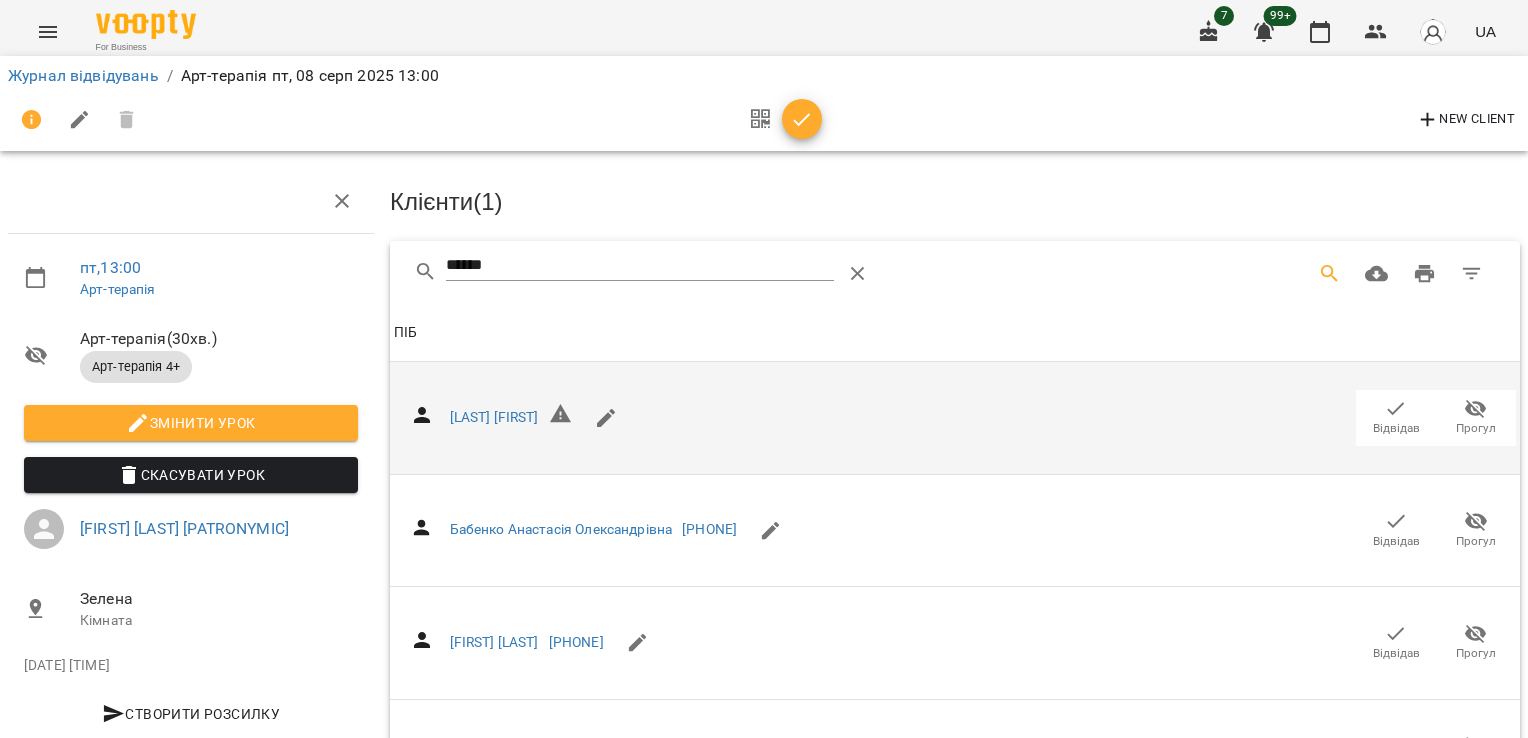 scroll, scrollTop: 100, scrollLeft: 0, axis: vertical 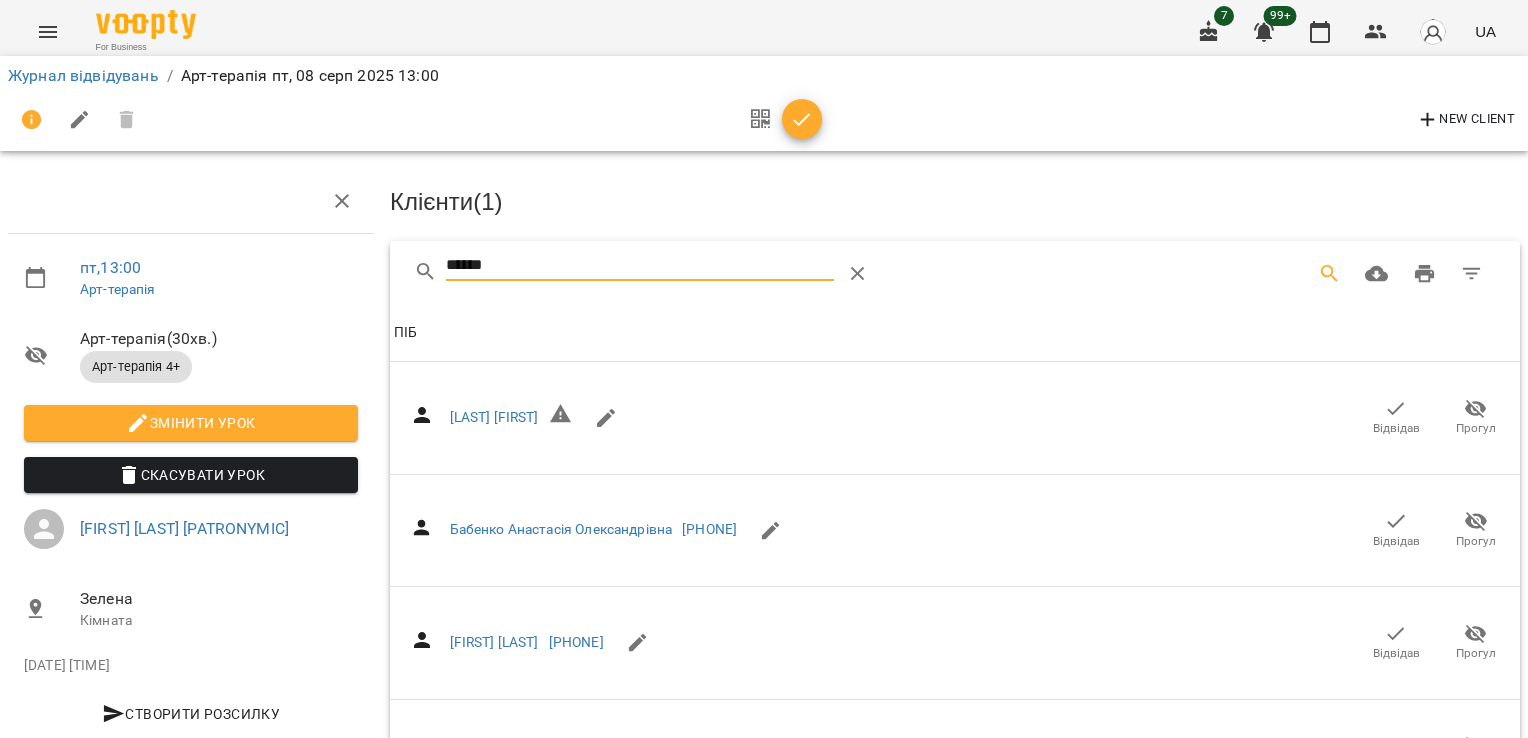 drag, startPoint x: 360, startPoint y: 169, endPoint x: 303, endPoint y: 167, distance: 57.035076 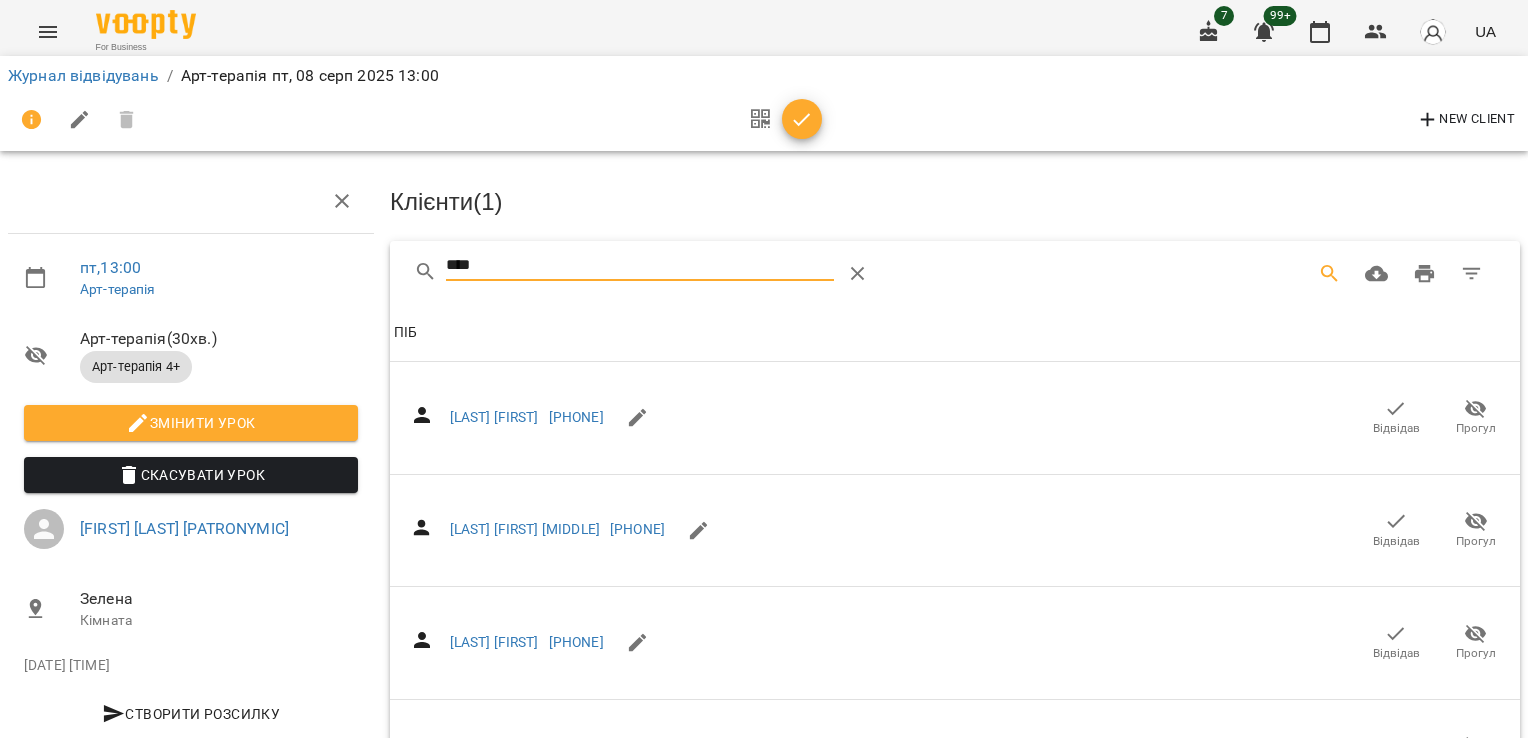 scroll, scrollTop: 48, scrollLeft: 0, axis: vertical 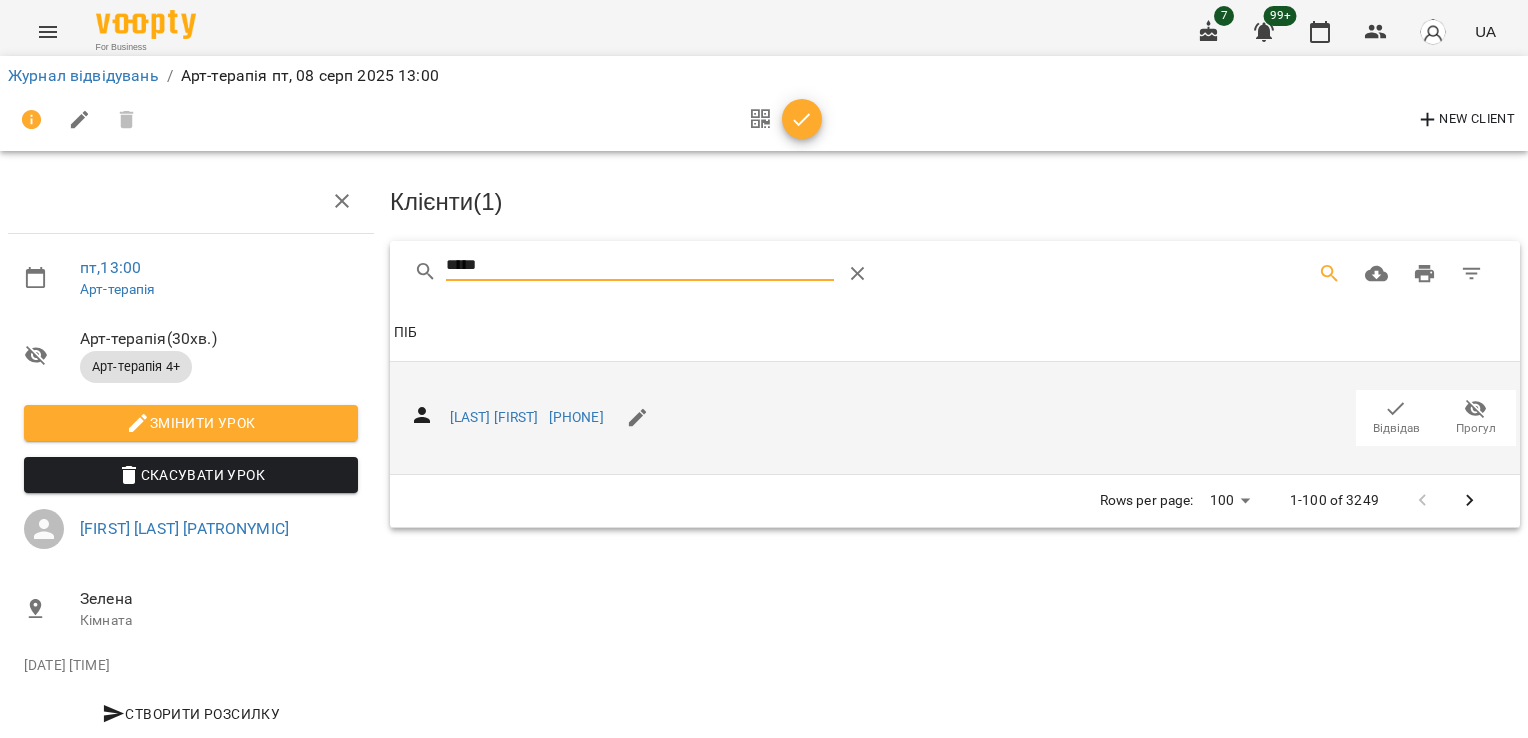 click 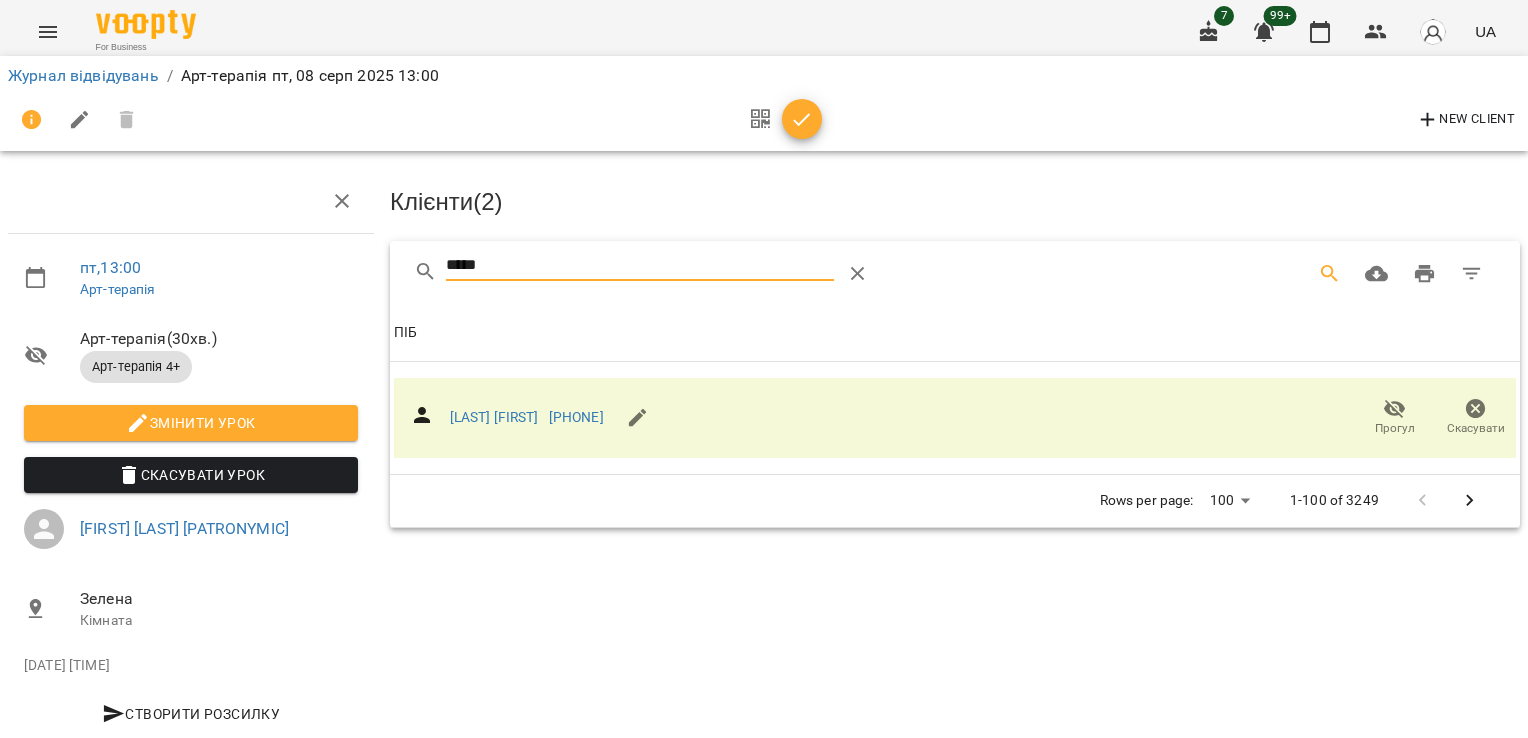 drag, startPoint x: 373, startPoint y: 237, endPoint x: 288, endPoint y: 231, distance: 85.2115 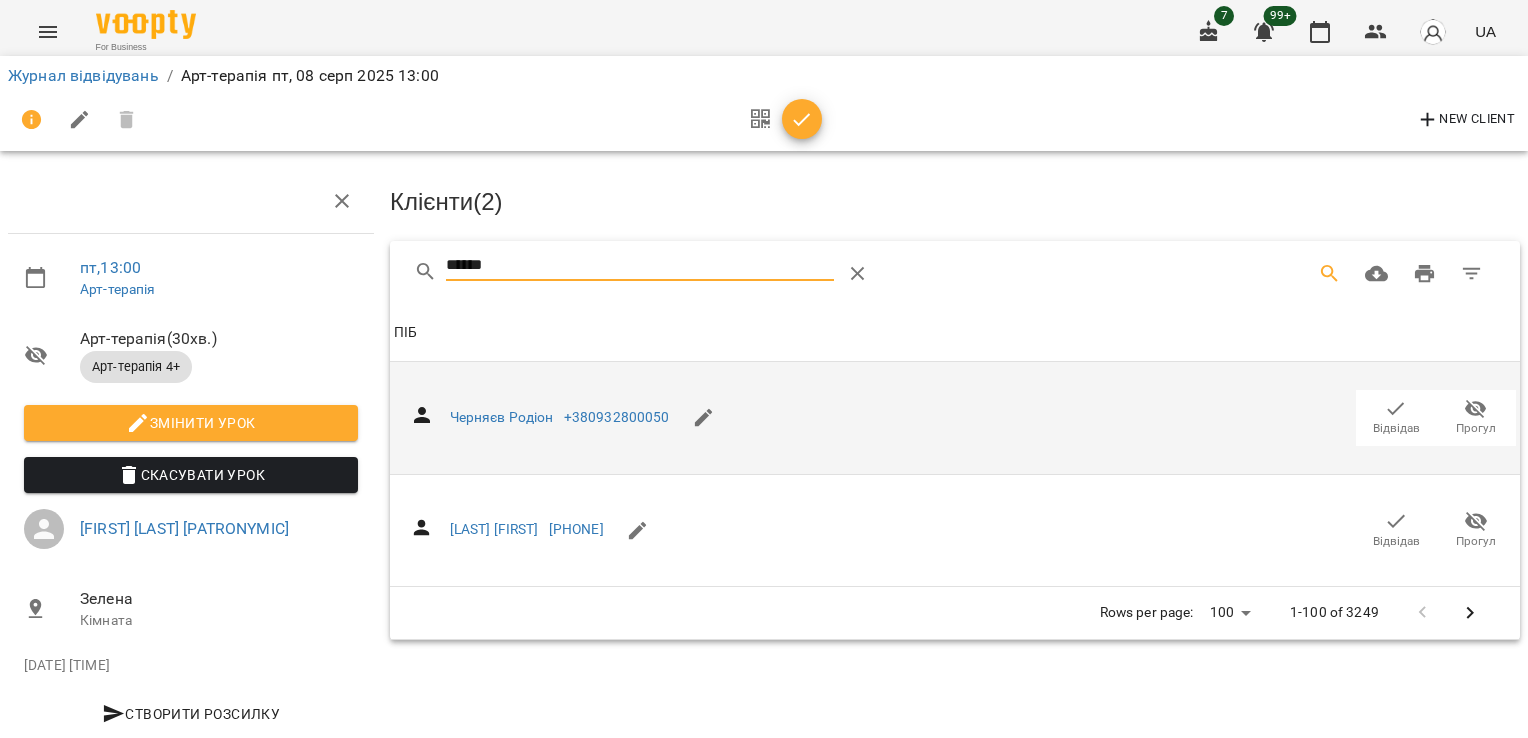 click on "Відвідав" at bounding box center (1396, 428) 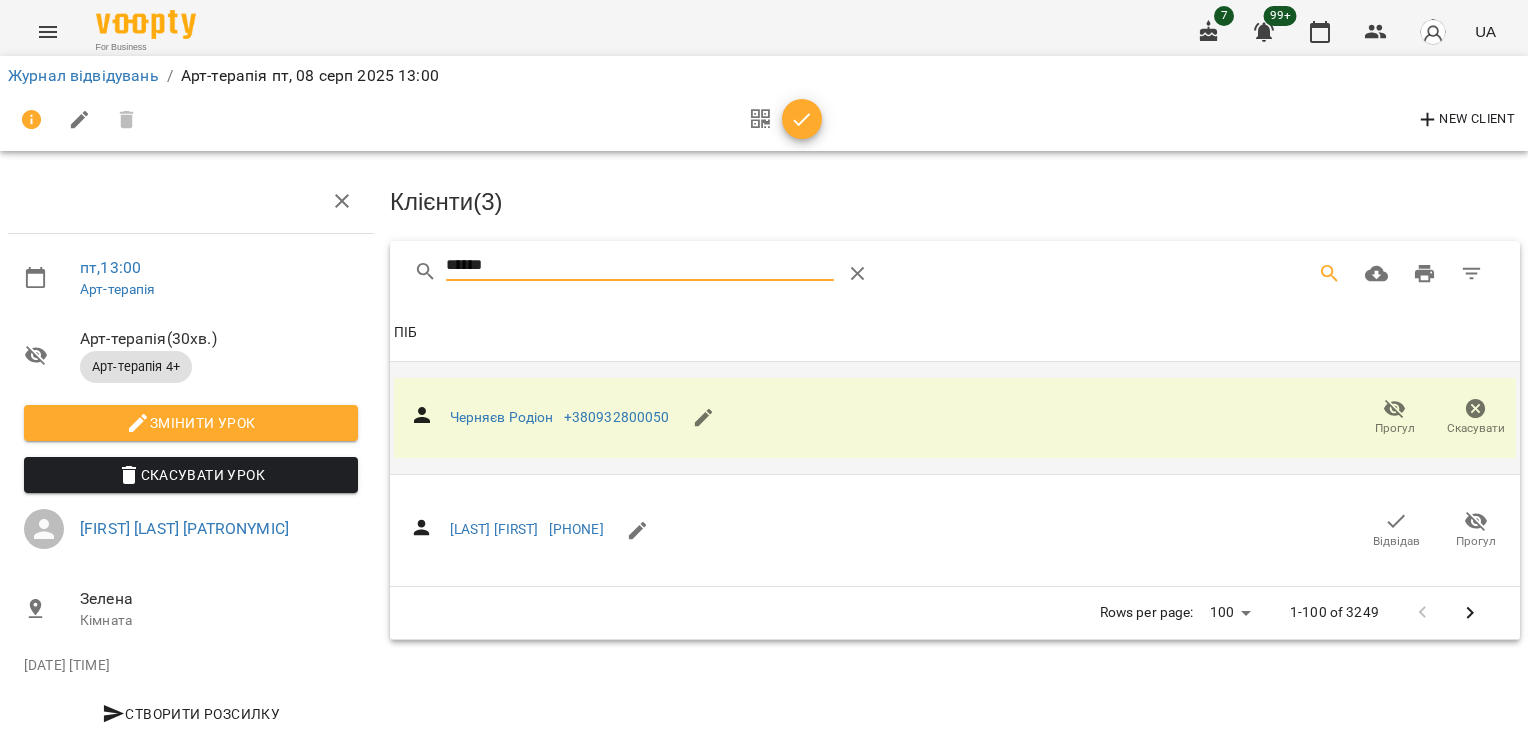 drag, startPoint x: 516, startPoint y: 220, endPoint x: 332, endPoint y: 225, distance: 184.06792 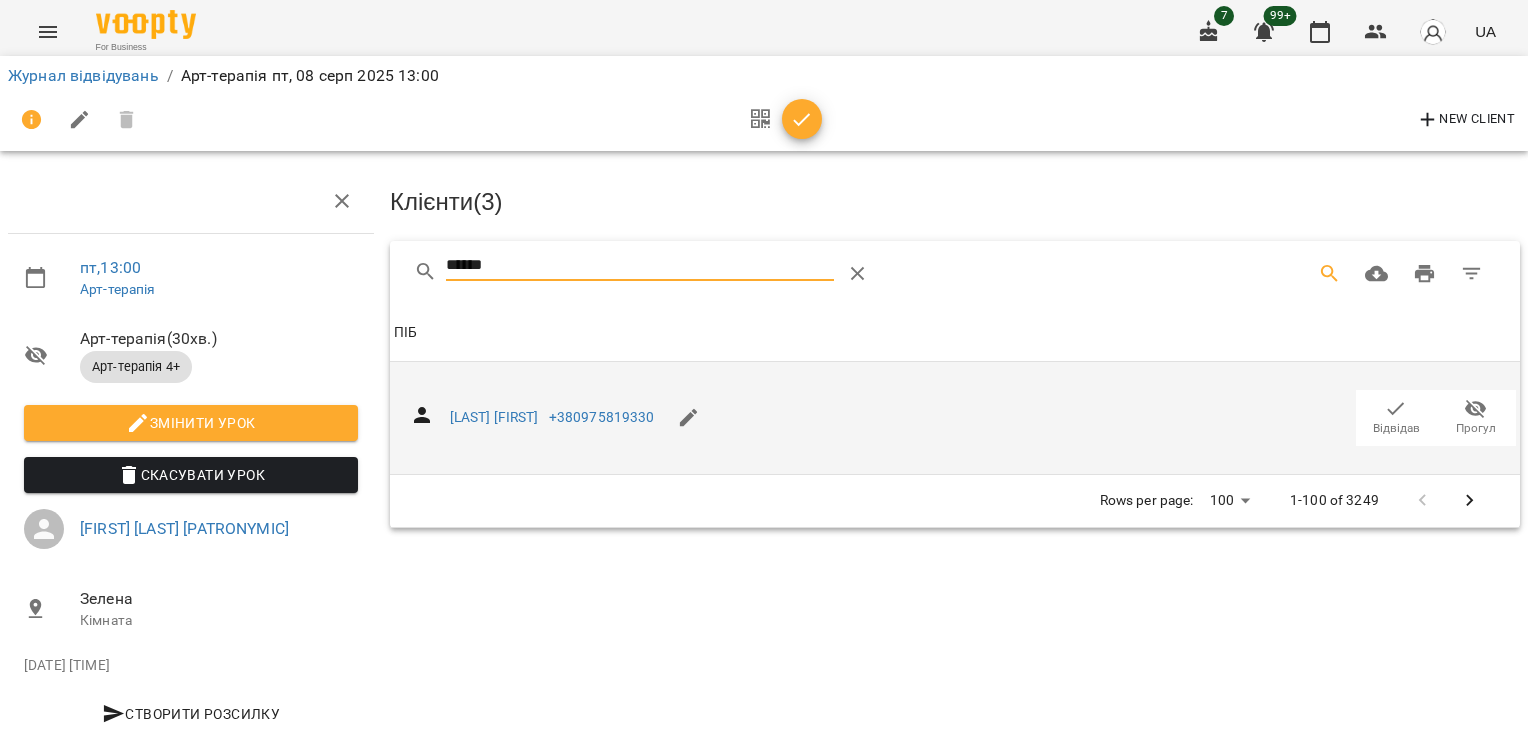 click 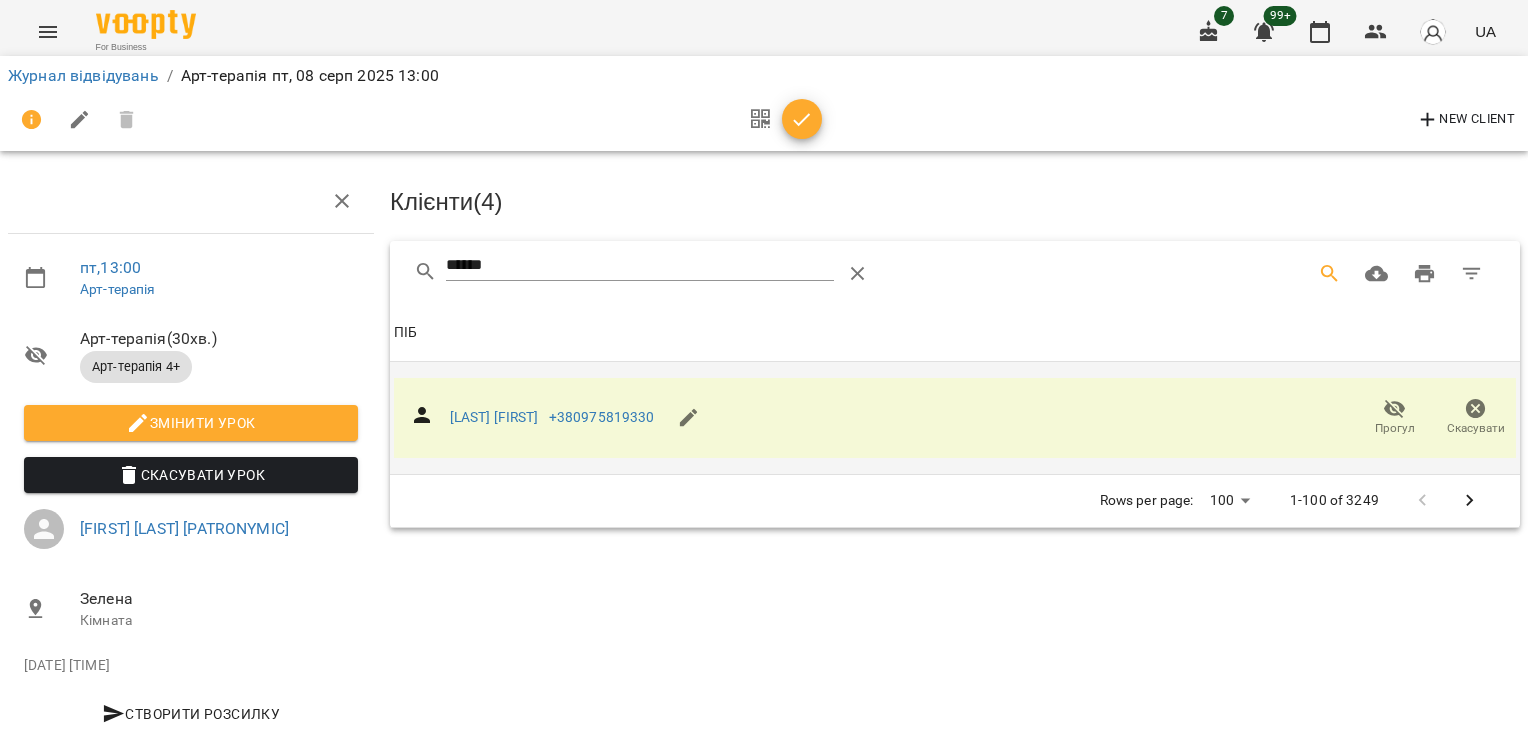 drag, startPoint x: 516, startPoint y: 218, endPoint x: 288, endPoint y: 209, distance: 228.17757 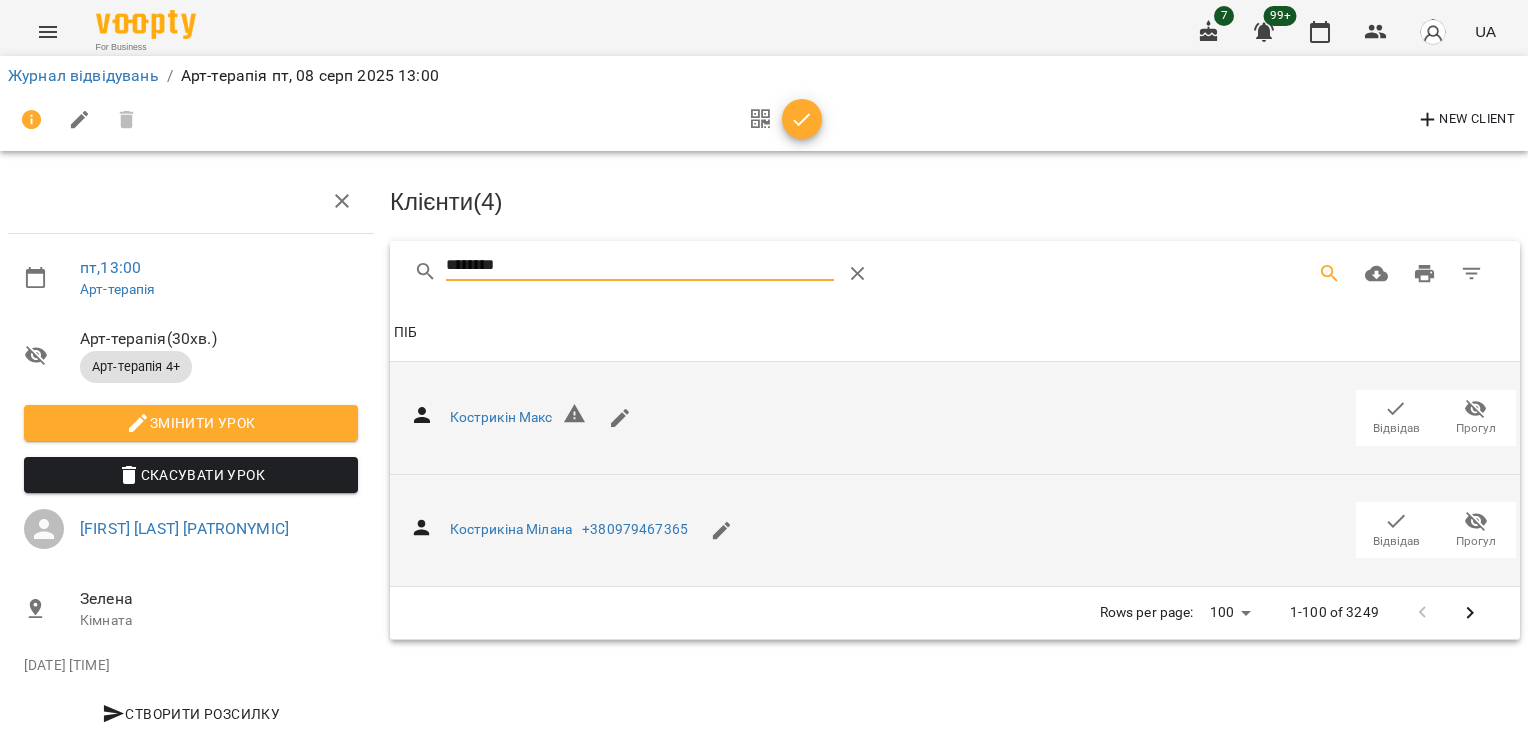 click 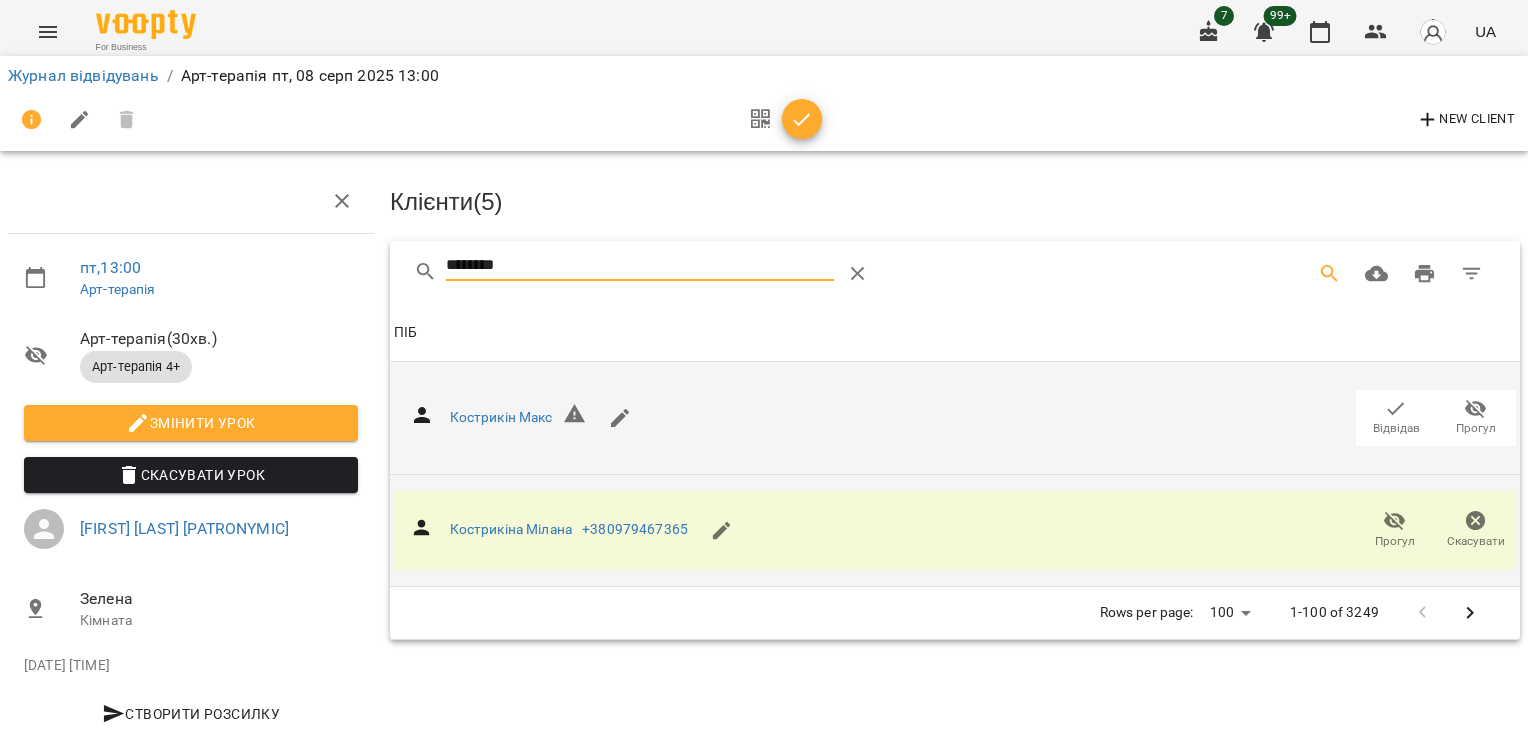 drag, startPoint x: 533, startPoint y: 238, endPoint x: 292, endPoint y: 262, distance: 242.19208 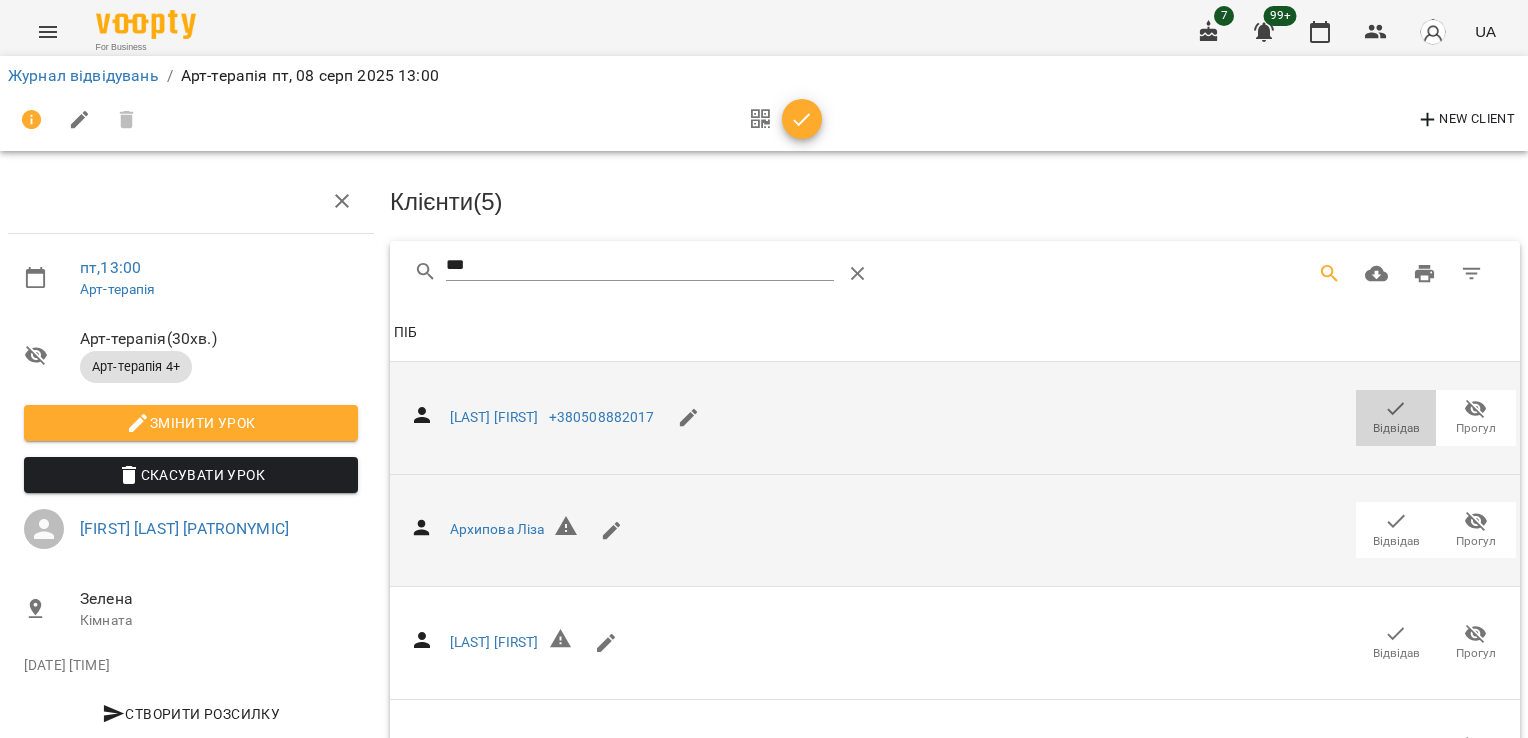 click 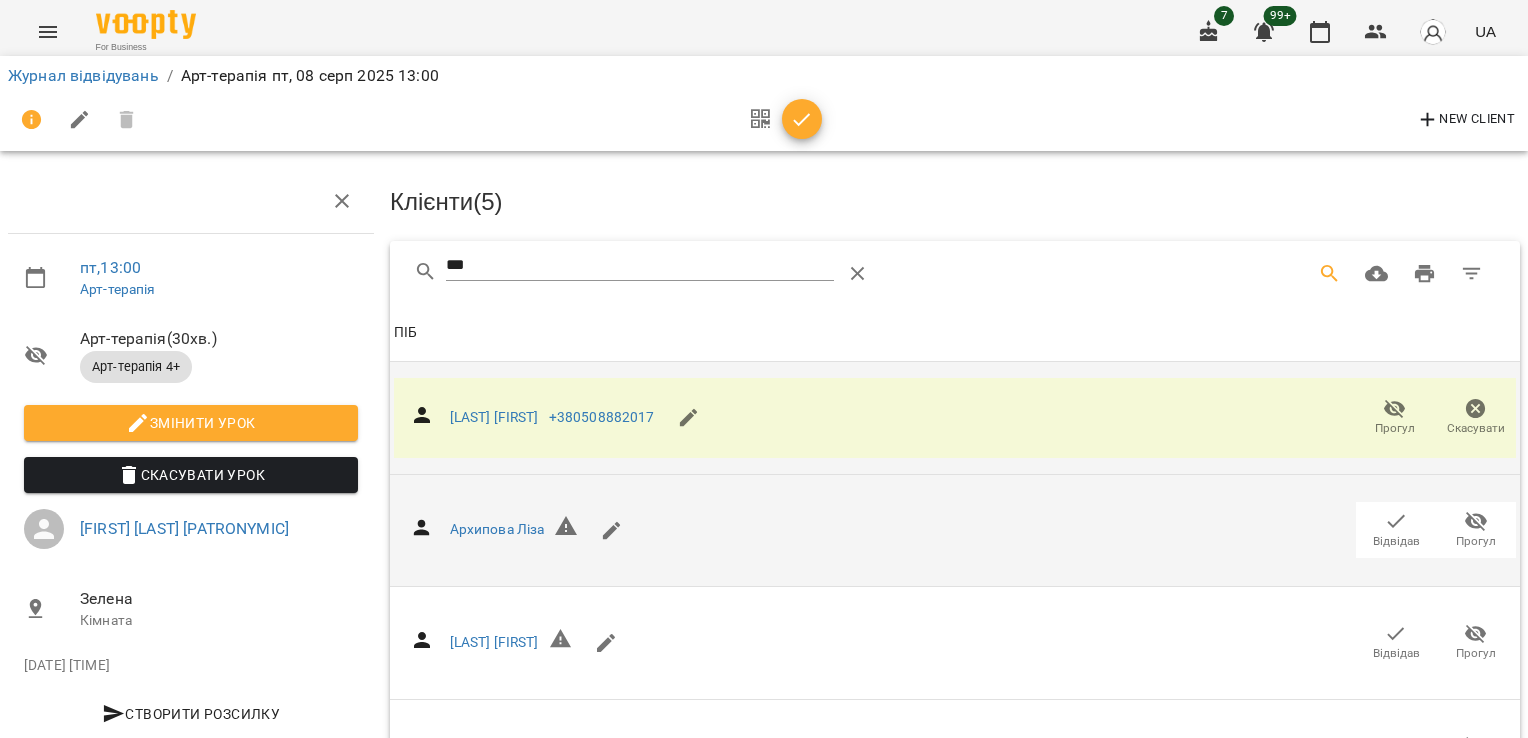 click 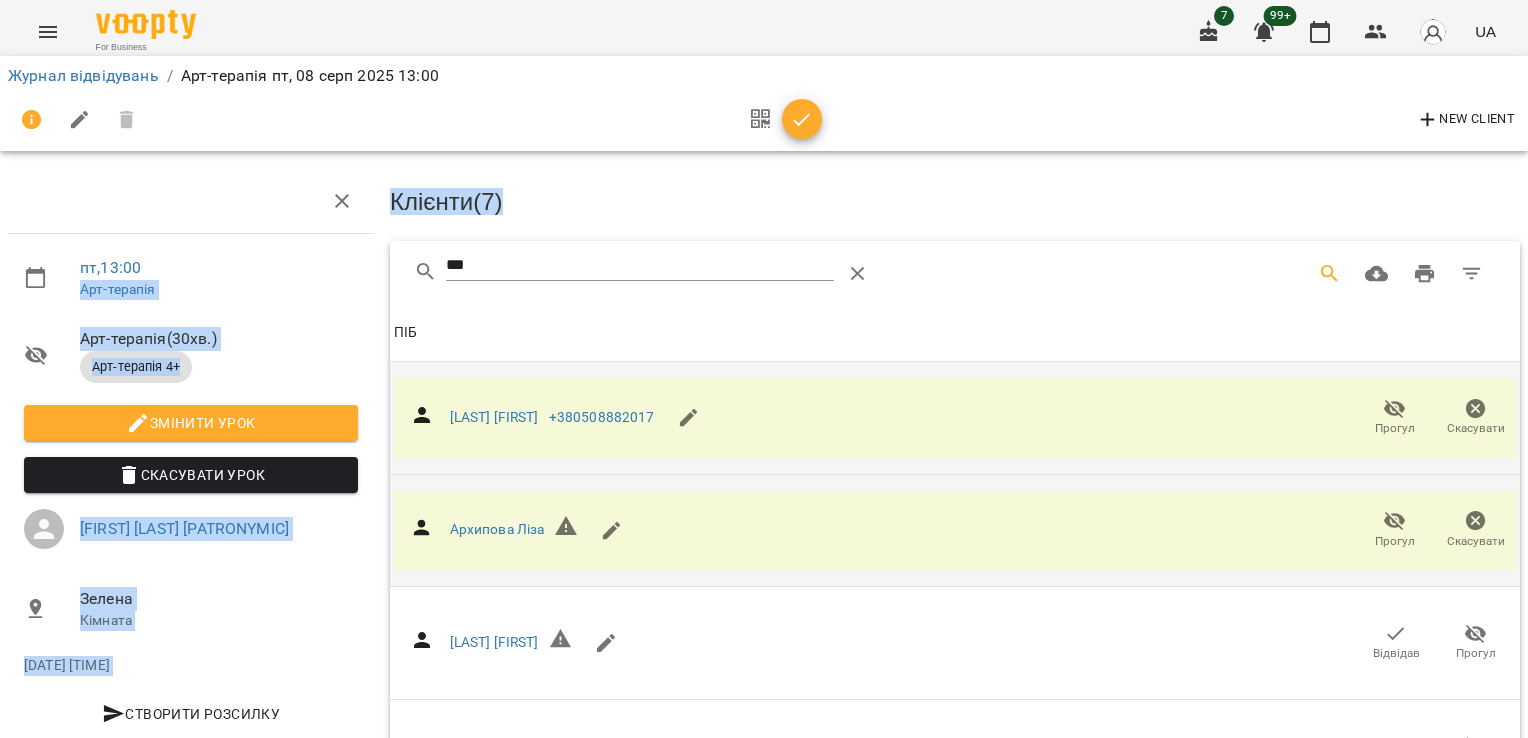click on "пт ,  13:00 Арт-терапія   Арт-терапія ( 30 хв. ) Арт-терапія 4+ Змінити урок Скасувати Урок [LAST] [FIRST] [PATRONYMIC]  Зелена Кімната 2025-08-08 12:52:15 Створити розсилку Клієнти ( 7 ) *** Клієнти ( 7 ) ПІБ ПІБ [LAST] [FIRST] [PHONE] Прогул Скасувати ПІБ [LAST] [FIRST] Прогул Скасувати ПІБ [LAST] [FIRST]  Відвідав Прогул ПІБ [FIRST] [LAST] [PHONE] Відвідав Прогул Rows per page: 100 *** 1-100 of 3249" at bounding box center [764, 477] 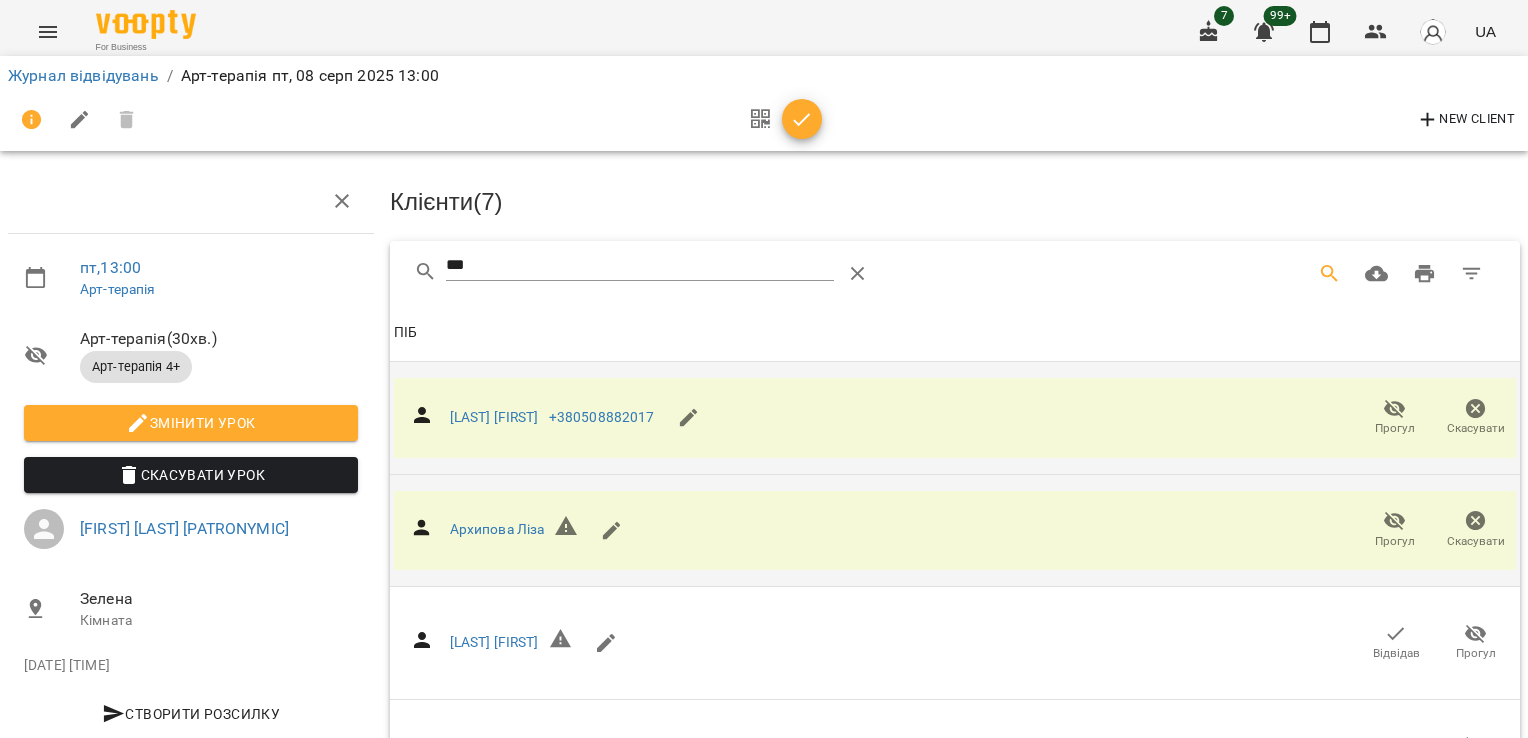 drag, startPoint x: 296, startPoint y: 198, endPoint x: 504, endPoint y: 225, distance: 209.74509 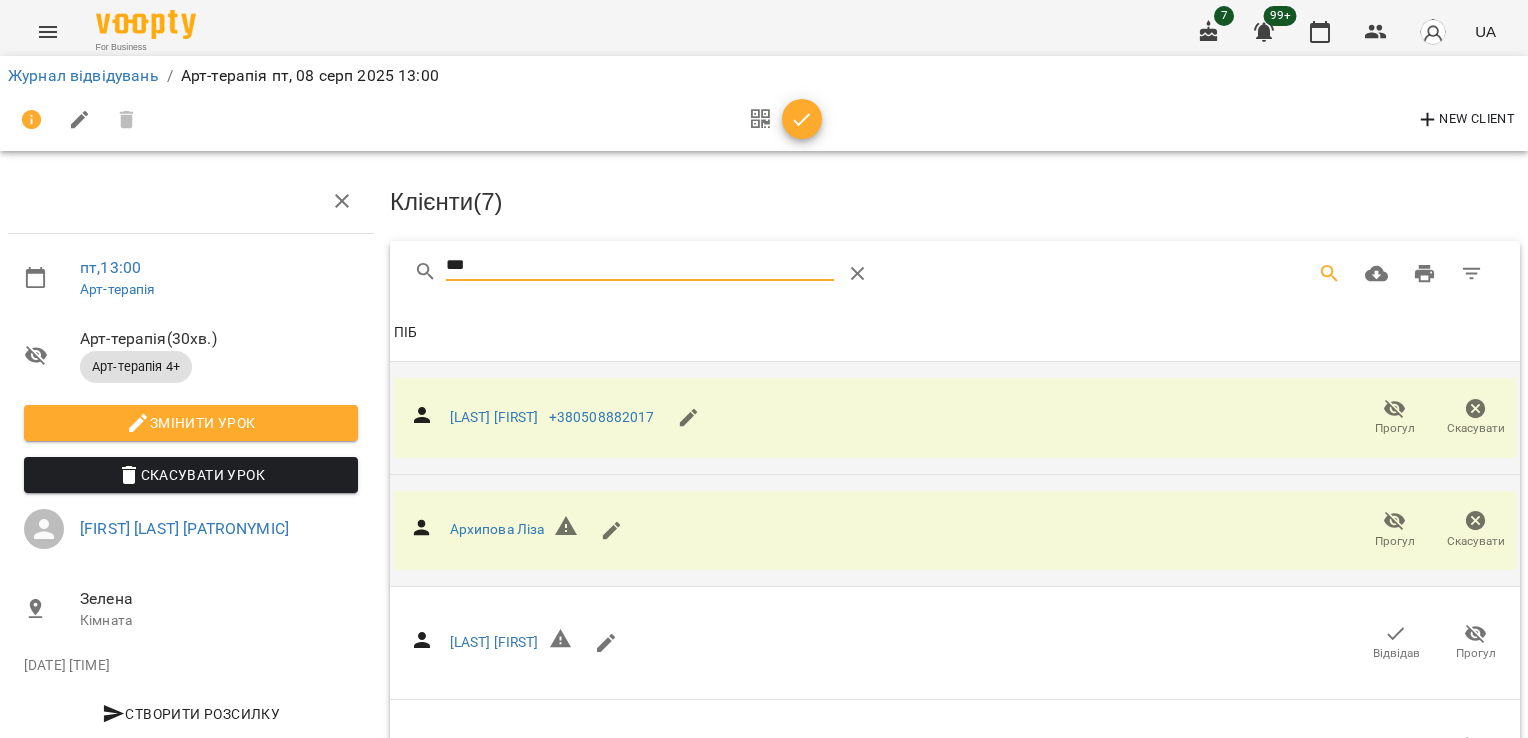 click on "пт ,  13:00 Арт-терапія   Арт-терапія ( 30 хв. ) Арт-терапія 4+ Змінити урок Скасувати Урок [LAST] [FIRST] [PATRONYMIC]  Зелена Кімната 2025-08-08 12:52:15 Створити розсилку Клієнти ( 7 ) *** Клієнти ( 7 ) ПІБ ПІБ [LAST] [FIRST] [PHONE] Прогул Скасувати ПІБ [LAST] [FIRST] Прогул Скасувати ПІБ [LAST] [FIRST]  Відвідав Прогул ПІБ [FIRST] [LAST] [PHONE] Відвідав Прогул Rows per page: 100 *** 1-100 of 3249" at bounding box center [764, 477] 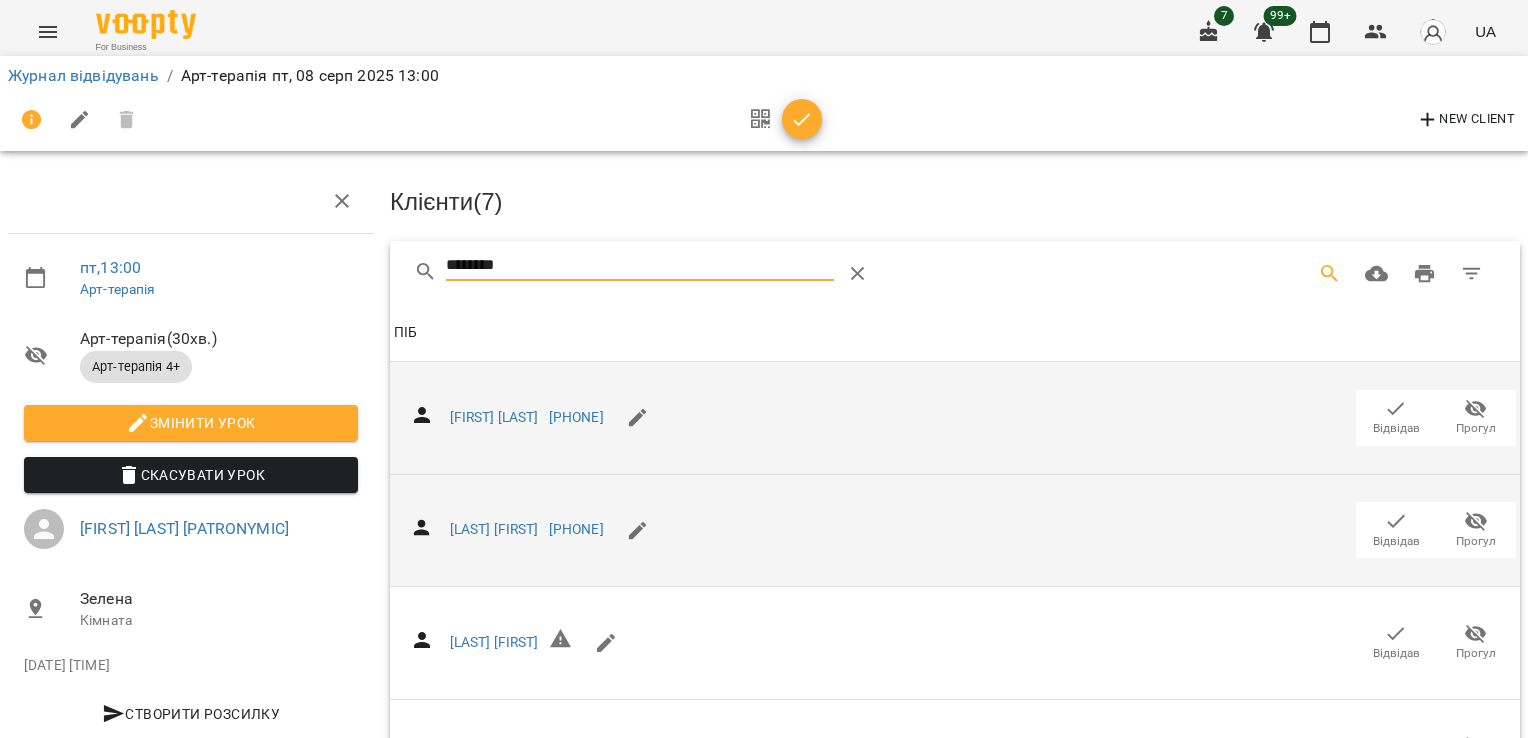 type on "********" 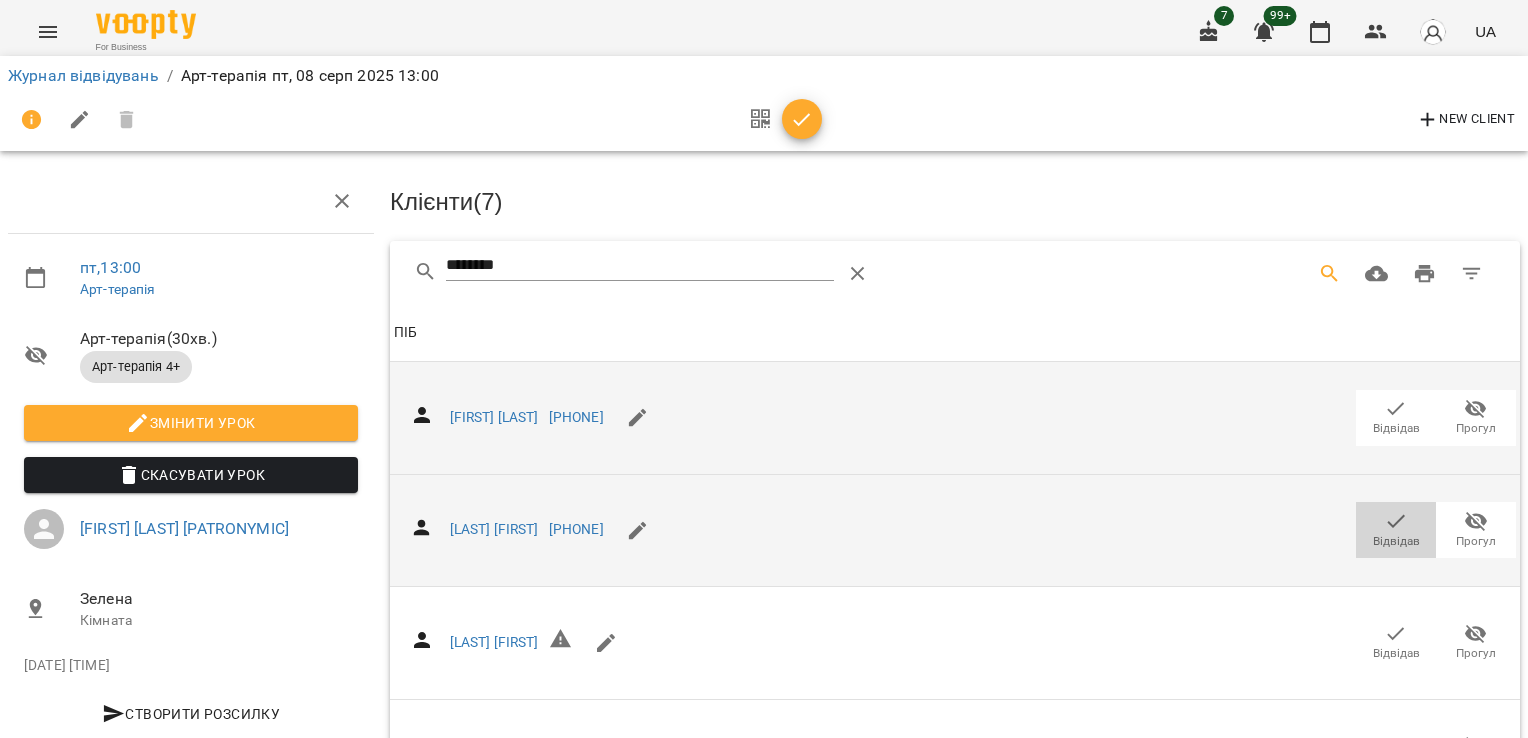 click on "Відвідав" at bounding box center [1396, 541] 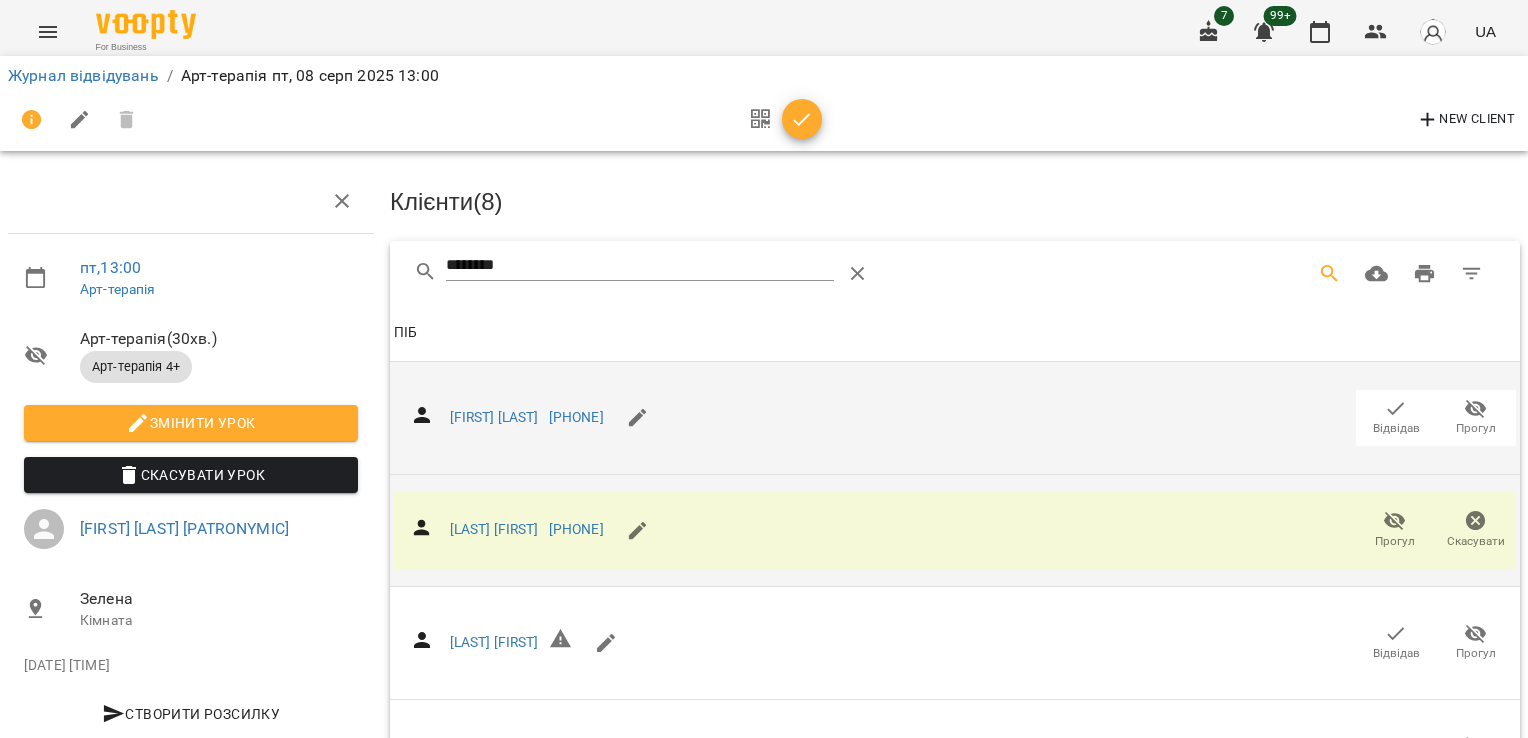 click on "New Client" at bounding box center (764, 120) 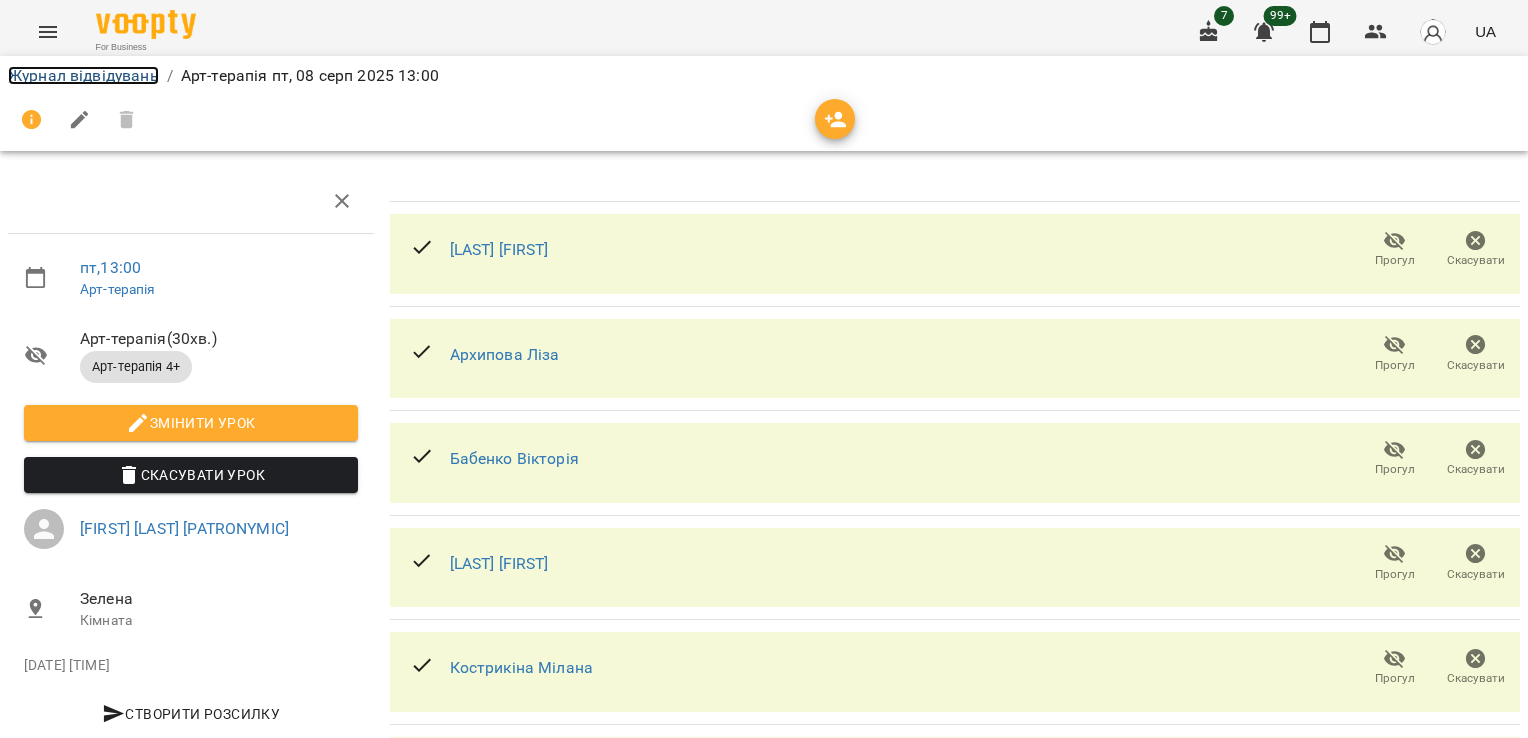 click on "Журнал відвідувань" at bounding box center (83, 75) 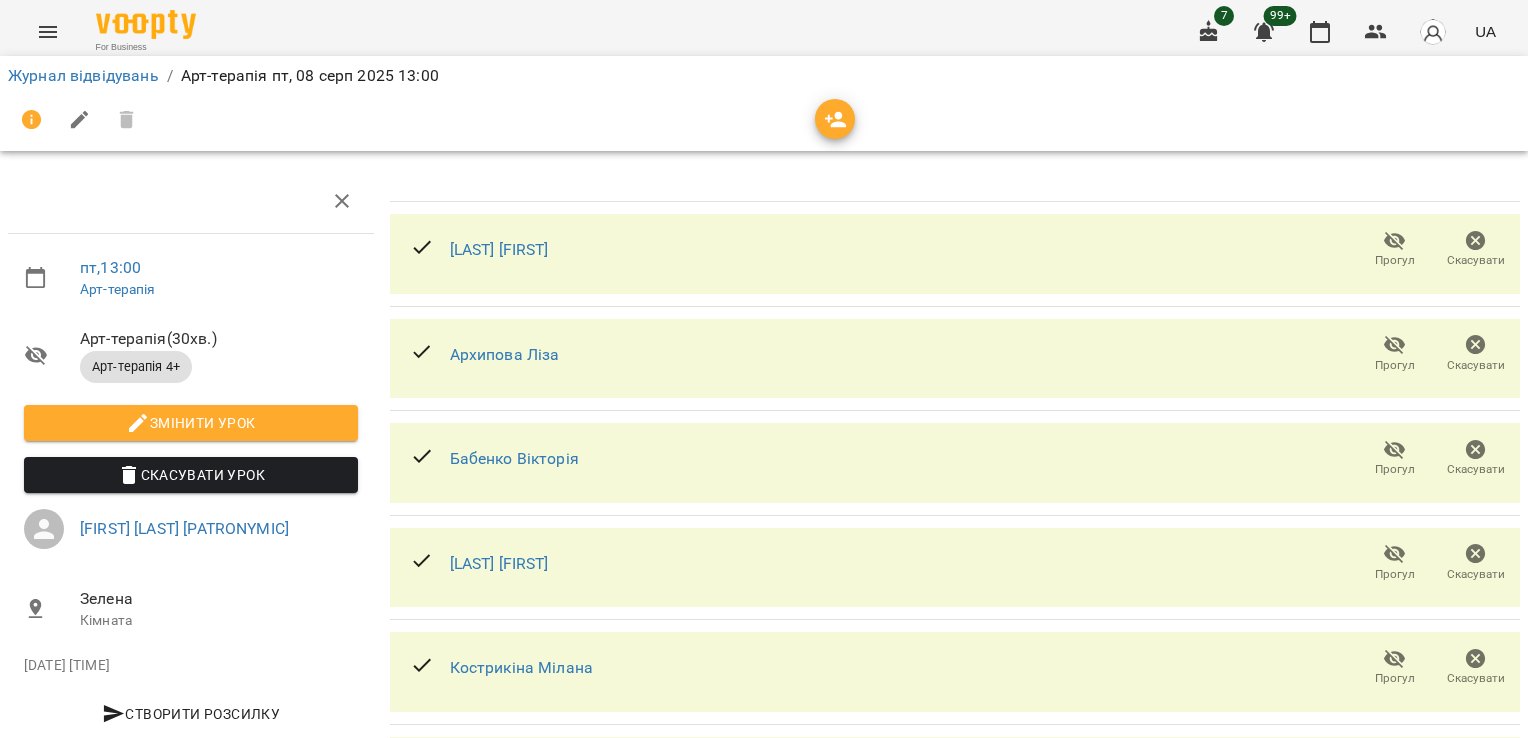 scroll, scrollTop: 0, scrollLeft: 0, axis: both 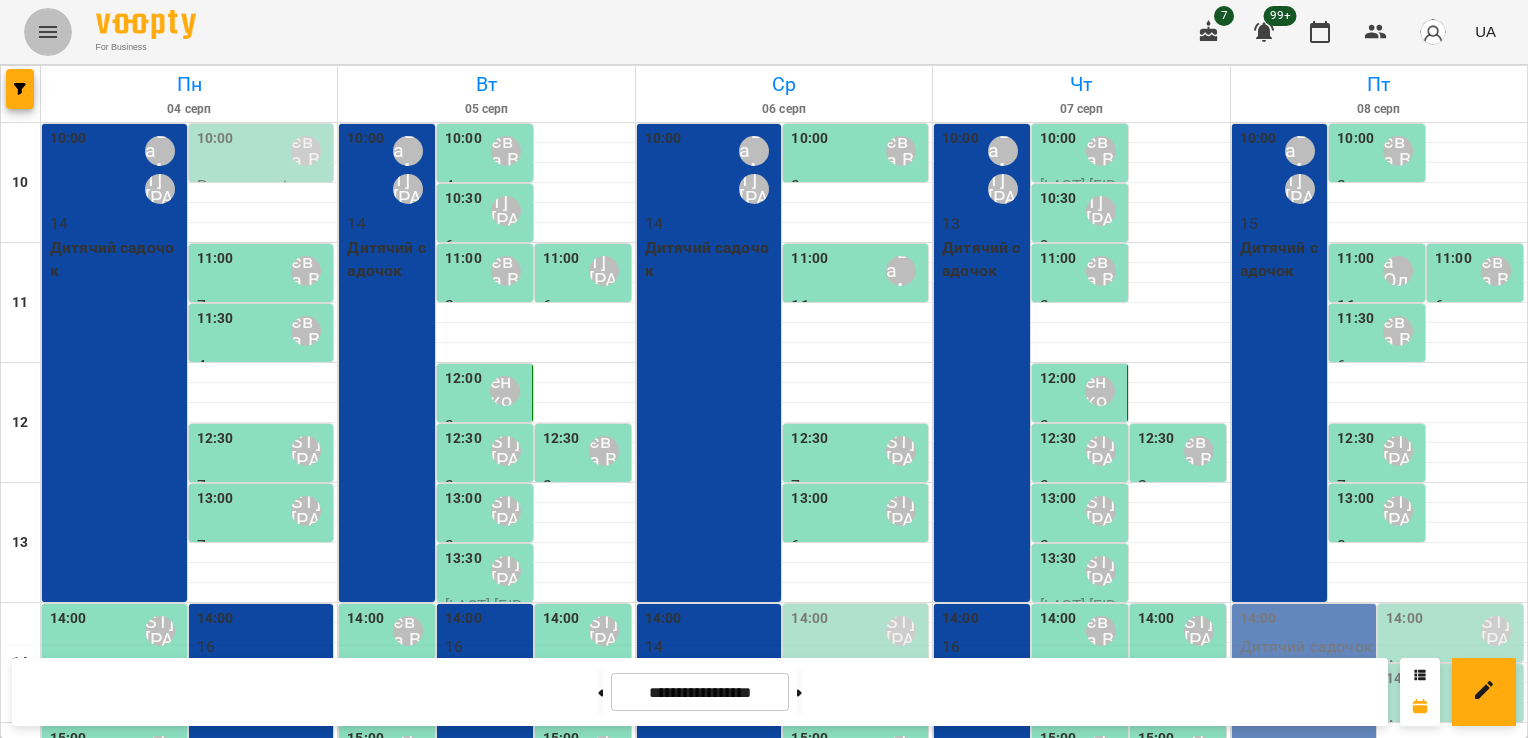click 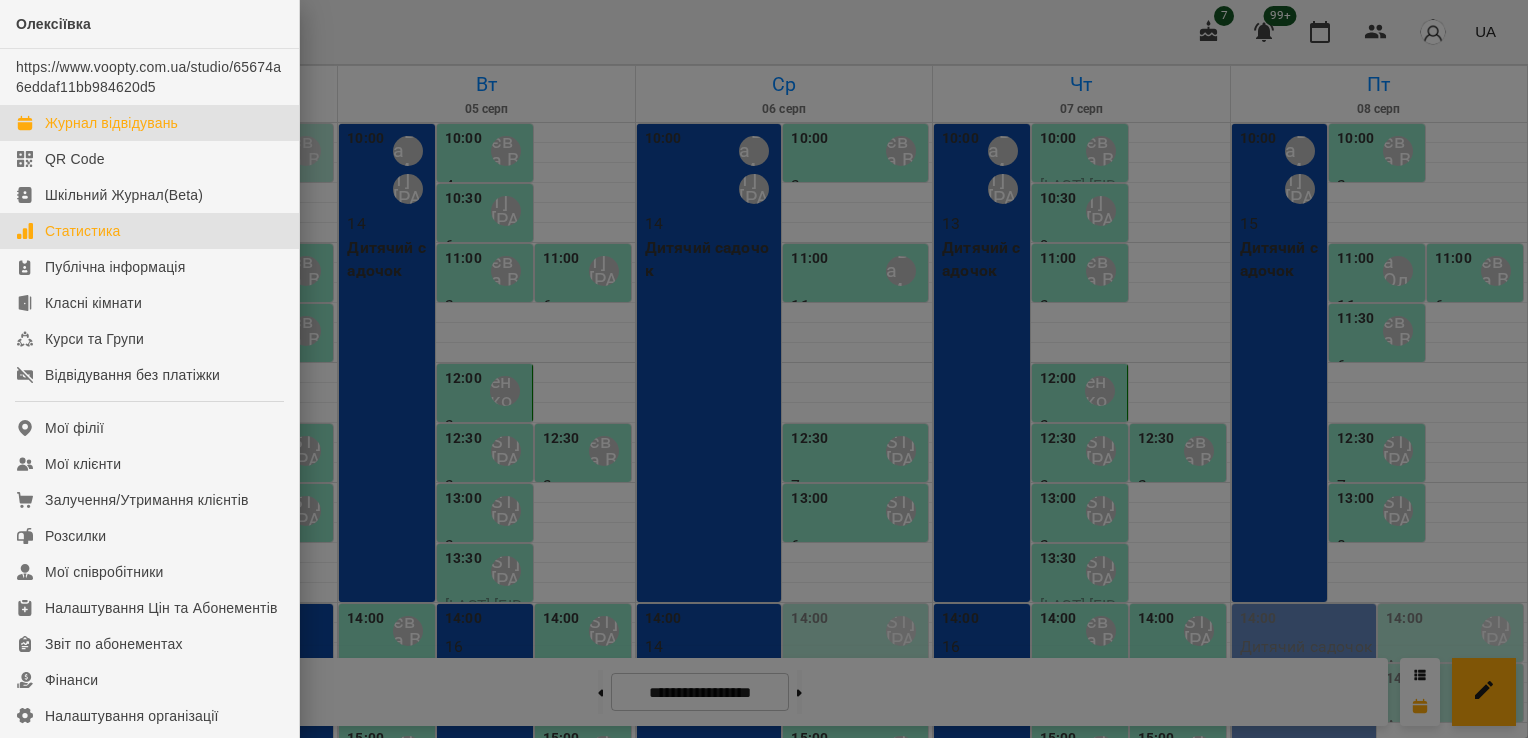 click on "Статистика" at bounding box center [83, 231] 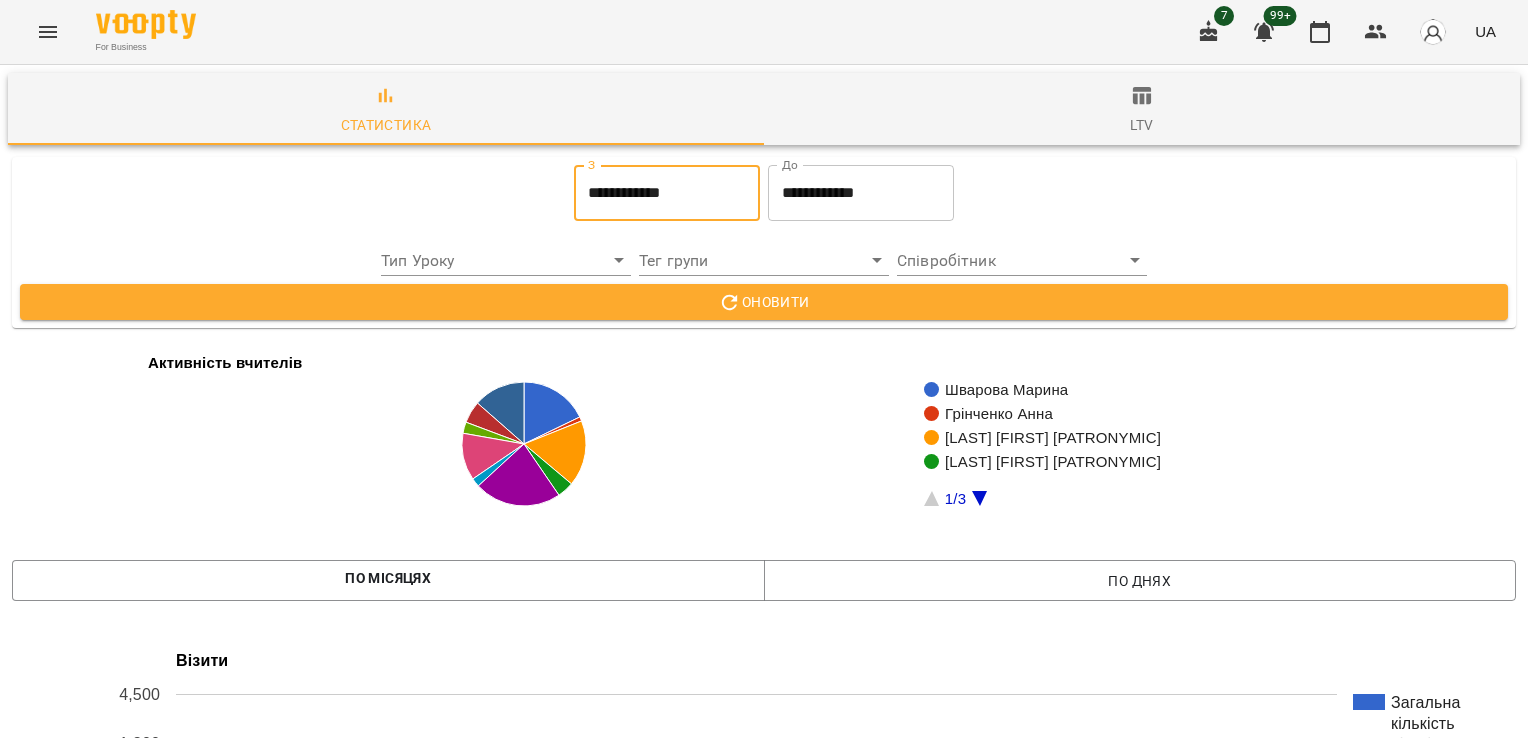 click on "**********" at bounding box center (667, 193) 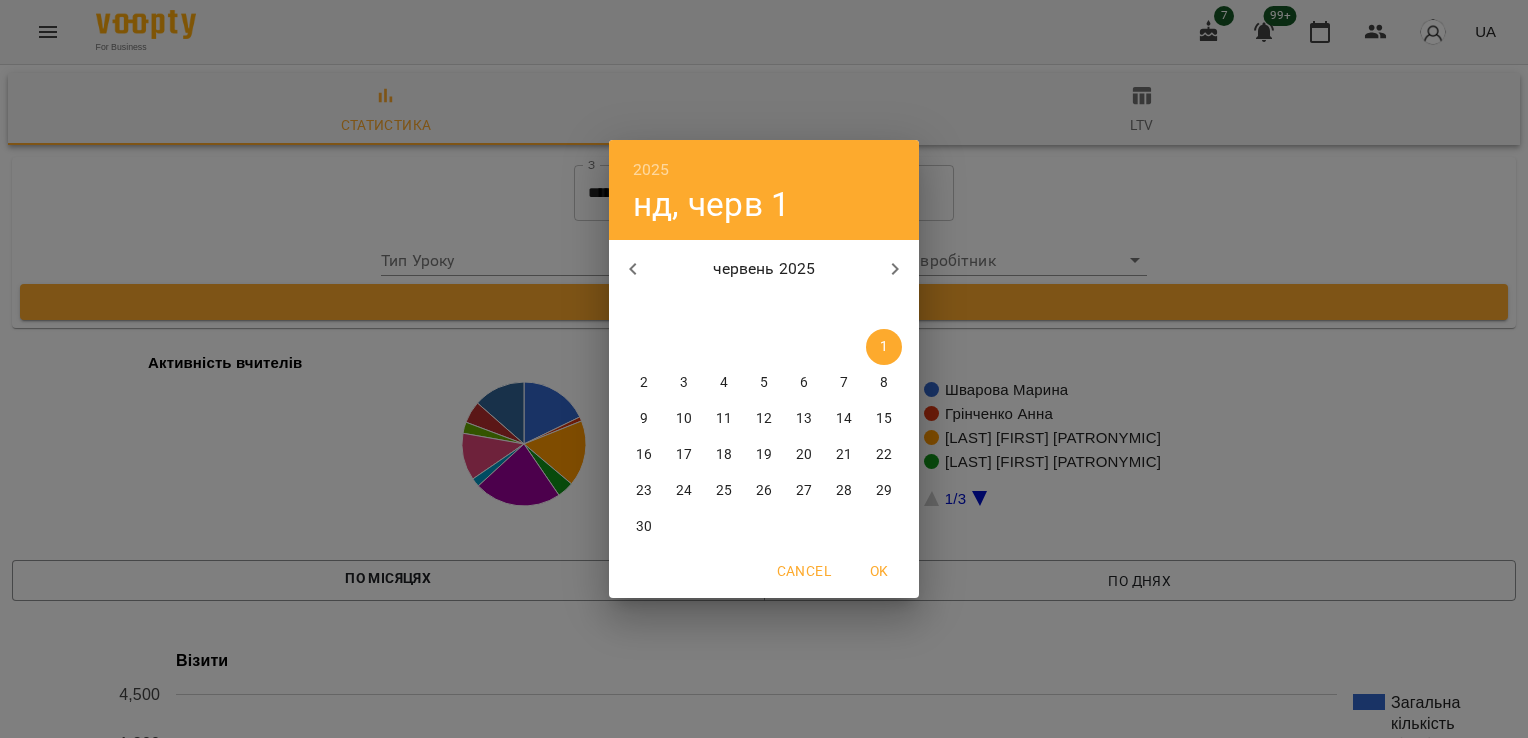 click at bounding box center [895, 269] 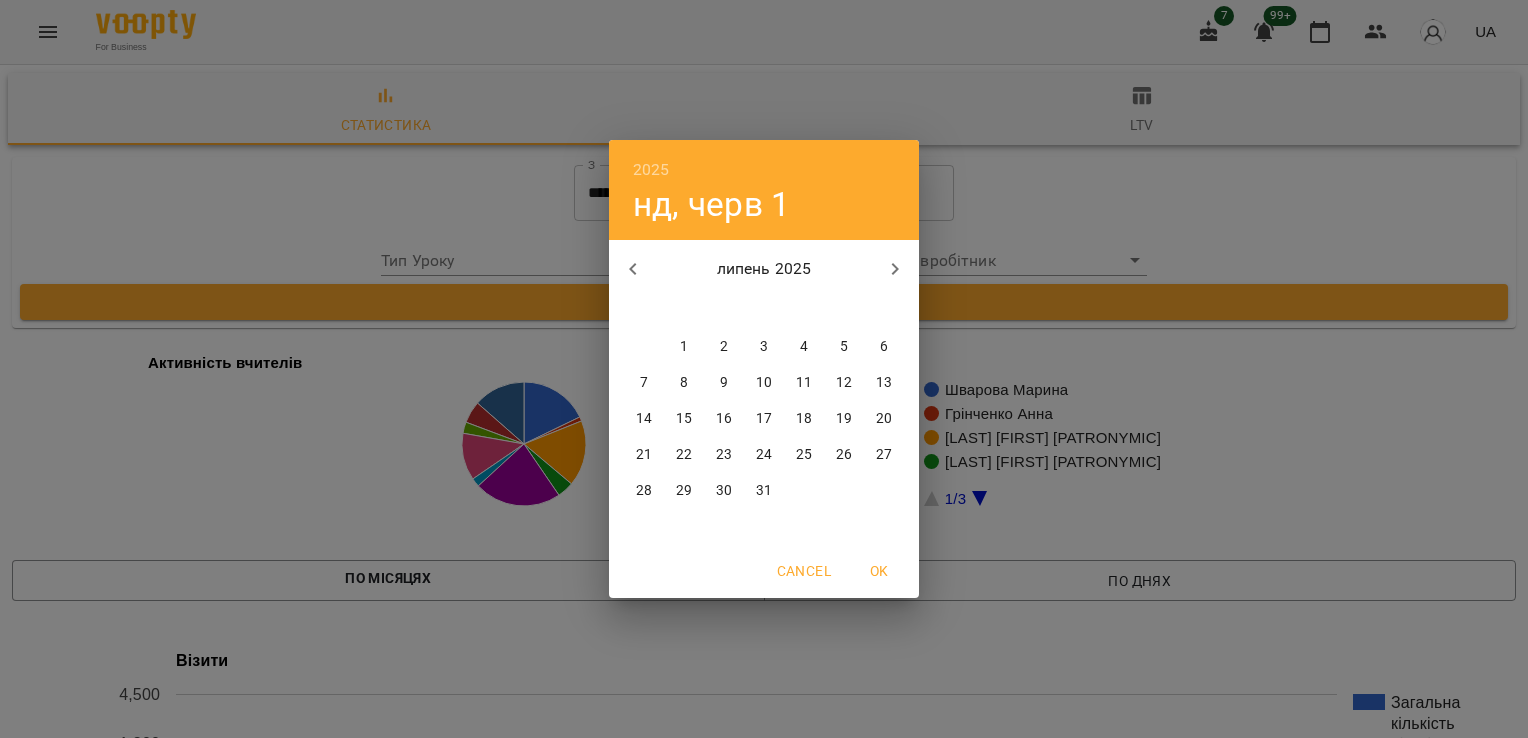 click 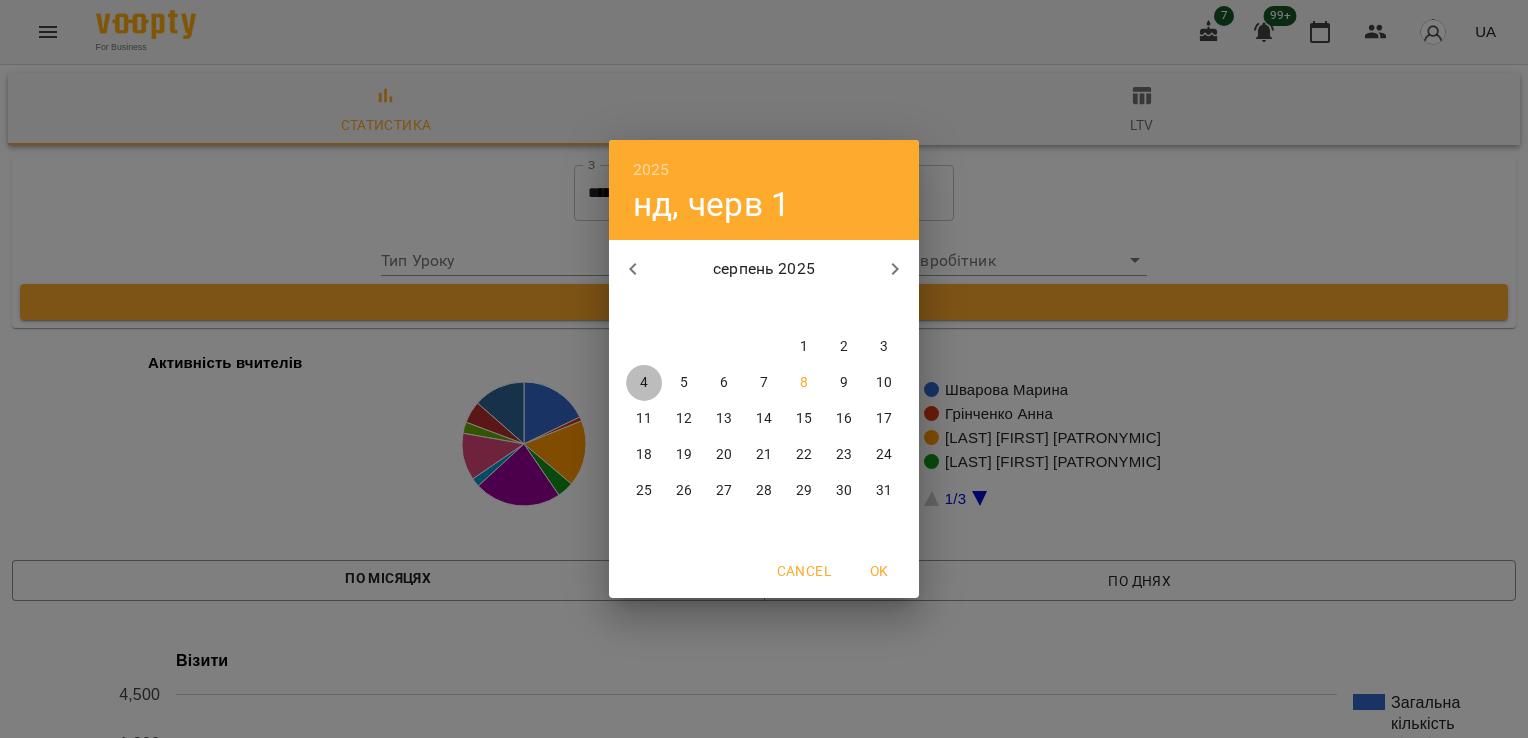 click on "4" at bounding box center (644, 383) 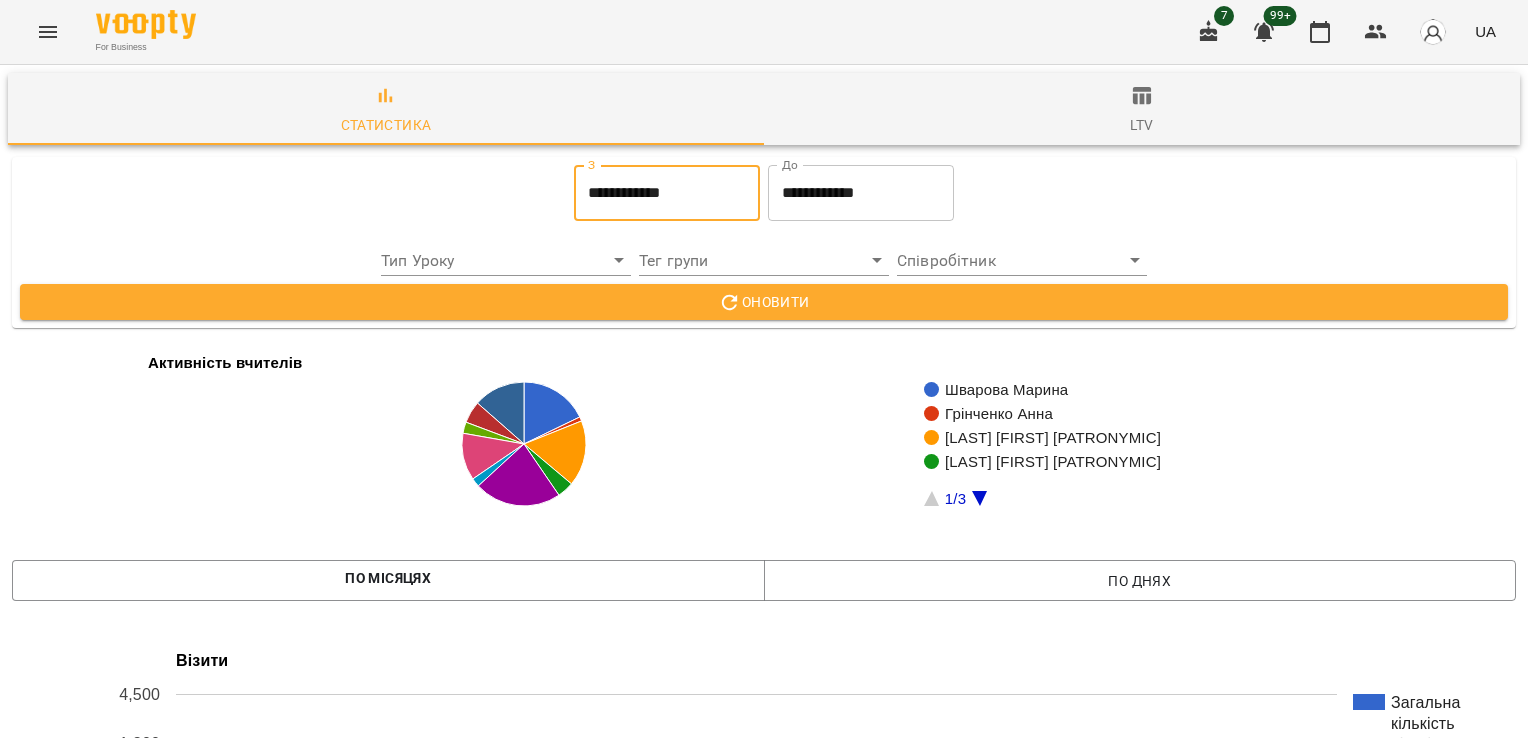 click on "**********" at bounding box center [861, 193] 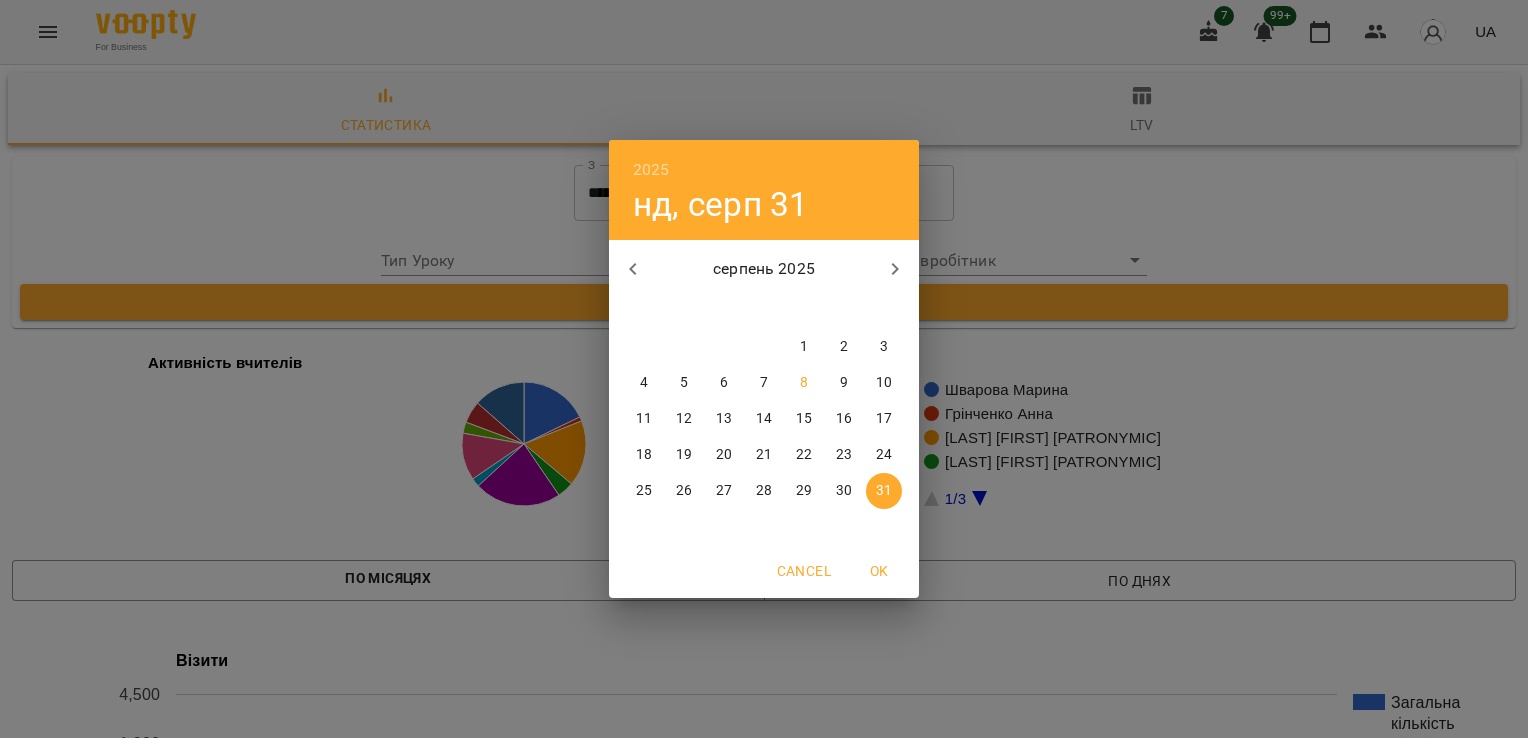 click on "4" at bounding box center [644, 383] 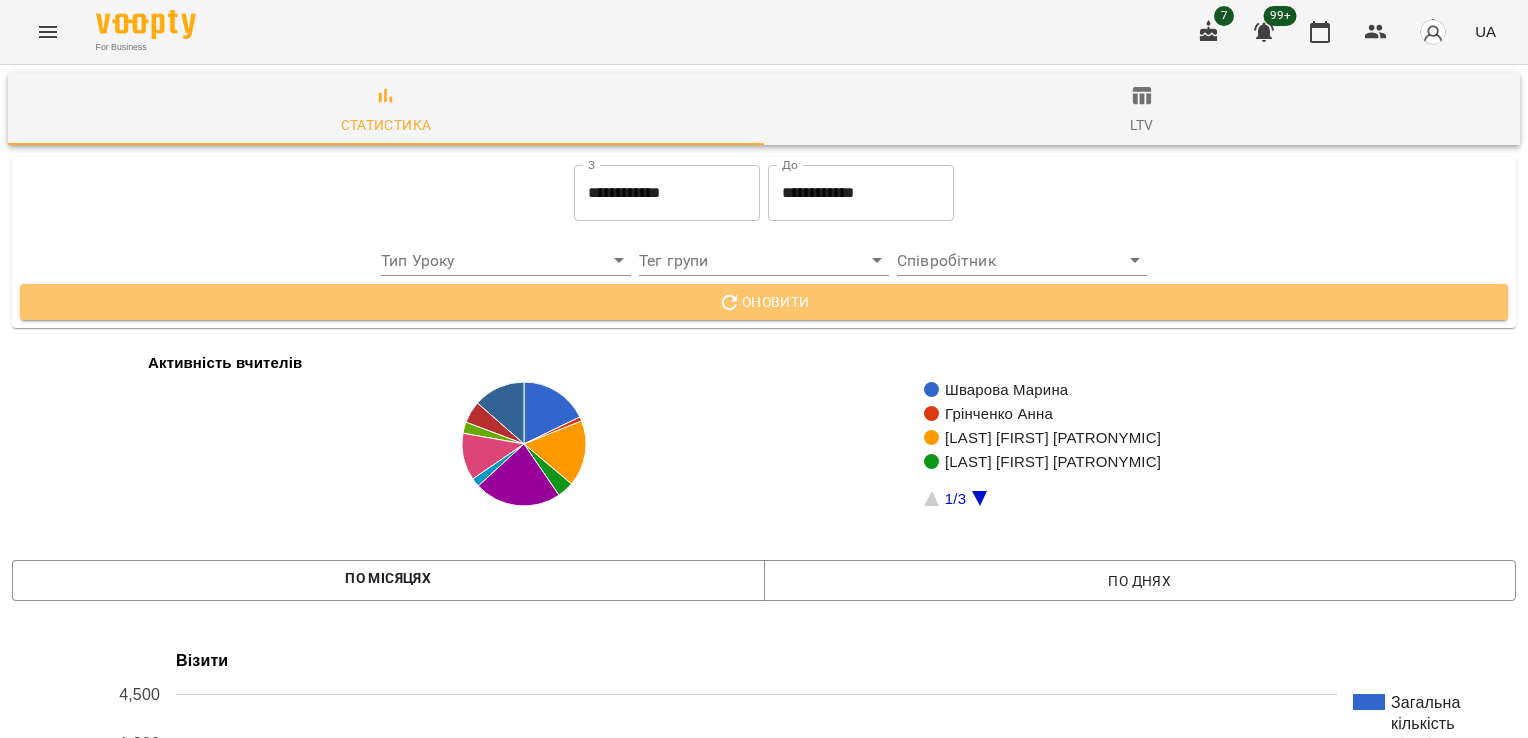 click on "Оновити" at bounding box center (764, 302) 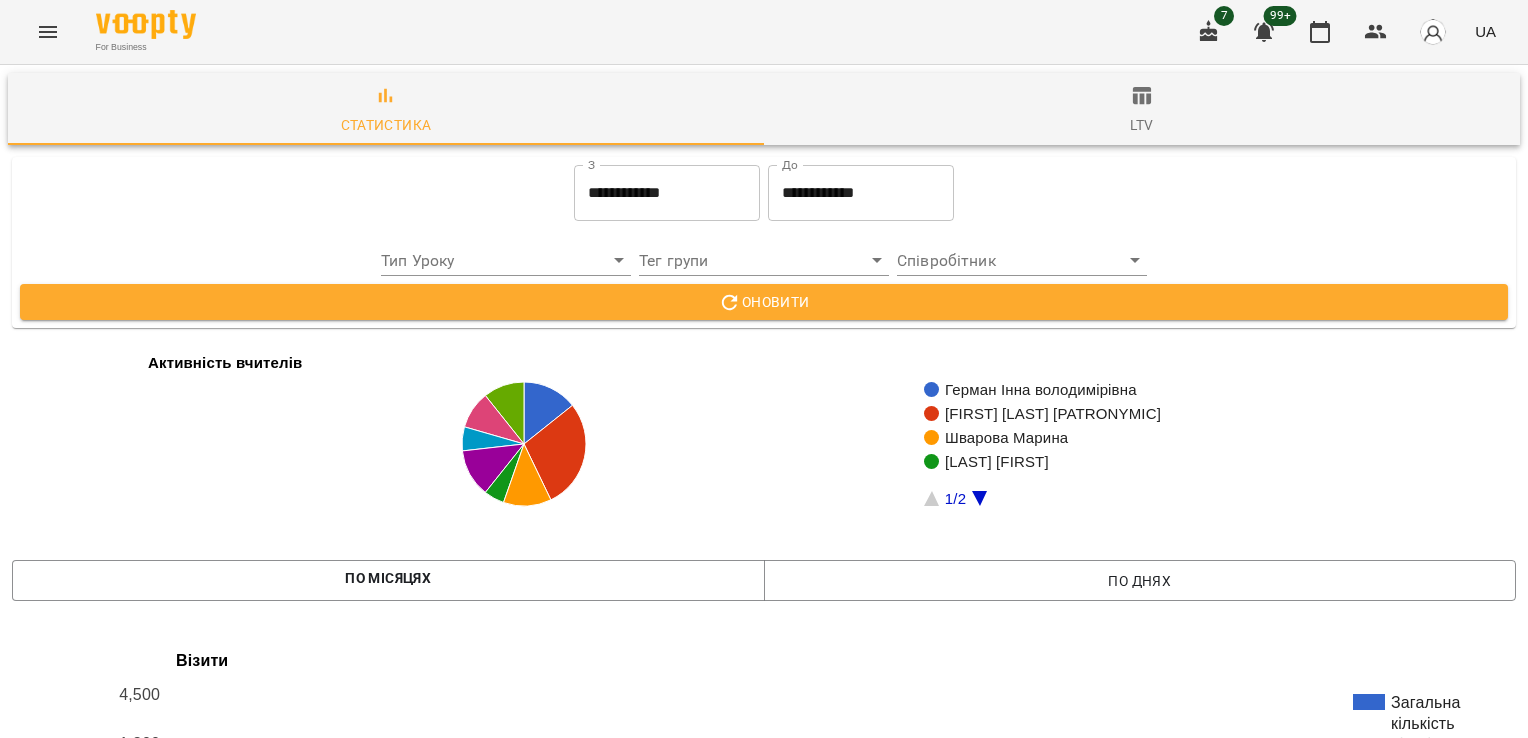 scroll, scrollTop: 400, scrollLeft: 0, axis: vertical 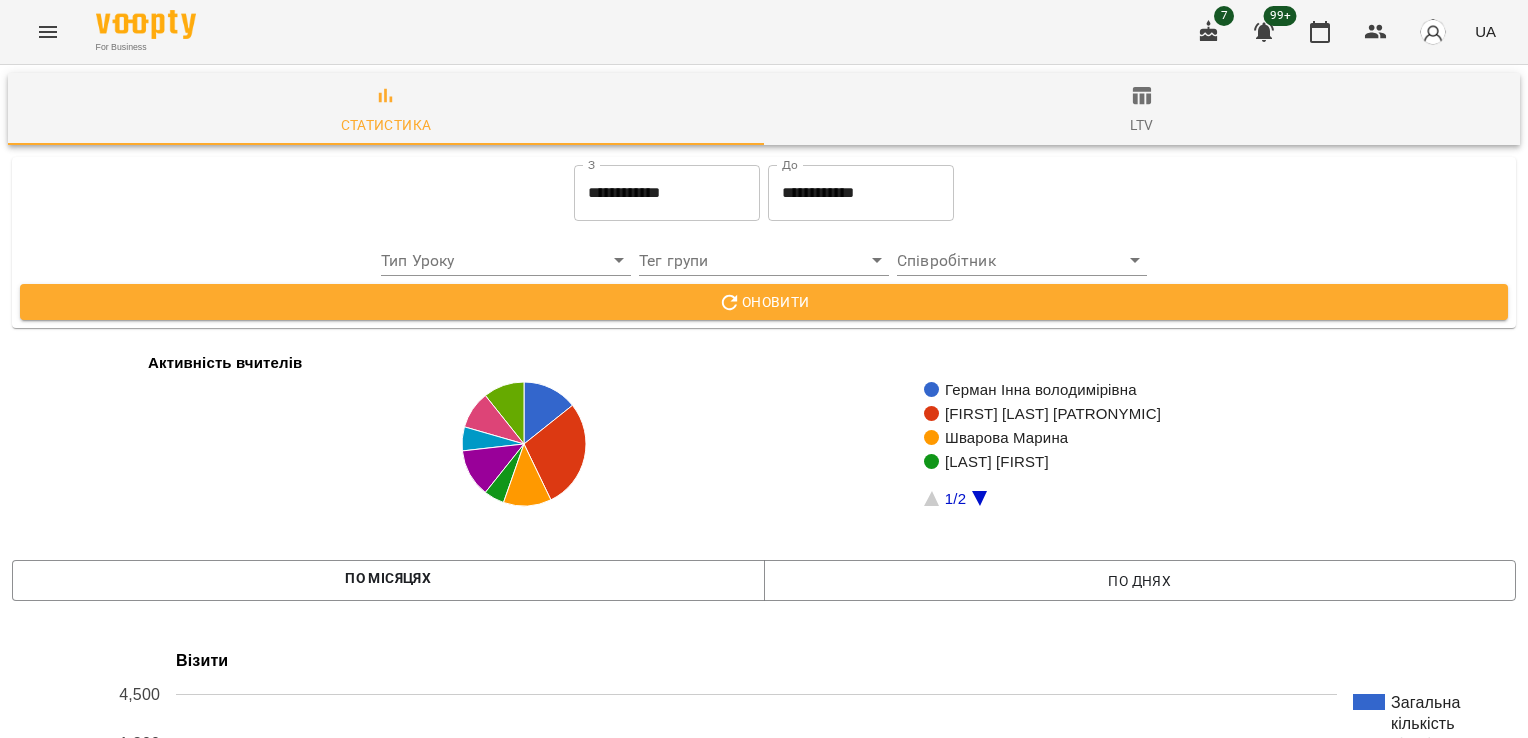 click on "**********" at bounding box center [667, 193] 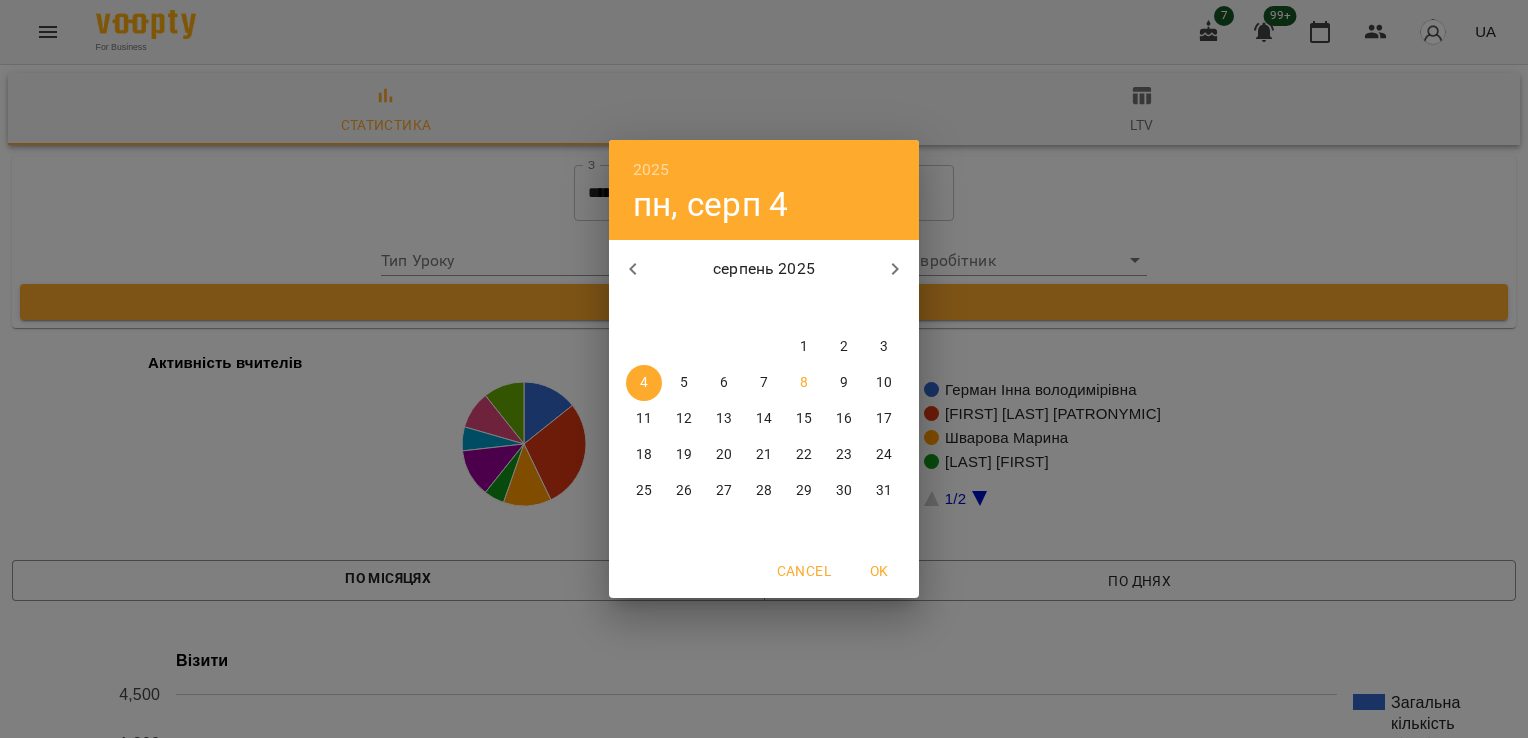 click on "5" at bounding box center [684, 383] 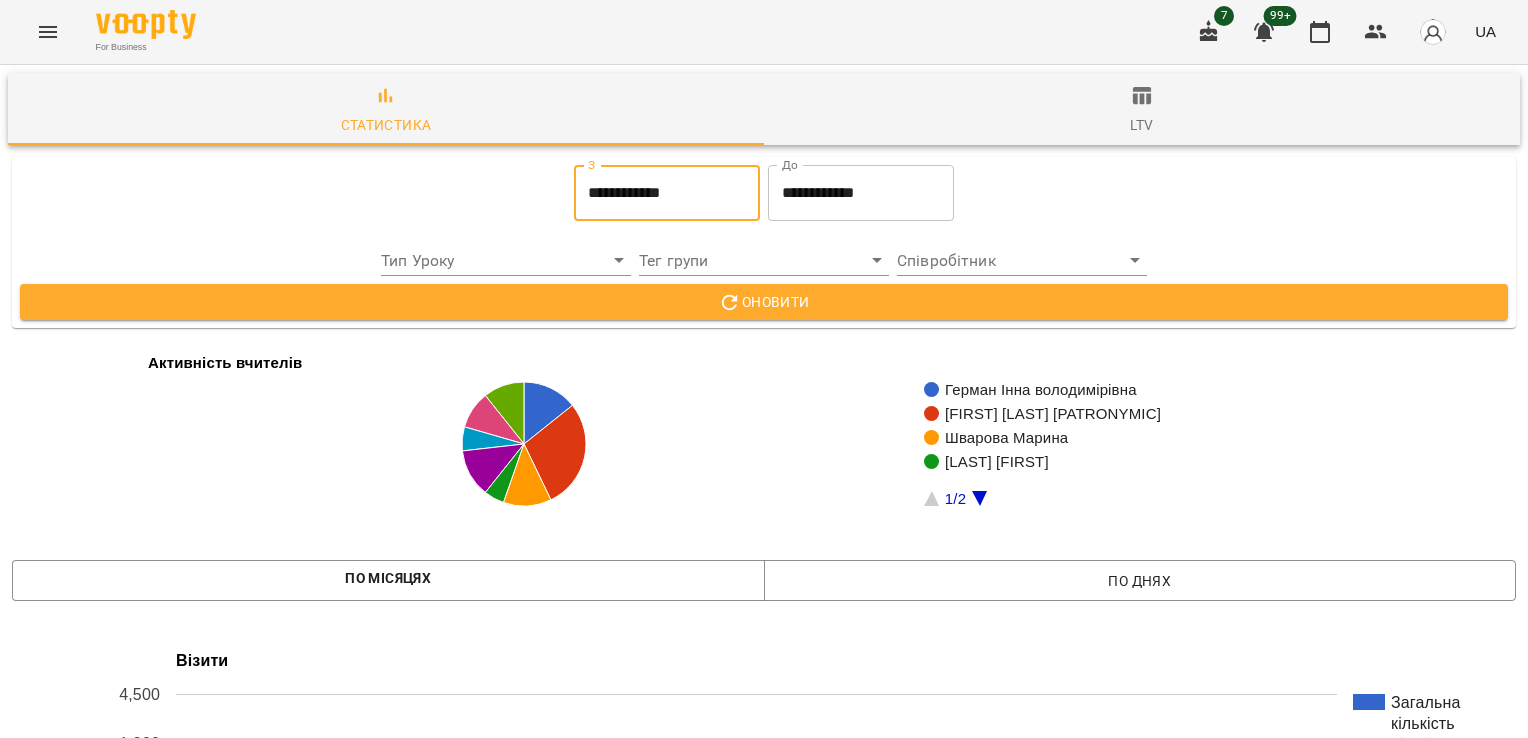 click on "**********" at bounding box center (861, 193) 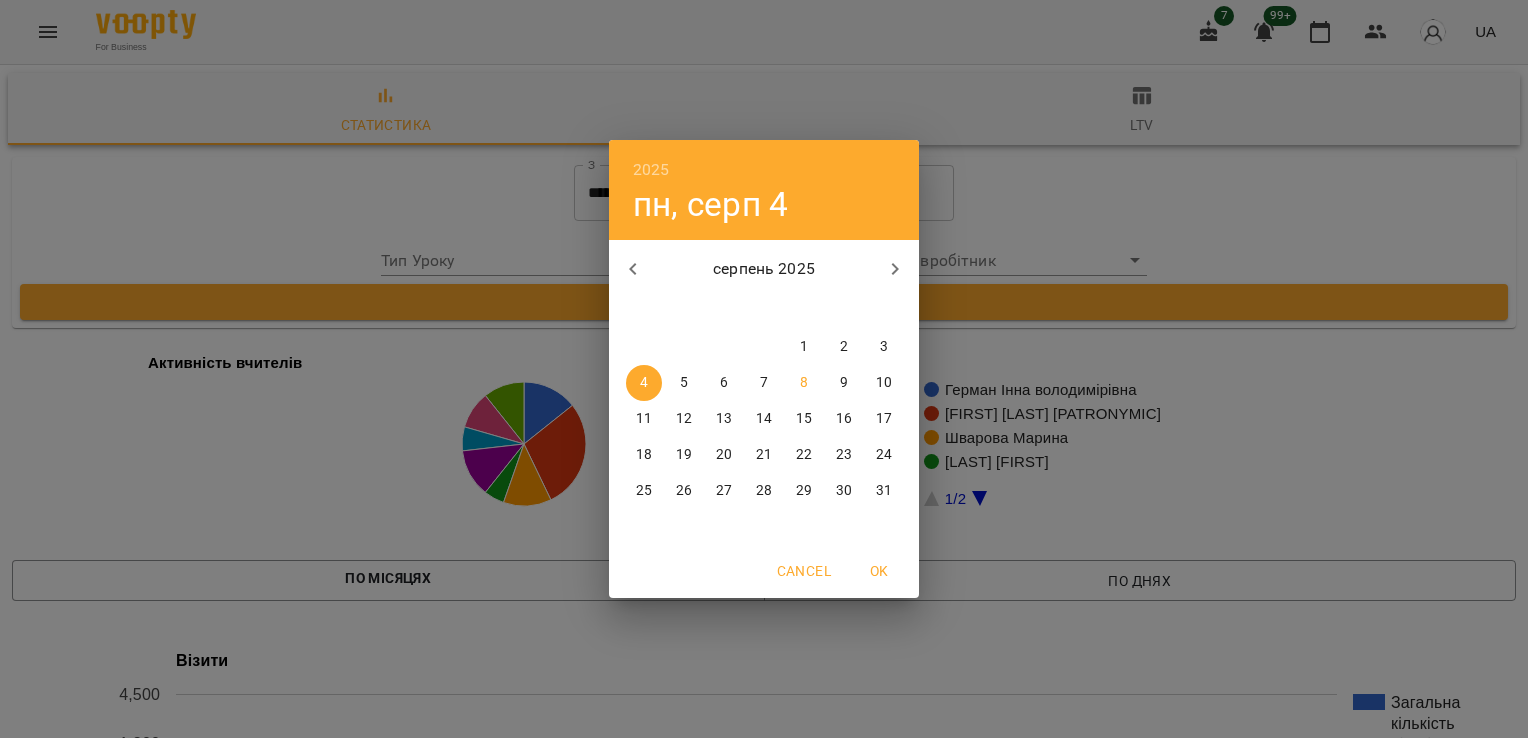 click on "5" at bounding box center (684, 383) 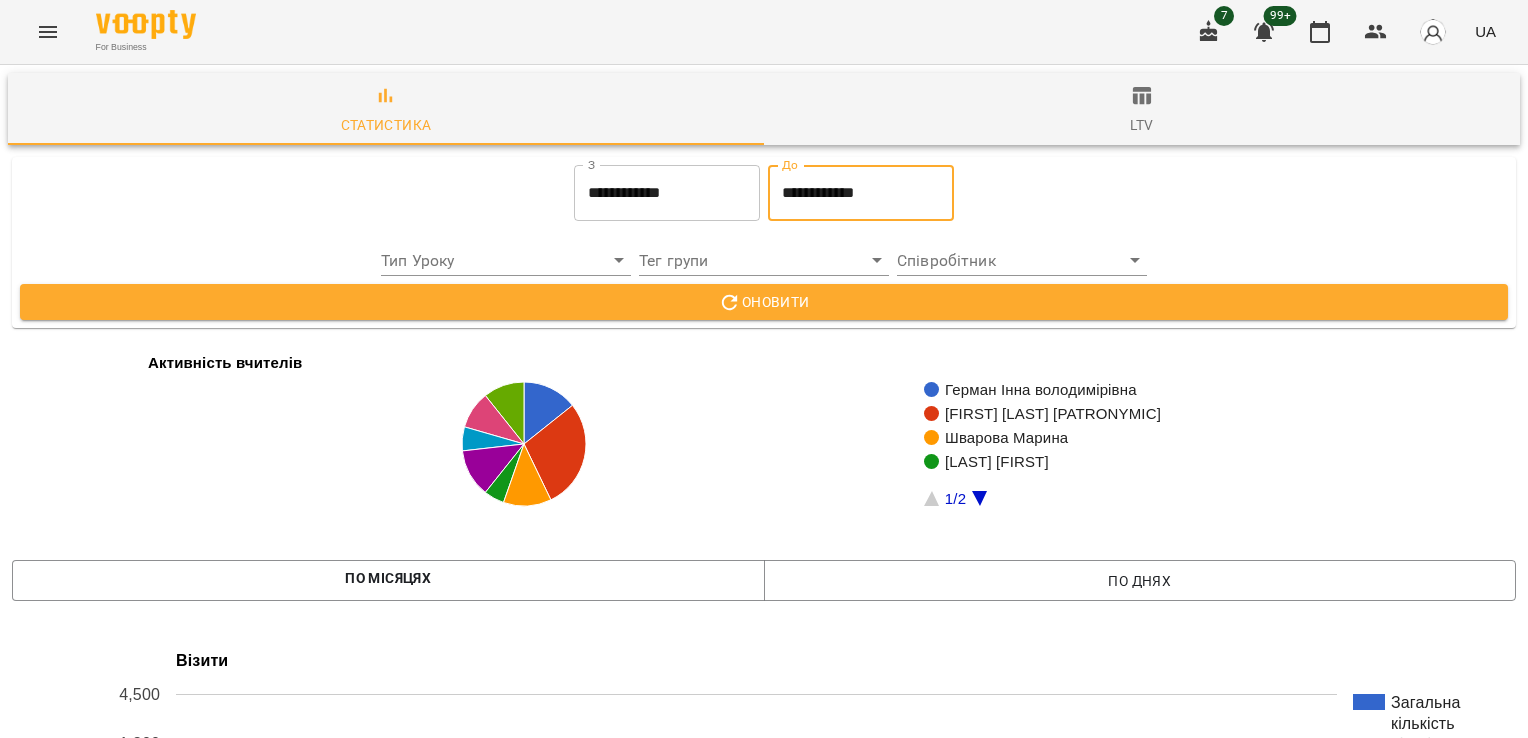 click on "Оновити" at bounding box center [764, 302] 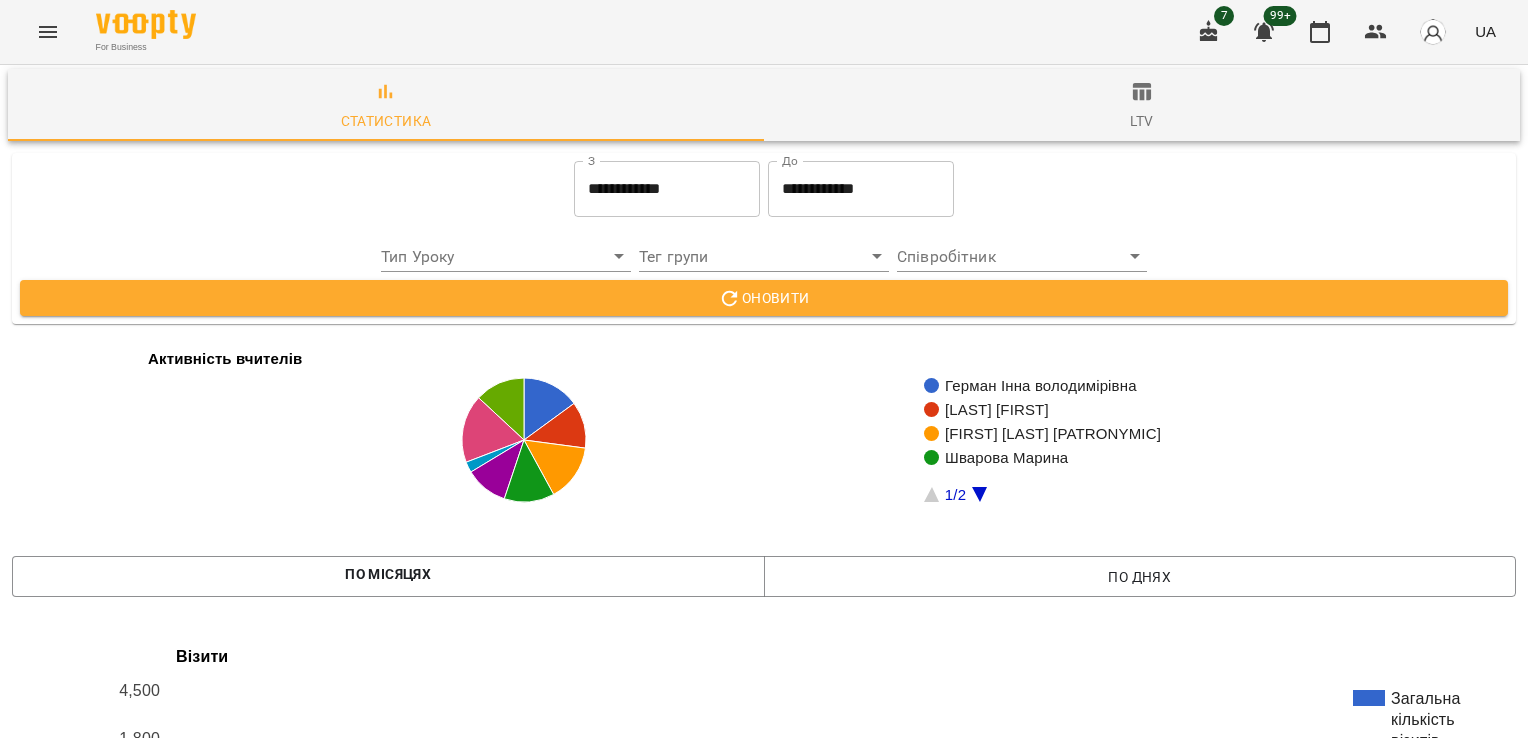 scroll, scrollTop: 0, scrollLeft: 0, axis: both 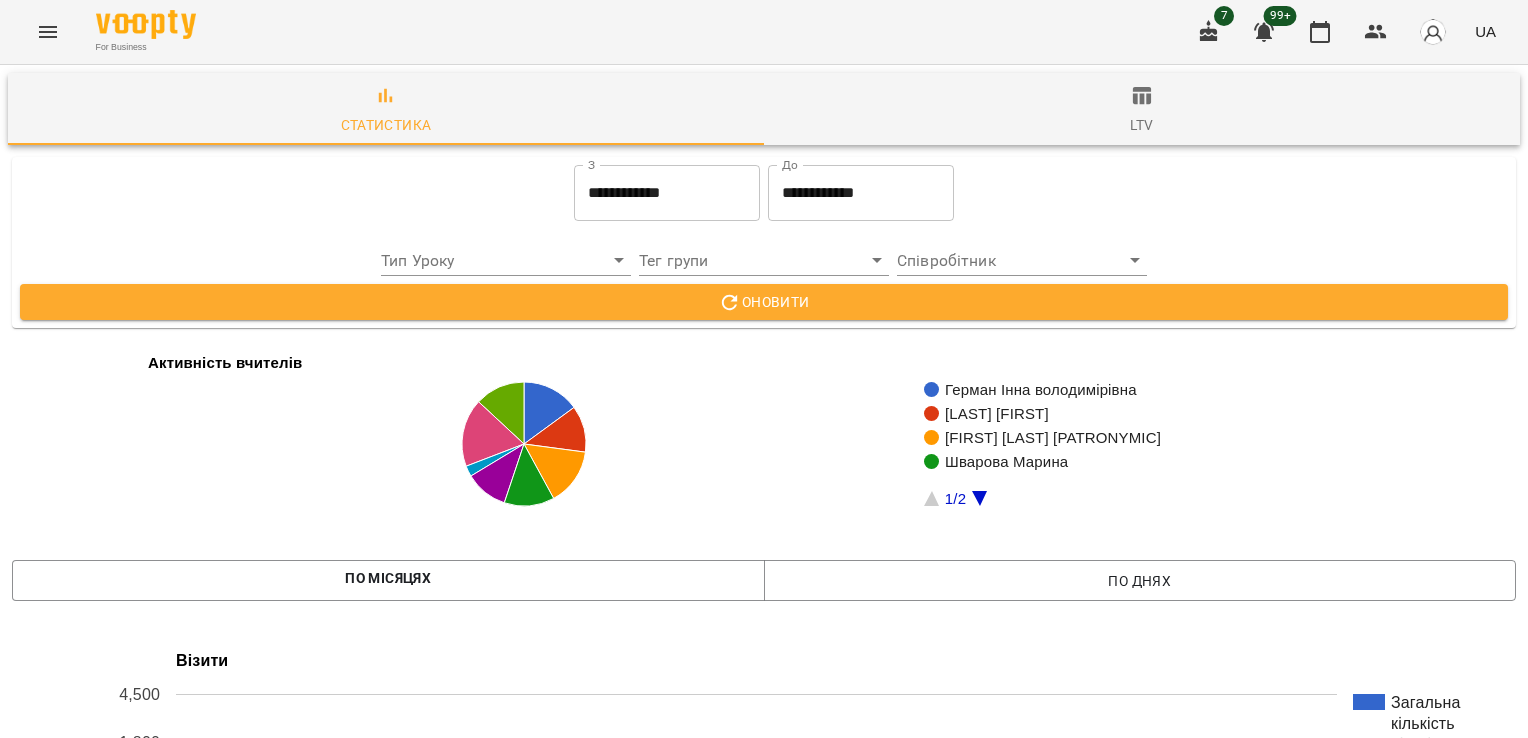 click on "**********" at bounding box center [667, 193] 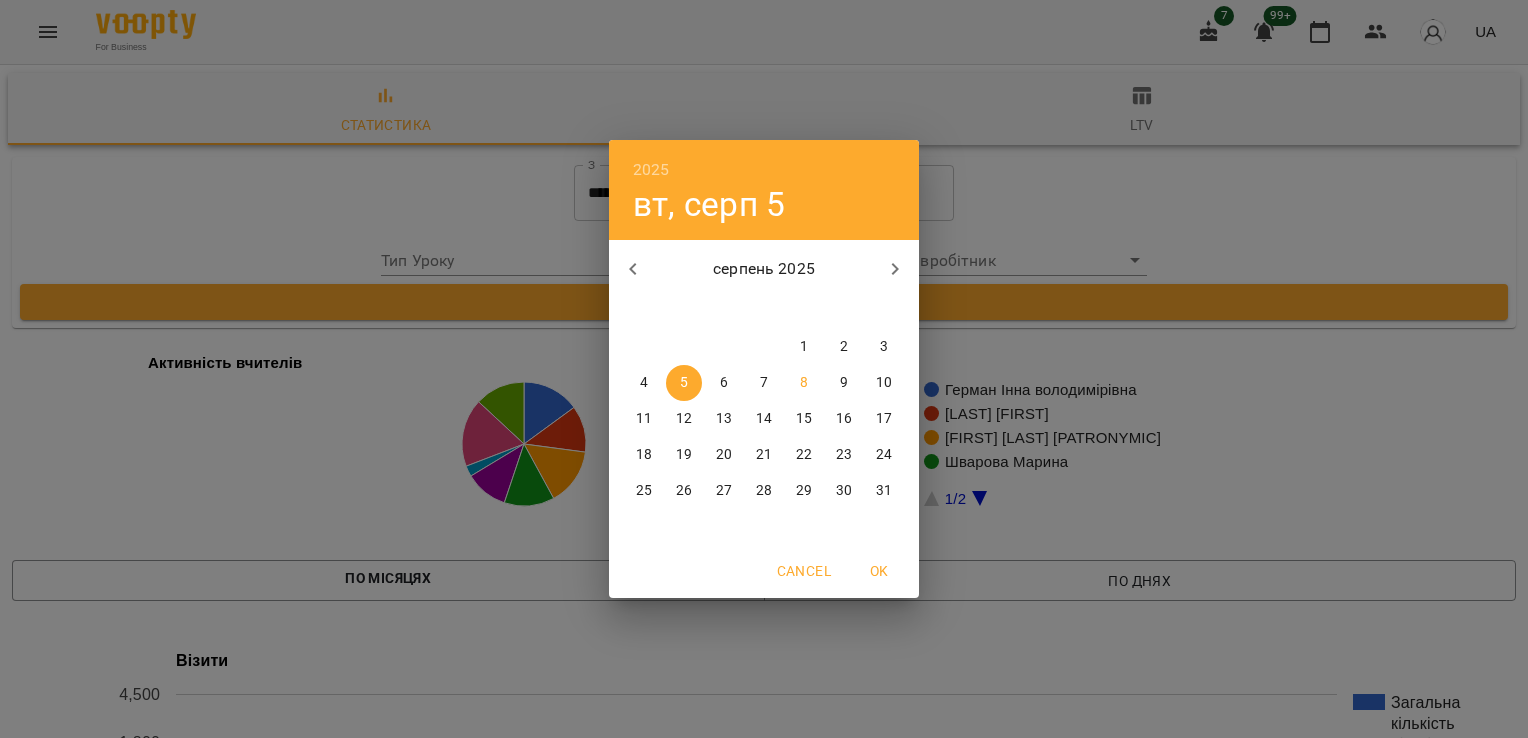 click on "6" at bounding box center (724, 383) 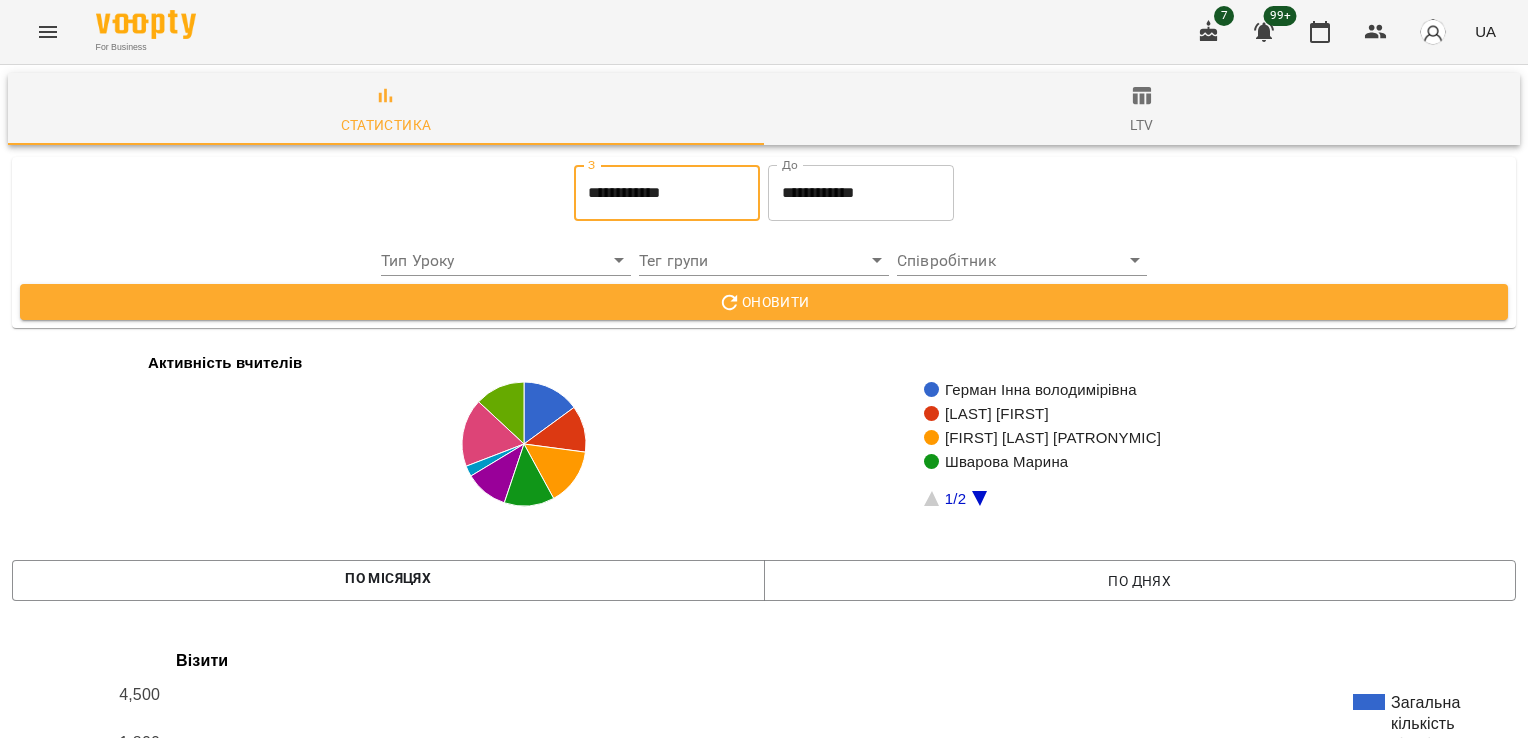 click on "**********" at bounding box center [861, 193] 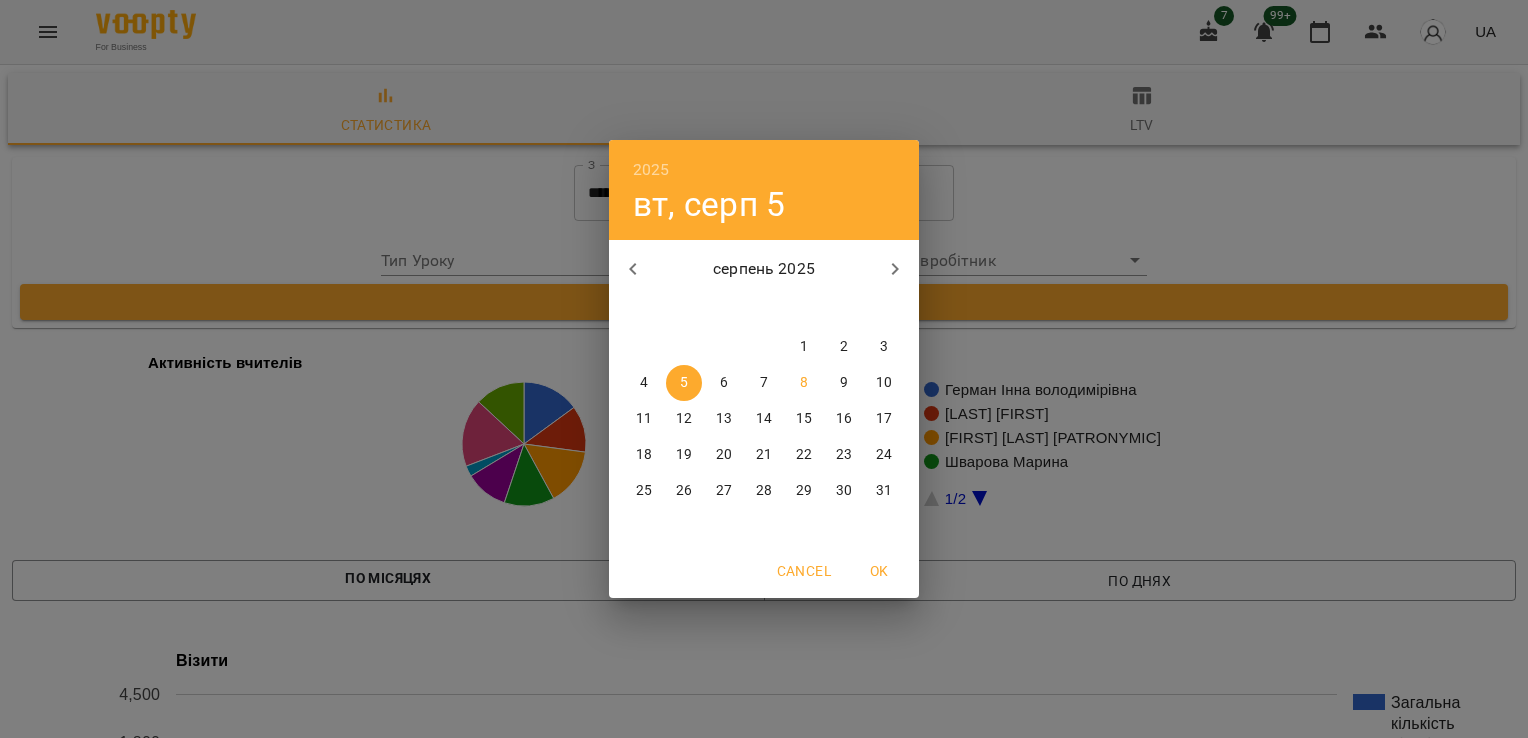 click on "6" at bounding box center (724, 383) 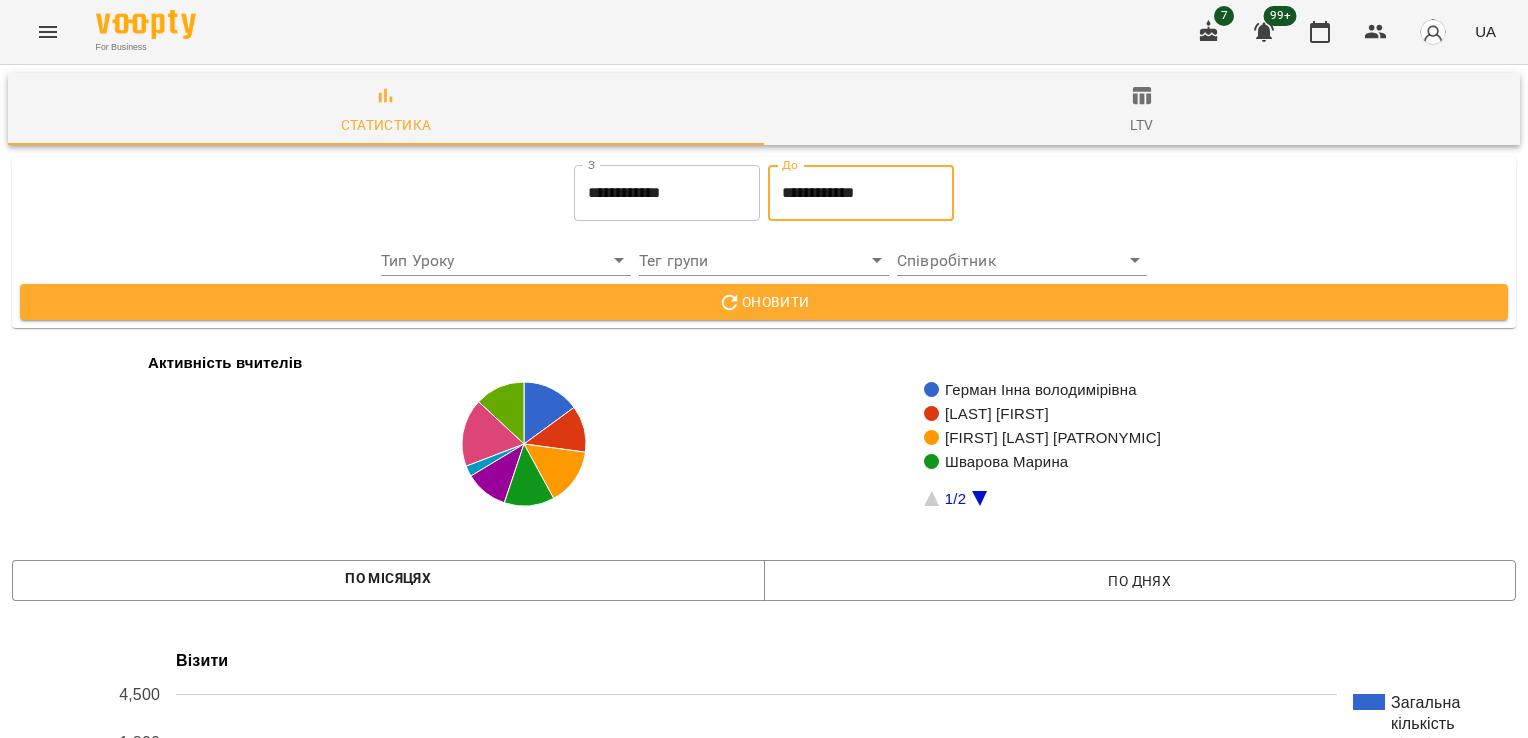 click on "Оновити" at bounding box center (764, 302) 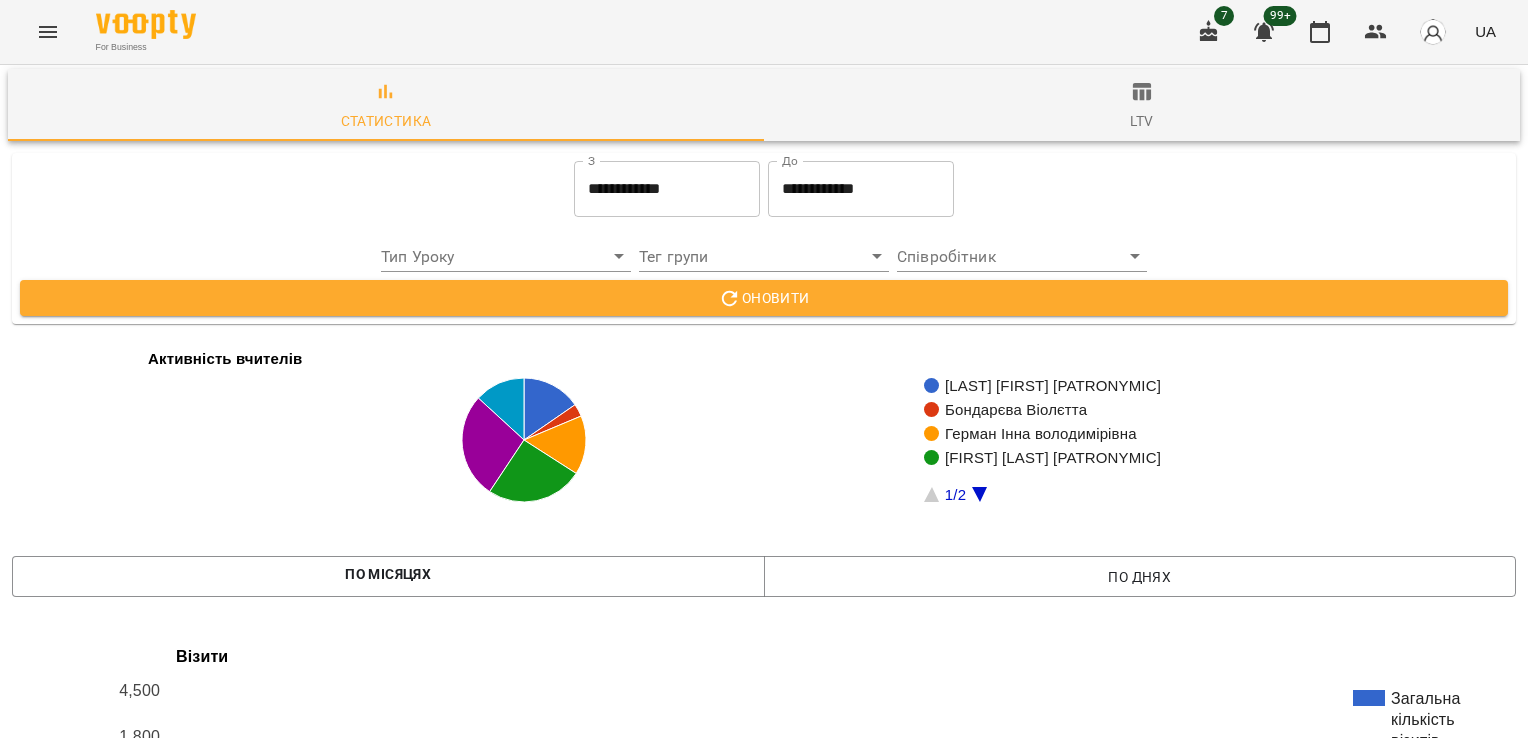 scroll, scrollTop: 0, scrollLeft: 0, axis: both 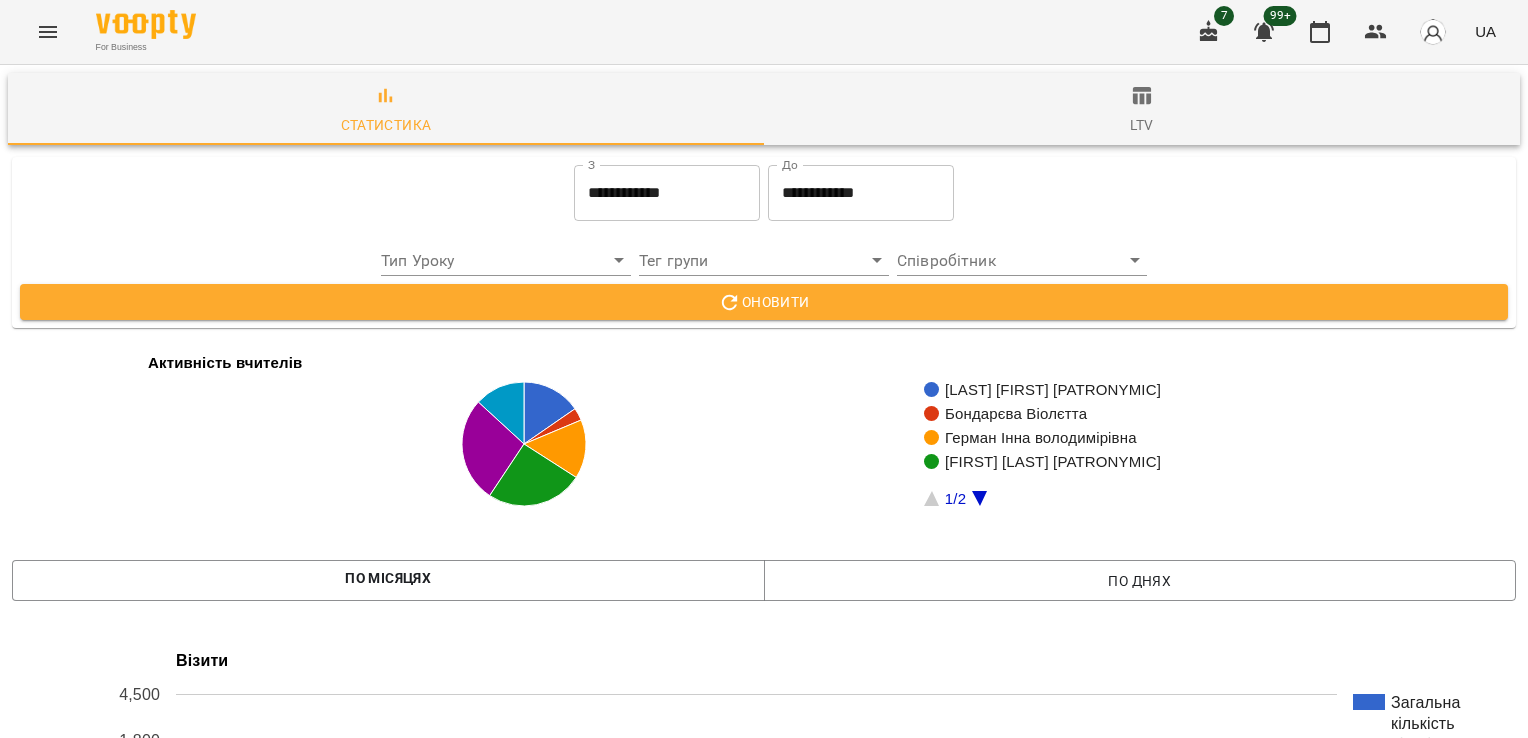 click on "**********" at bounding box center (667, 193) 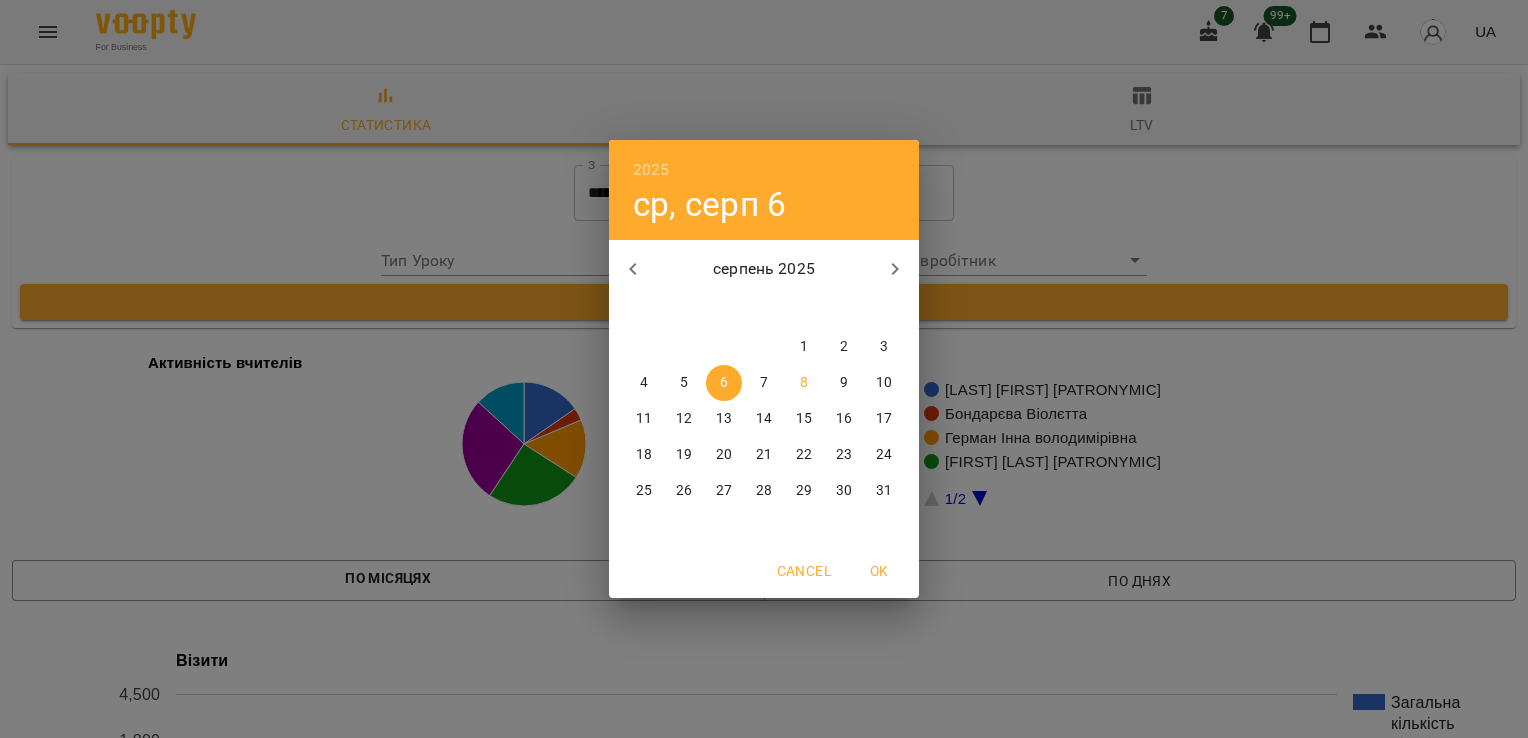 click on "7" at bounding box center (764, 383) 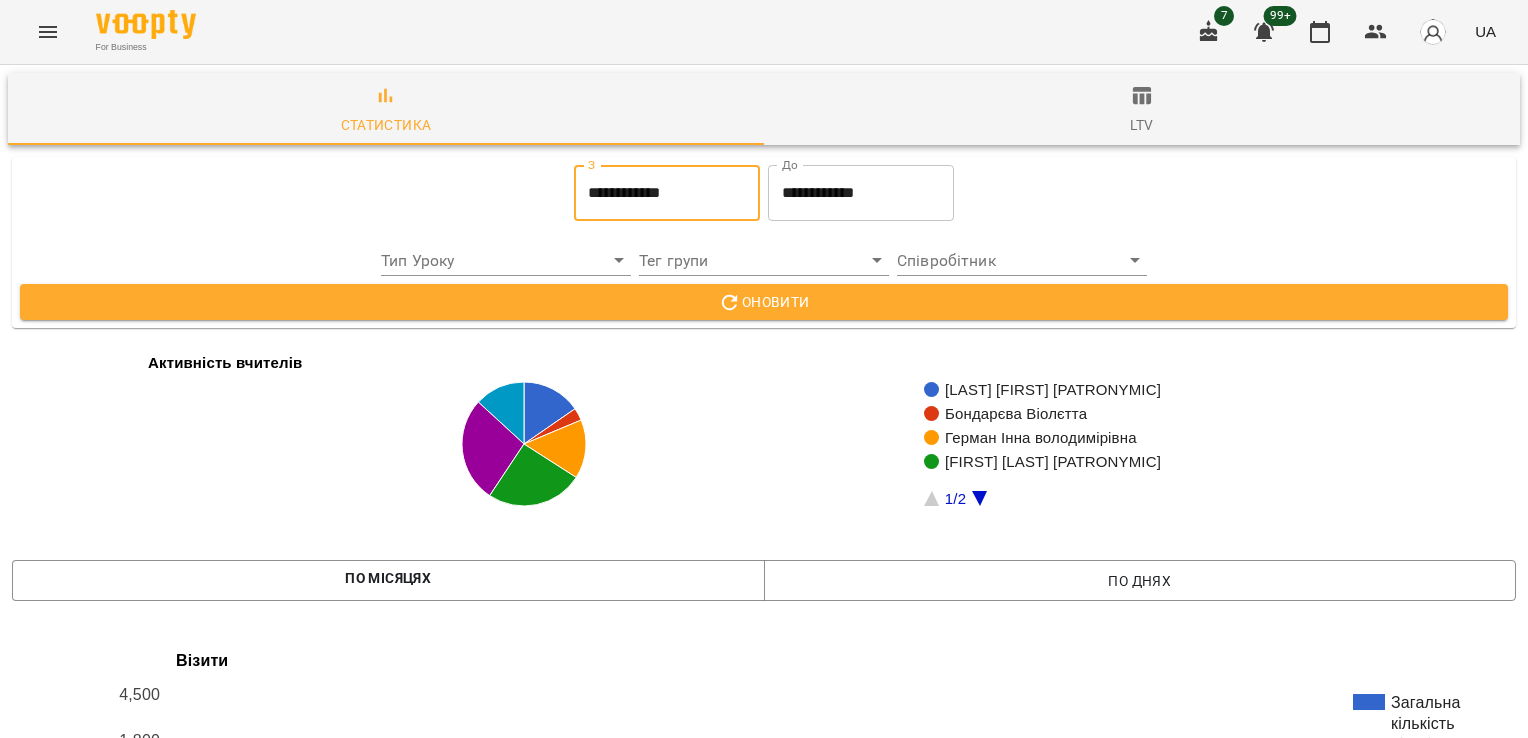 click on "**********" at bounding box center (861, 193) 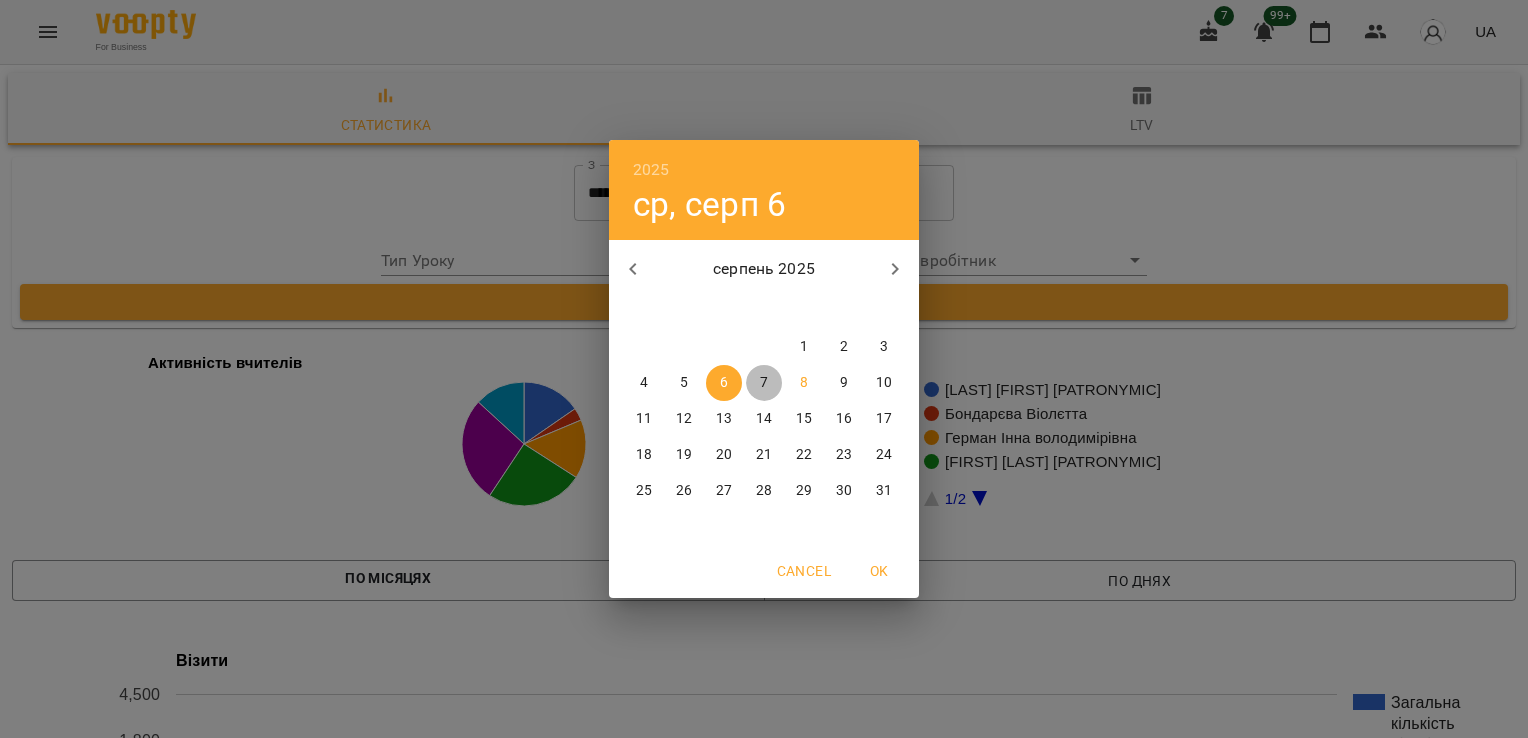 click on "7" at bounding box center [764, 383] 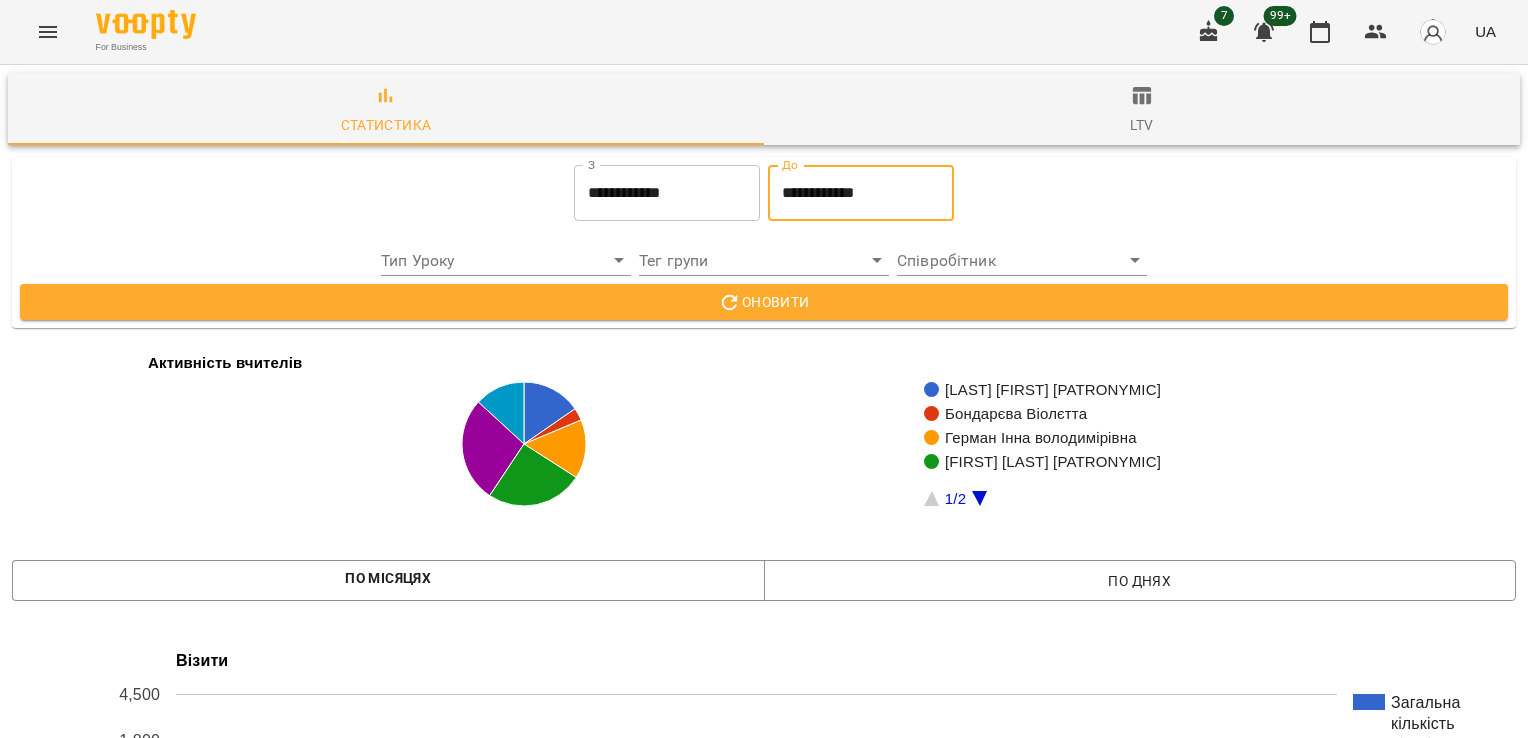 click on "Оновити" at bounding box center [764, 302] 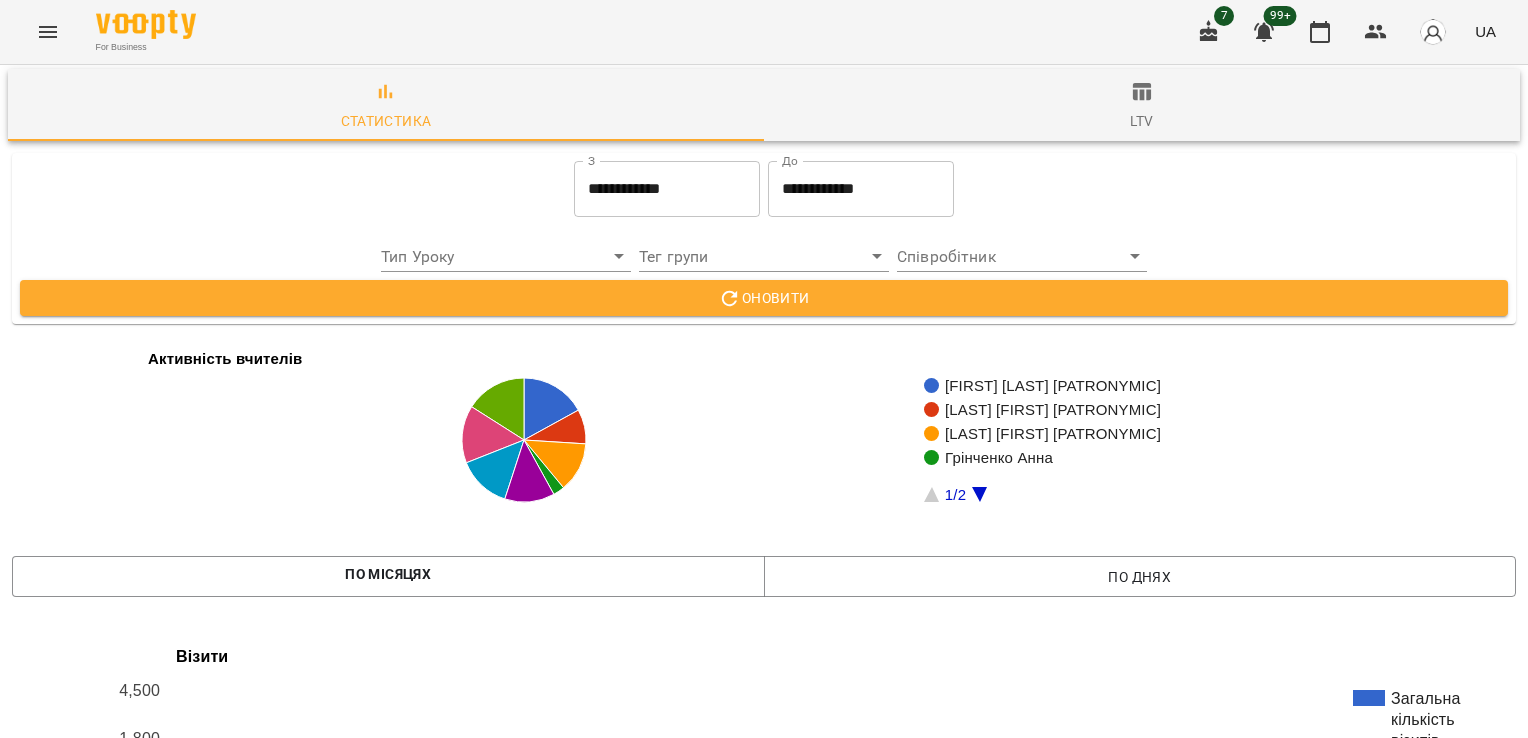 scroll, scrollTop: 3253, scrollLeft: 0, axis: vertical 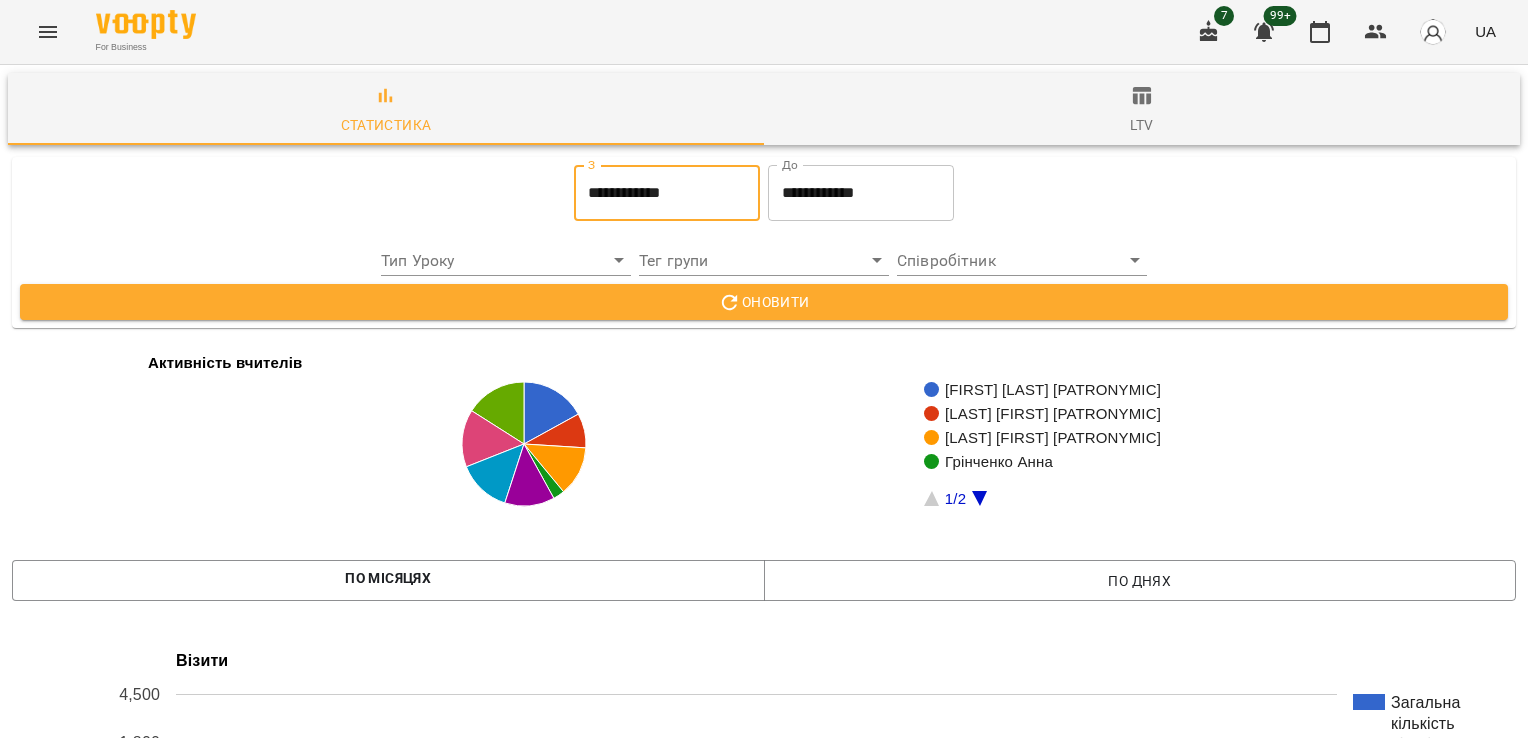 click on "**********" at bounding box center [667, 193] 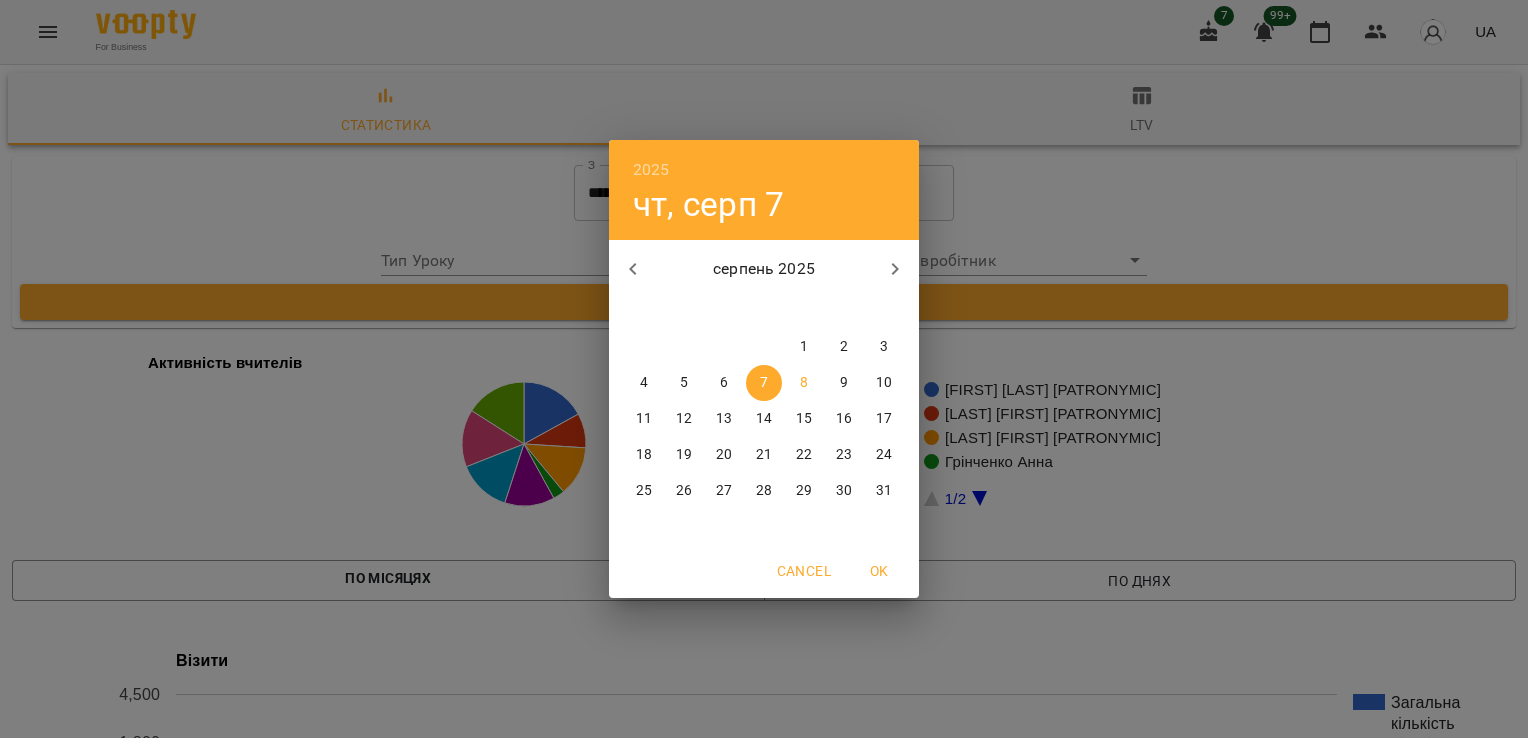 click on "4" at bounding box center (644, 383) 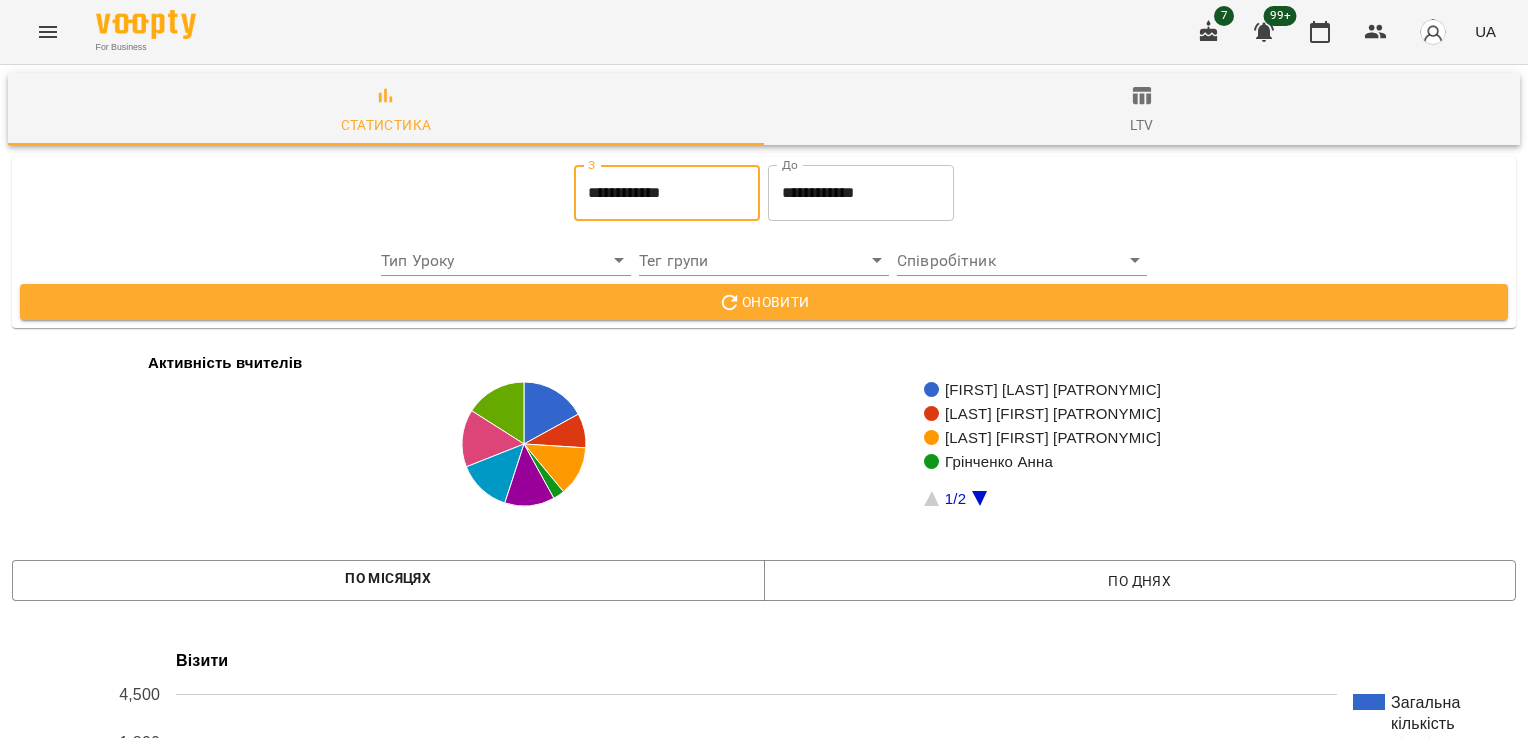 click on "**********" at bounding box center (861, 193) 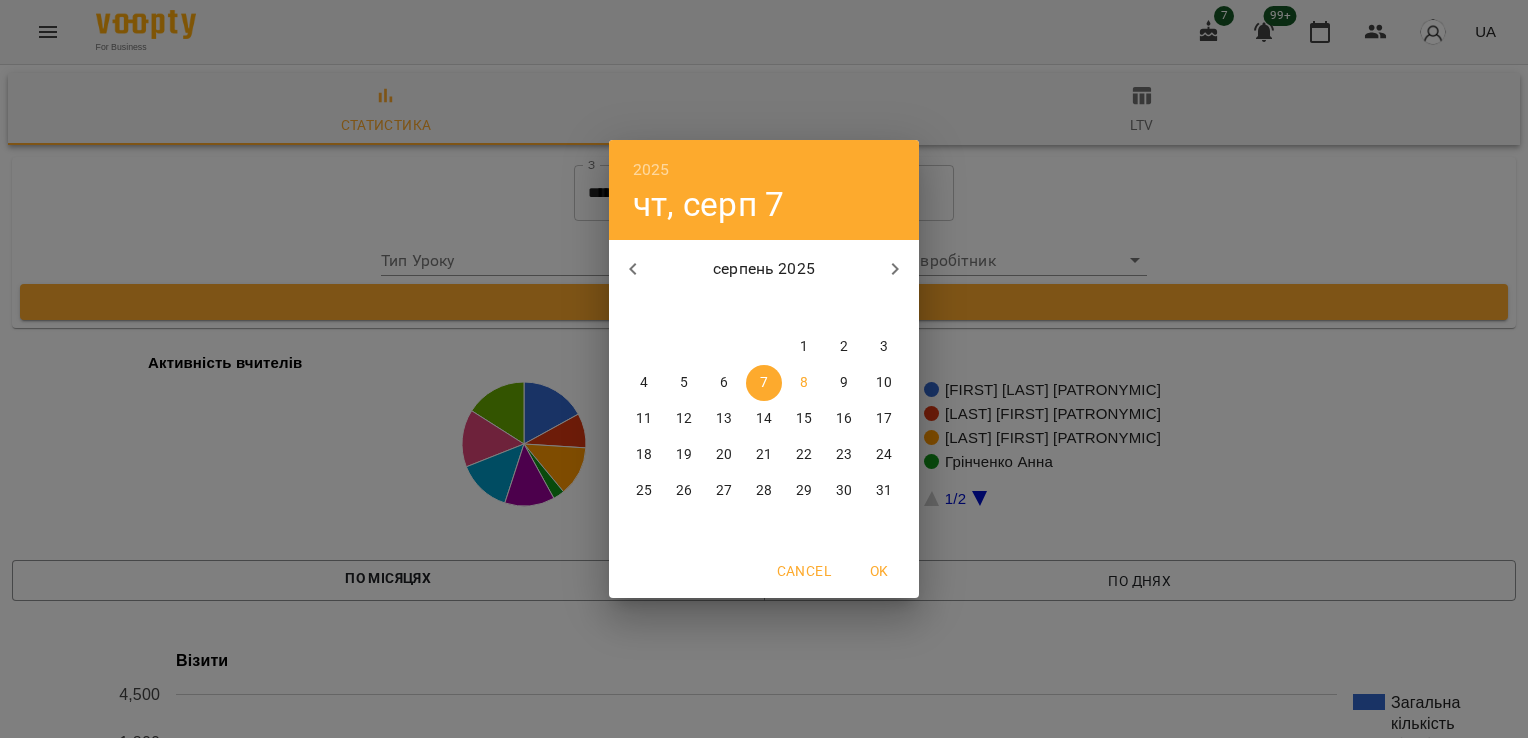 click on "8" at bounding box center (804, 383) 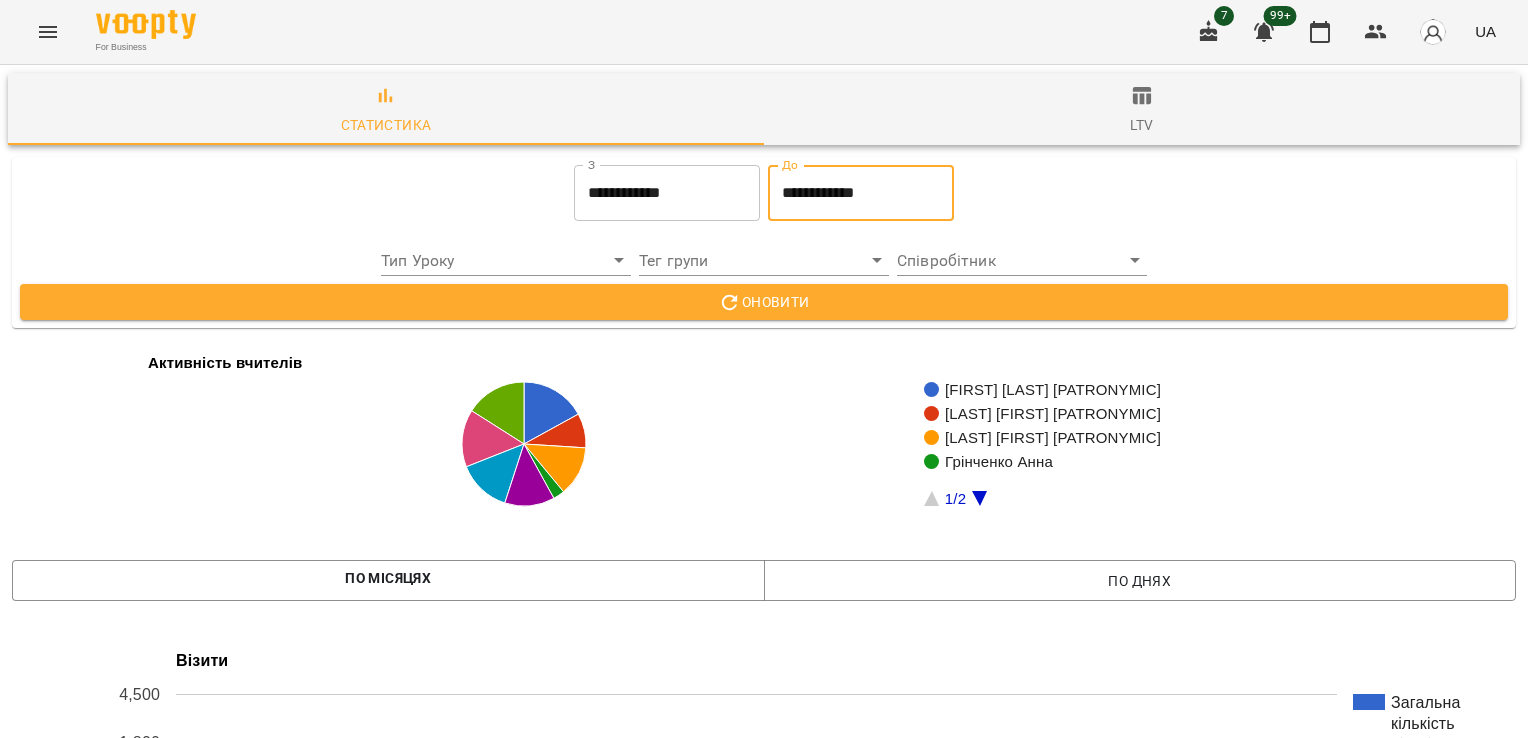 drag, startPoint x: 788, startPoint y: 313, endPoint x: 778, endPoint y: 302, distance: 14.866069 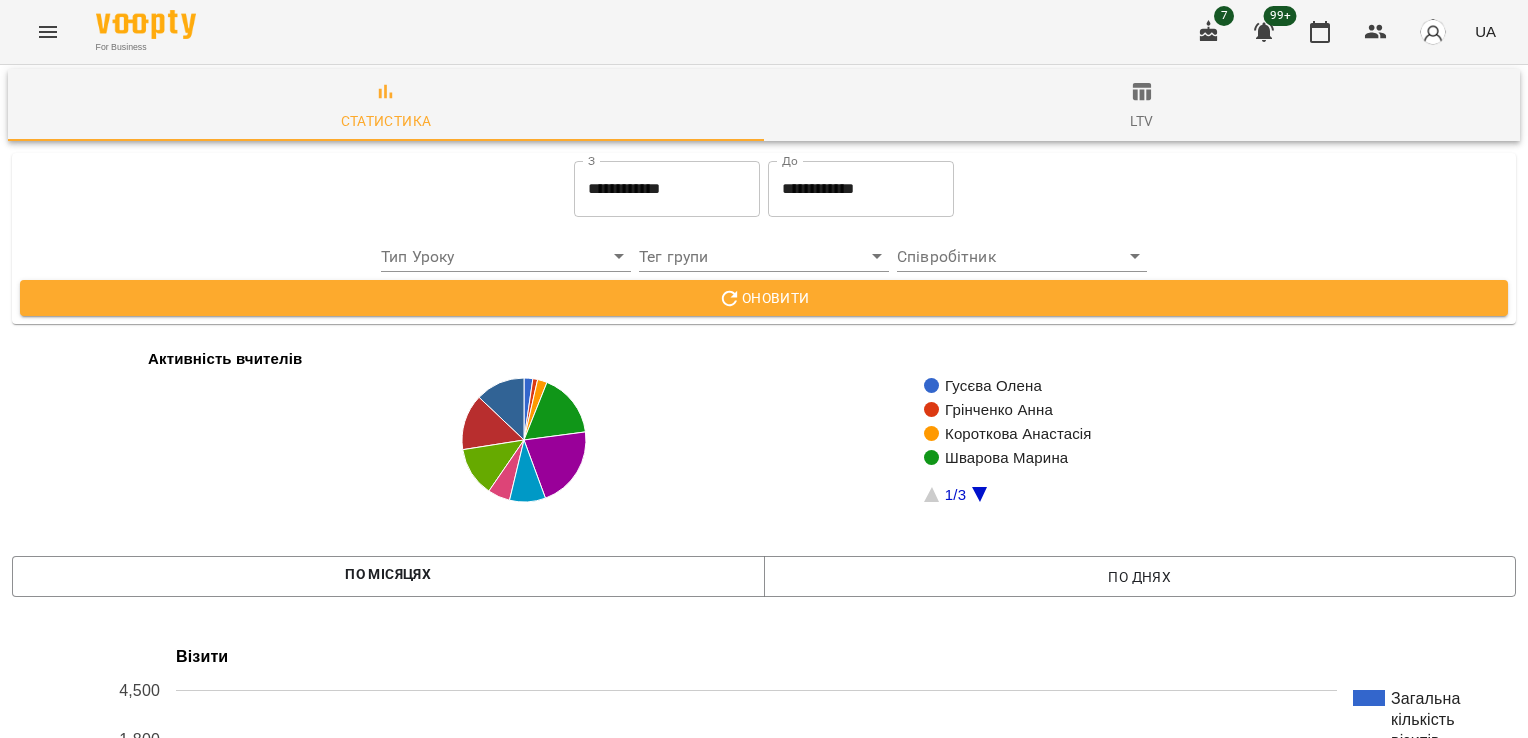 scroll, scrollTop: 2499, scrollLeft: 0, axis: vertical 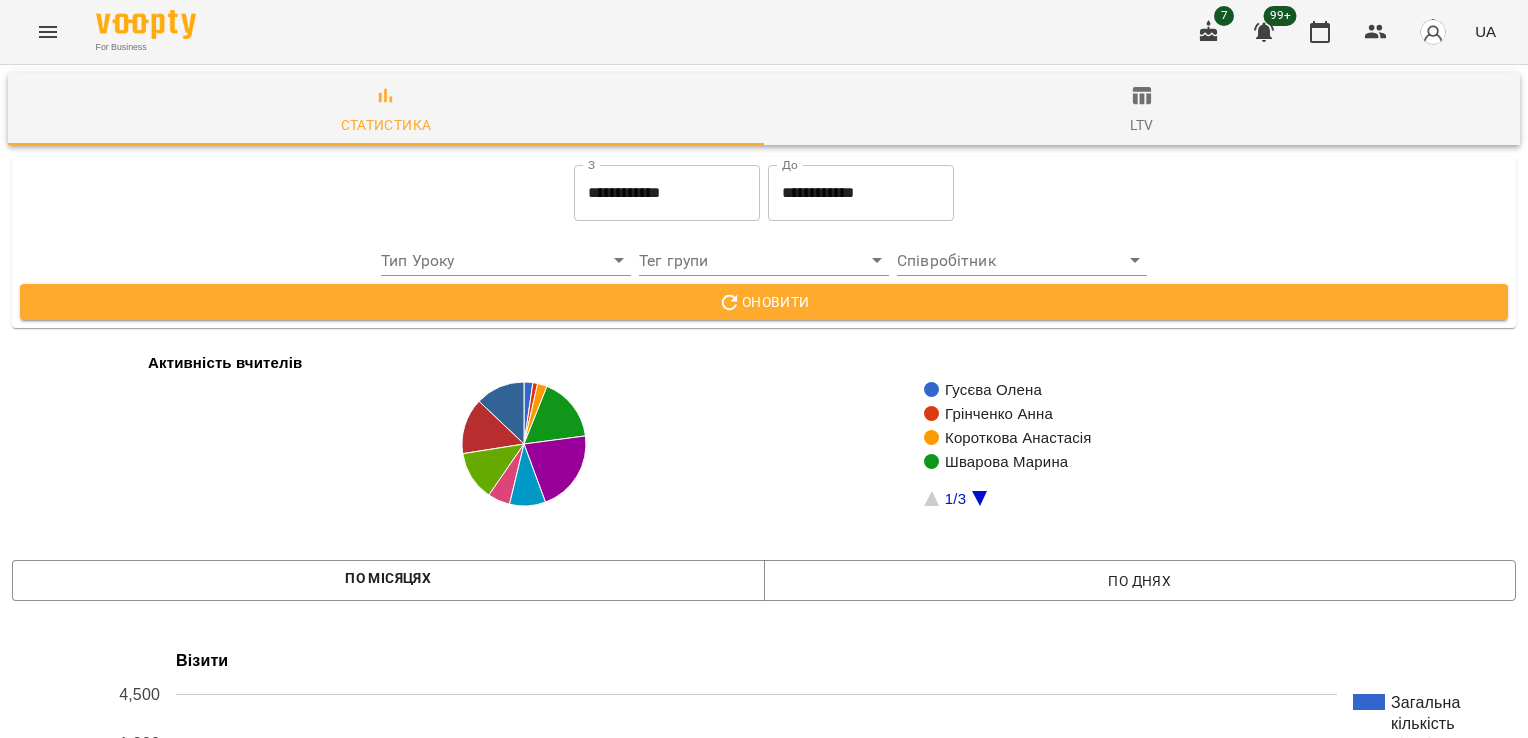 click at bounding box center (48, 32) 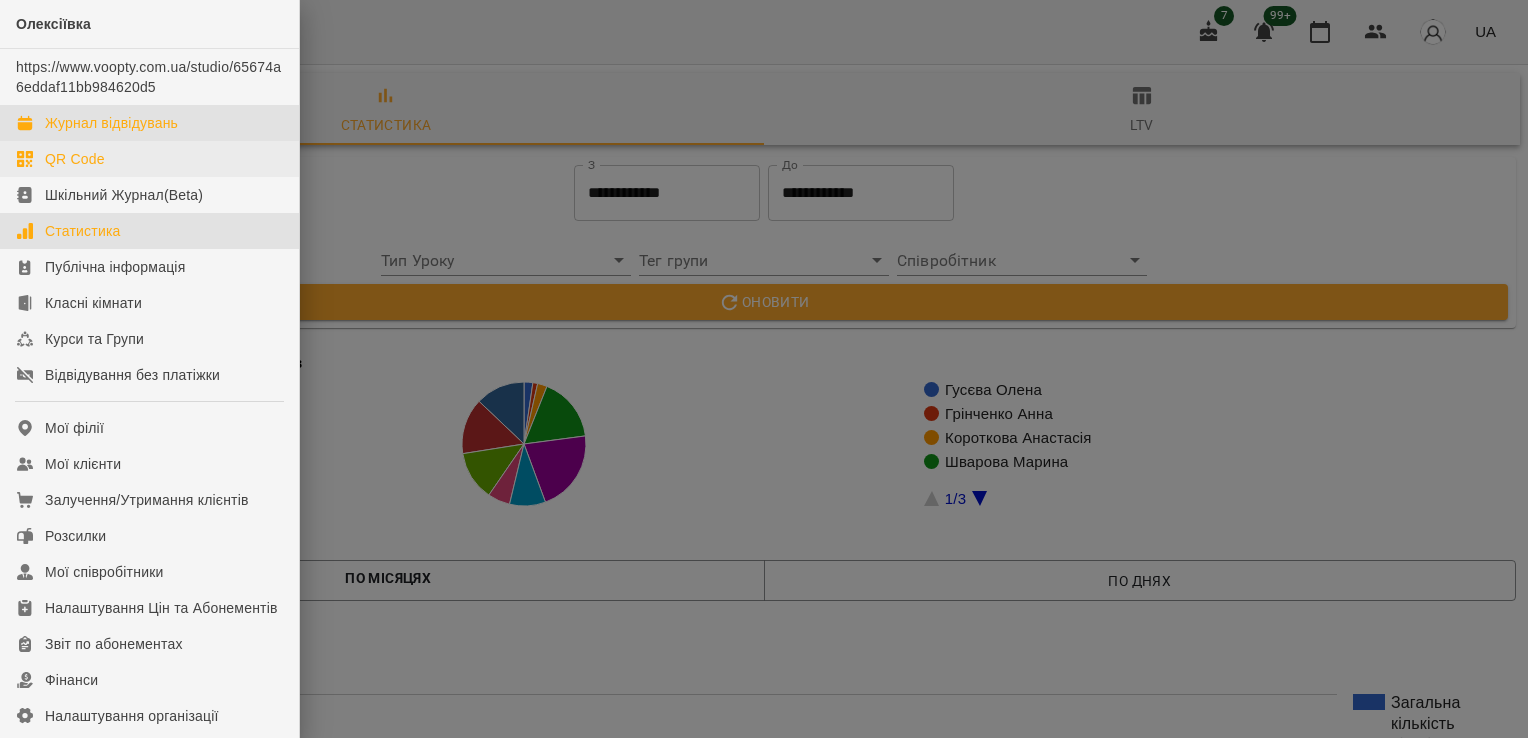 drag, startPoint x: 120, startPoint y: 122, endPoint x: 127, endPoint y: 144, distance: 23.086792 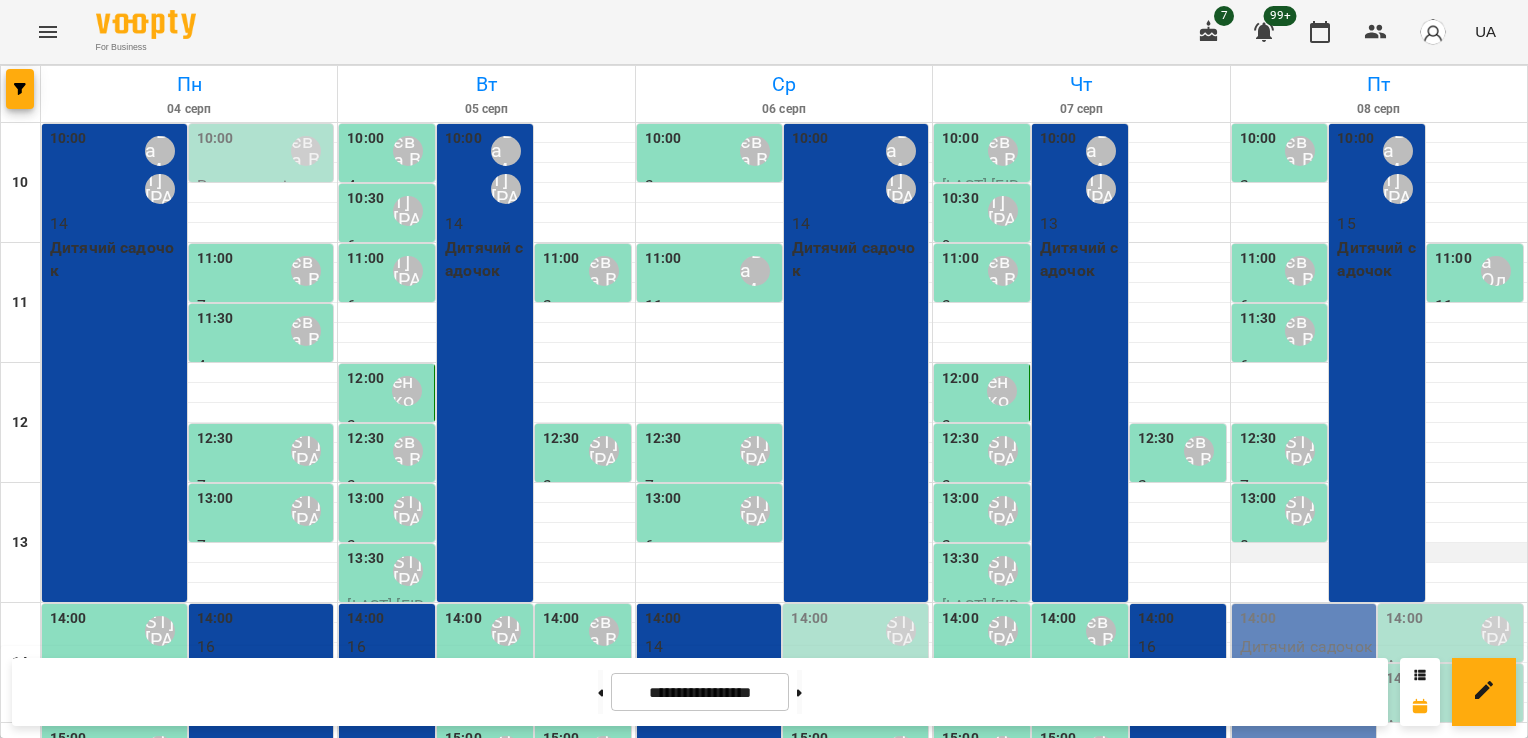 scroll, scrollTop: 100, scrollLeft: 0, axis: vertical 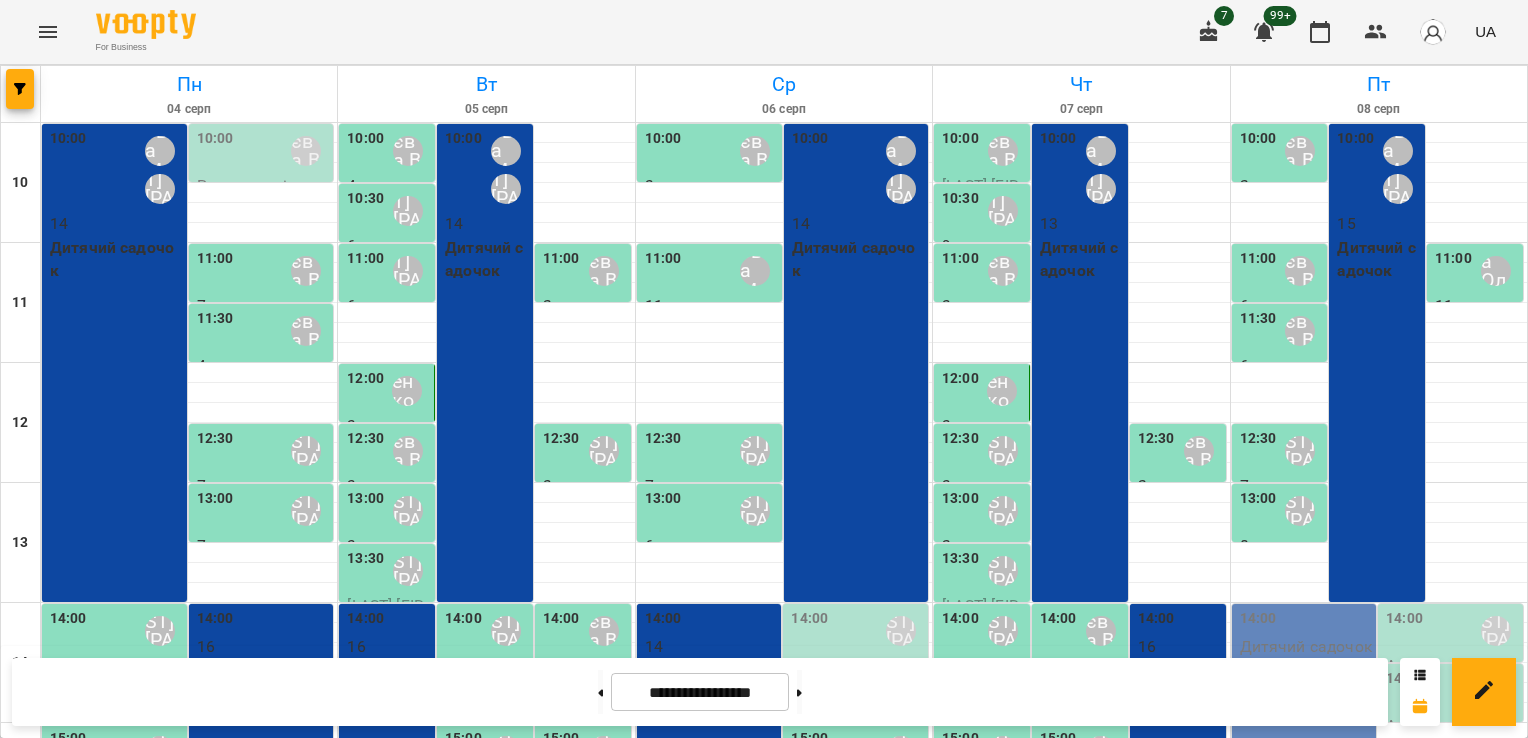click on "Дитячий садочок - Дитячий садочок 2 зміна" at bounding box center (1306, 670) 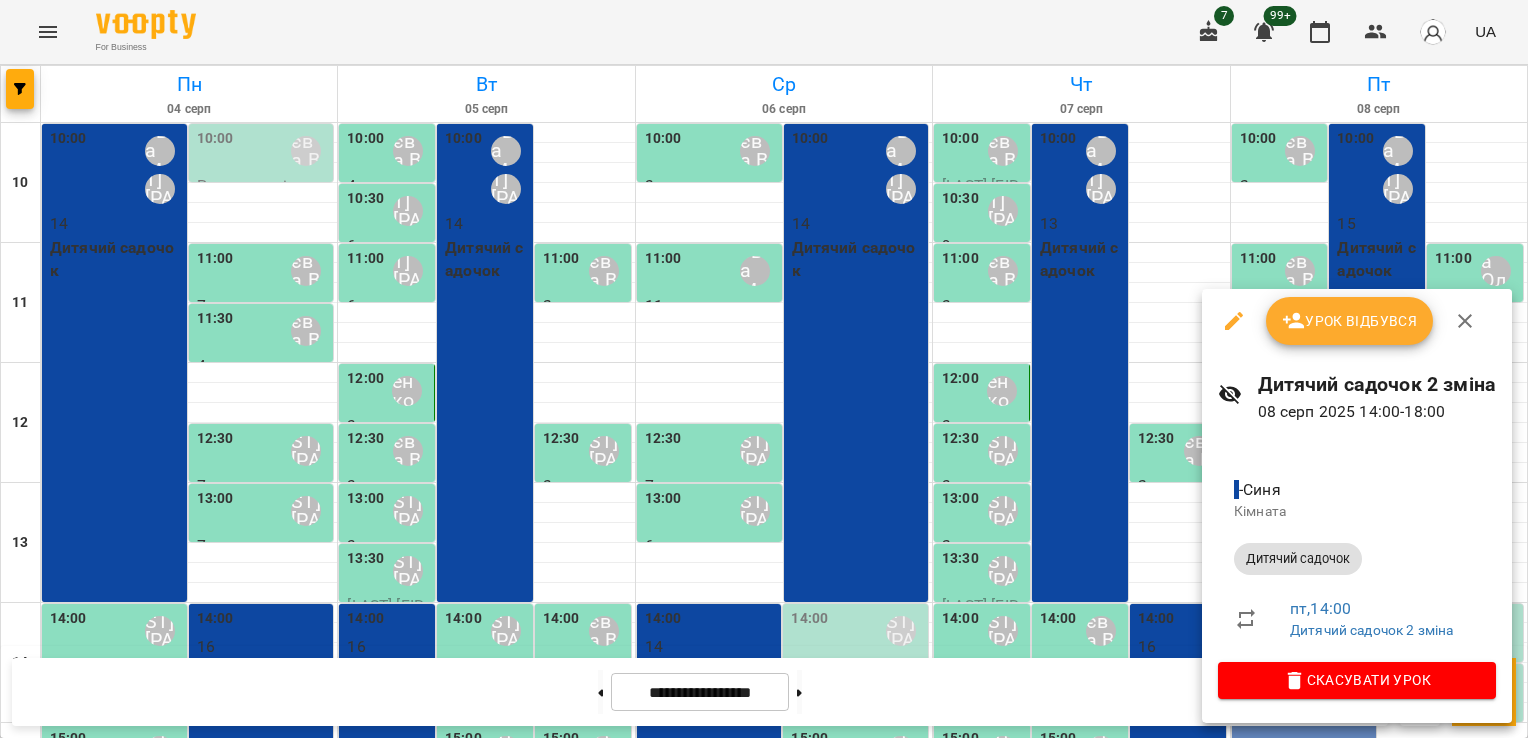 click on "Урок відбувся" at bounding box center (1350, 321) 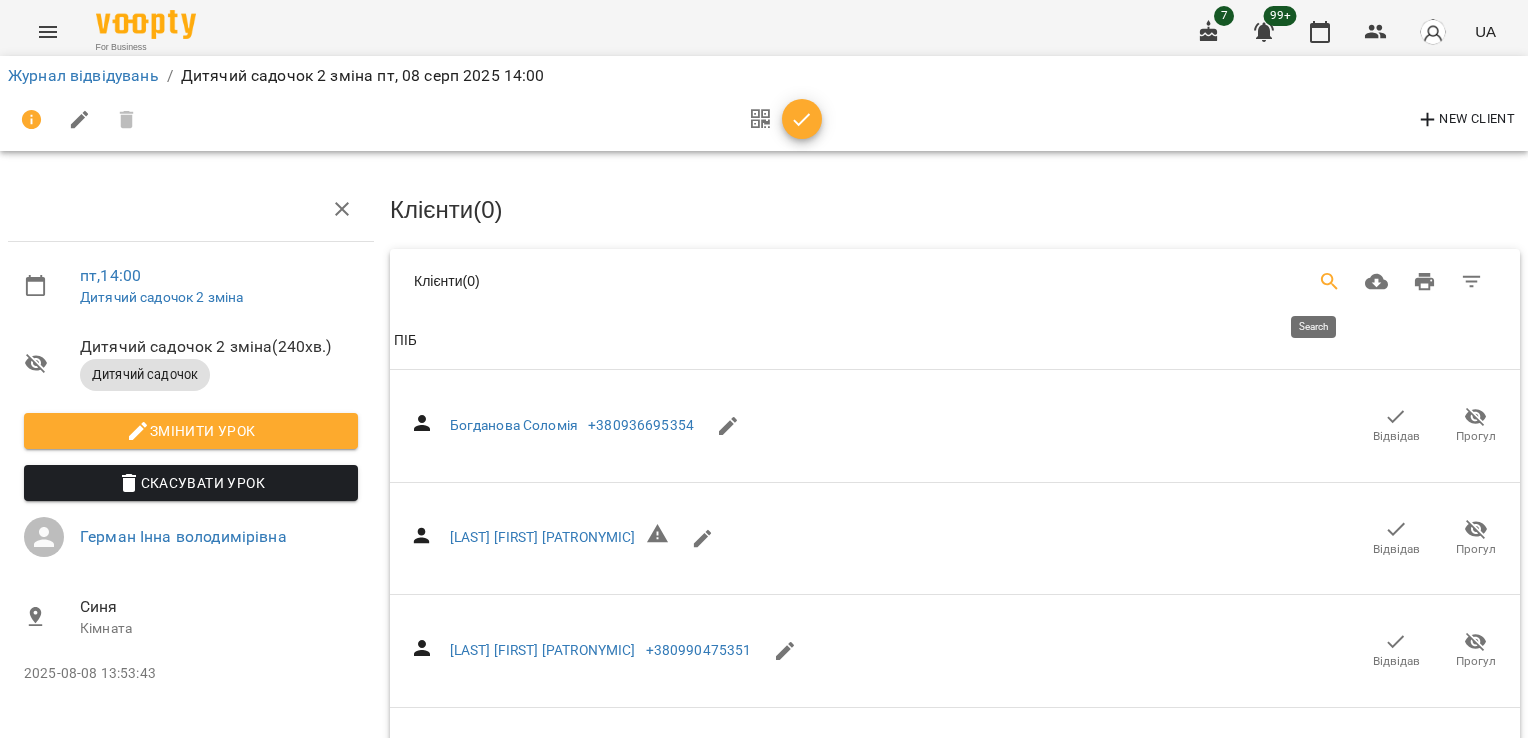 click 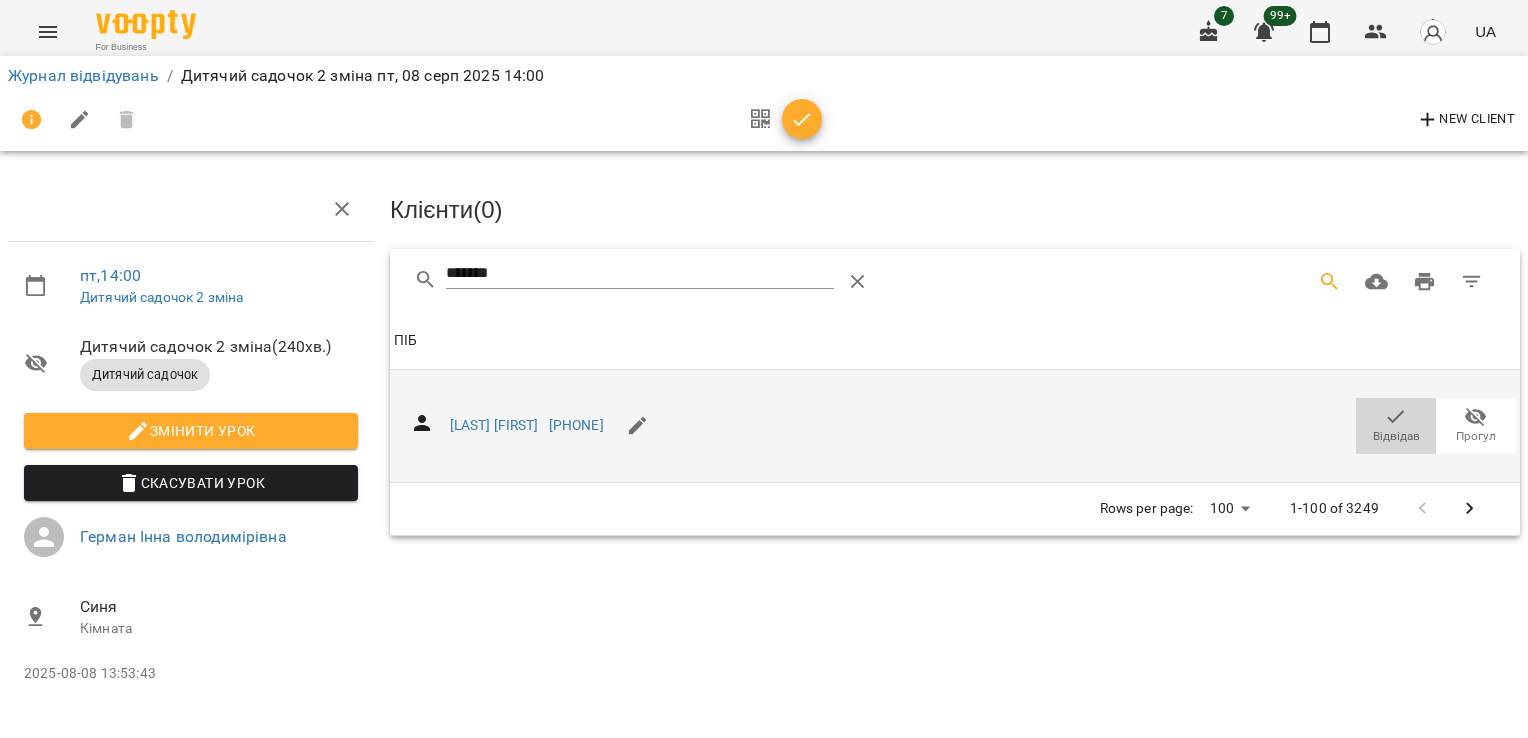 click 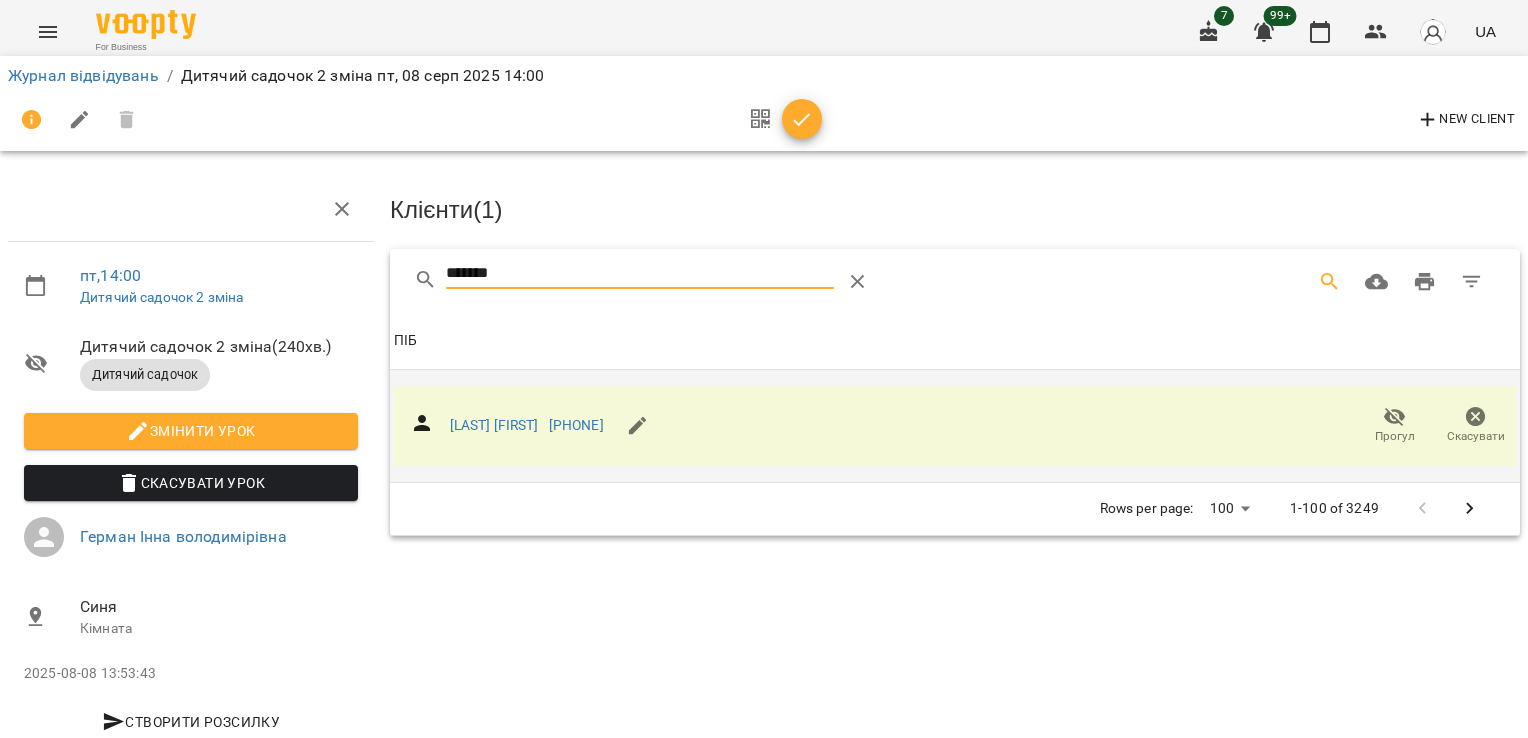 drag, startPoint x: 546, startPoint y: 276, endPoint x: 263, endPoint y: 298, distance: 283.85382 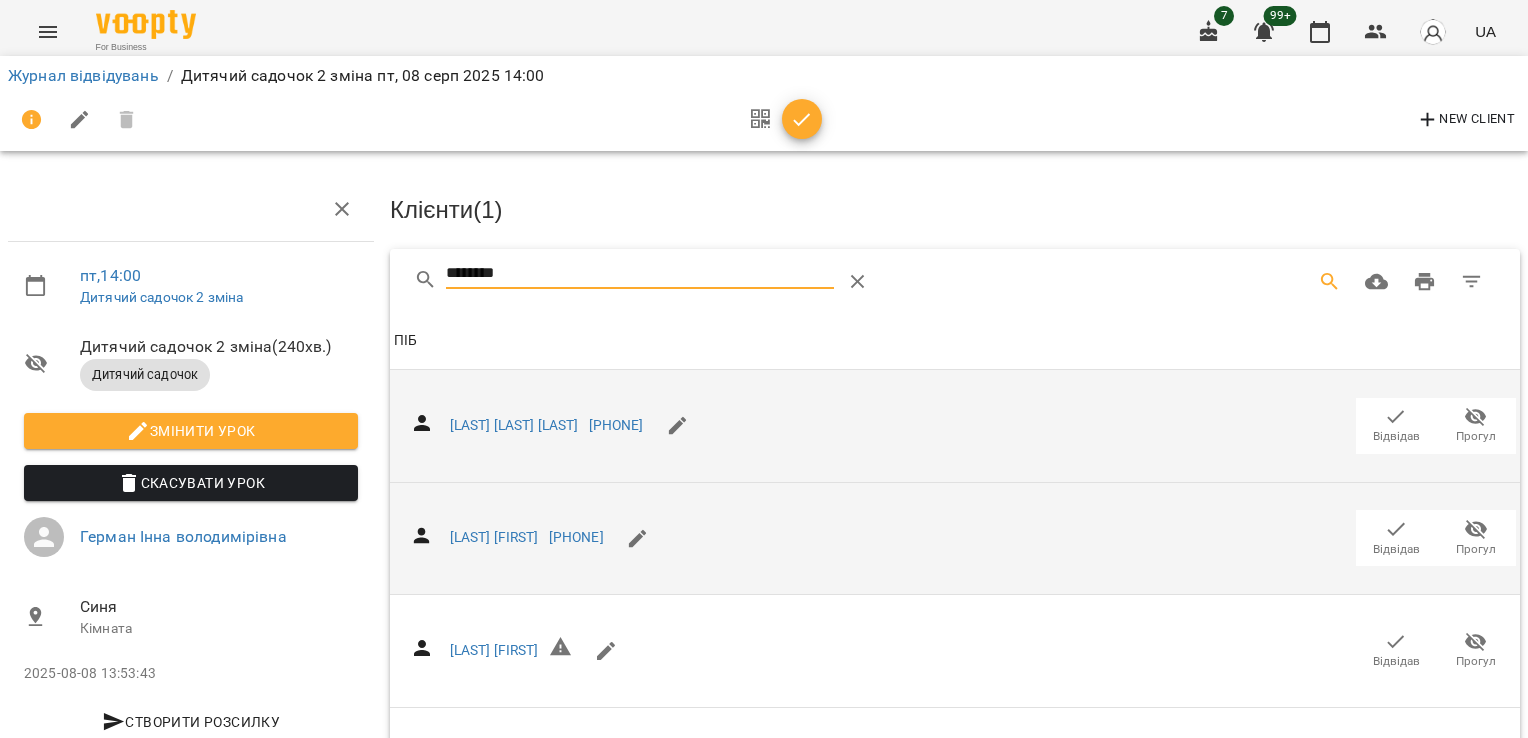 click 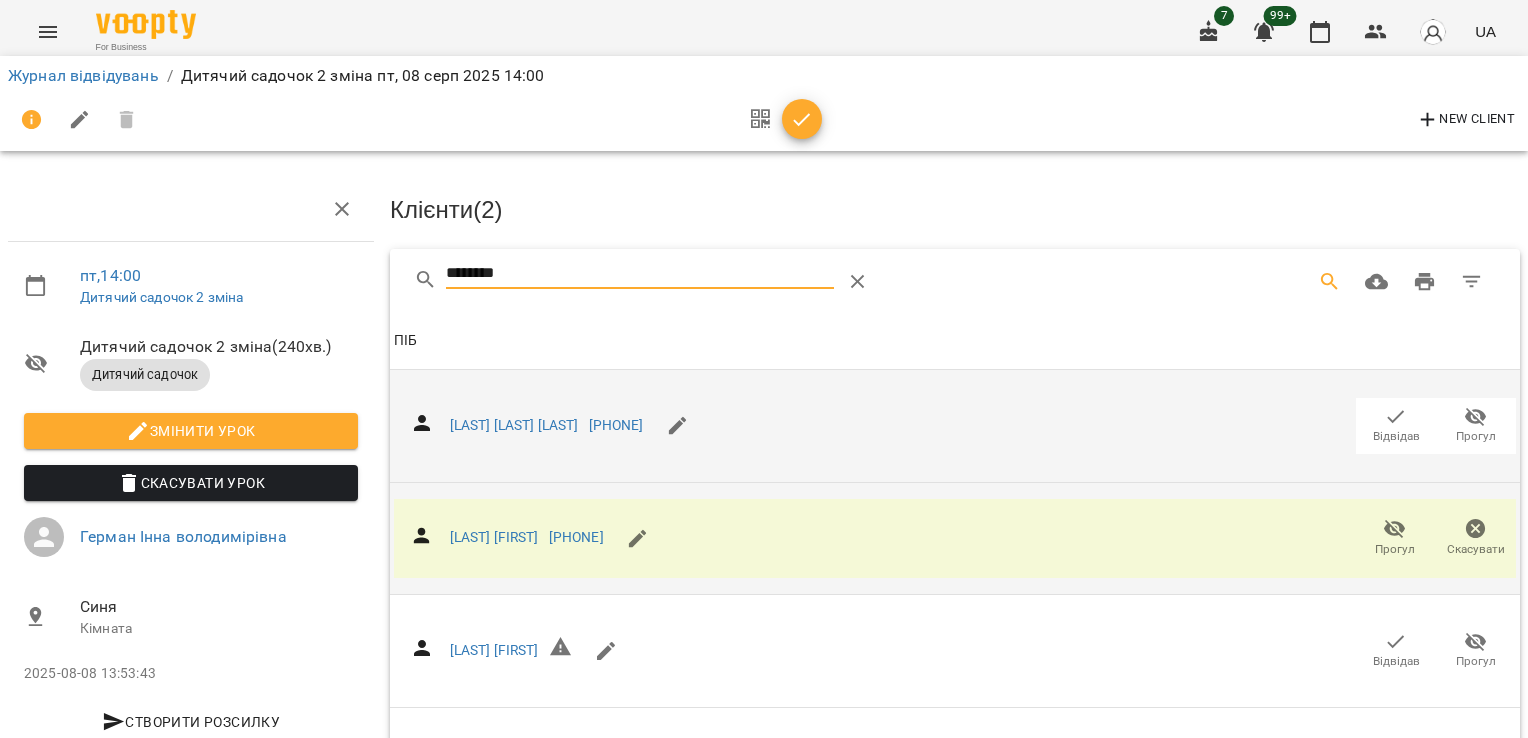 drag, startPoint x: 524, startPoint y: 280, endPoint x: 378, endPoint y: 284, distance: 146.05478 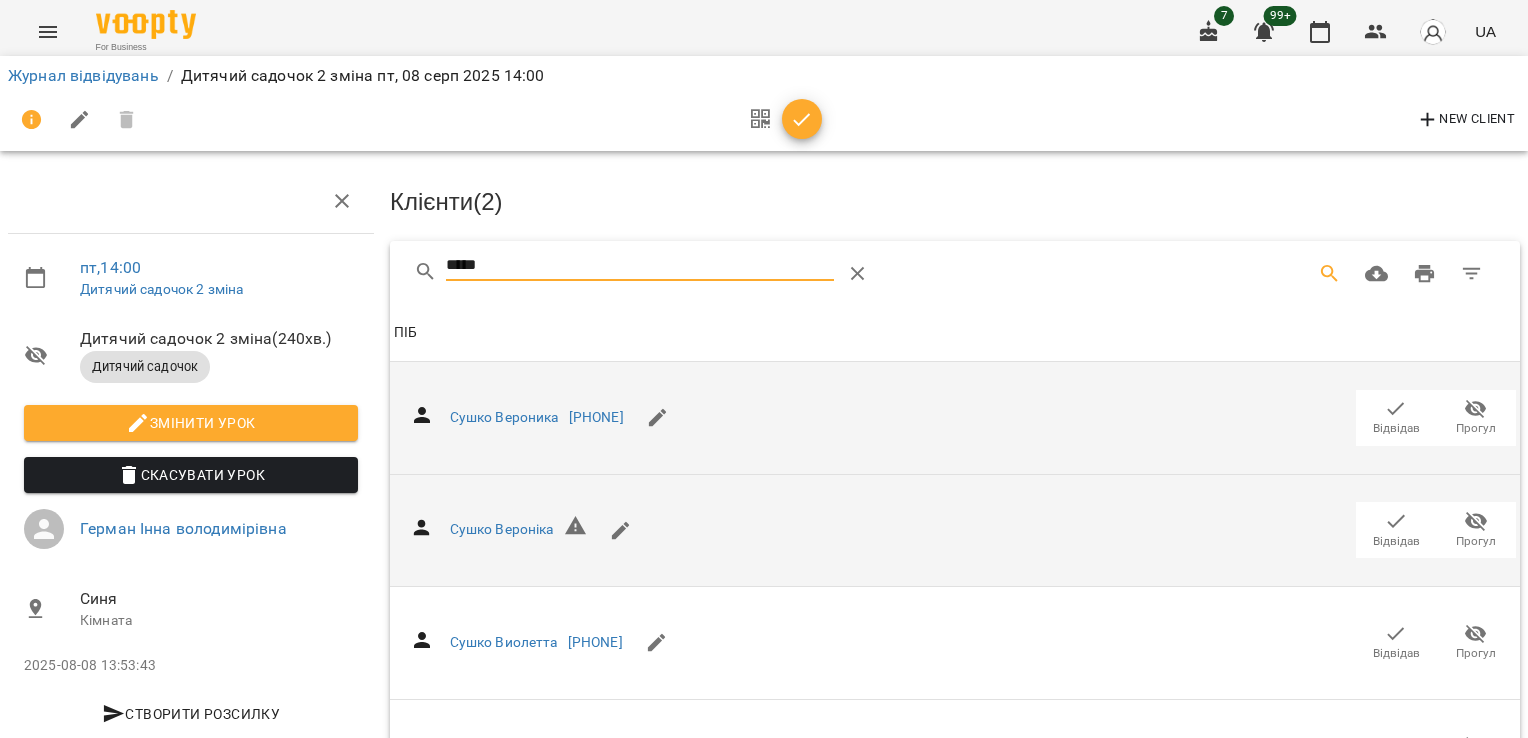 scroll, scrollTop: 62, scrollLeft: 0, axis: vertical 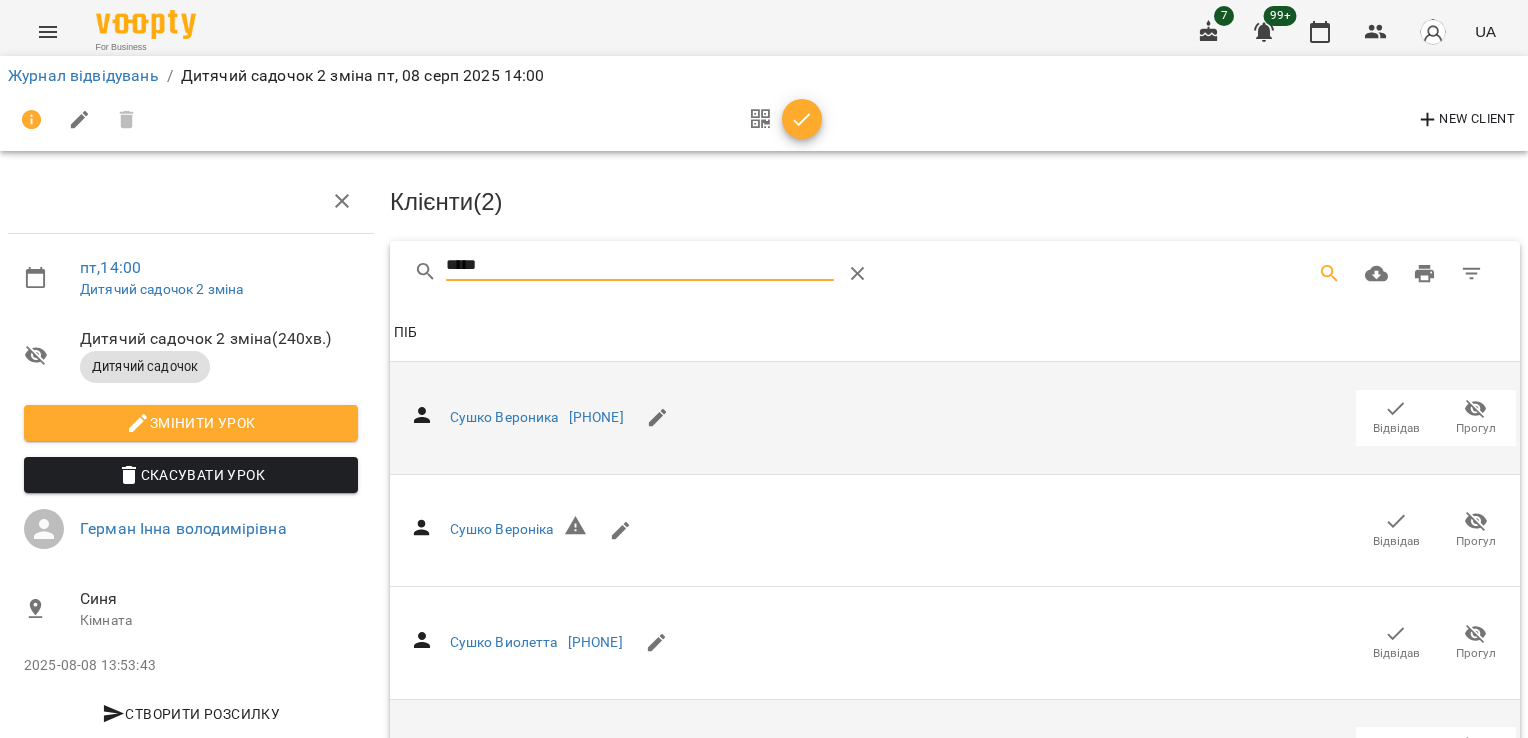 click 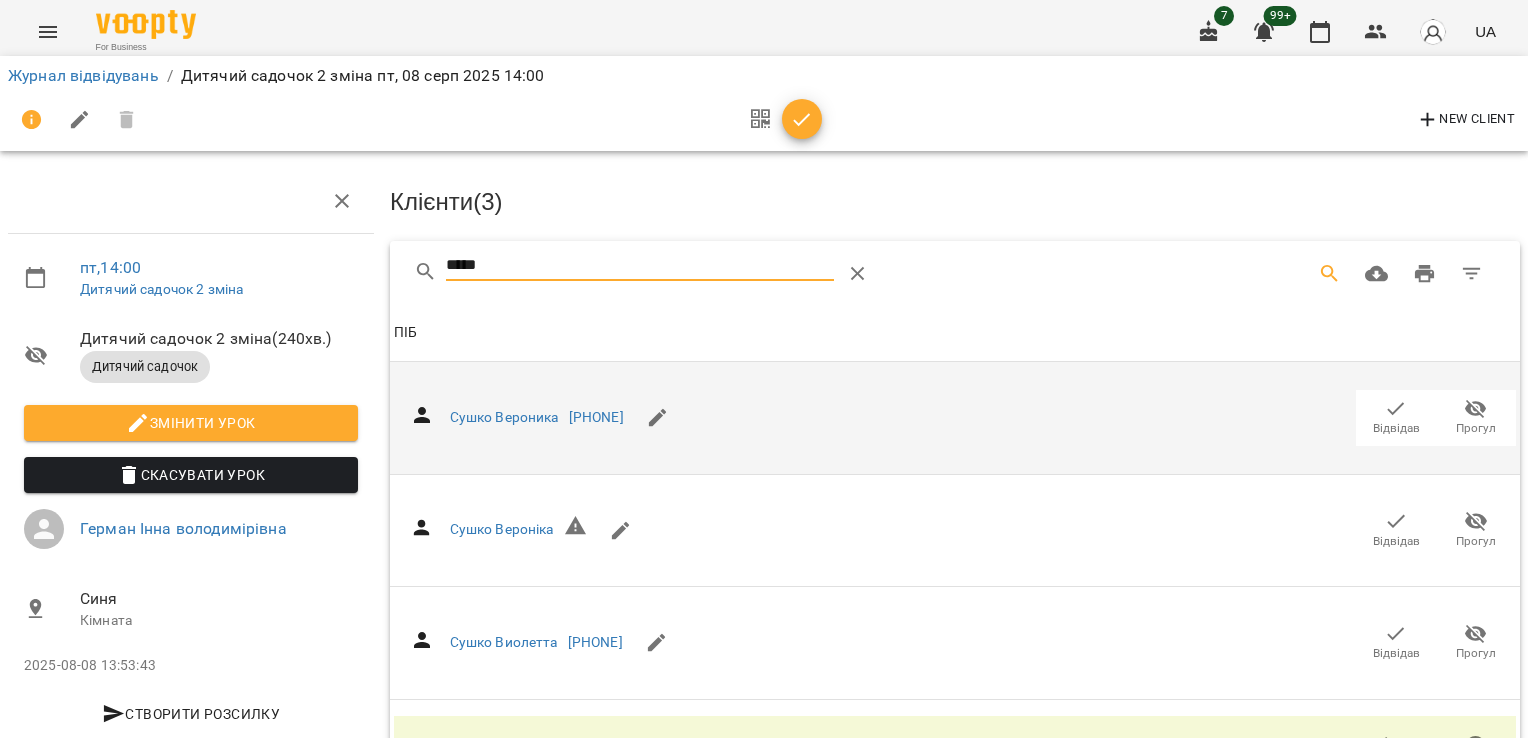 drag, startPoint x: 519, startPoint y: 223, endPoint x: 377, endPoint y: 230, distance: 142.17242 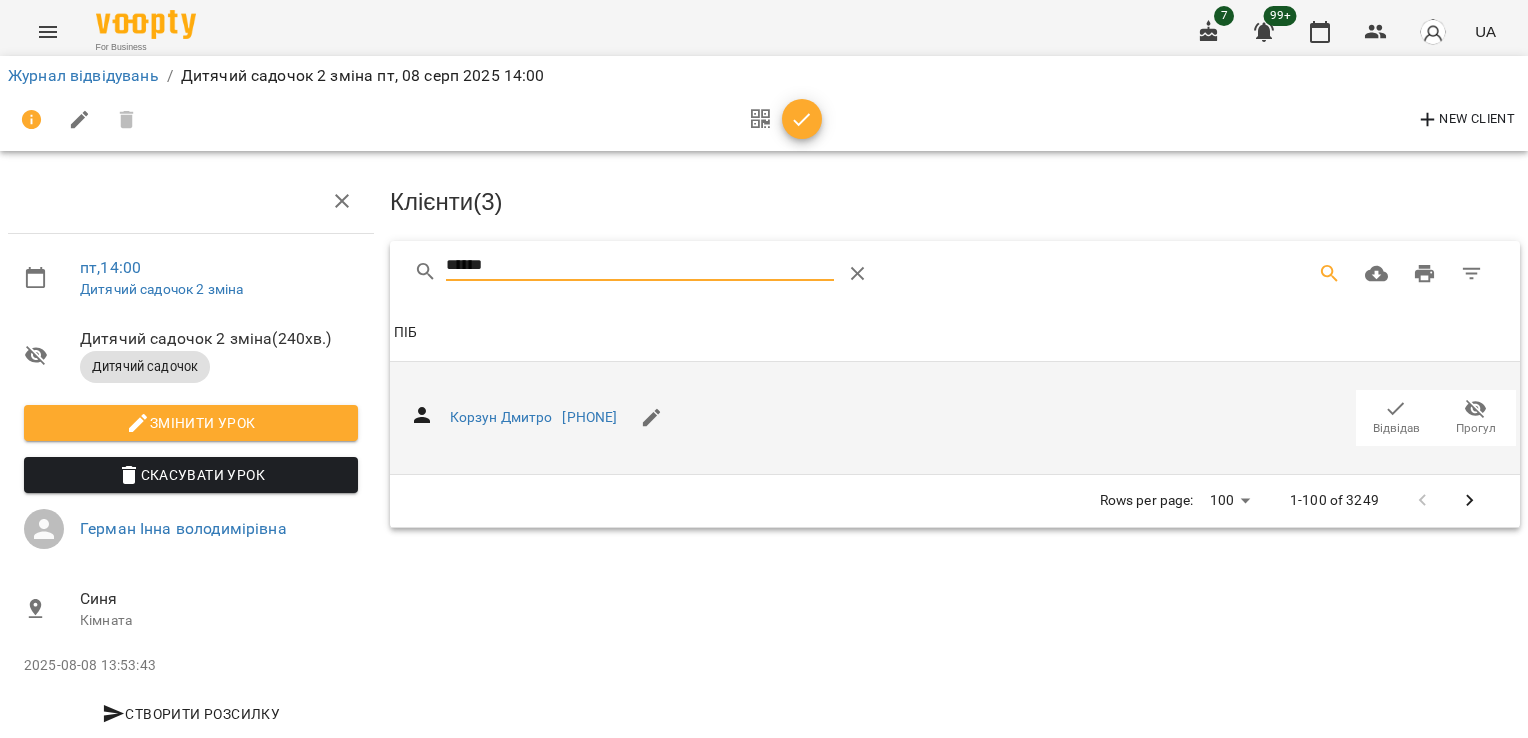 scroll, scrollTop: 48, scrollLeft: 0, axis: vertical 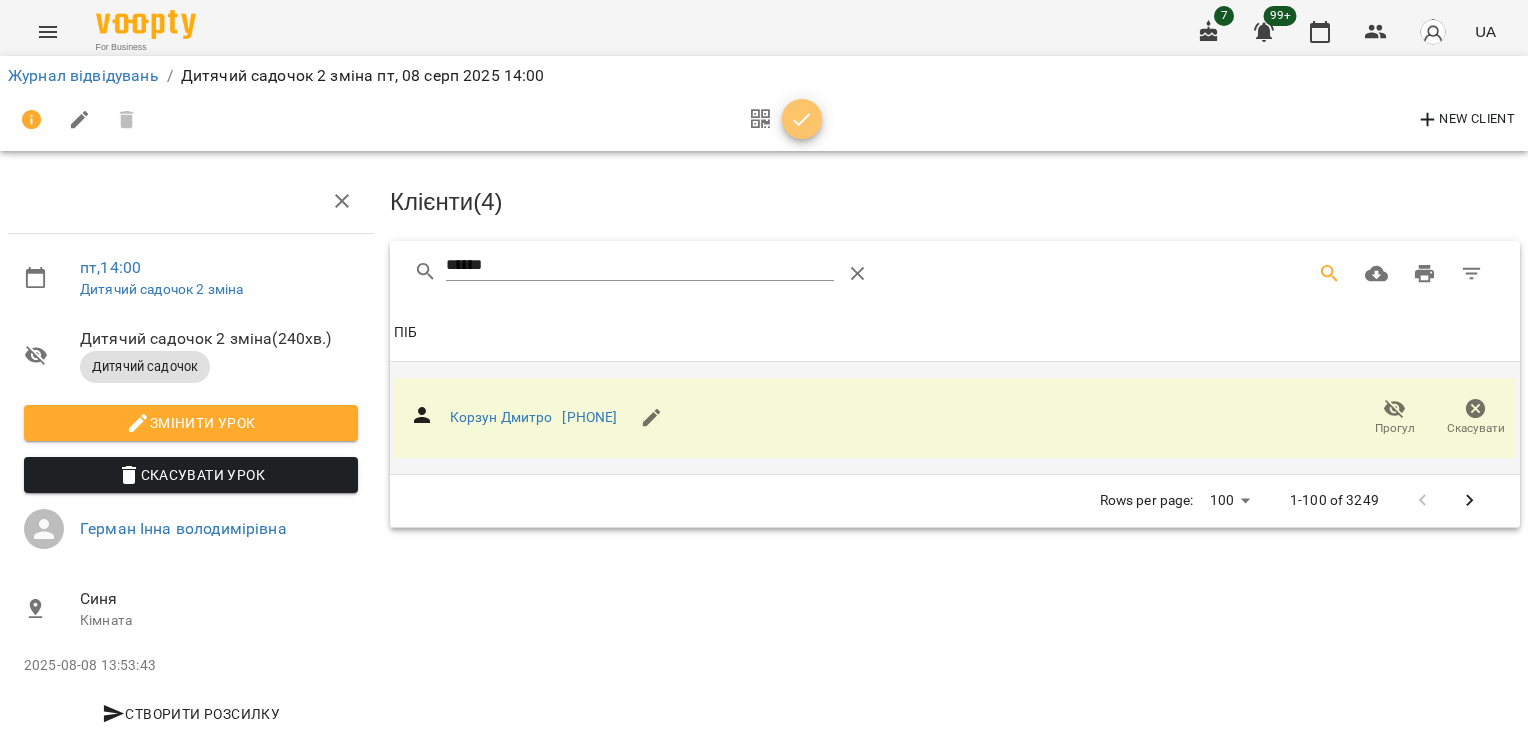 click 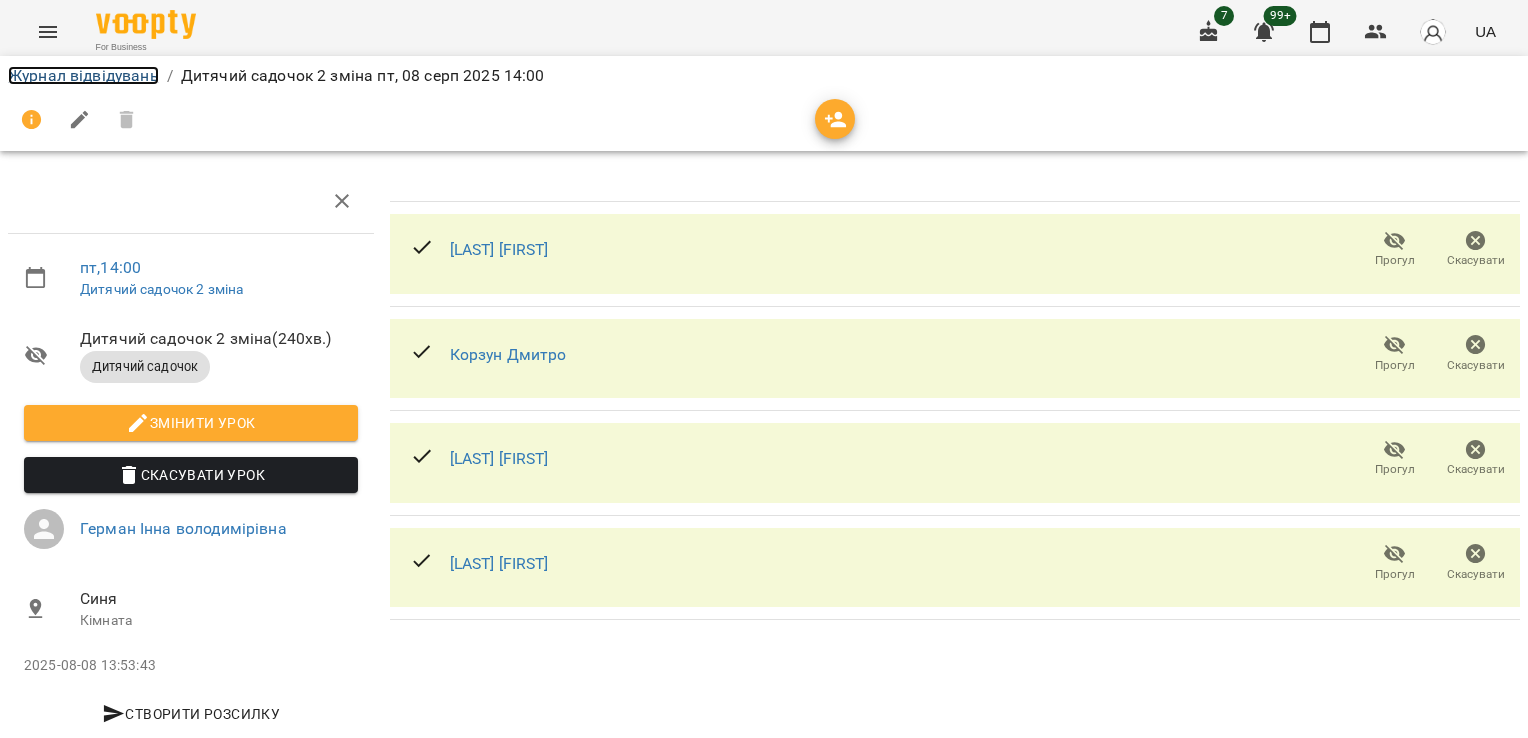 click on "Журнал відвідувань" at bounding box center [83, 75] 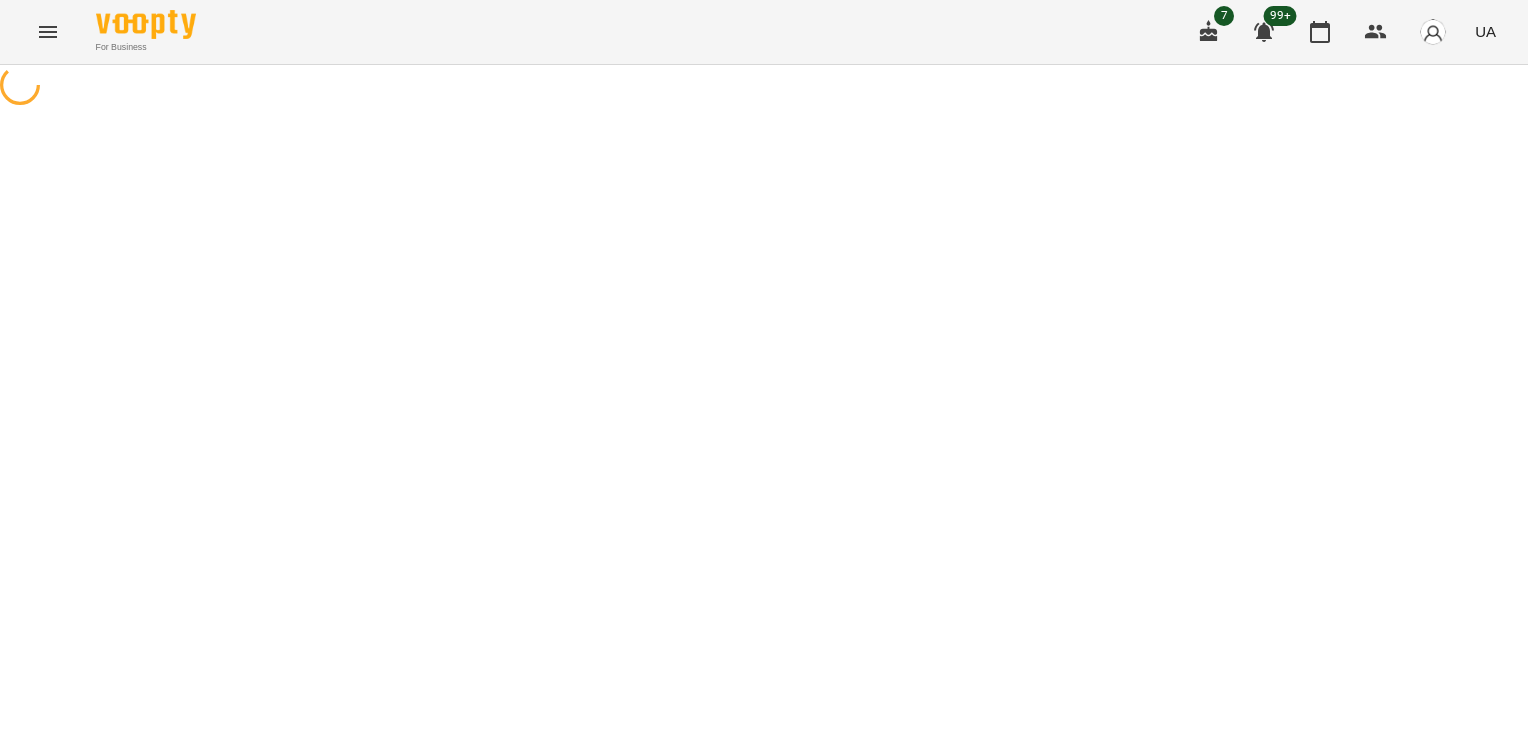 scroll, scrollTop: 0, scrollLeft: 0, axis: both 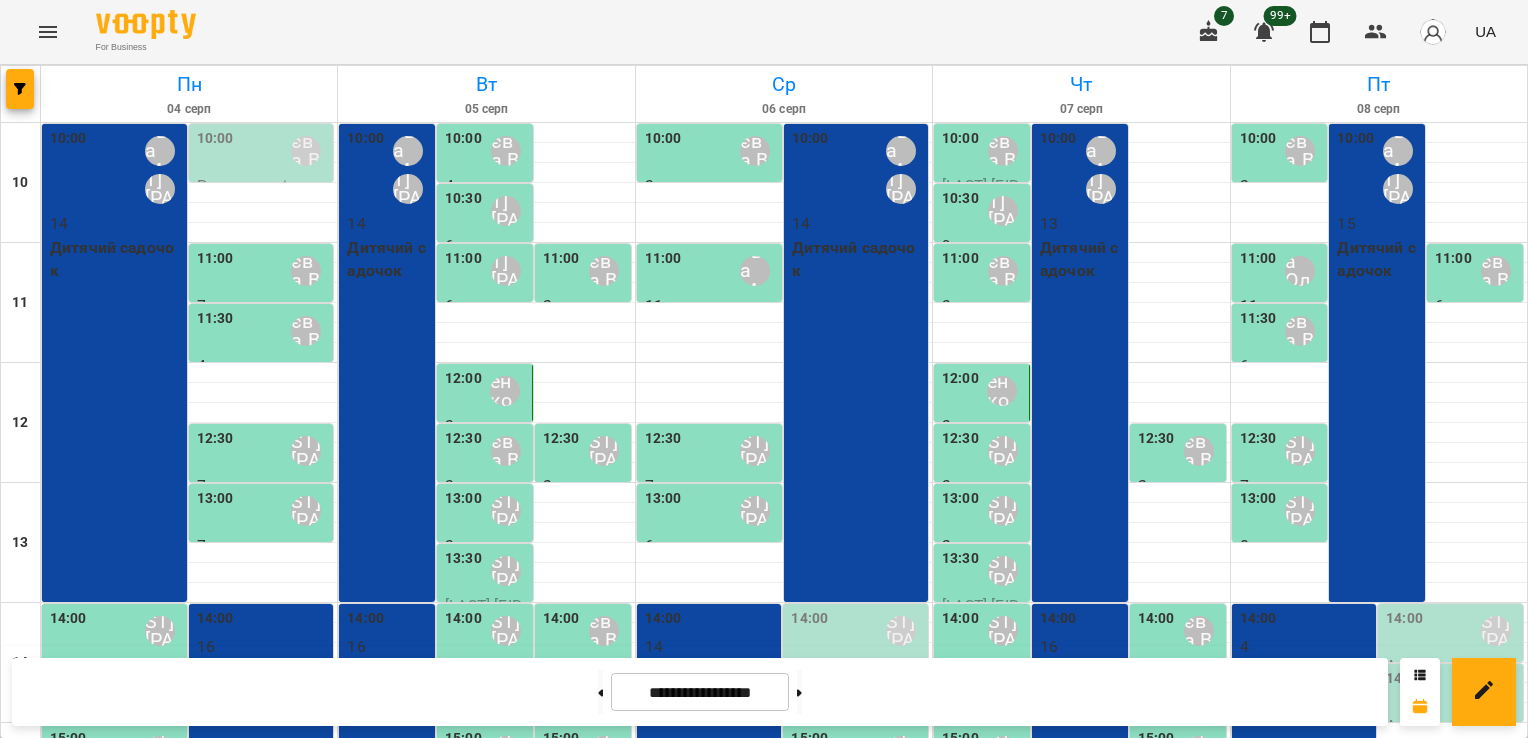 click on "[TIME] 4 Дитячий садочок" at bounding box center (1304, 843) 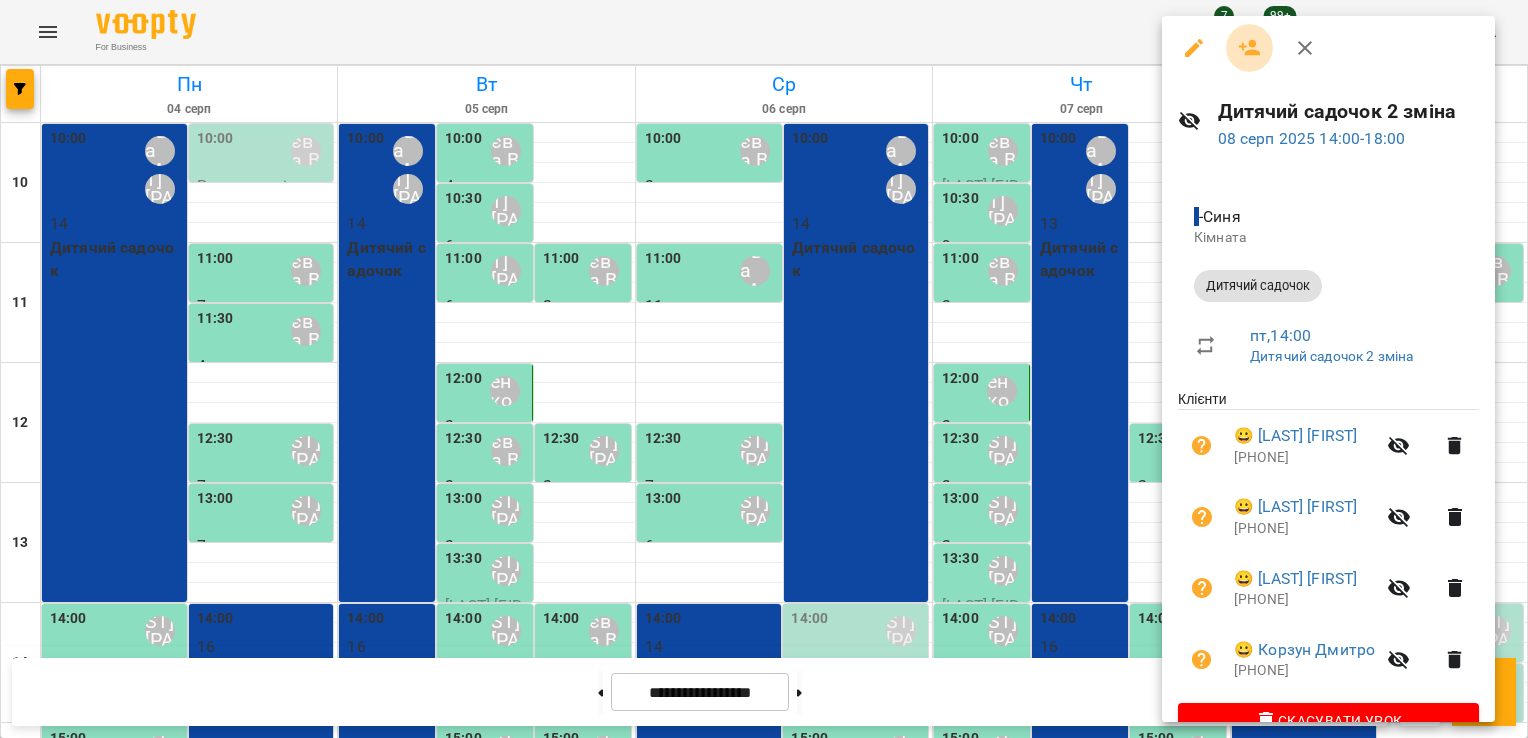 click 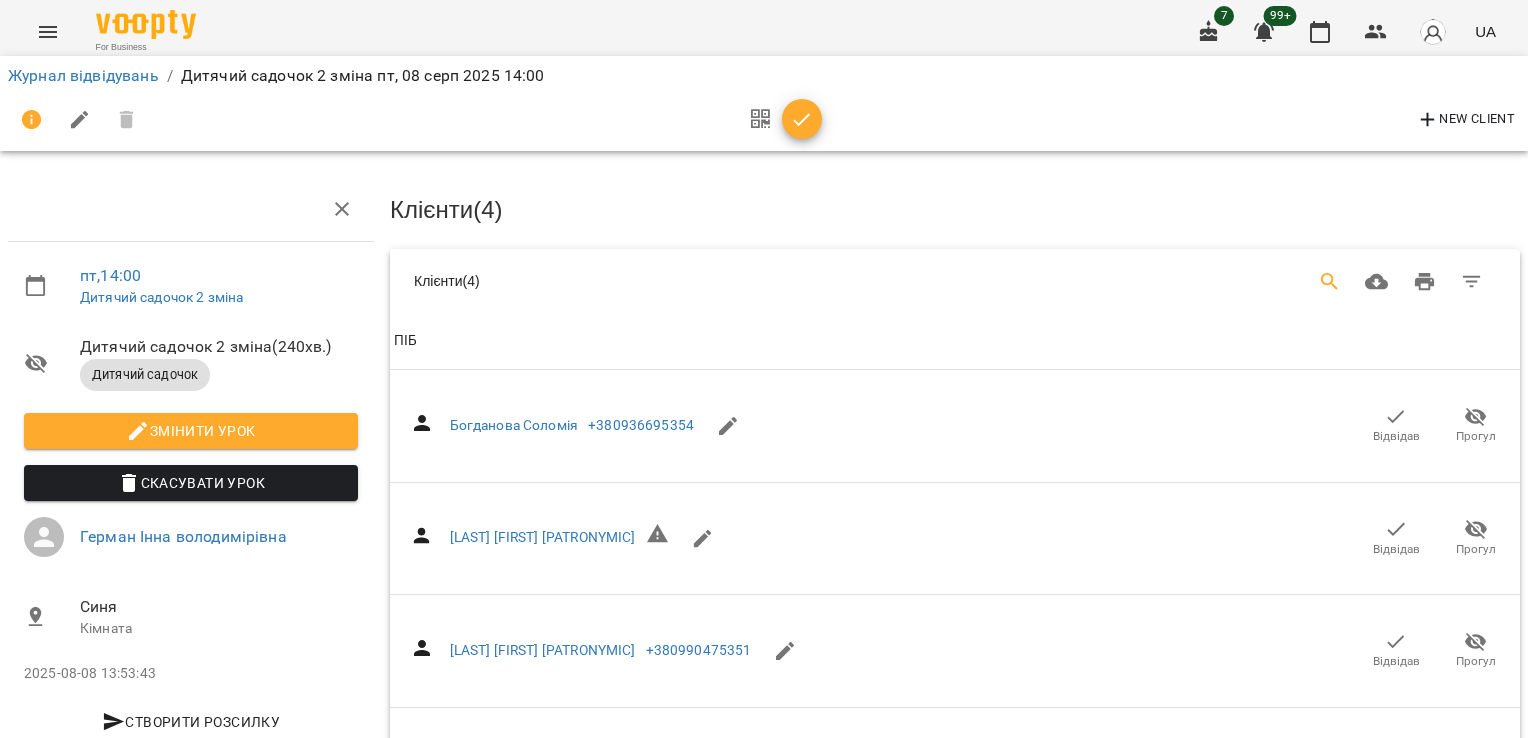 click at bounding box center [1330, 282] 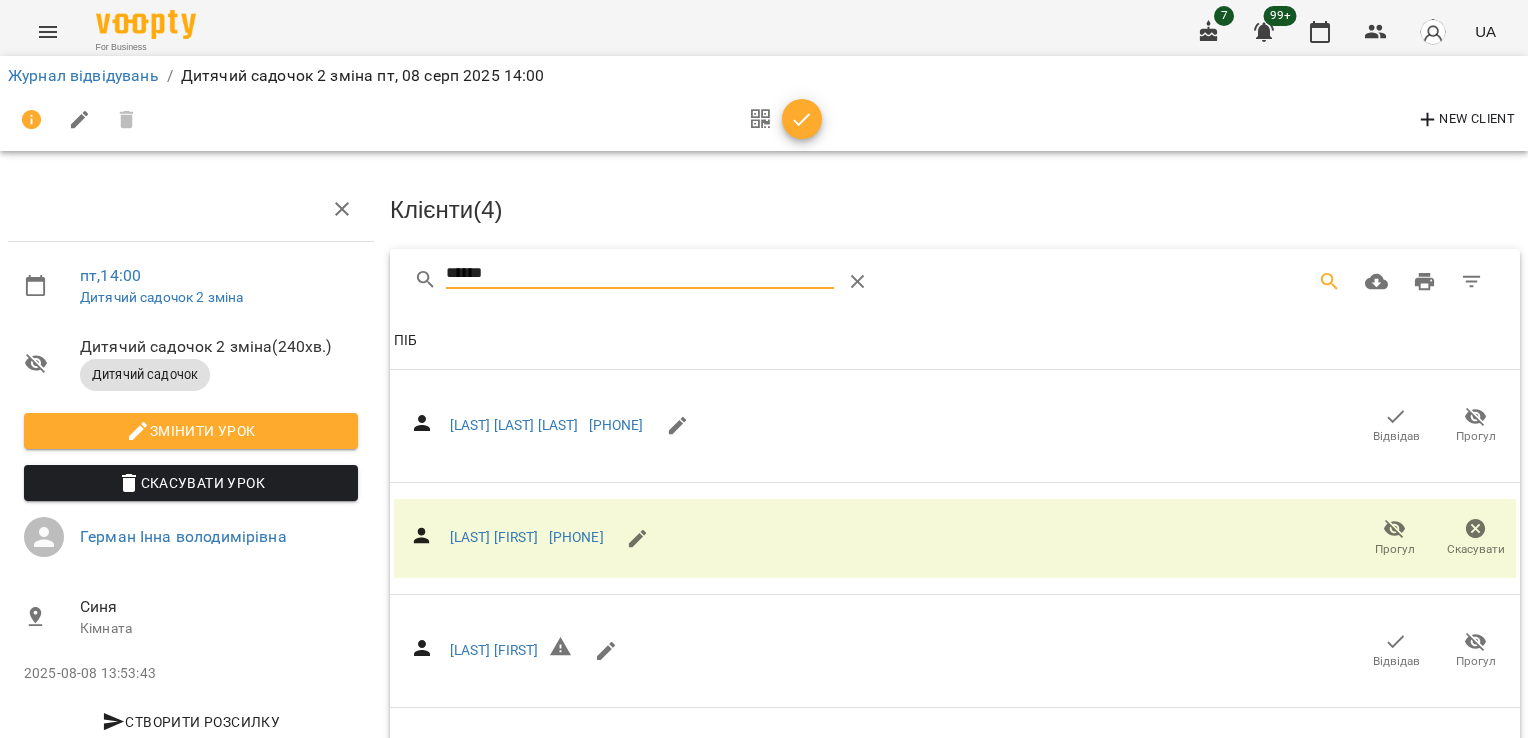 drag, startPoint x: 537, startPoint y: 260, endPoint x: 314, endPoint y: 276, distance: 223.57326 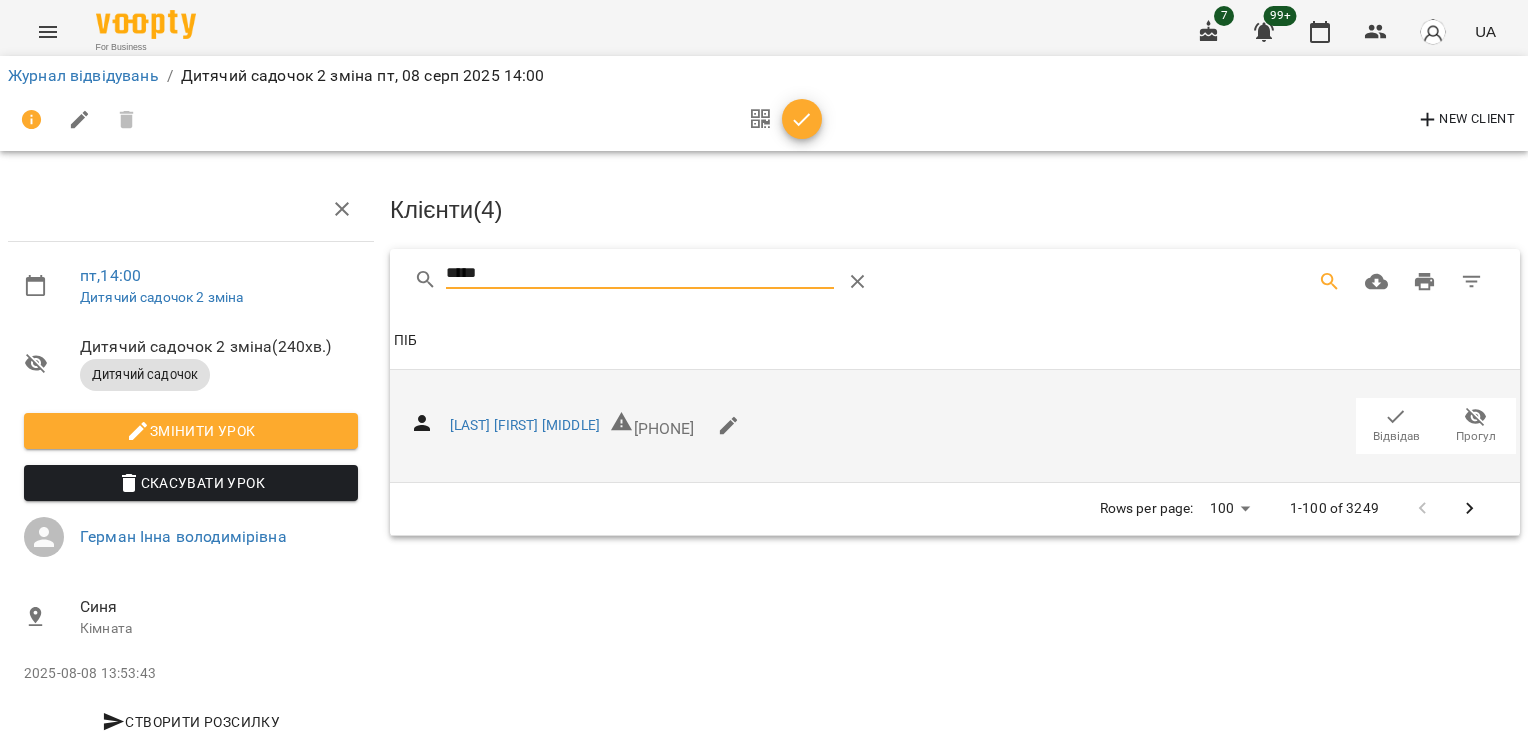 click 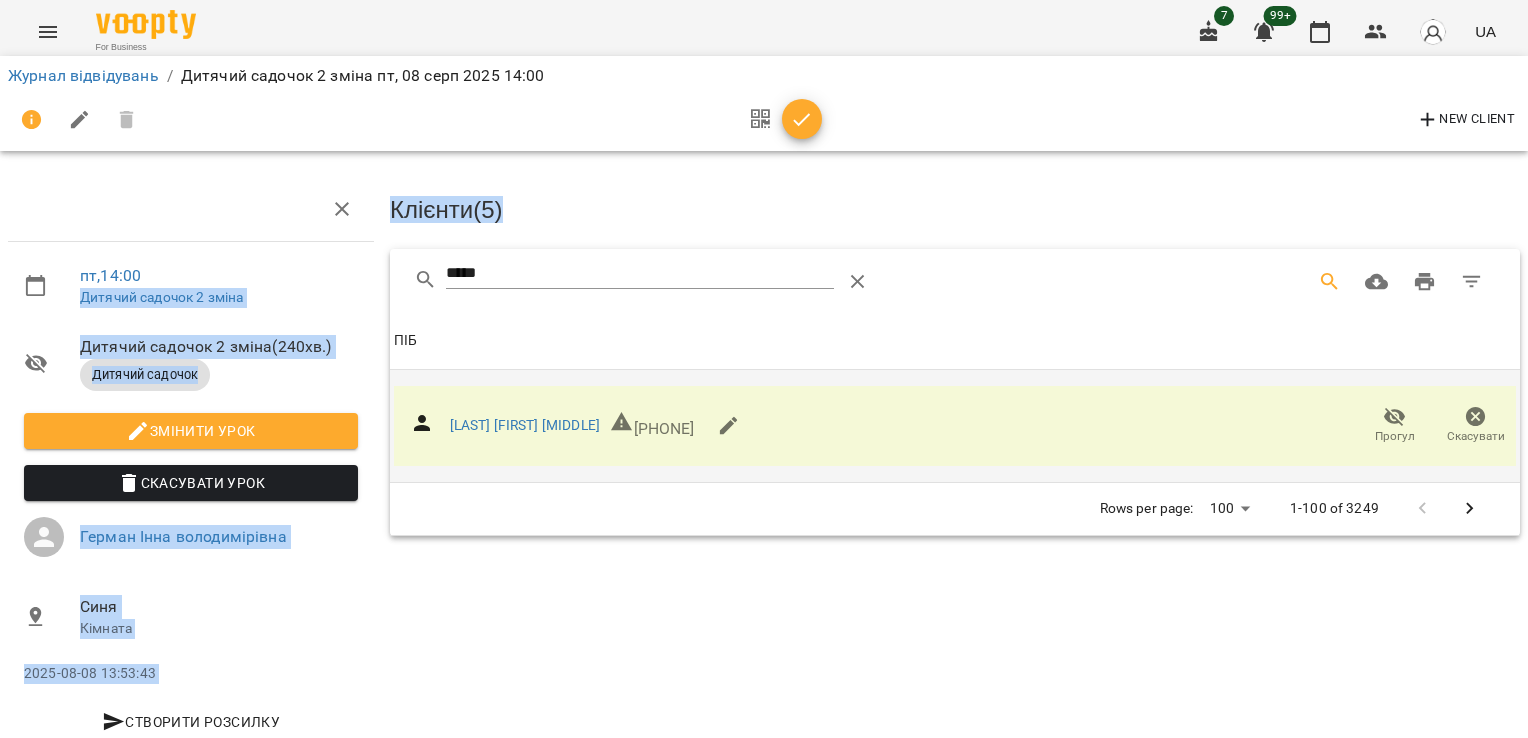 drag, startPoint x: 401, startPoint y: 276, endPoint x: 374, endPoint y: 278, distance: 27.073973 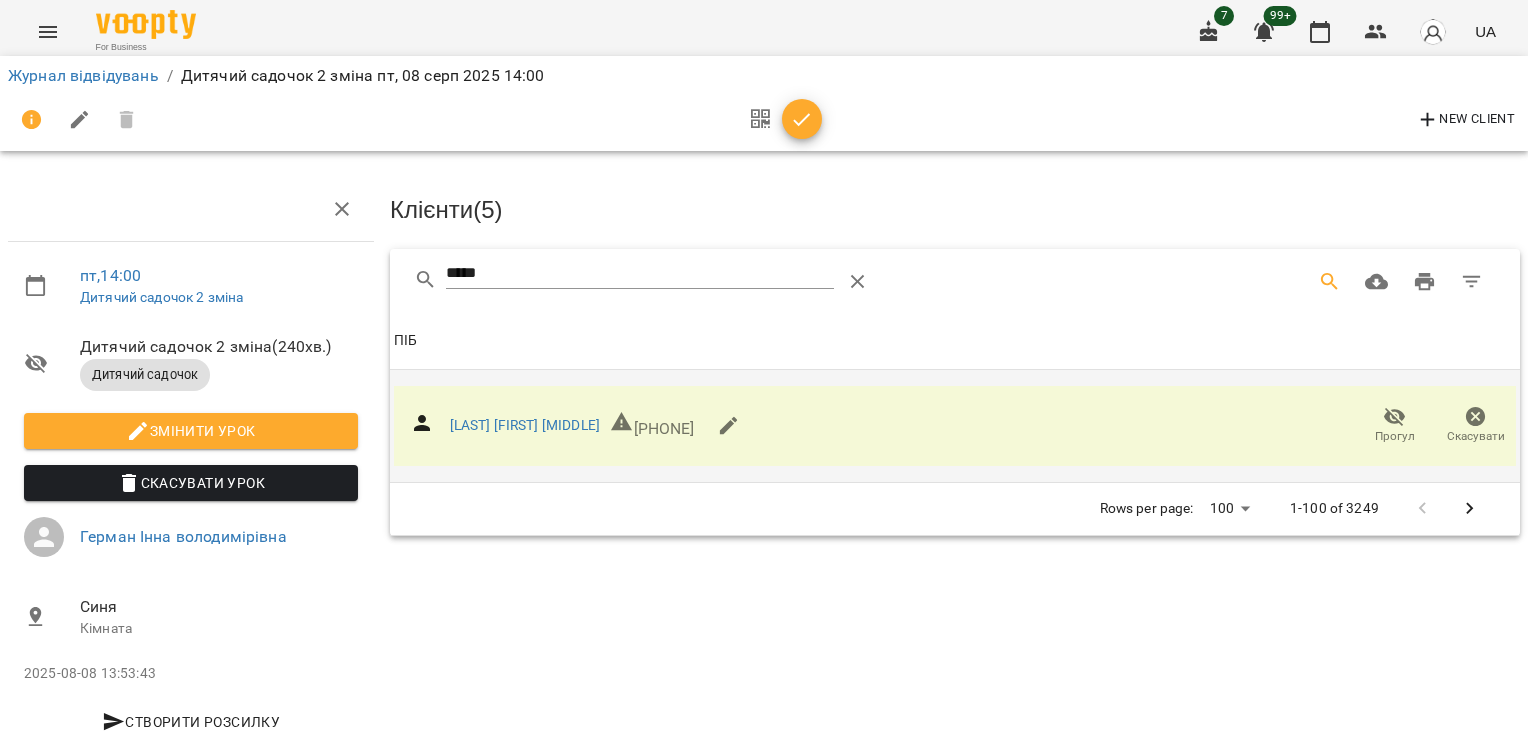 drag, startPoint x: 374, startPoint y: 278, endPoint x: 484, endPoint y: 271, distance: 110.2225 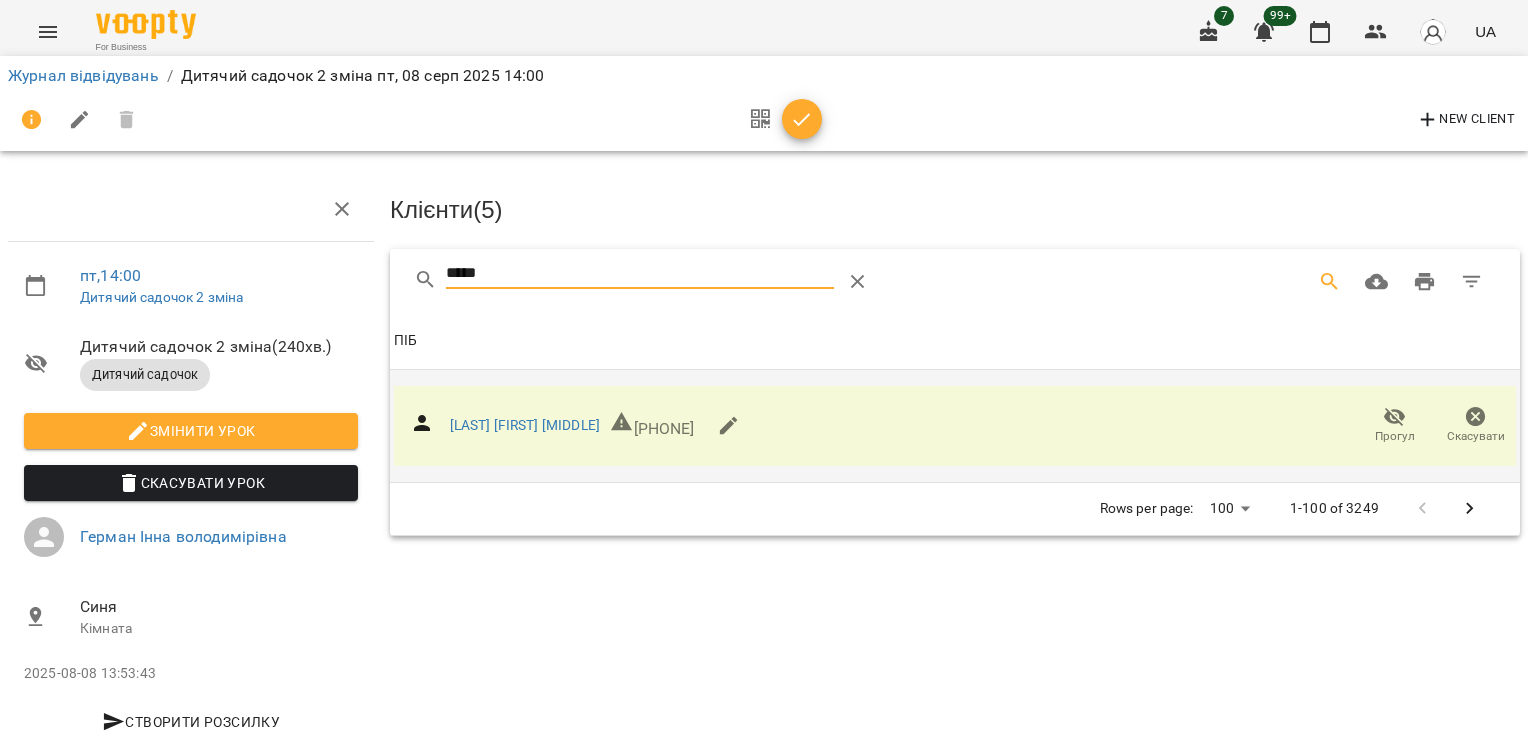 drag, startPoint x: 487, startPoint y: 270, endPoint x: 373, endPoint y: 270, distance: 114 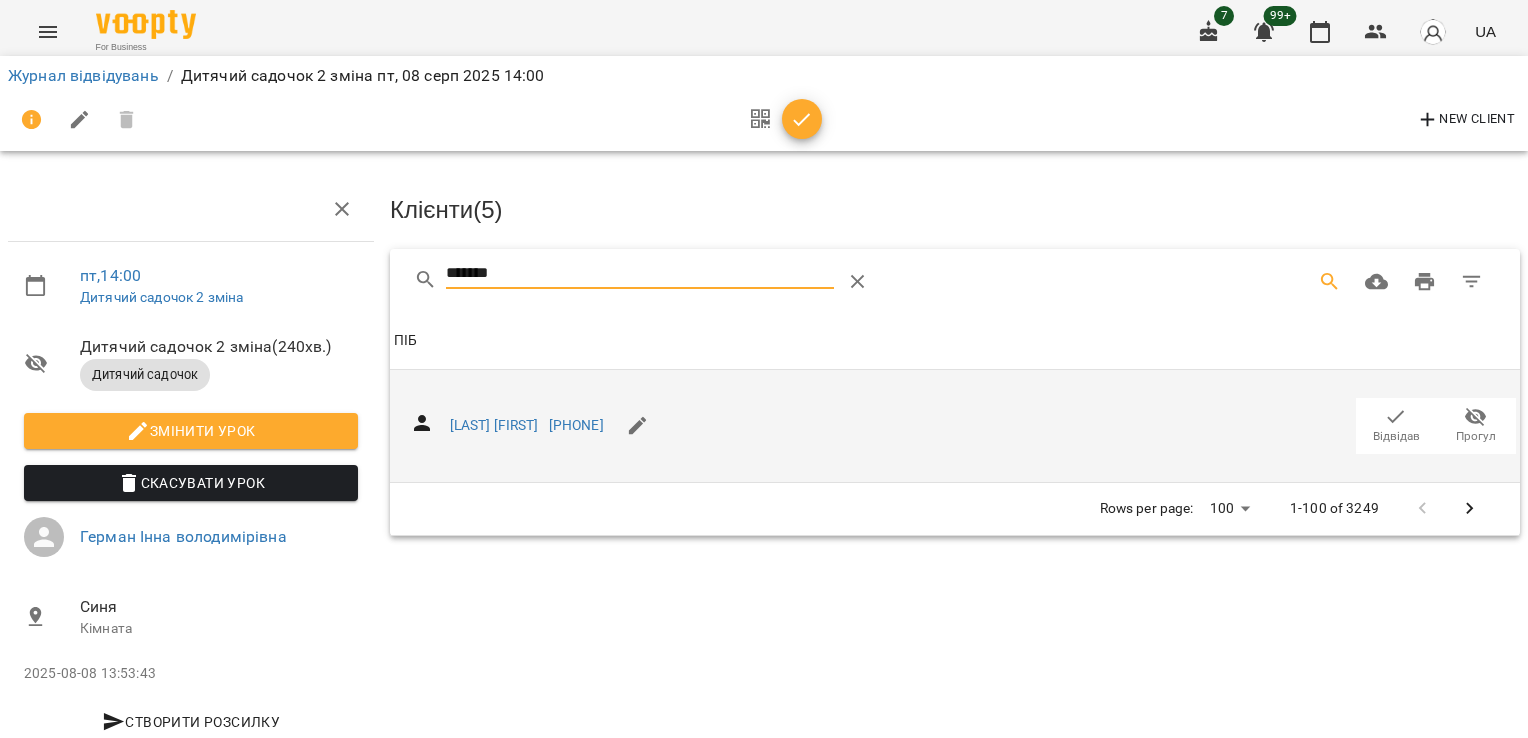 click on "Відвідав" at bounding box center (1396, 436) 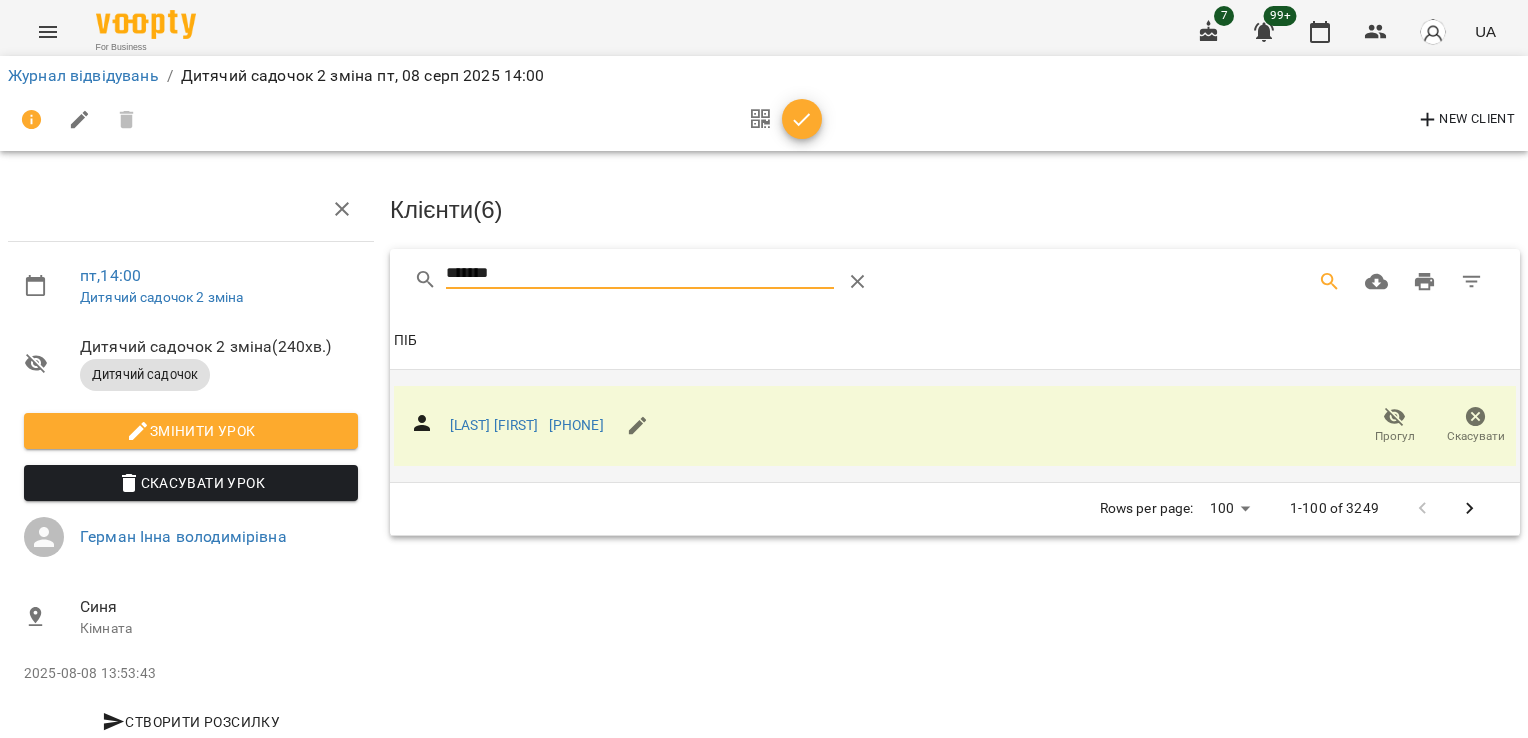 drag, startPoint x: 504, startPoint y: 274, endPoint x: 328, endPoint y: 281, distance: 176.13914 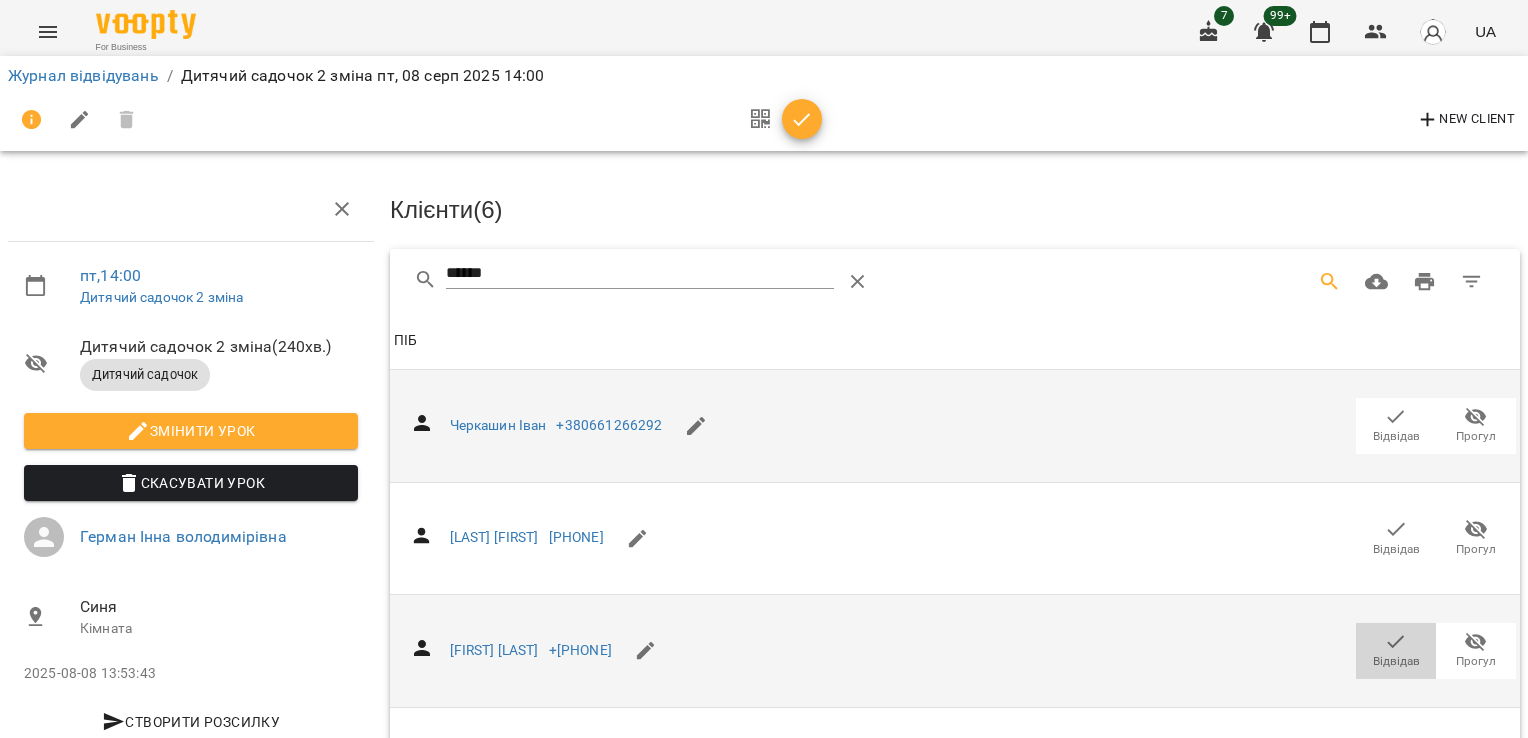 drag, startPoint x: 1372, startPoint y: 646, endPoint x: 1480, endPoint y: 685, distance: 114.82596 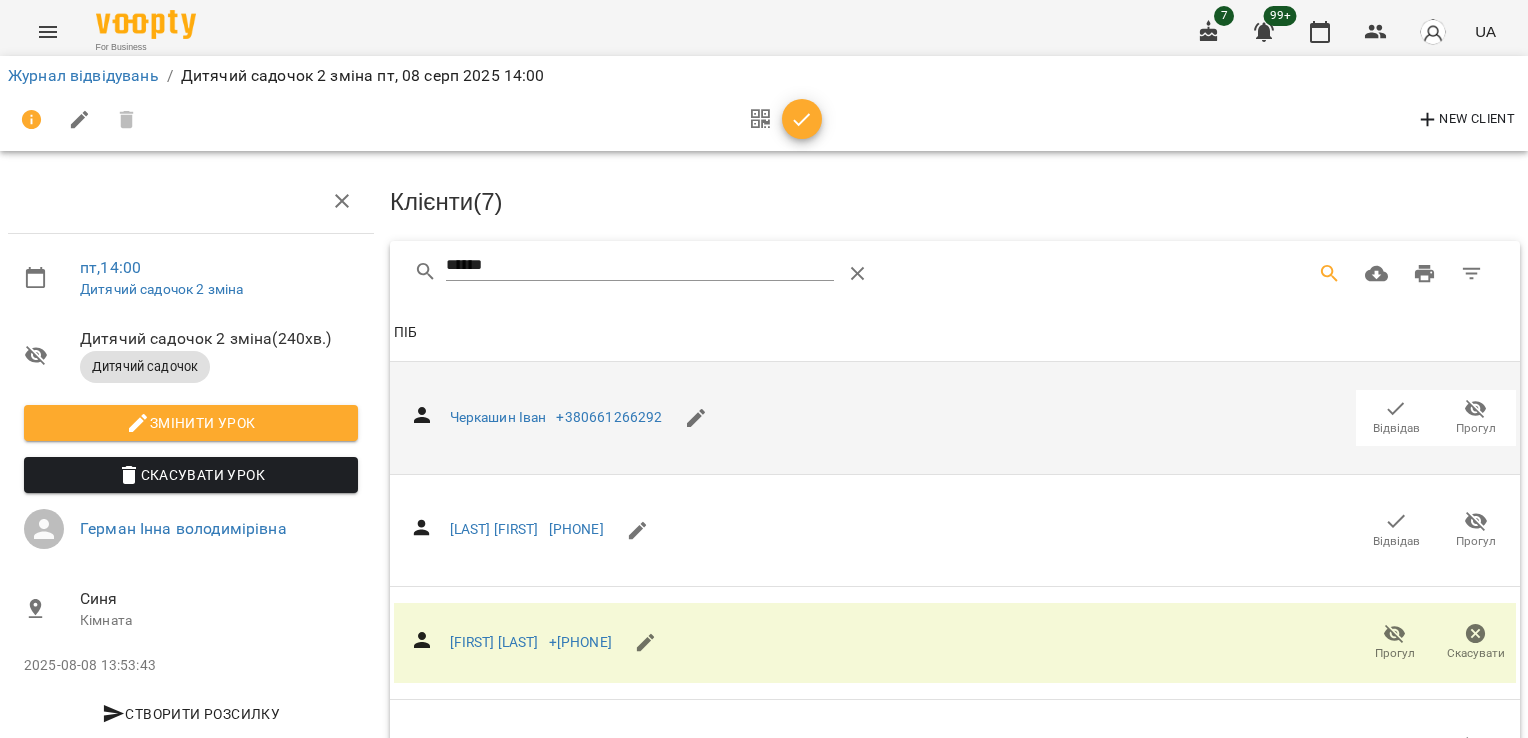 scroll, scrollTop: 400, scrollLeft: 0, axis: vertical 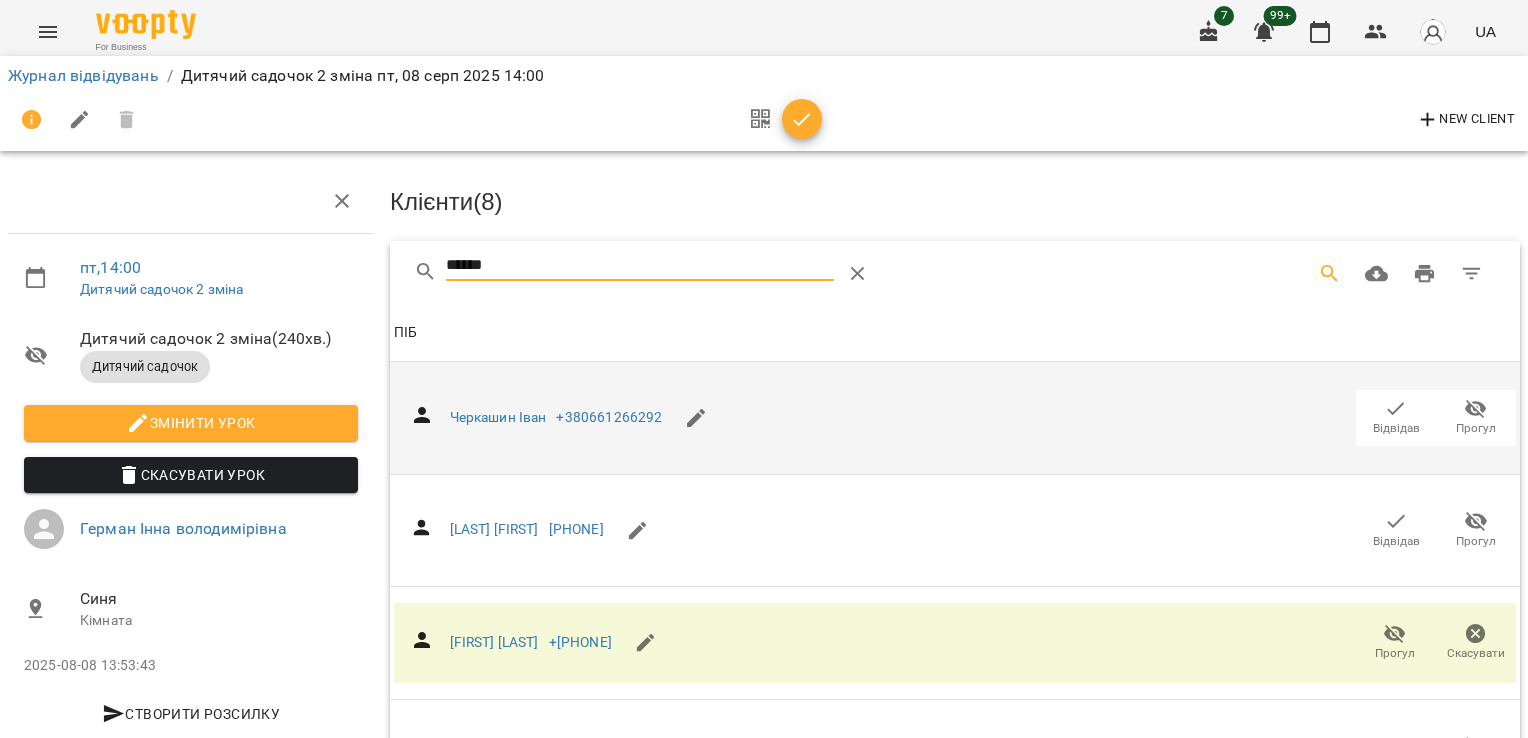 drag, startPoint x: 517, startPoint y: 164, endPoint x: 390, endPoint y: 164, distance: 127 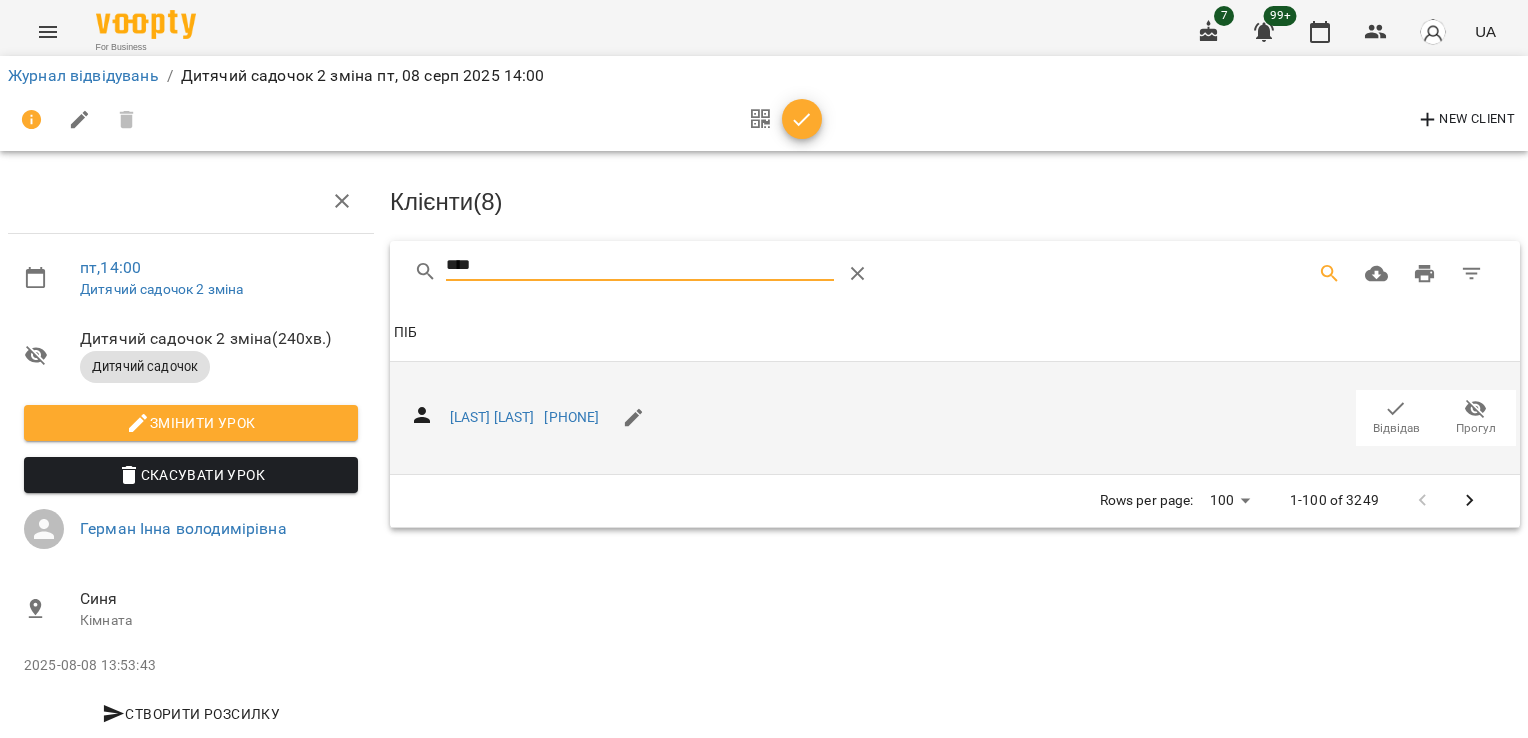 scroll, scrollTop: 48, scrollLeft: 0, axis: vertical 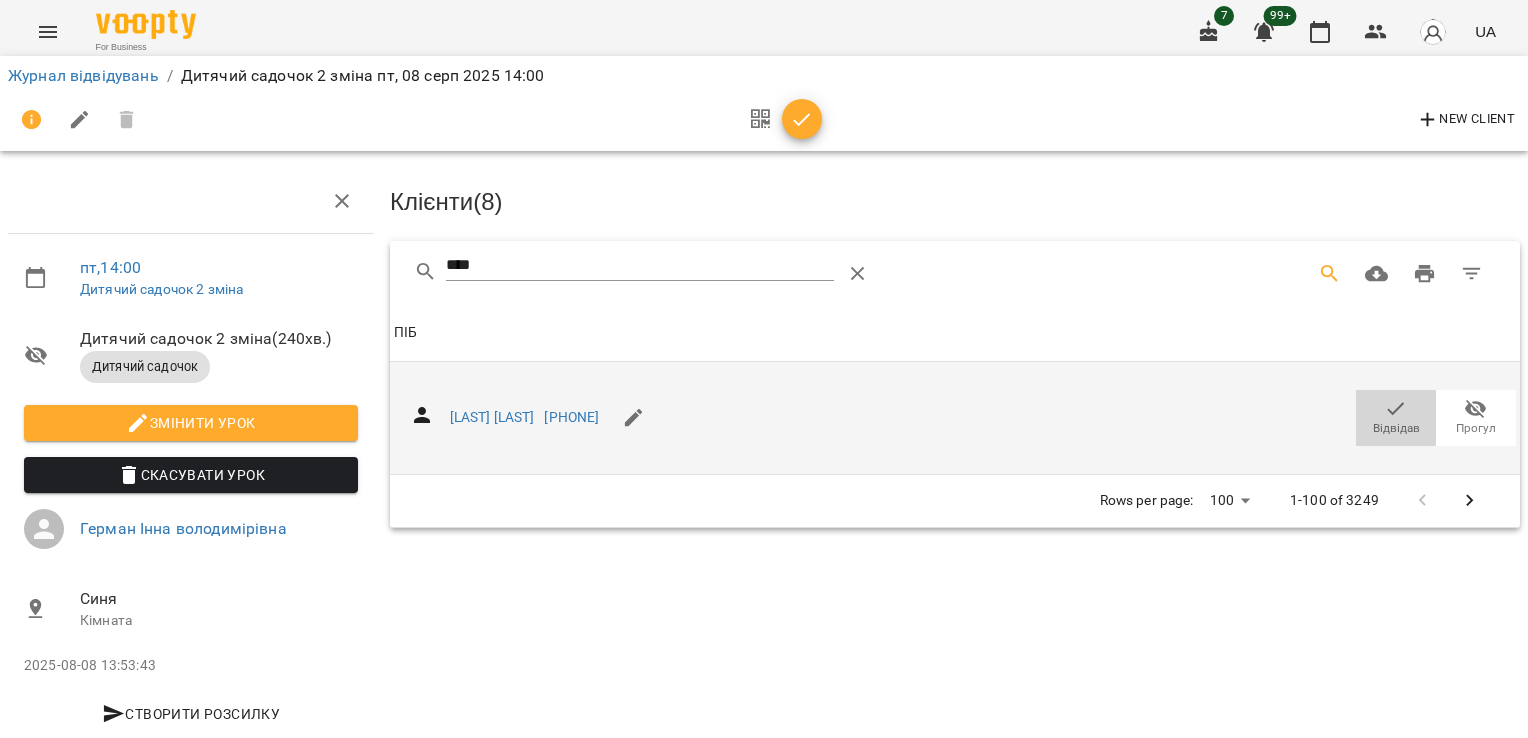 click 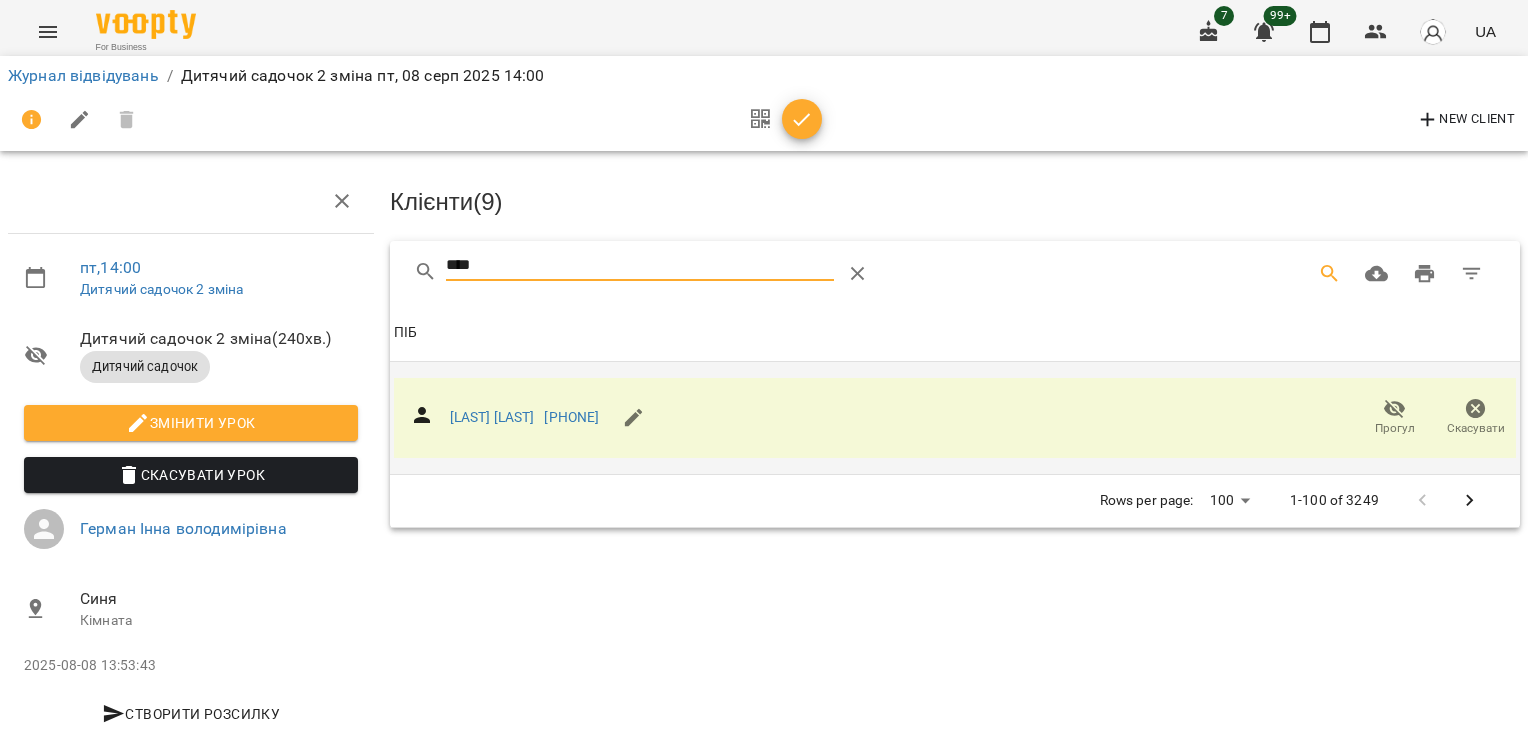 drag, startPoint x: 518, startPoint y: 213, endPoint x: 312, endPoint y: 214, distance: 206.00243 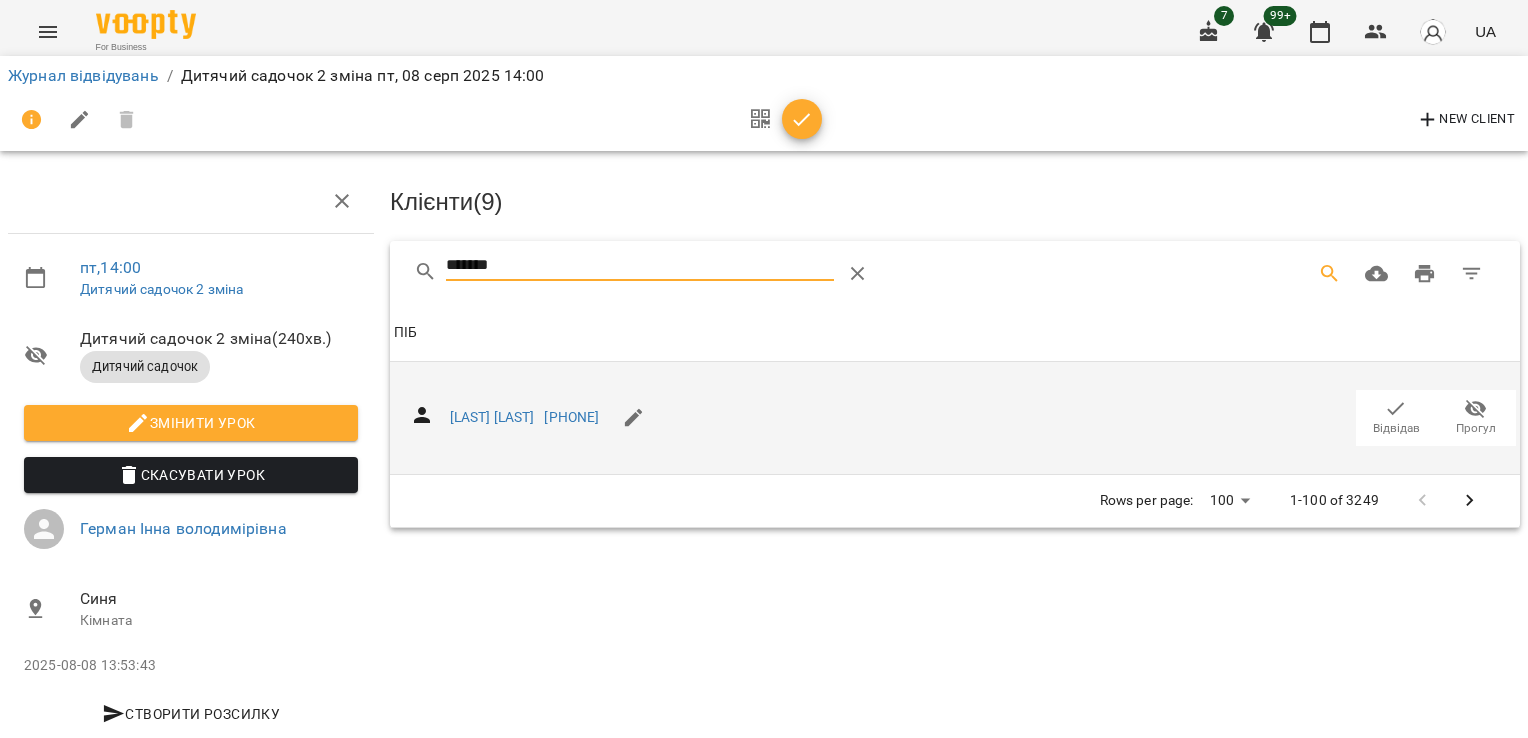 click on "Відвідав" at bounding box center (1396, 417) 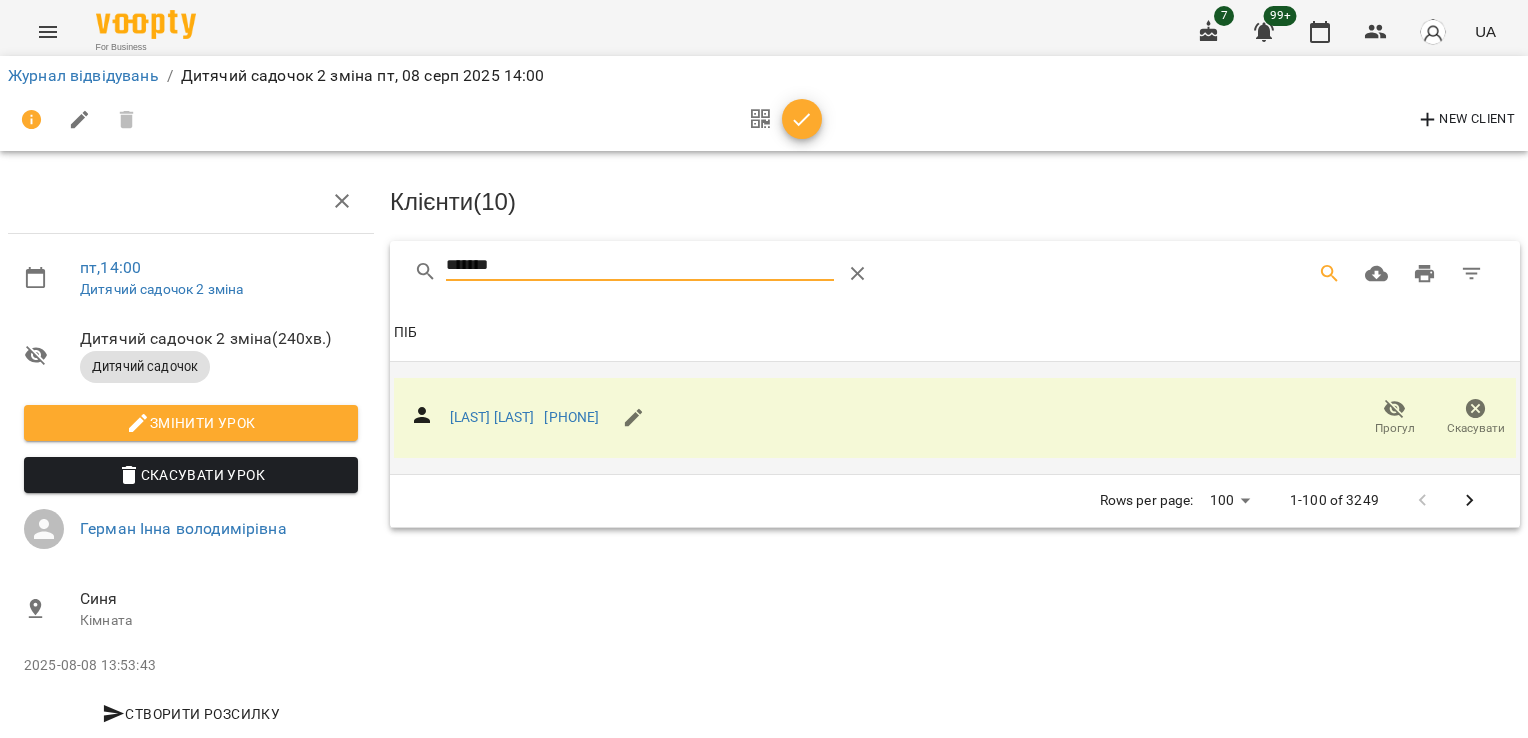 drag, startPoint x: 516, startPoint y: 221, endPoint x: 338, endPoint y: 231, distance: 178.28067 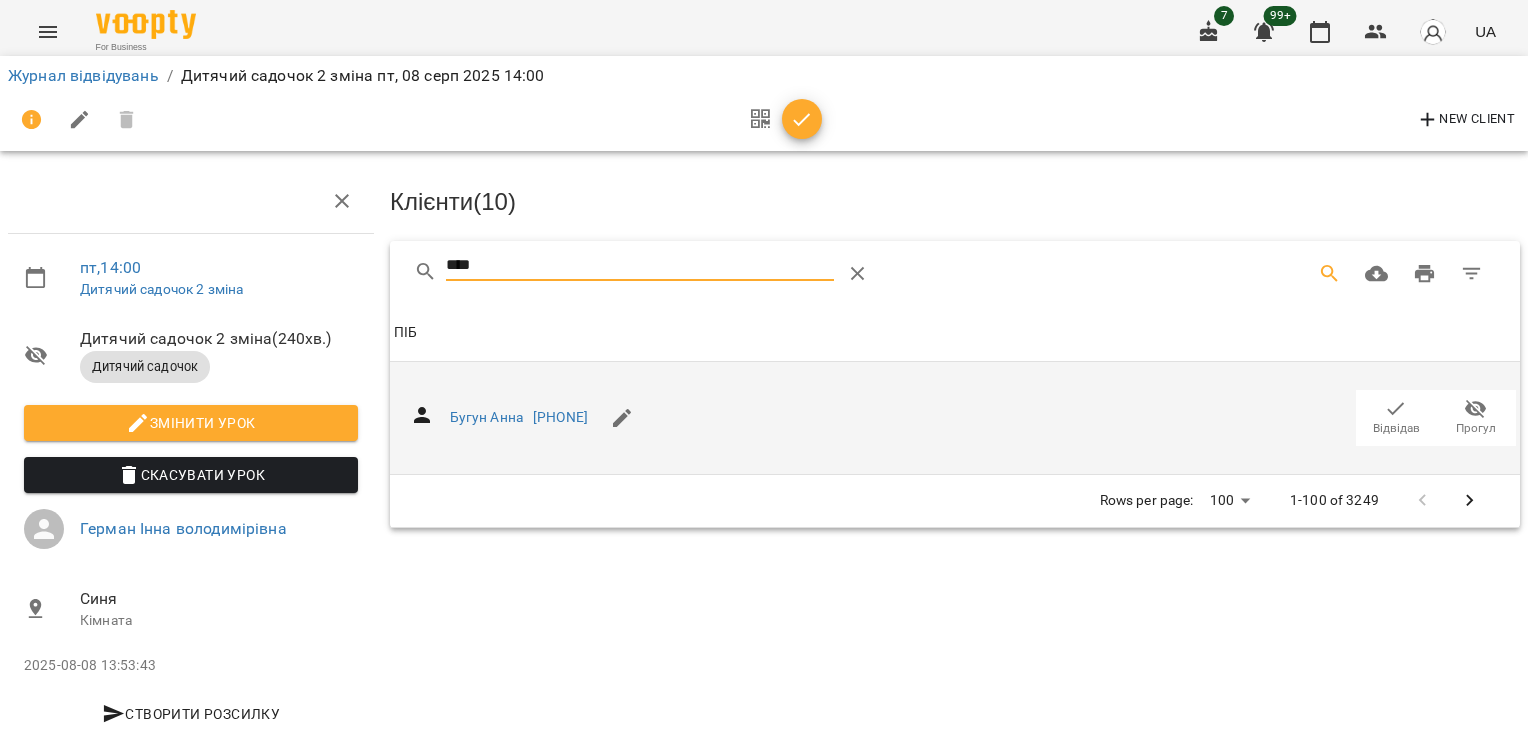 click 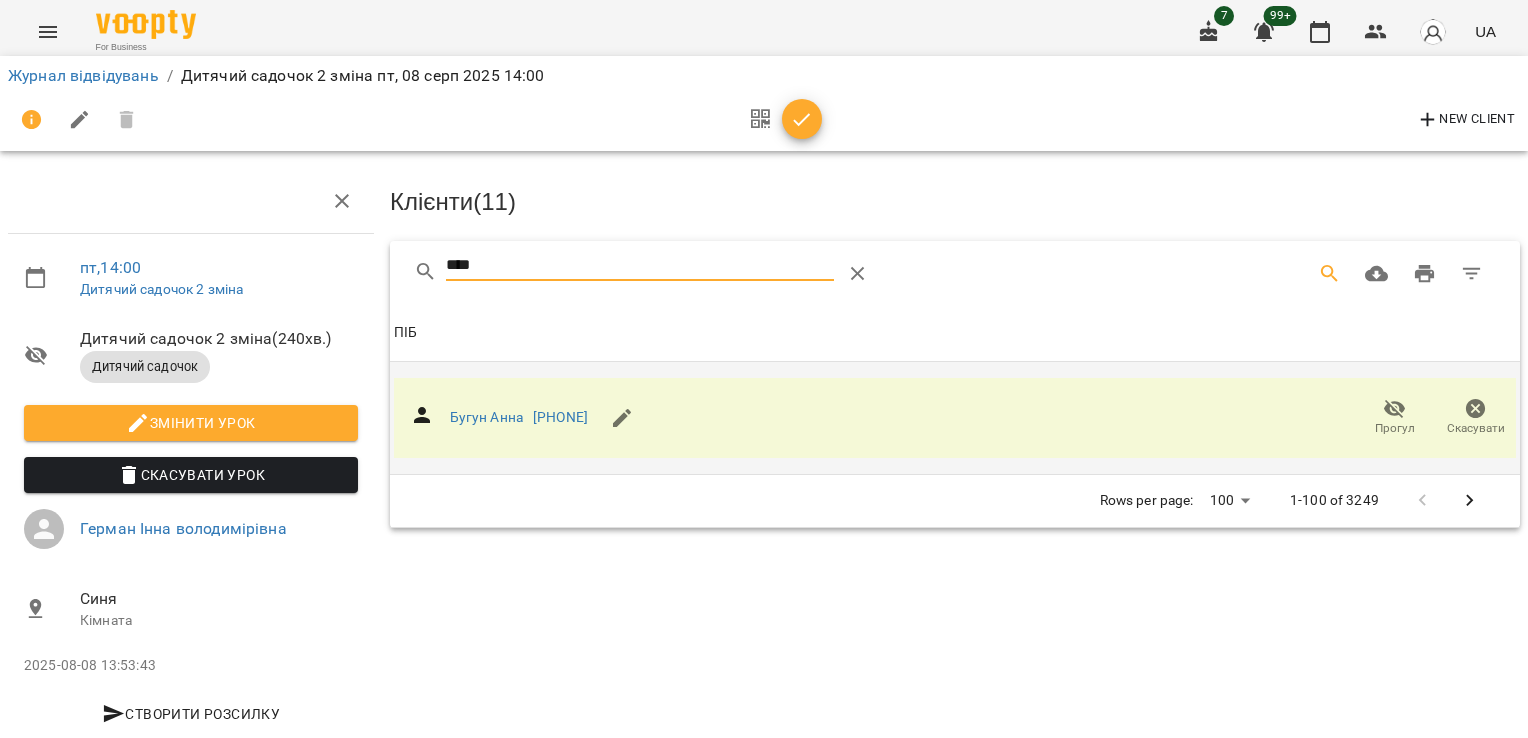 drag, startPoint x: 488, startPoint y: 210, endPoint x: 292, endPoint y: 213, distance: 196.02296 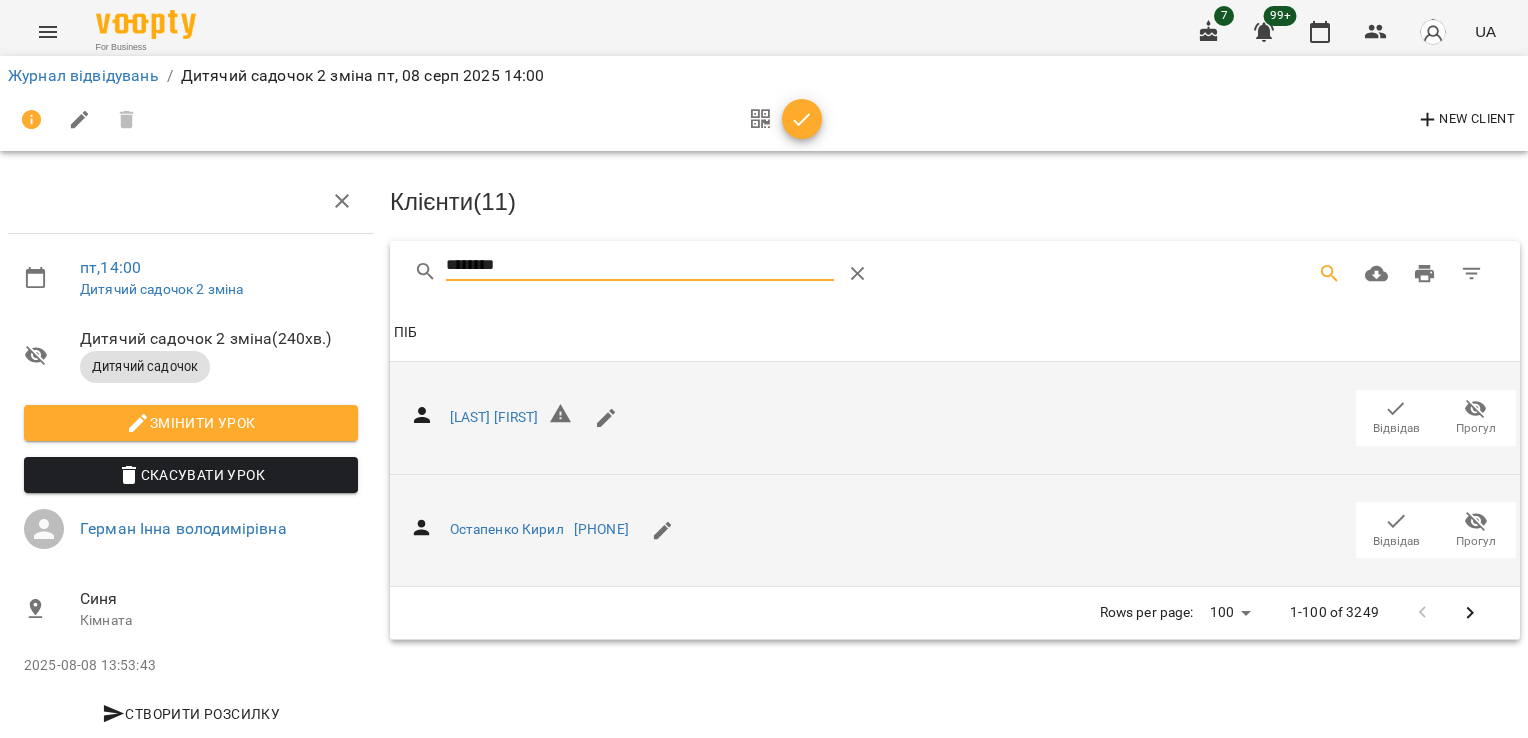 click 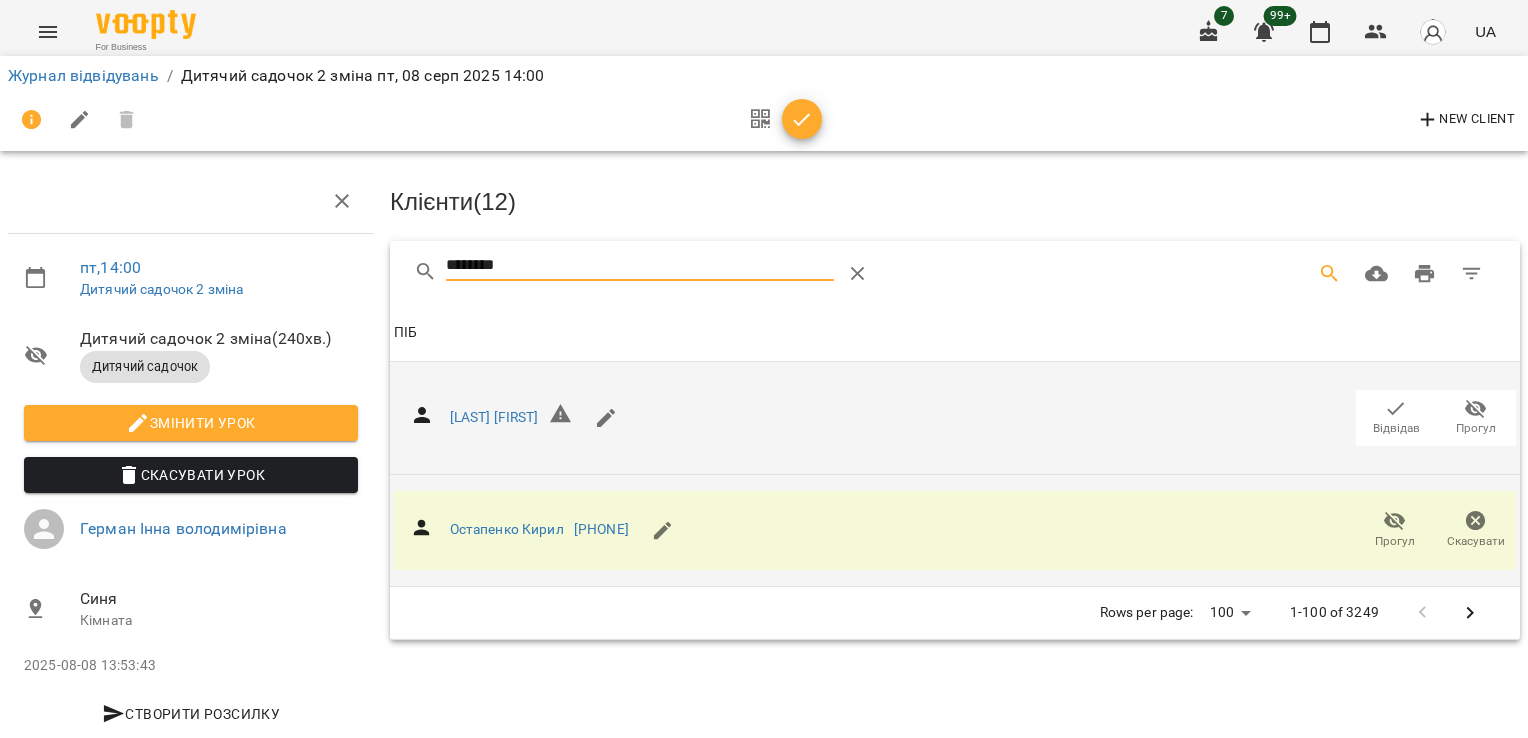 drag, startPoint x: 580, startPoint y: 225, endPoint x: 328, endPoint y: 238, distance: 252.3351 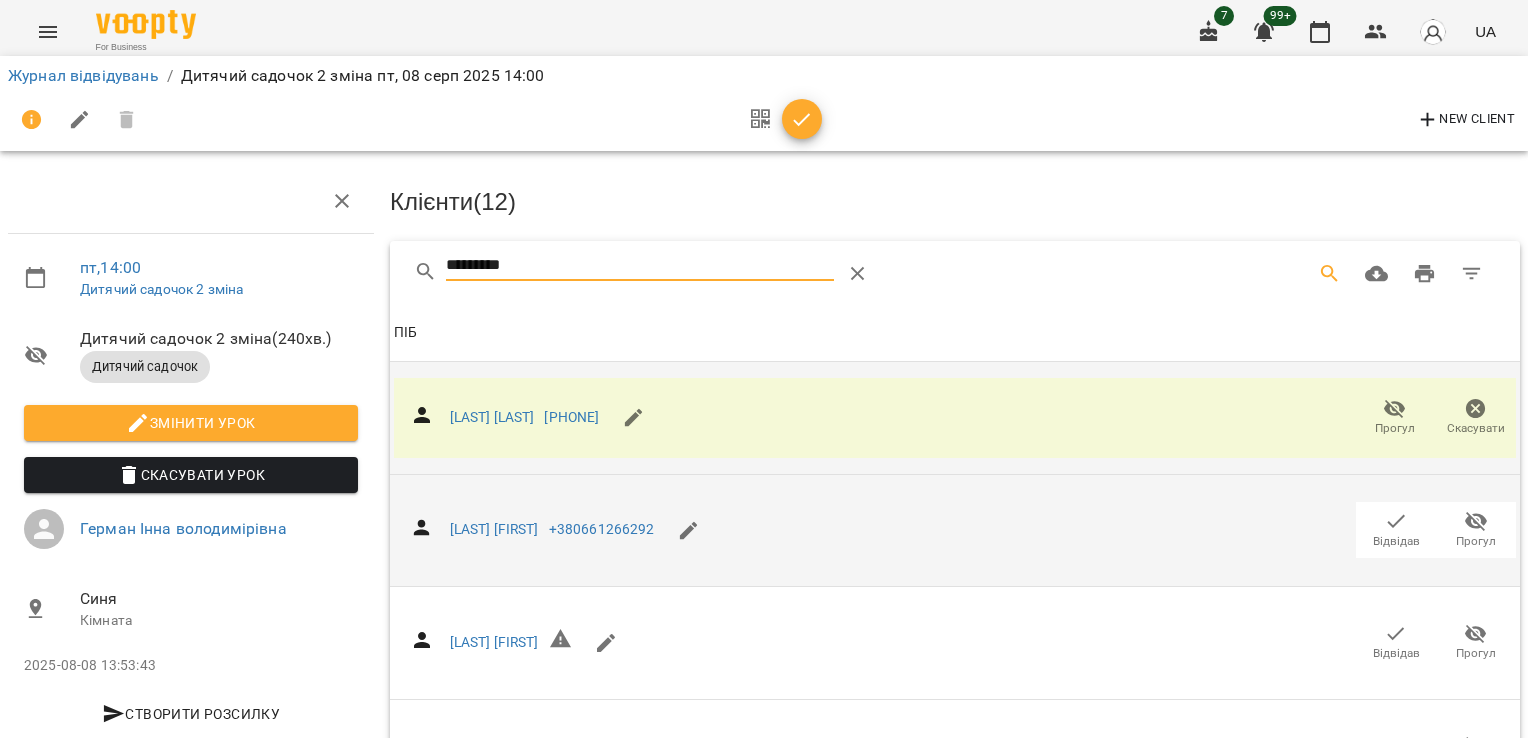 drag, startPoint x: 540, startPoint y: 218, endPoint x: 334, endPoint y: 213, distance: 206.06067 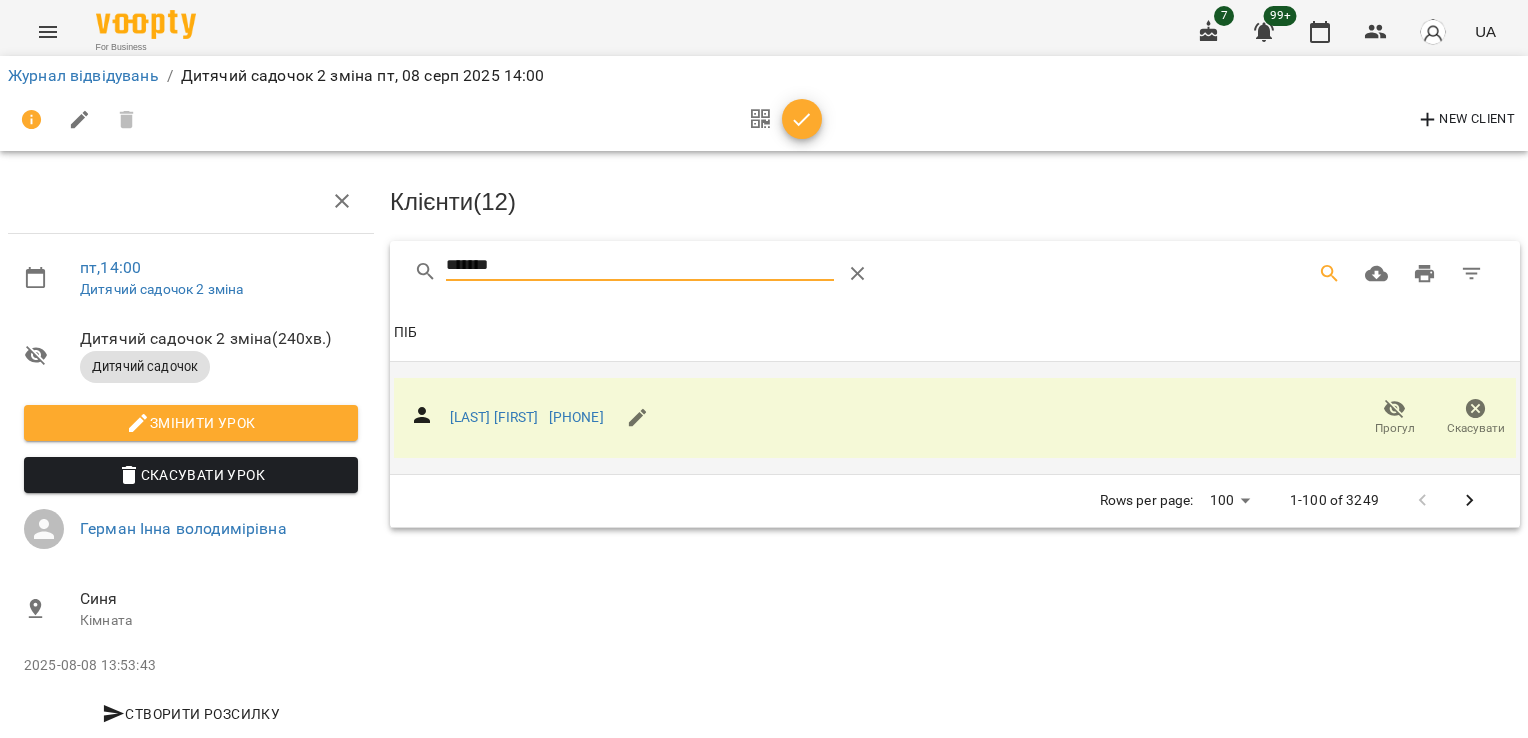 drag, startPoint x: 517, startPoint y: 226, endPoint x: 328, endPoint y: 224, distance: 189.01057 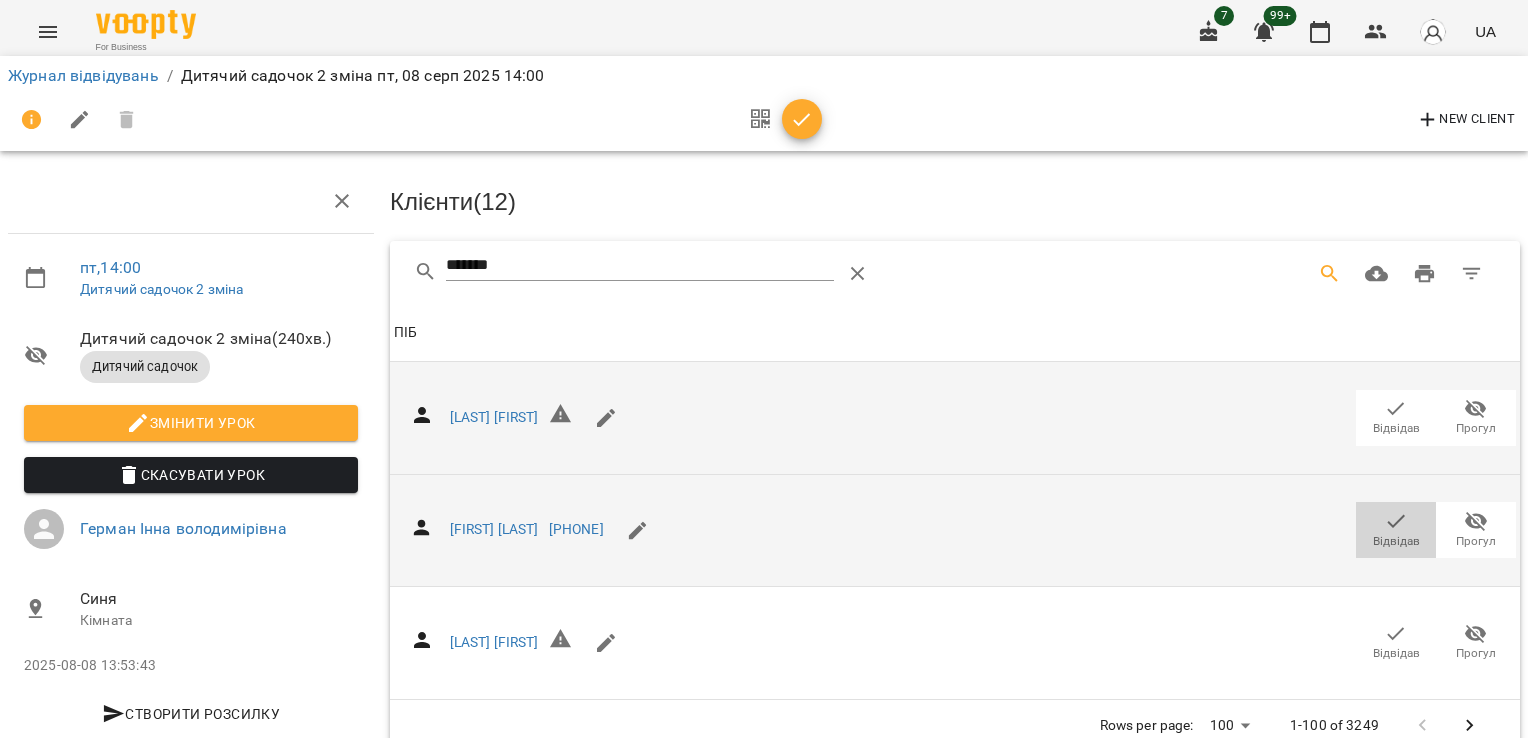 click on "Відвідав" at bounding box center [1396, 541] 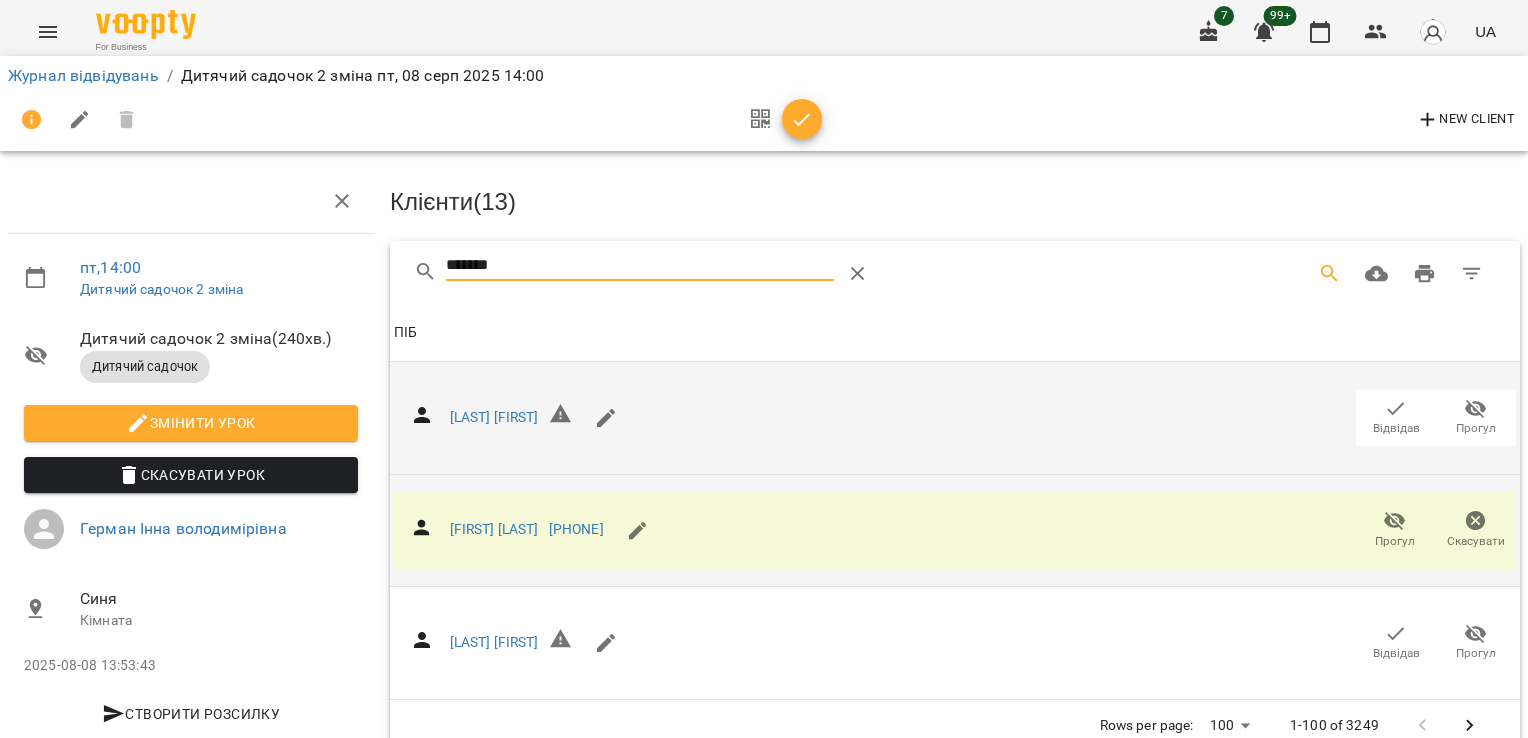 drag, startPoint x: 530, startPoint y: 210, endPoint x: 304, endPoint y: 246, distance: 228.84929 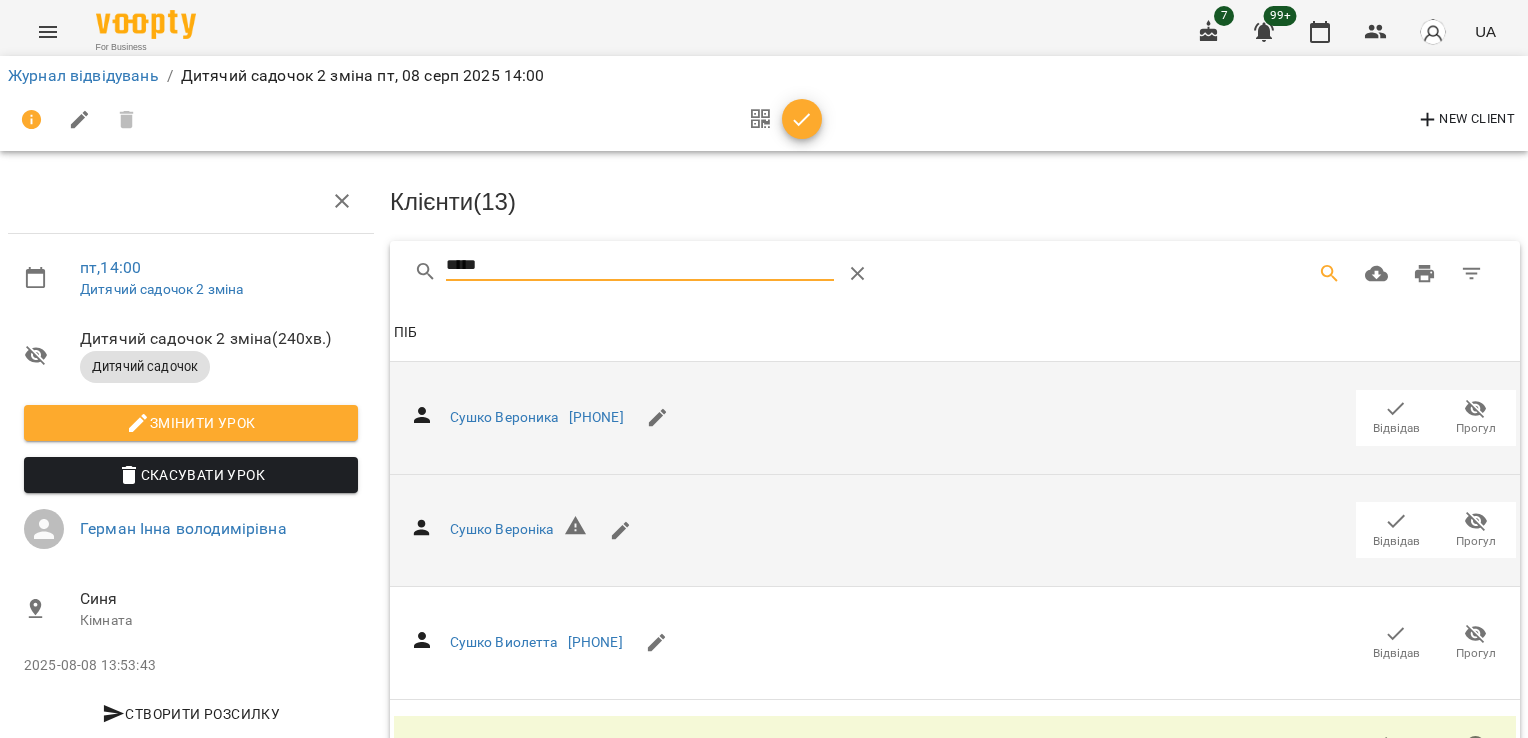drag, startPoint x: 508, startPoint y: 223, endPoint x: 368, endPoint y: 242, distance: 141.2834 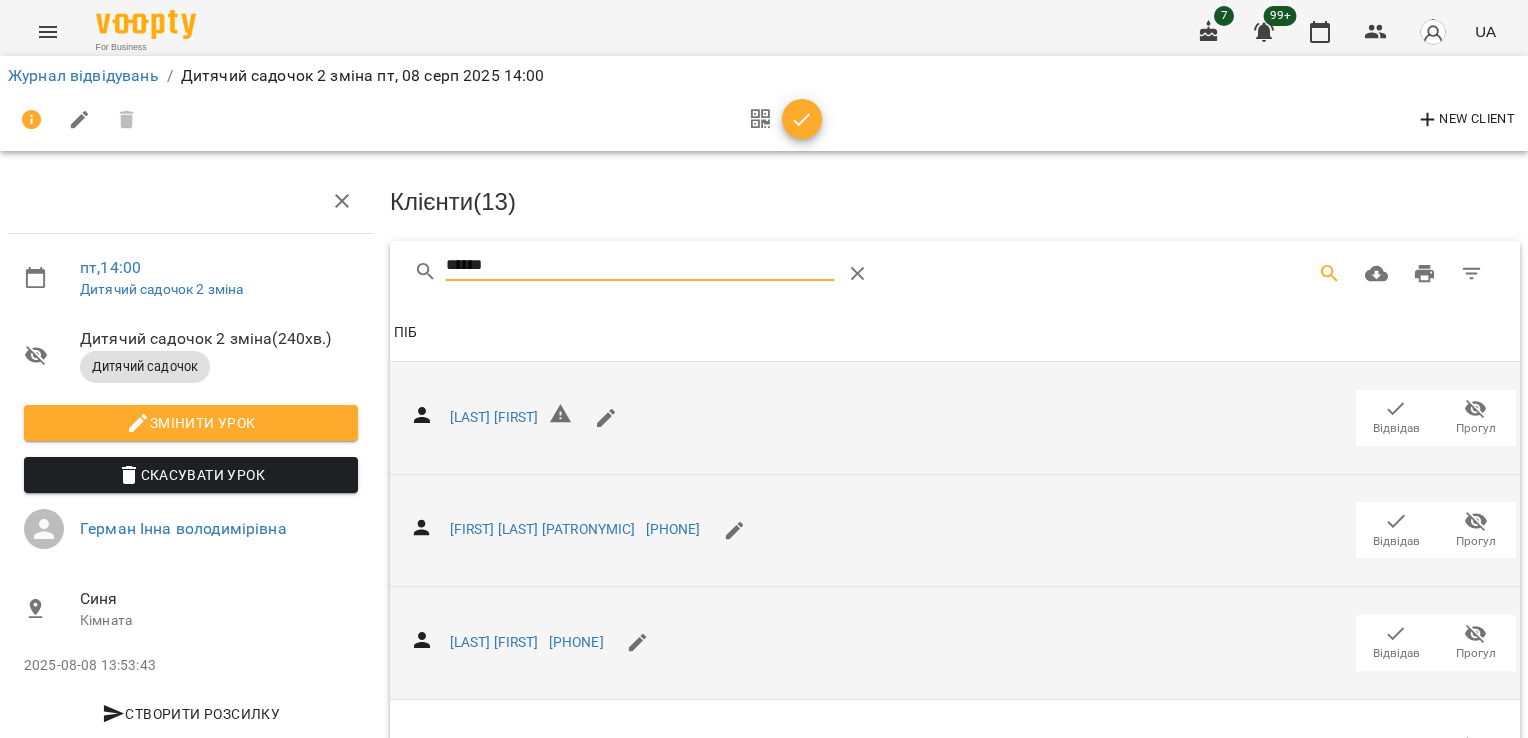 click 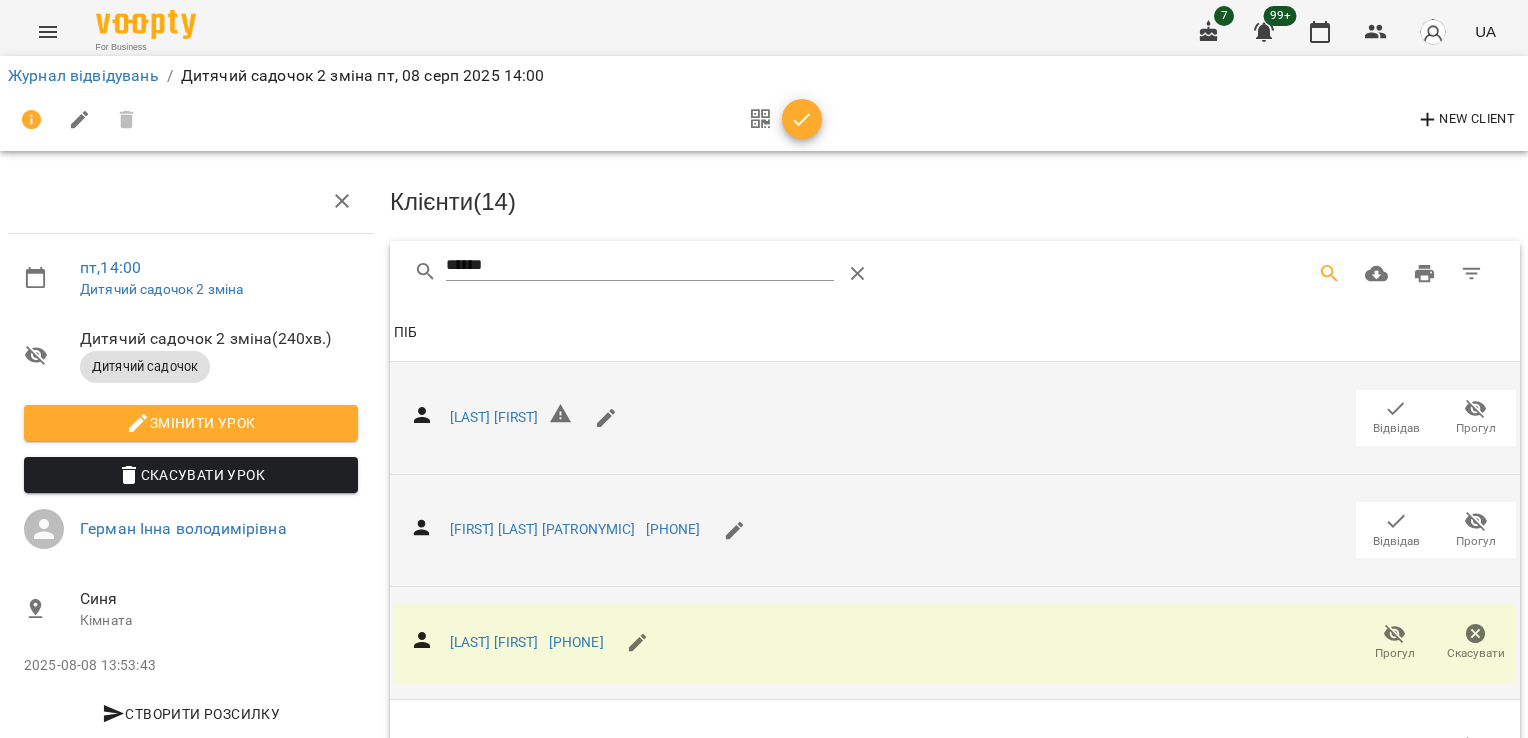 drag, startPoint x: 482, startPoint y: 213, endPoint x: 379, endPoint y: 217, distance: 103.077644 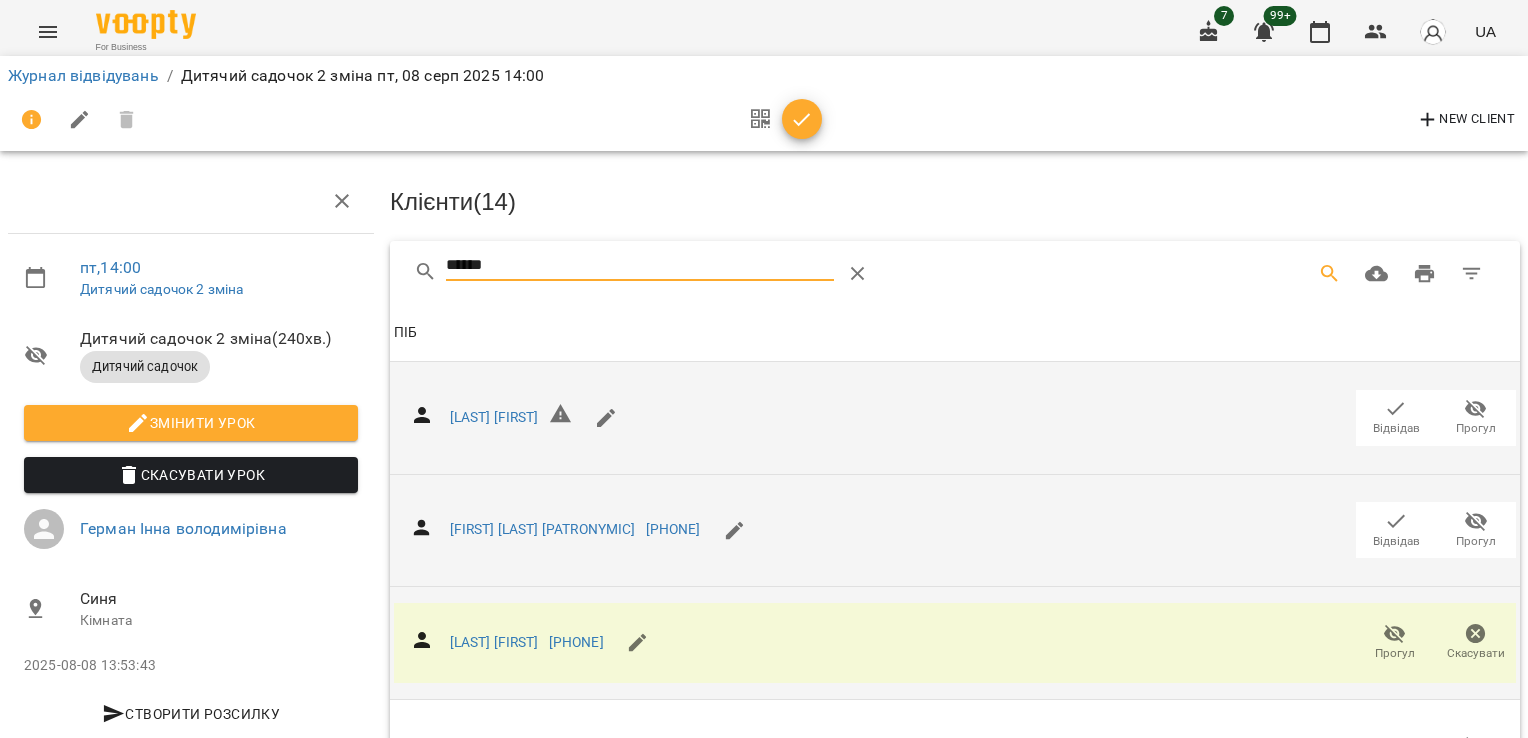 drag, startPoint x: 565, startPoint y: 227, endPoint x: 419, endPoint y: 230, distance: 146.03082 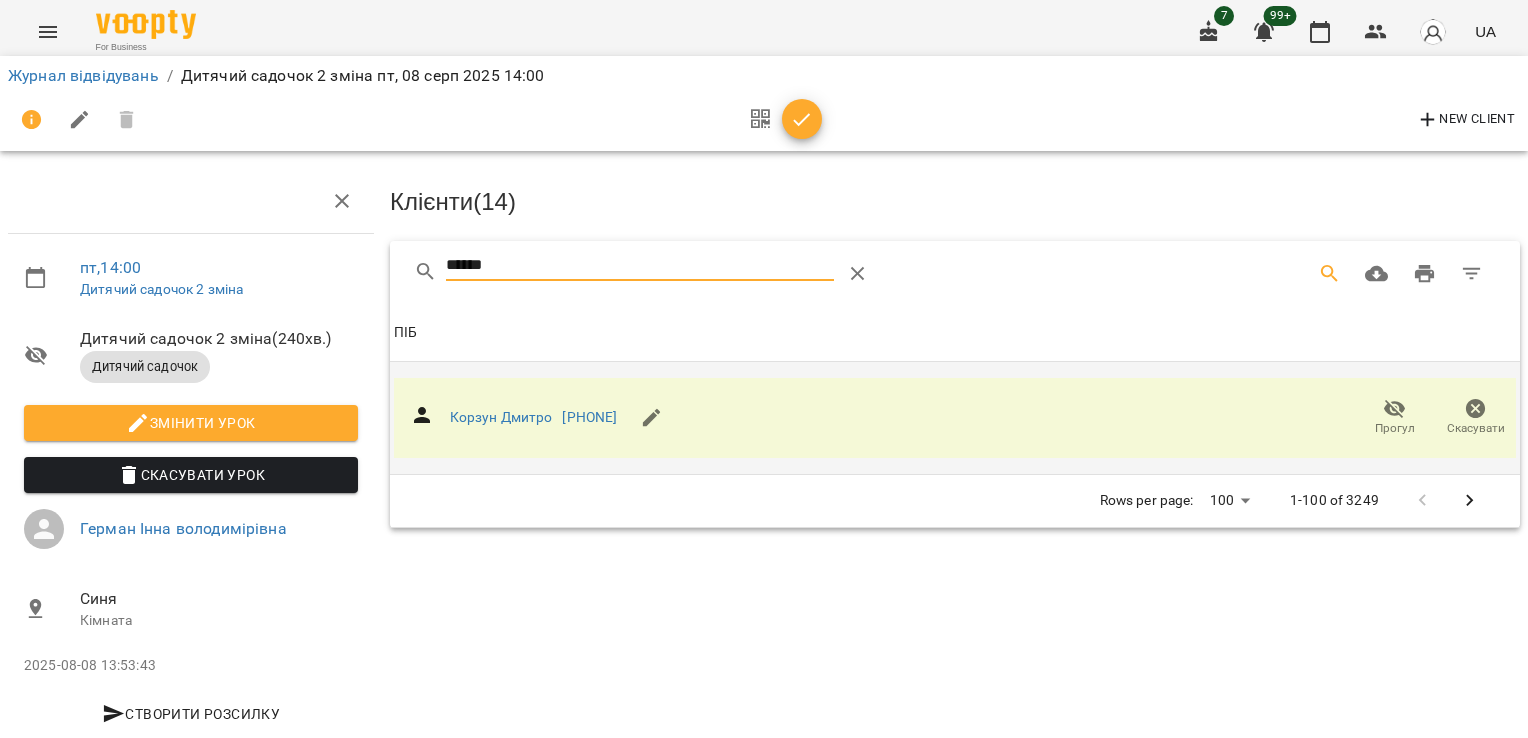 scroll, scrollTop: 48, scrollLeft: 0, axis: vertical 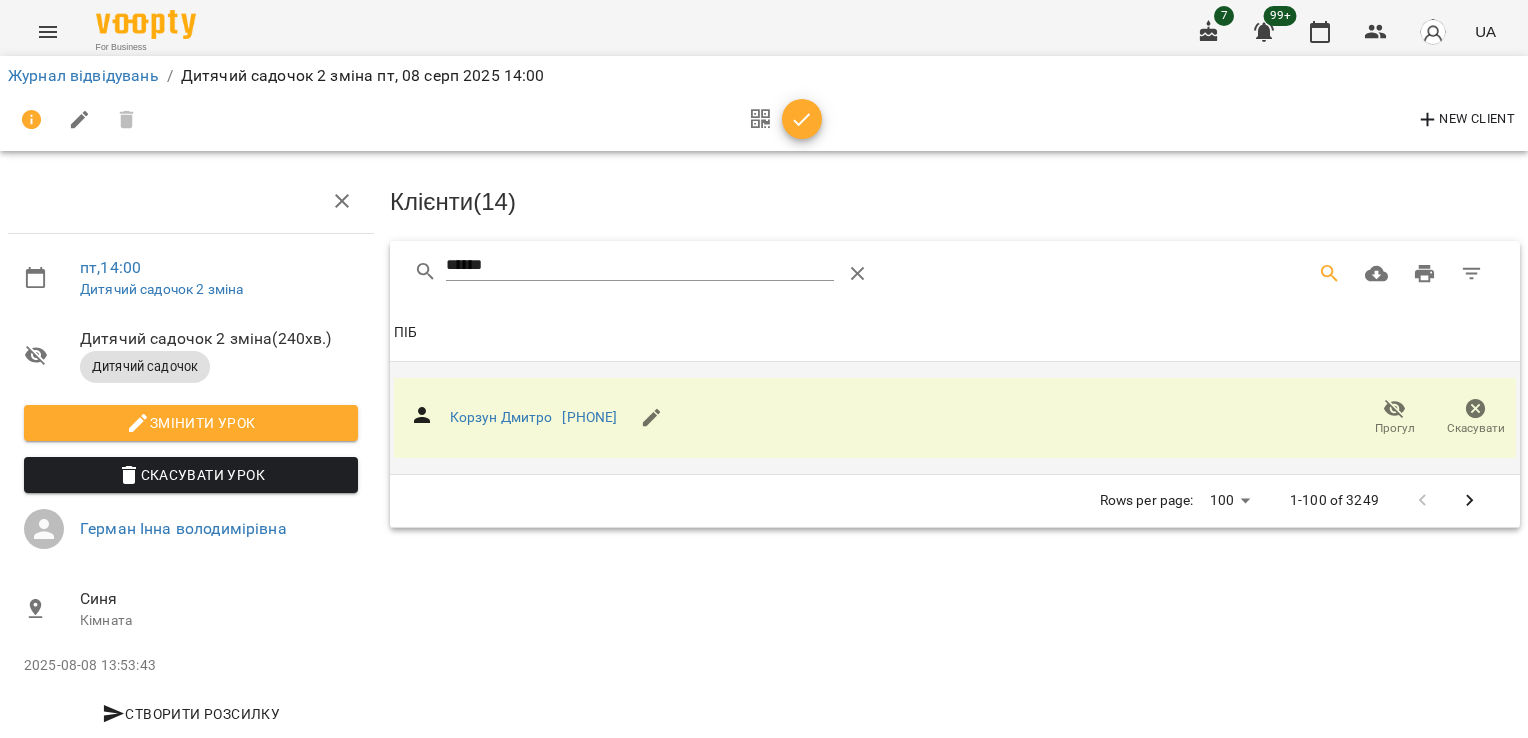 click at bounding box center (780, 120) 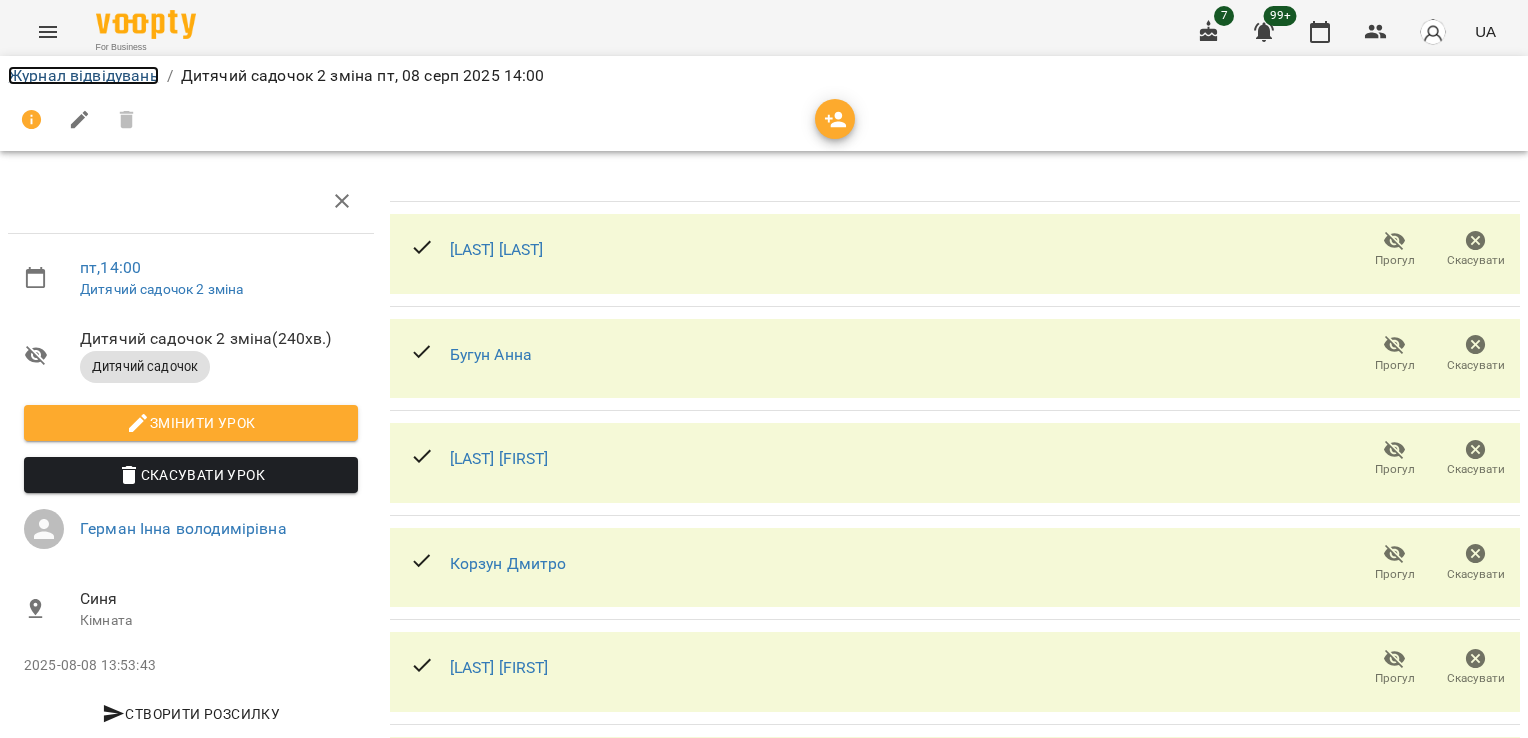 click on "Журнал відвідувань" at bounding box center [83, 75] 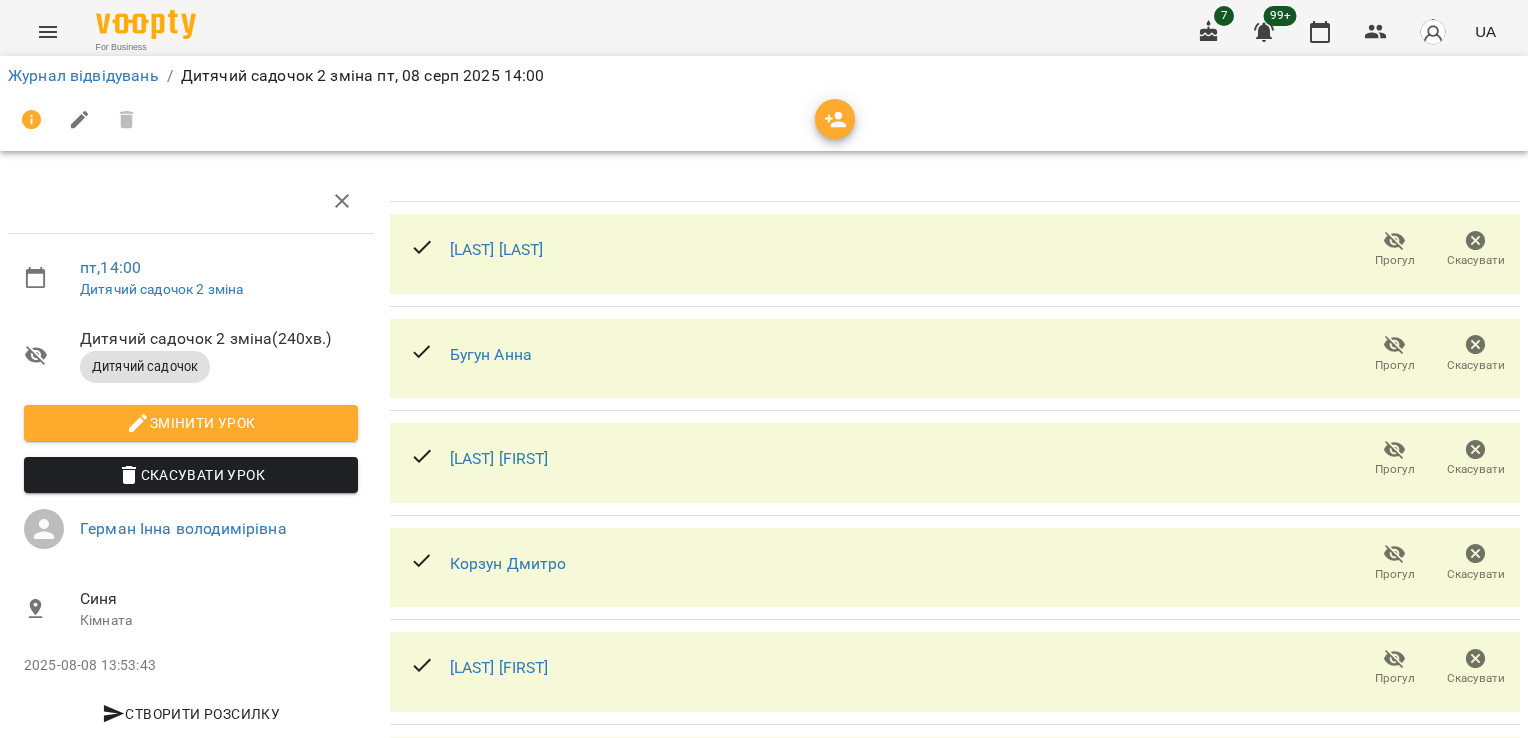 scroll, scrollTop: 0, scrollLeft: 0, axis: both 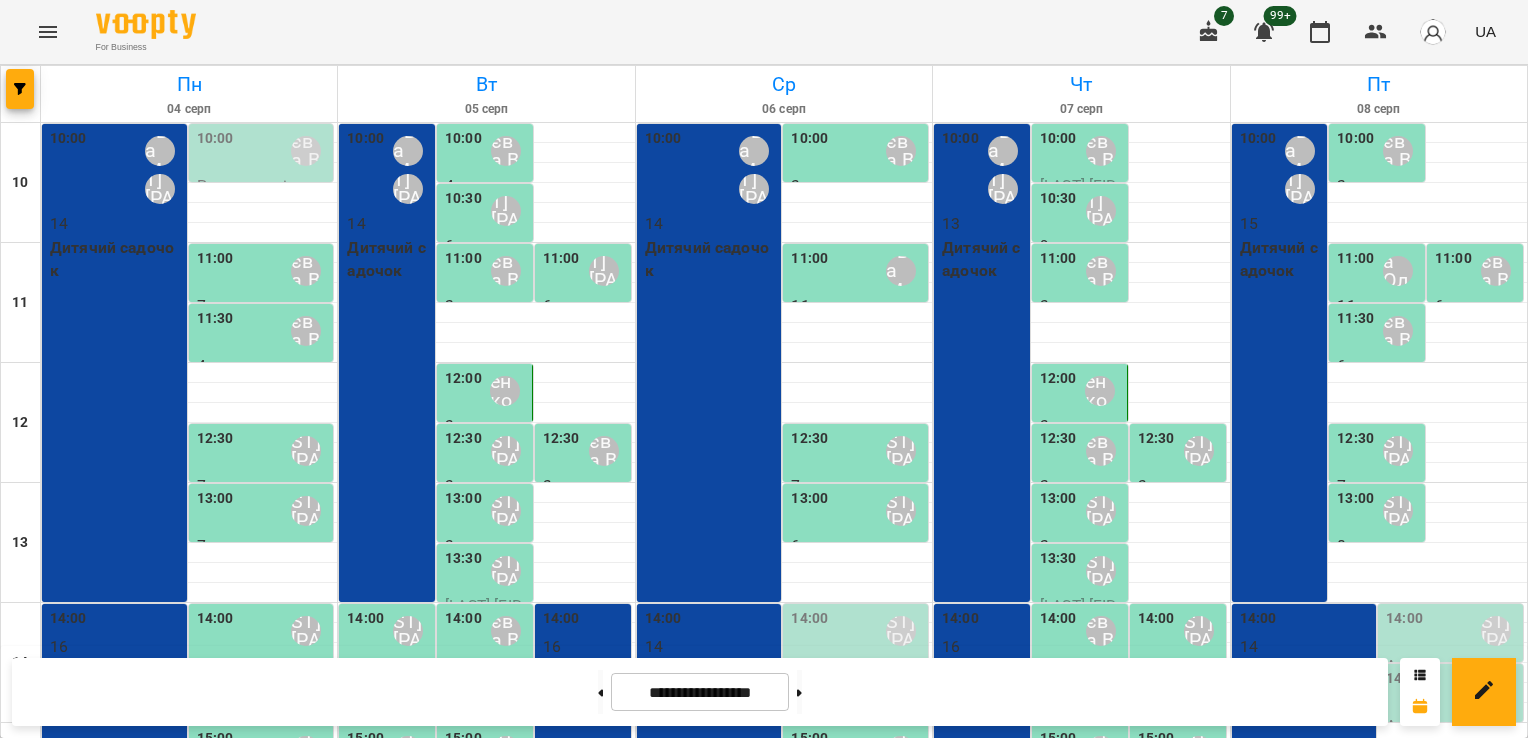 click on "14:00 [LAST] [FIRST] [PATRONYMIC]" at bounding box center [1452, 631] 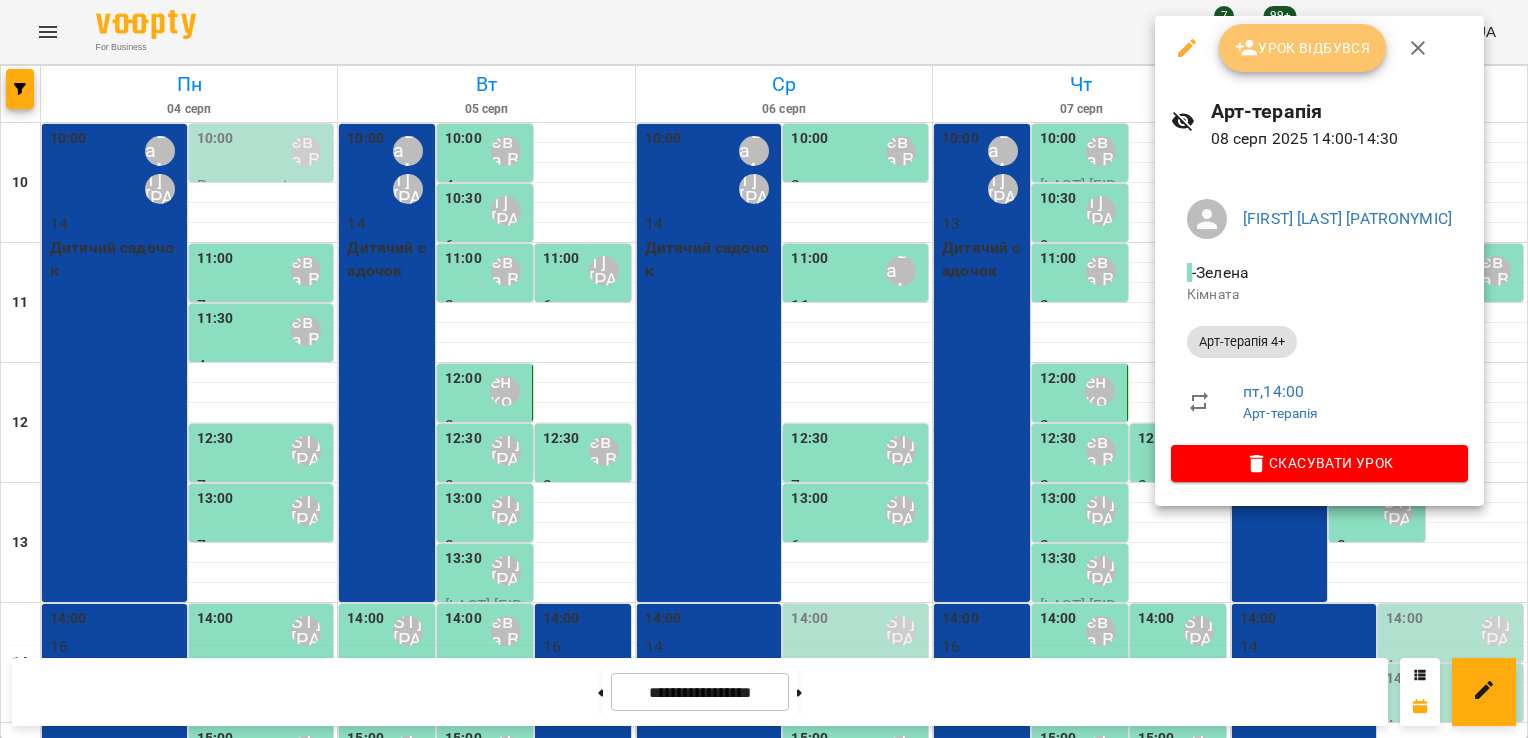 click on "Урок відбувся" at bounding box center [1303, 48] 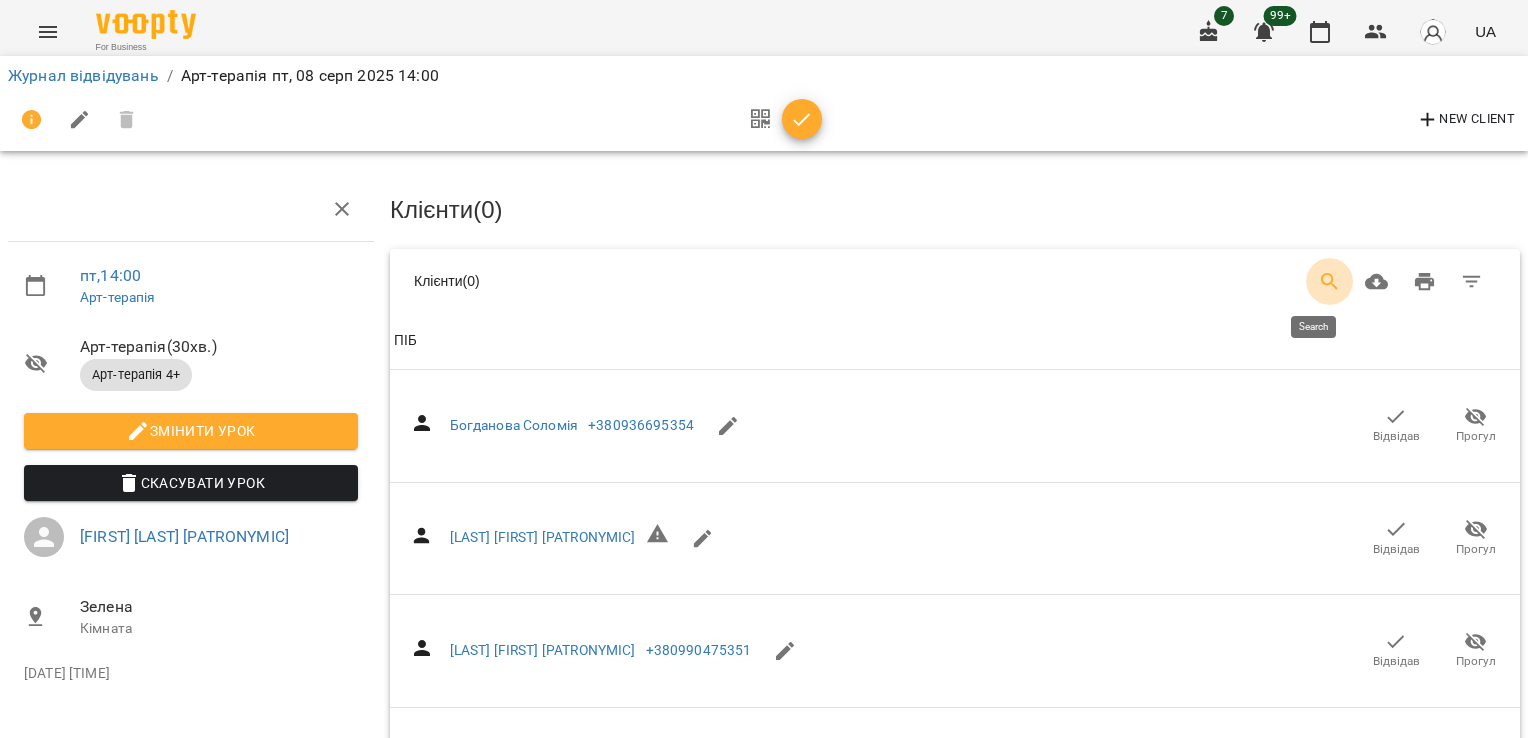 click 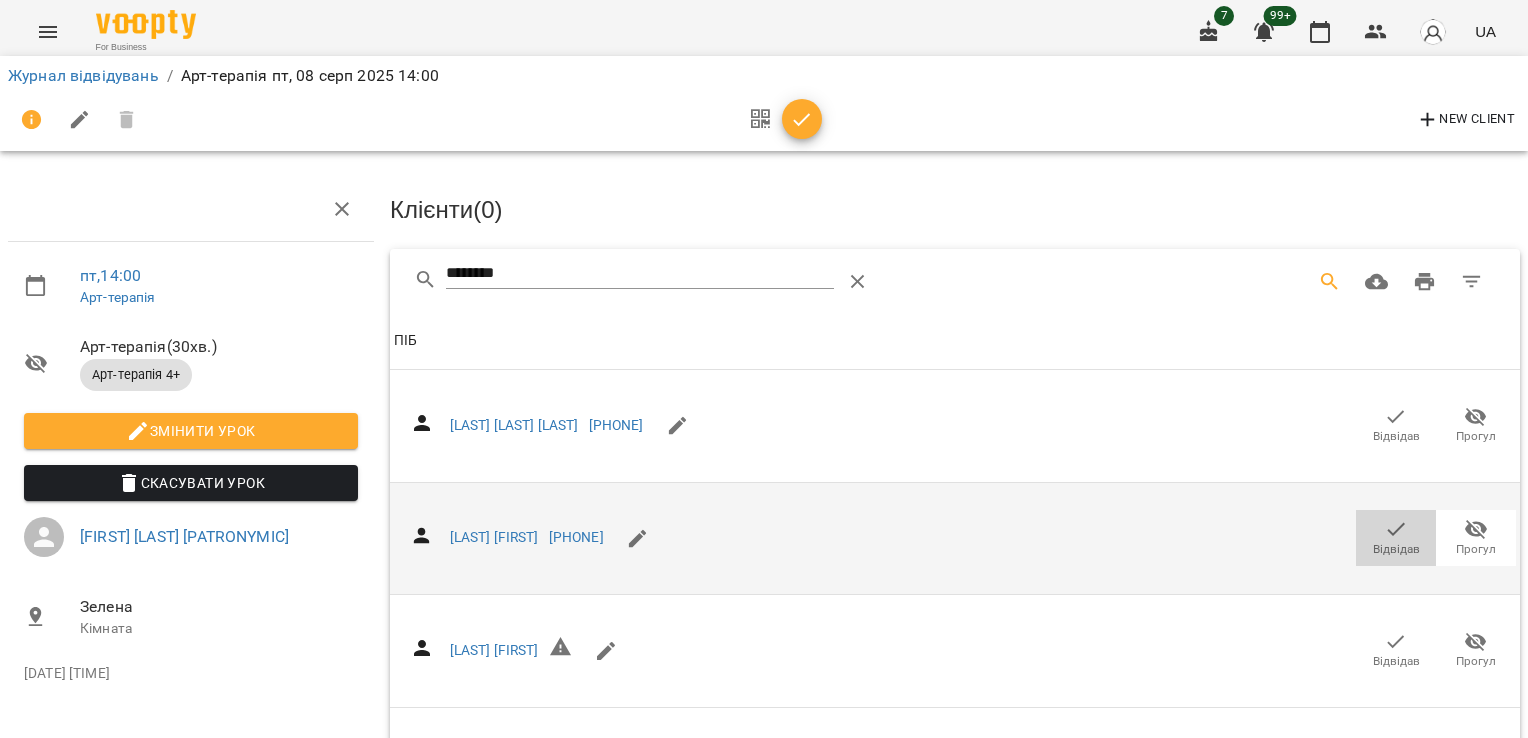 click on "Відвідав" at bounding box center (1396, 549) 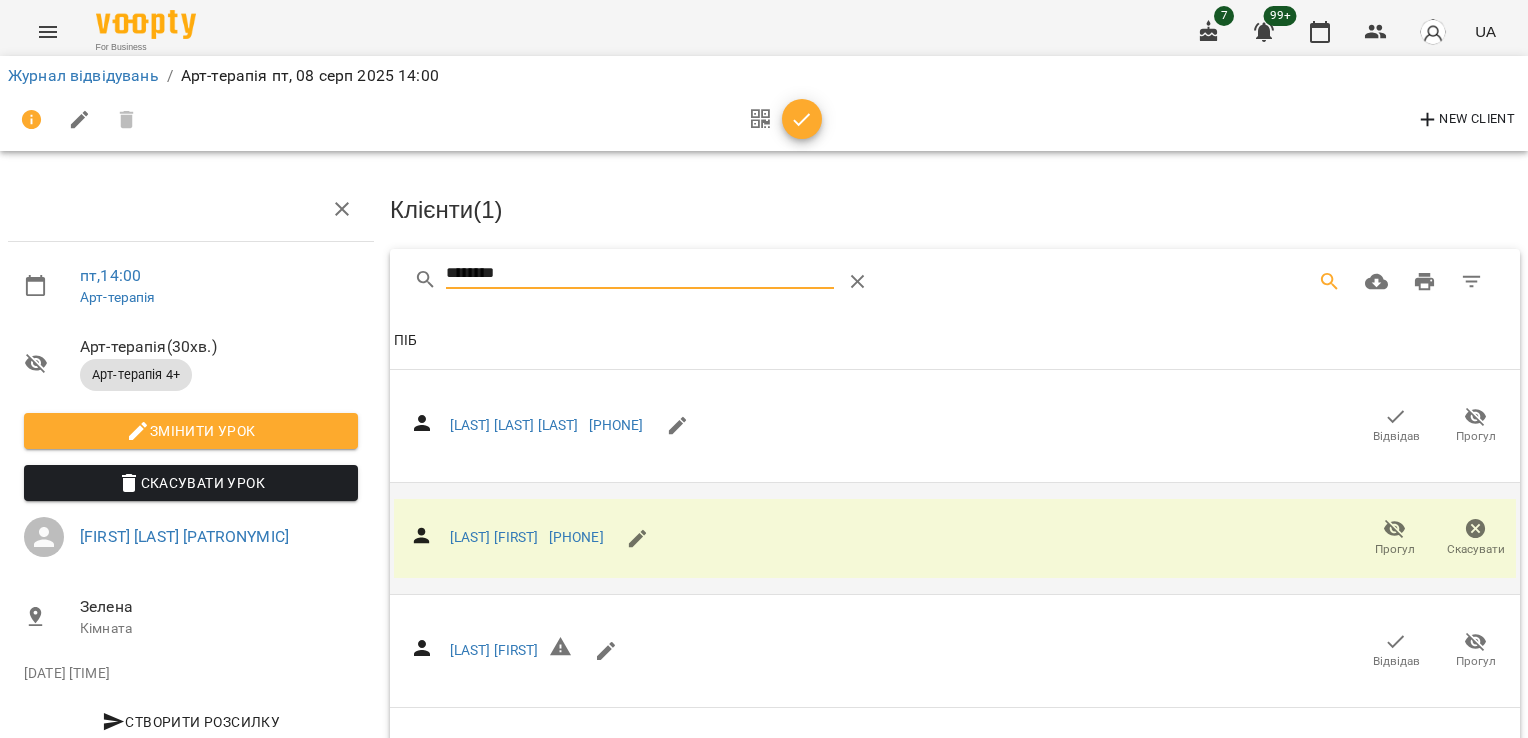drag, startPoint x: 536, startPoint y: 267, endPoint x: 351, endPoint y: 271, distance: 185.04324 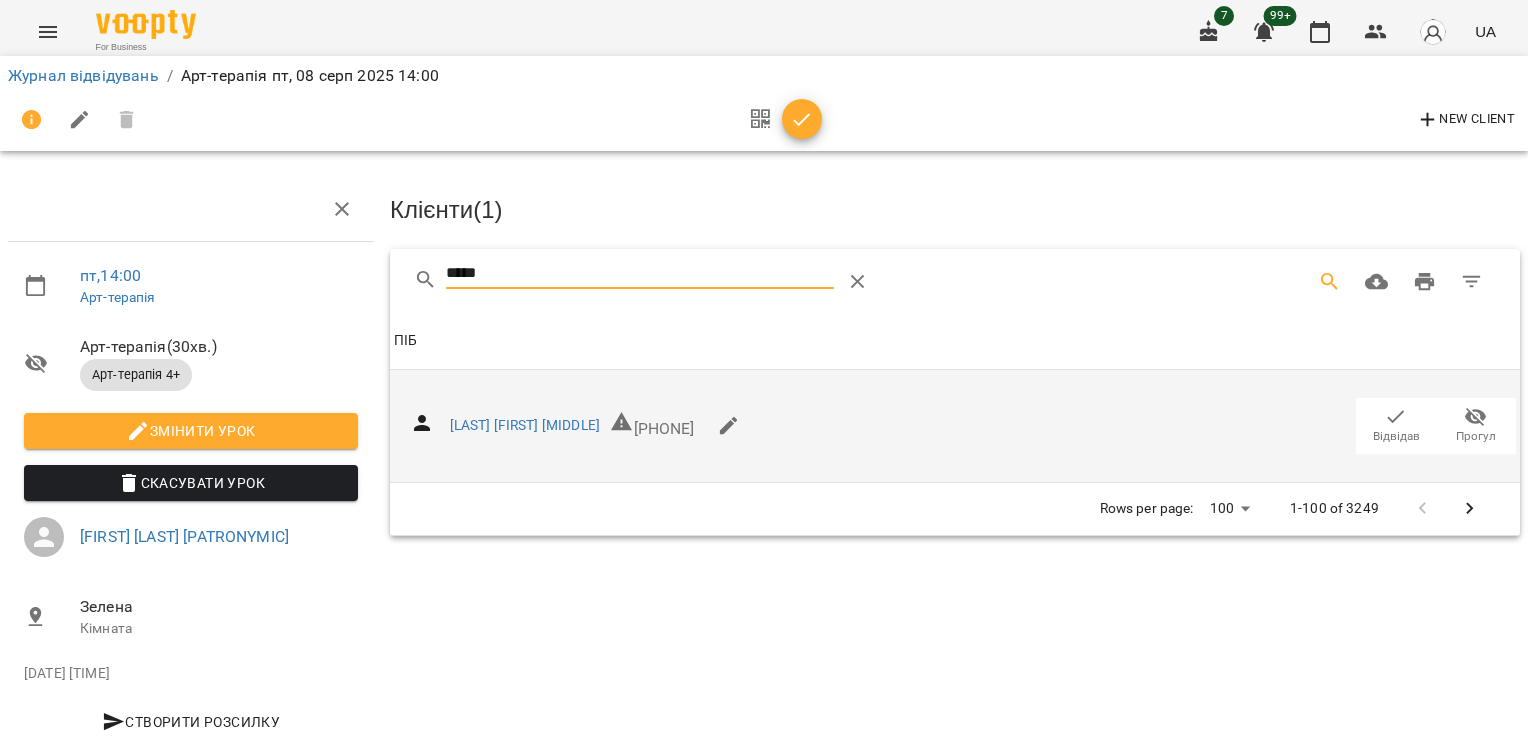 click 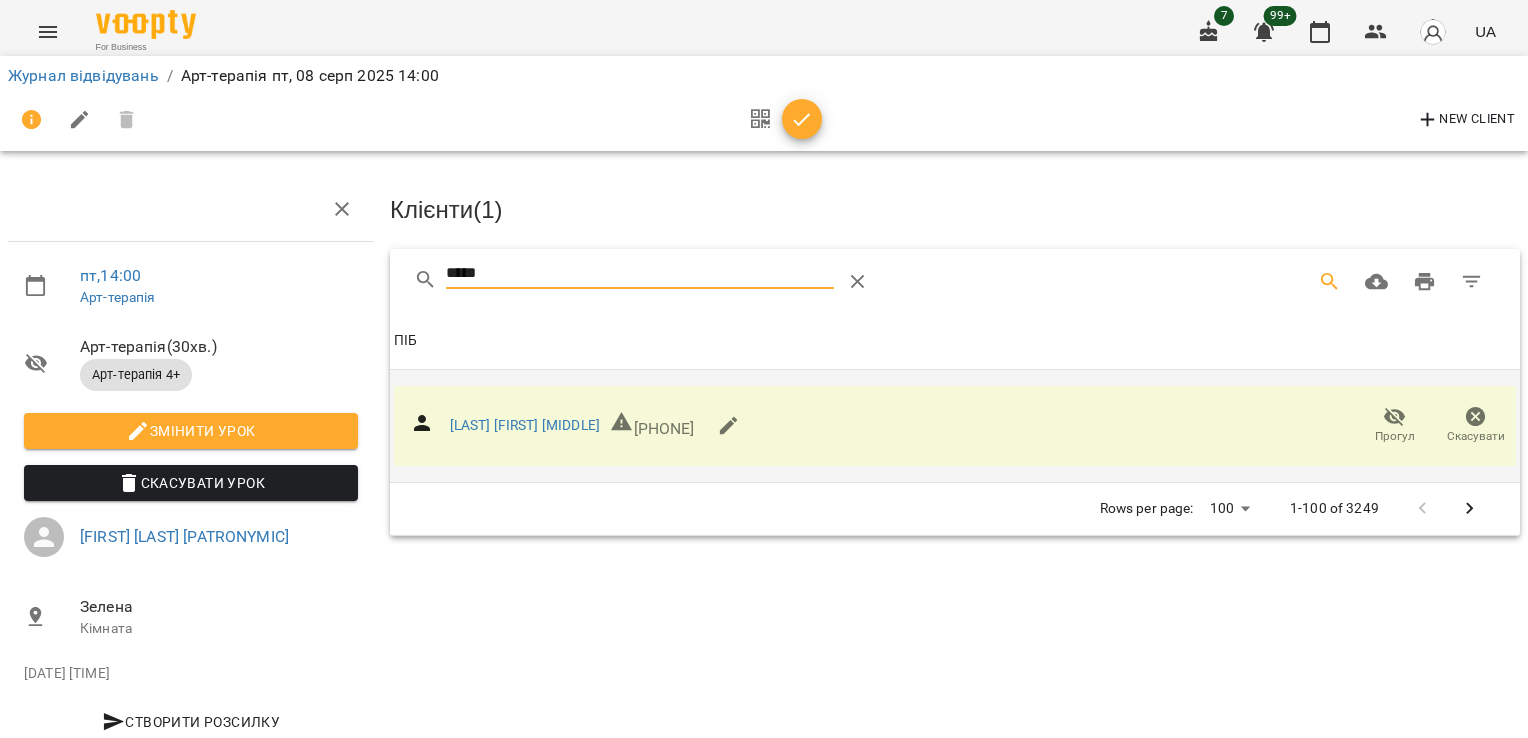 drag, startPoint x: 432, startPoint y: 271, endPoint x: 366, endPoint y: 272, distance: 66.007576 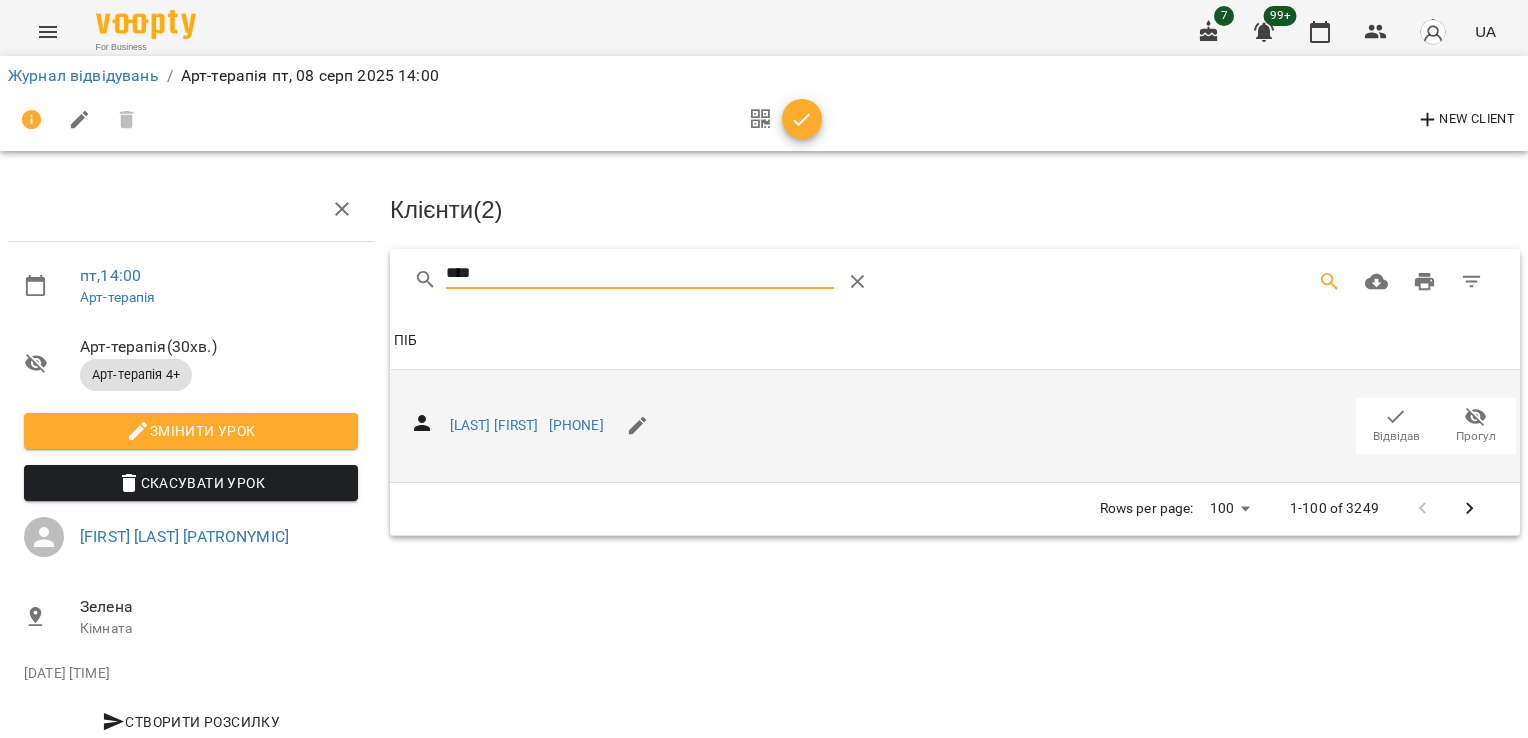click 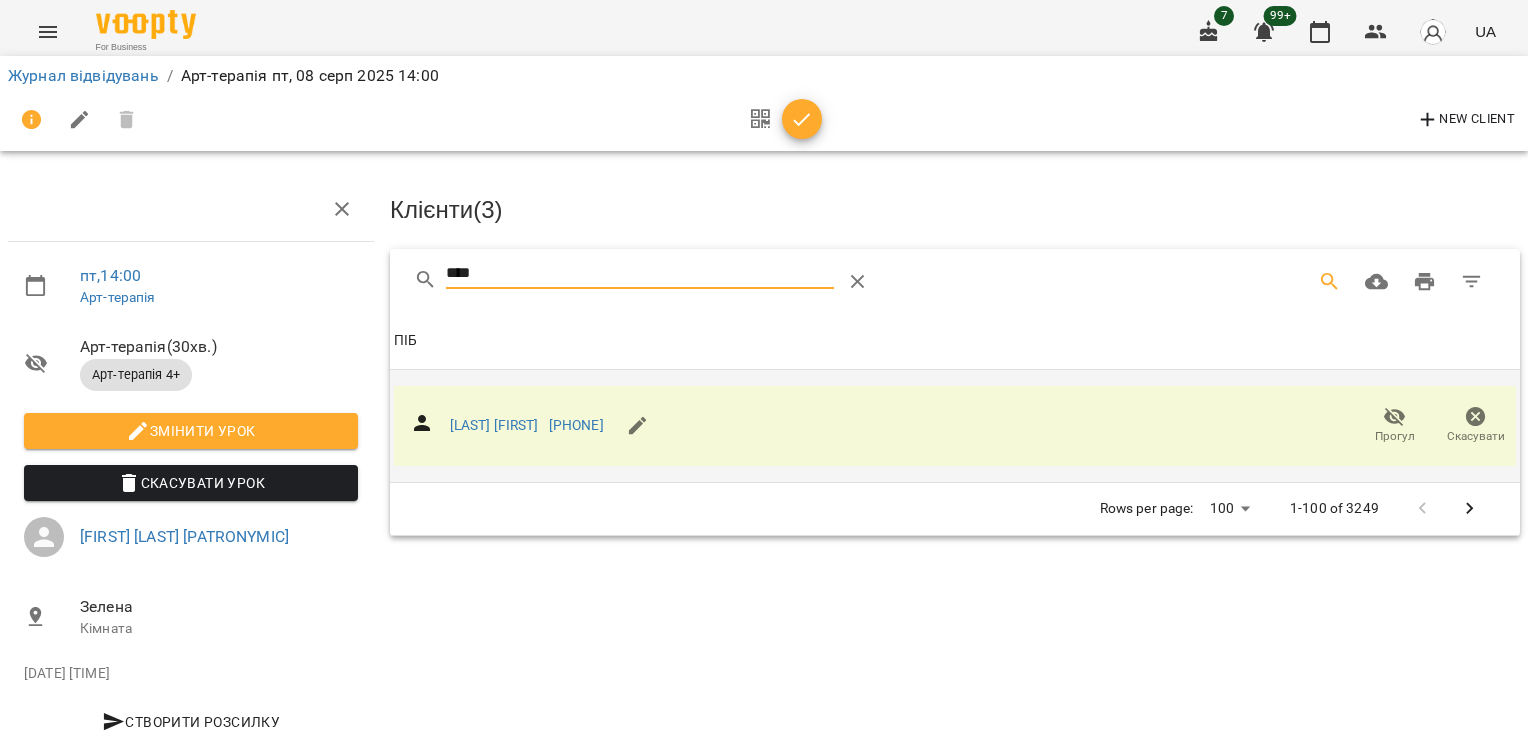 drag, startPoint x: 516, startPoint y: 267, endPoint x: 444, endPoint y: 276, distance: 72.56032 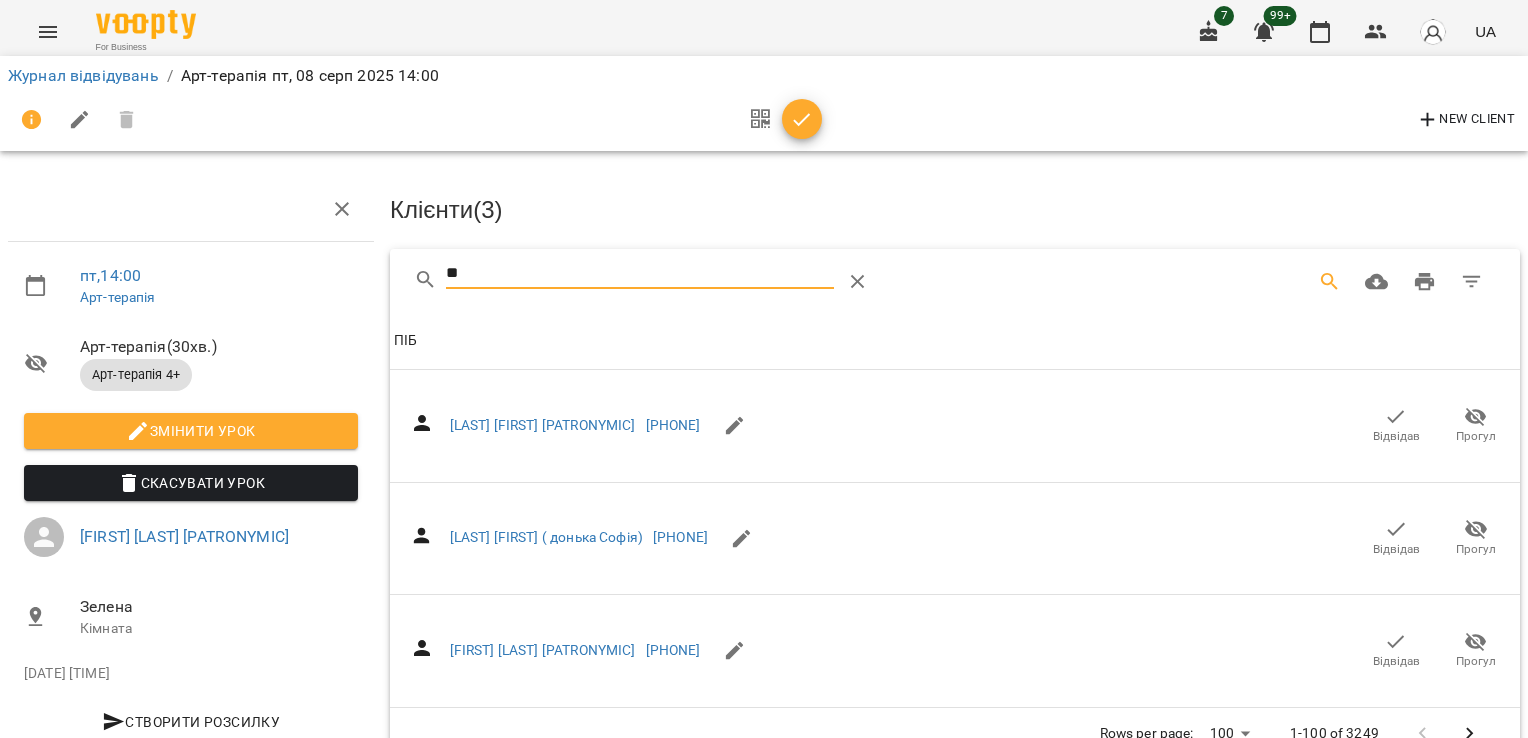 type on "*" 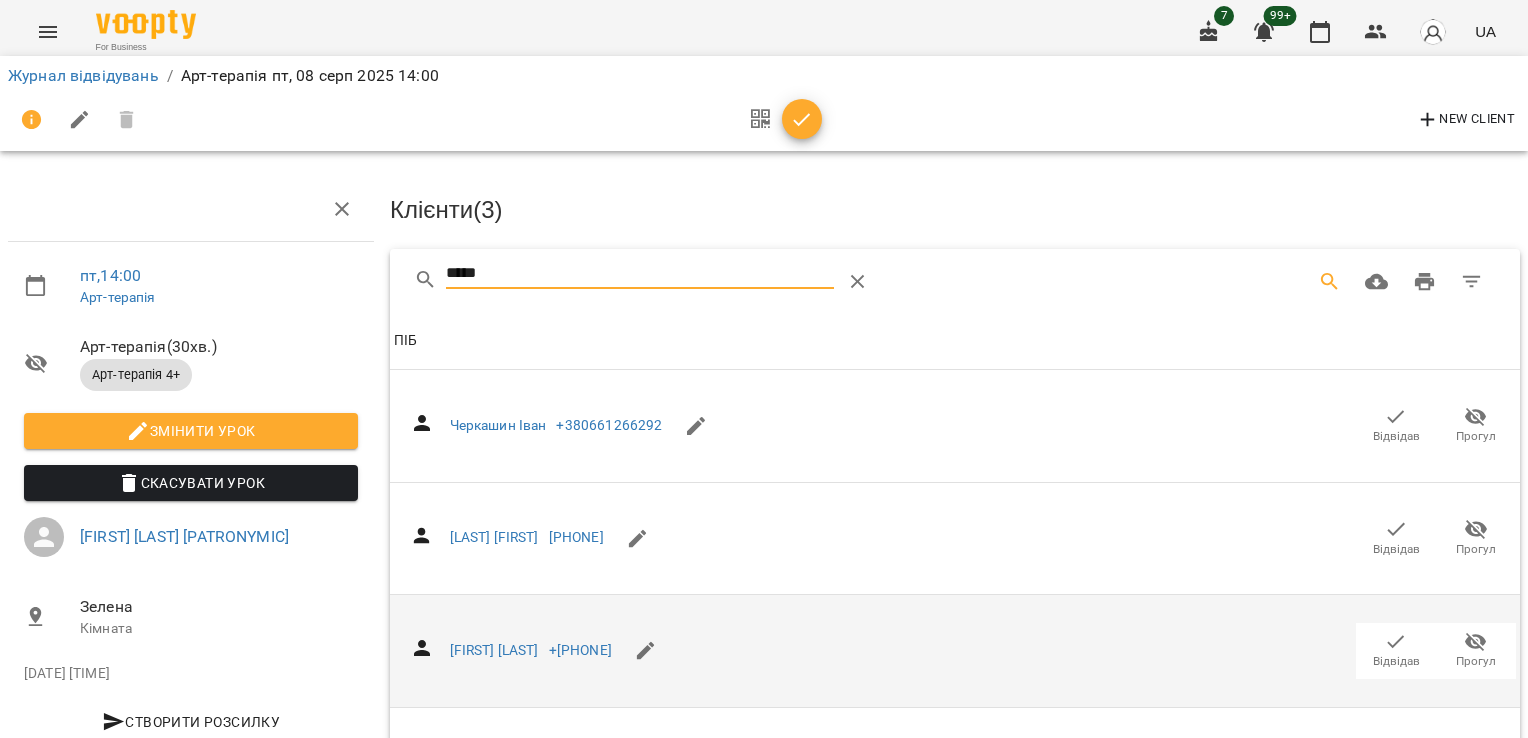 scroll, scrollTop: 0, scrollLeft: 0, axis: both 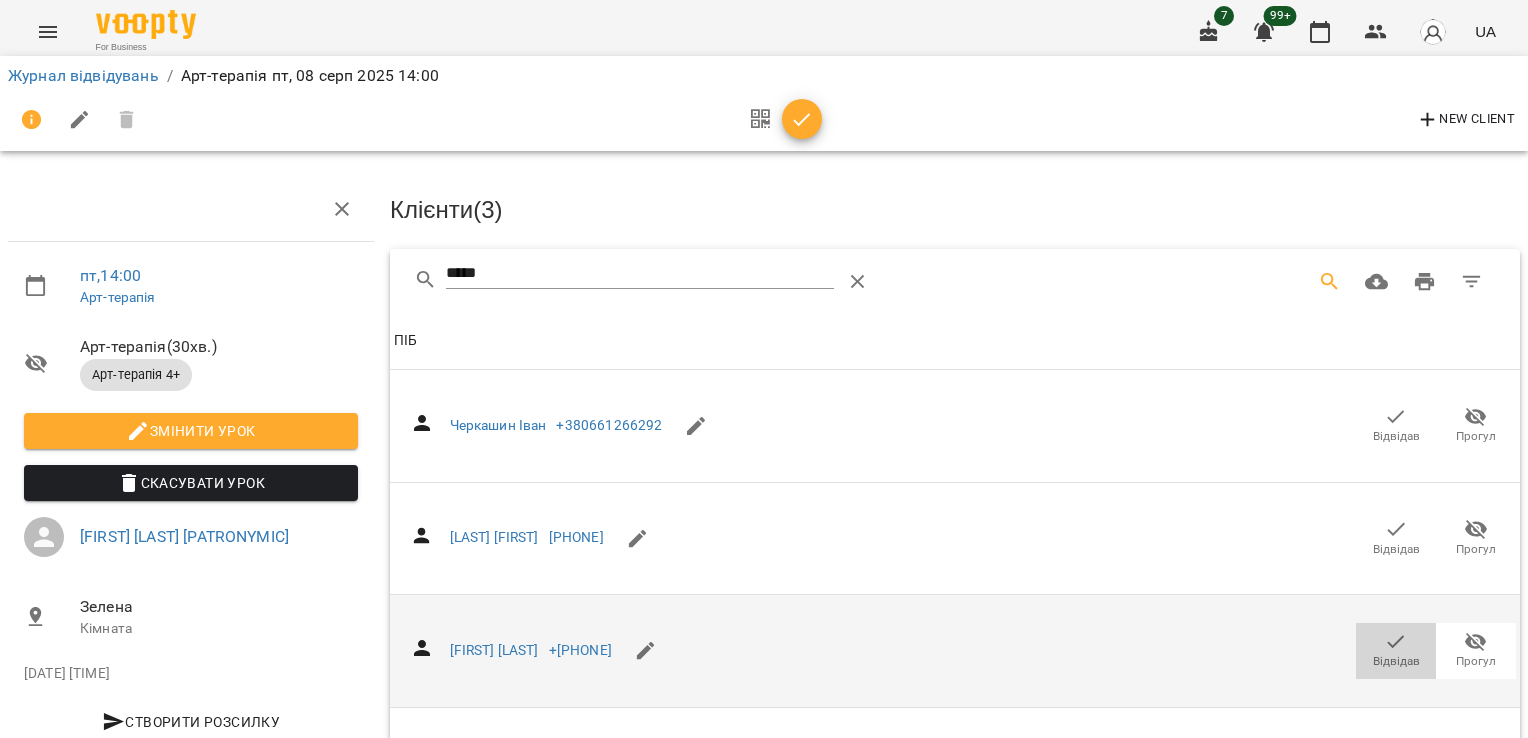 click 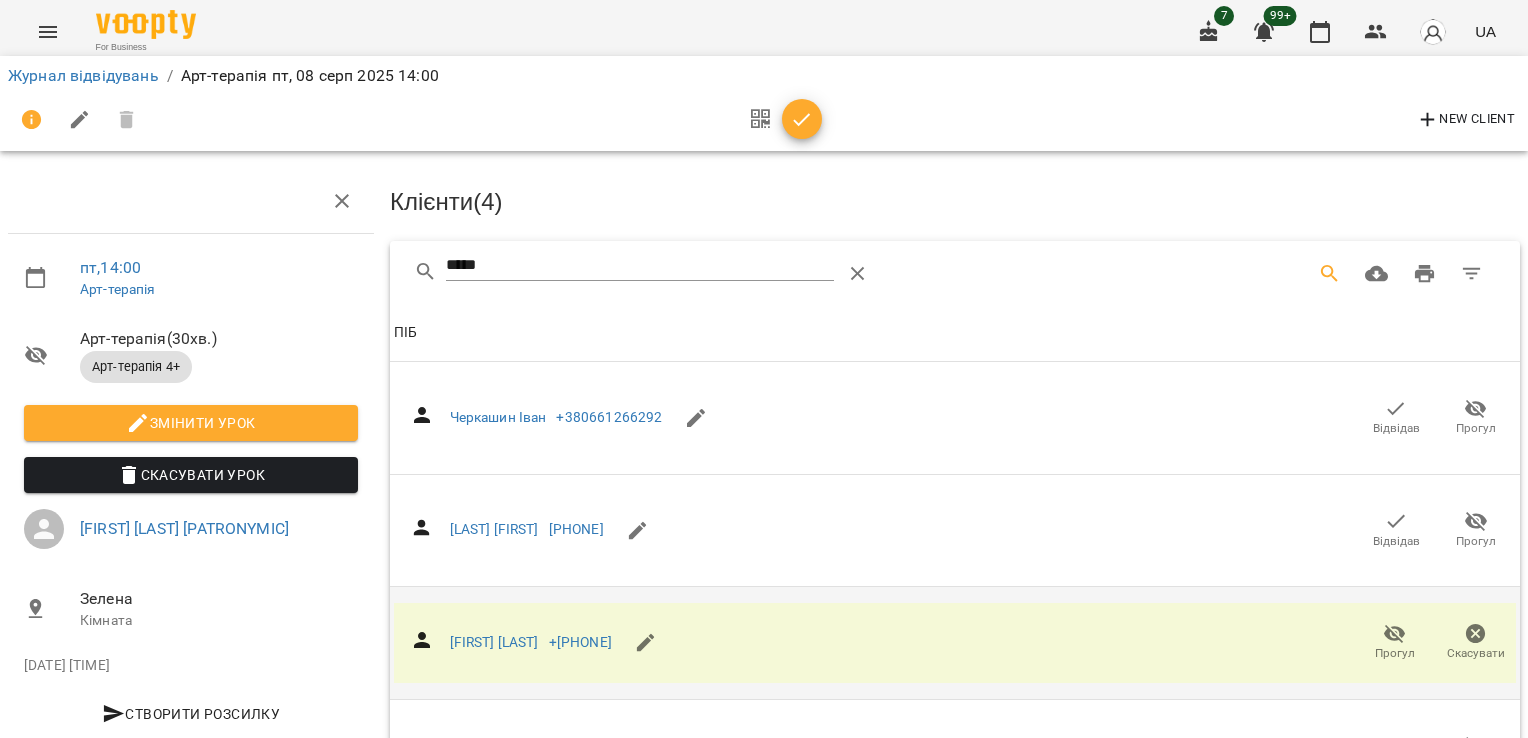 scroll, scrollTop: 360, scrollLeft: 0, axis: vertical 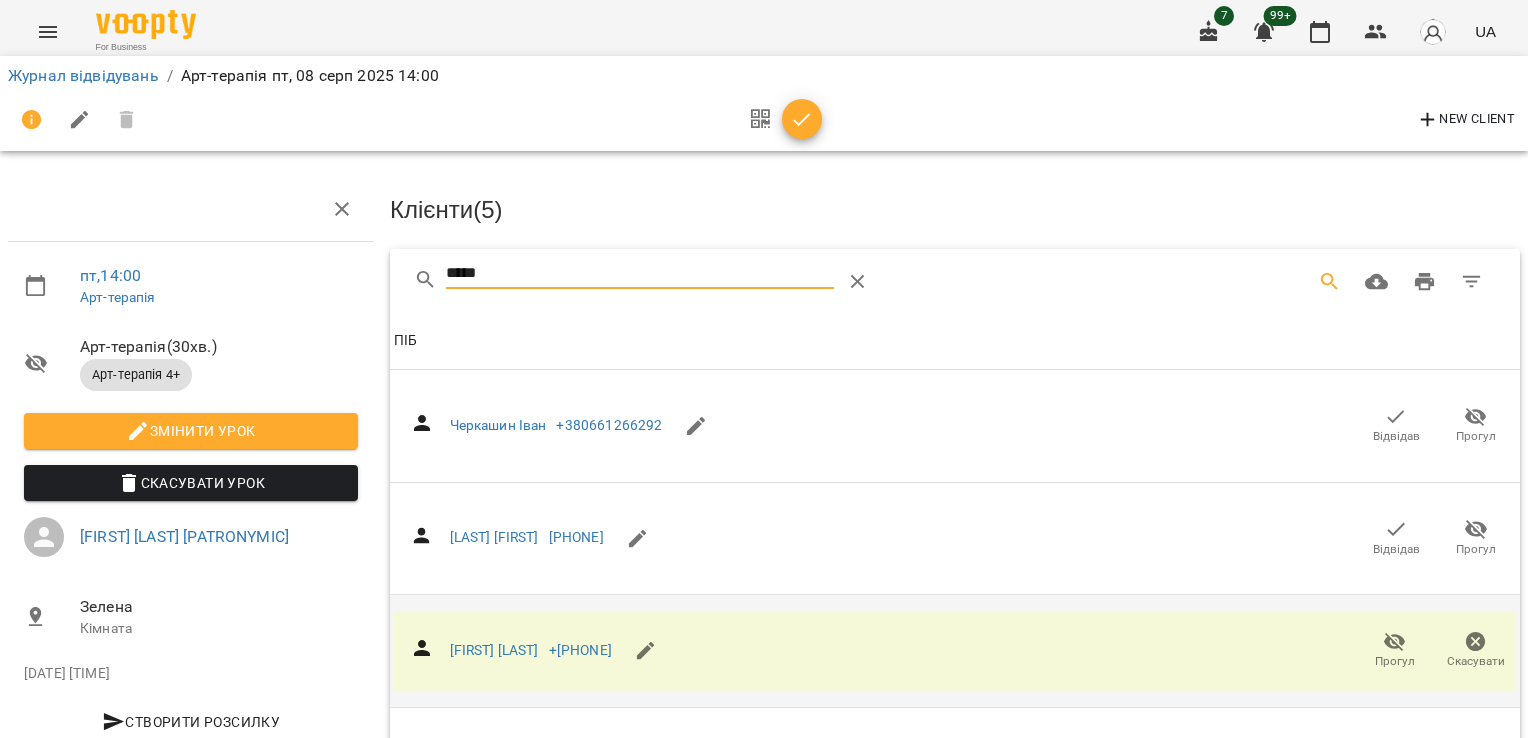 drag, startPoint x: 504, startPoint y: 262, endPoint x: 376, endPoint y: 264, distance: 128.01562 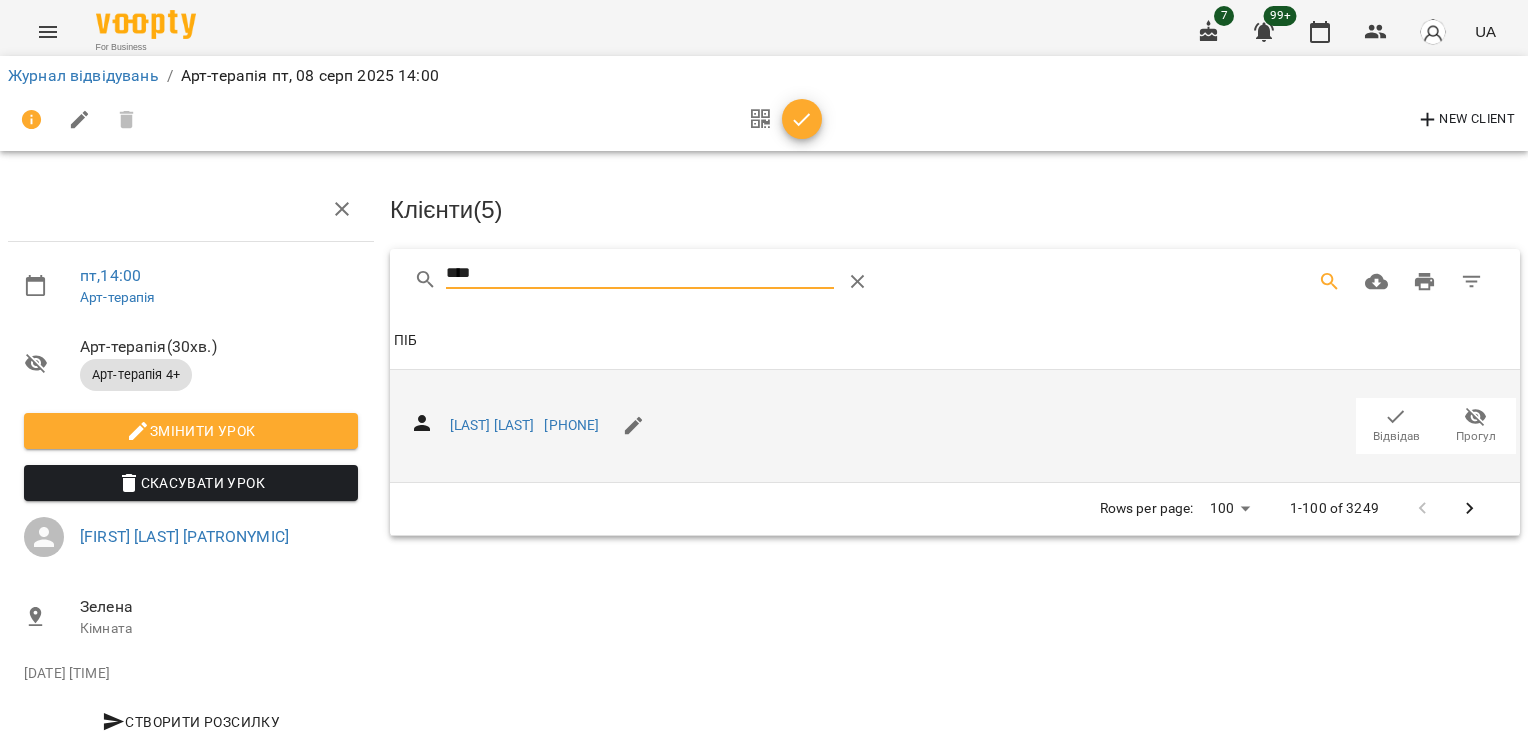 click 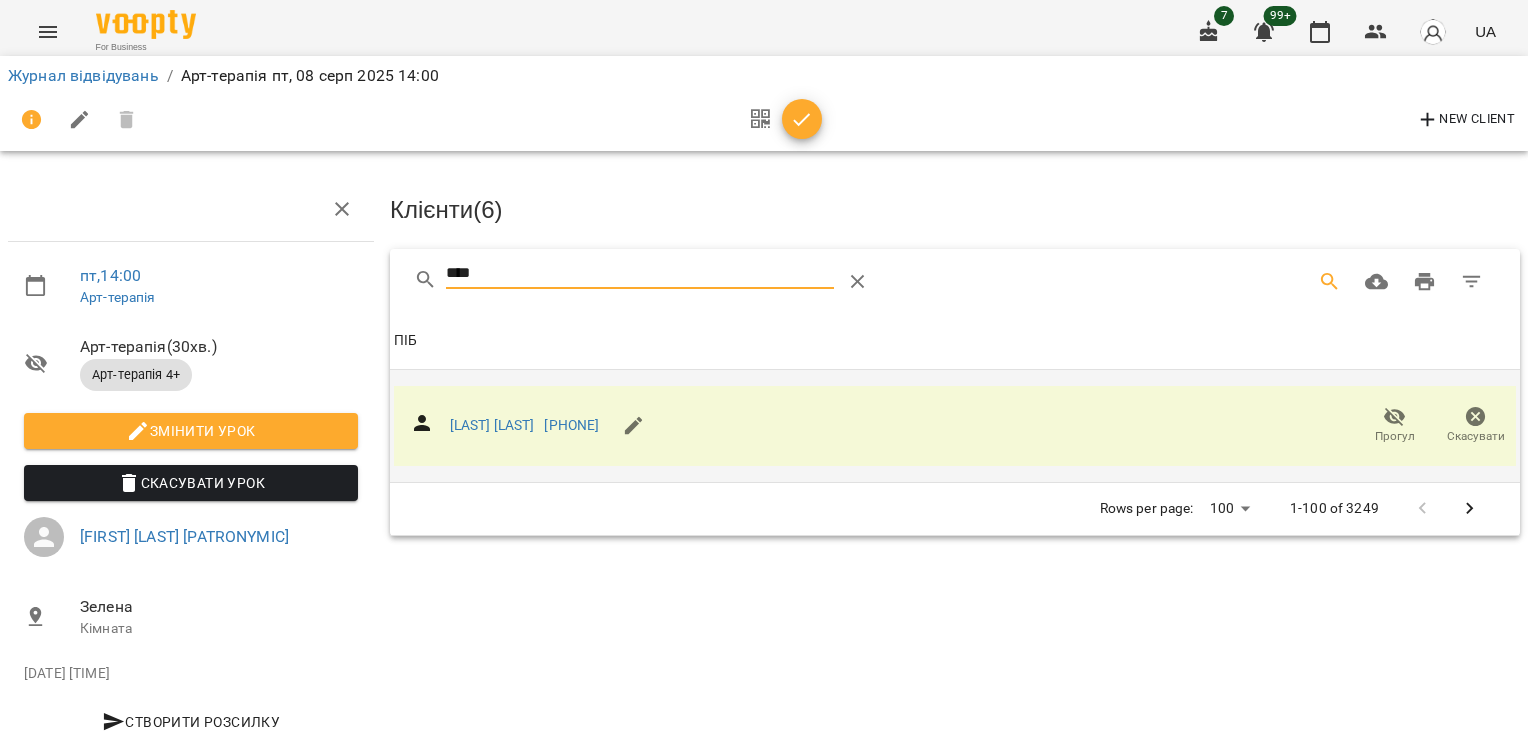 drag, startPoint x: 492, startPoint y: 262, endPoint x: 304, endPoint y: 270, distance: 188.17014 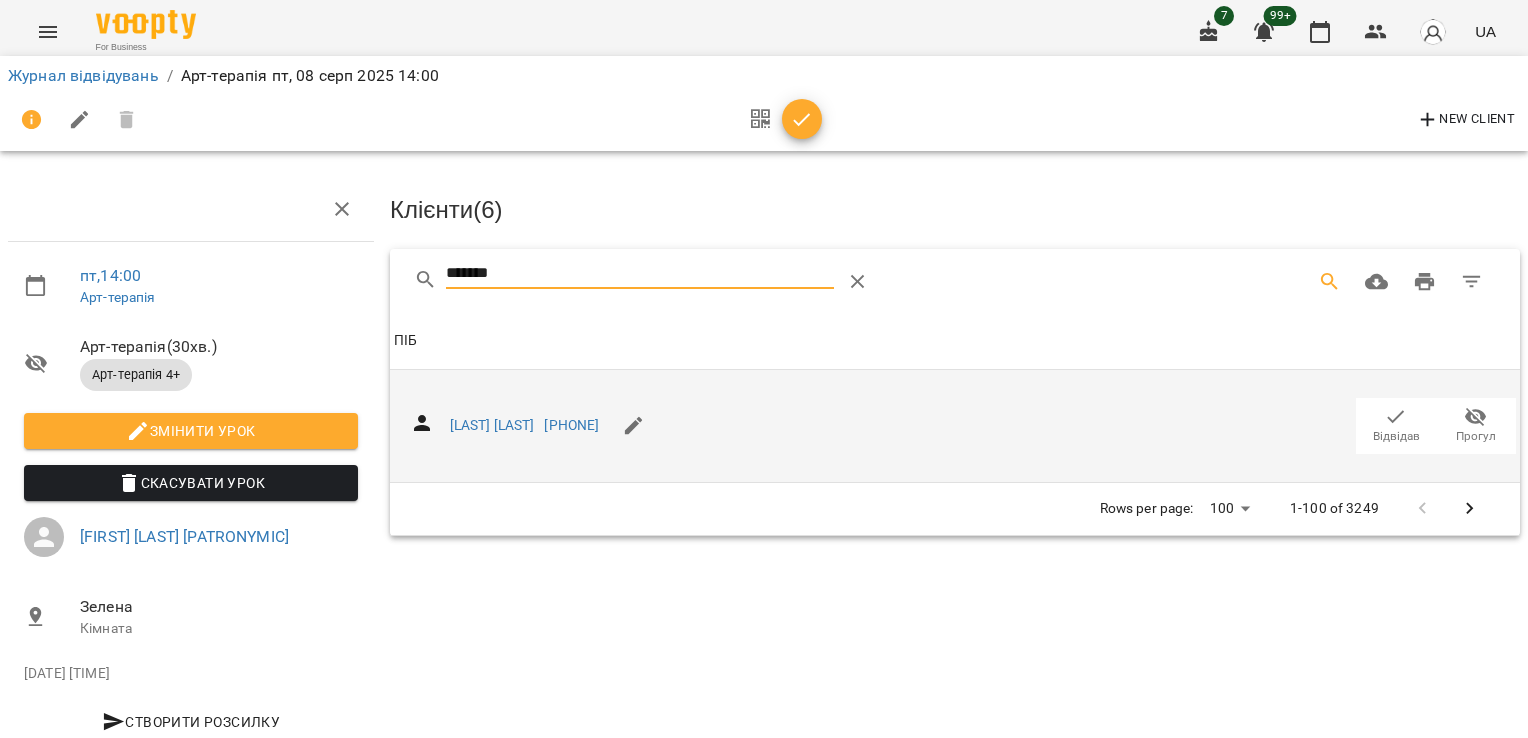 click 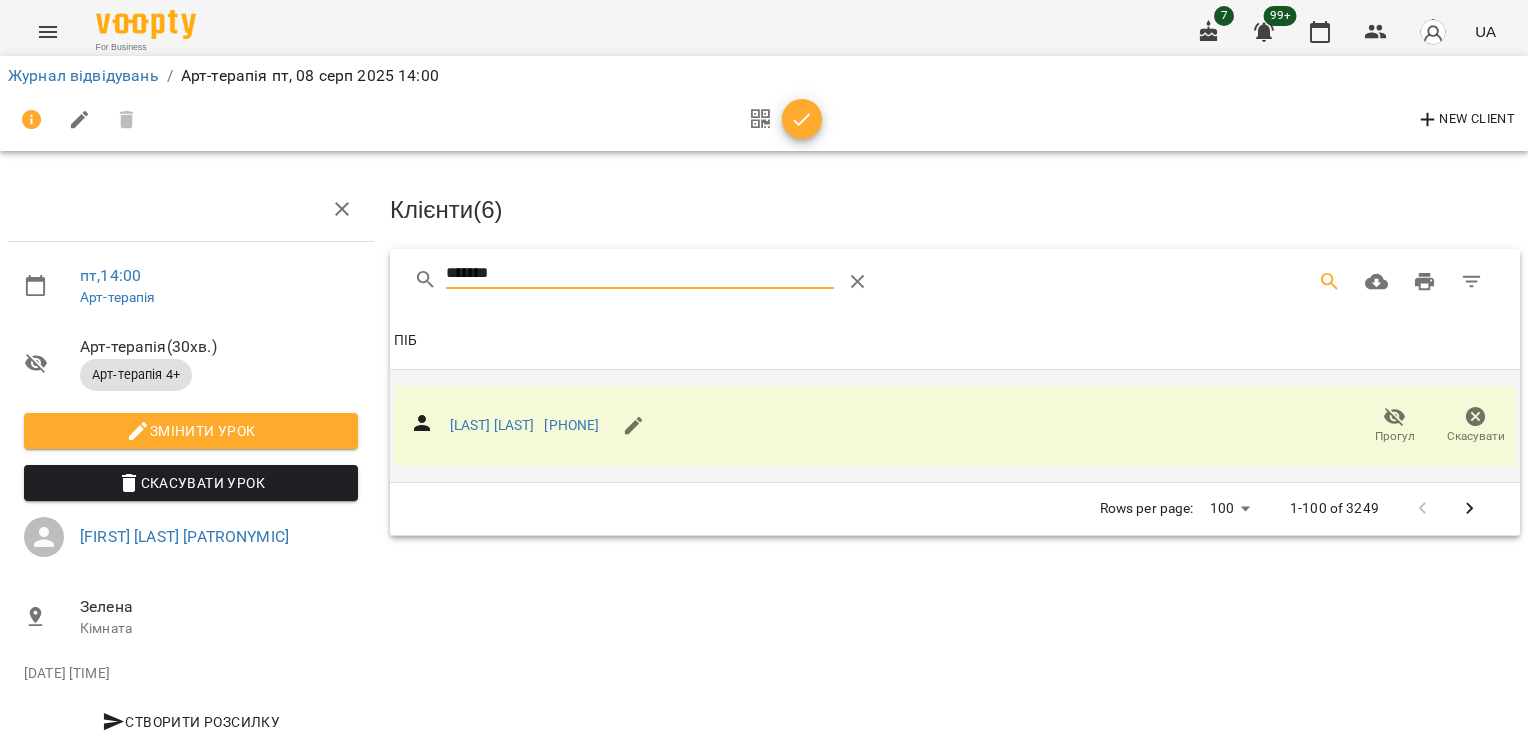 drag, startPoint x: 524, startPoint y: 277, endPoint x: 244, endPoint y: 274, distance: 280.01608 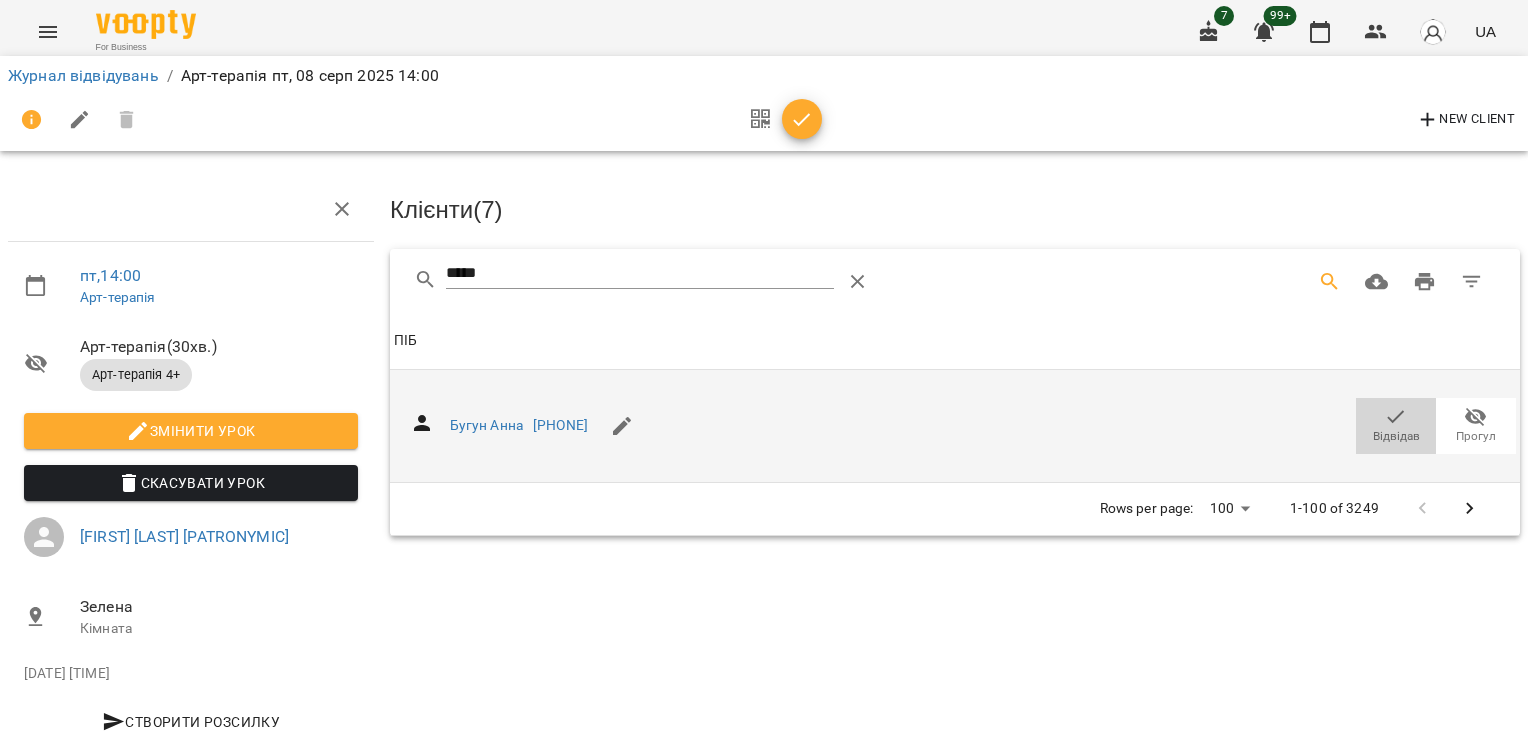 click 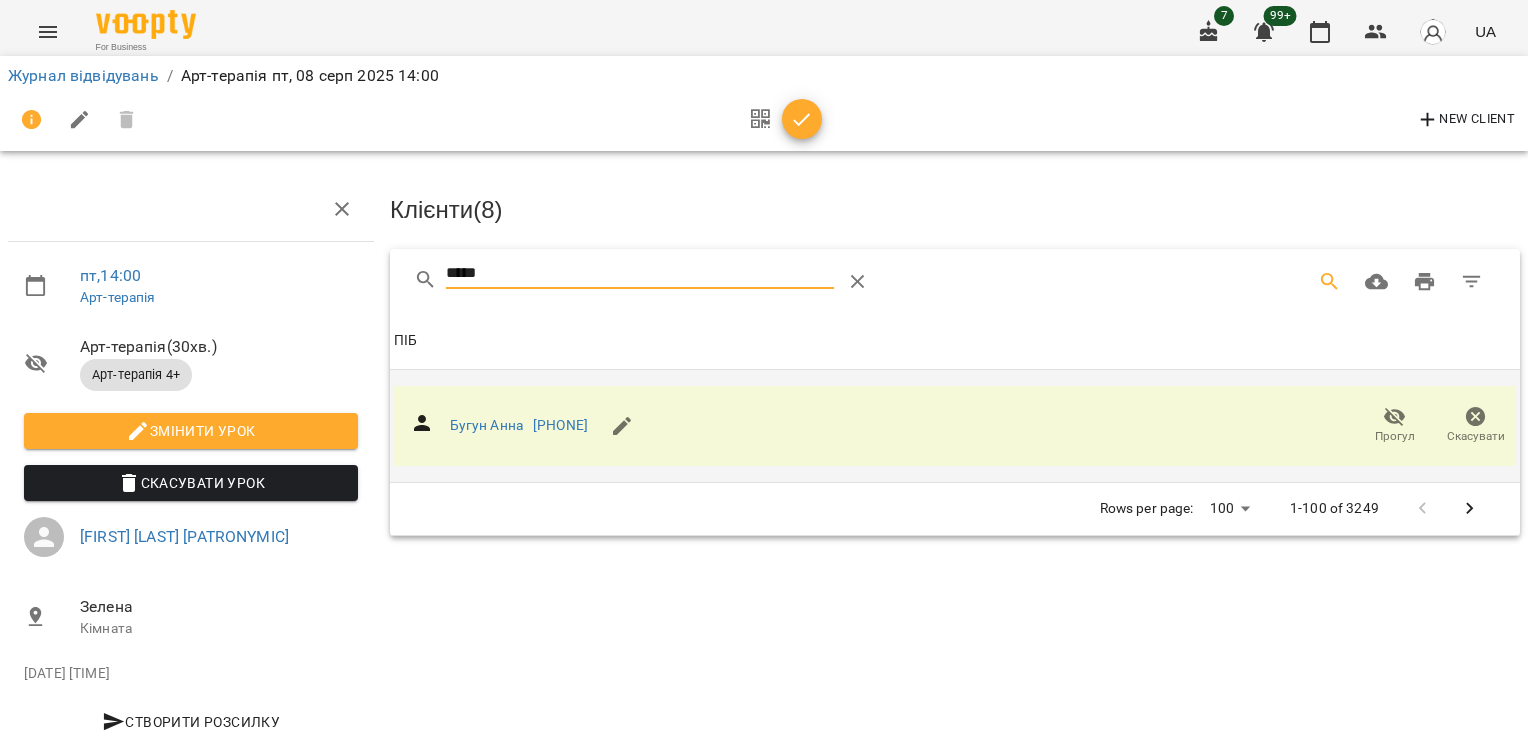 drag, startPoint x: 510, startPoint y: 261, endPoint x: 287, endPoint y: 262, distance: 223.00224 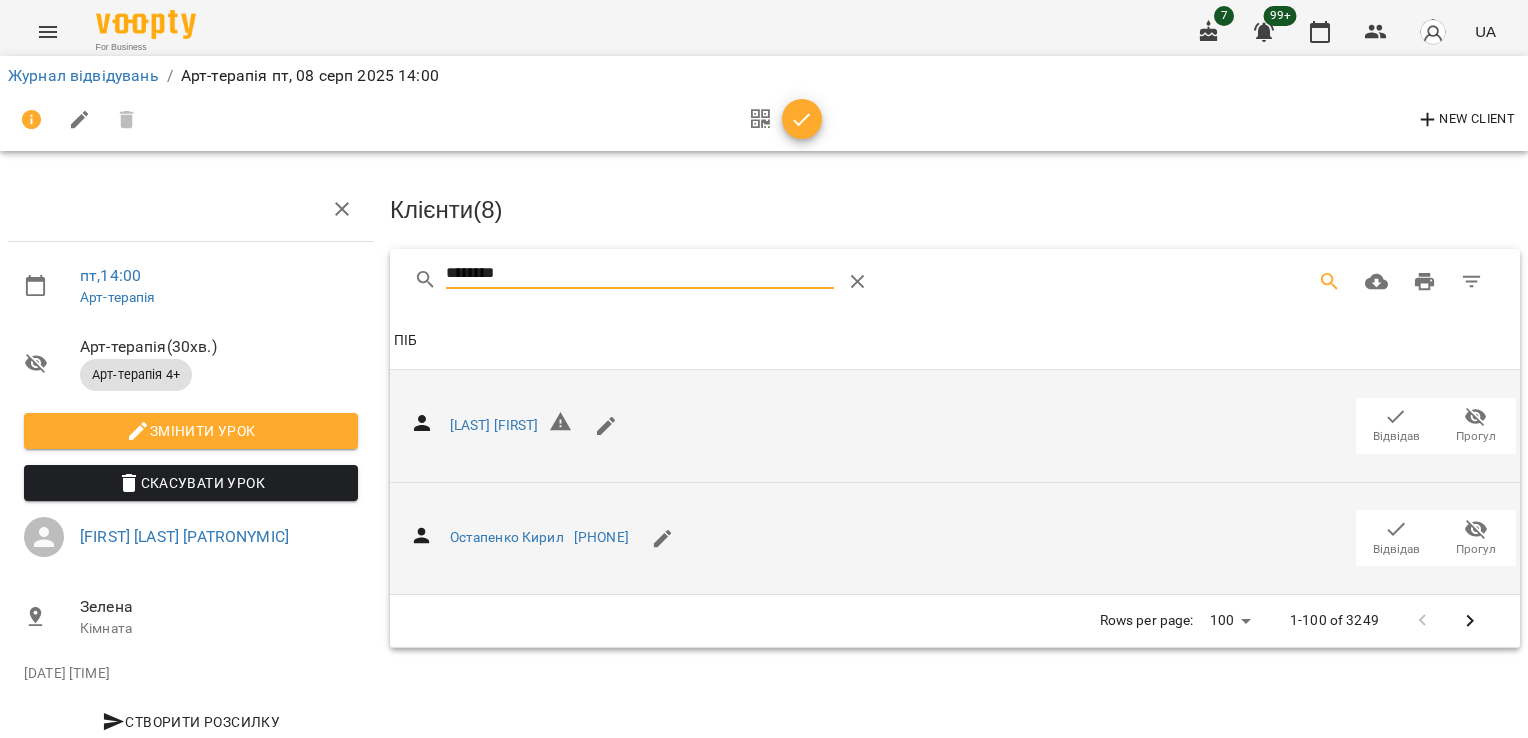 click 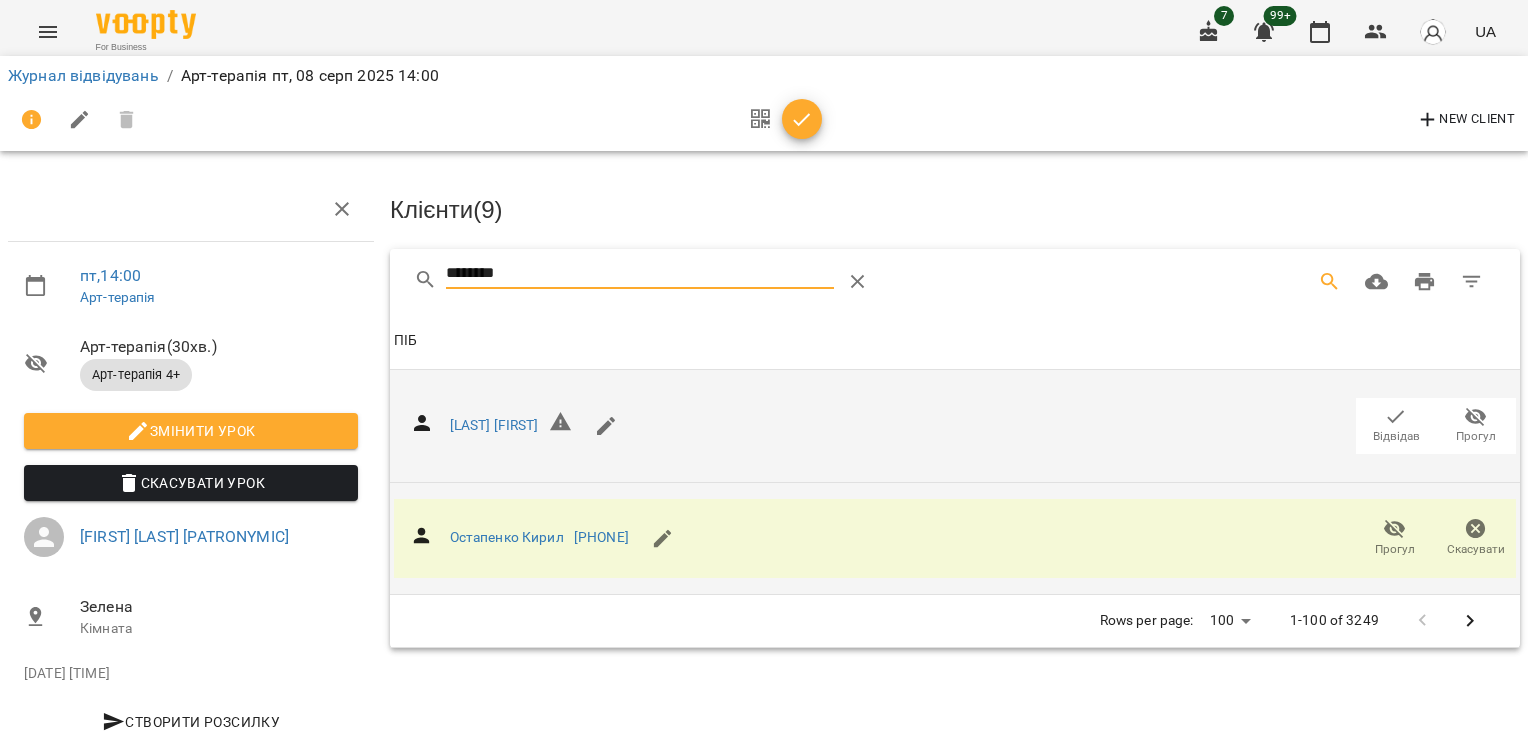 drag, startPoint x: 486, startPoint y: 273, endPoint x: 325, endPoint y: 267, distance: 161.11176 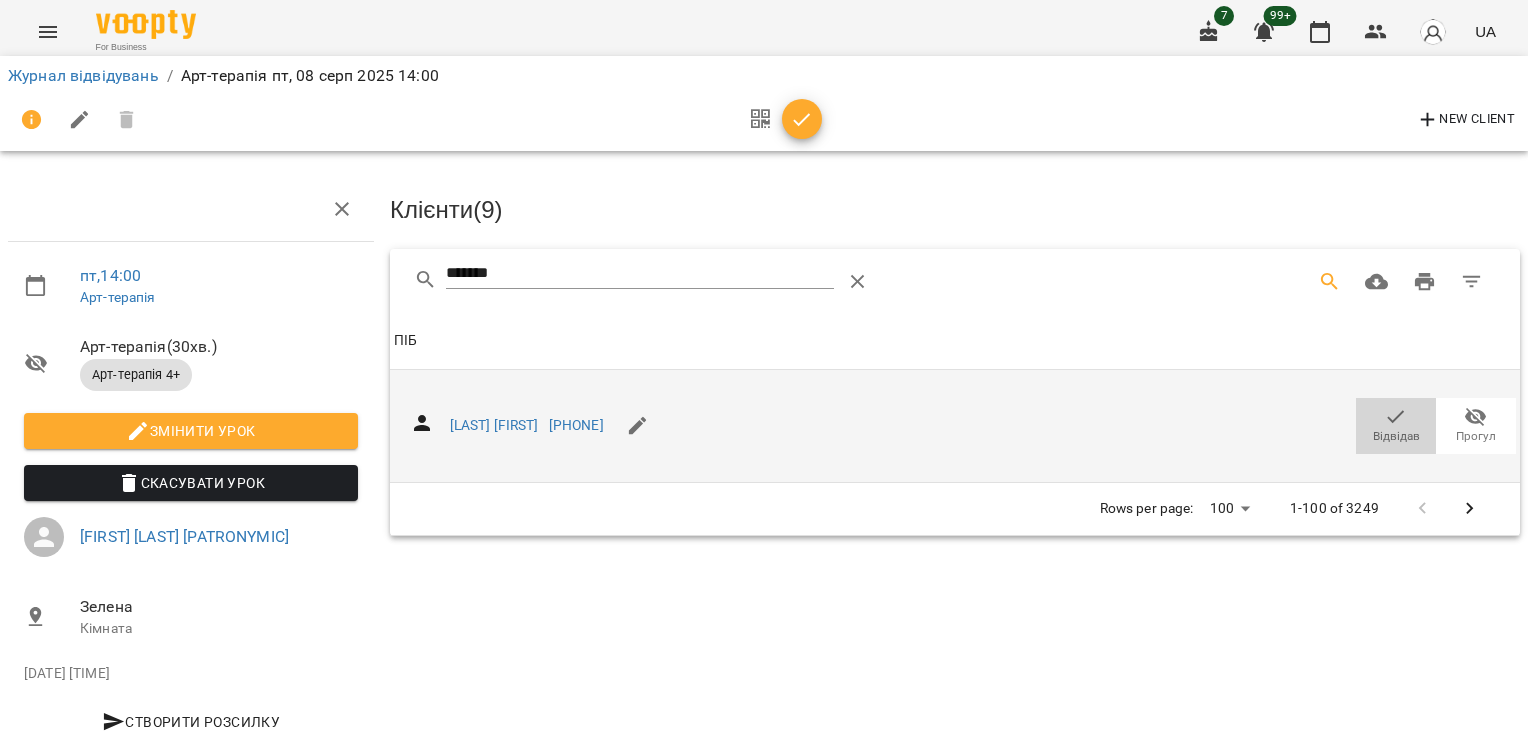 click 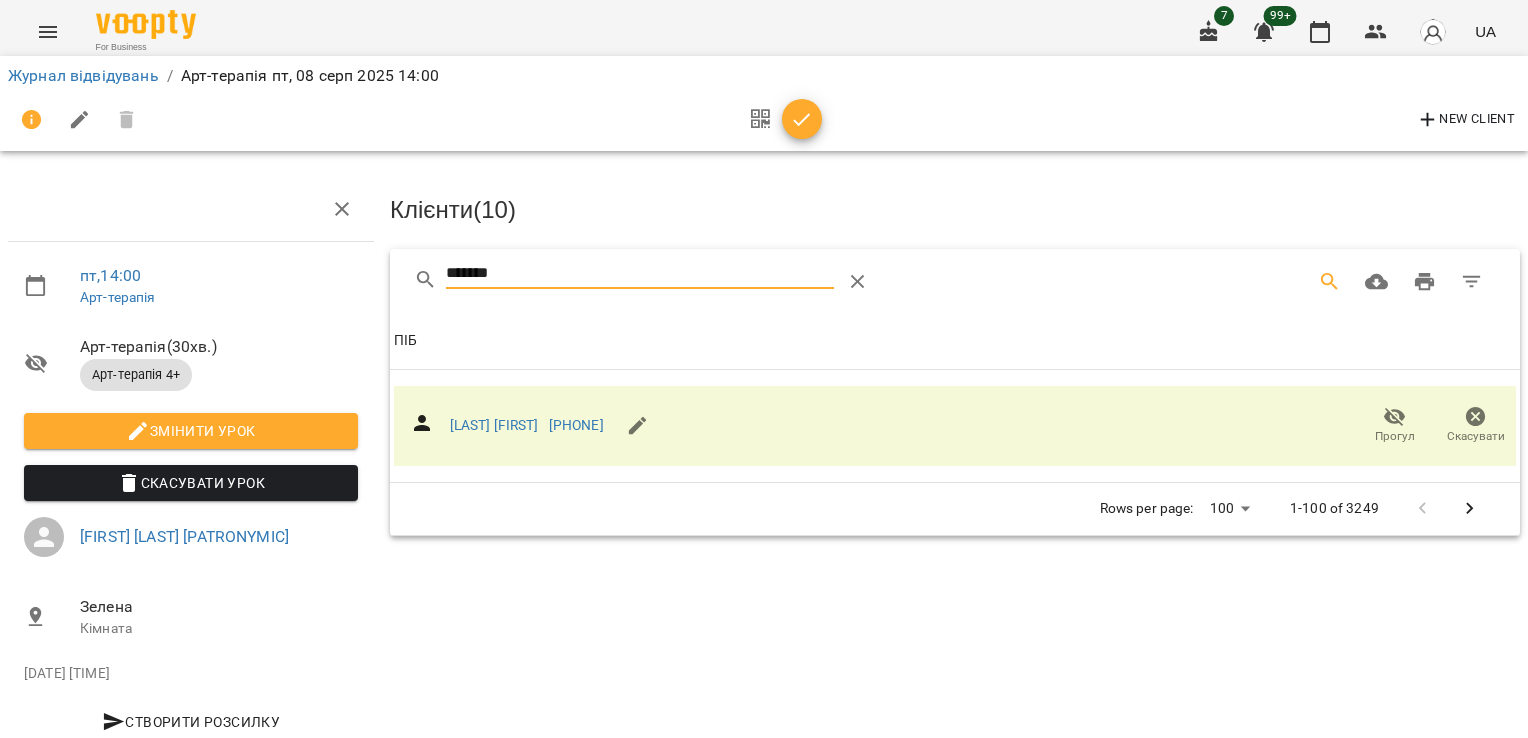 drag, startPoint x: 534, startPoint y: 268, endPoint x: 295, endPoint y: 280, distance: 239.30107 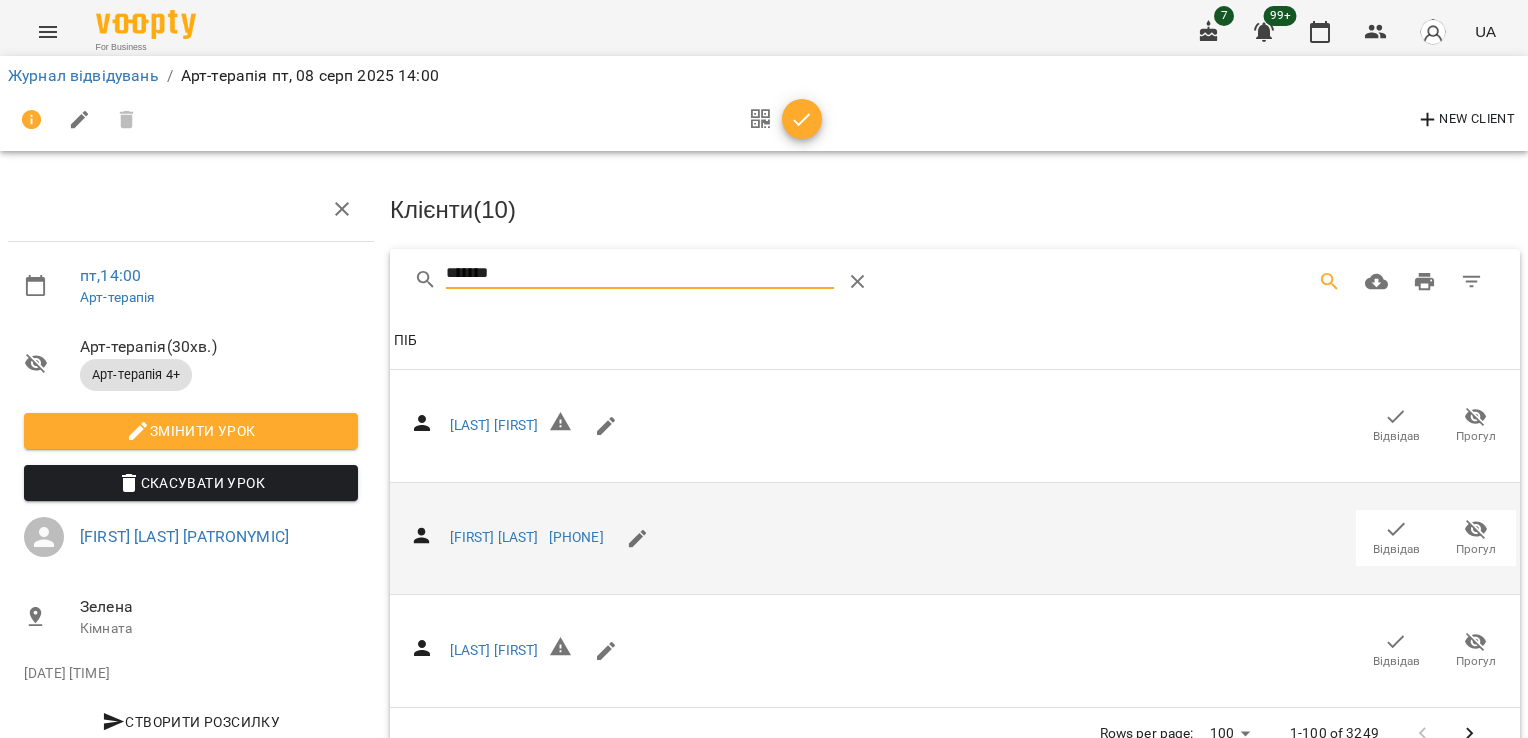 click on "Відвідав" at bounding box center [1396, 549] 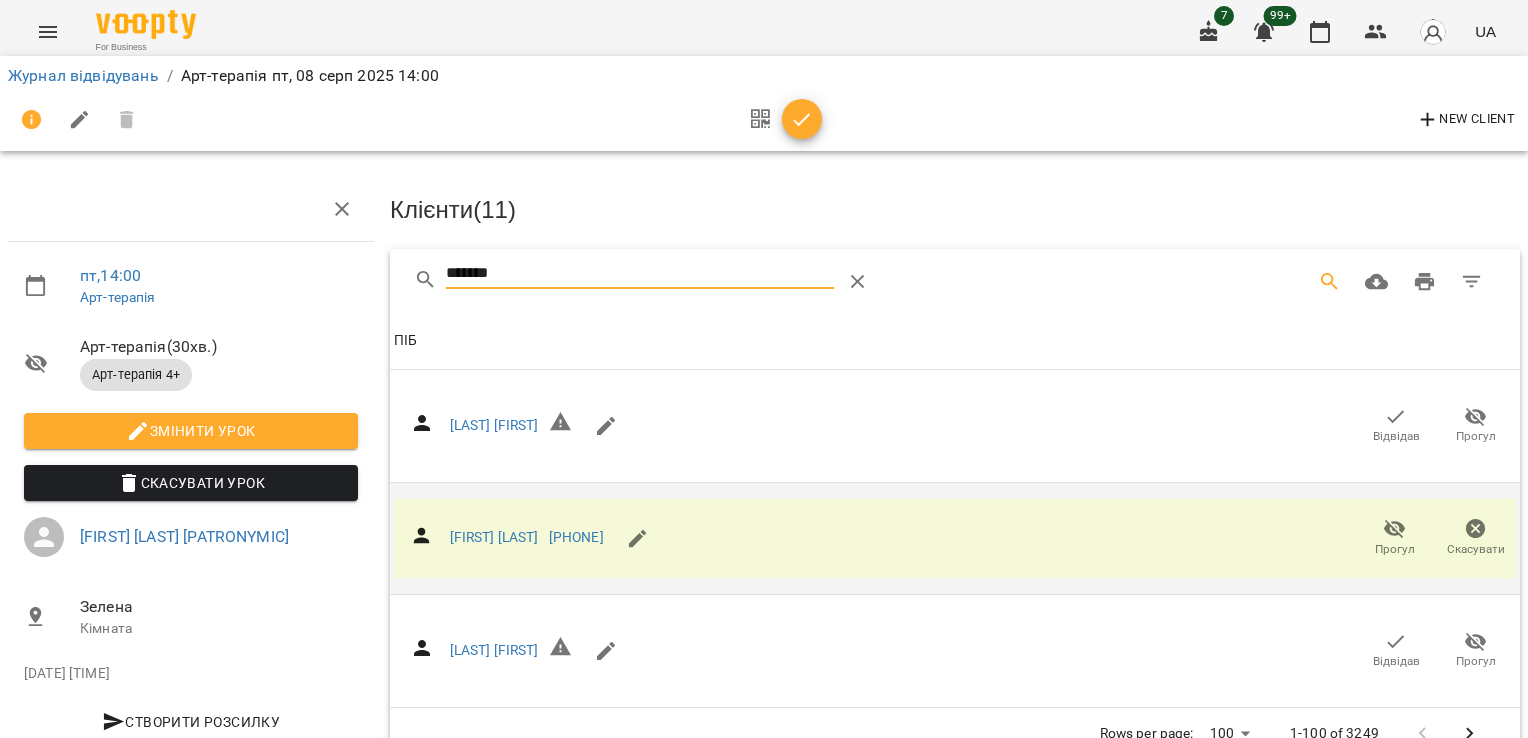 drag, startPoint x: 540, startPoint y: 266, endPoint x: 340, endPoint y: 273, distance: 200.12247 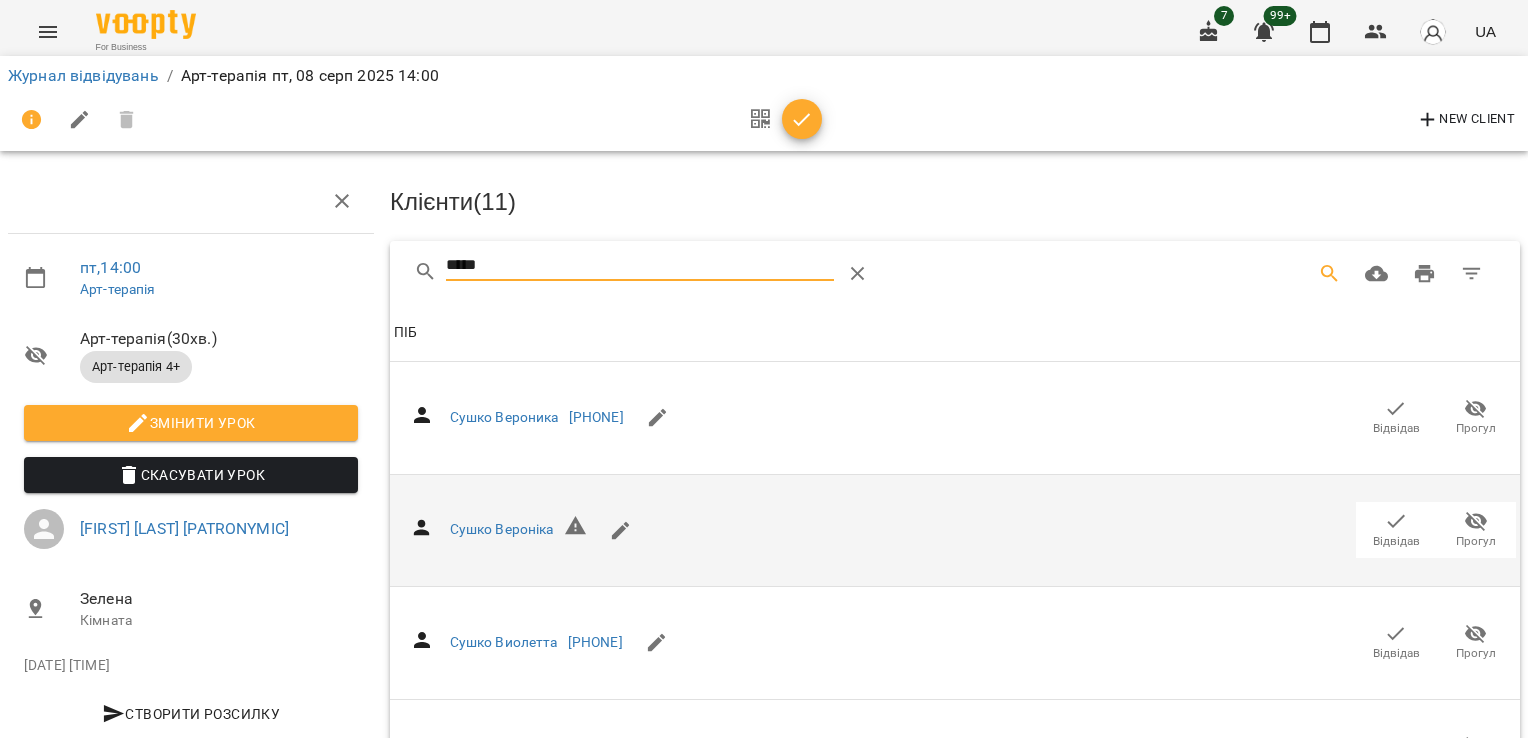scroll, scrollTop: 161, scrollLeft: 0, axis: vertical 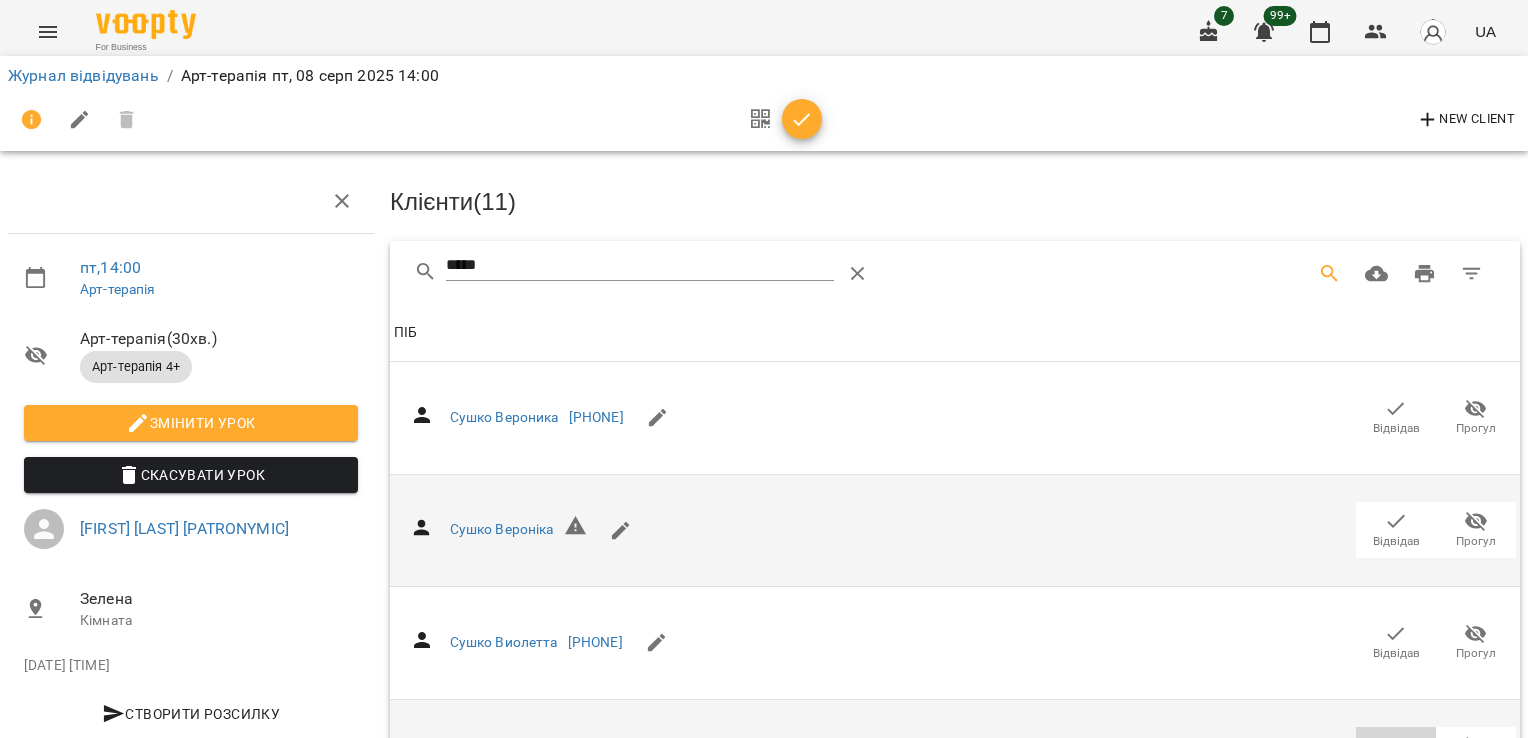 click 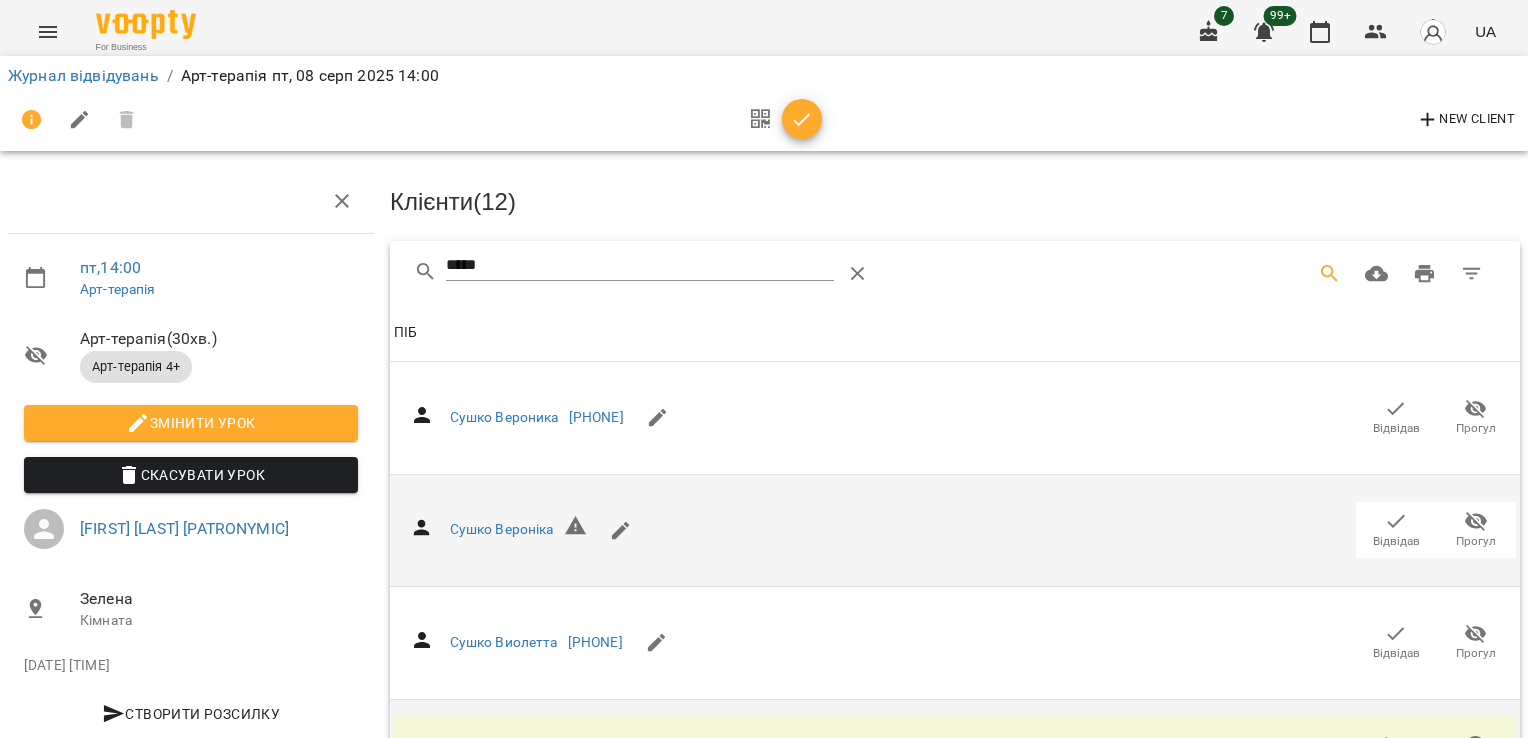 scroll, scrollTop: 0, scrollLeft: 0, axis: both 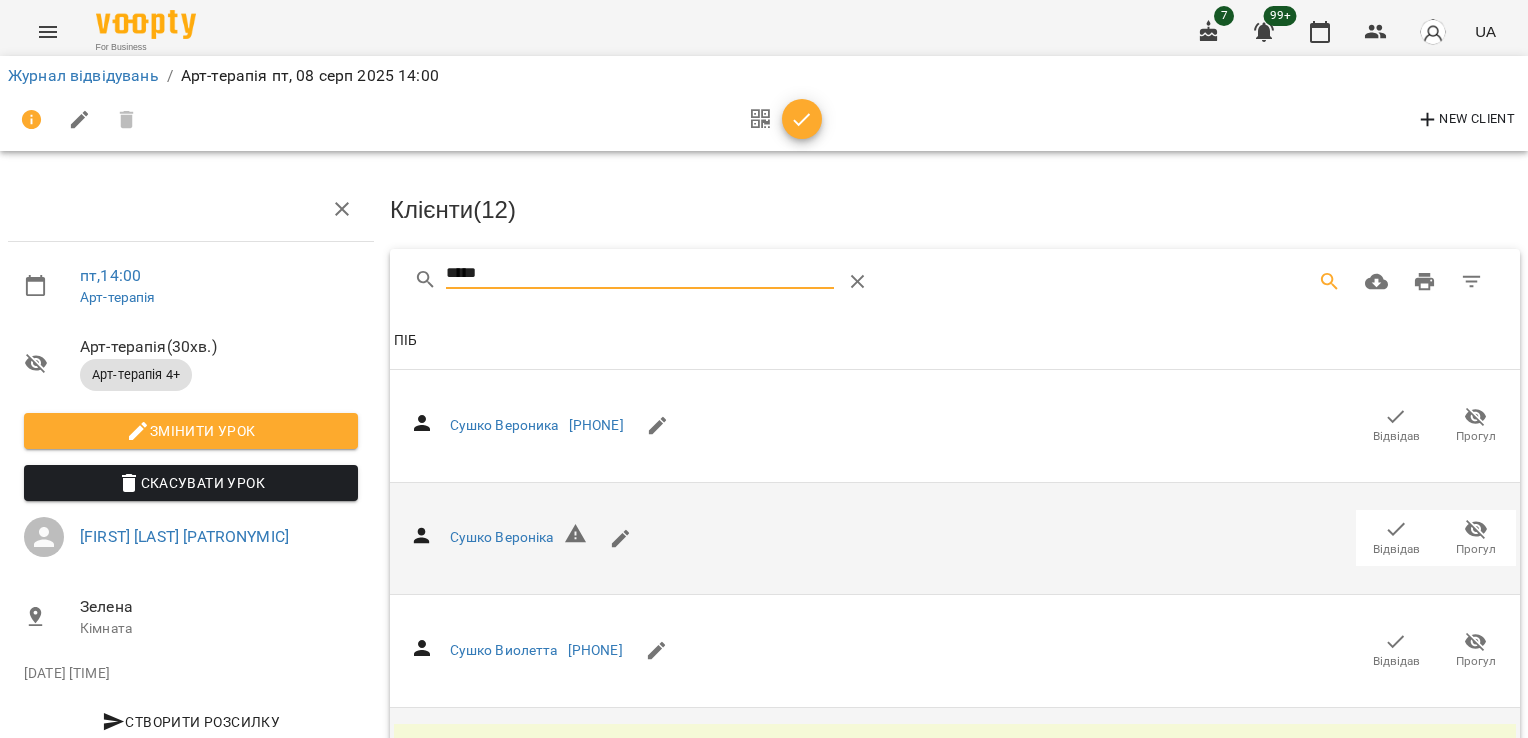 drag, startPoint x: 521, startPoint y: 278, endPoint x: 340, endPoint y: 278, distance: 181 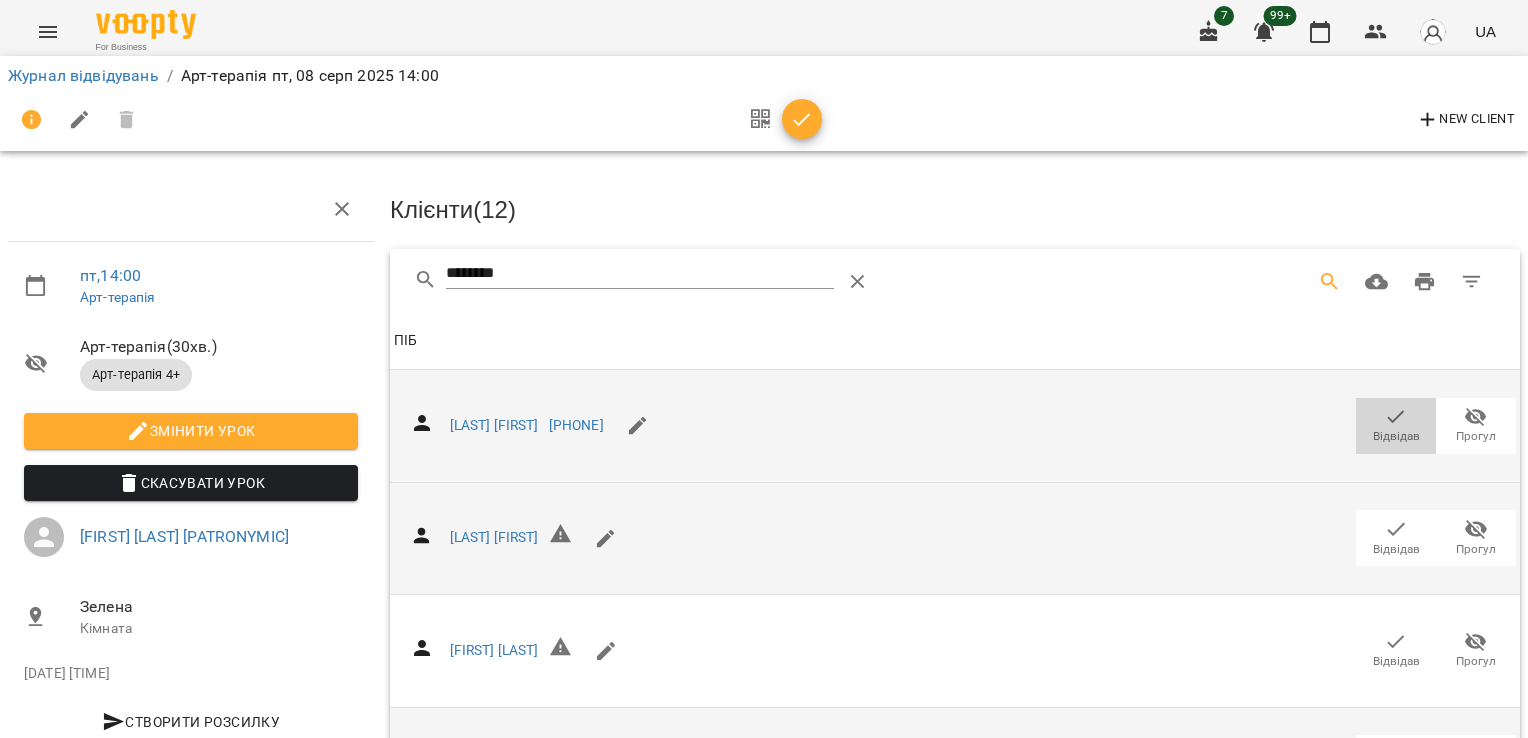 click on "Відвідав" at bounding box center (1396, 436) 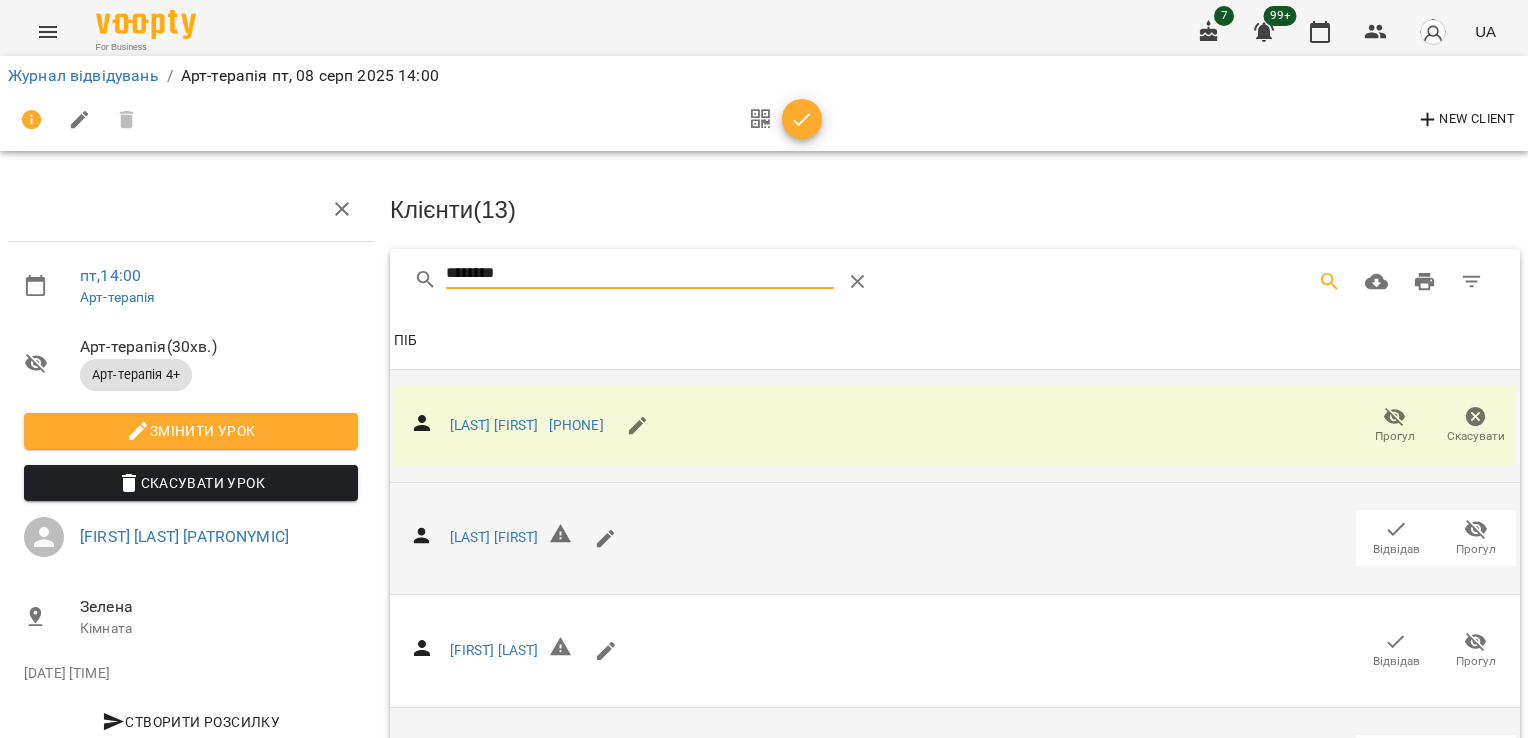 drag, startPoint x: 354, startPoint y: 265, endPoint x: 240, endPoint y: 254, distance: 114.52947 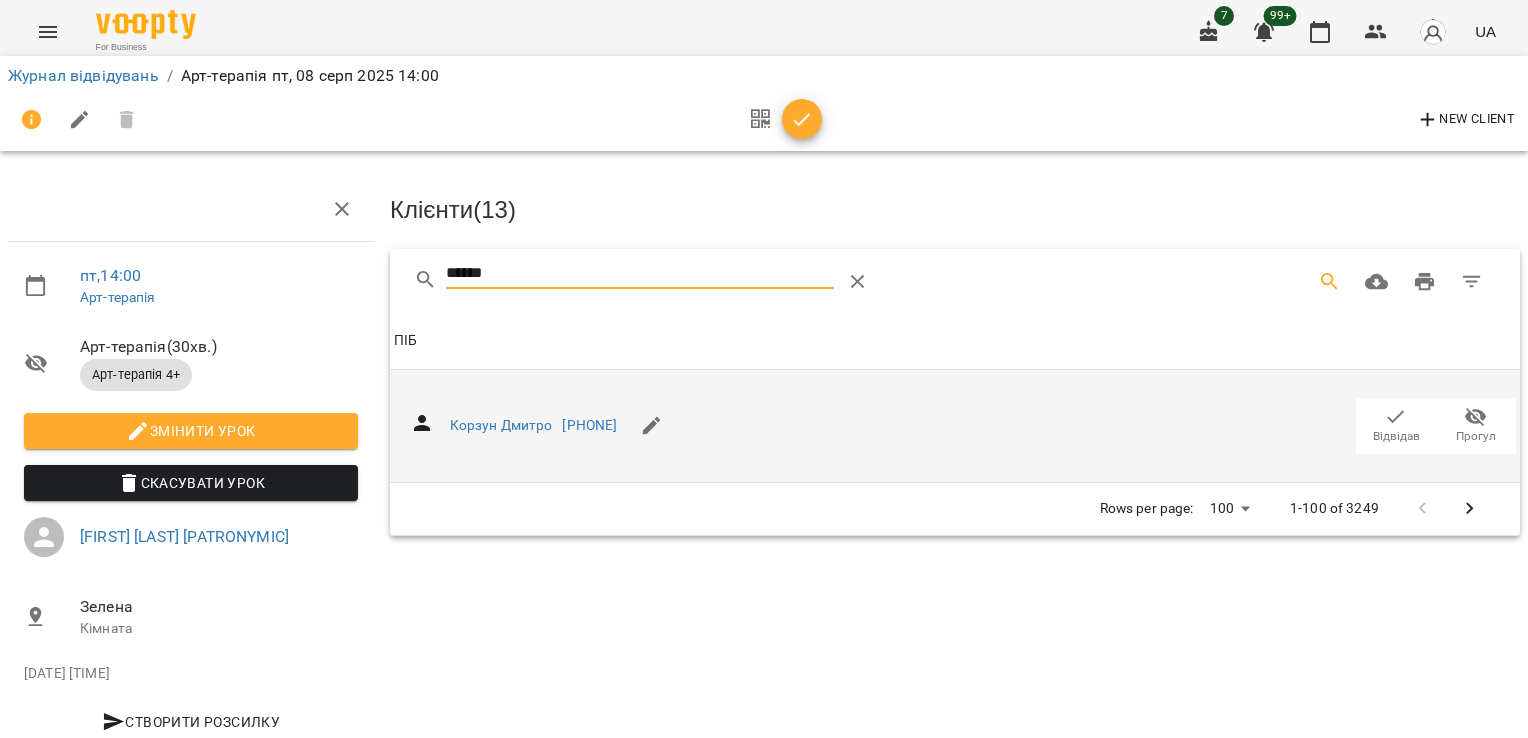 type on "******" 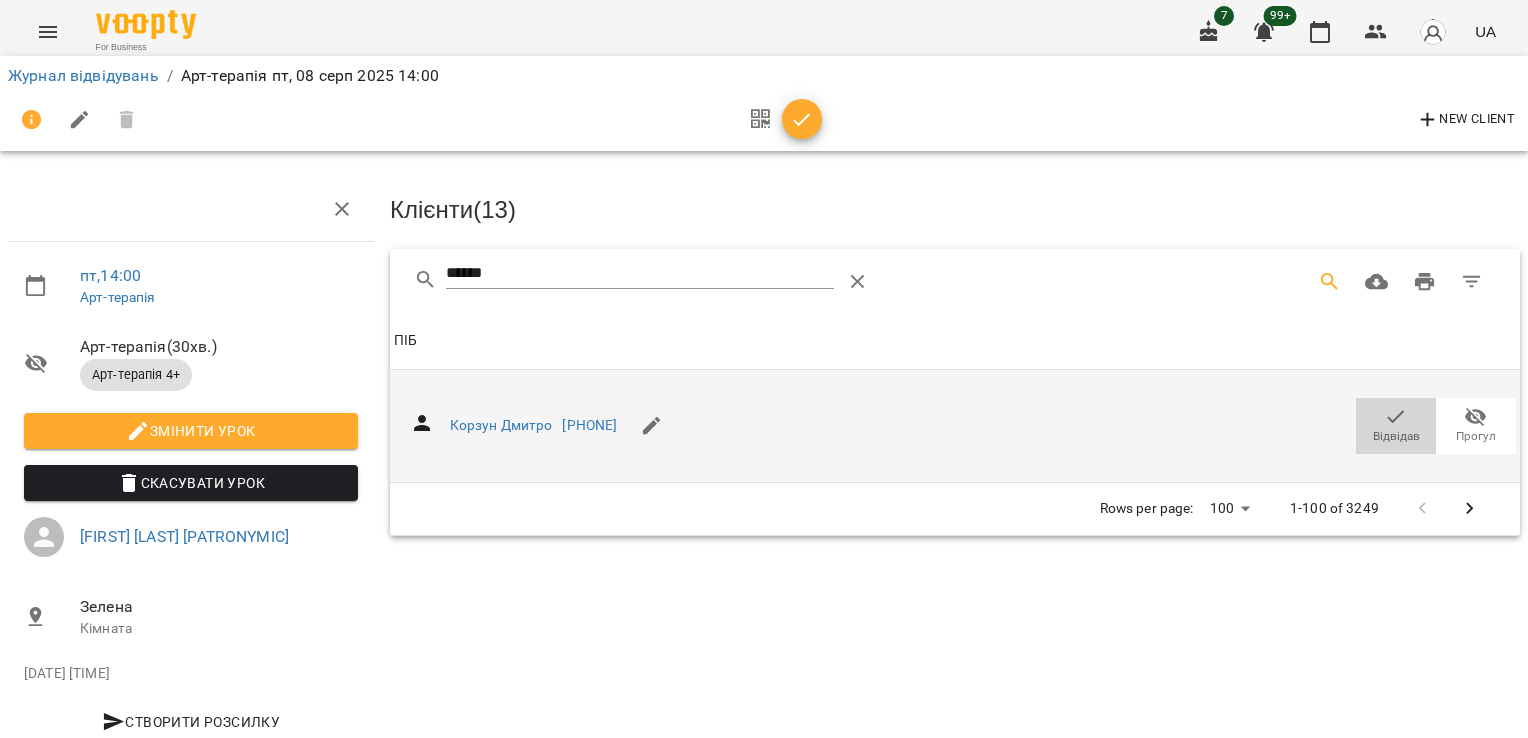 click 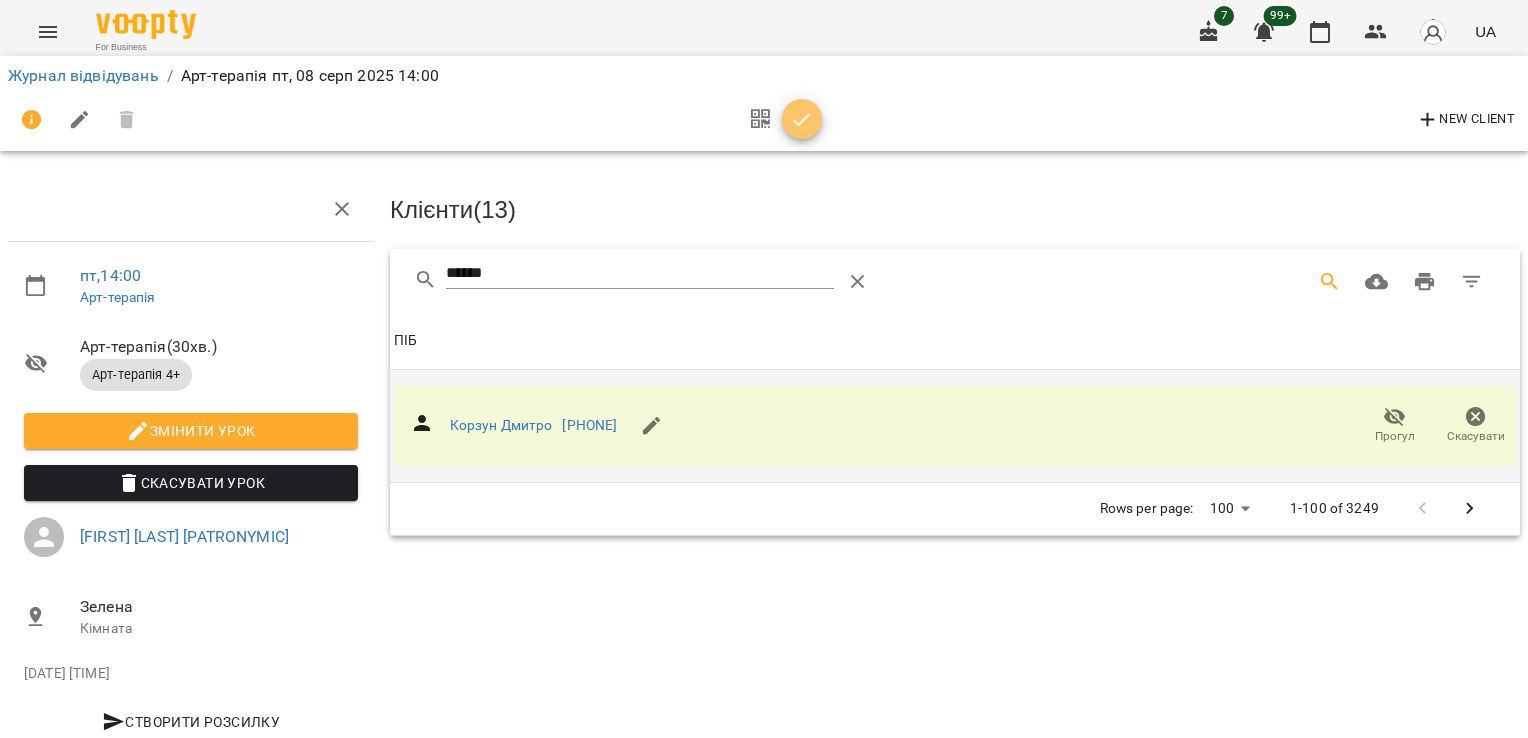 click 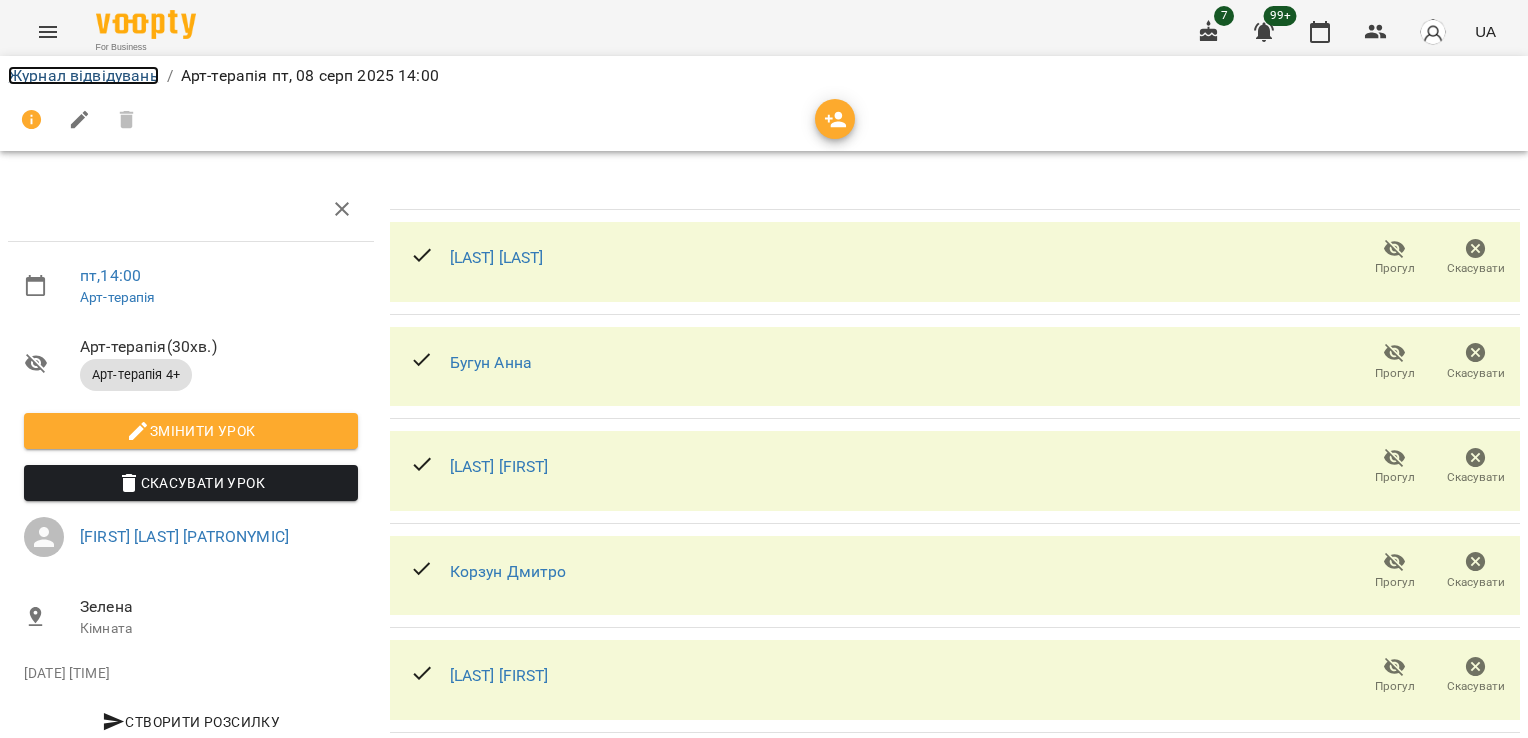 click on "Журнал відвідувань" at bounding box center [83, 75] 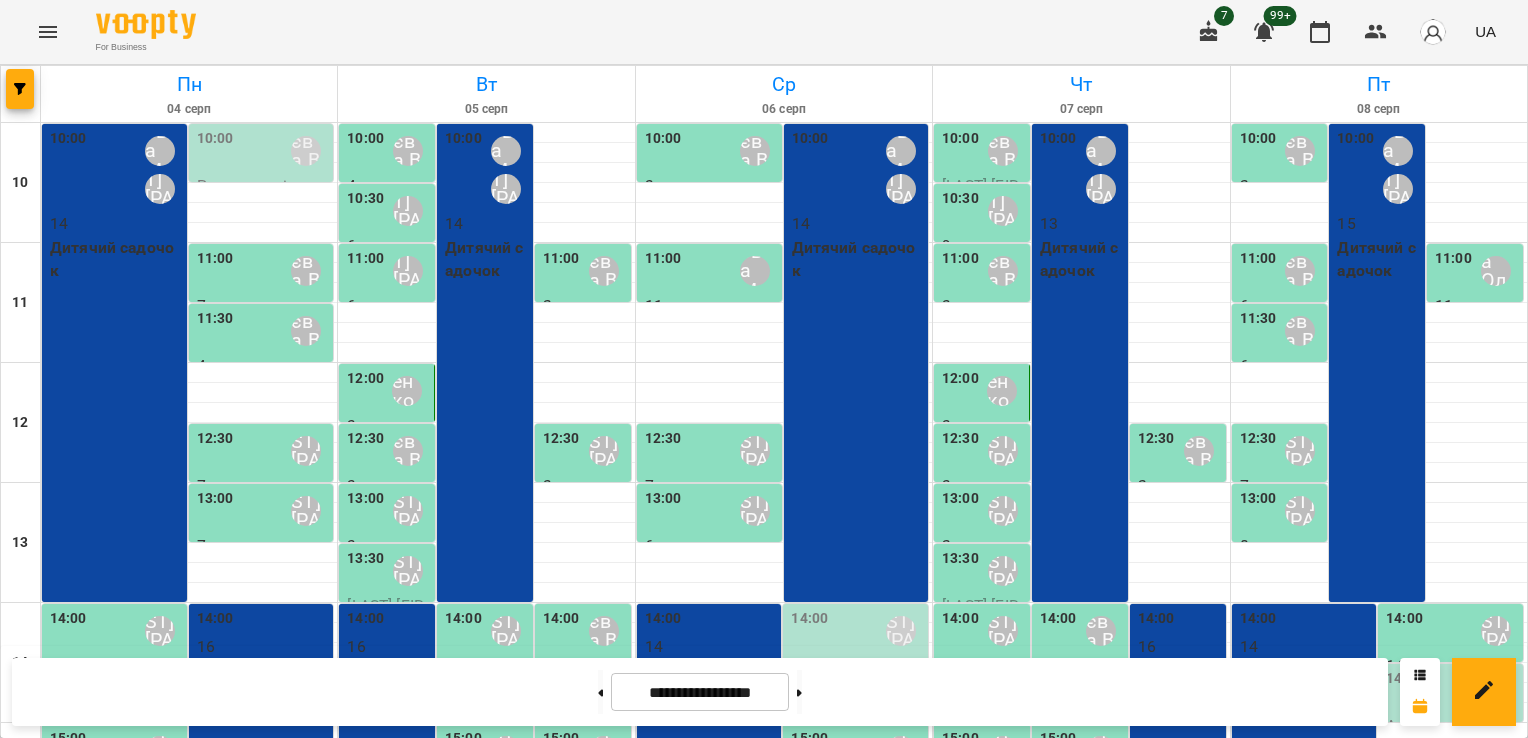 scroll, scrollTop: 368, scrollLeft: 0, axis: vertical 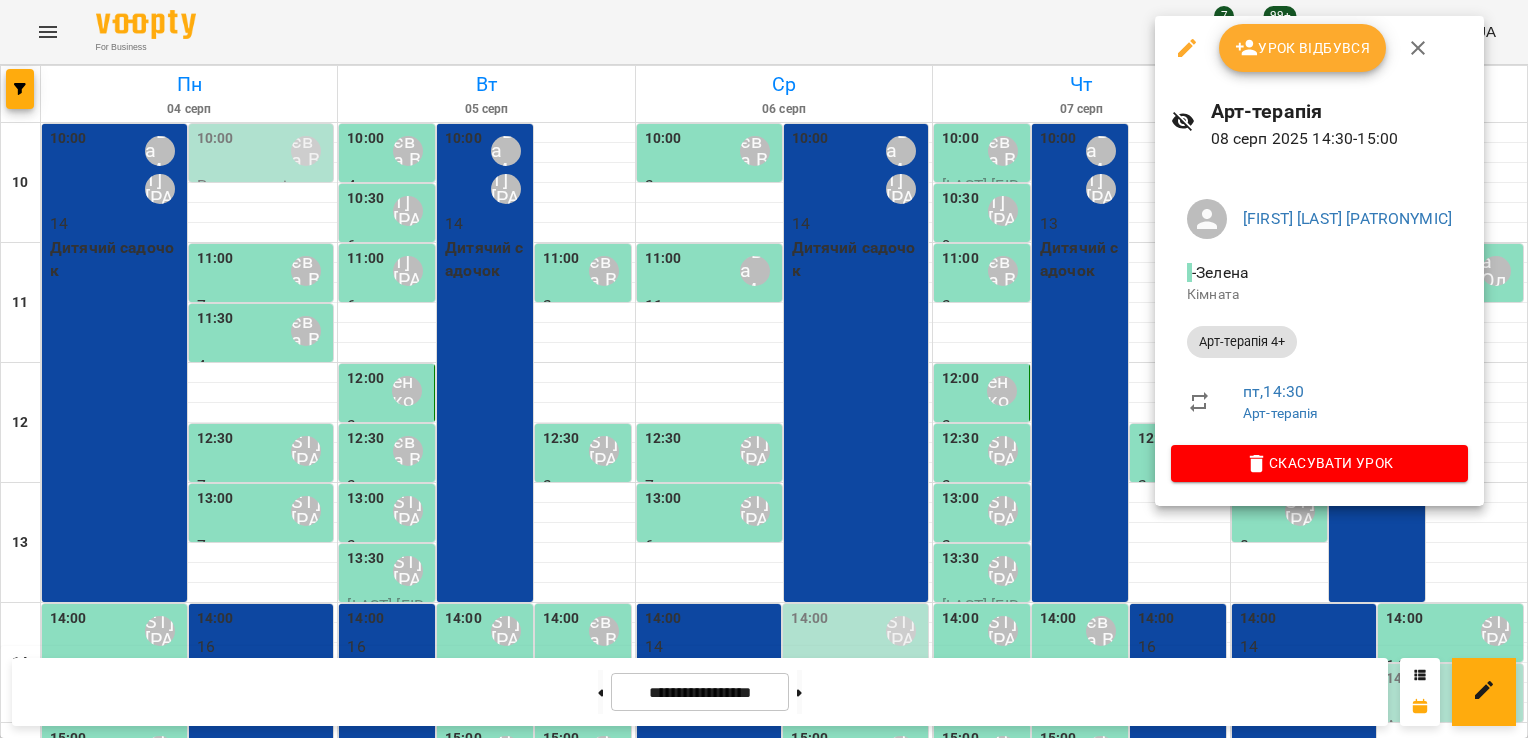 click 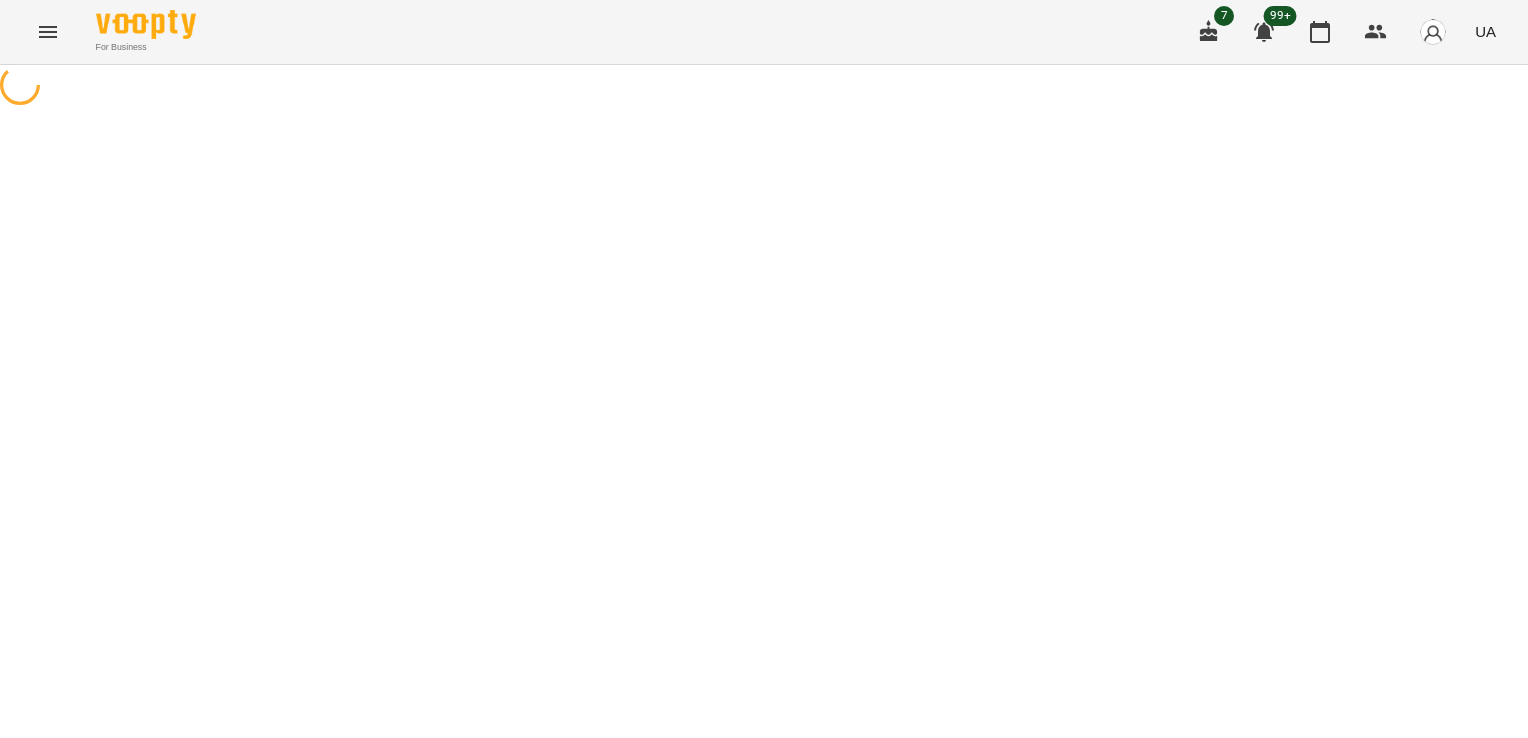 select on "**********" 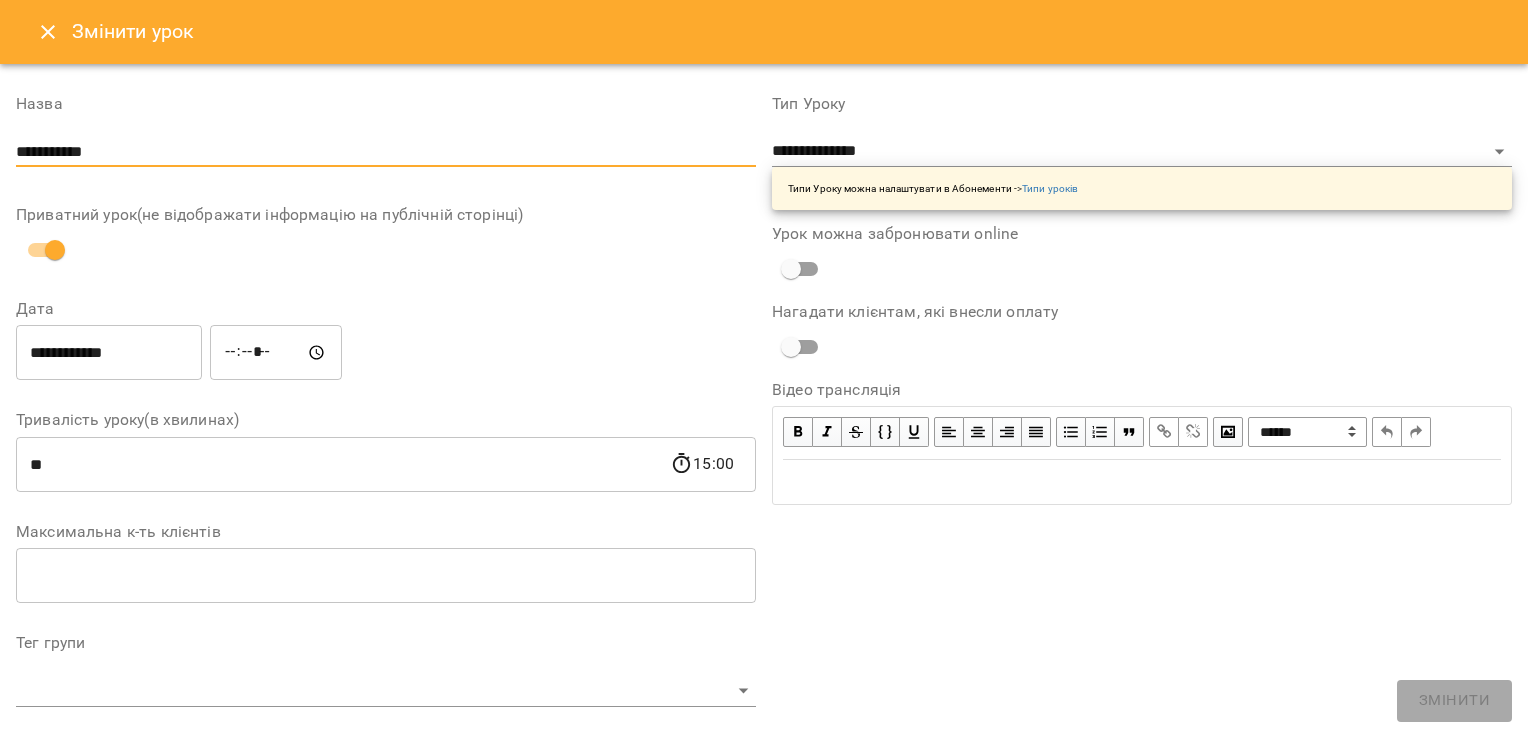 drag, startPoint x: 145, startPoint y: 149, endPoint x: 0, endPoint y: 150, distance: 145.00345 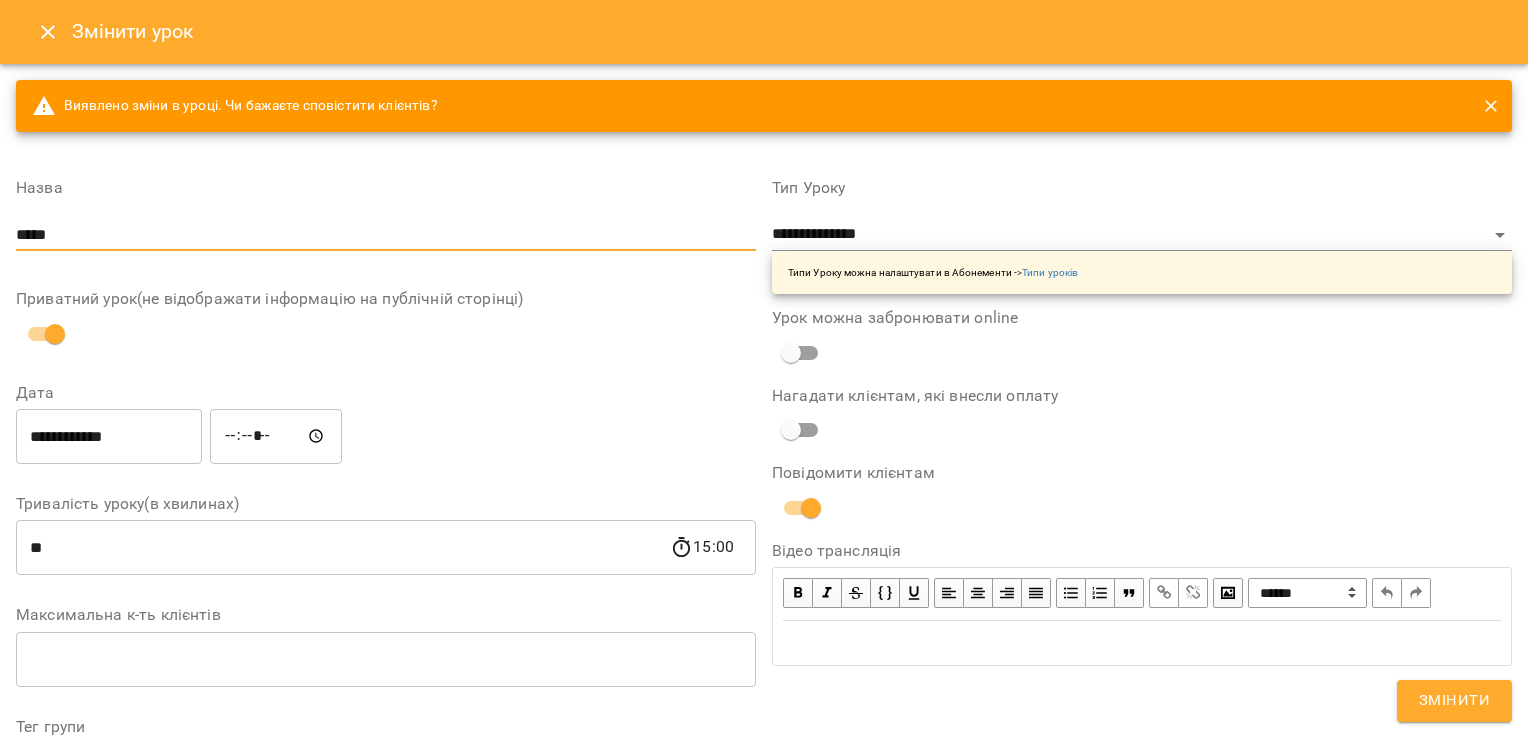type on "*****" 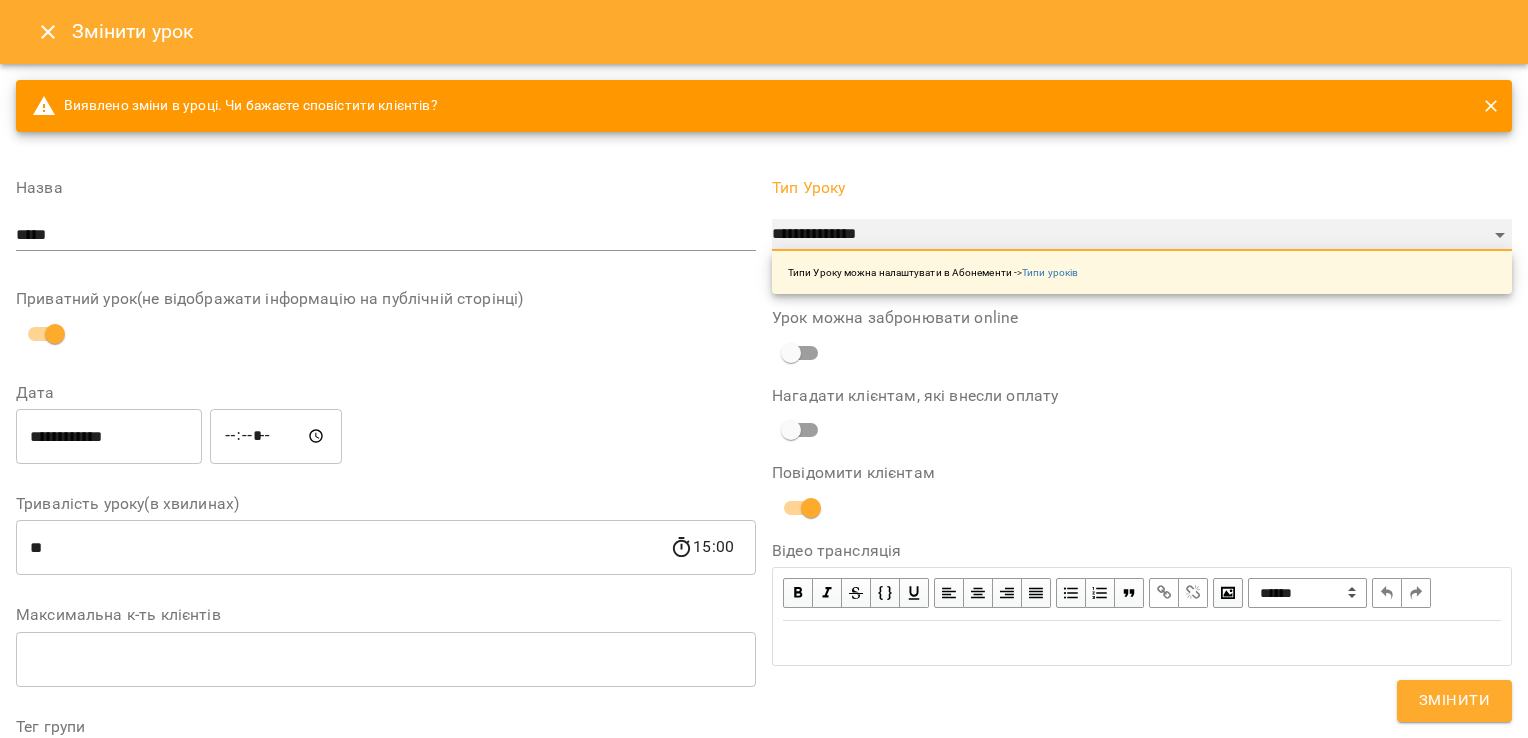 click on "**********" at bounding box center [1142, 235] 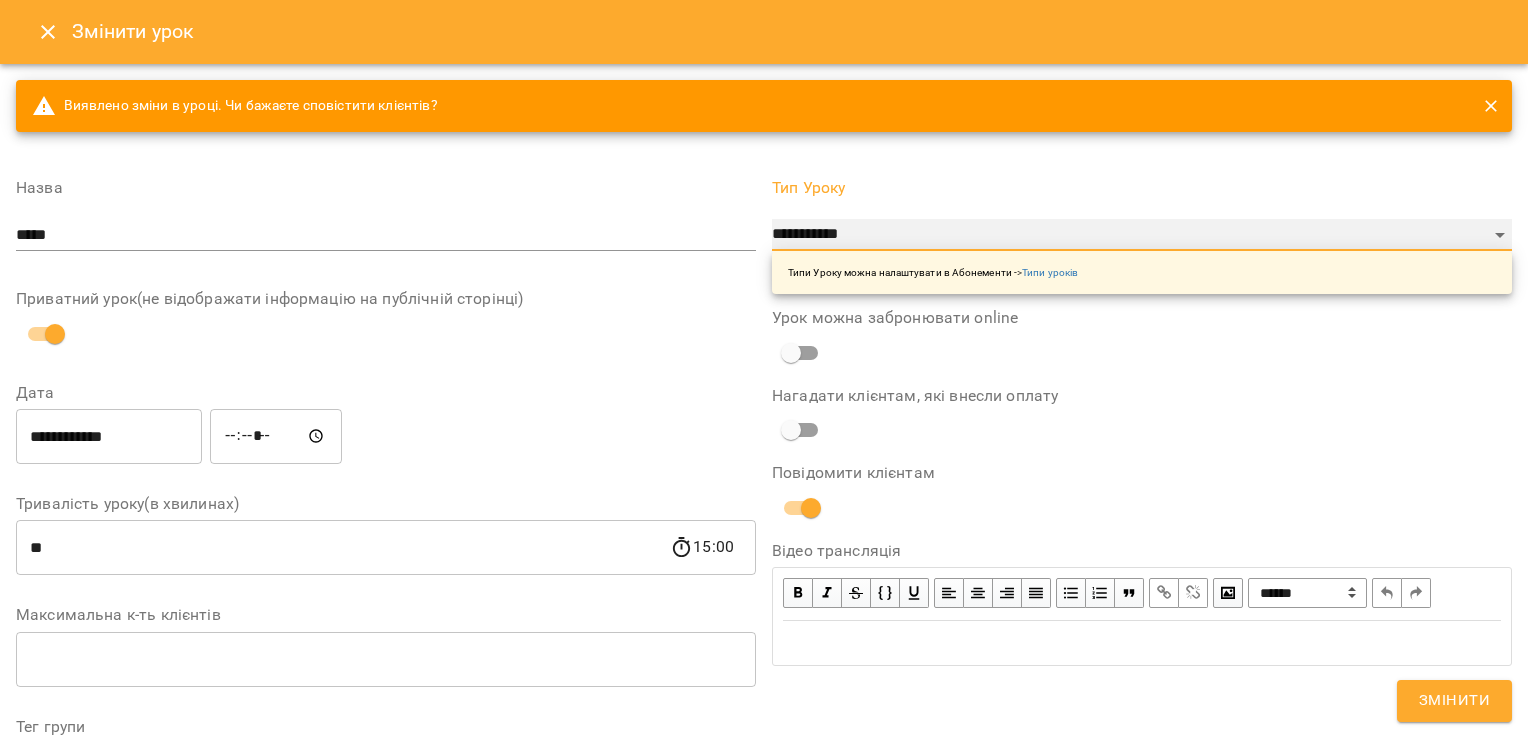click on "**********" at bounding box center (1142, 235) 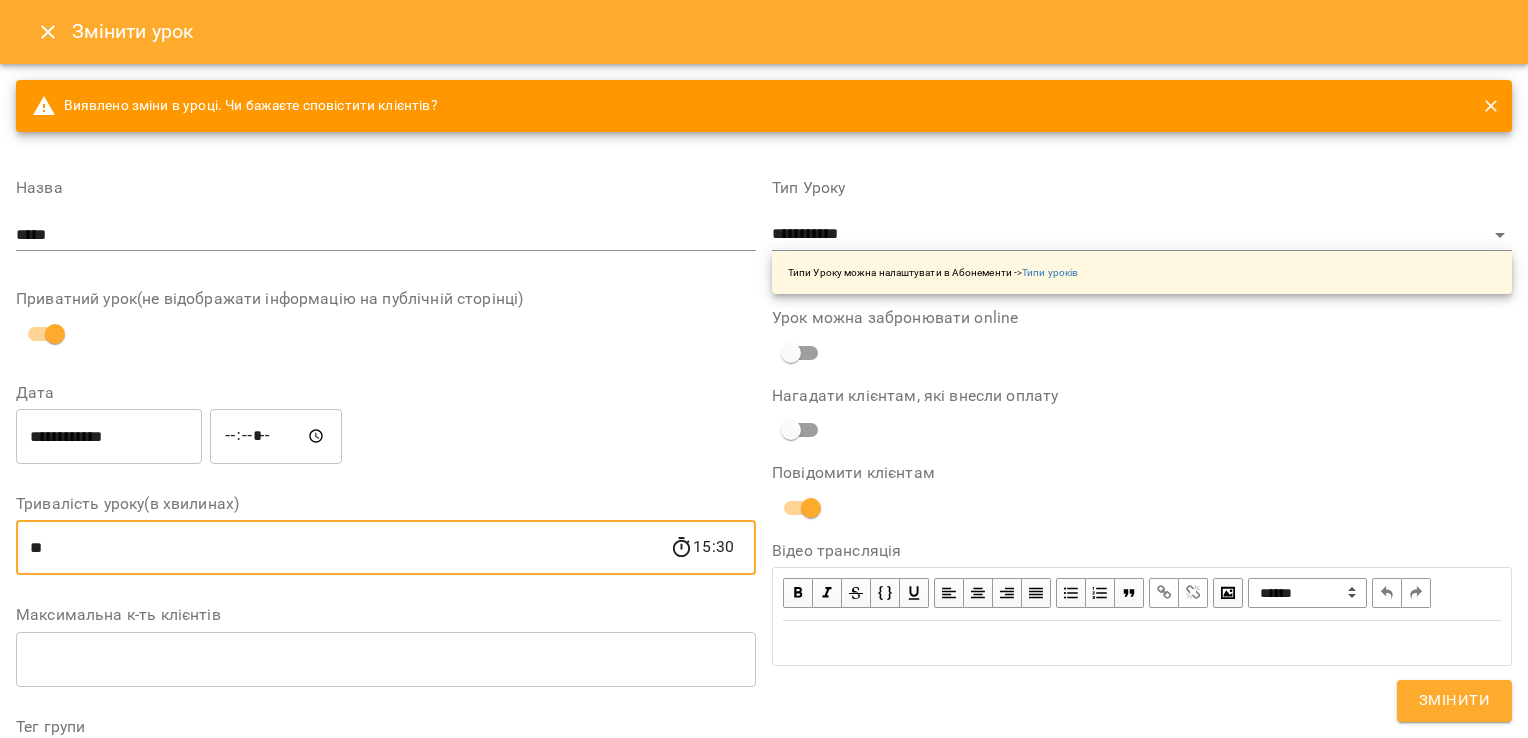 click on "For Business 7 99+ UA Журнал відвідувань / Арт-терапія   пт, 08 серп 2025 14:30 / Урок відбувся New Client пт ,  14:30 Арт-терапія   Арт-терапія ( 30 хв. ) Арт-терапія 4+ Змінити урок Скасувати Урок [LAST] [FIRST] [PATRONYMIC]  Зелена Кімната [DATE] [TIME] Клієнти ( 0 ) Клієнти ( 0 ) Клієнти ( 0 ) ПІБ ПІБ
[LAST] [FIRST] [PHONE] Відвідав Прогул ПІБ   [LAST] [FIRST] [PATRONYMIC] Відвідав Прогул ПІБ  [LAST] [FIRST] [PATRONYMIC] [PHONE] Відвідав Прогул ПІБ  [LAST] [FIRST] [PATRONYMIC] [PHONE] Відвідав Прогул ПІБ  [LAST] [FIRST] ПІБ *" at bounding box center (764, 5843) 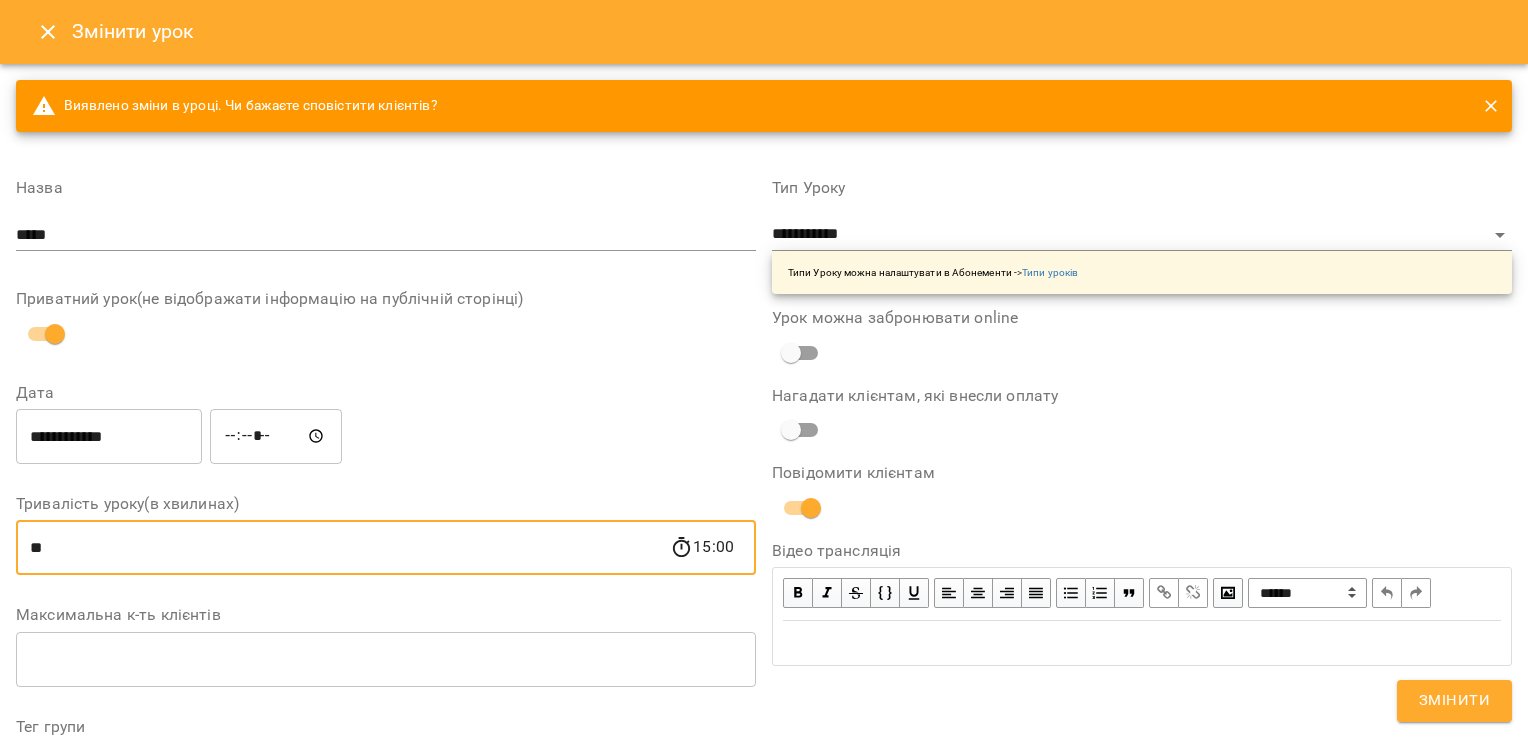 type on "**" 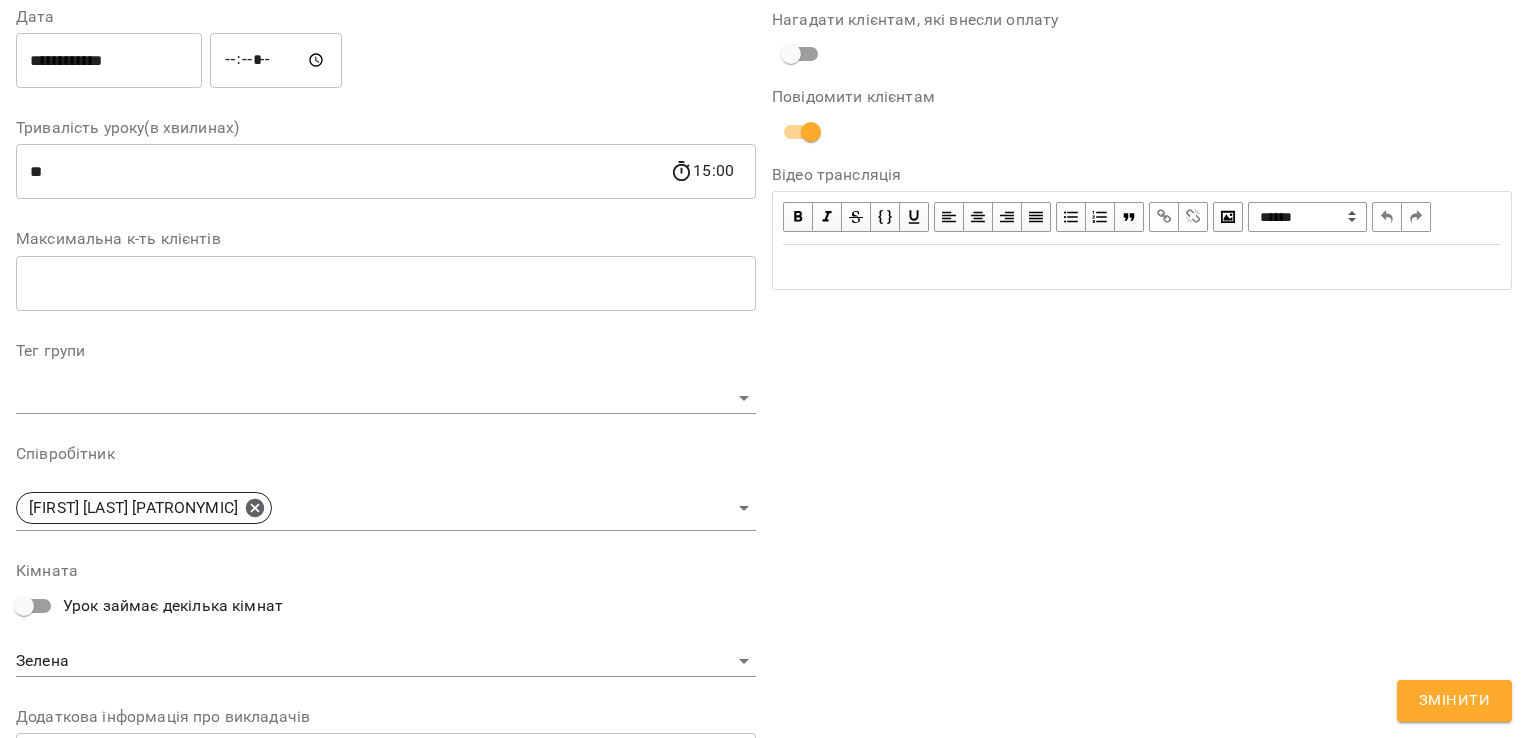 scroll, scrollTop: 386, scrollLeft: 0, axis: vertical 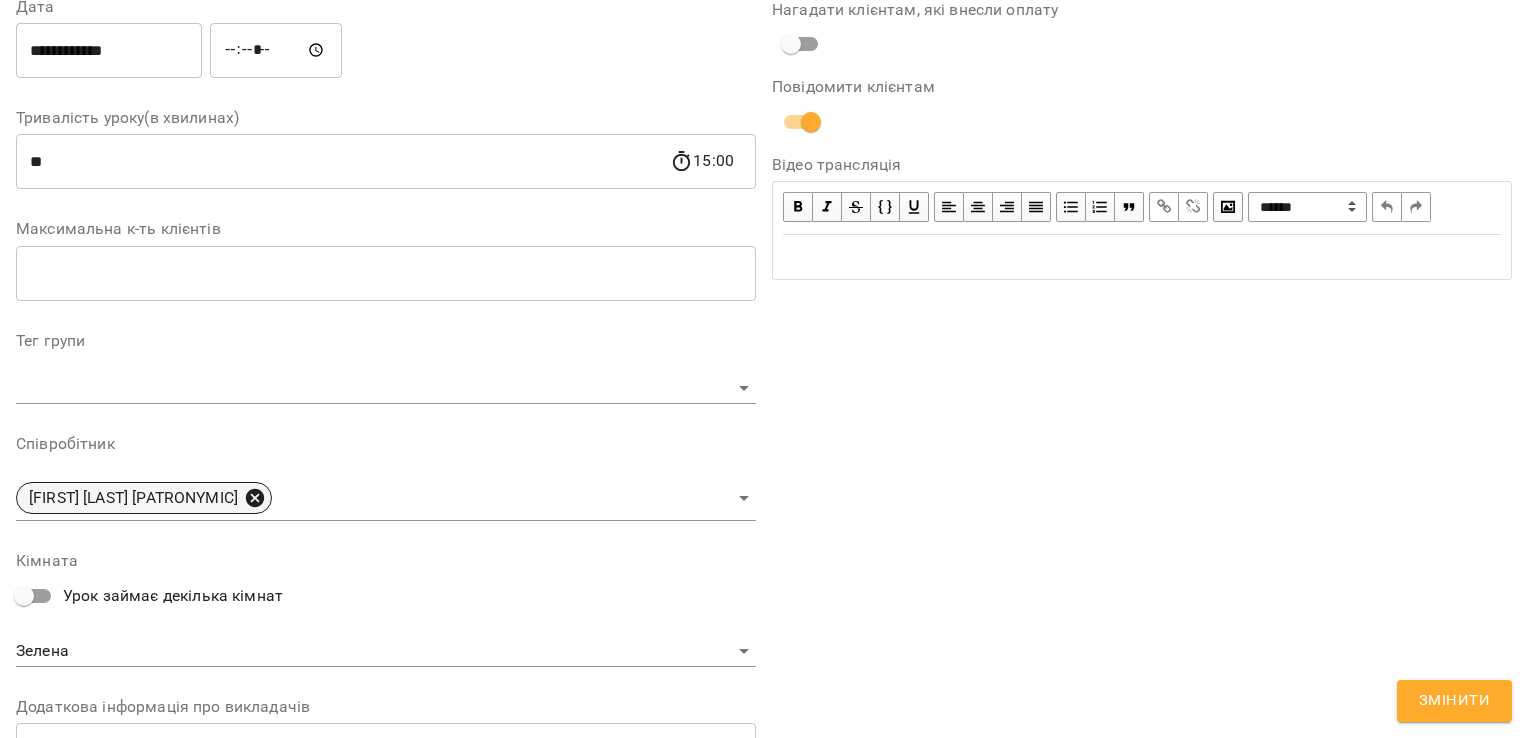 click 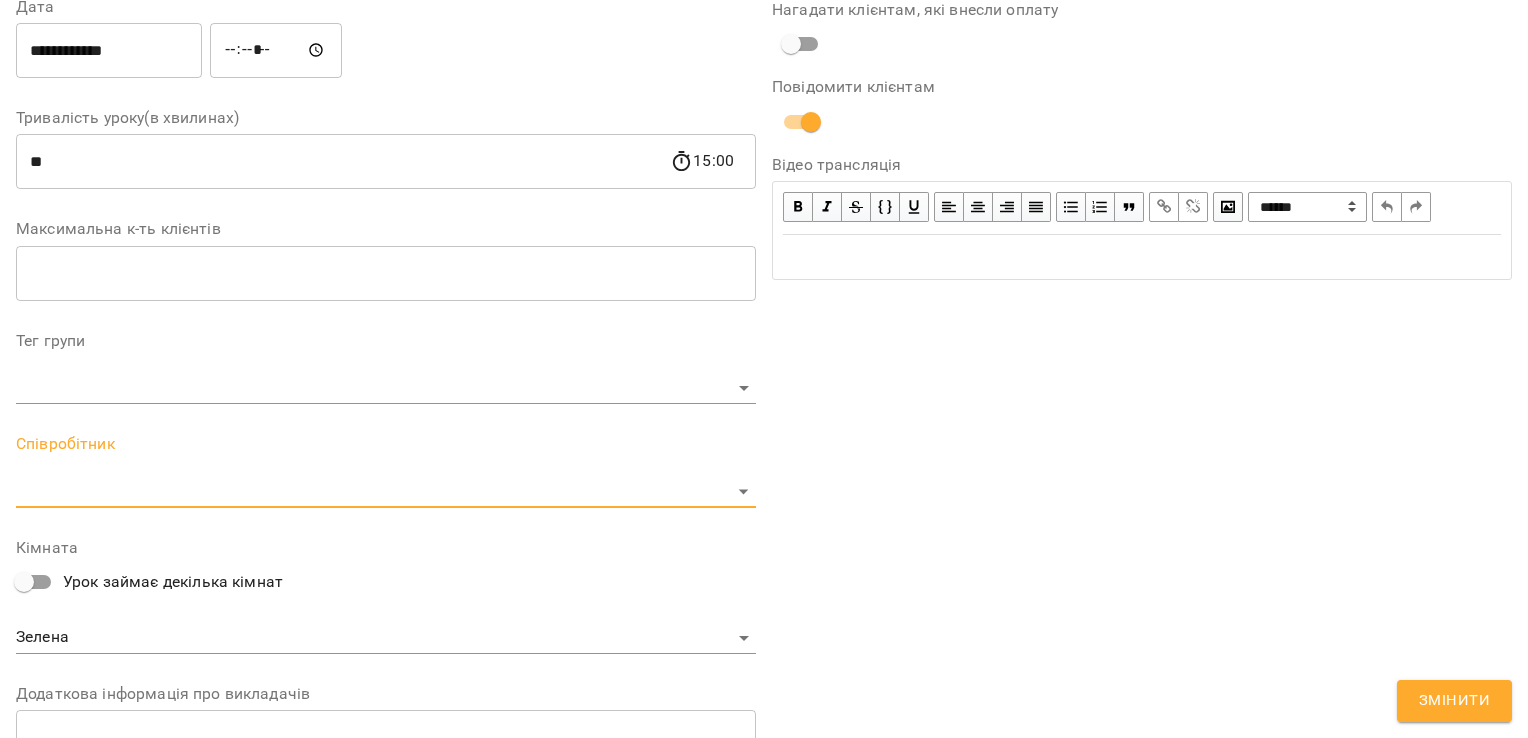 click on "For Business 7 99+ UA Журнал відвідувань / Арт-терапія
пт, 08 серп 2025 14:30 / Урок відбувся New Client пт ,  14:30 Арт-терапія   Арт-терапія ( 30 хв. ) Арт-терапія 4+ Змінити урок Скасувати Урок [LAST] [LAST] [LAST]  Зелена Кімната 2025-08-08 14:23:06 Клієнти ( 0 ) Клієнти ( 0 ) Клієнти ( 0 ) ПІБ ПІБ
[LAST] [LAST] +380936695354 Відвідав Прогул ПІБ   [LAST] [LAST] Відвідав Прогул ПІБ  [LAST] [LAST] +380990475351 Відвідав Прогул ПІБ  [LAST] [LAST] [LAST] +380662797596 Відвідав Прогул ПІБ  [LAST] [LAST] [LAST] +380680370352 **" at bounding box center (764, 5843) 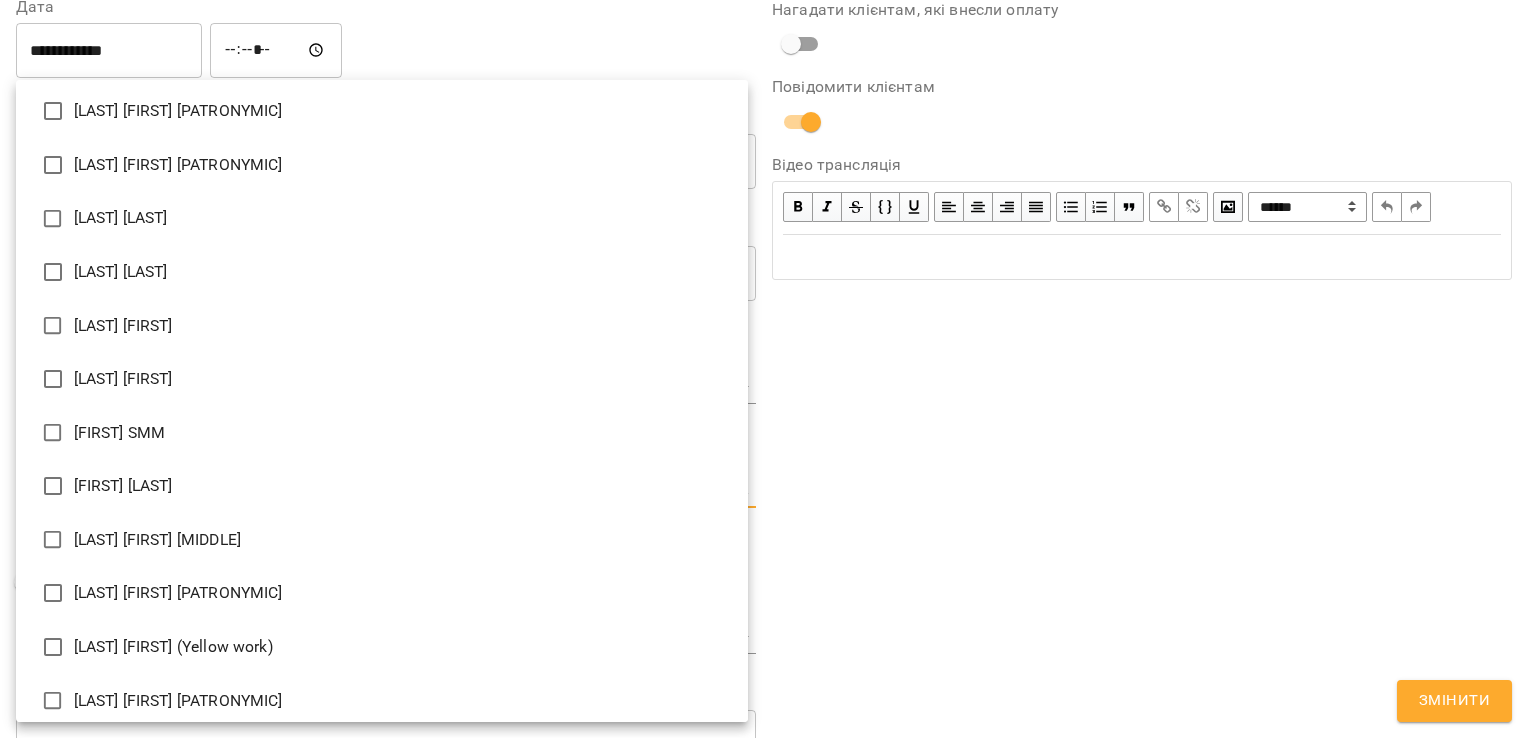 scroll, scrollTop: 2135, scrollLeft: 0, axis: vertical 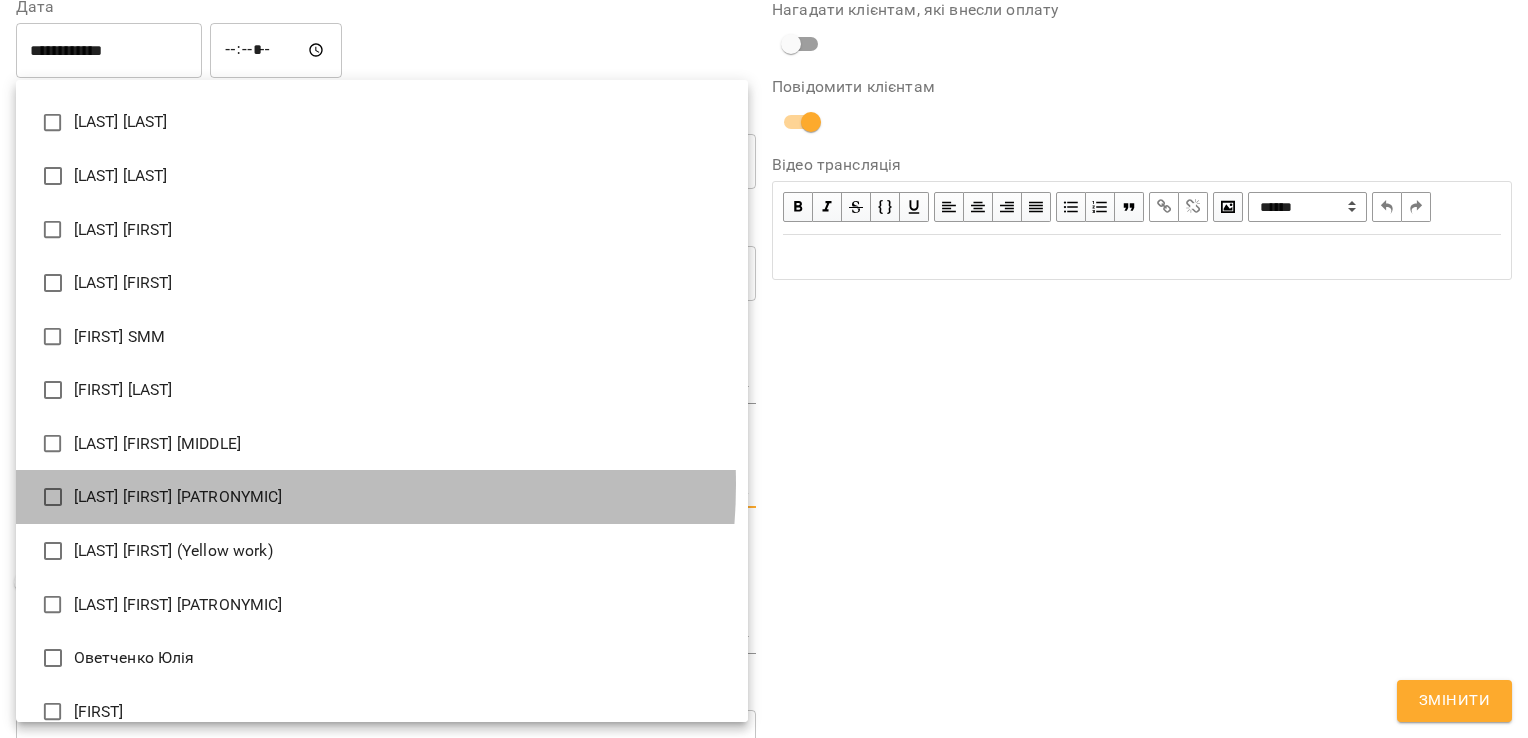 click on "[LAST] [FIRST] [PATRONYMIC]" at bounding box center (382, 497) 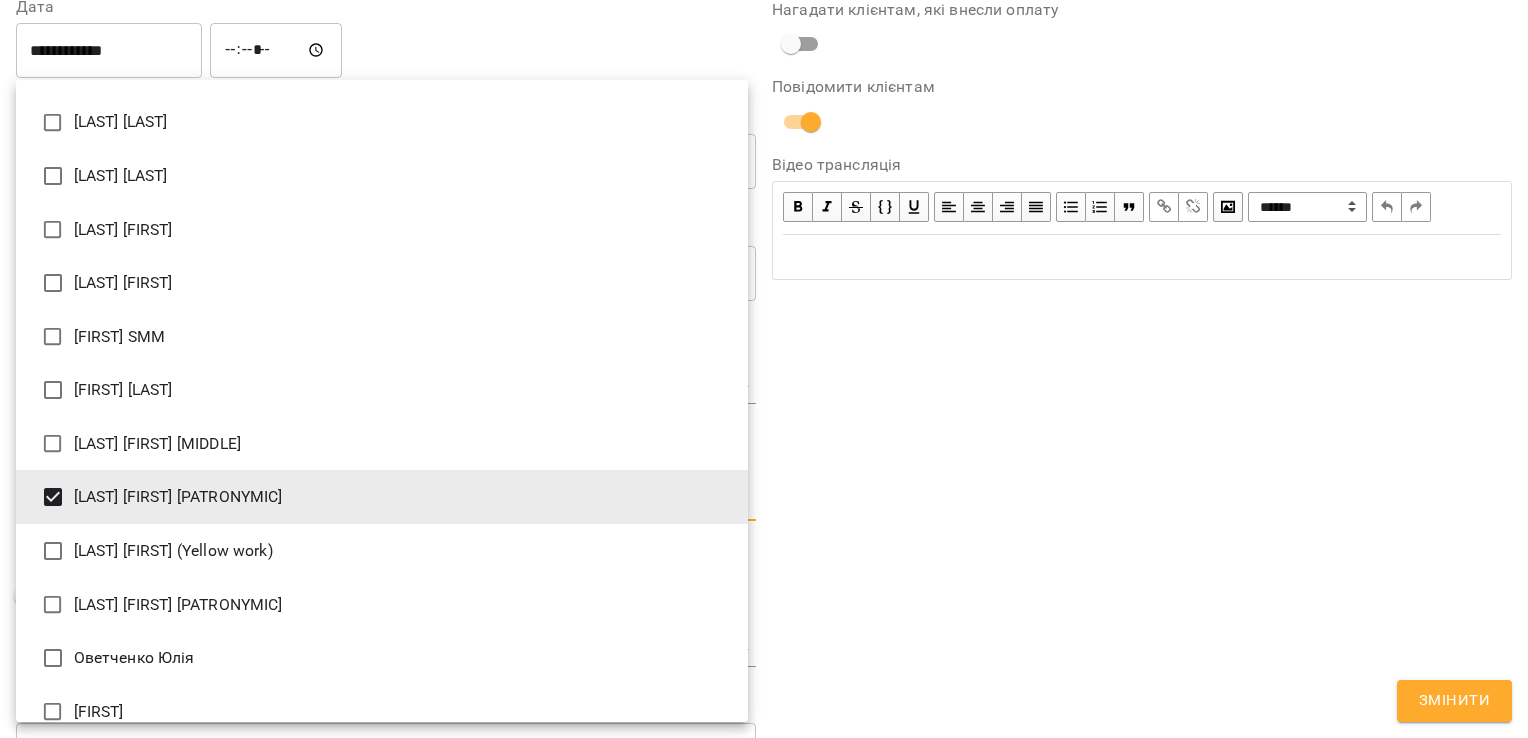 click at bounding box center (764, 369) 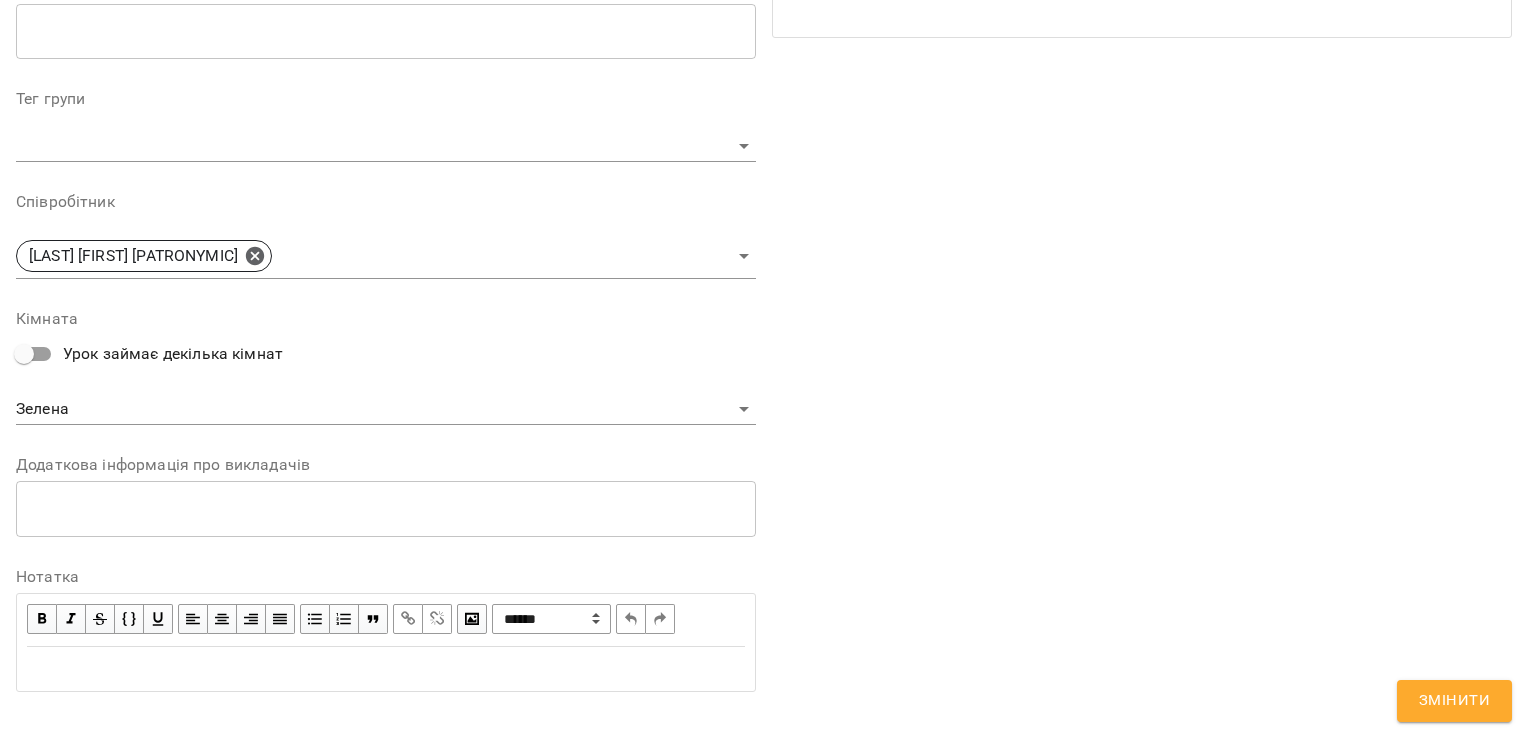 scroll, scrollTop: 652, scrollLeft: 0, axis: vertical 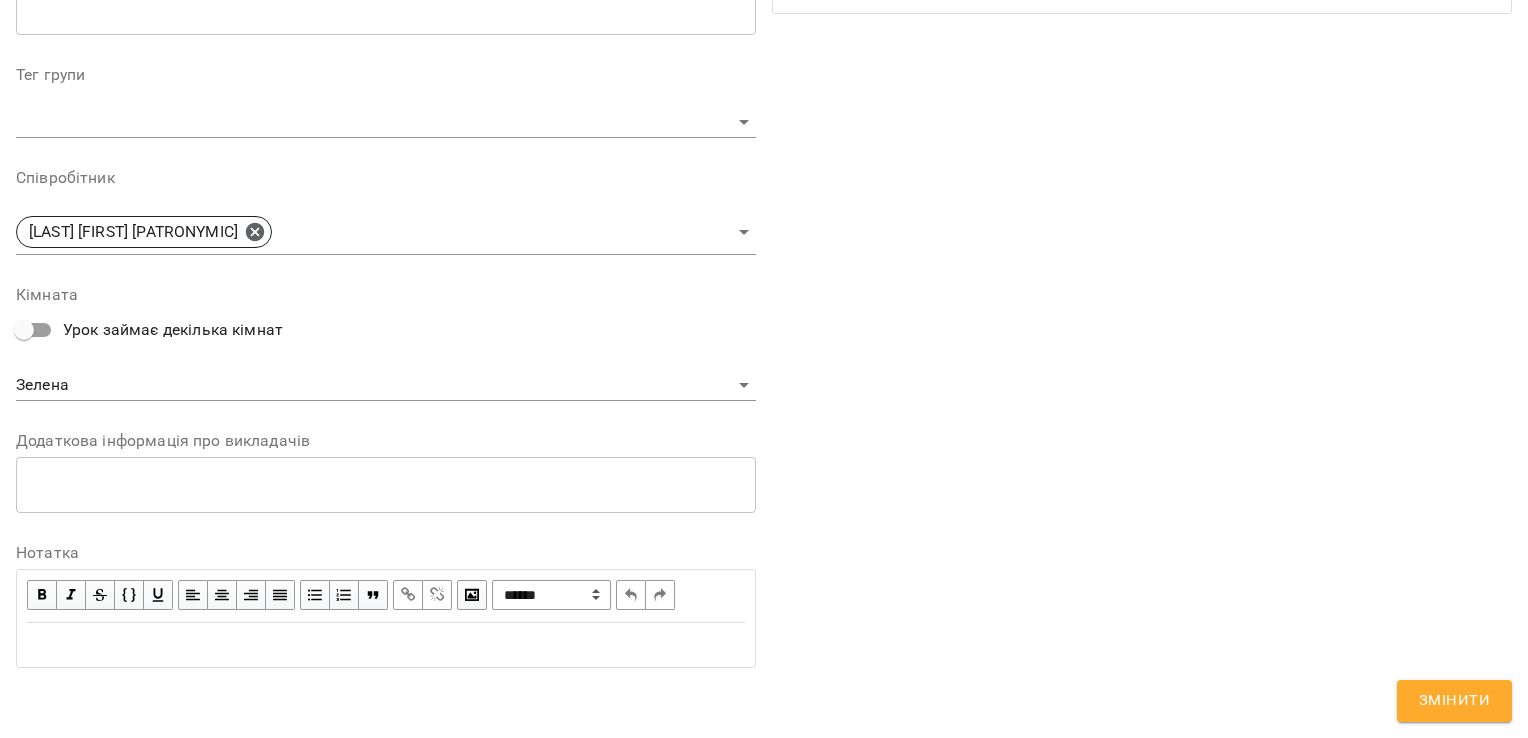 click on "Змінити" at bounding box center (1454, 701) 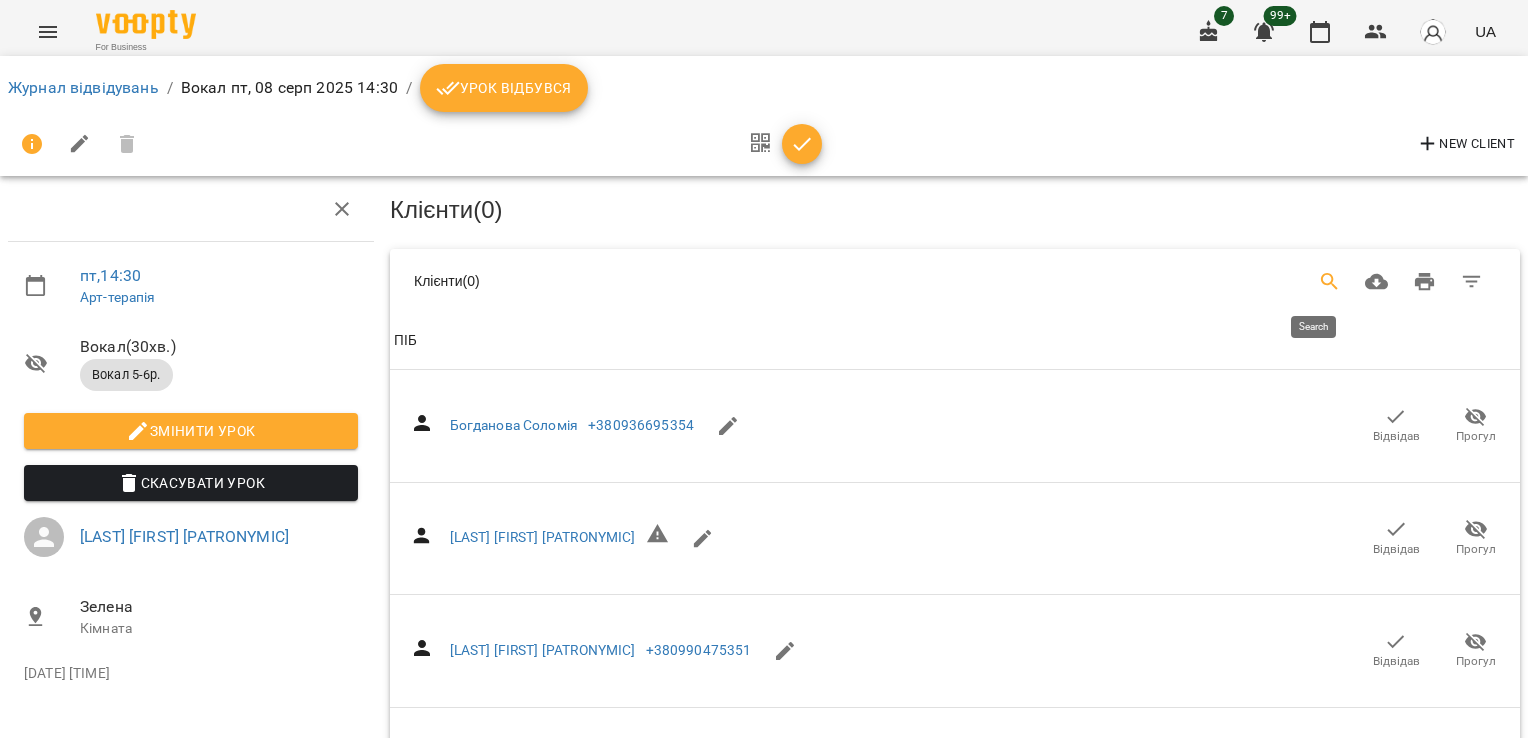 click 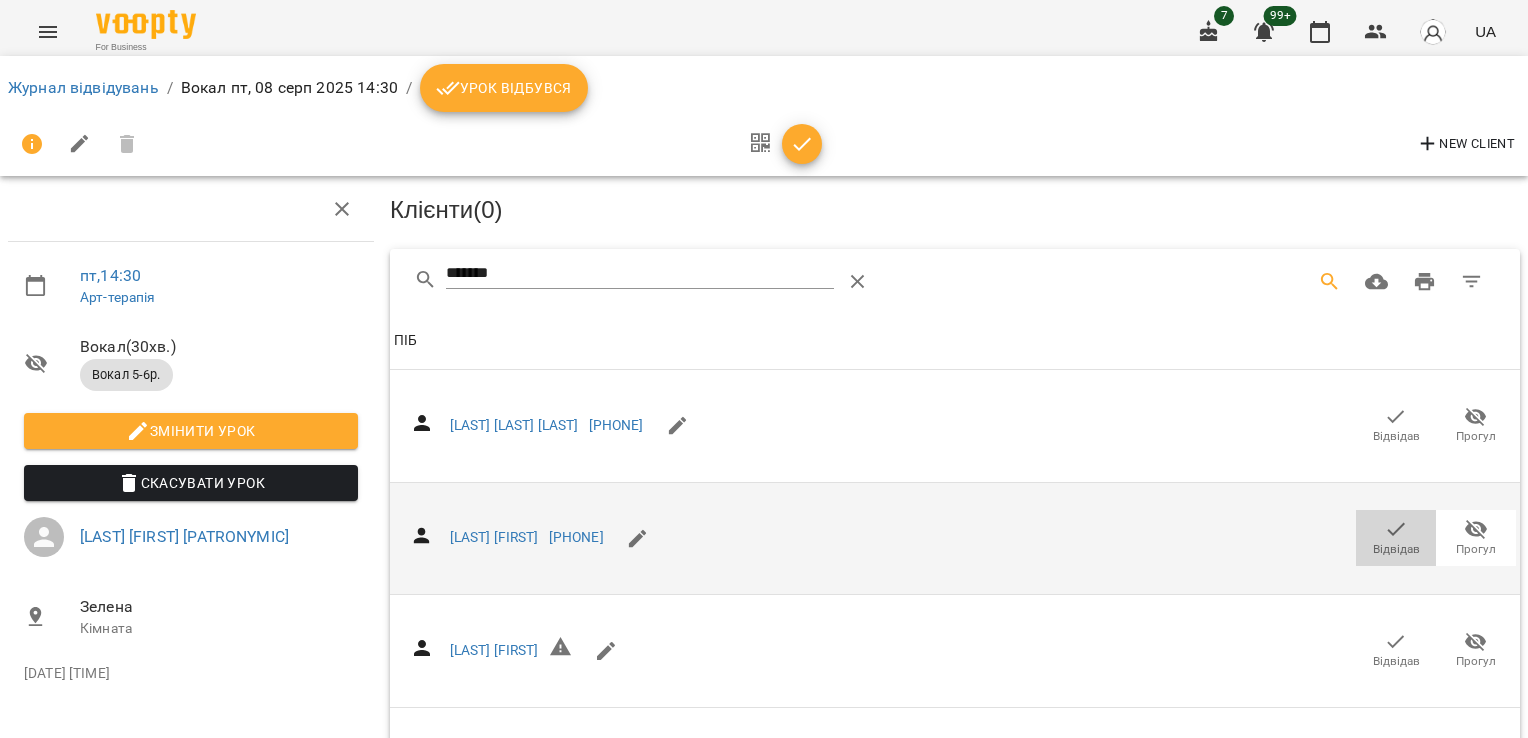 click 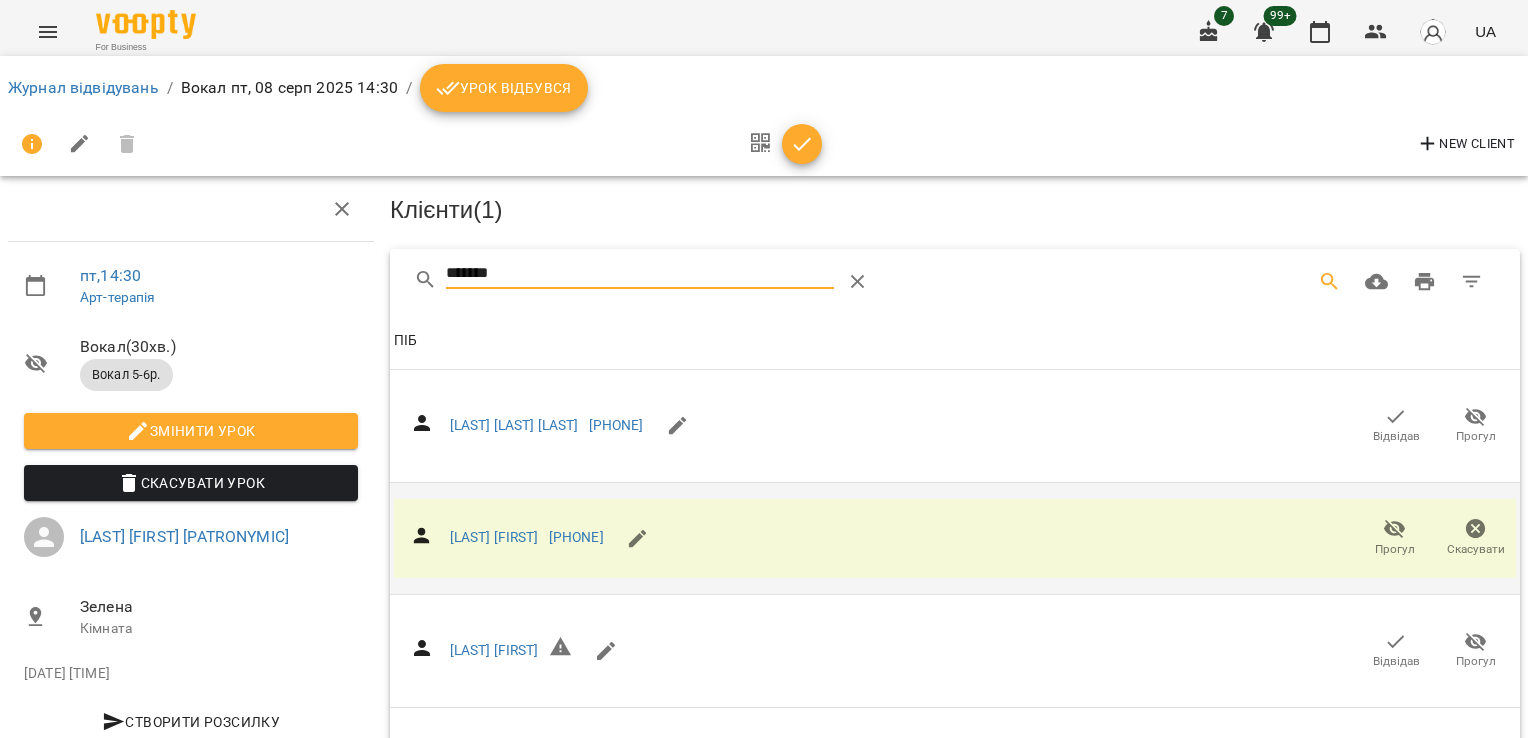 drag, startPoint x: 542, startPoint y: 272, endPoint x: 395, endPoint y: 272, distance: 147 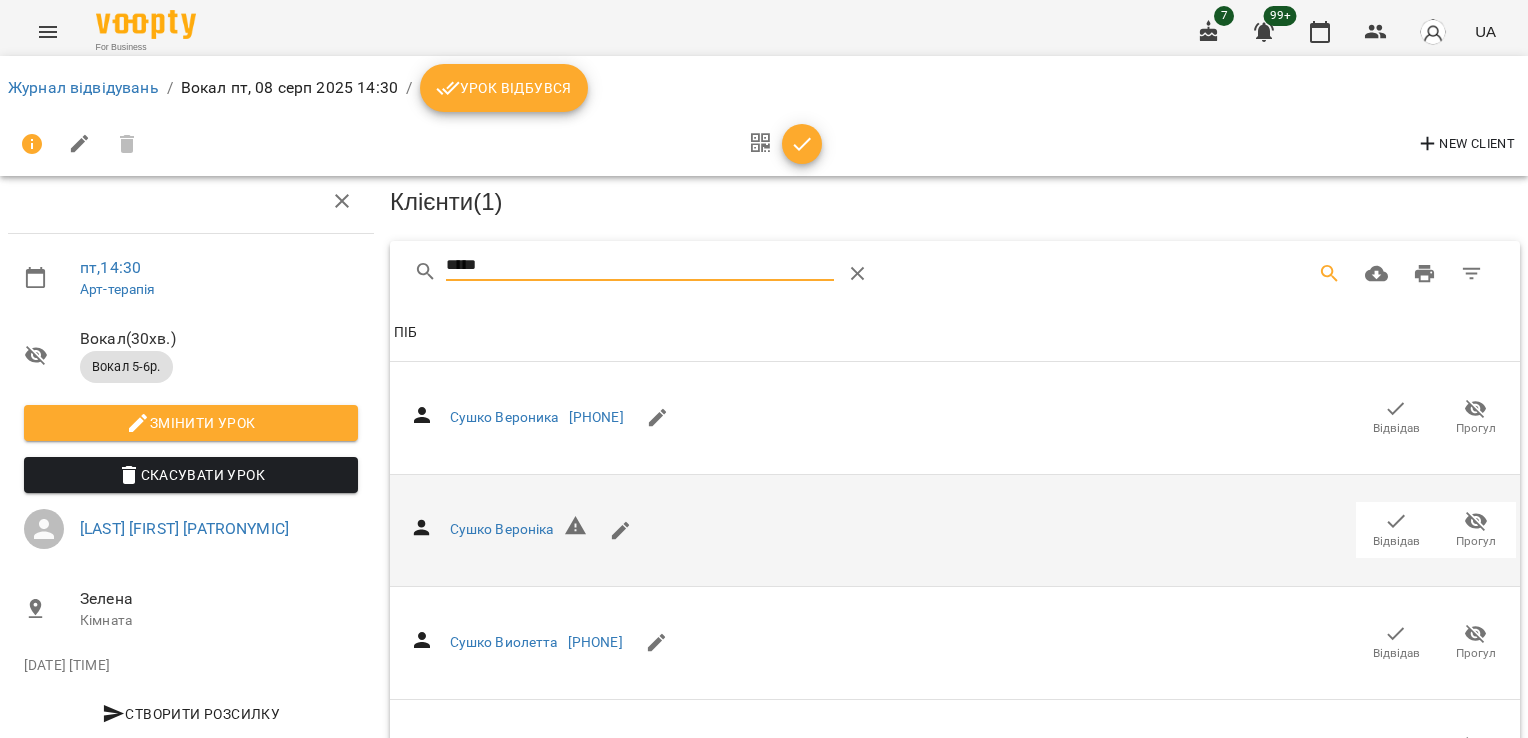scroll, scrollTop: 136, scrollLeft: 0, axis: vertical 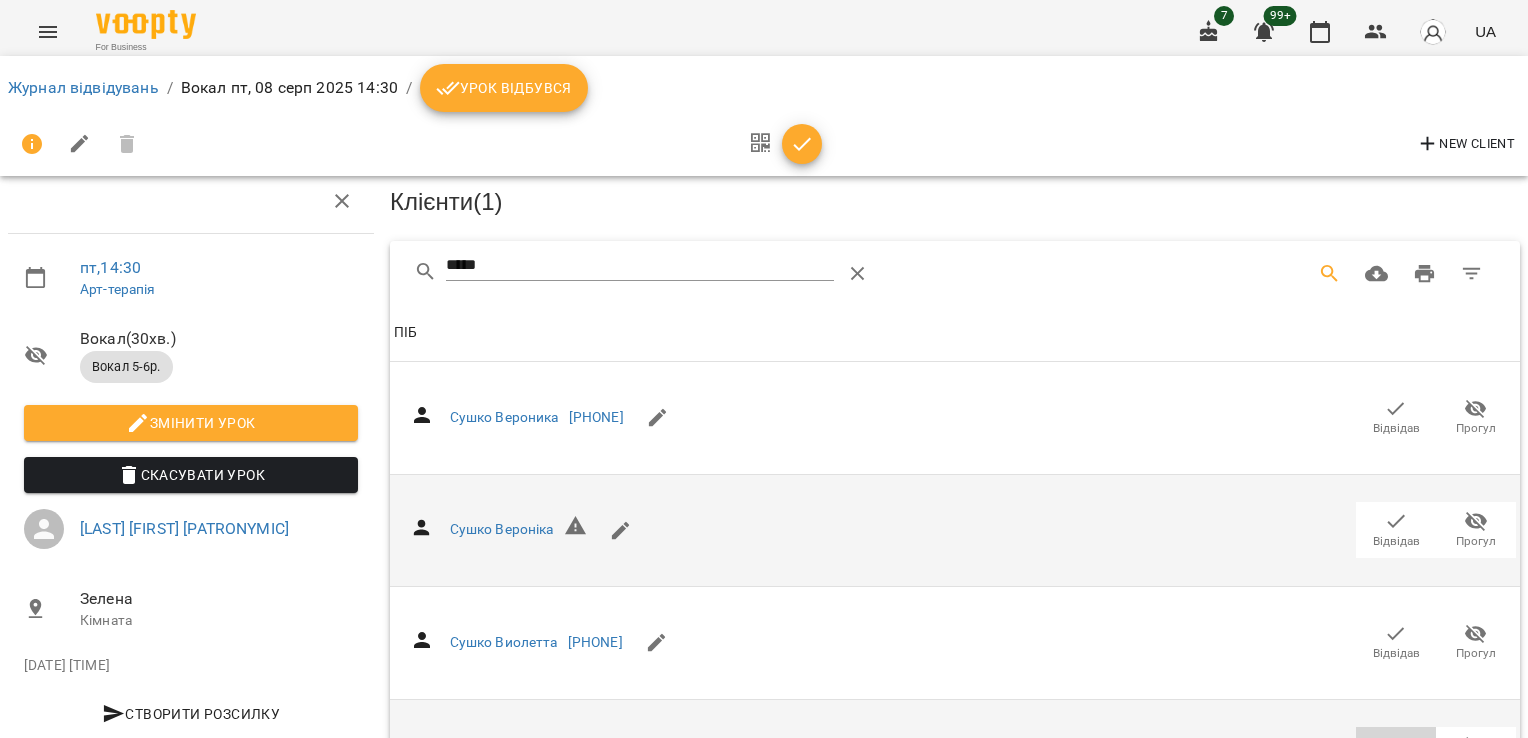 click 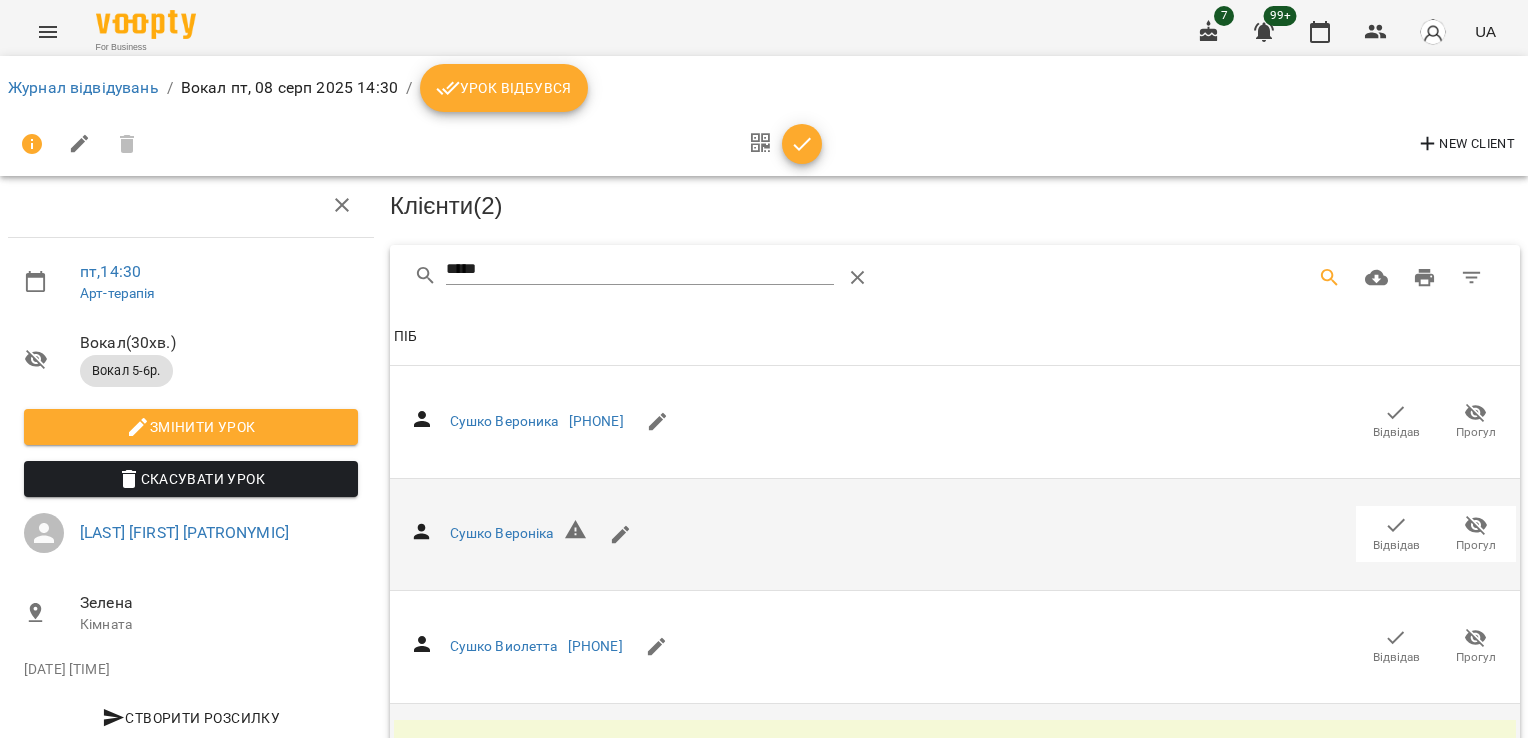 scroll, scrollTop: 0, scrollLeft: 0, axis: both 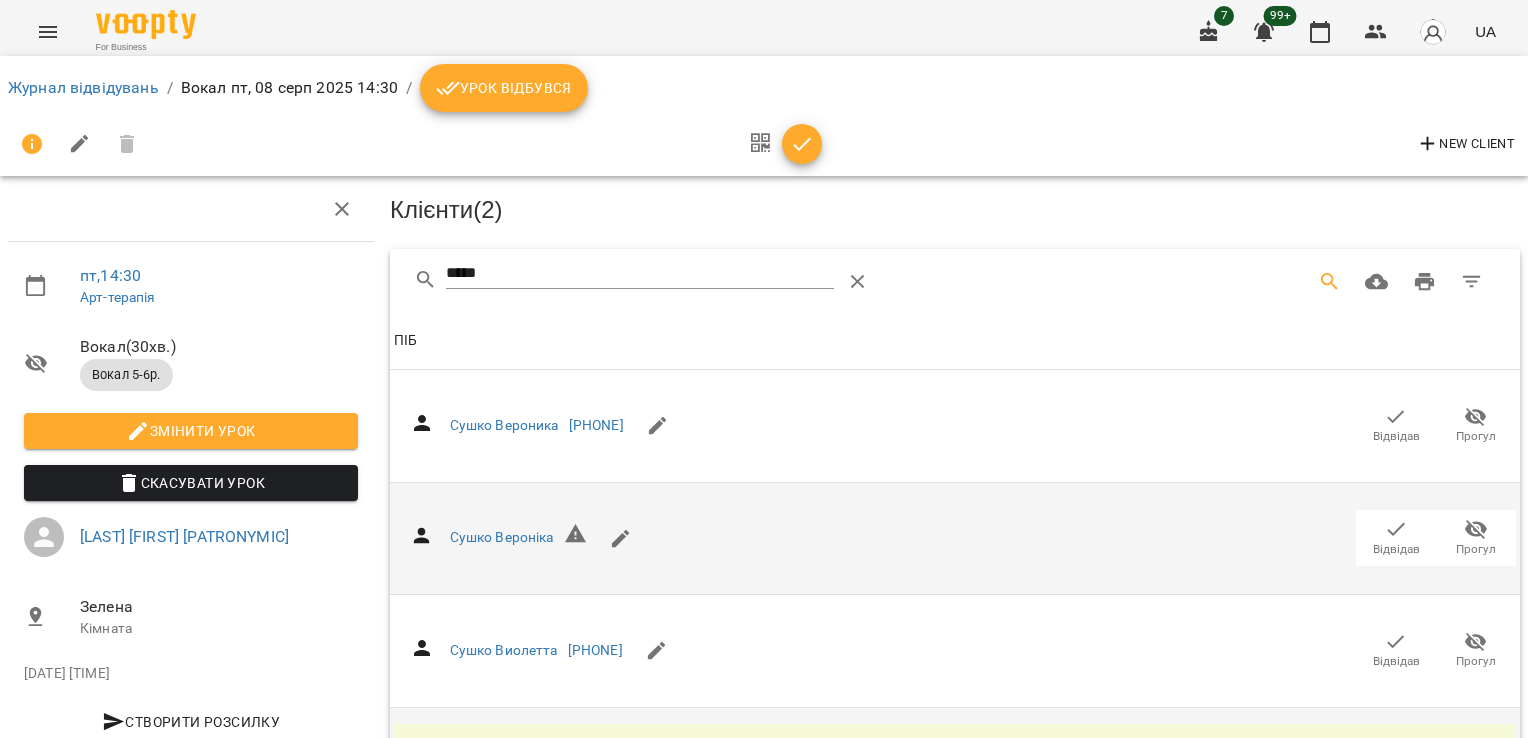drag, startPoint x: 514, startPoint y: 254, endPoint x: 488, endPoint y: 262, distance: 27.202942 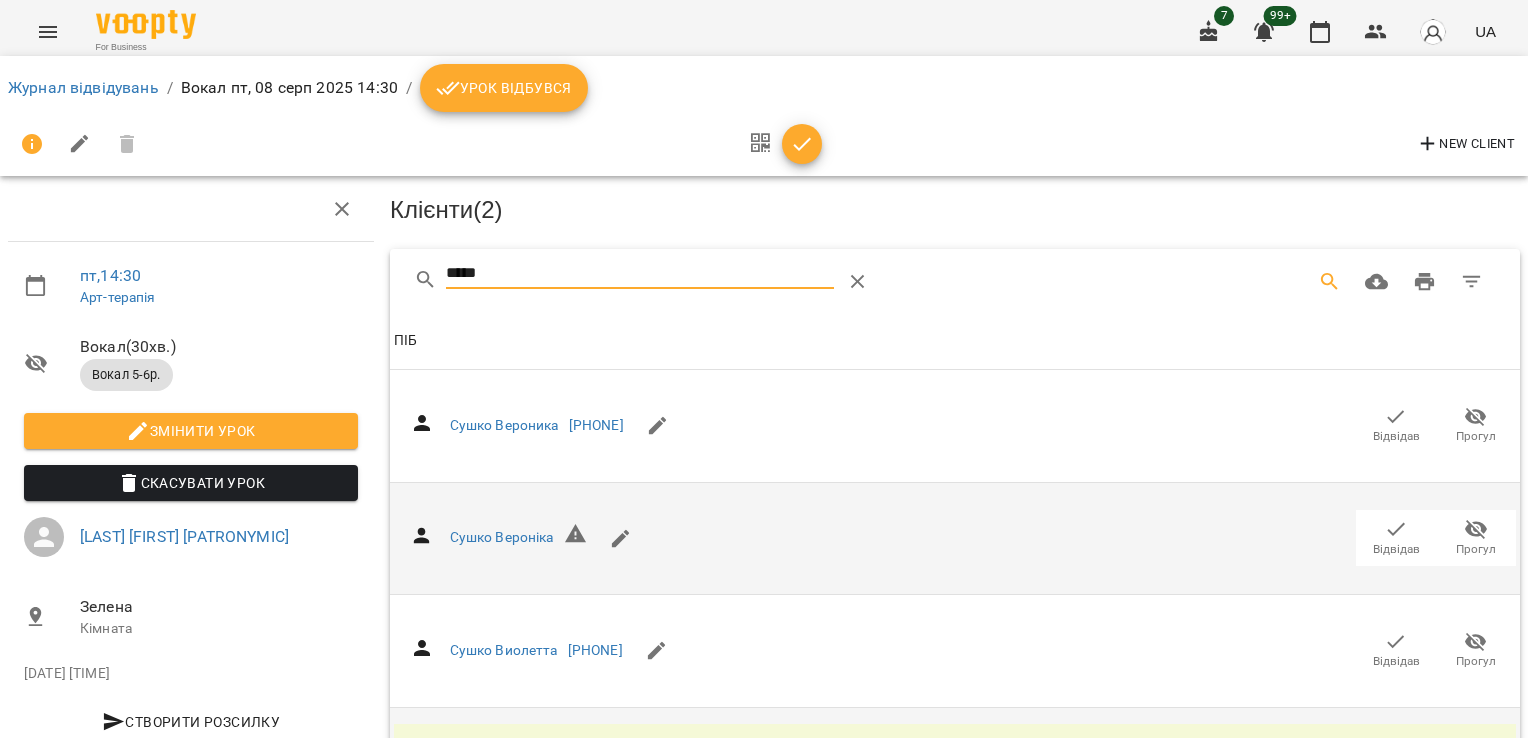 click on "пт ,  [TIME] Арт-терапія   Вокал ( 30 хв. ) Вокал 5-6р. Змінити урок Скасувати Урок [LAST] [FIRST] [PATRONYMIC] Зелена Кімната [DATE] [TIME] Створити розсилку Клієнти ( 2 ) ***** Клієнти ( 2 ) ПІБ ПІБ [LAST] [FIRST] +555-990-7037 Відвідав Прогул ПІБ [LAST] [FIRST]  Відвідав Прогул ПІБ [LAST] [FIRST] +555-990-7037 Відвідав Прогул ПІБ [LAST] [FIRST] +555-962-3703 Прогул Скасувати Rows per page: 100 *** 1-100 of 3249" at bounding box center (764, 485) 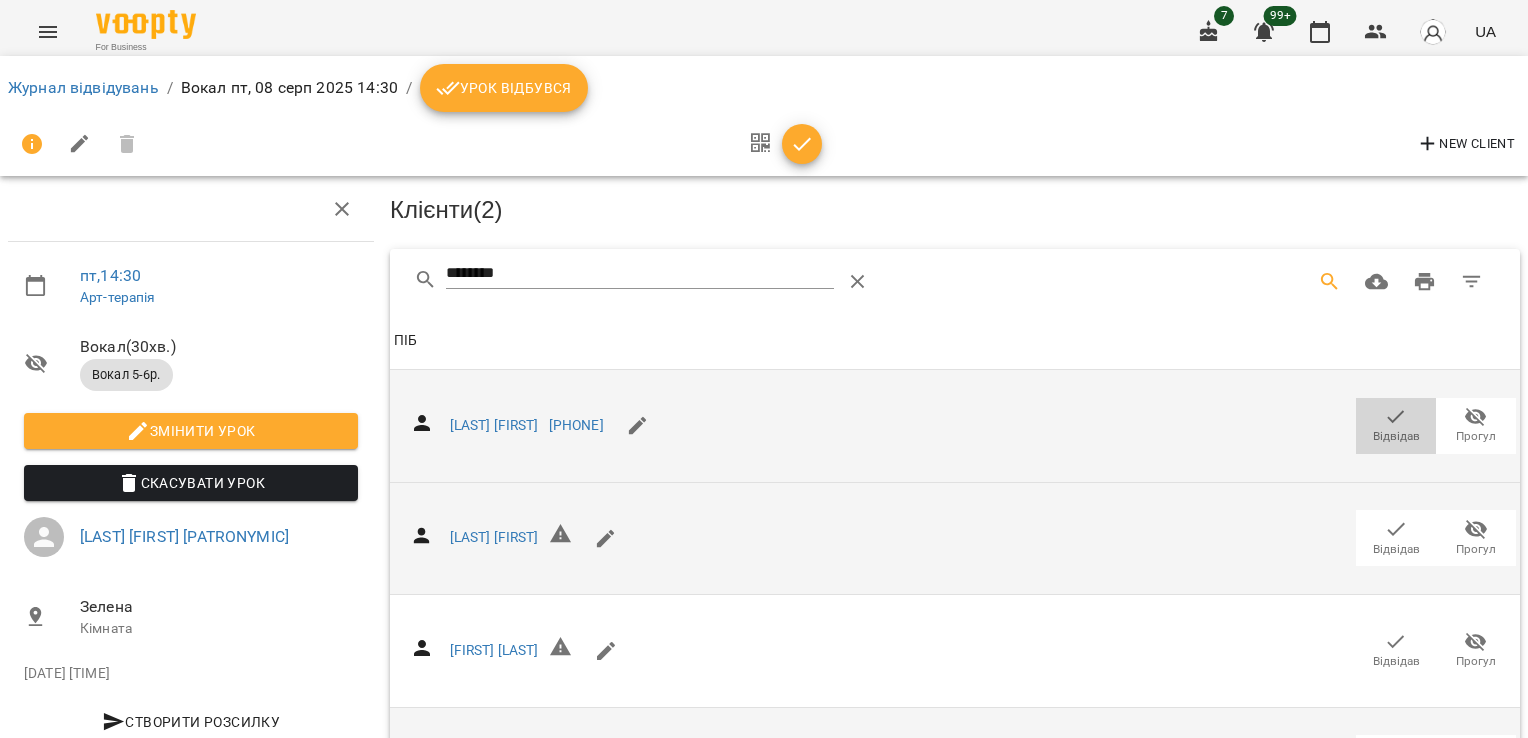 click 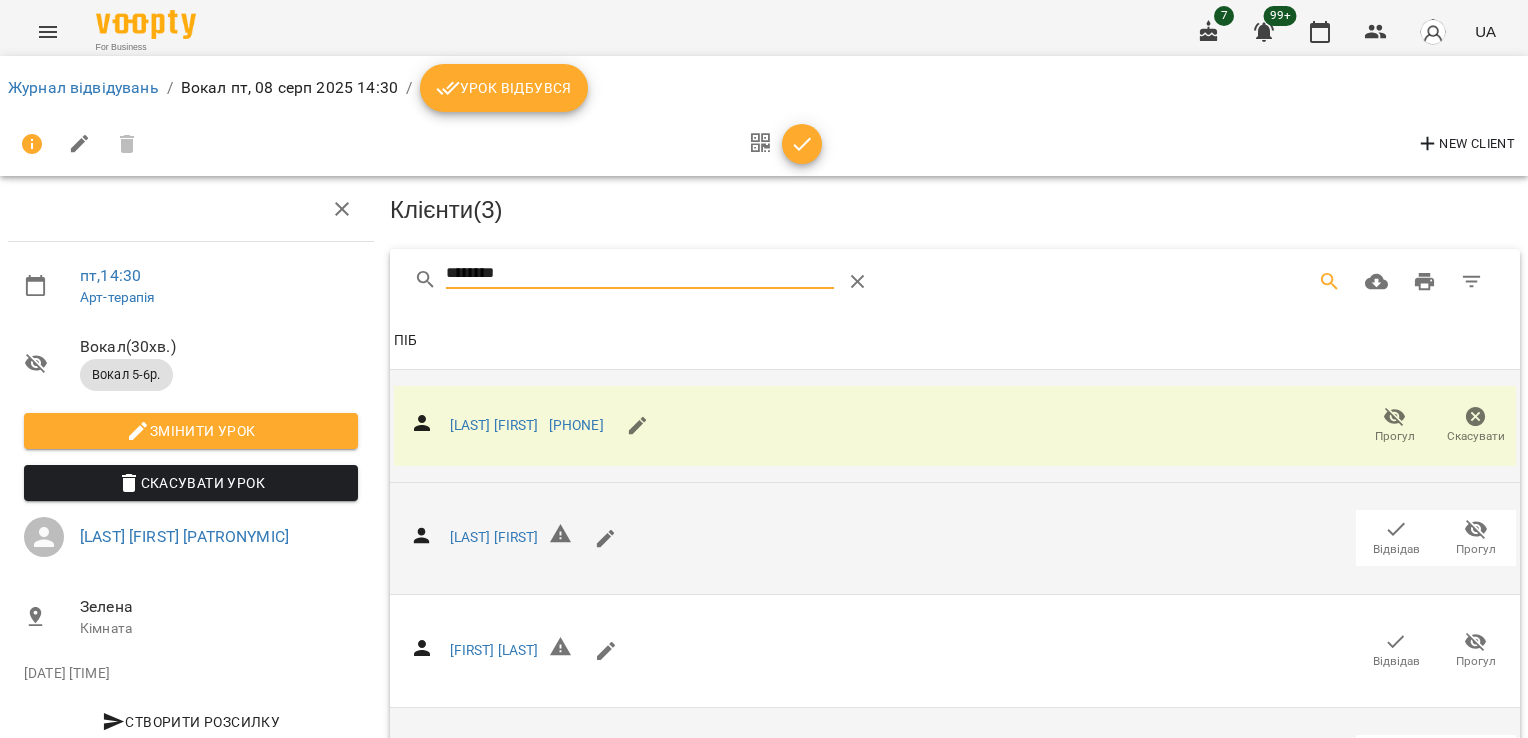 drag, startPoint x: 529, startPoint y: 270, endPoint x: 297, endPoint y: 272, distance: 232.00862 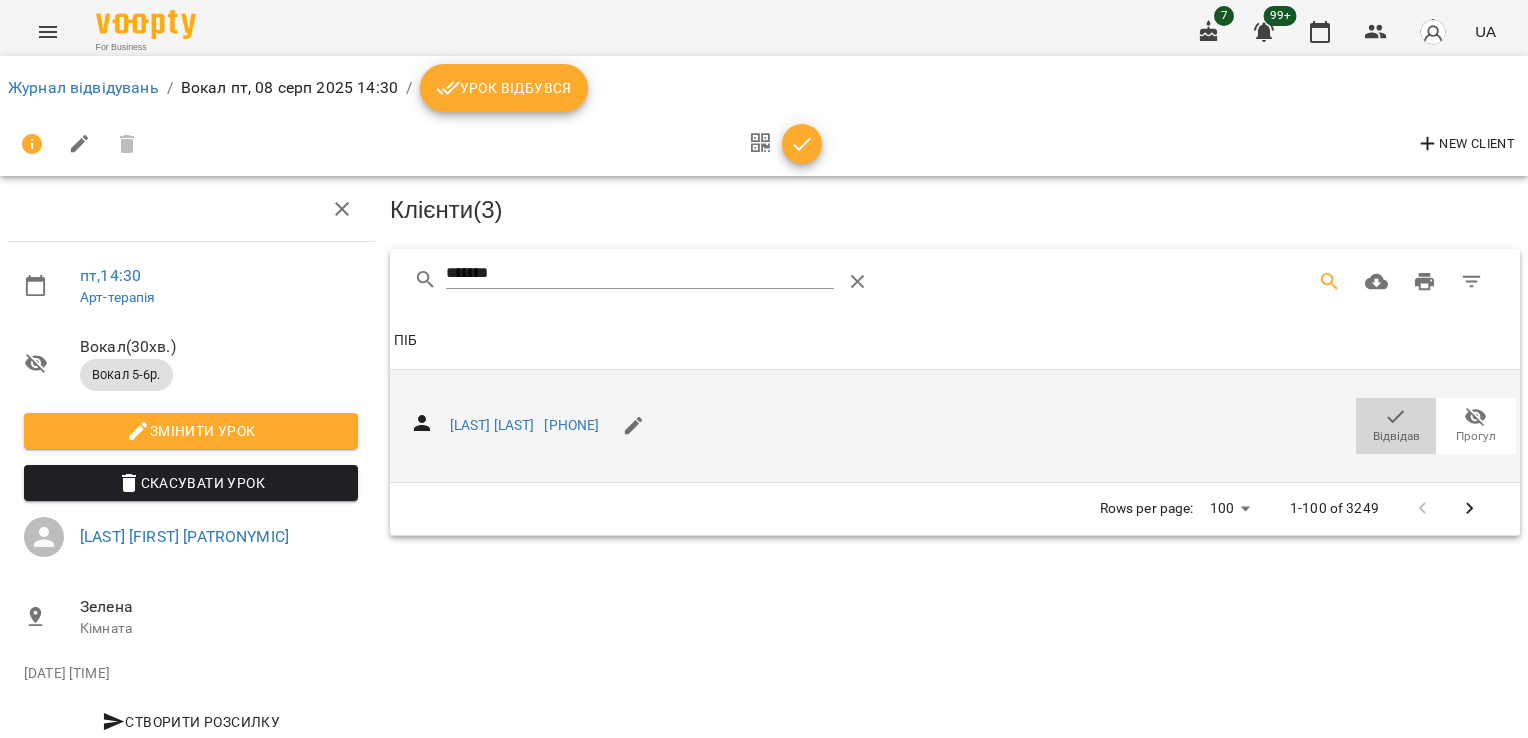 click on "Відвідав" at bounding box center (1396, 436) 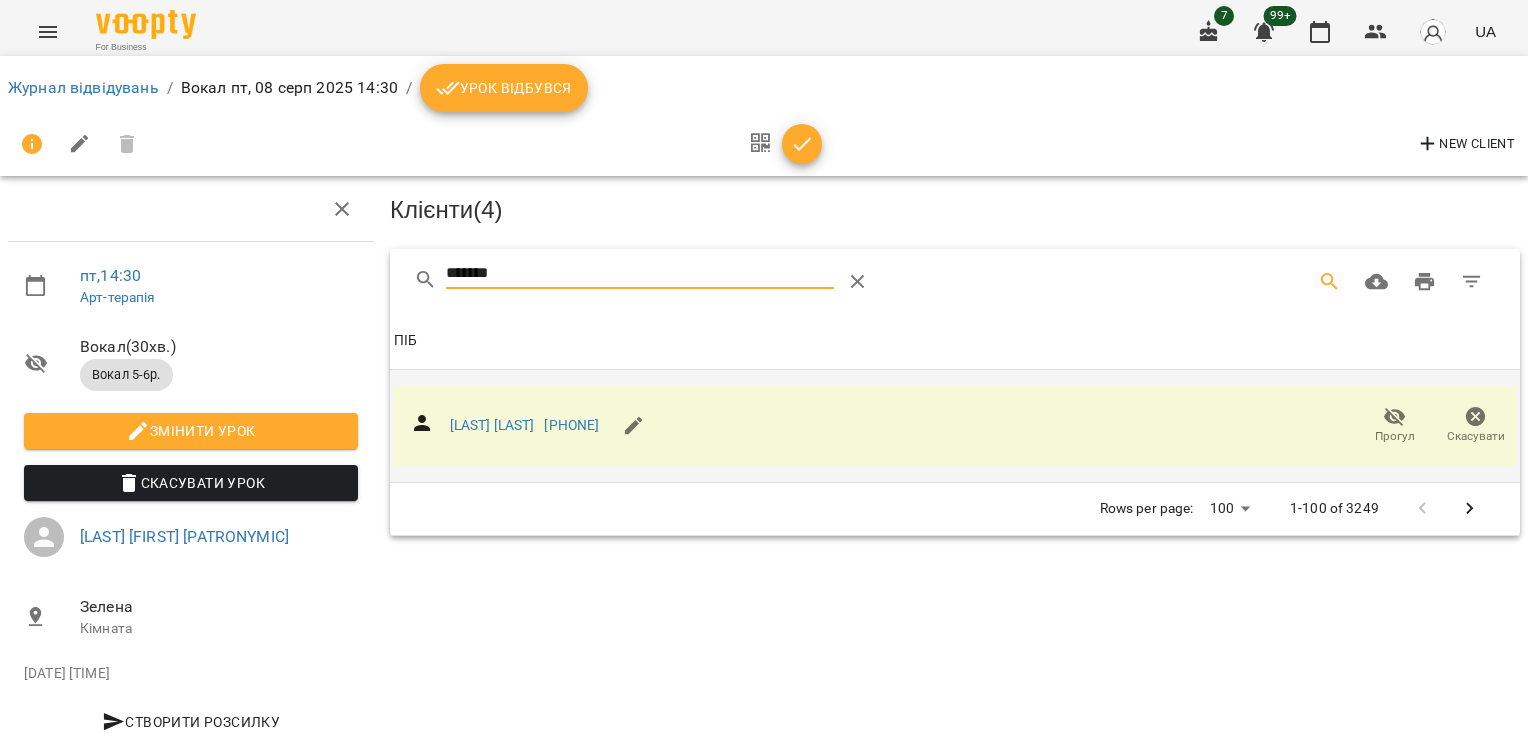 drag, startPoint x: 415, startPoint y: 282, endPoint x: 340, endPoint y: 282, distance: 75 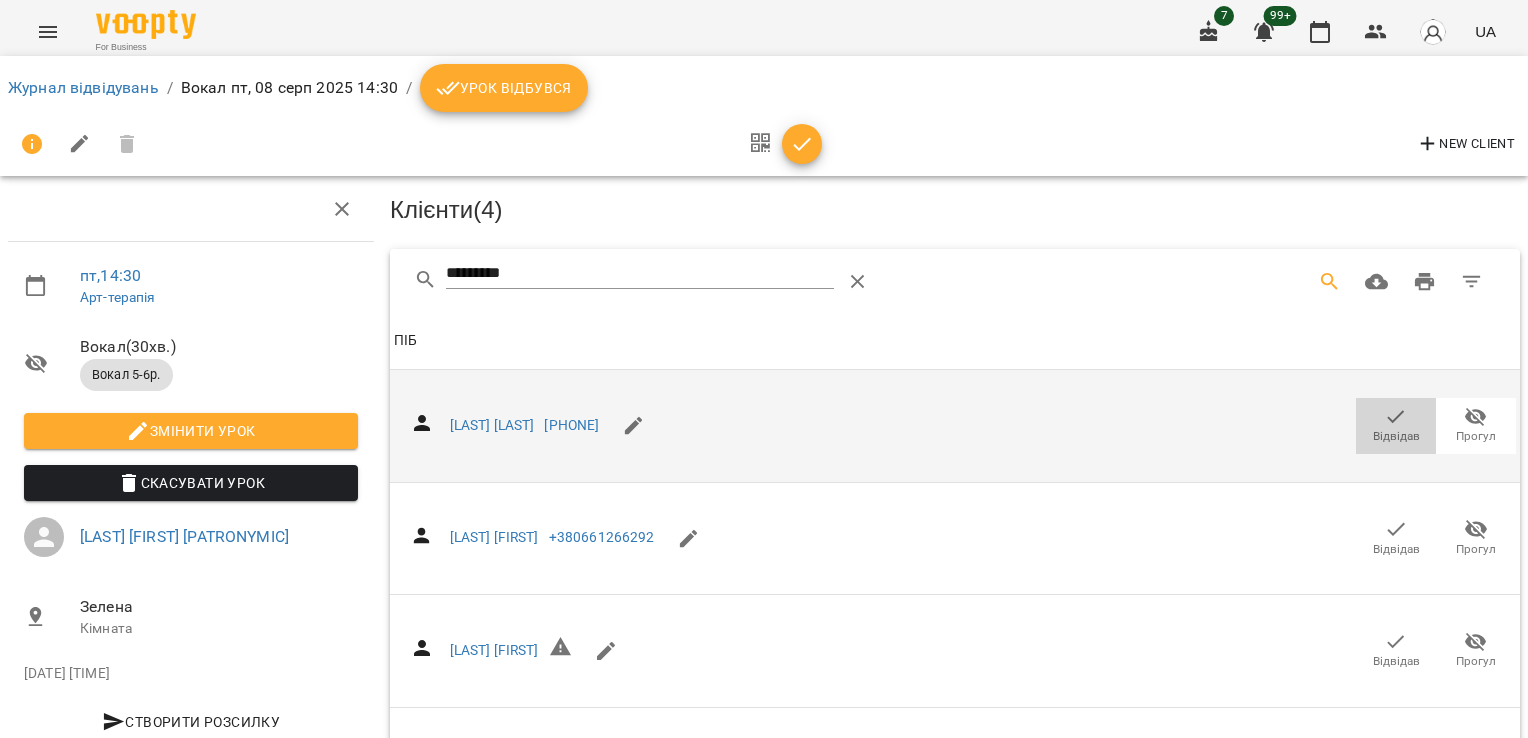 click on "Відвідав" at bounding box center (1396, 425) 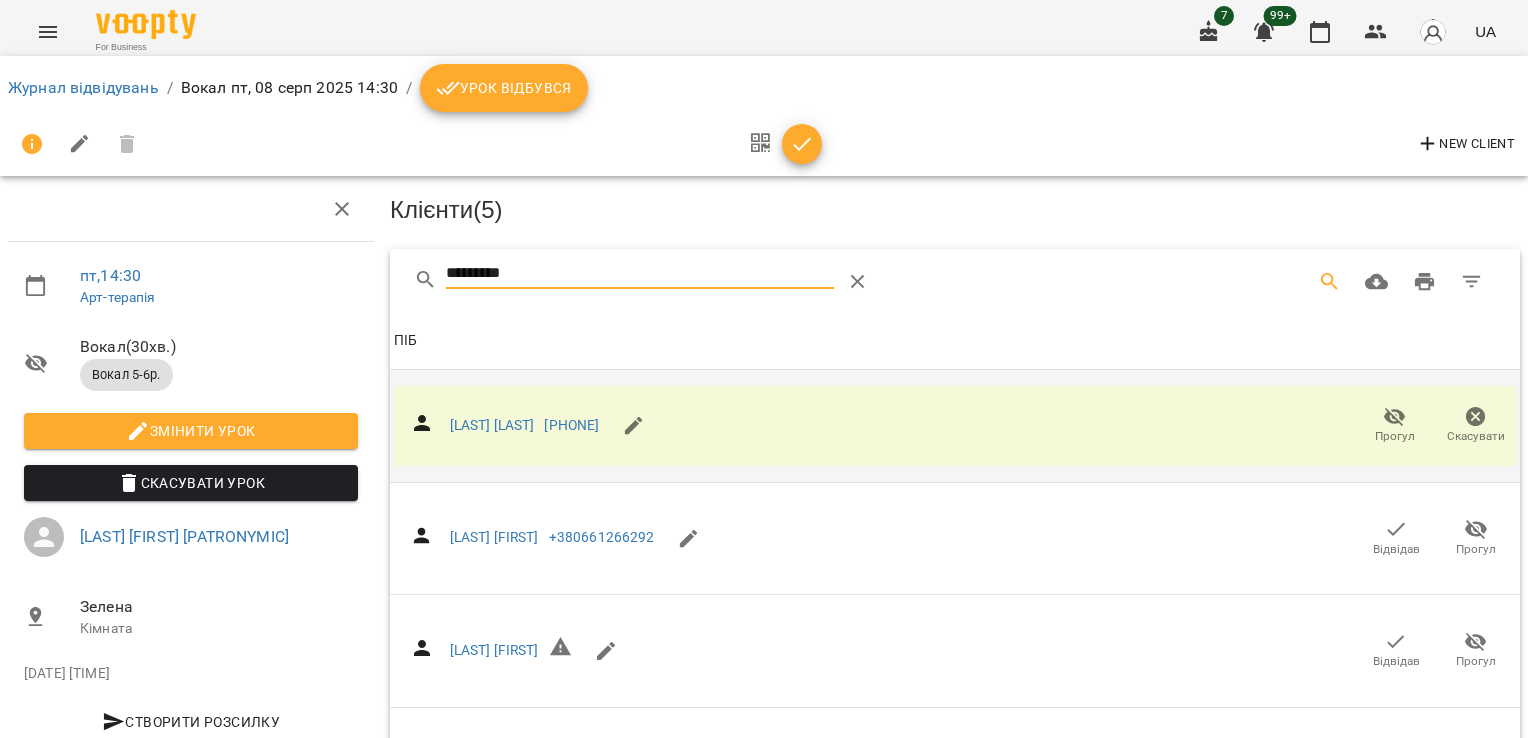 drag, startPoint x: 532, startPoint y: 274, endPoint x: 272, endPoint y: 292, distance: 260.62234 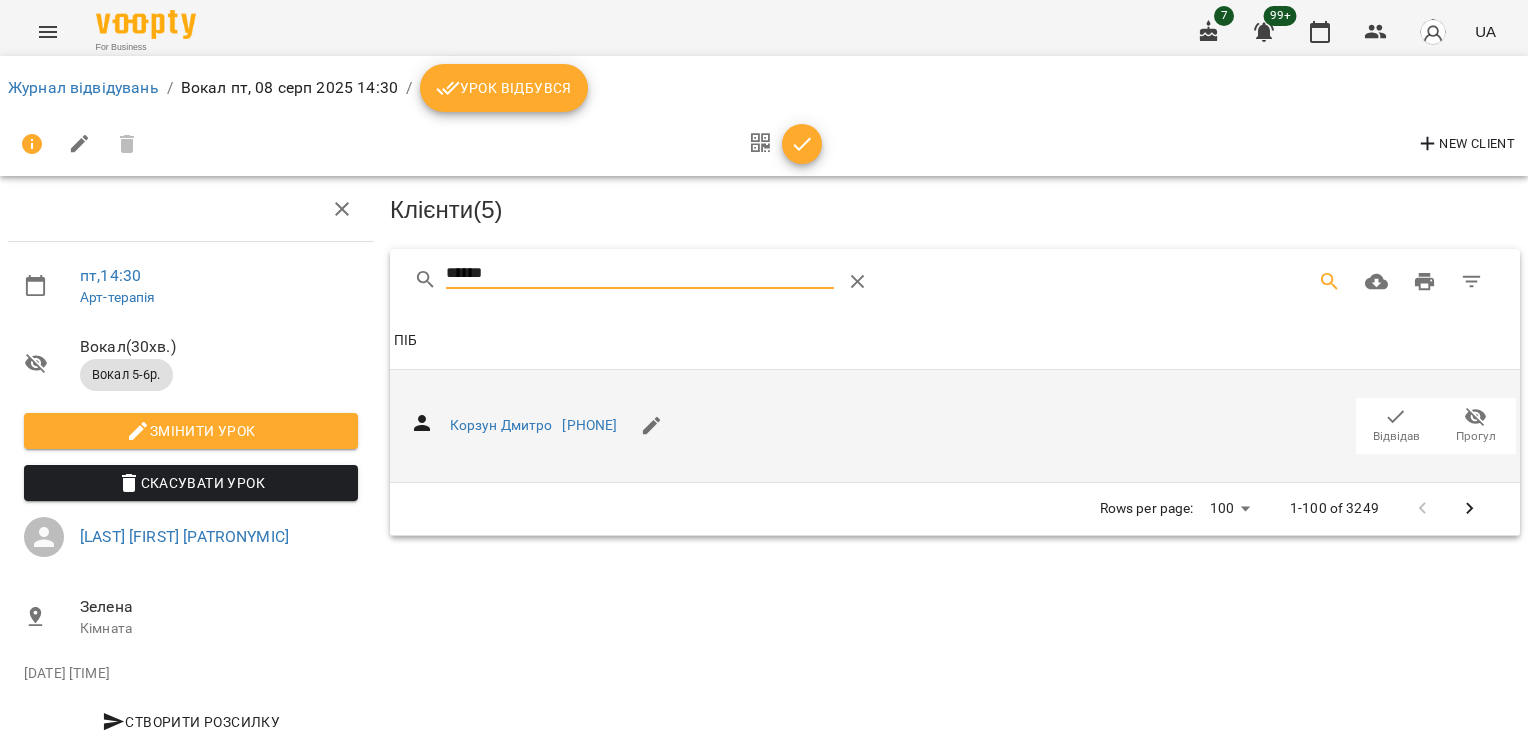 type on "******" 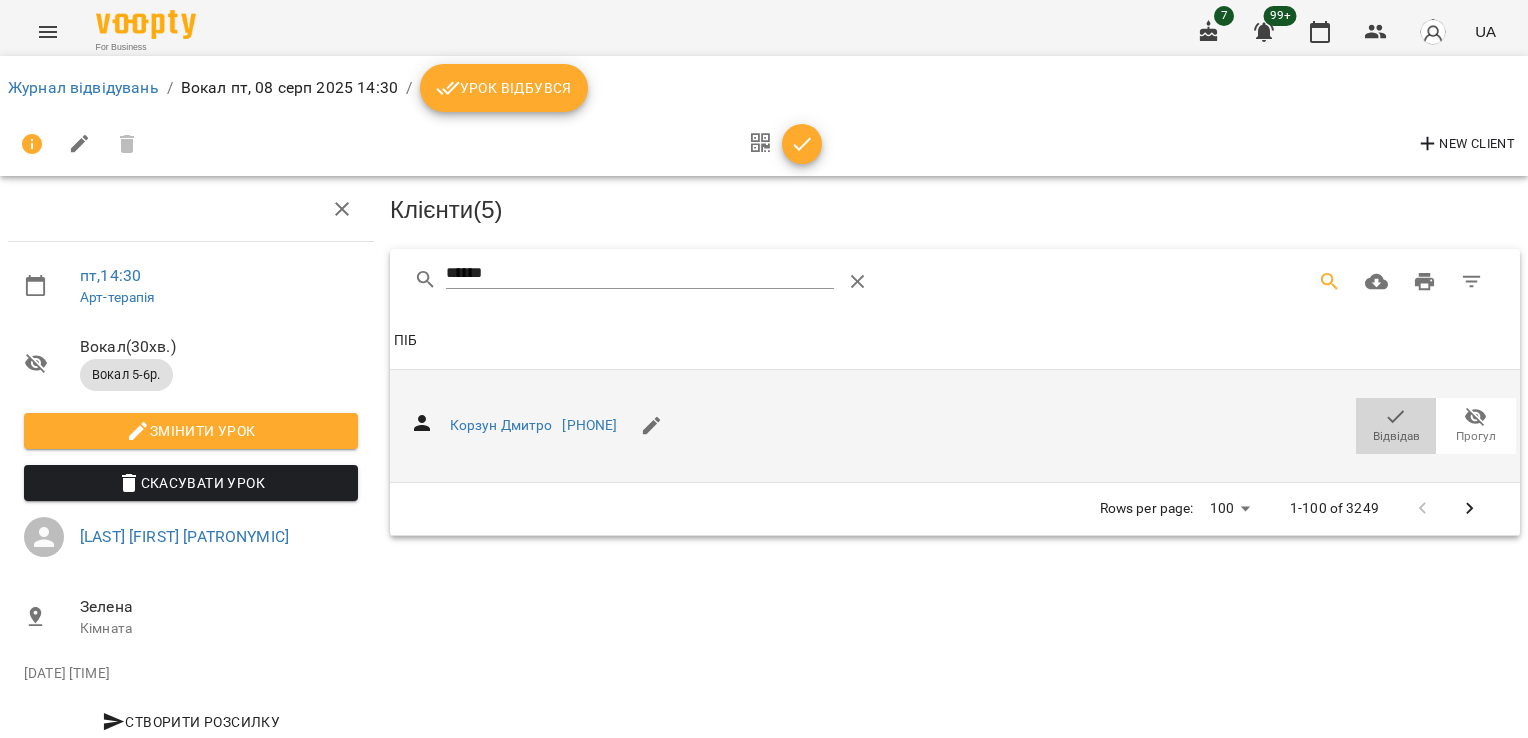 click 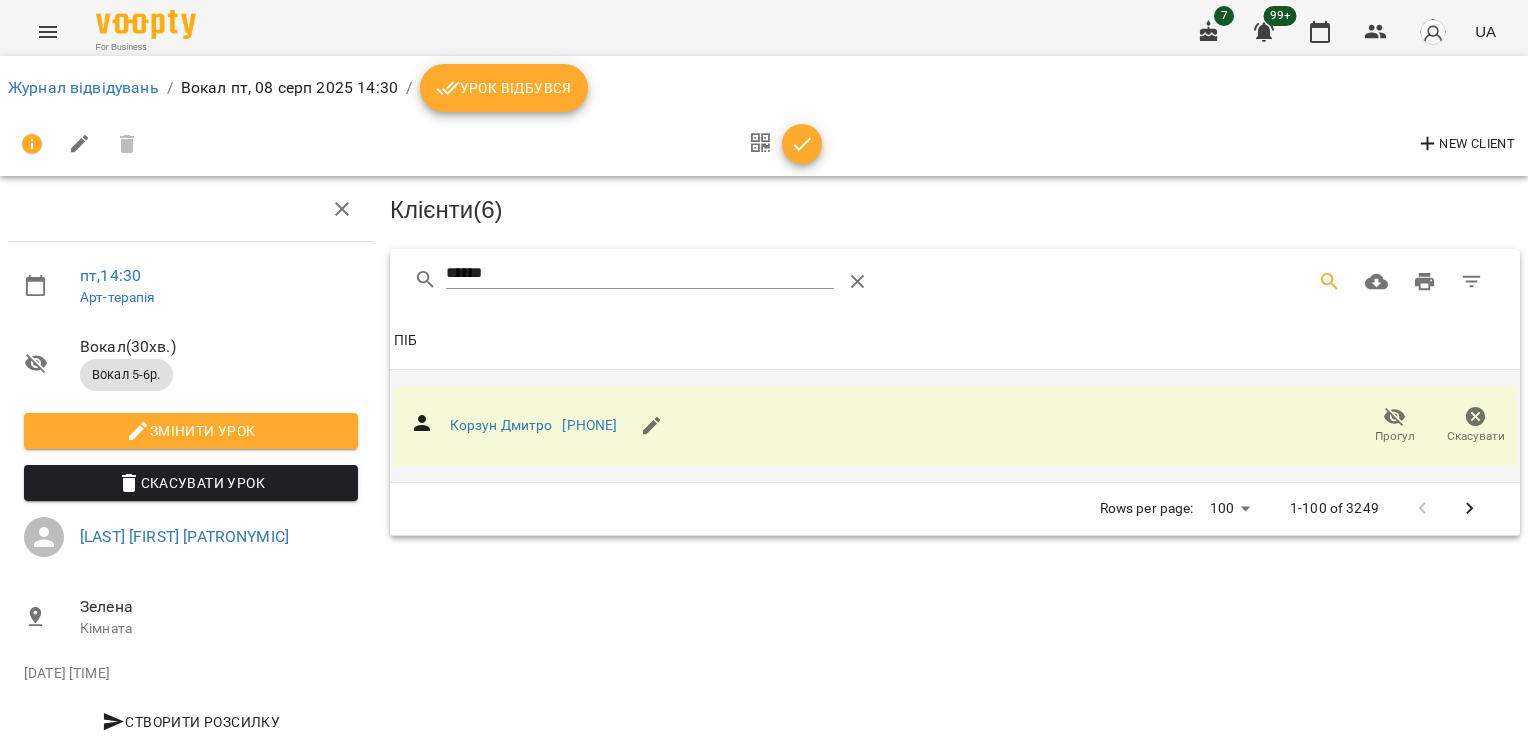 click at bounding box center (802, 144) 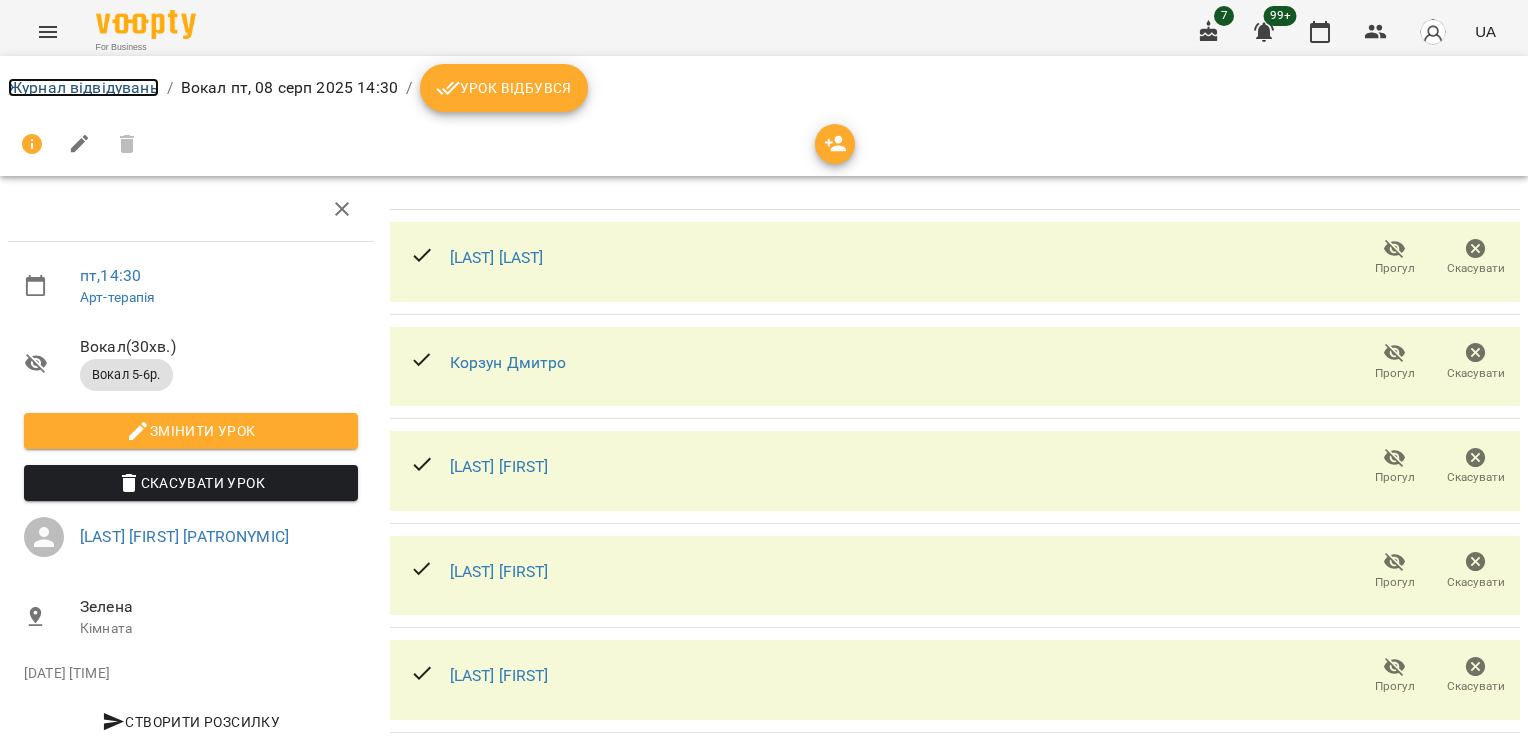 click on "Журнал відвідувань" at bounding box center (83, 87) 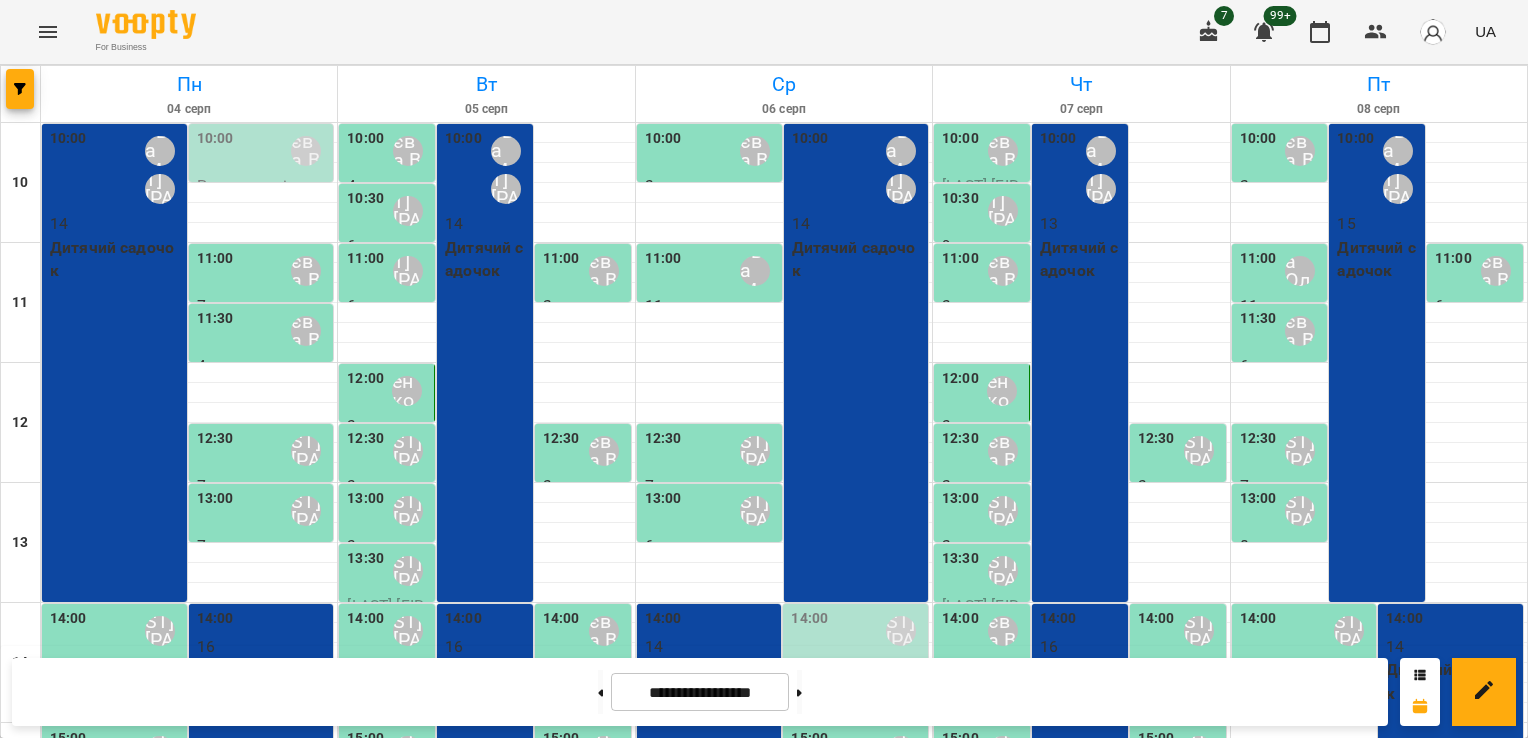 scroll, scrollTop: 434, scrollLeft: 0, axis: vertical 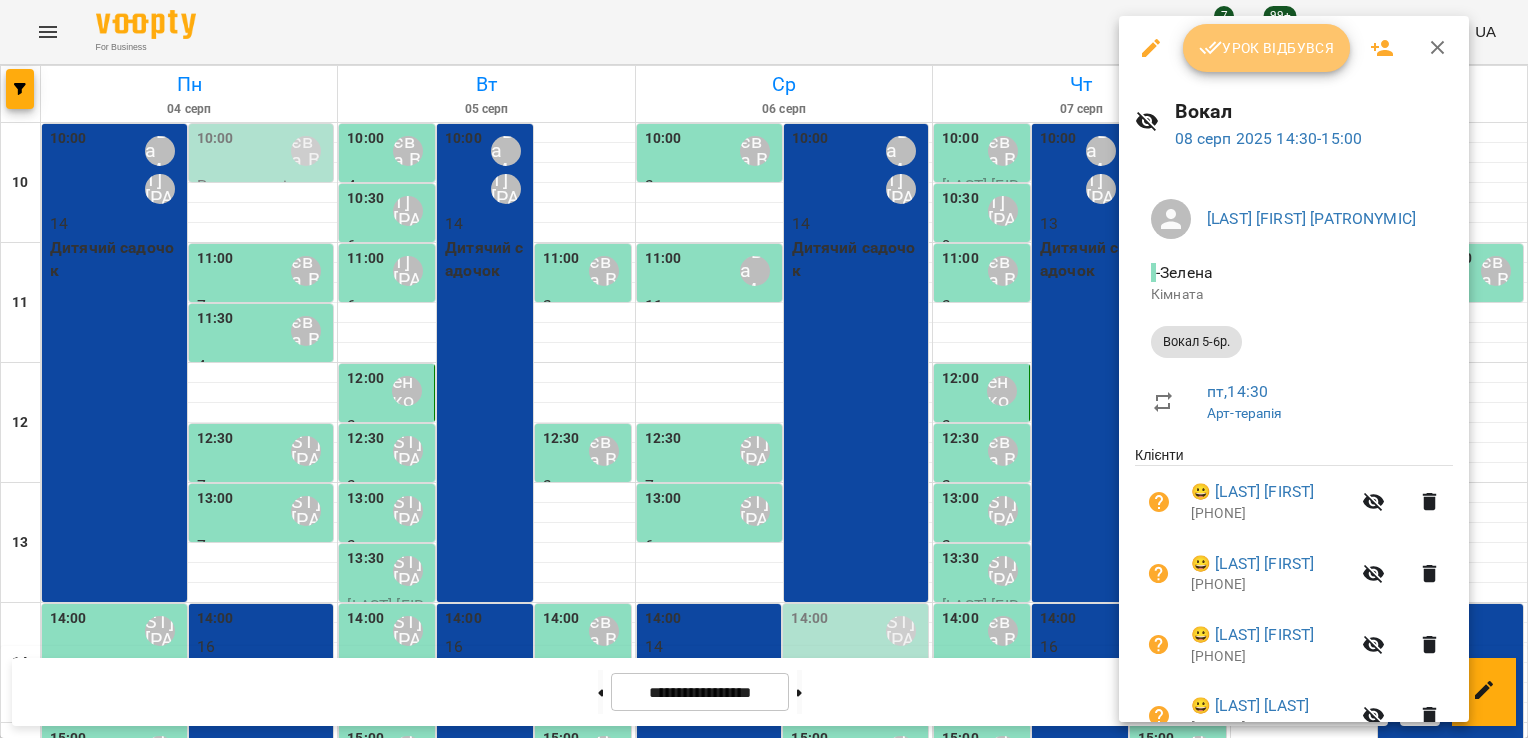 click on "Урок відбувся" at bounding box center [1267, 48] 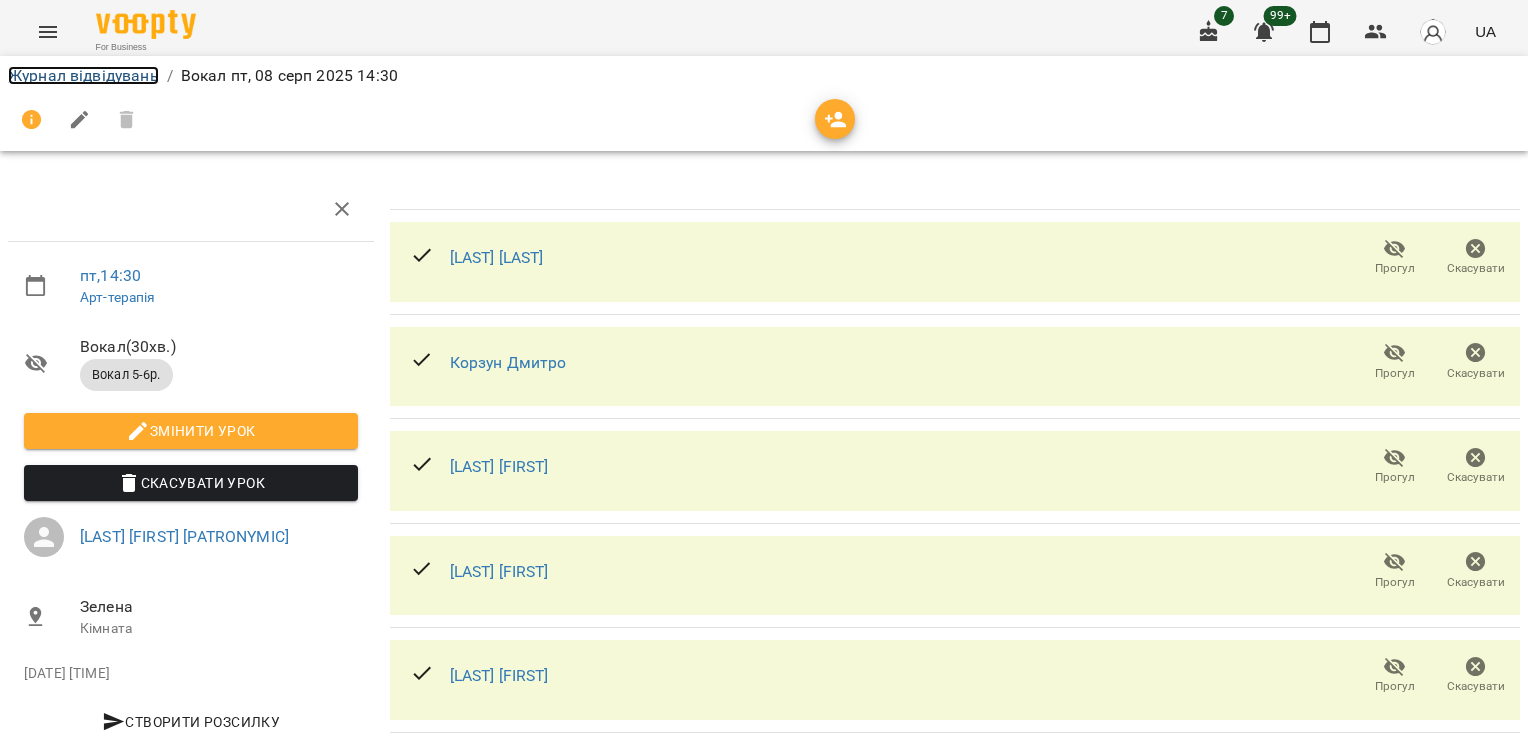 click on "Журнал відвідувань" at bounding box center (83, 75) 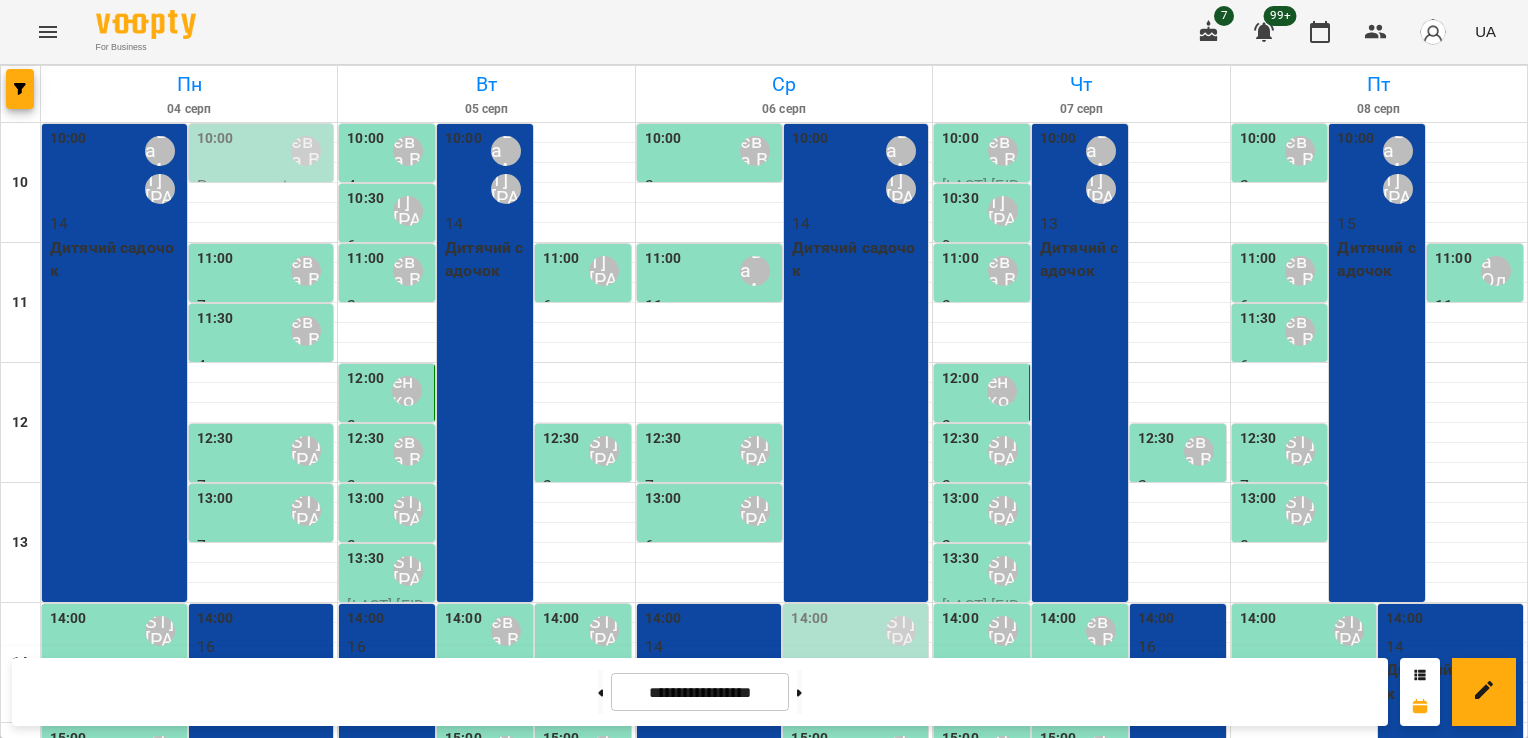scroll, scrollTop: 352, scrollLeft: 0, axis: vertical 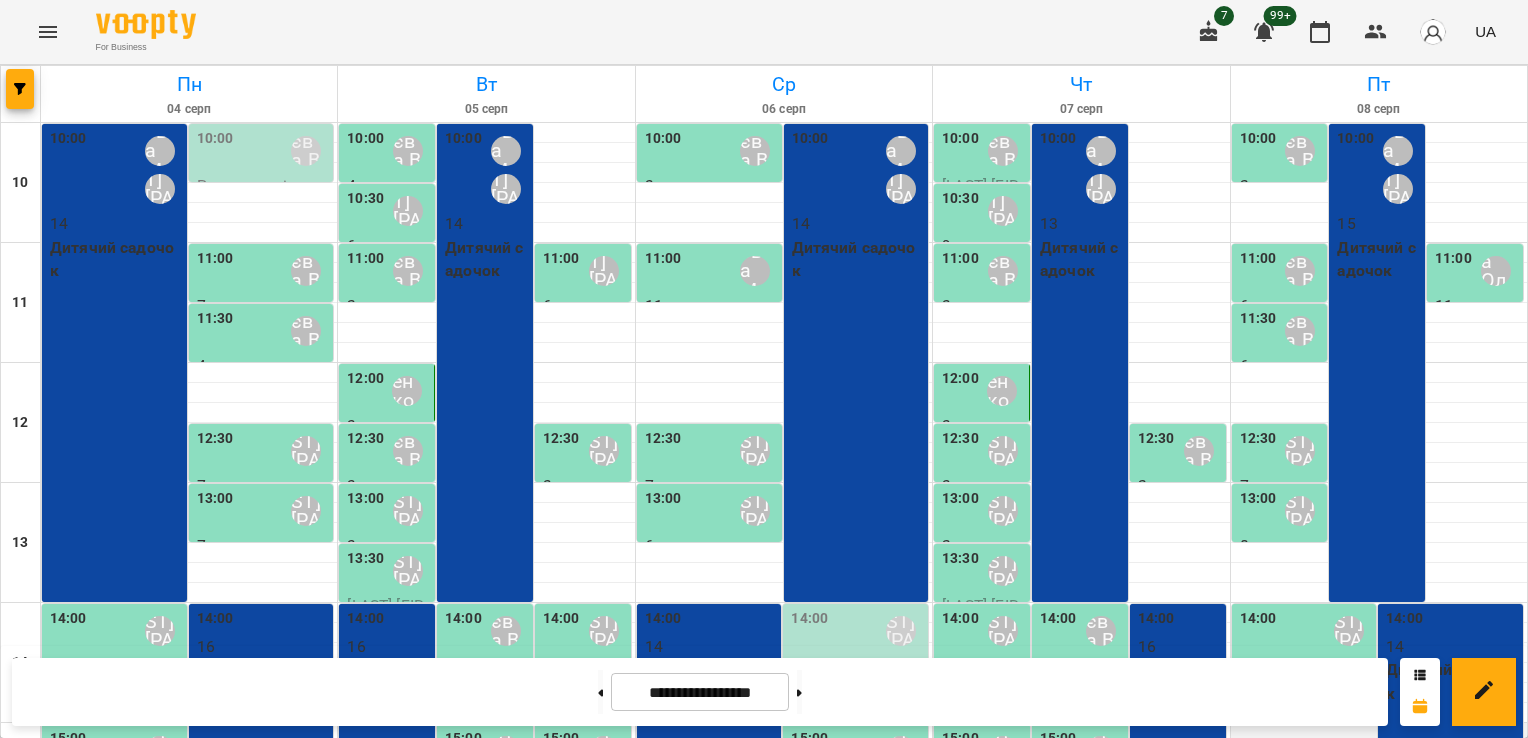 click at bounding box center (1379, 733) 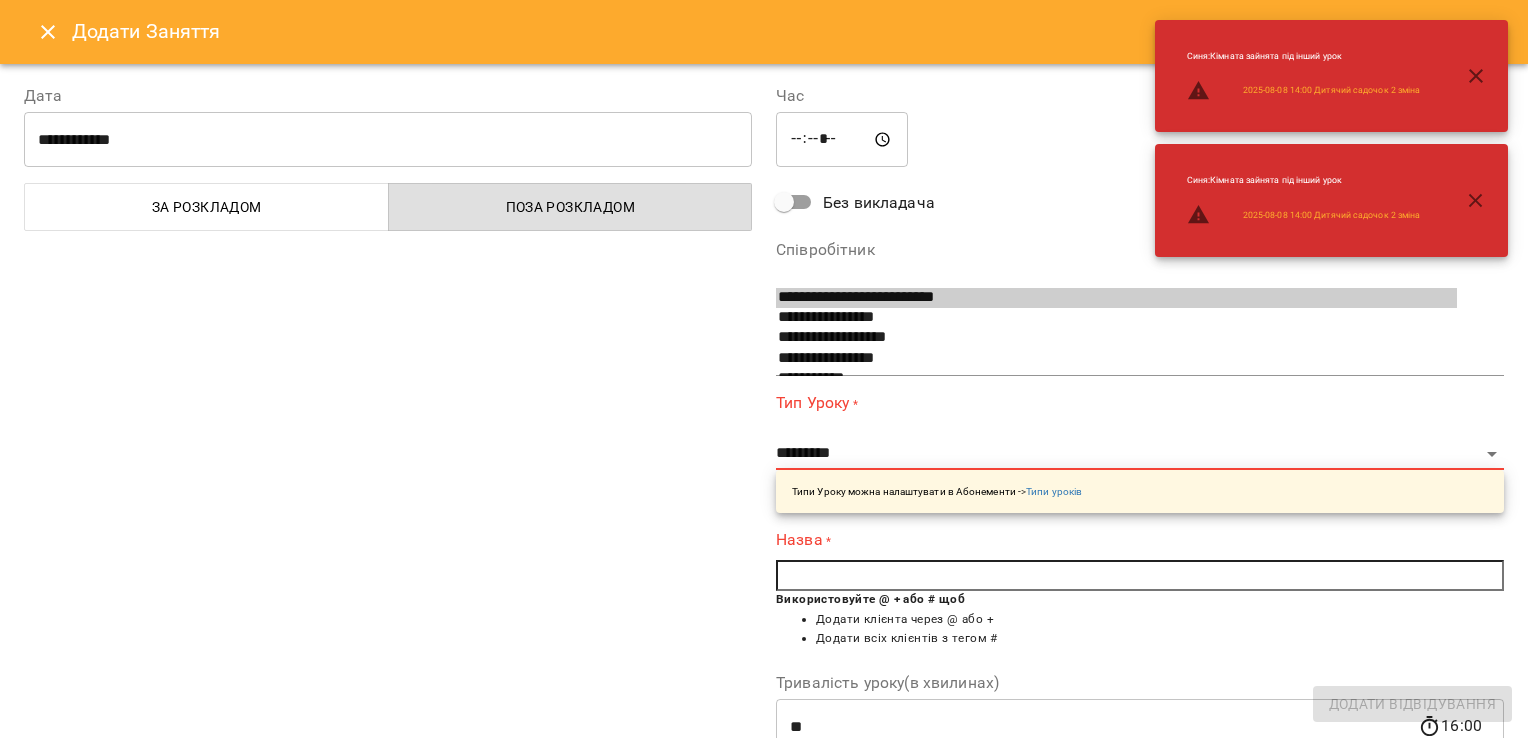 scroll, scrollTop: 33, scrollLeft: 0, axis: vertical 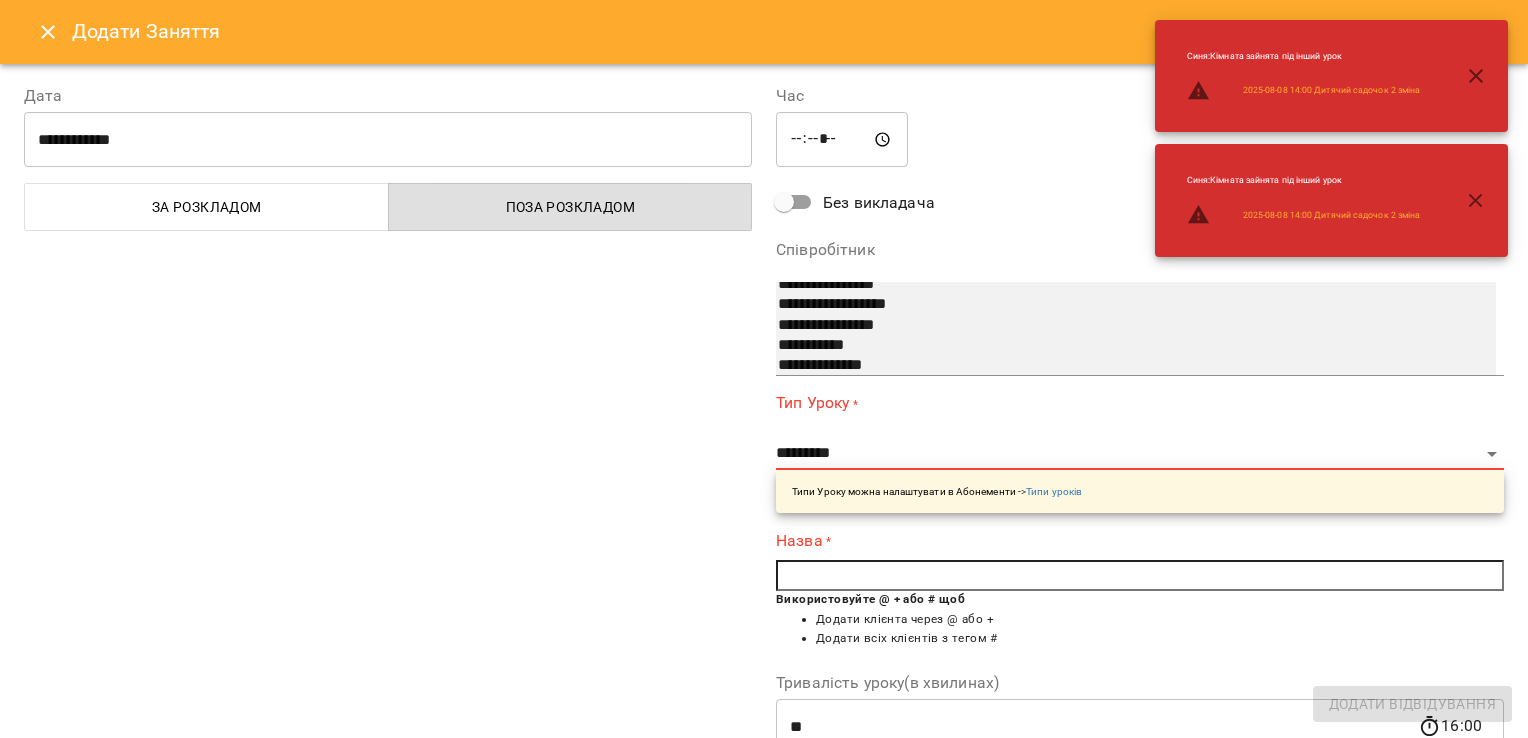 click on "**********" at bounding box center (1116, 346) 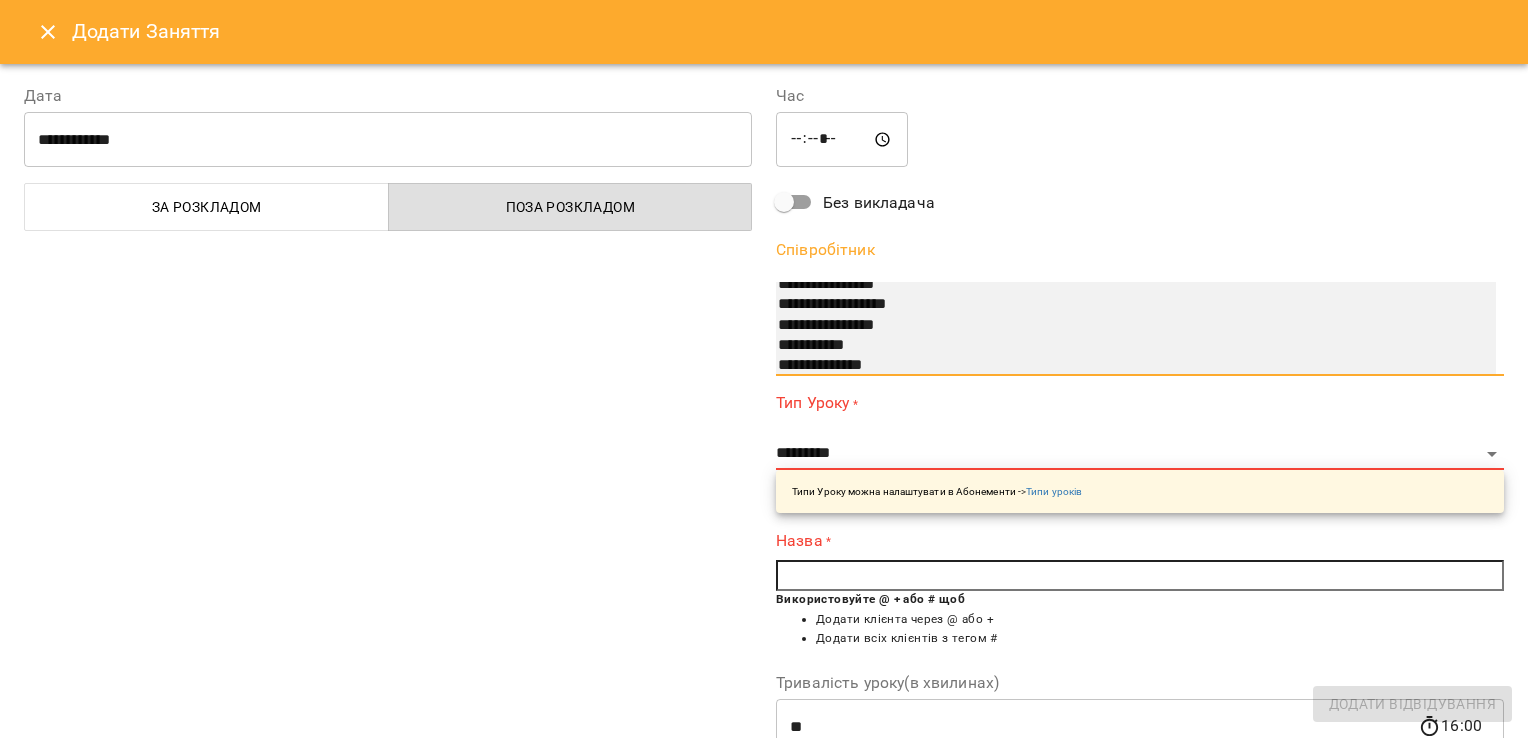 select on "**********" 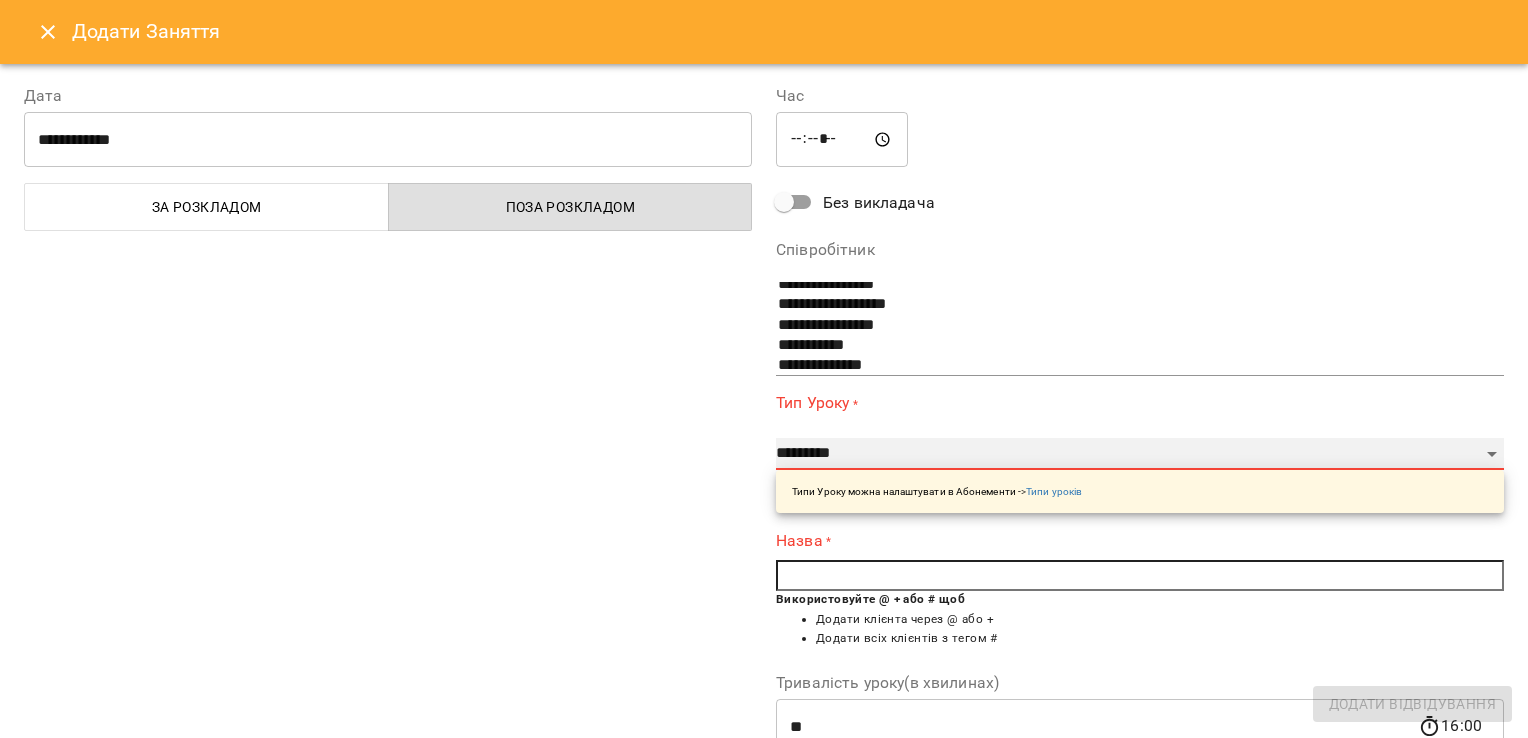 click on "**********" at bounding box center [1140, 454] 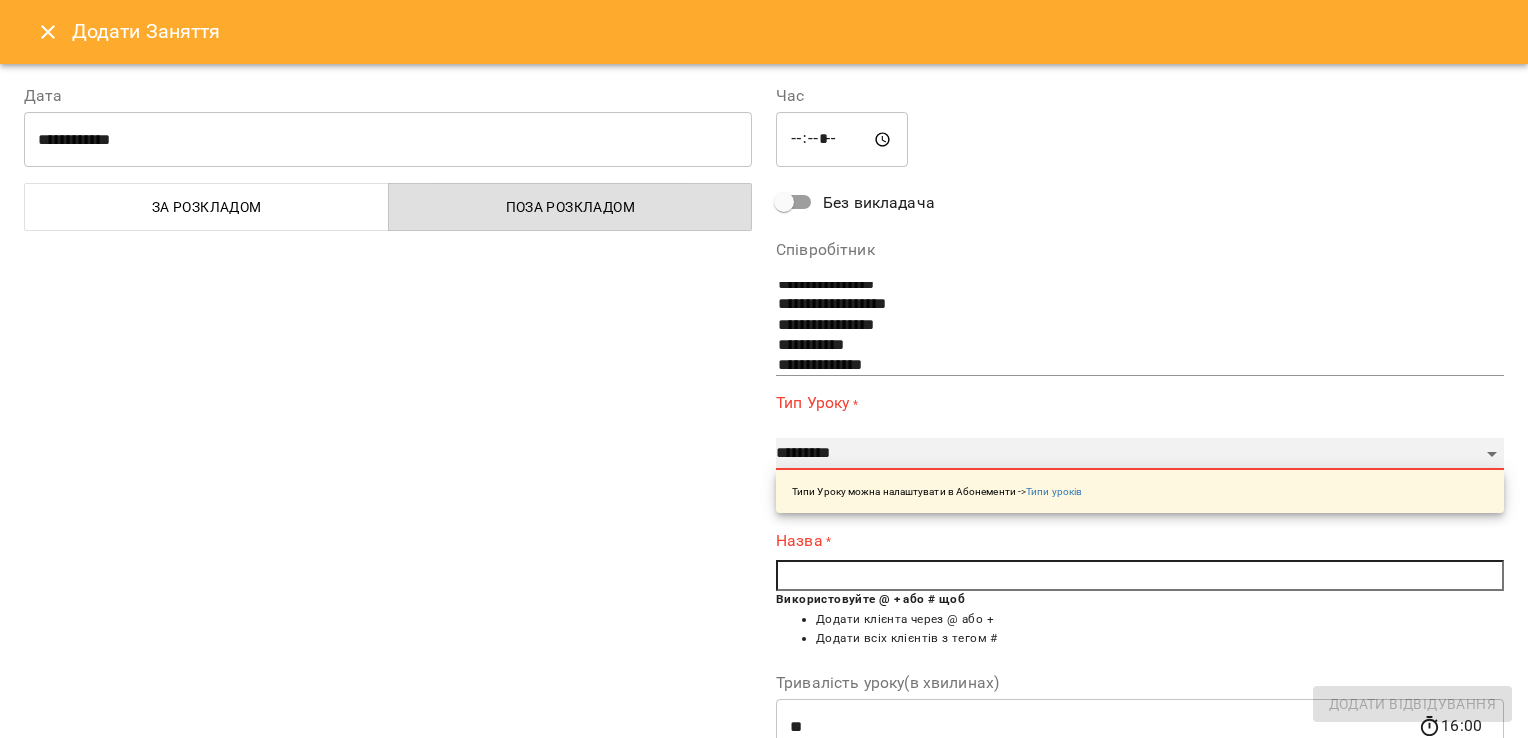 select on "**********" 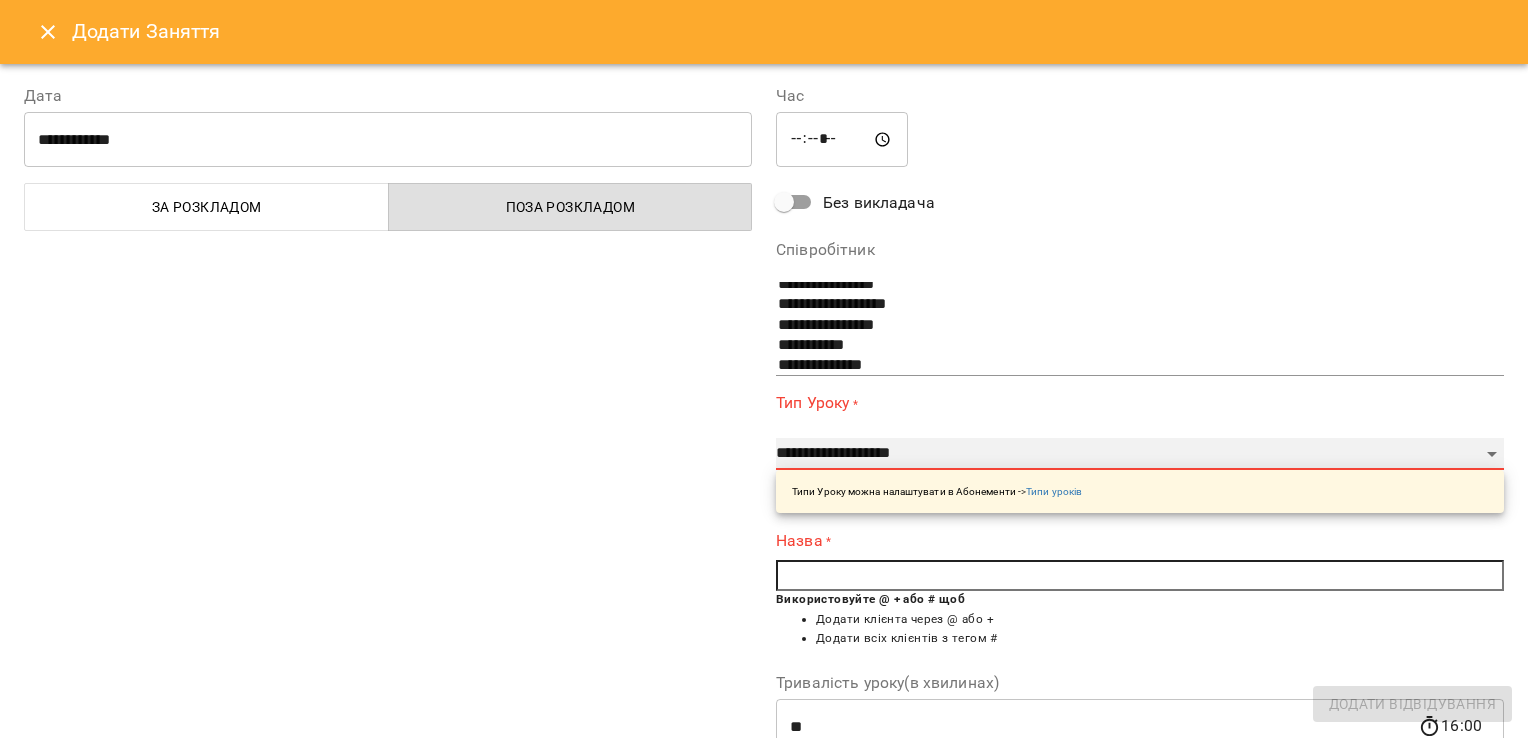 click on "**********" at bounding box center (1140, 454) 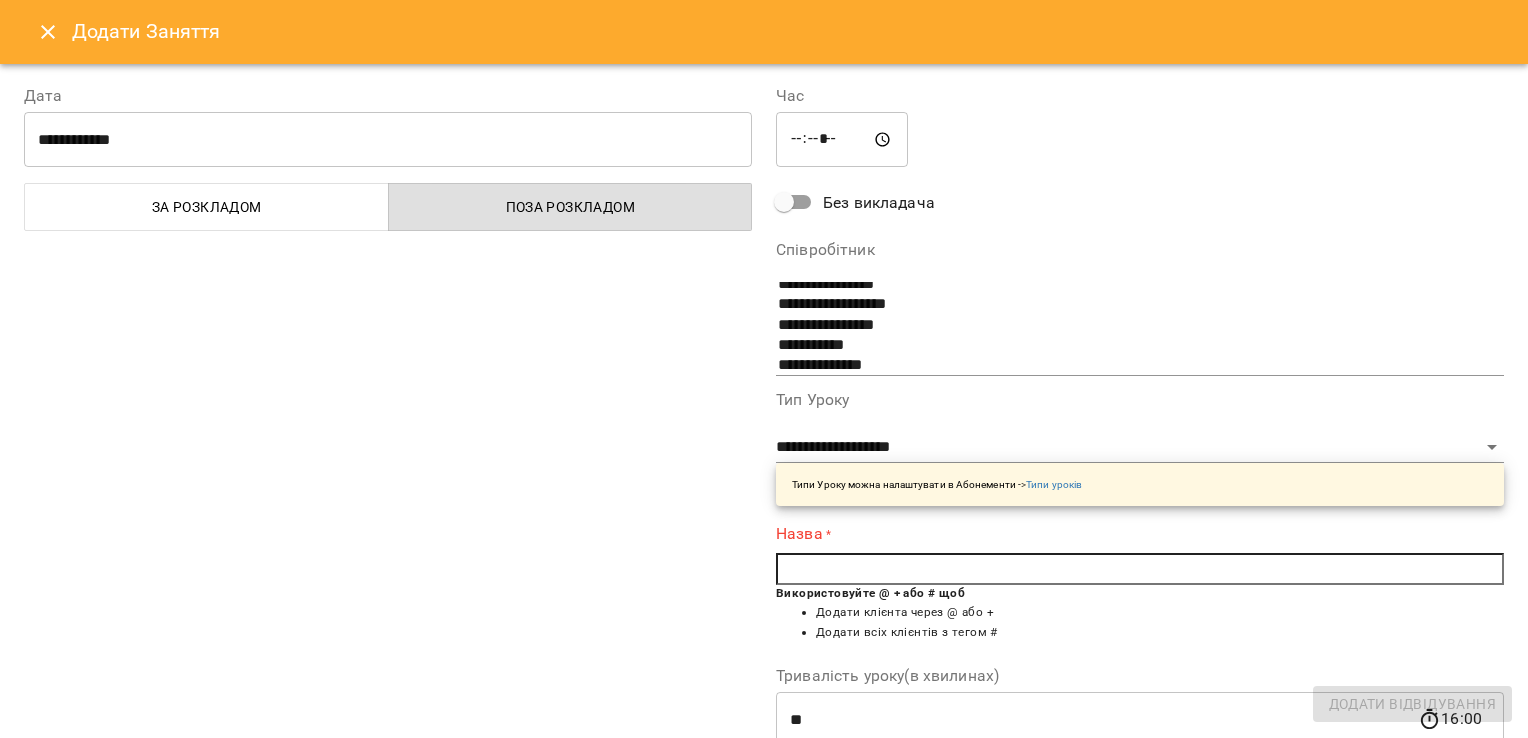 click at bounding box center (1140, 569) 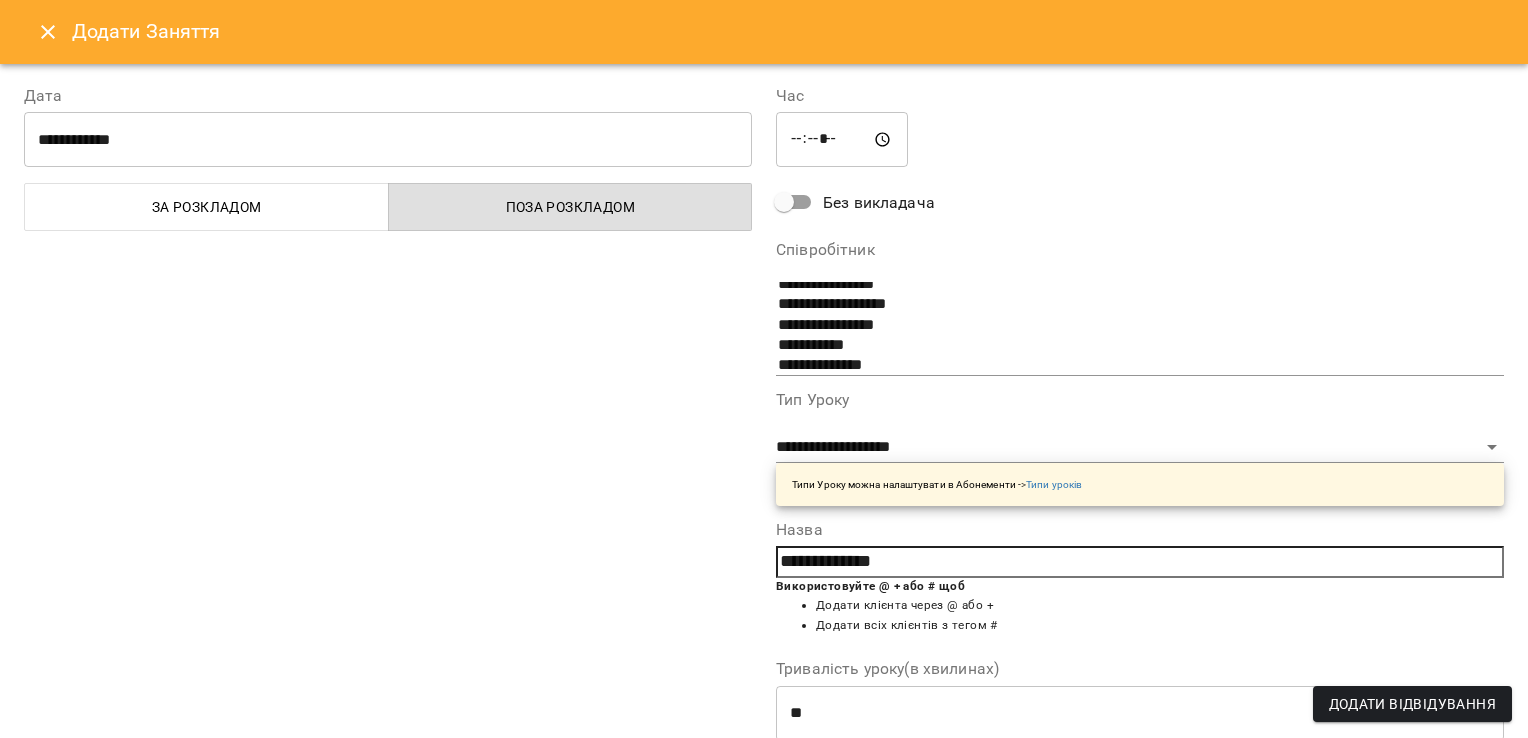 type on "**********" 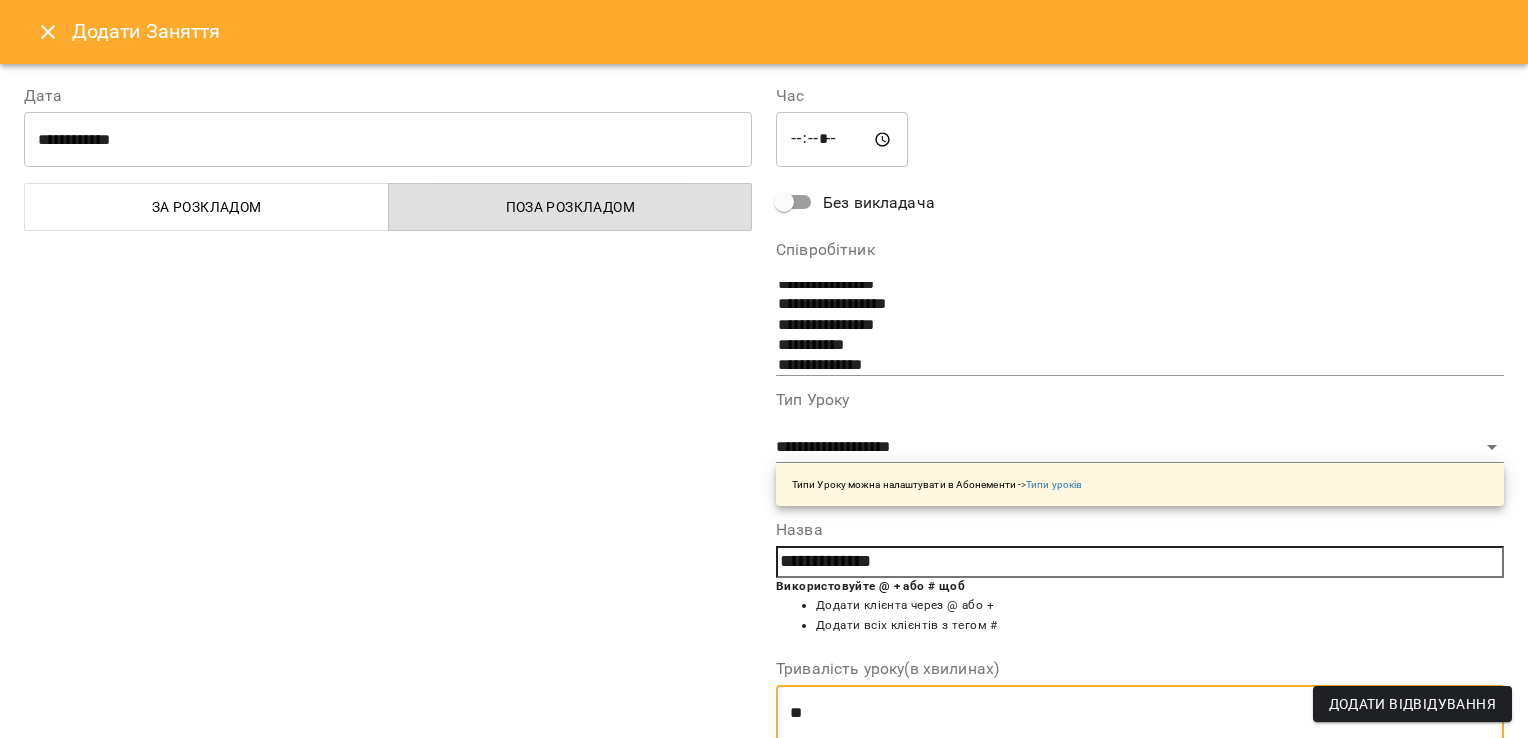 drag, startPoint x: 858, startPoint y: 714, endPoint x: 648, endPoint y: 717, distance: 210.02142 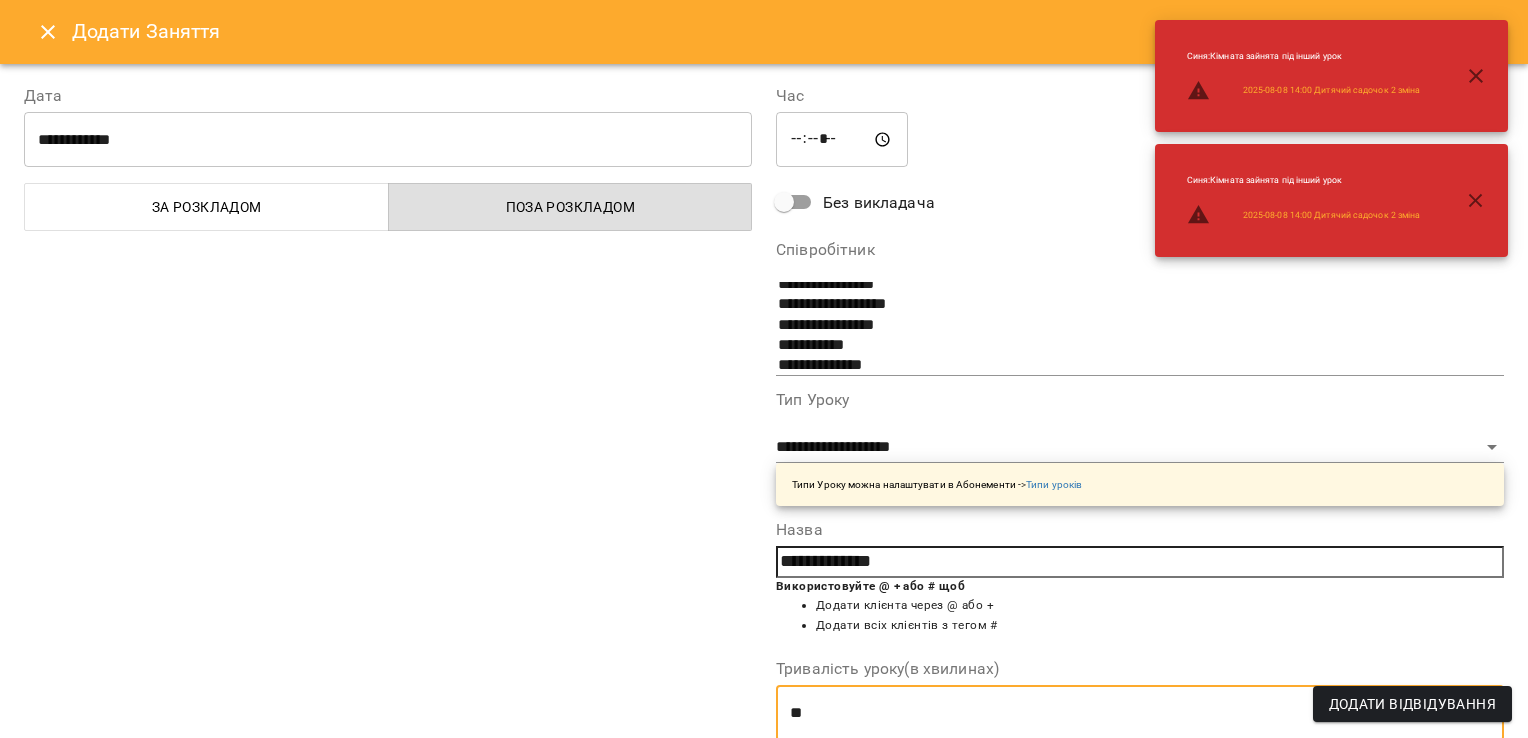 type on "**" 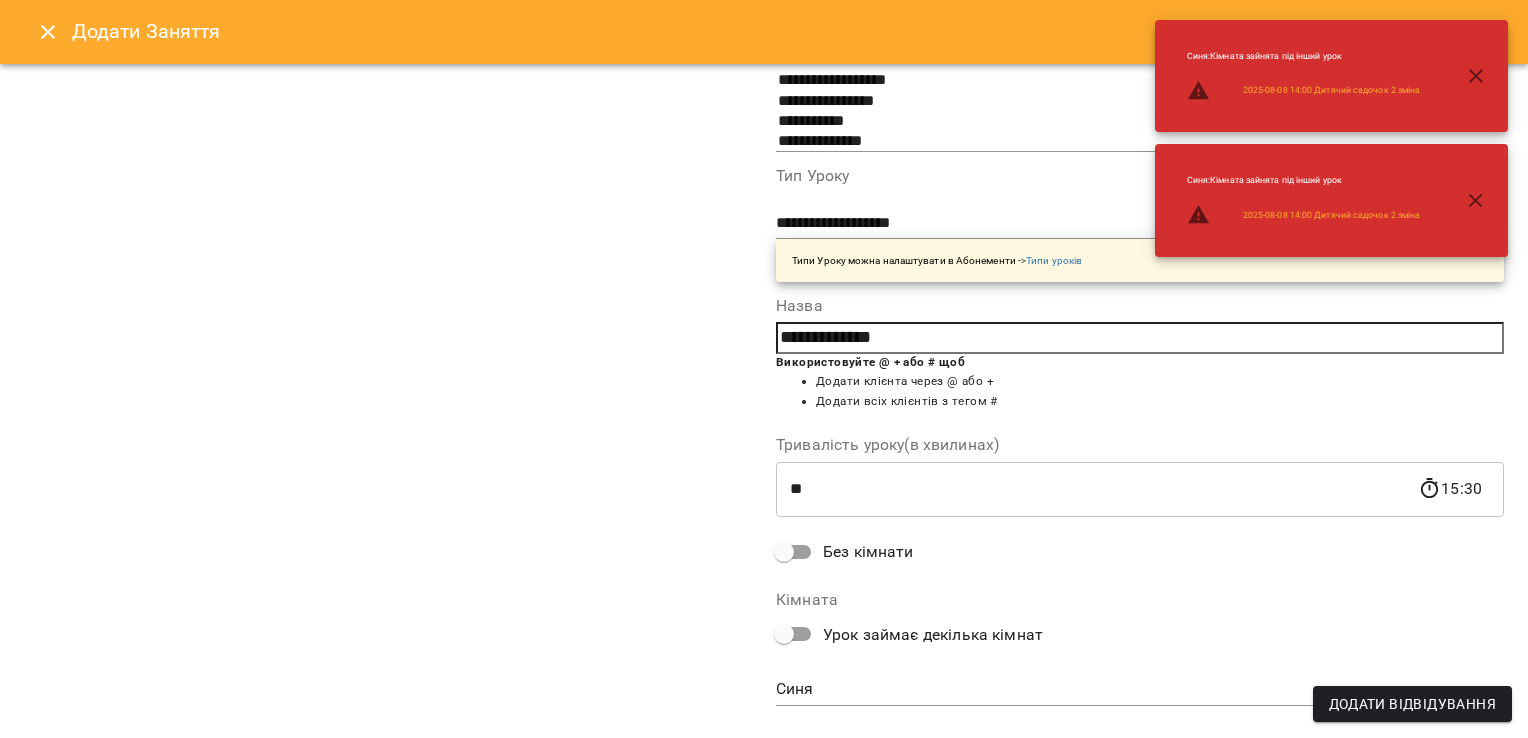 scroll, scrollTop: 260, scrollLeft: 0, axis: vertical 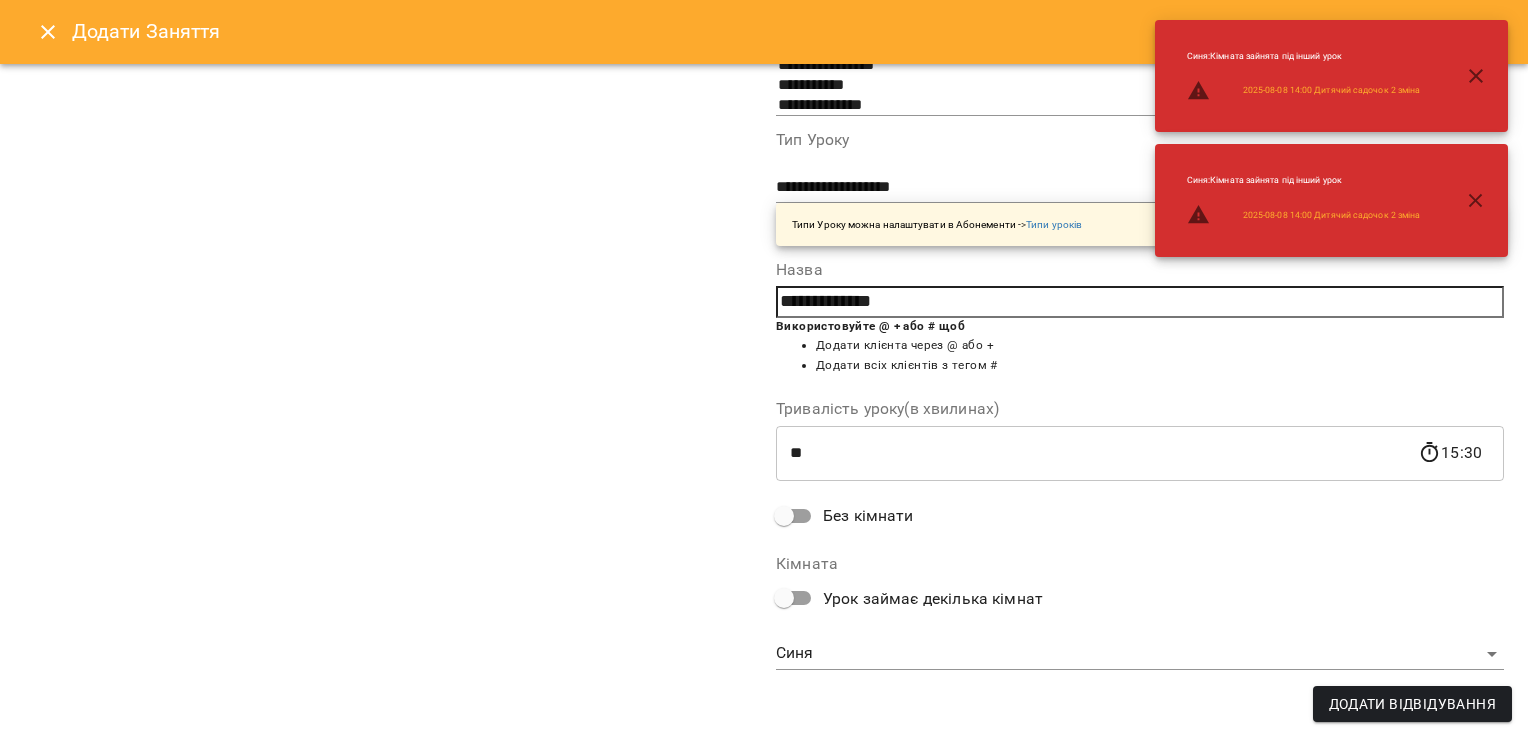 click on "For Business 7 99+ UA Пн 04 серп Вт 05 серп Ср 06 серп Чт 07 серп Пт 08 серп 10 11 12 13 14 15 16 17 10:00 [LAST] [FIRST] [LAST] [FIRST] [PATRONYMIC] 14 Дитячий садочок 10:00 [LAST] [FIRST] Розвиваючі заняття  малюки 2+ - Розвиваючі заняття 11:00 [LAST] [FIRST] 7 Англійська мова 4-6 р. 11:30 [LAST] [FIRST] 4 NO_PRICE 12:30 [LAST] [FIRST] [PATRONYMIC]  7 Психологія для дітей 3-5  13:00 [LAST] [FIRST] [PATRONYMIC]  7 Психологія для дітей 3-5  14:00 [LAST] [FIRST] [PATRONYMIC]  16 Психологія для дітей 3-5  14:00 16 Дитячий садочок 14:30 [LAST] [FIRST] [PATRONYMIC]  7 6 12" at bounding box center (764, 586) 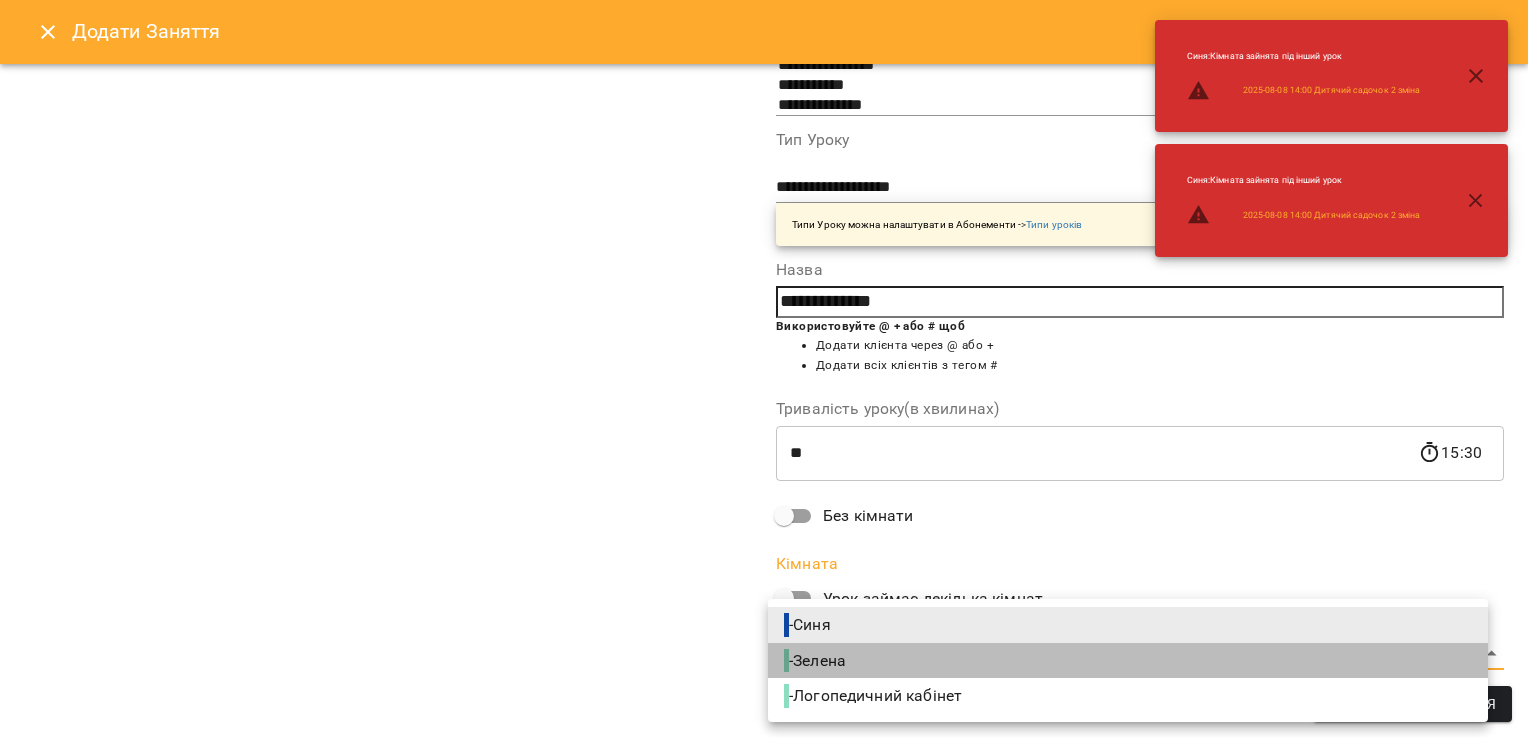 drag, startPoint x: 999, startPoint y: 662, endPoint x: 1013, endPoint y: 666, distance: 14.56022 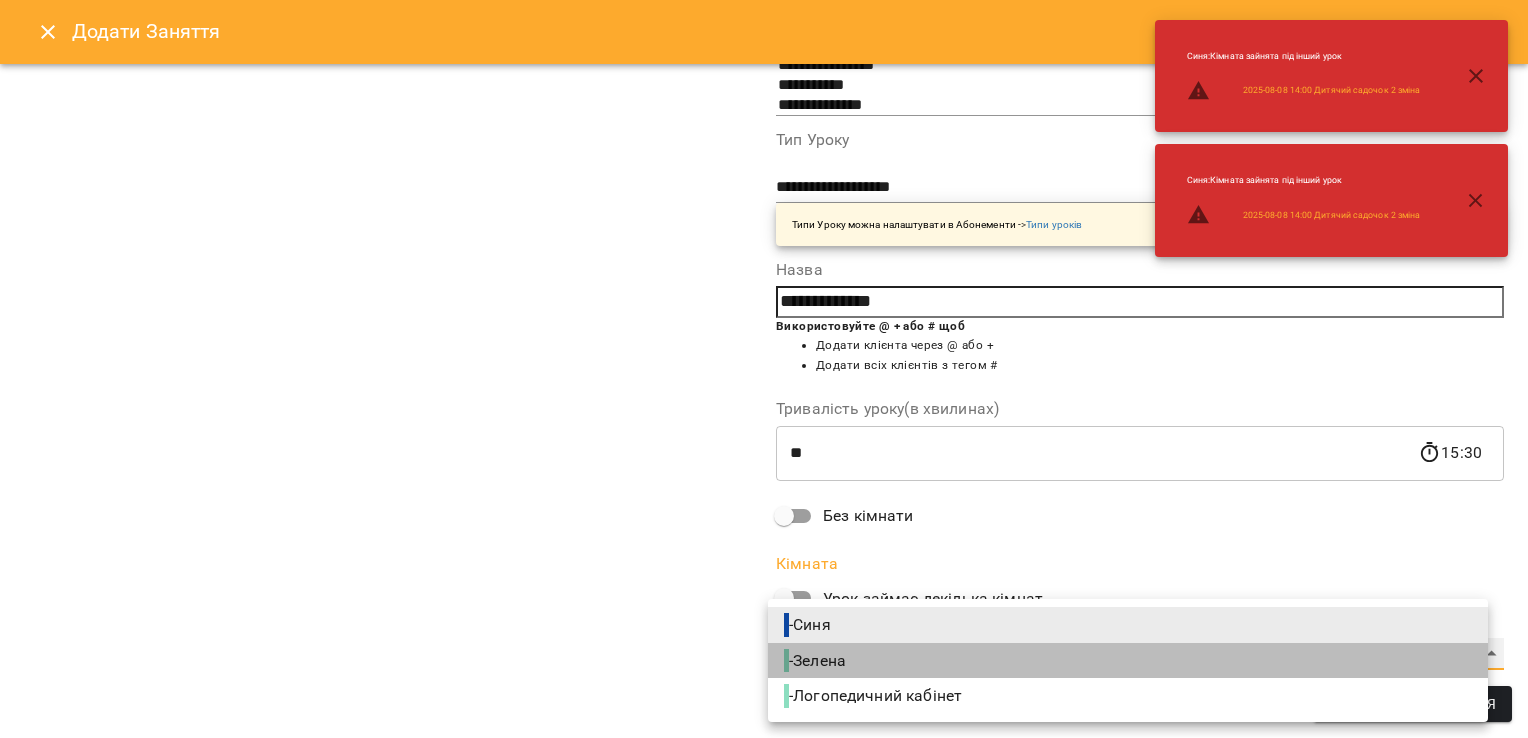 type on "**********" 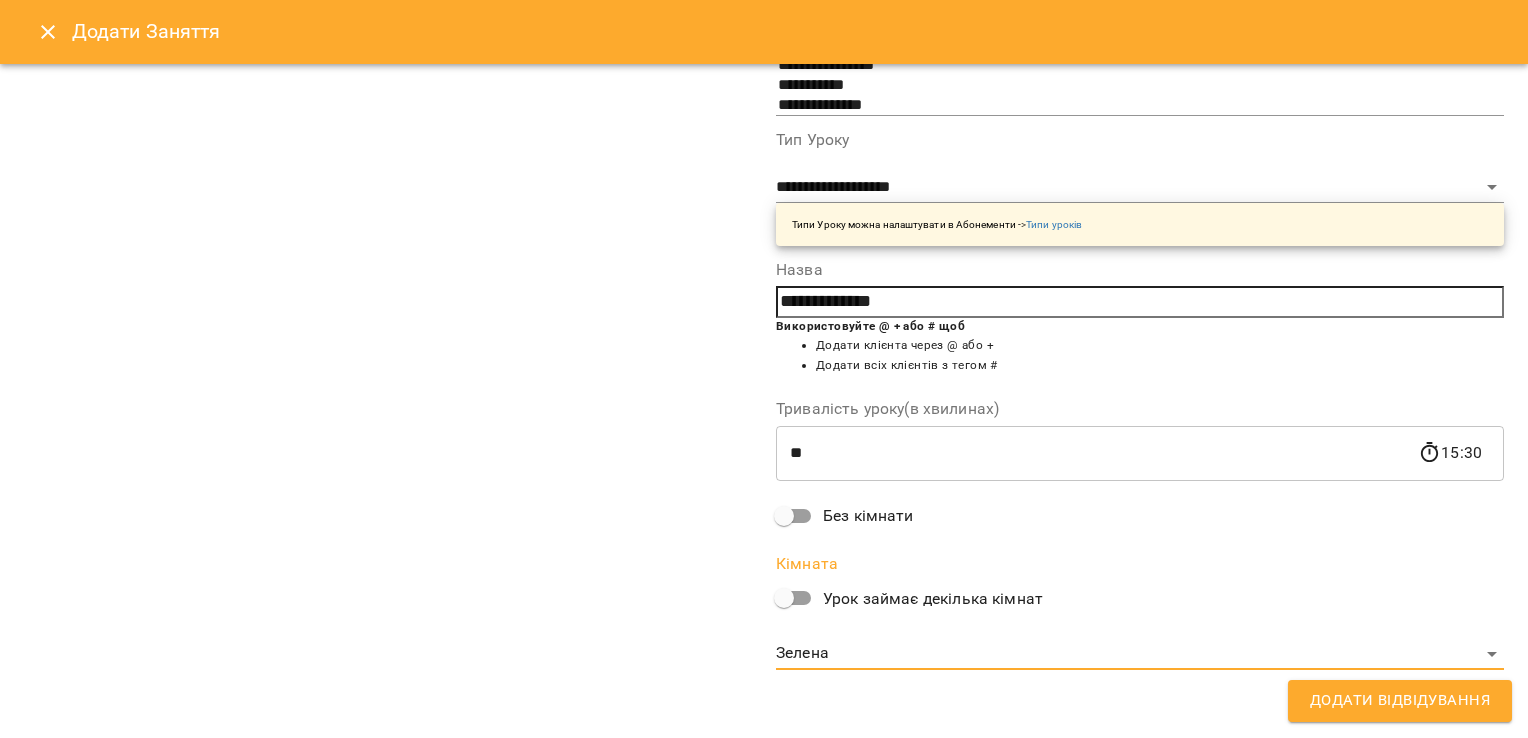 click on "Додати Відвідування" at bounding box center [1400, 701] 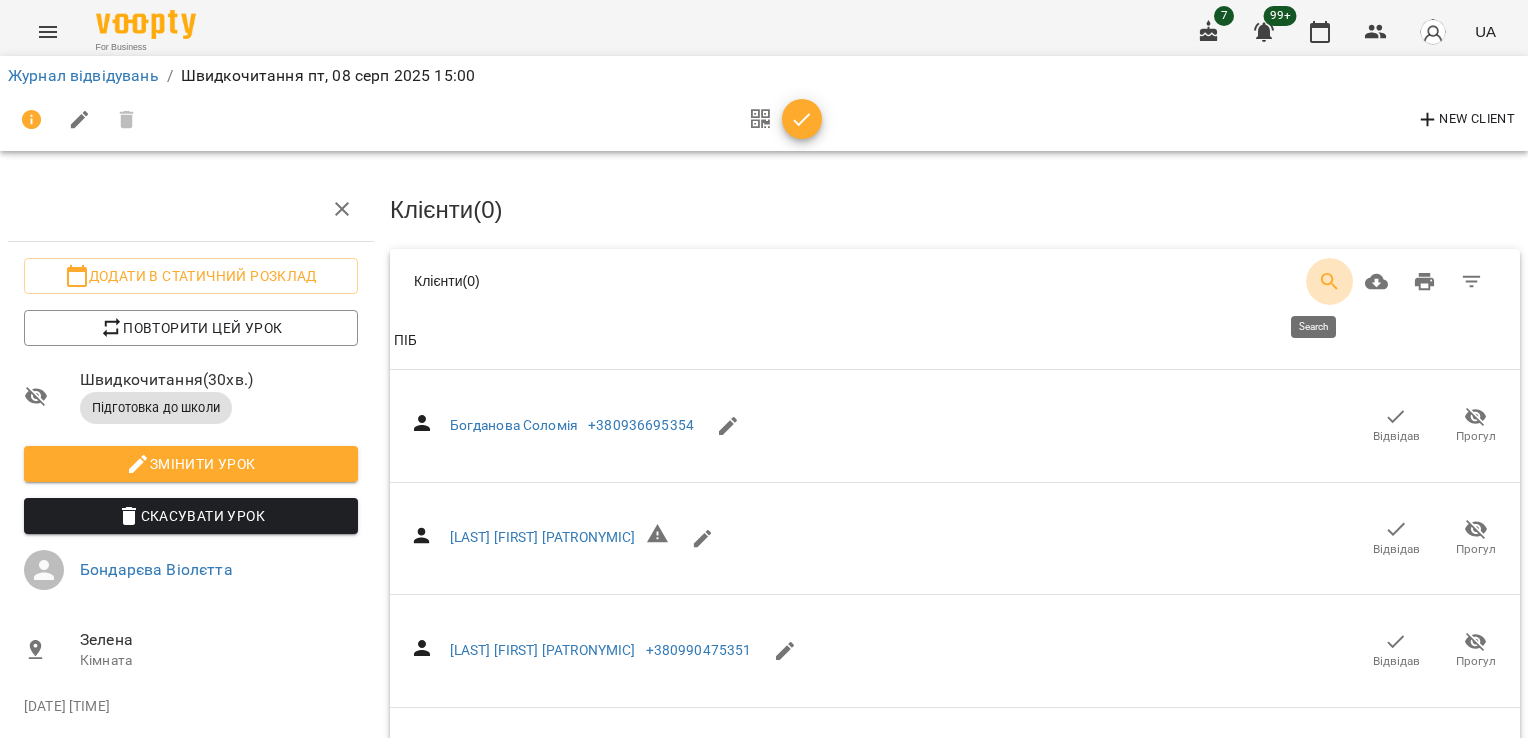 click 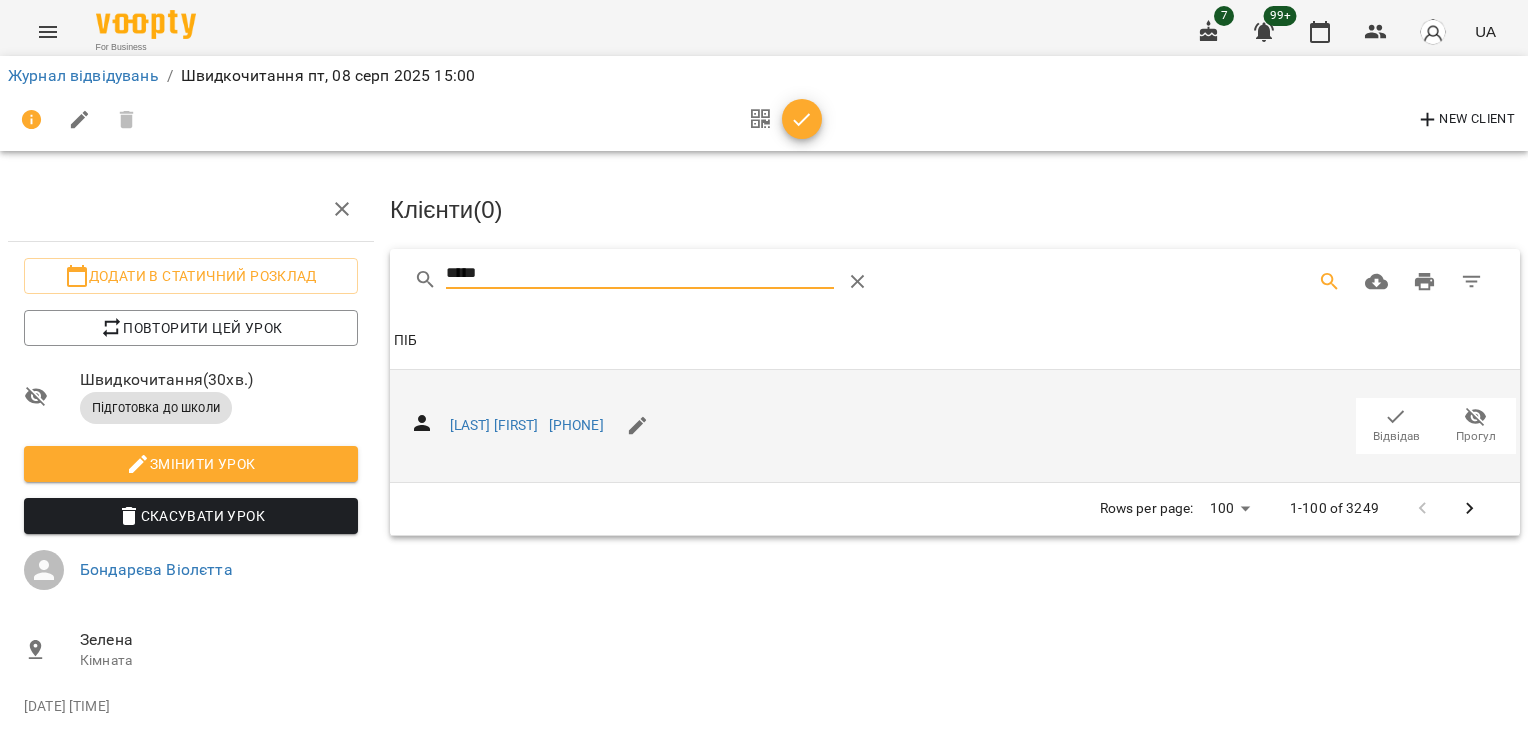 click 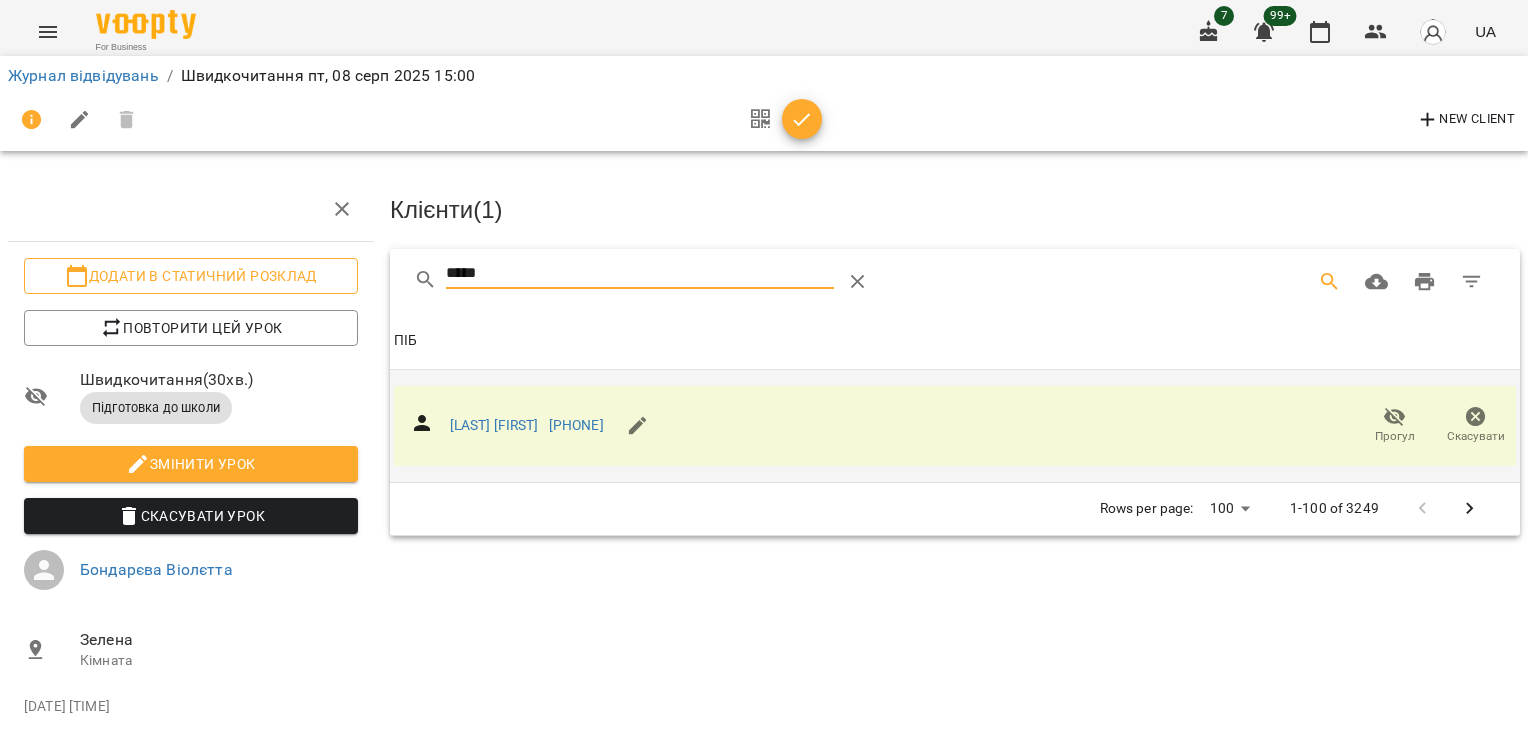 drag, startPoint x: 552, startPoint y: 276, endPoint x: 300, endPoint y: 278, distance: 252.00793 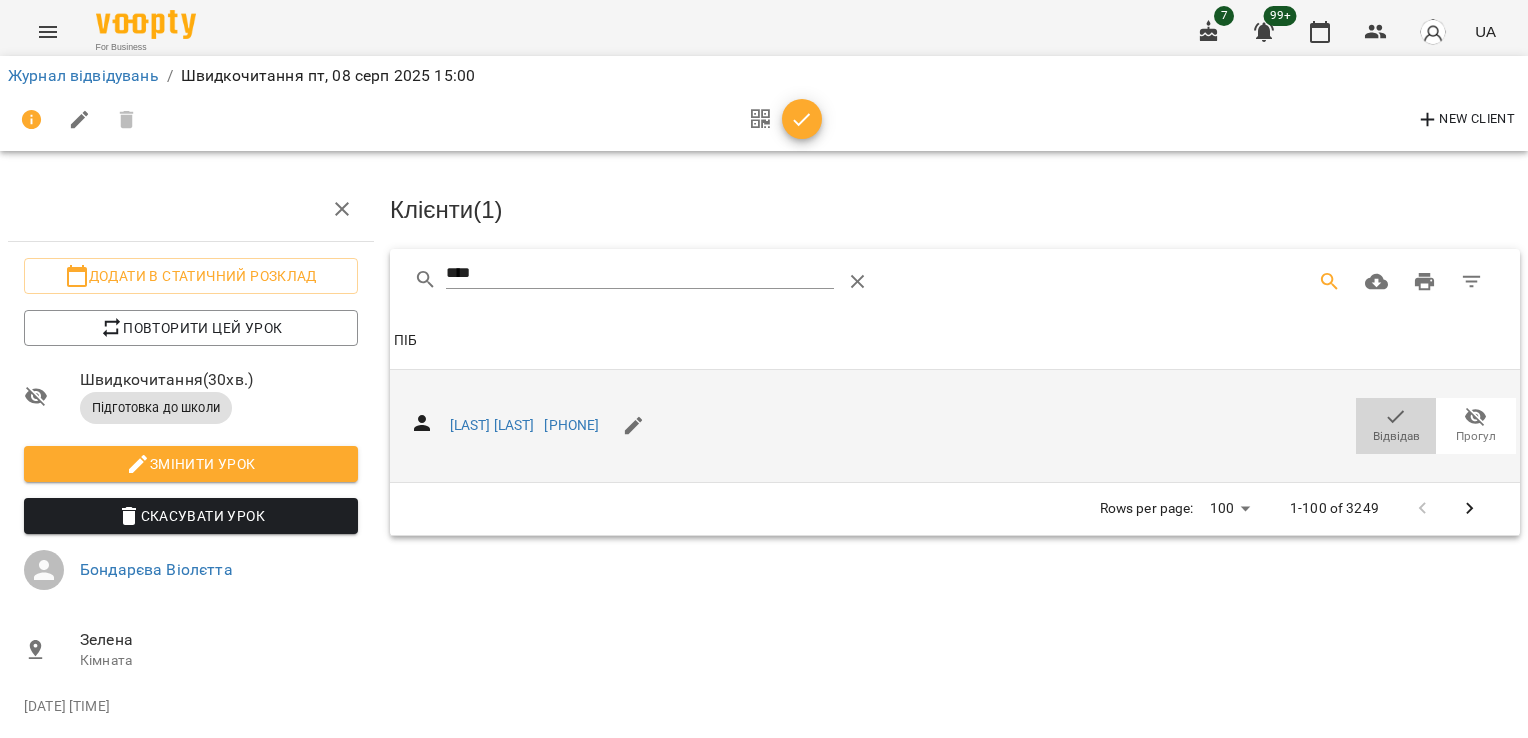 click 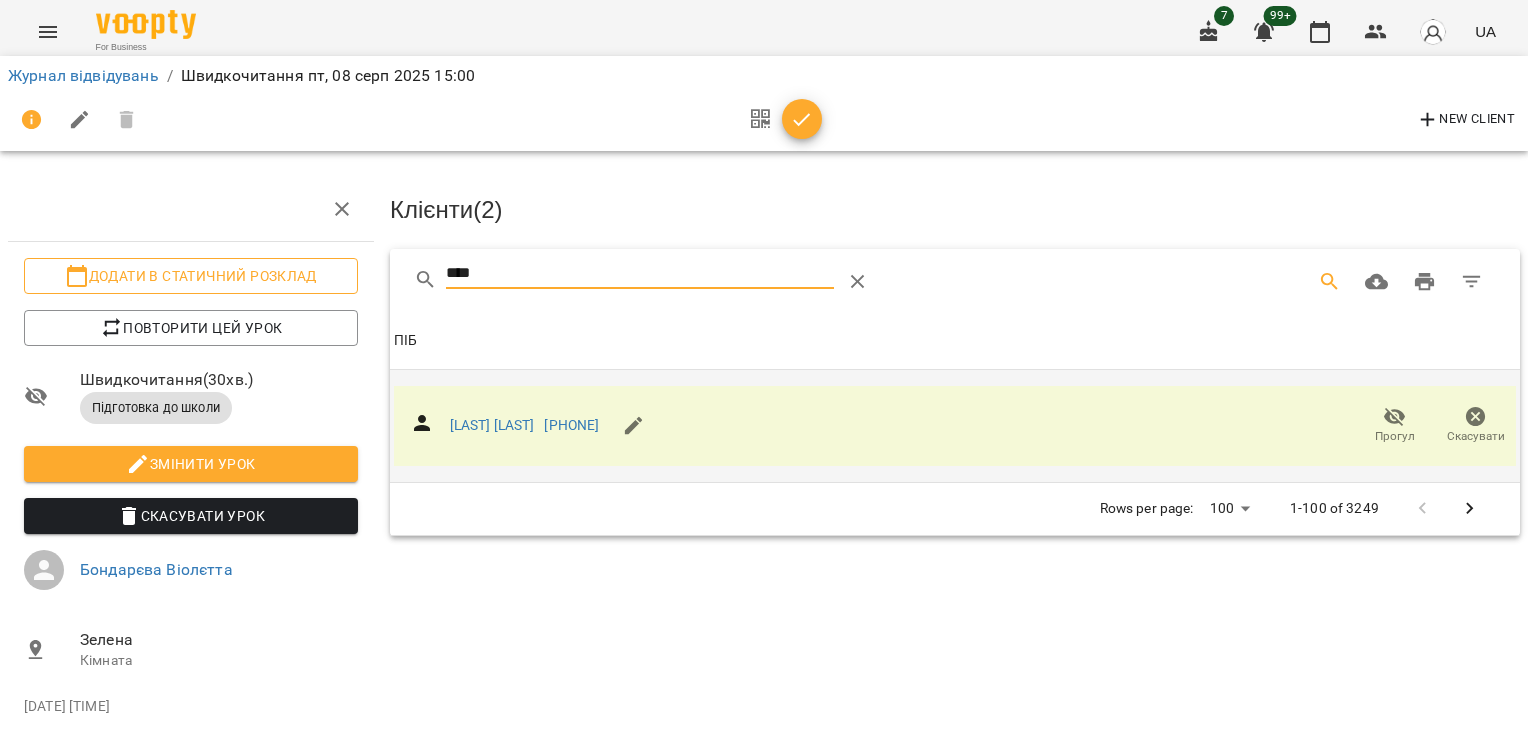 drag, startPoint x: 537, startPoint y: 270, endPoint x: 319, endPoint y: 273, distance: 218.02065 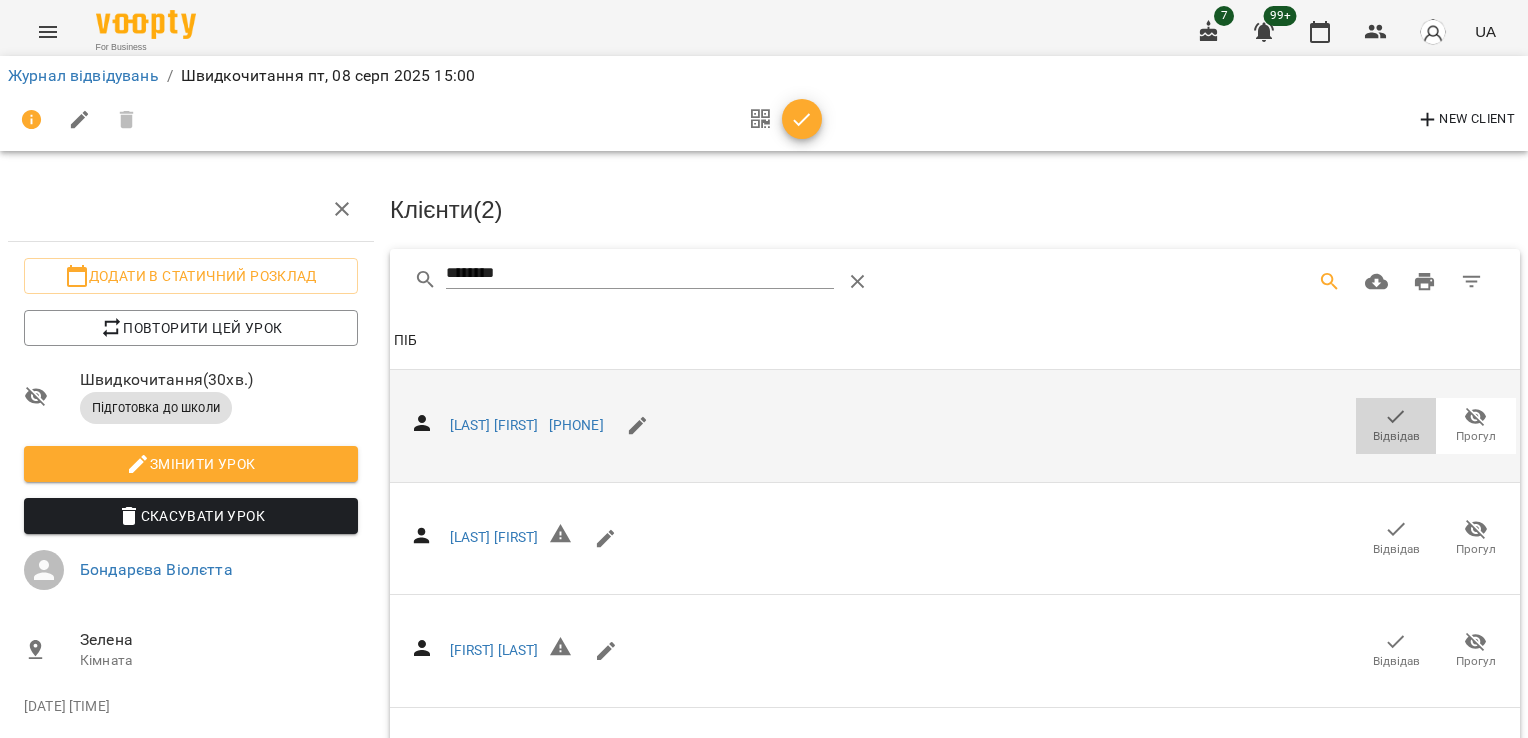 click on "Відвідав" at bounding box center [1396, 436] 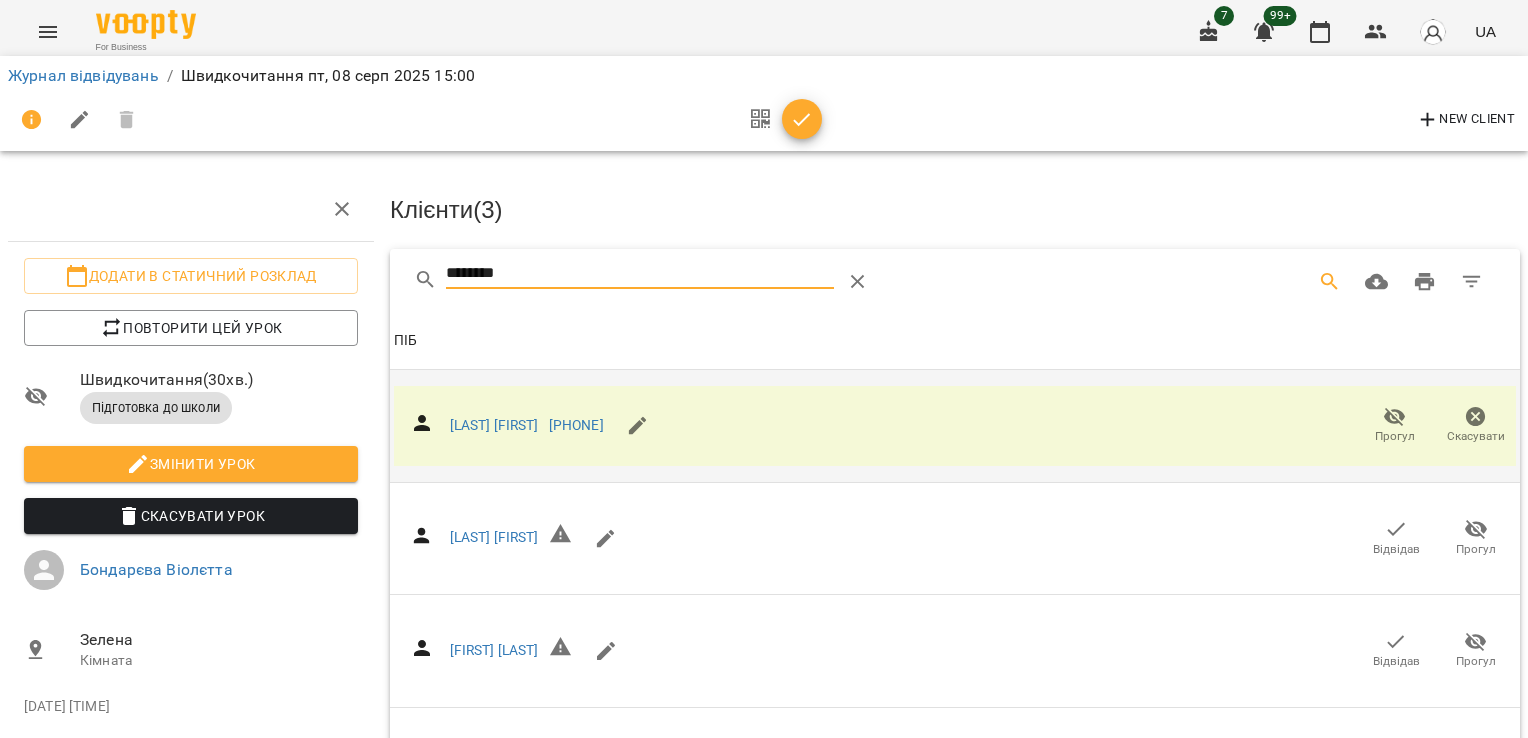 drag, startPoint x: 513, startPoint y: 282, endPoint x: 400, endPoint y: 284, distance: 113.0177 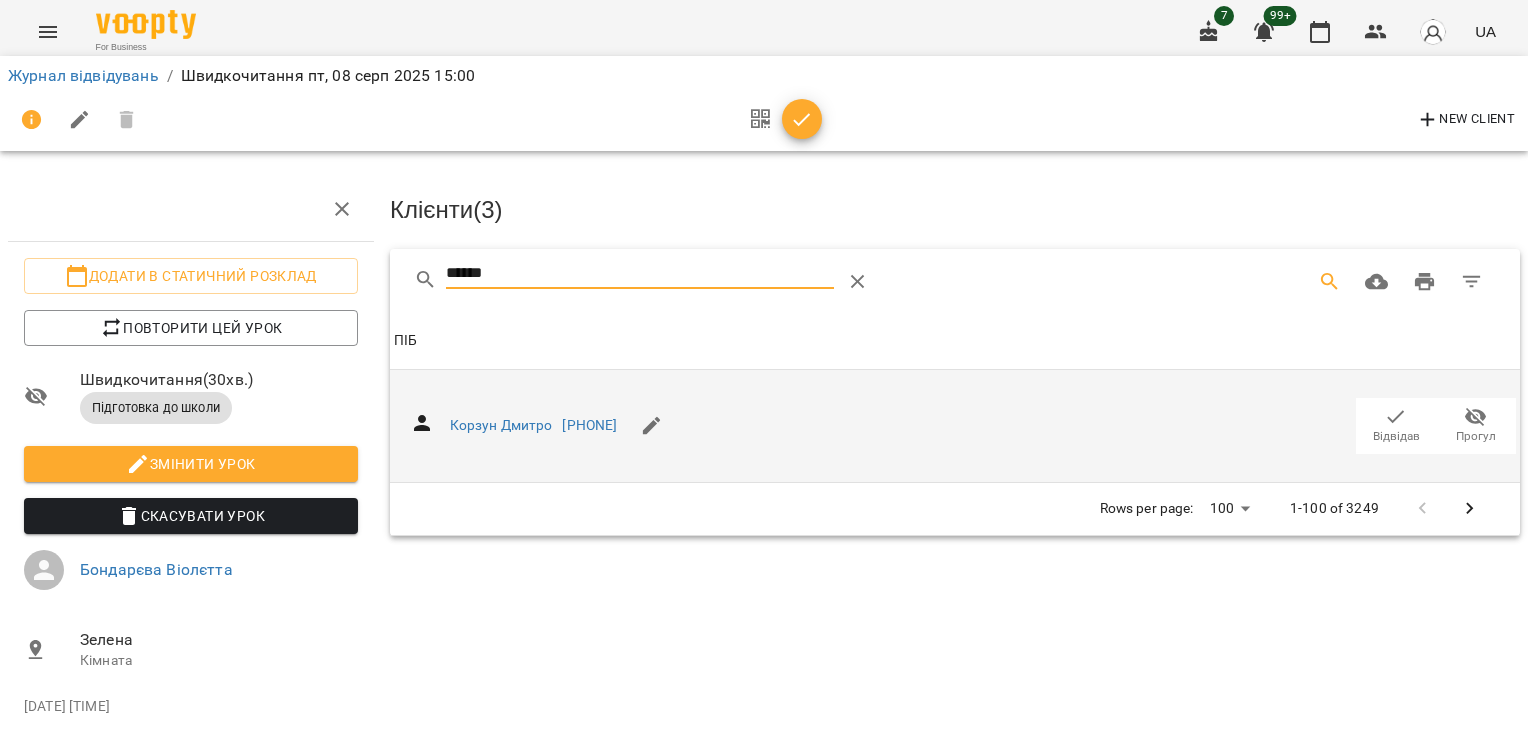 type on "******" 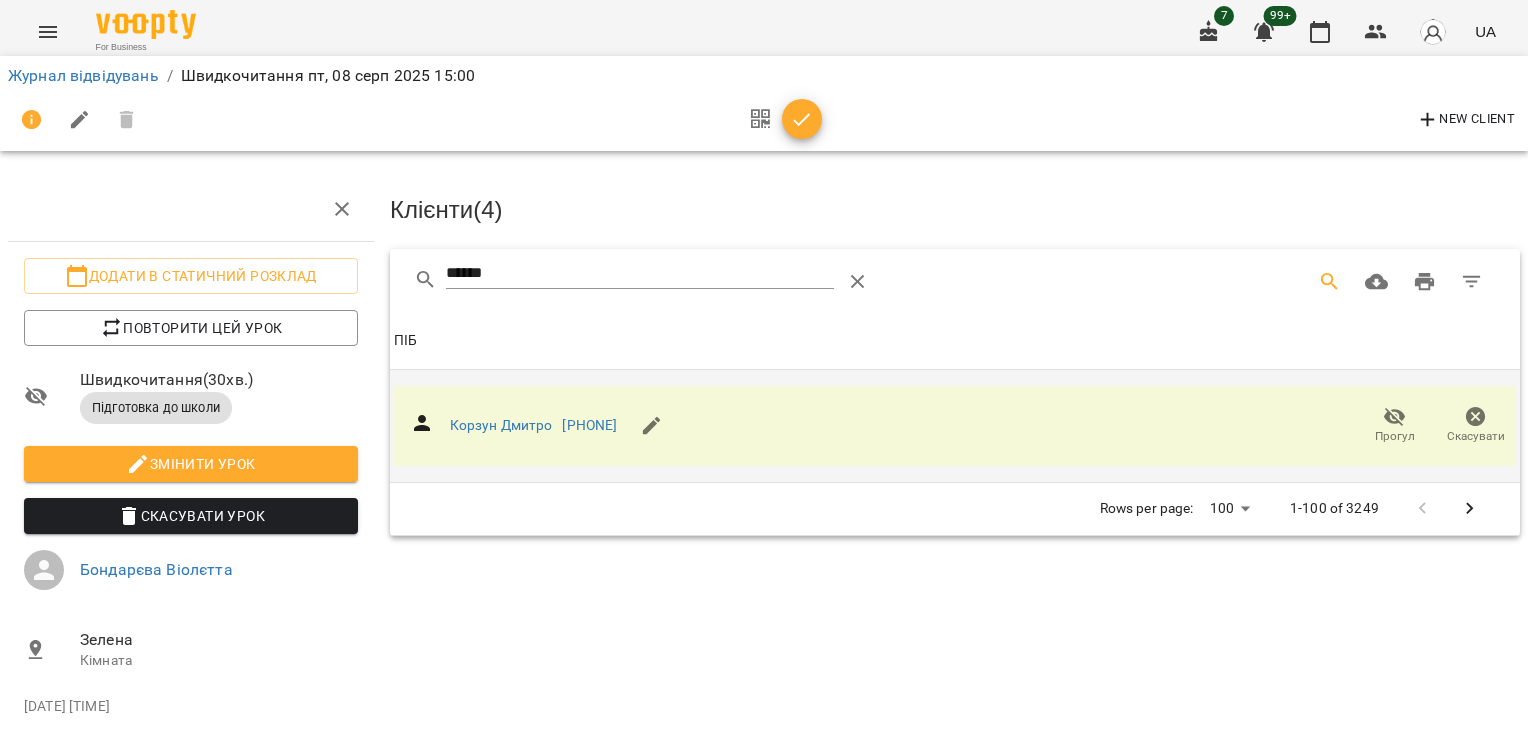 click 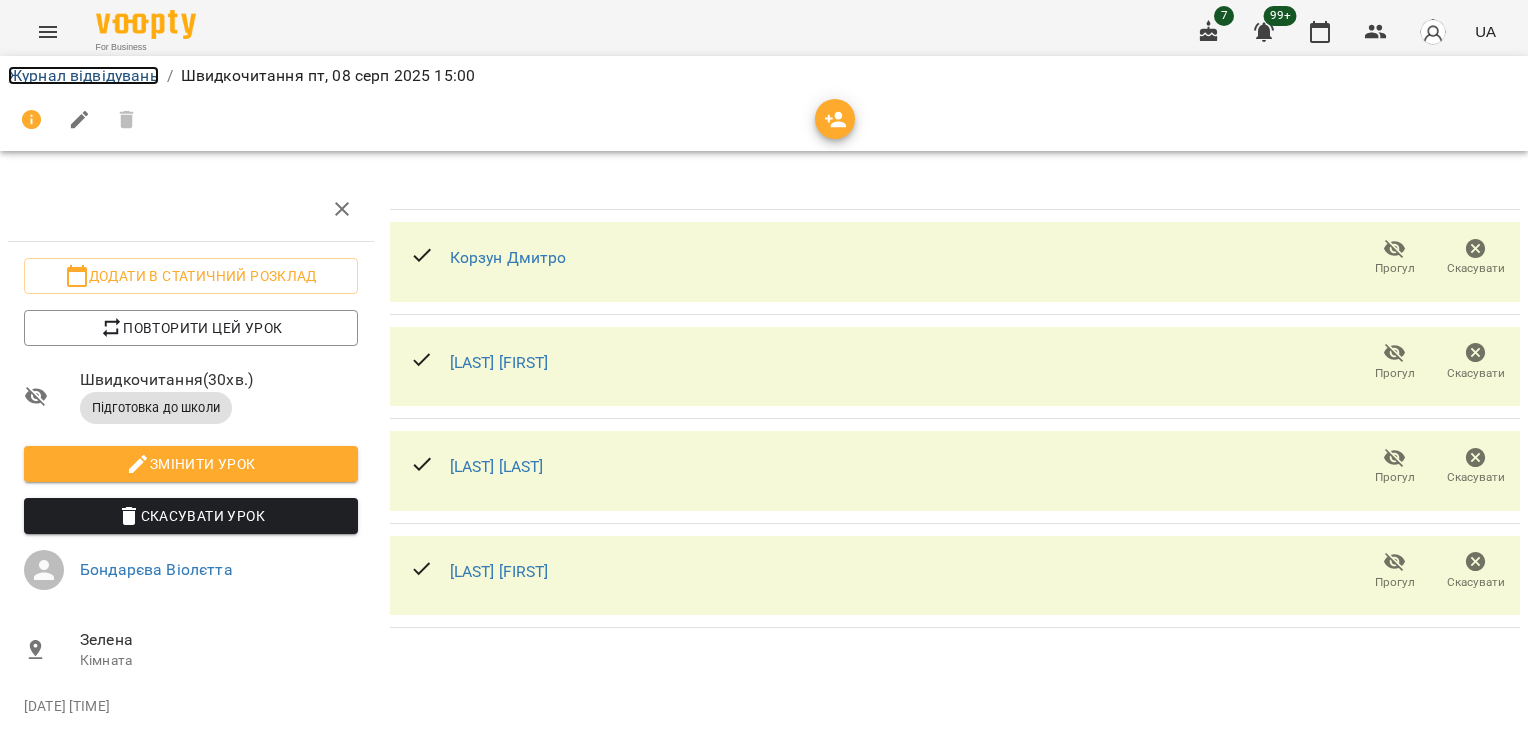 click on "Журнал відвідувань" at bounding box center [83, 75] 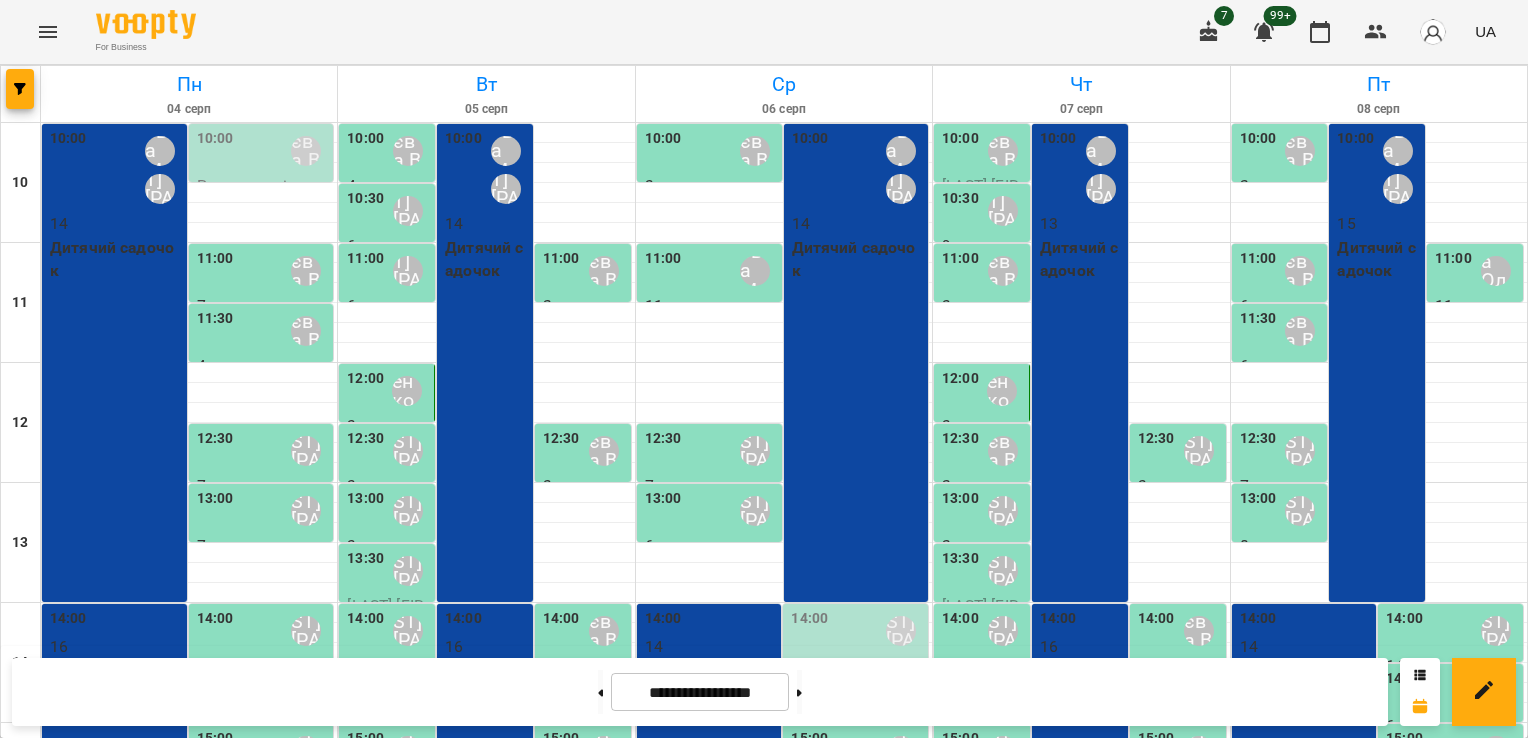 scroll, scrollTop: 434, scrollLeft: 0, axis: vertical 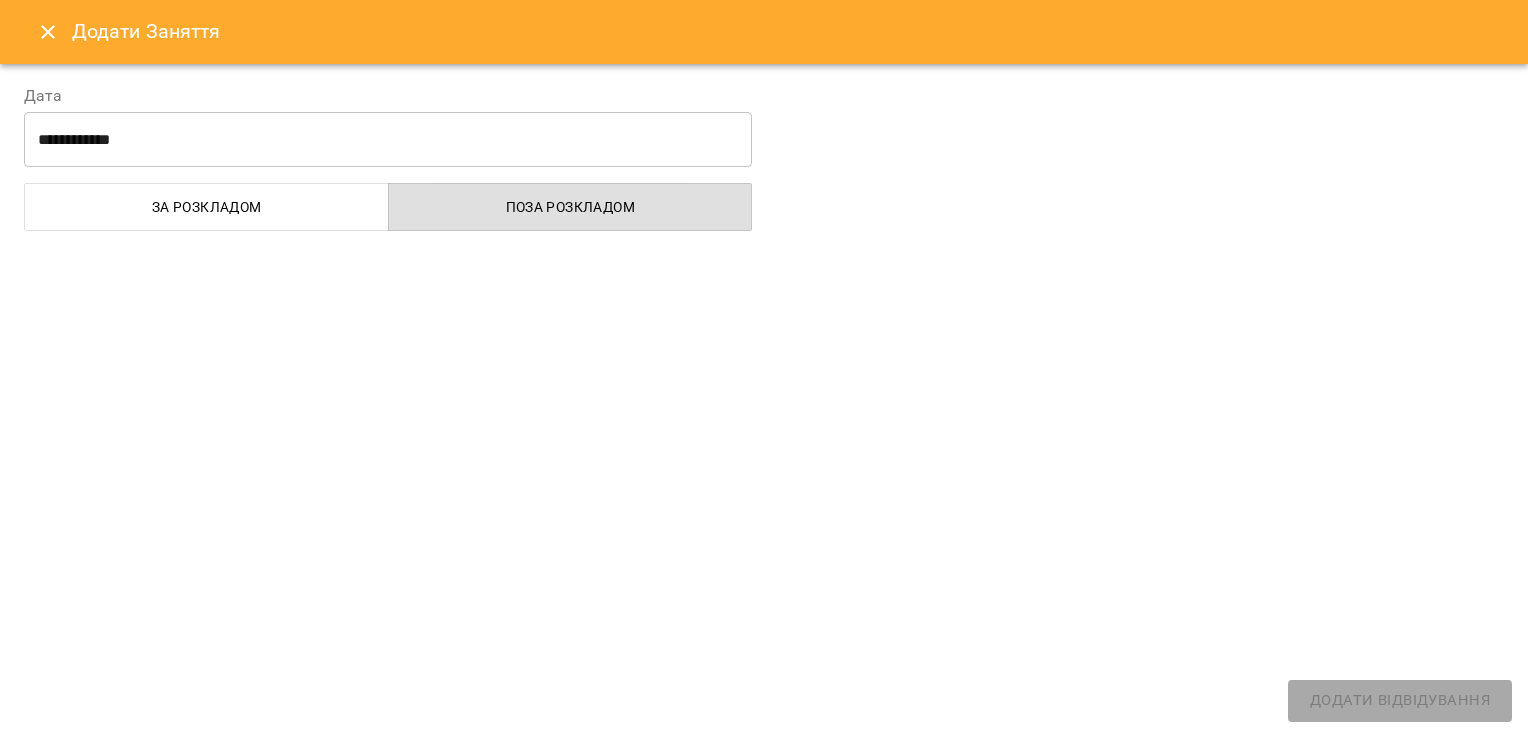 select on "**********" 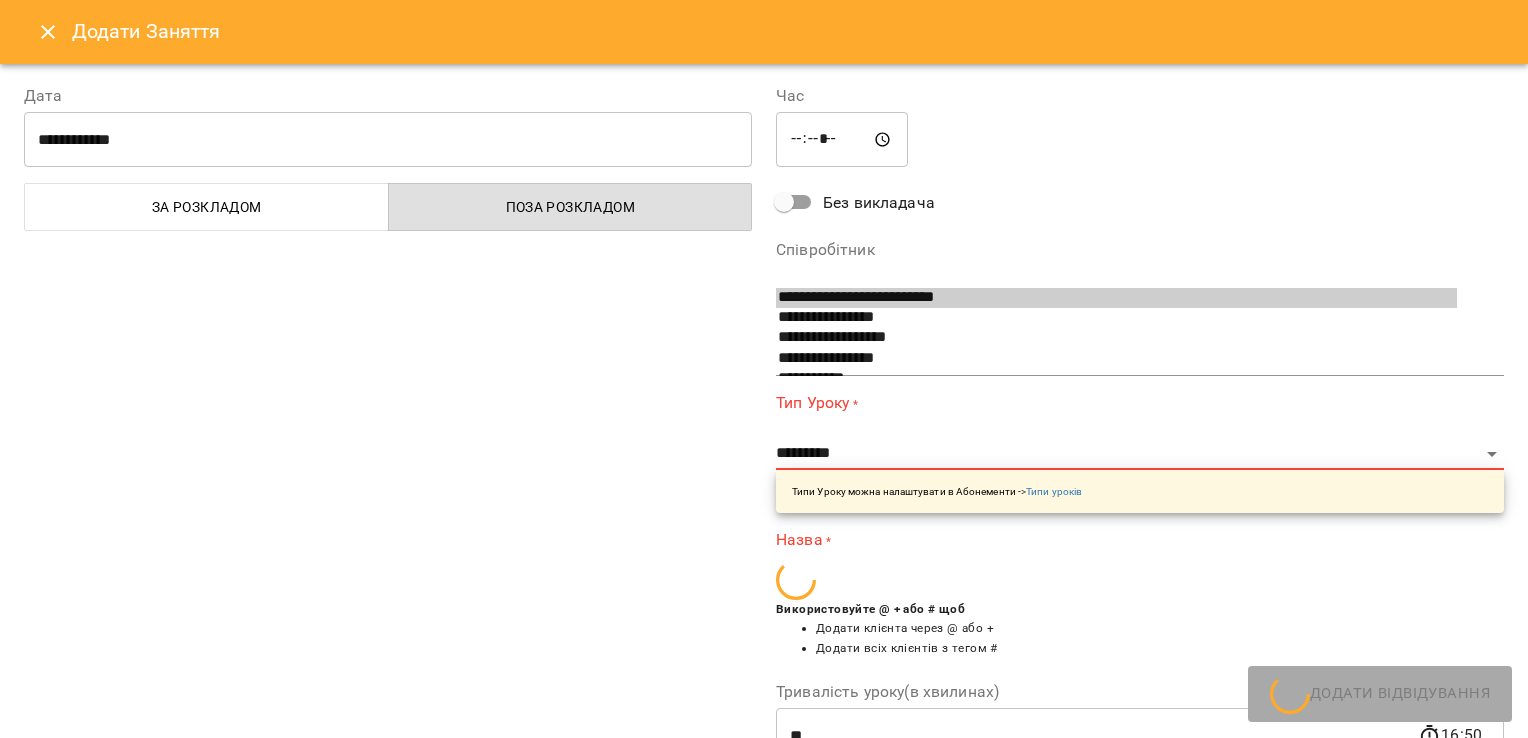 scroll, scrollTop: 33, scrollLeft: 0, axis: vertical 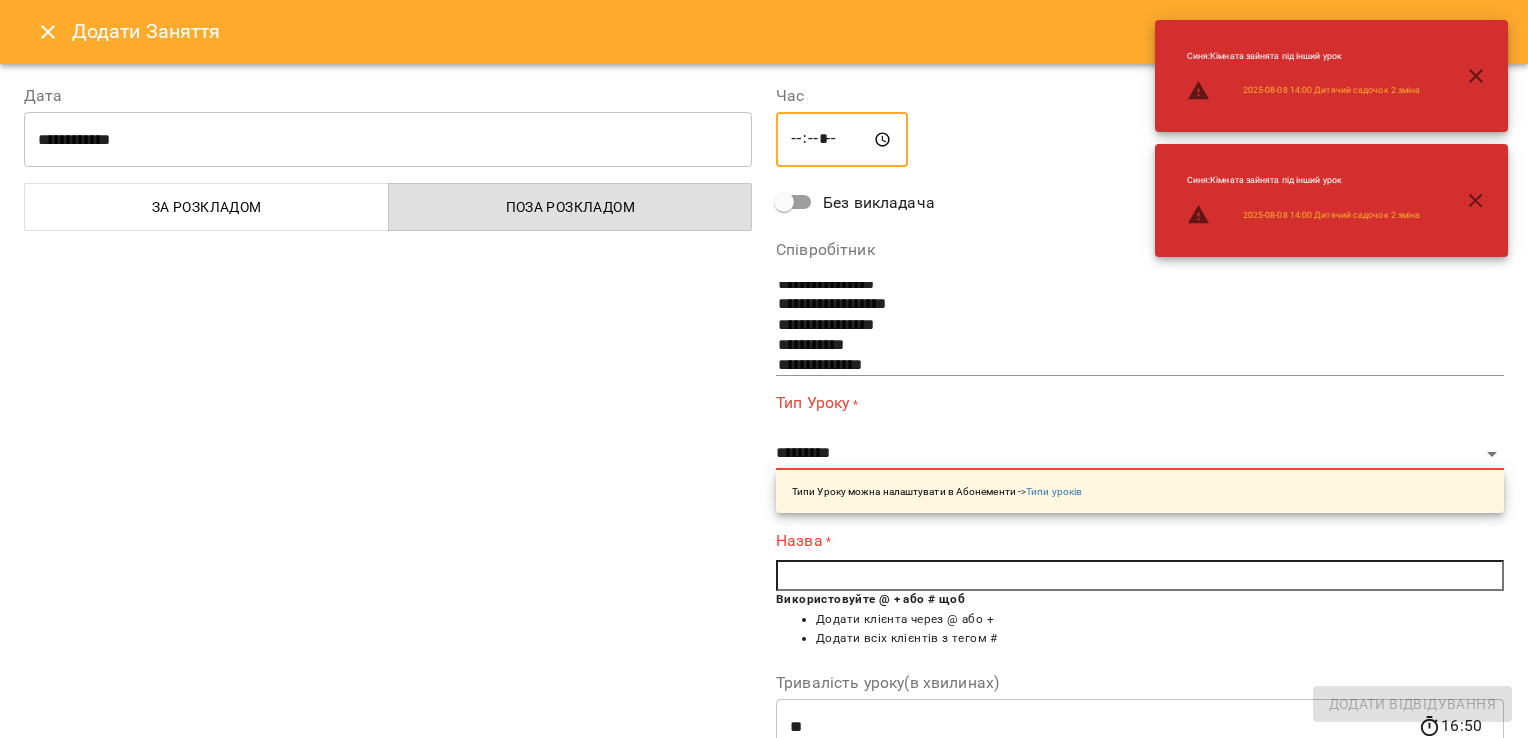 click on "*****" at bounding box center [842, 140] 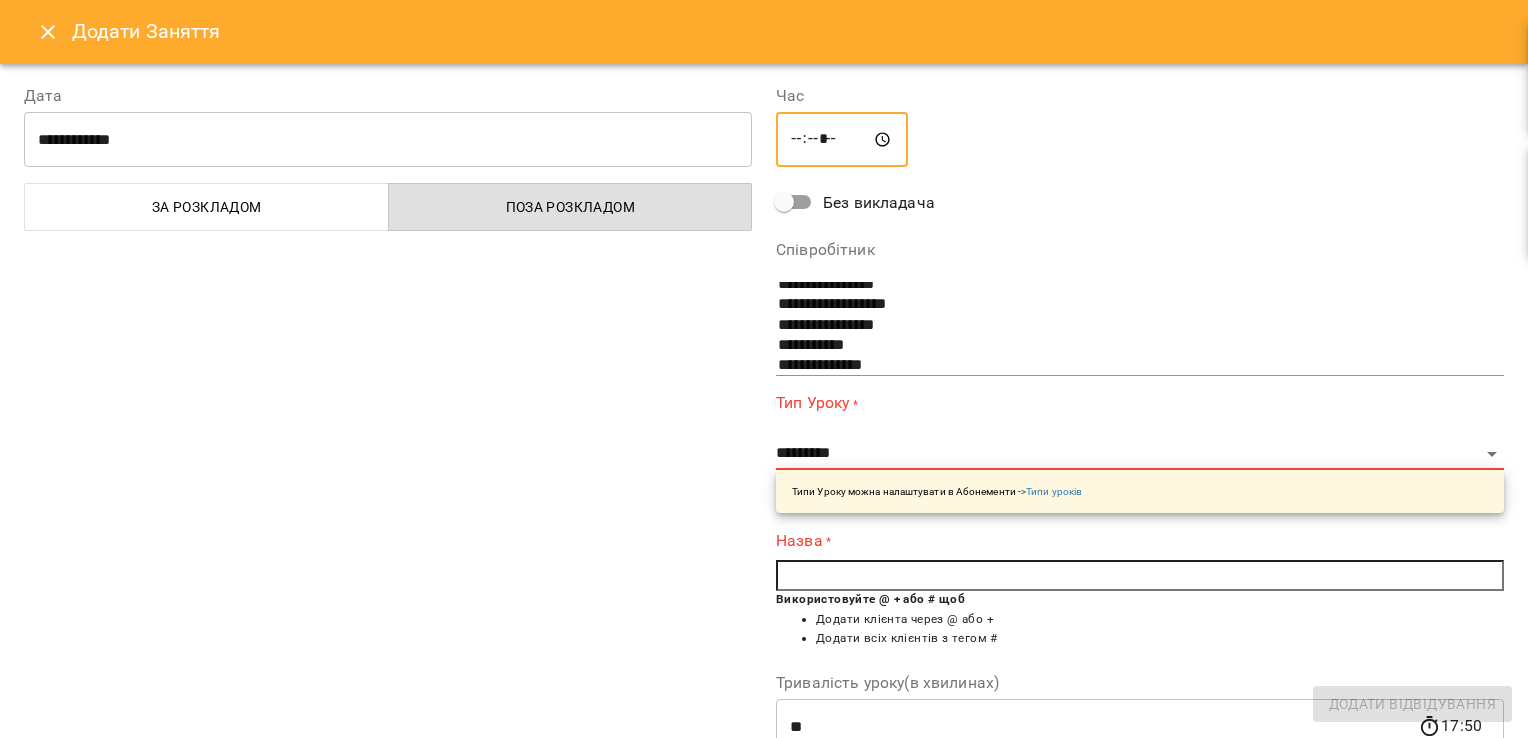 type on "*****" 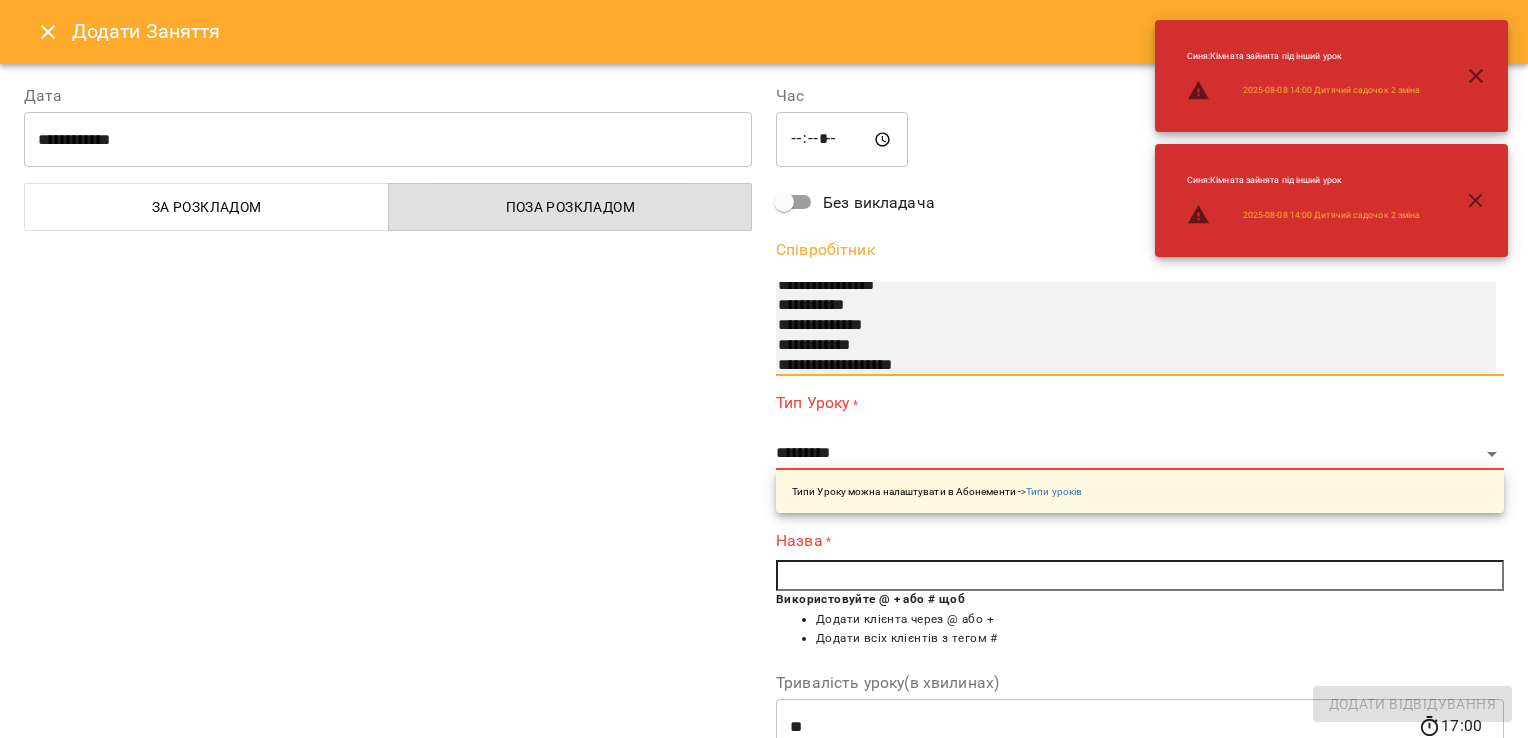 scroll, scrollTop: 113, scrollLeft: 0, axis: vertical 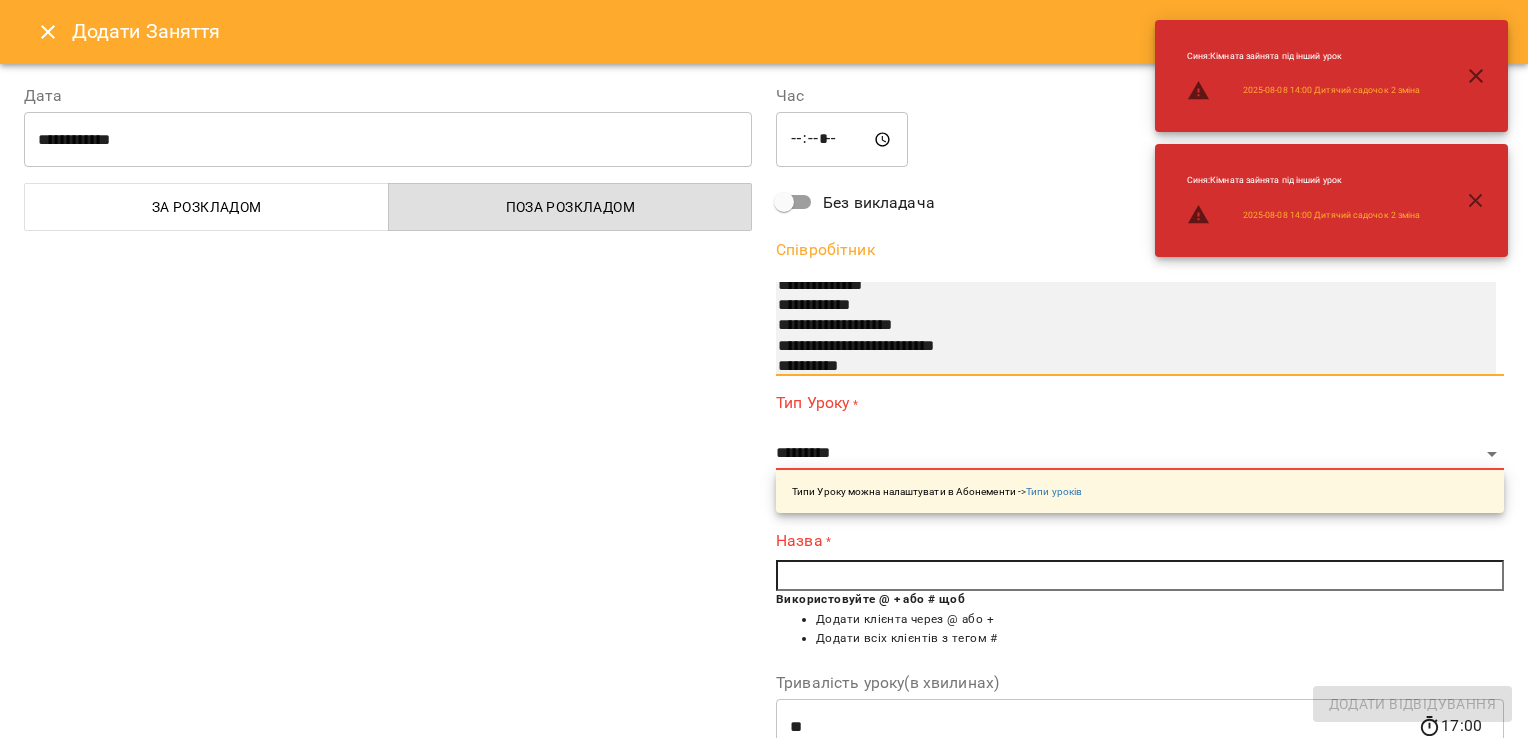 select on "**********" 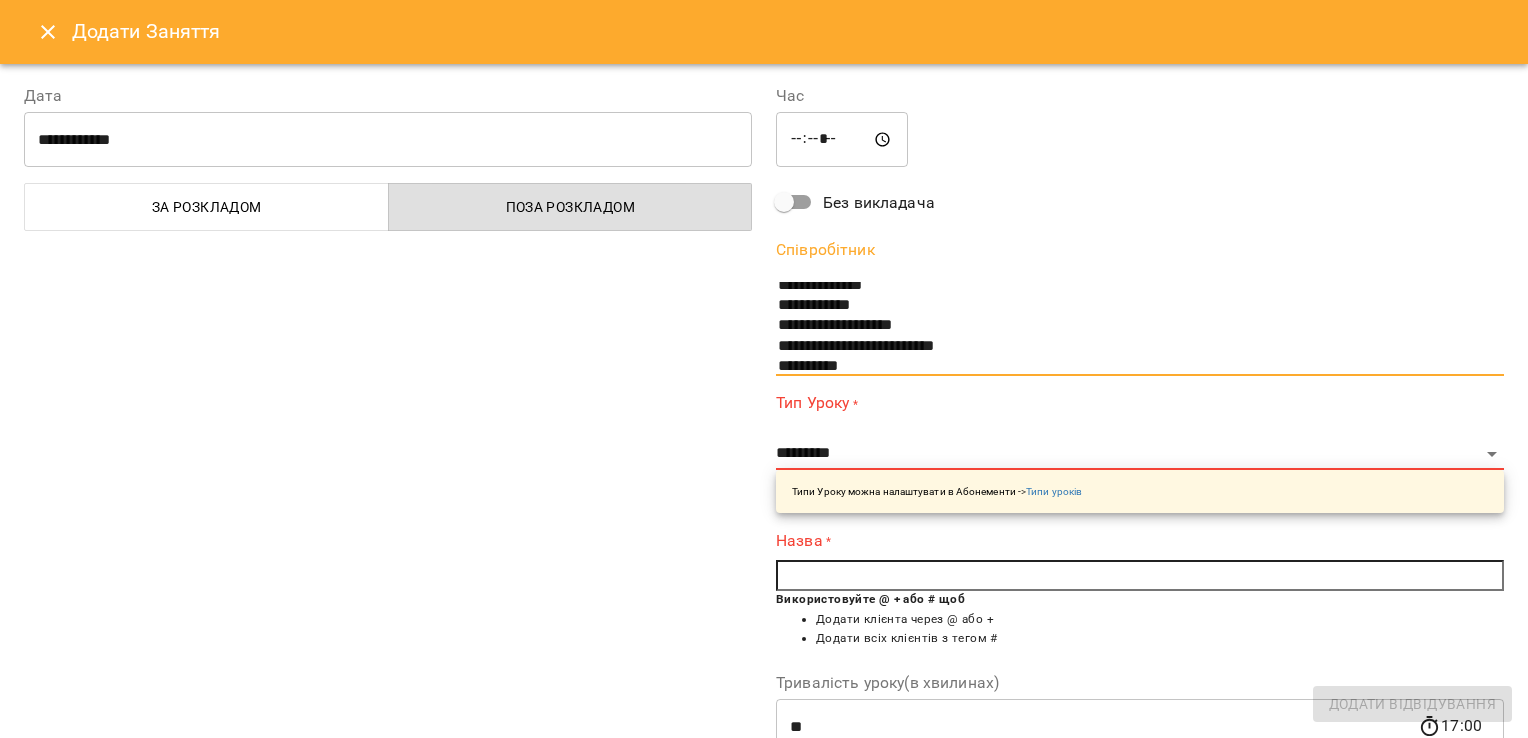 click on "Типи Уроку можна налаштувати в Абонементи ->  Типи уроків" at bounding box center (1140, 491) 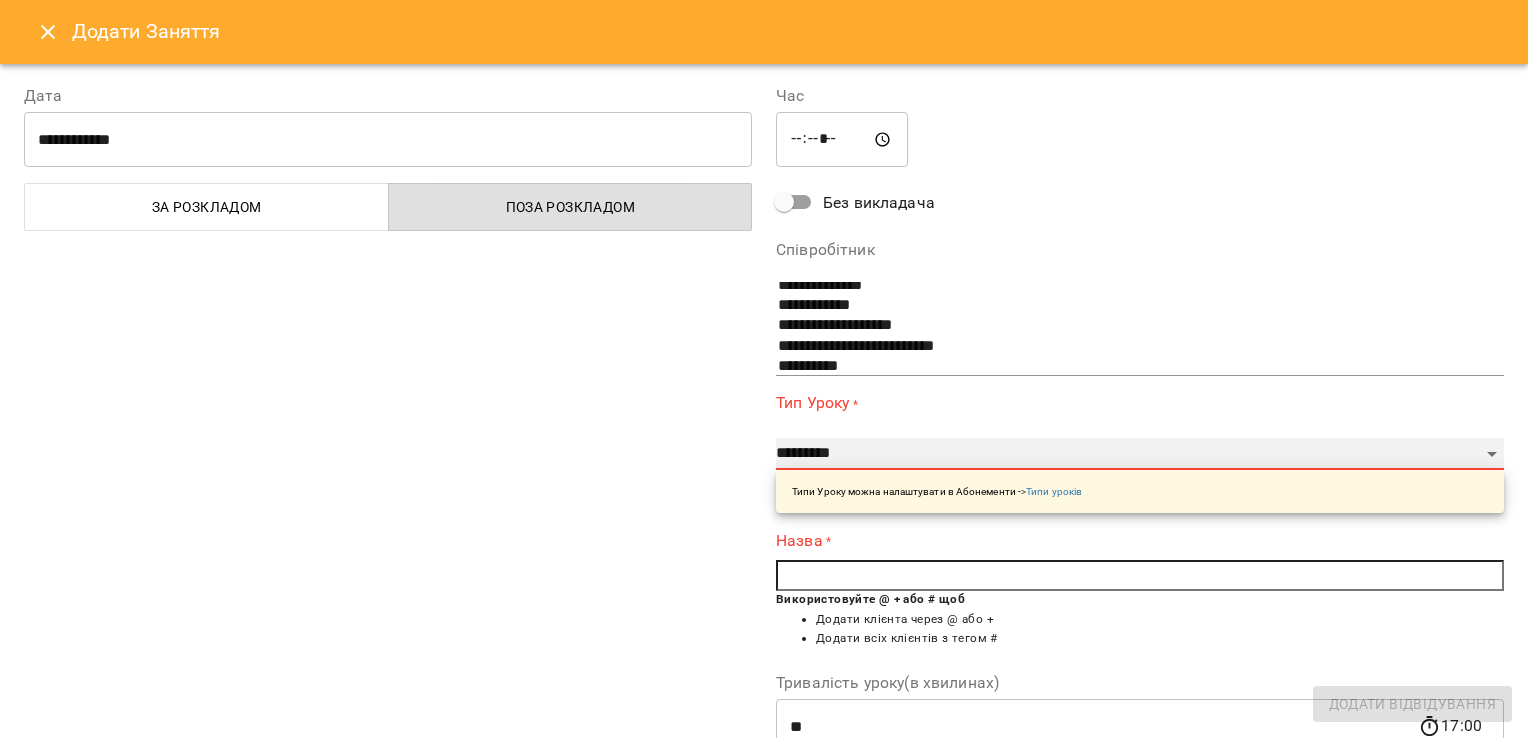 click on "**********" at bounding box center [1140, 454] 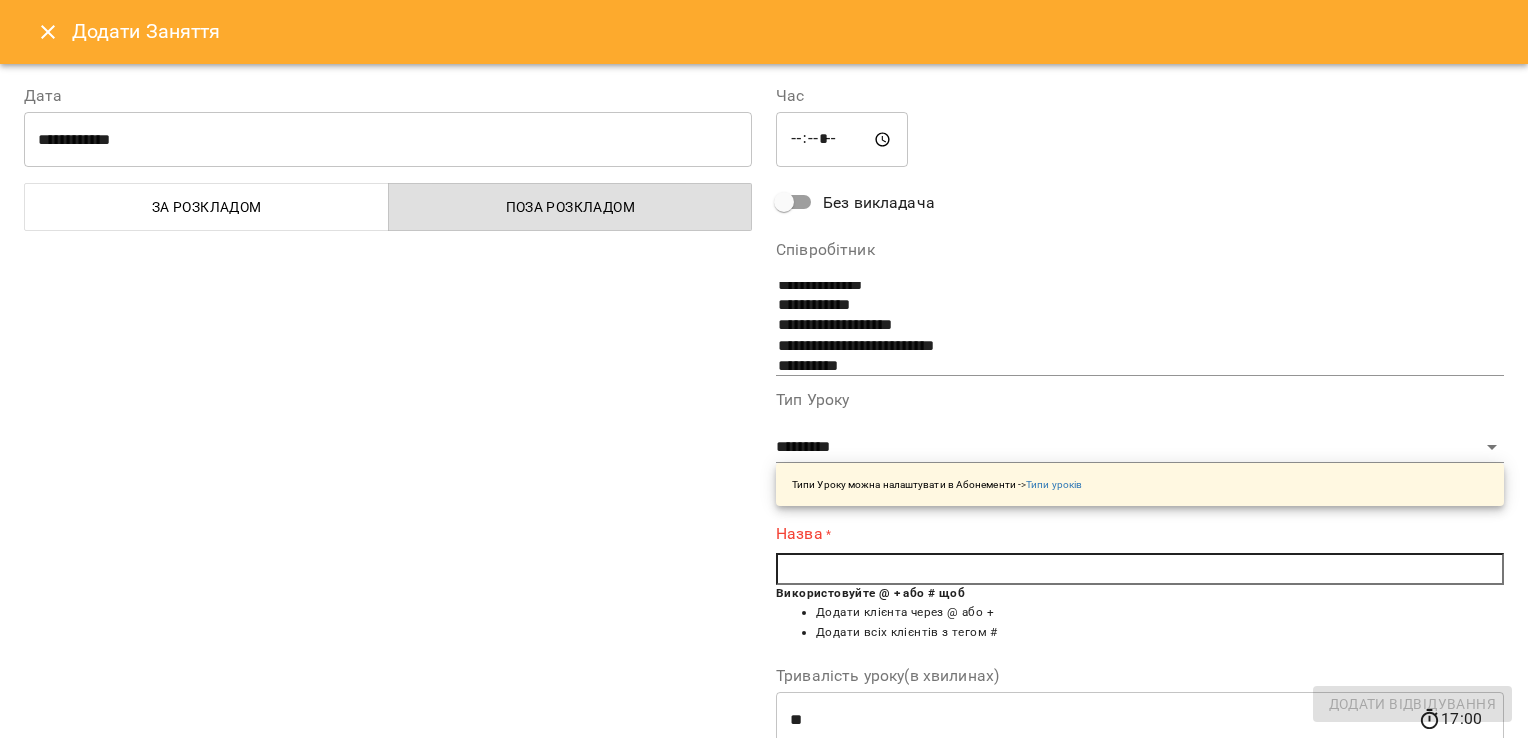 click at bounding box center [1140, 569] 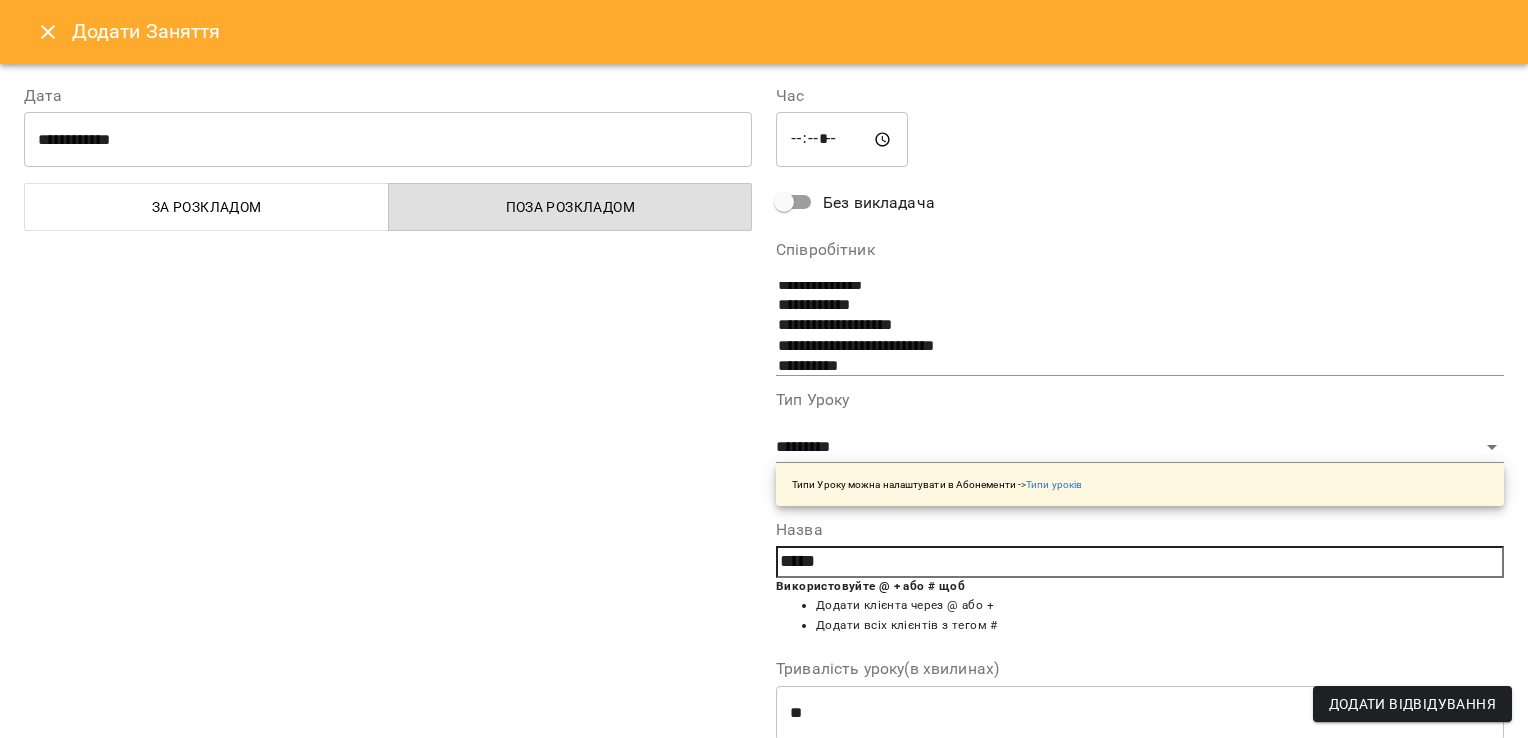 type on "*****" 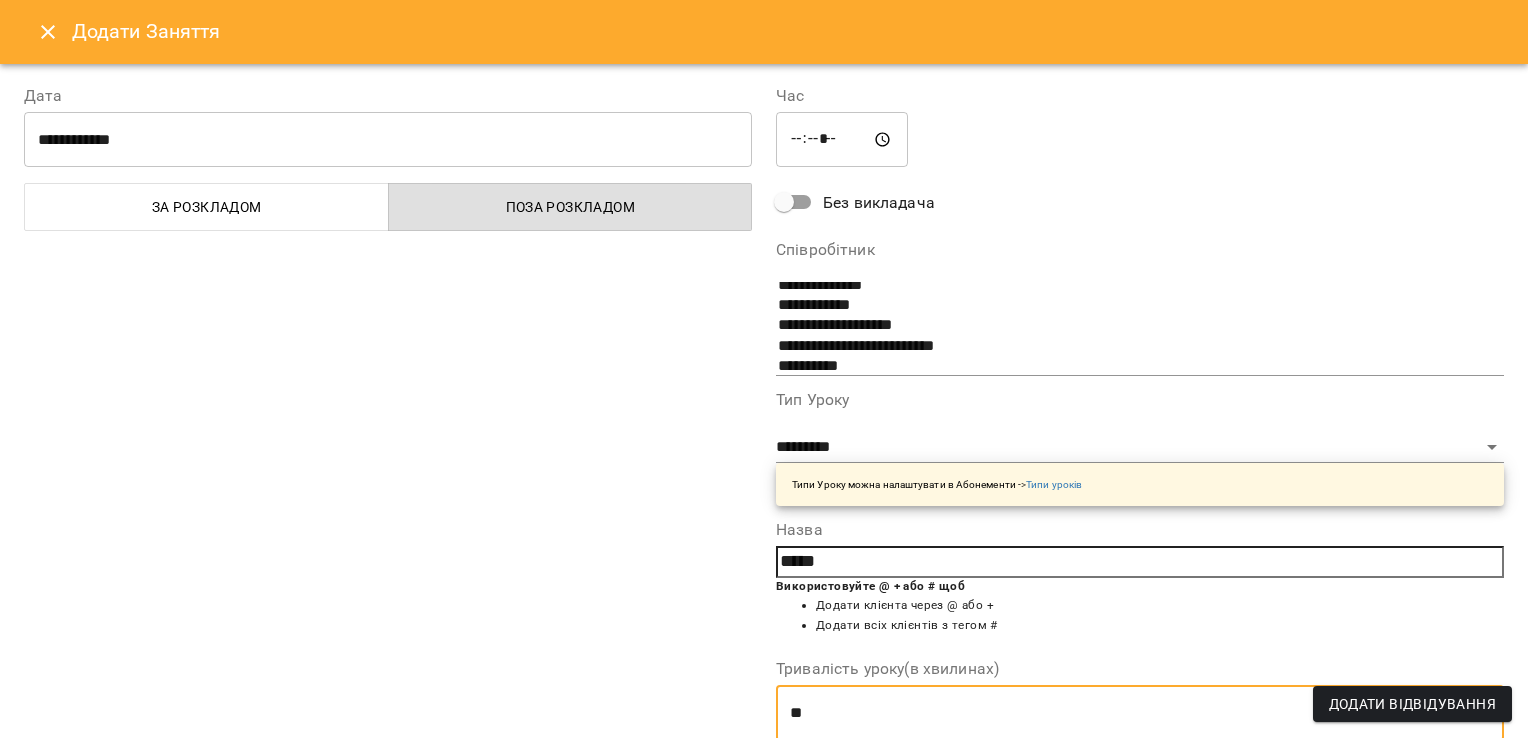 drag, startPoint x: 836, startPoint y: 718, endPoint x: 740, endPoint y: 714, distance: 96.0833 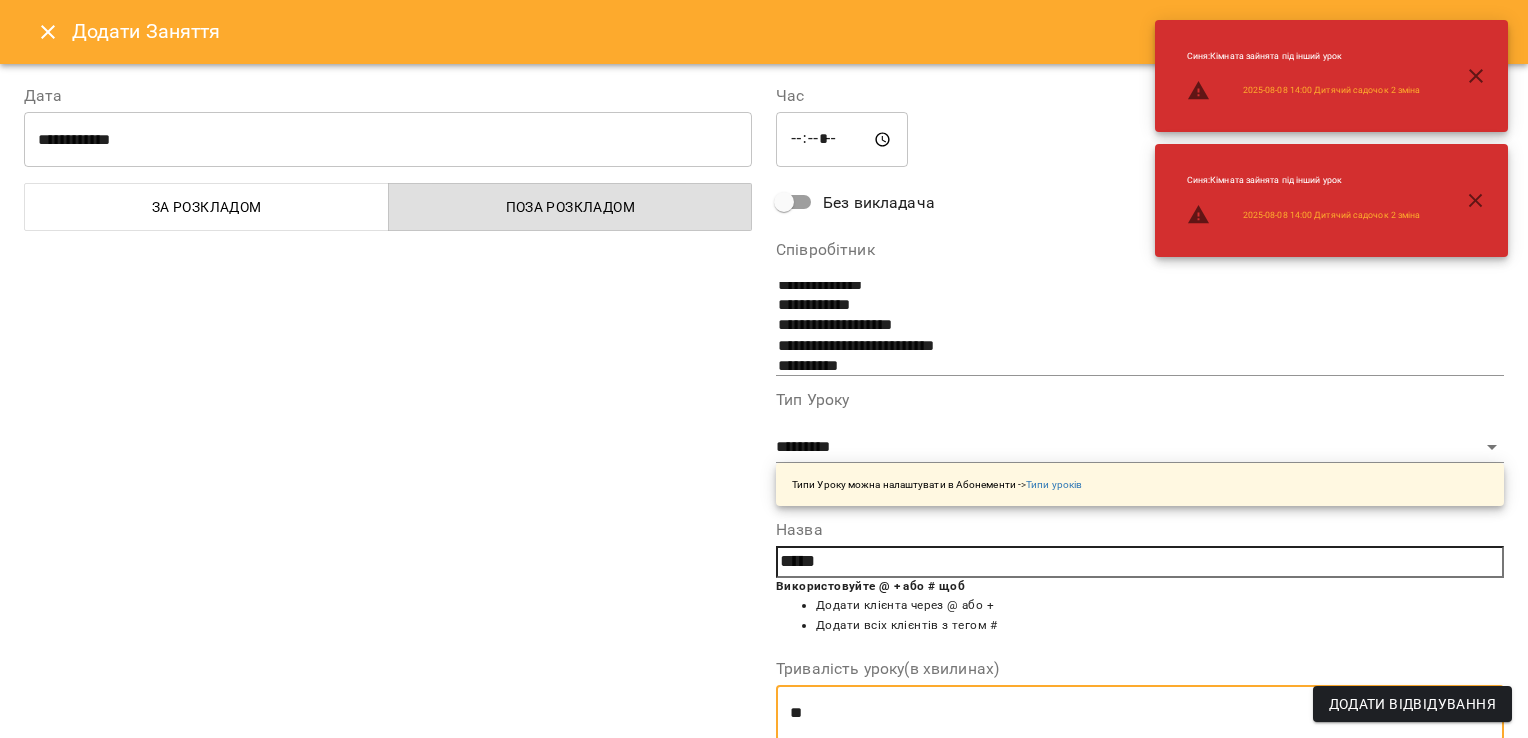 type on "**" 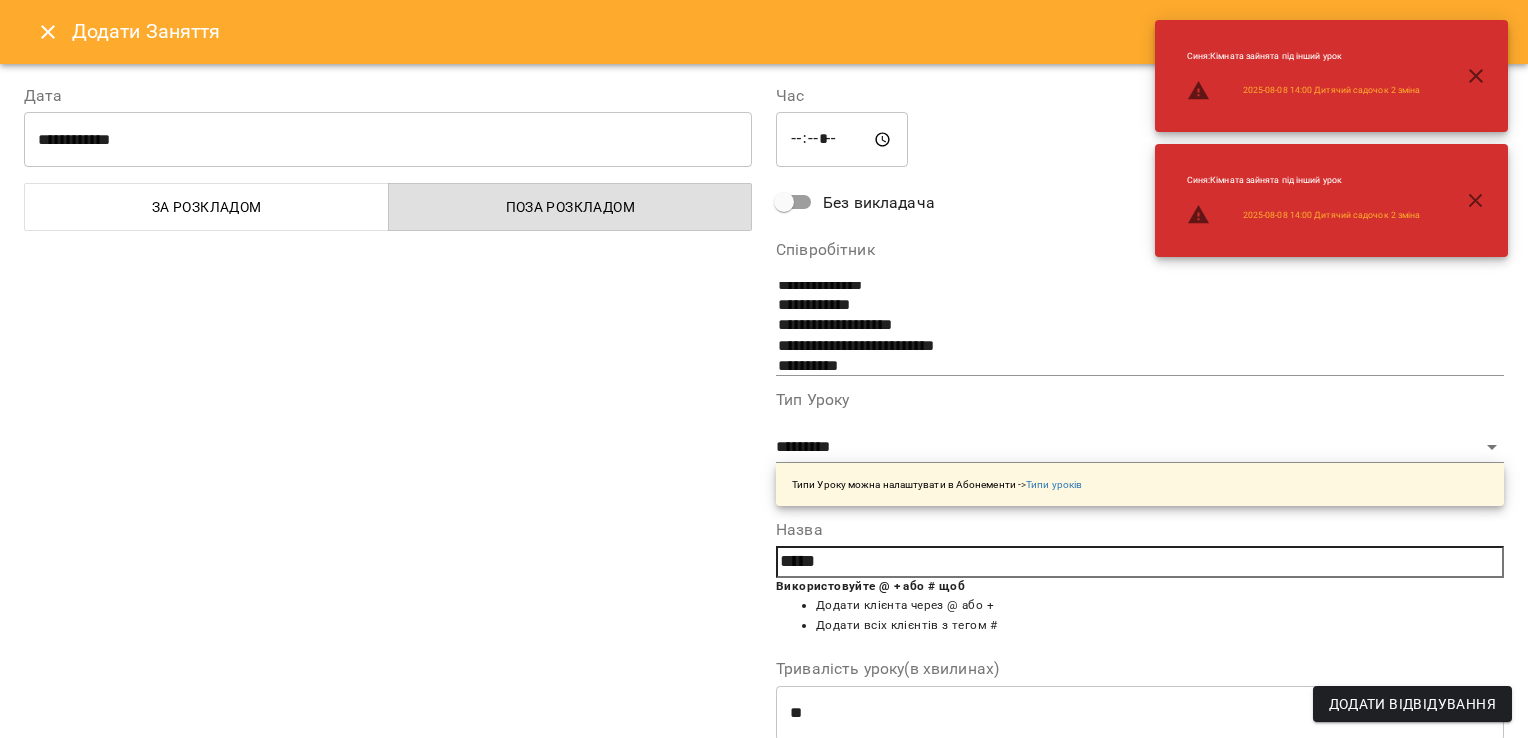 click on "**********" at bounding box center [388, 509] 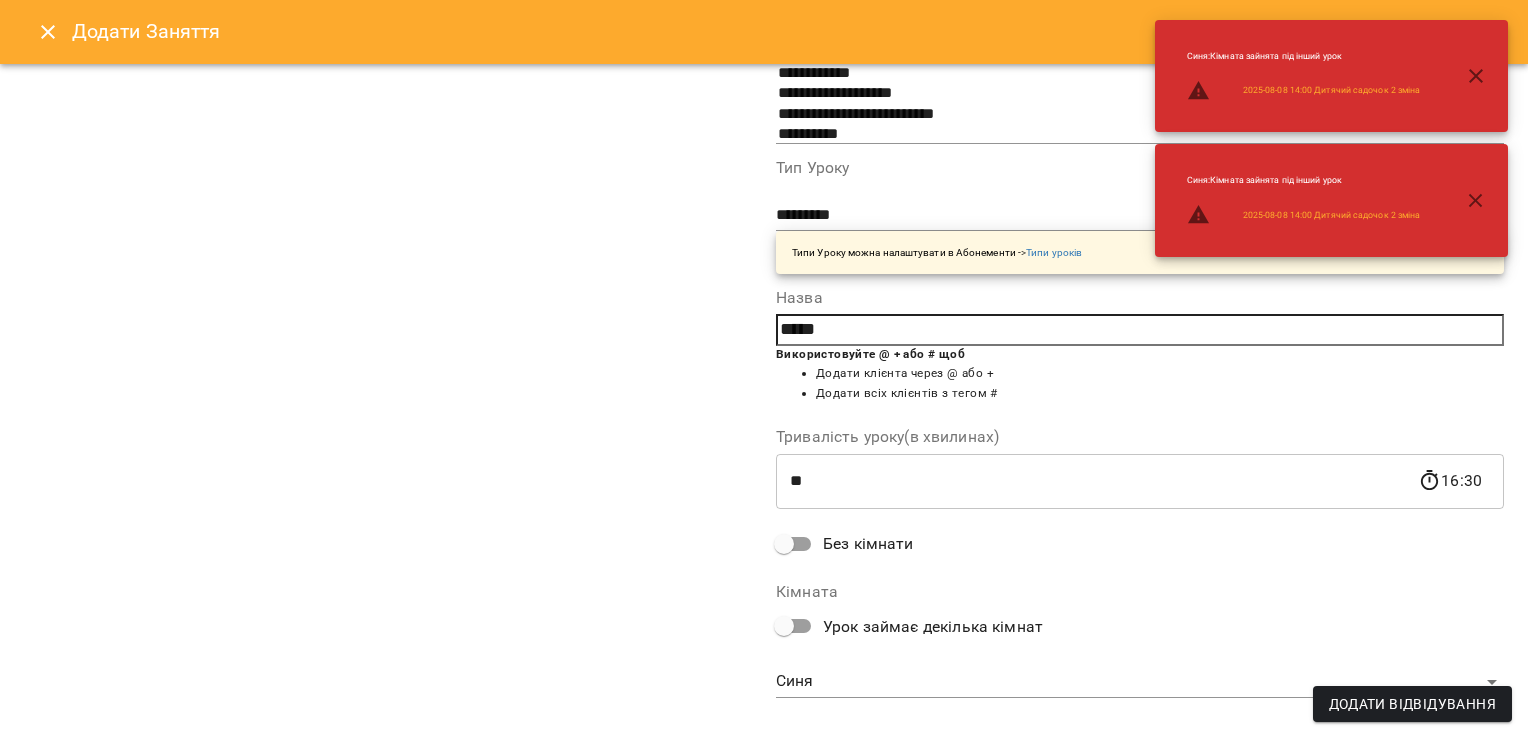 scroll, scrollTop: 260, scrollLeft: 0, axis: vertical 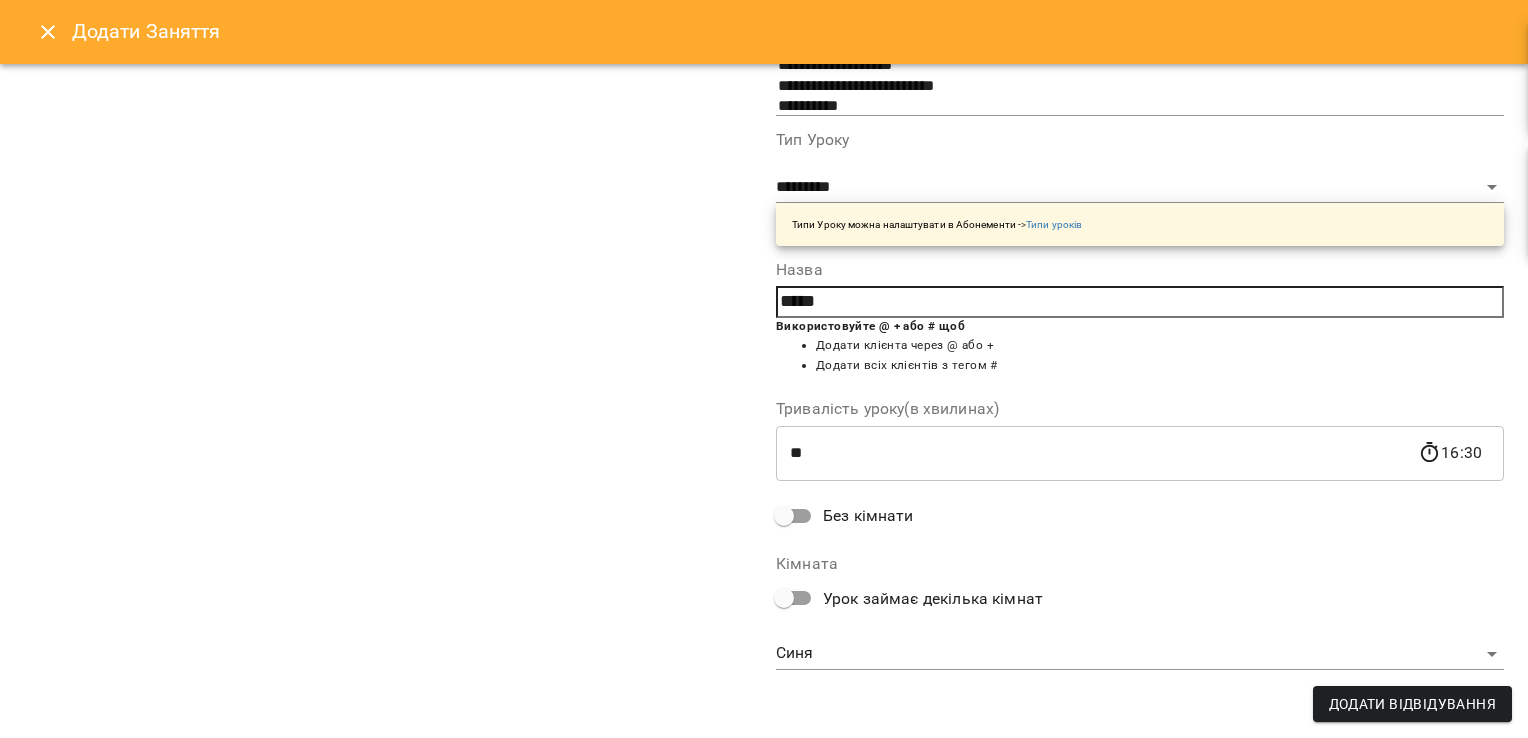click on "For Business 7 99+ UA Пн 04 серп Вт 05 серп Ср 06 серп Чт 07 серп Пт 08 серп 10 11 12 13 14 15 16 17 10:00 [LAST] [FIRST] [PATRONYMIC] 14 Дитячий садочок 10:00 [LAST] [FIRST] Розвиваючі заняття  малюки 2+ - Розвиваючі заняття 11:00 [LAST] [FIRST] 7 Англійська мова 4-6 р. 11:30 [LAST] [FIRST] 4 NO_PRICE 12:30 [LAST] [FIRST] [PATRONYMIC]  7 Психологія для дітей 3-5  13:00 [LAST] [FIRST] [PATRONYMIC]  7 Психологія для дітей 3-5  14:00 16 Дитячий садочок 14:00 [LAST] [FIRST] [PATRONYMIC]  16 Психологія для дітей 3-5  14:30 [LAST] [FIRST] [PATRONYMIC]  7 6 12" at bounding box center [764, 586] 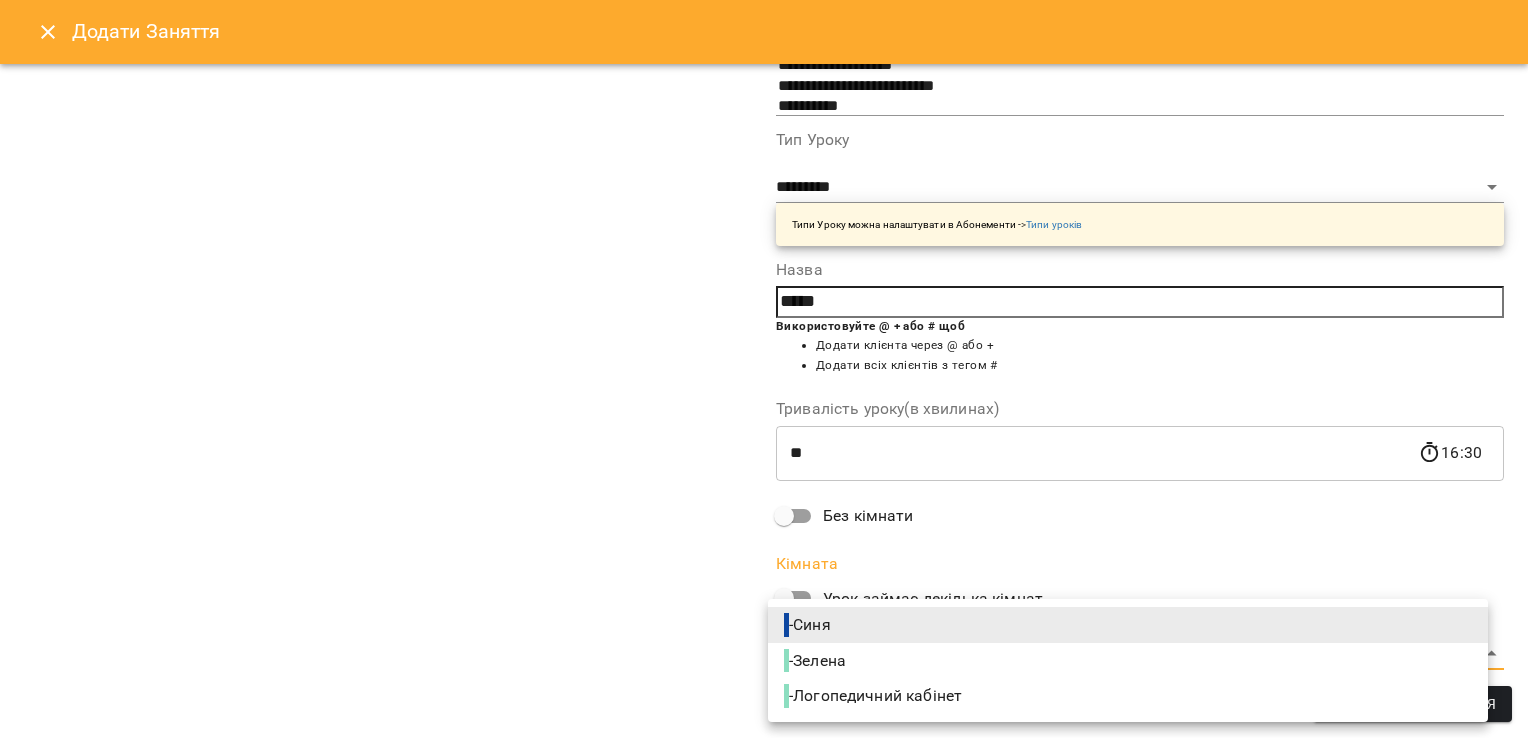 click on "-  Зелена" at bounding box center [817, 661] 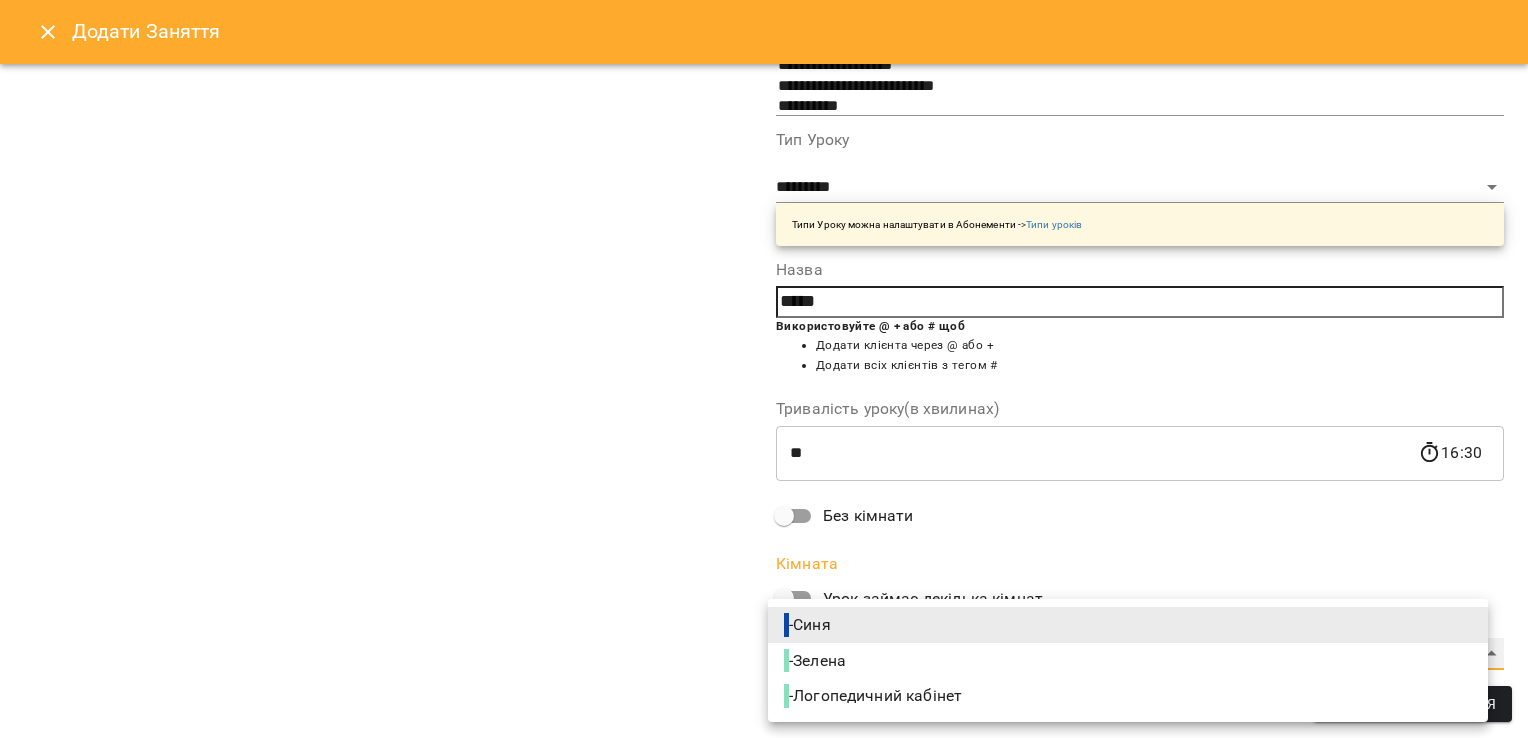 type on "**********" 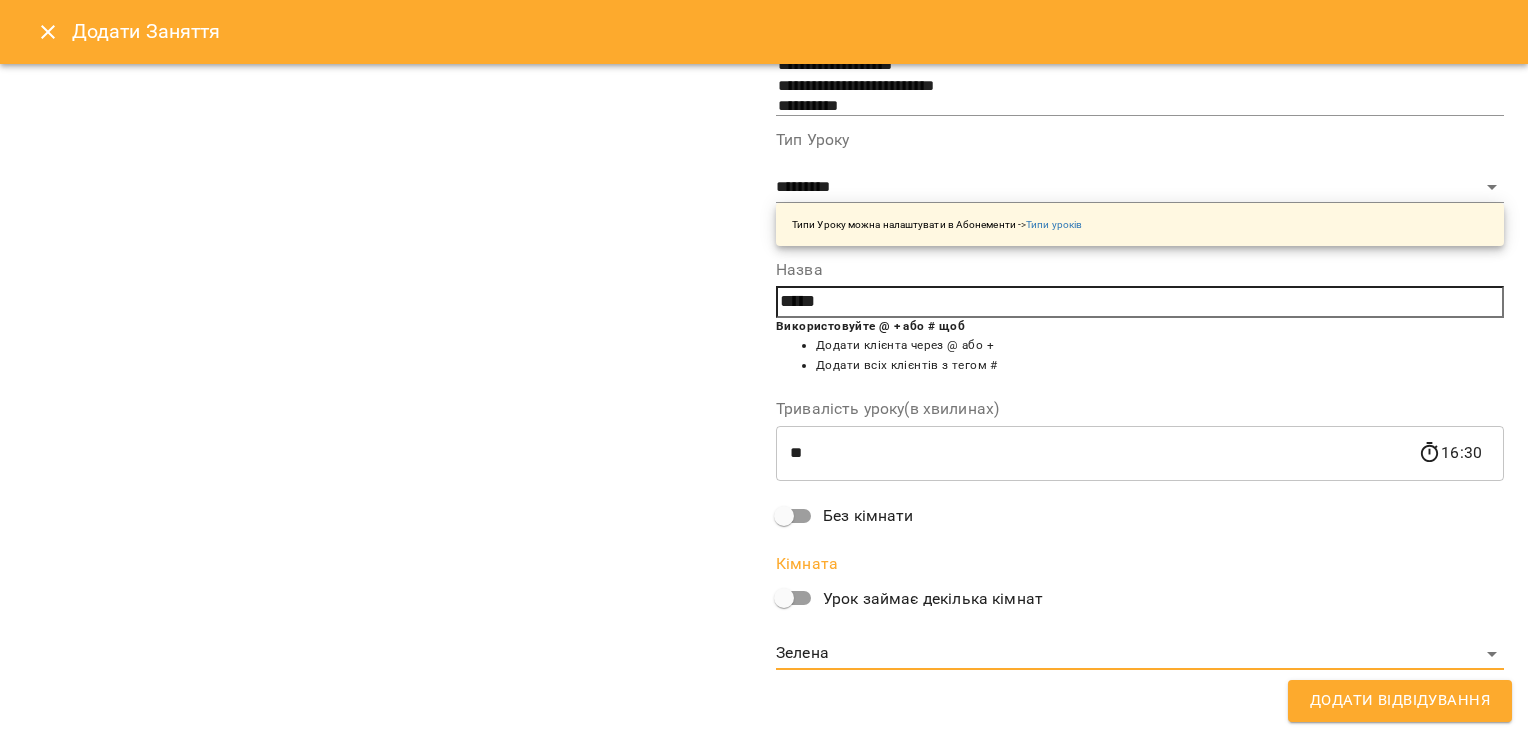 click on "**********" at bounding box center [388, 249] 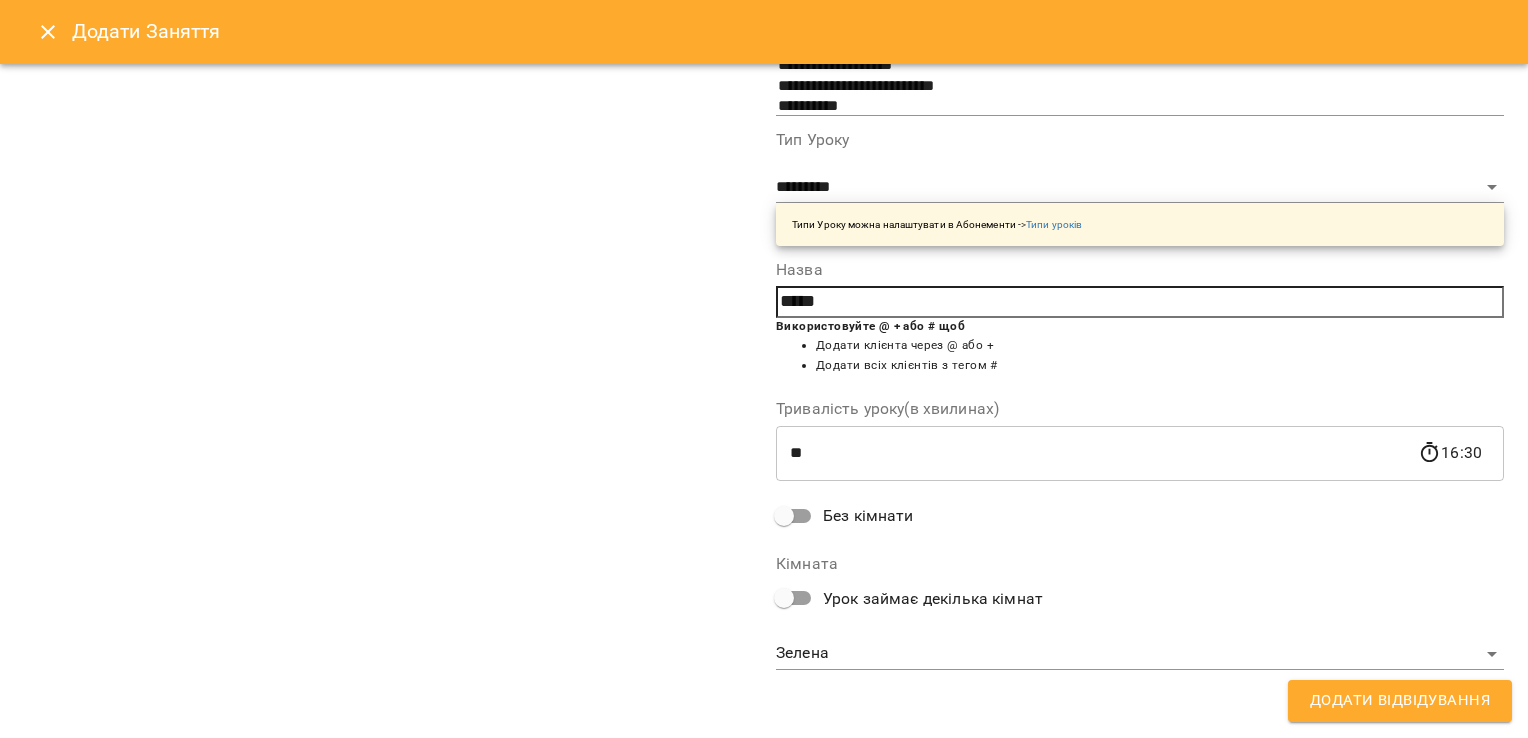 click on "Додати Відвідування" at bounding box center (1400, 701) 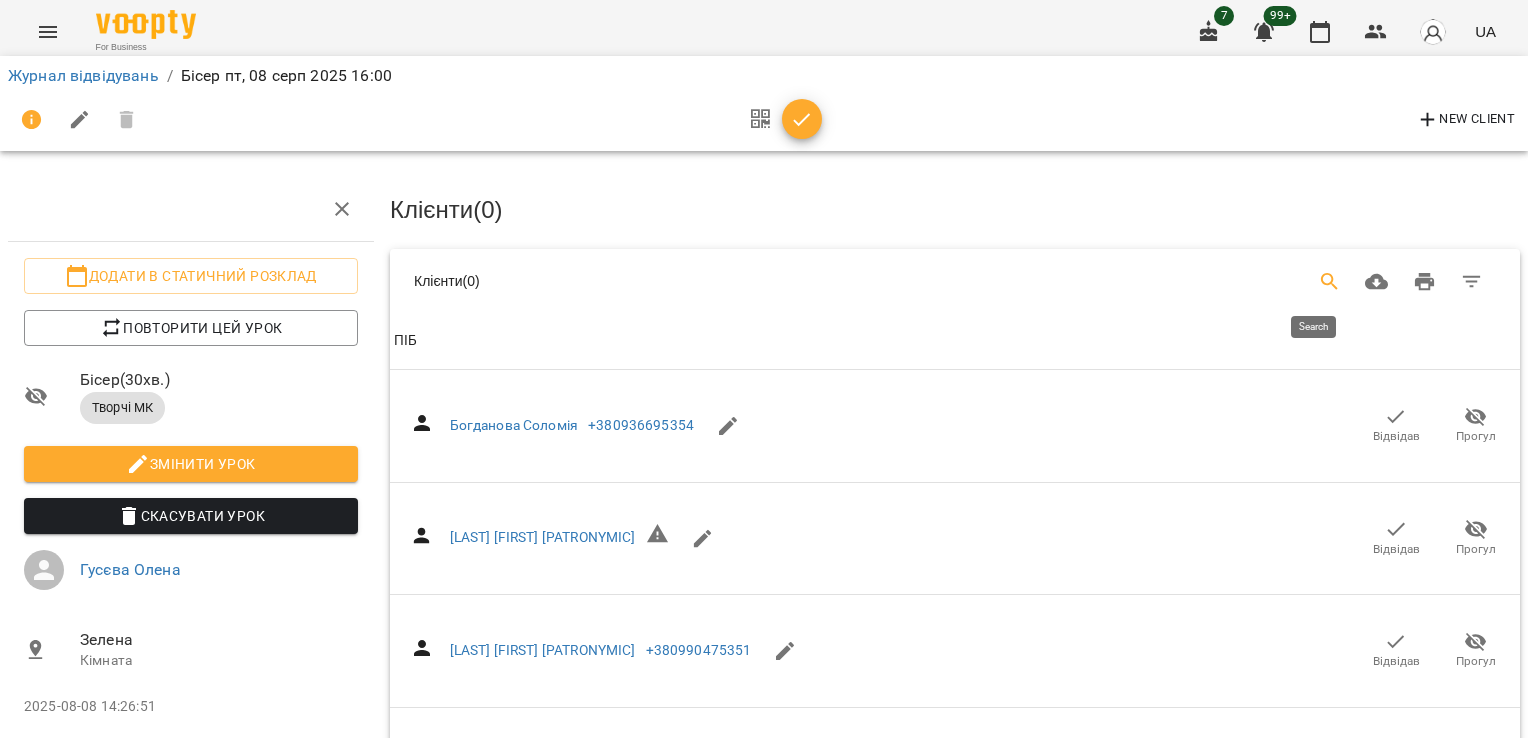 click at bounding box center (1330, 282) 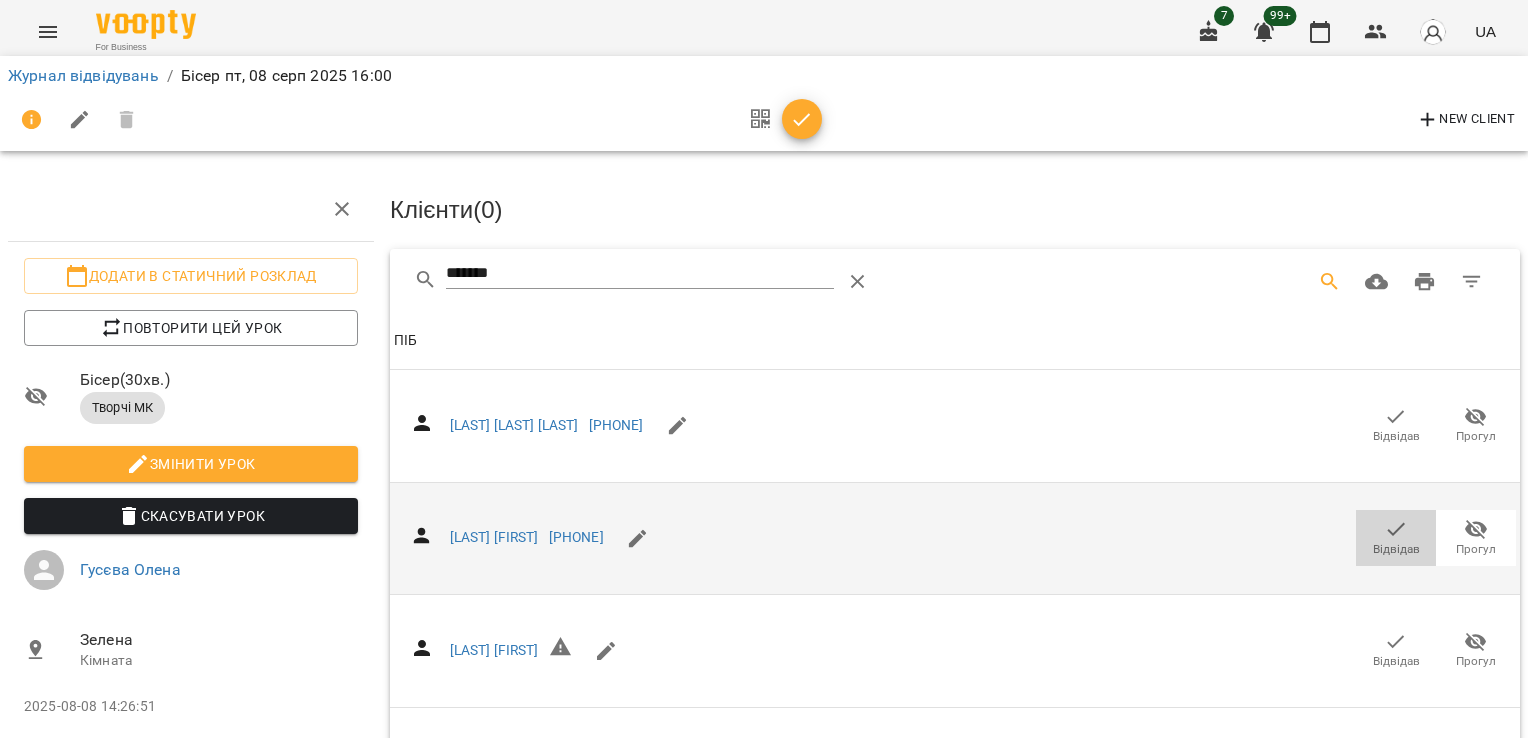 click 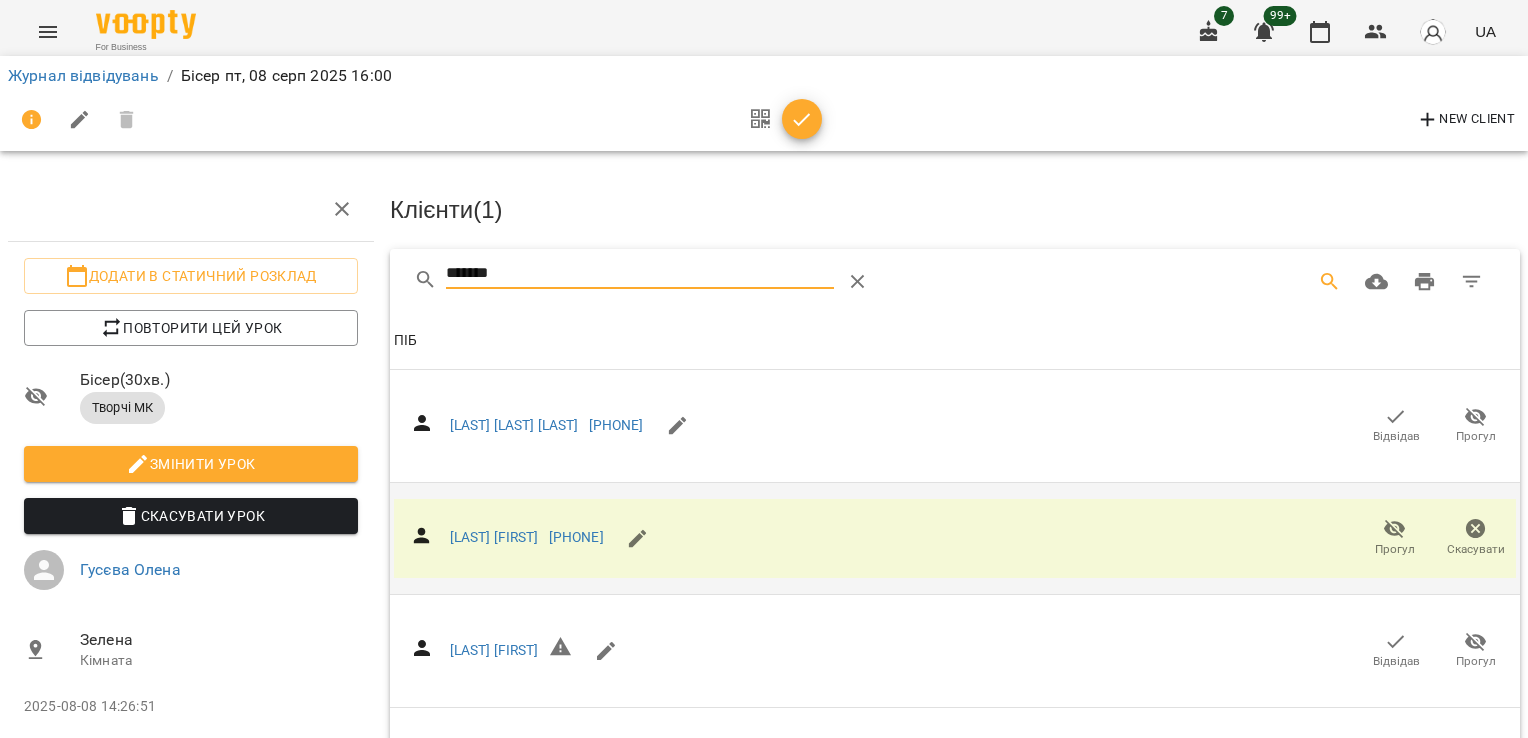 drag, startPoint x: 526, startPoint y: 265, endPoint x: 333, endPoint y: 295, distance: 195.31769 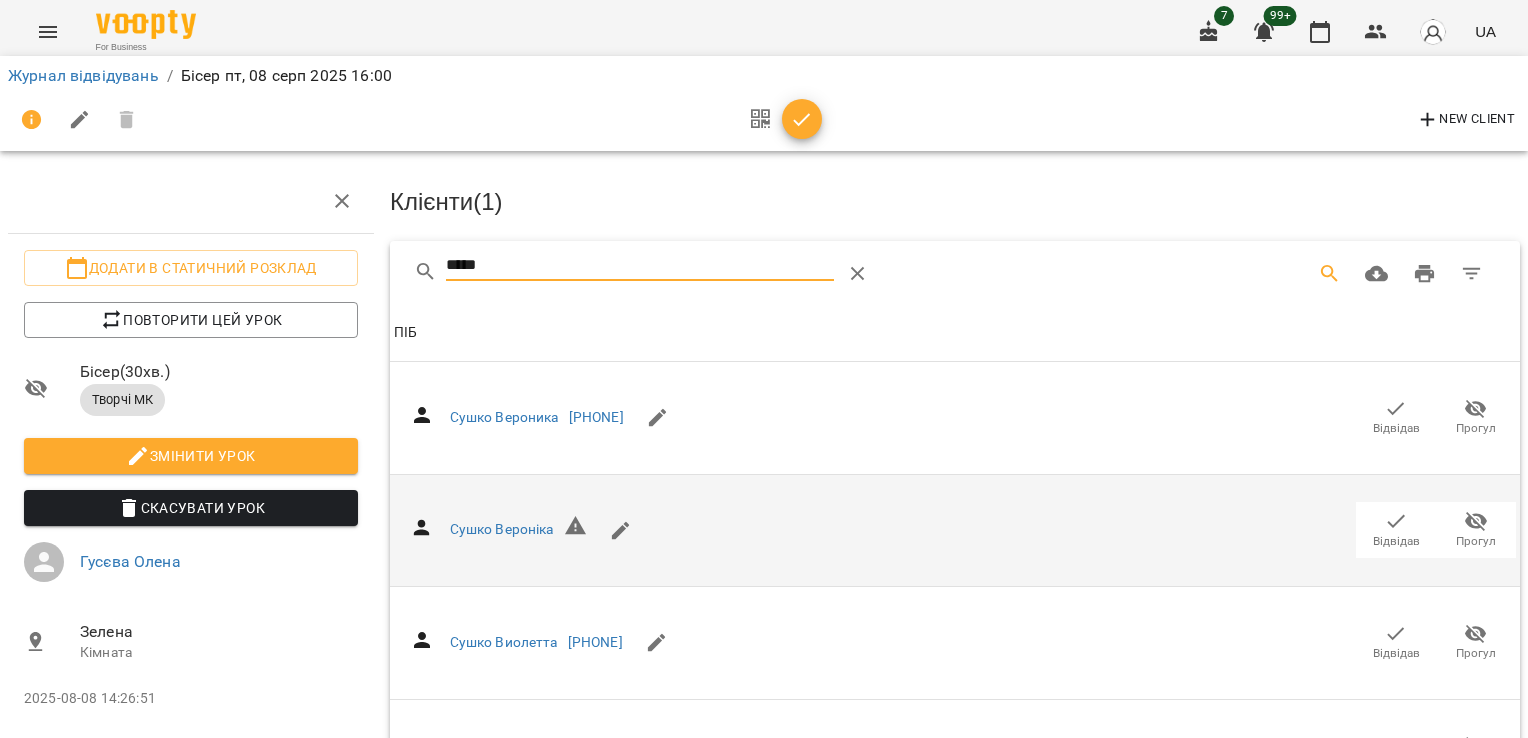 scroll, scrollTop: 141, scrollLeft: 0, axis: vertical 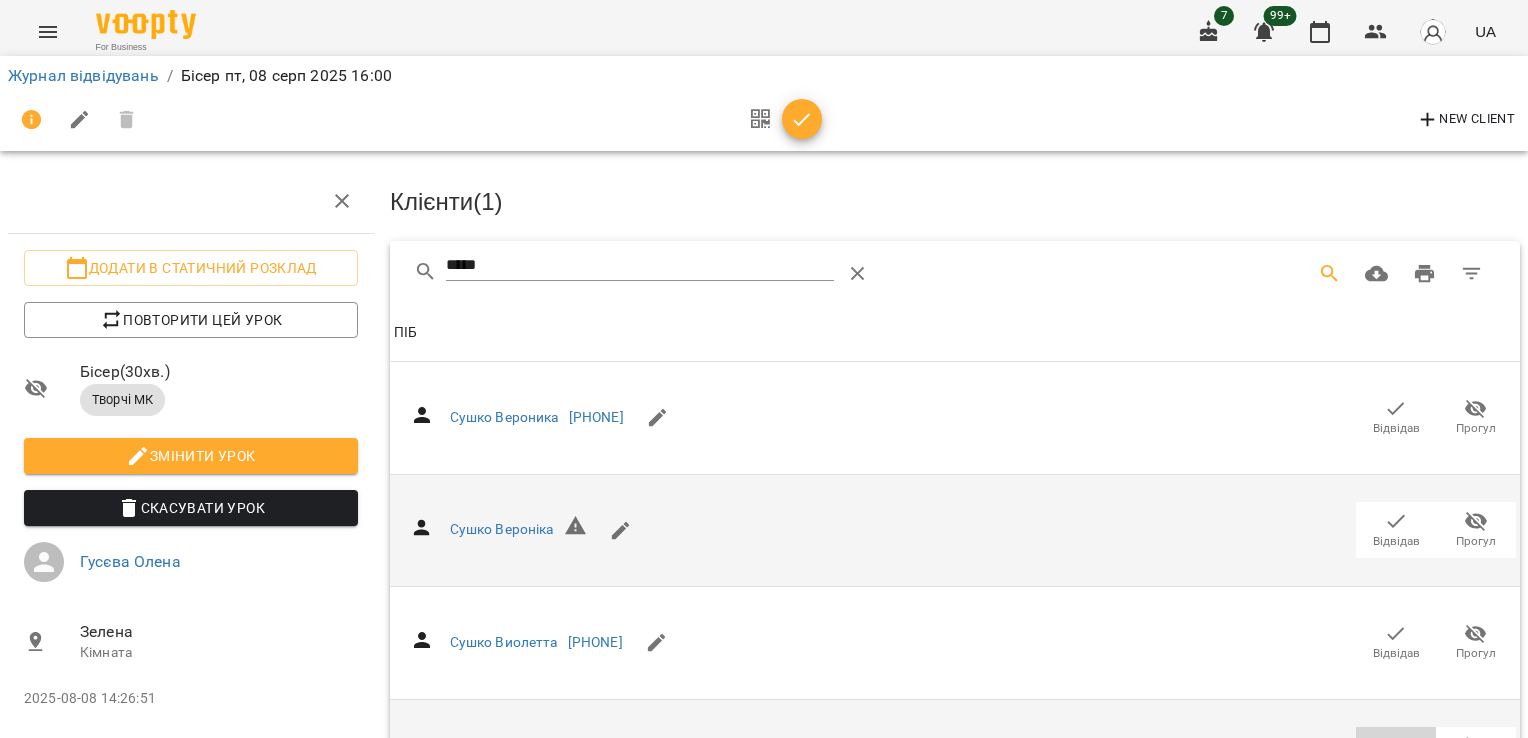 click 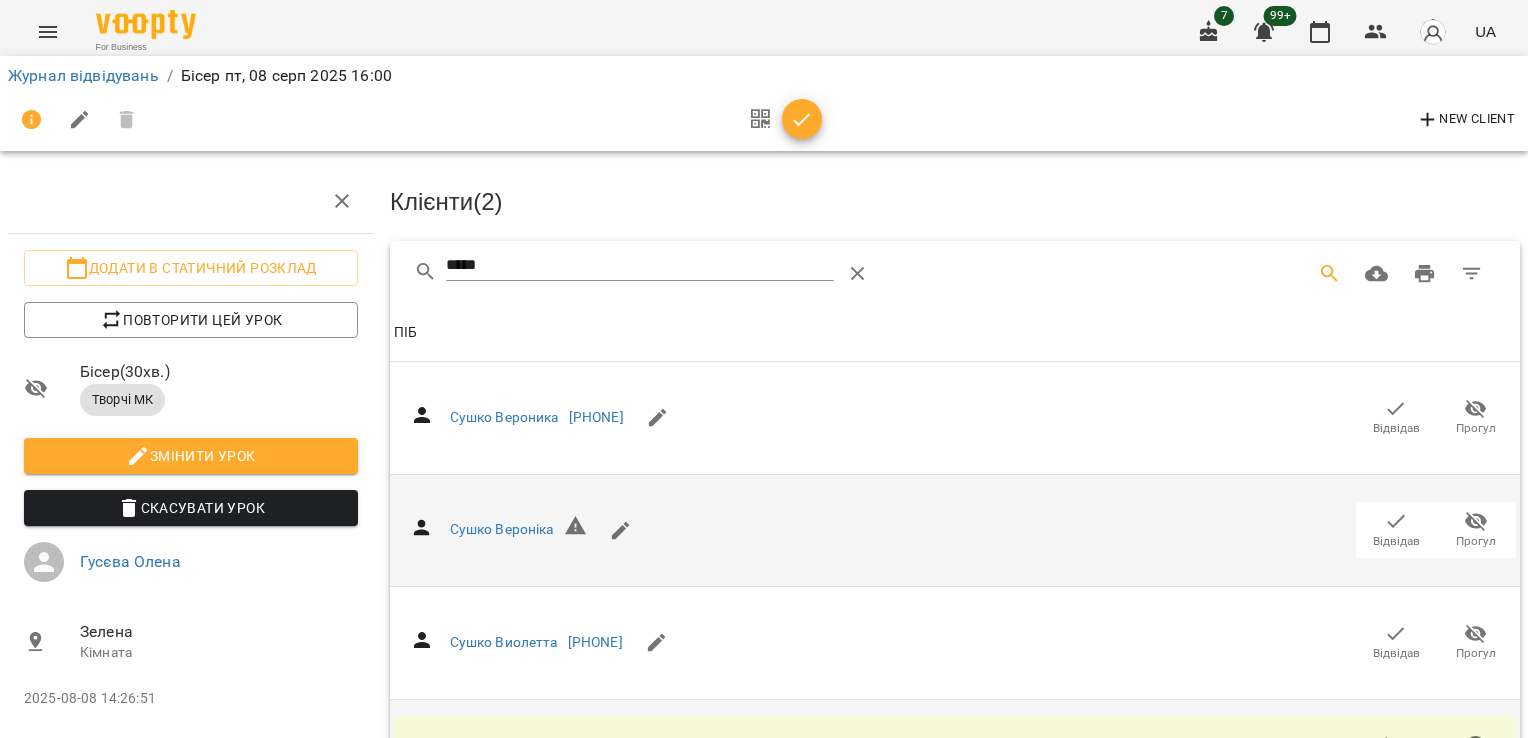 scroll, scrollTop: 0, scrollLeft: 0, axis: both 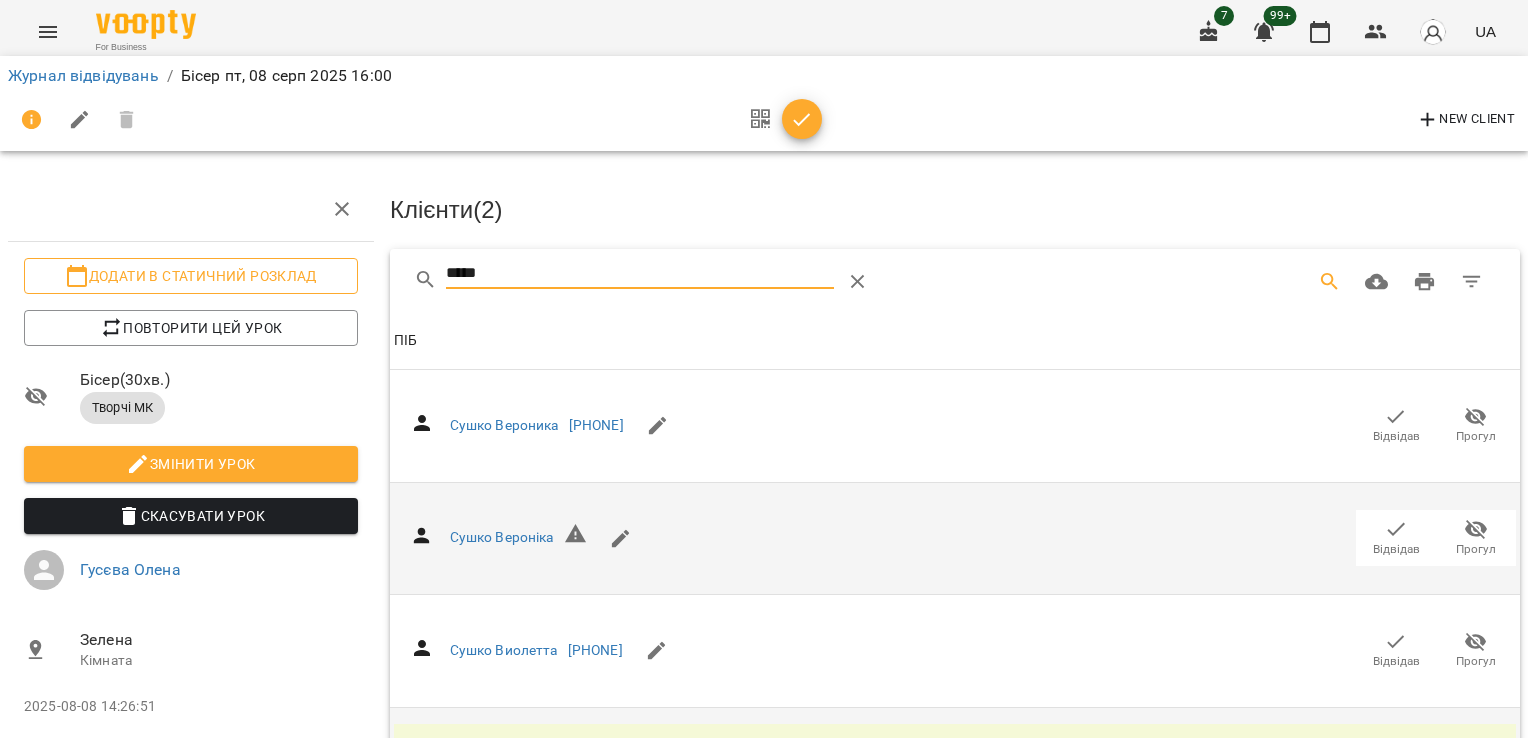 drag, startPoint x: 516, startPoint y: 272, endPoint x: 304, endPoint y: 283, distance: 212.28519 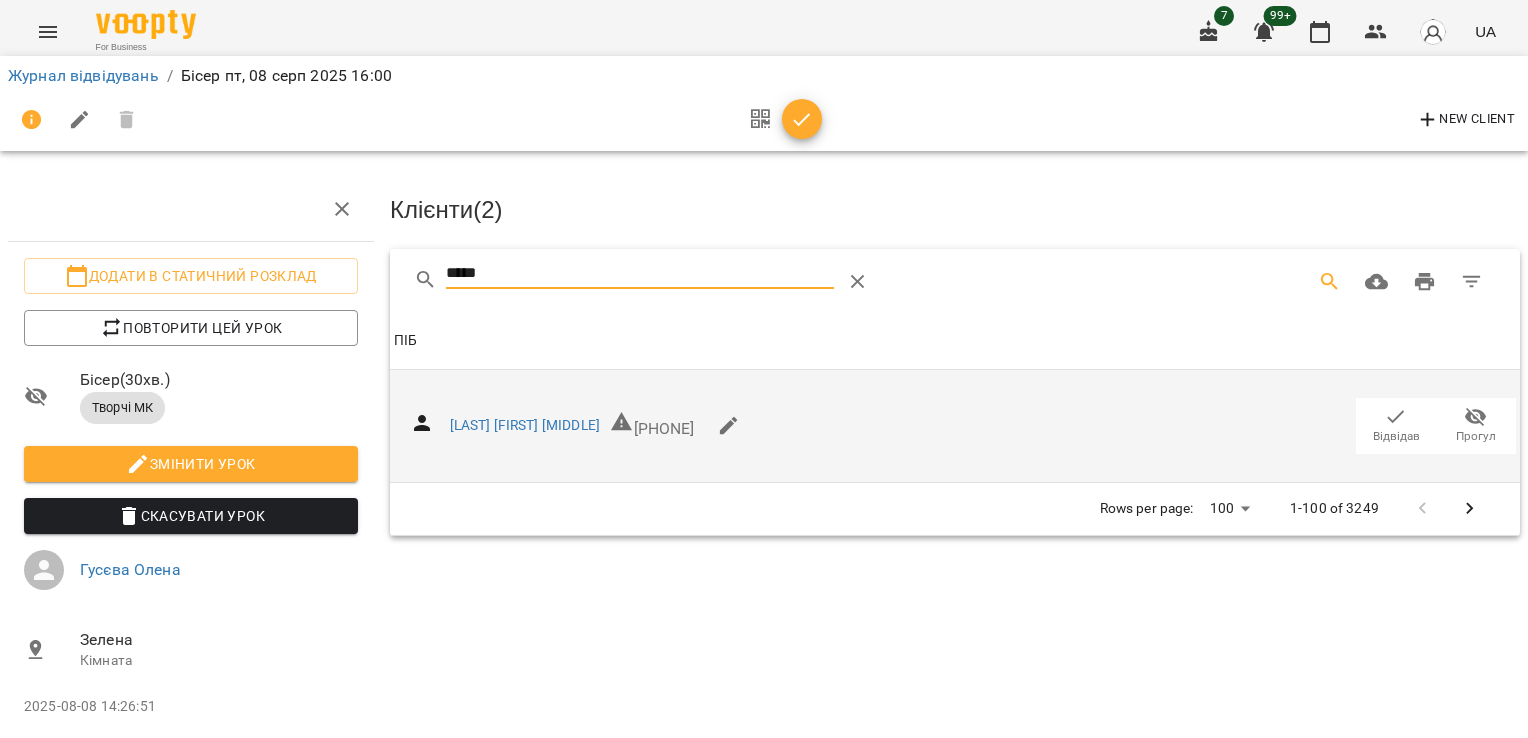 click 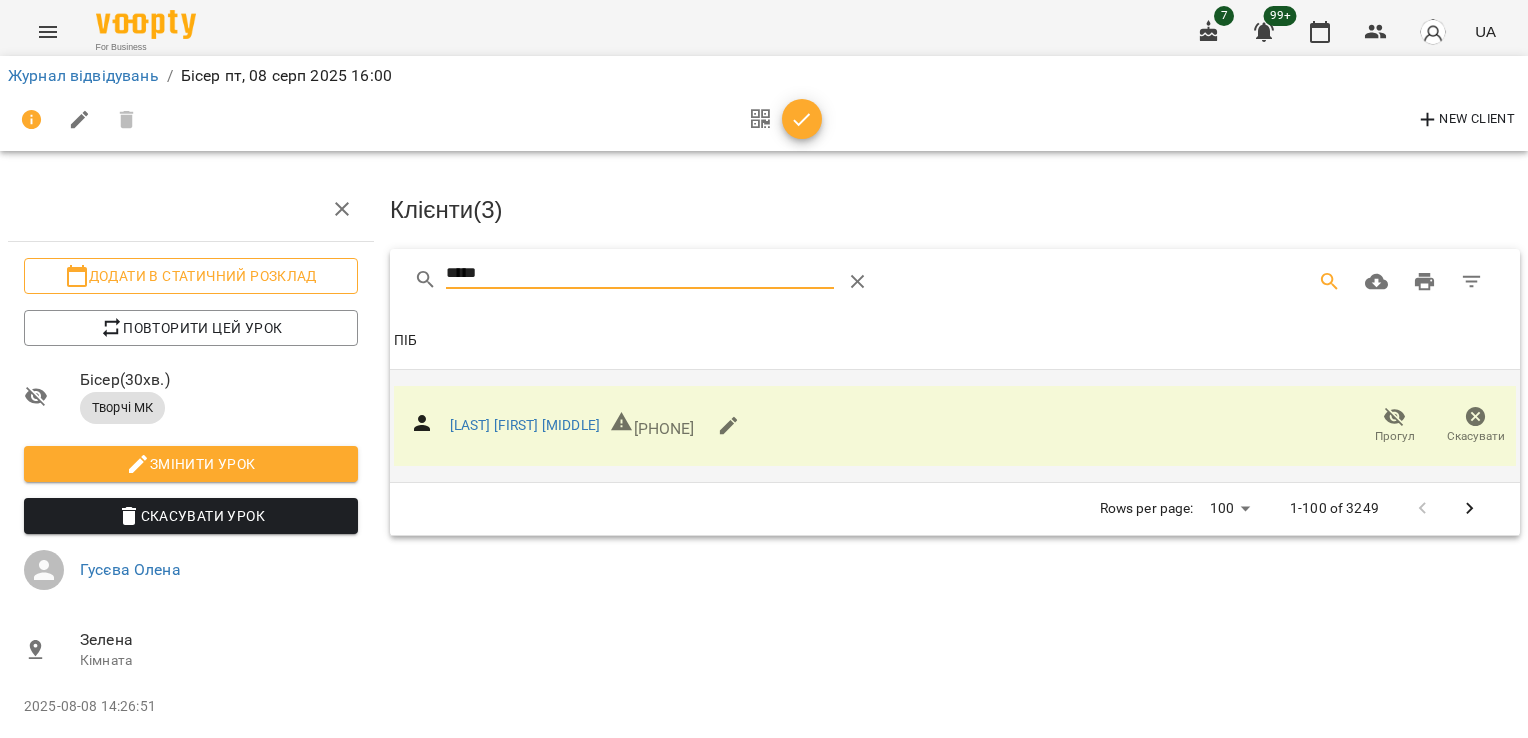 drag, startPoint x: 476, startPoint y: 263, endPoint x: 243, endPoint y: 270, distance: 233.10513 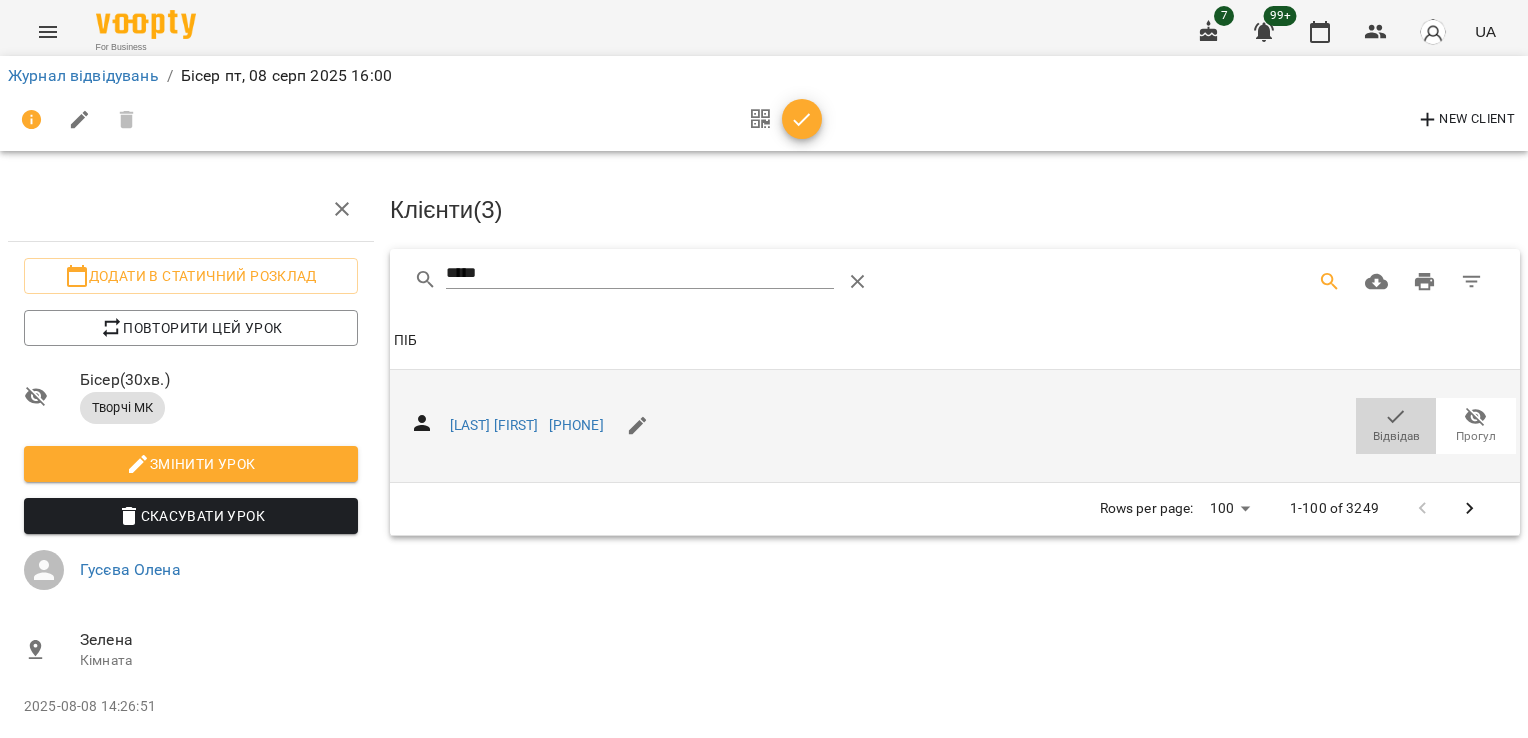 click 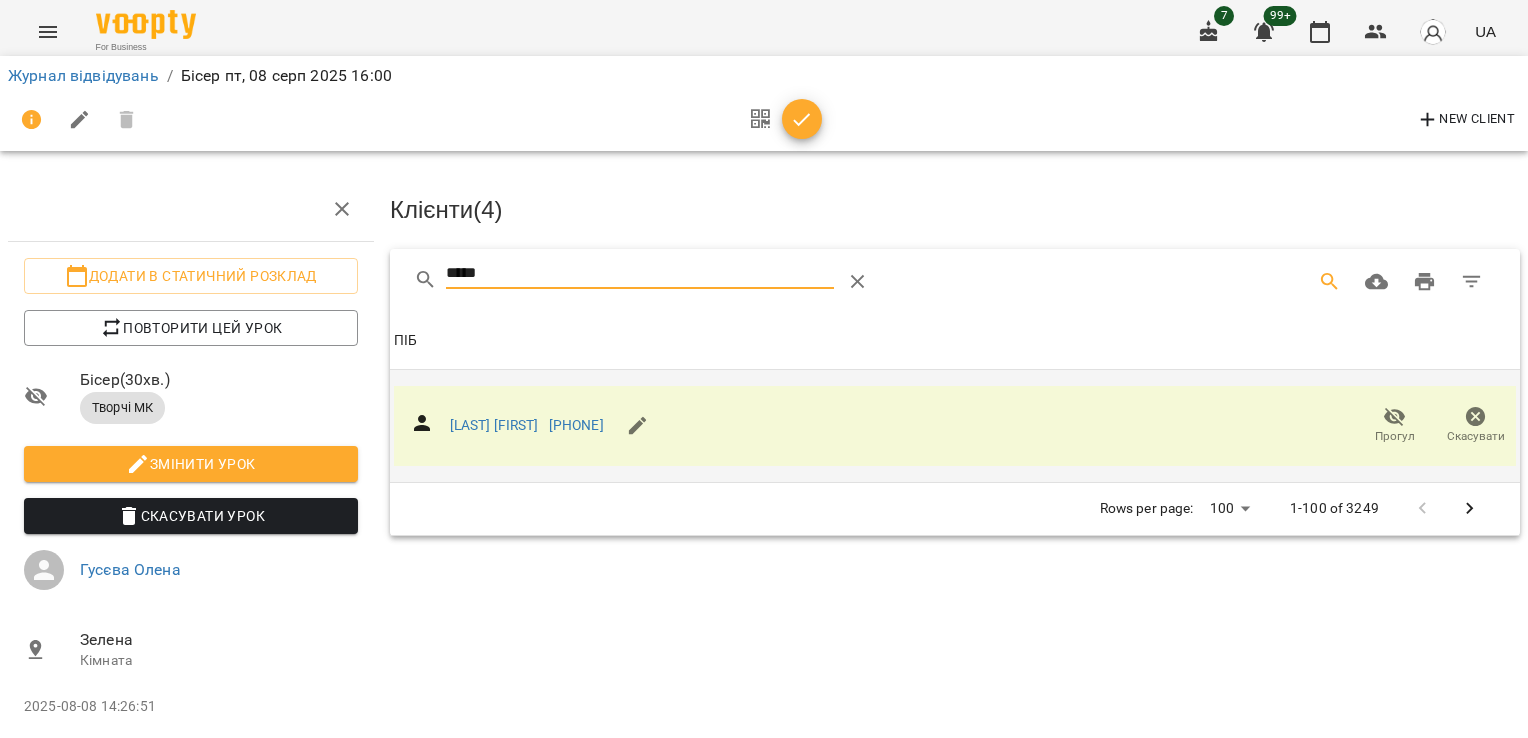 drag, startPoint x: 445, startPoint y: 282, endPoint x: 406, endPoint y: 286, distance: 39.20459 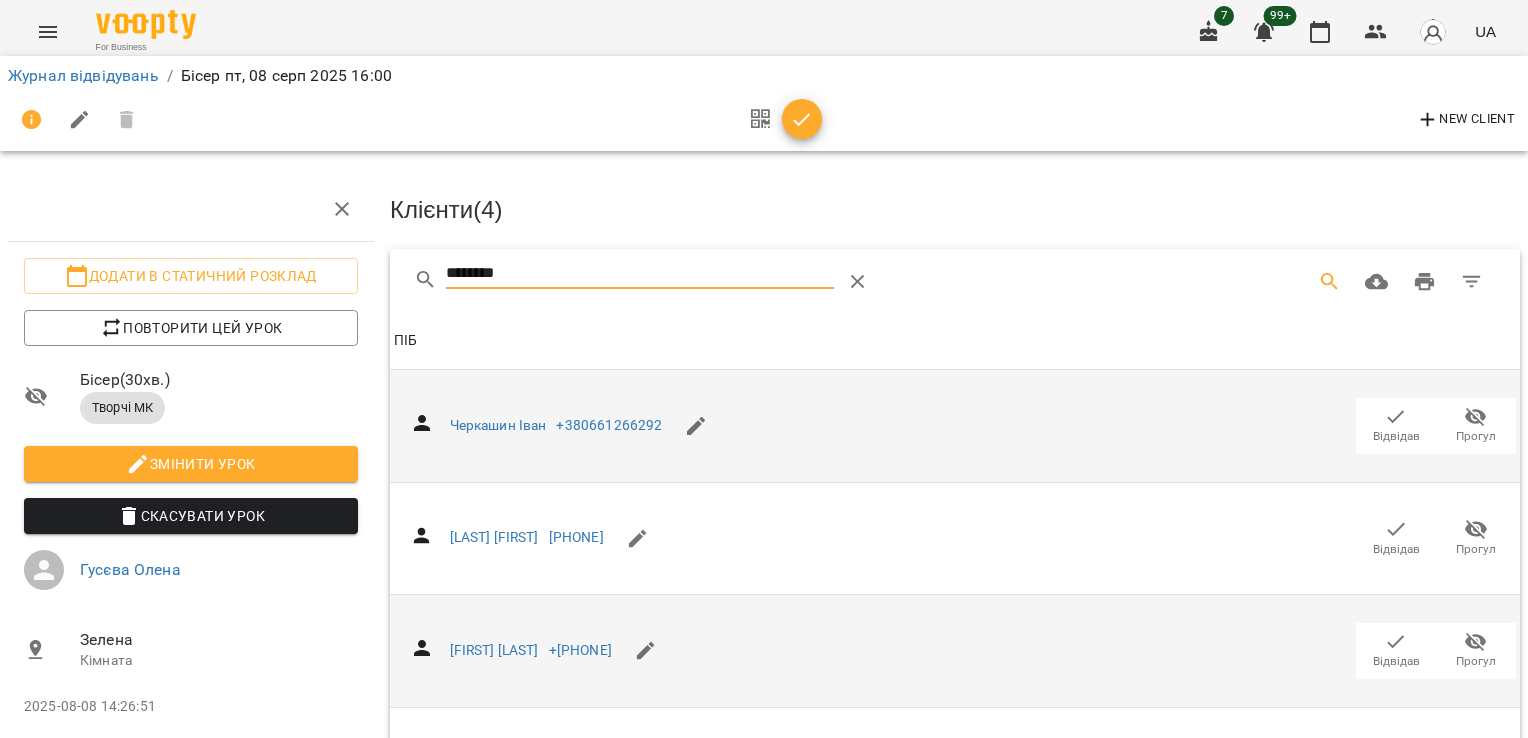 click 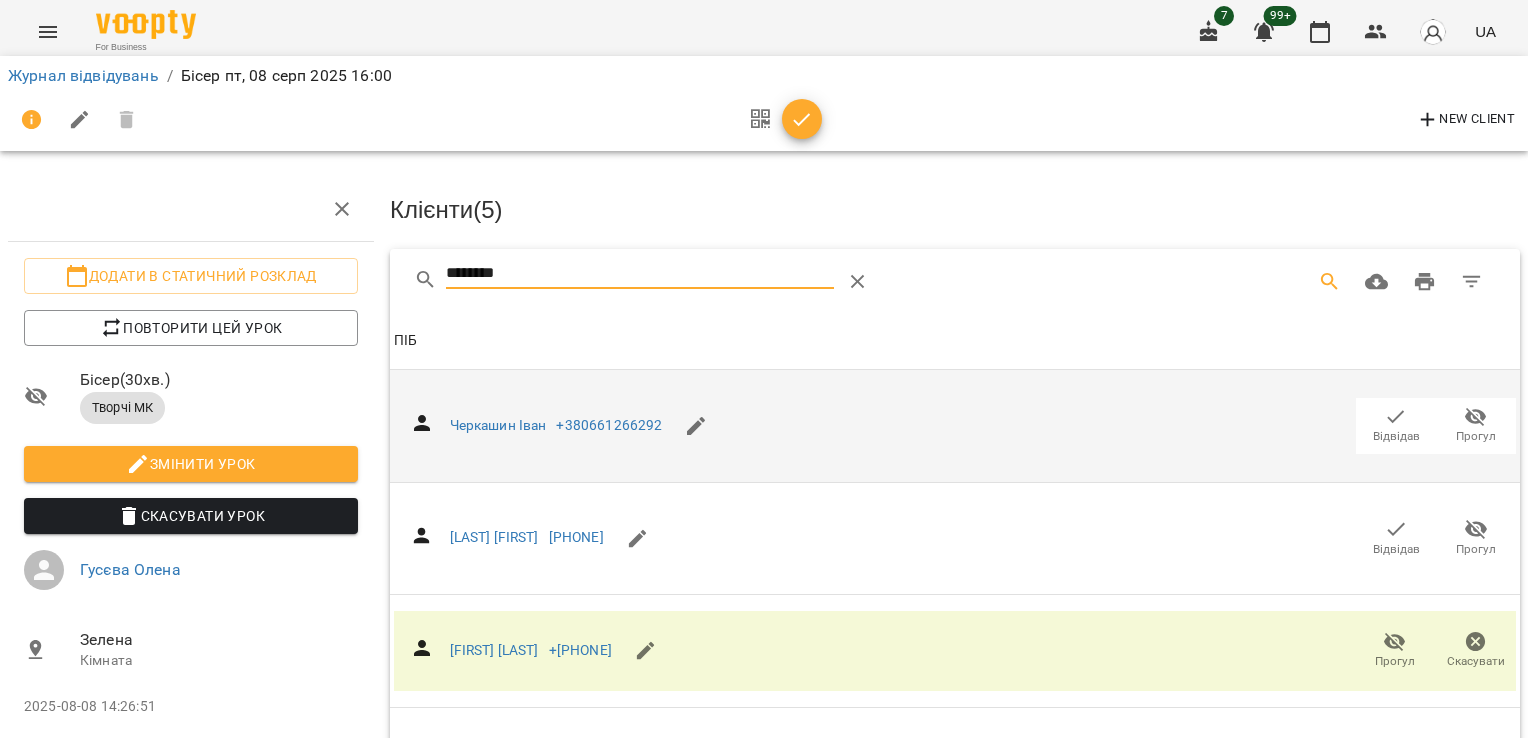 drag, startPoint x: 541, startPoint y: 281, endPoint x: 380, endPoint y: 293, distance: 161.44658 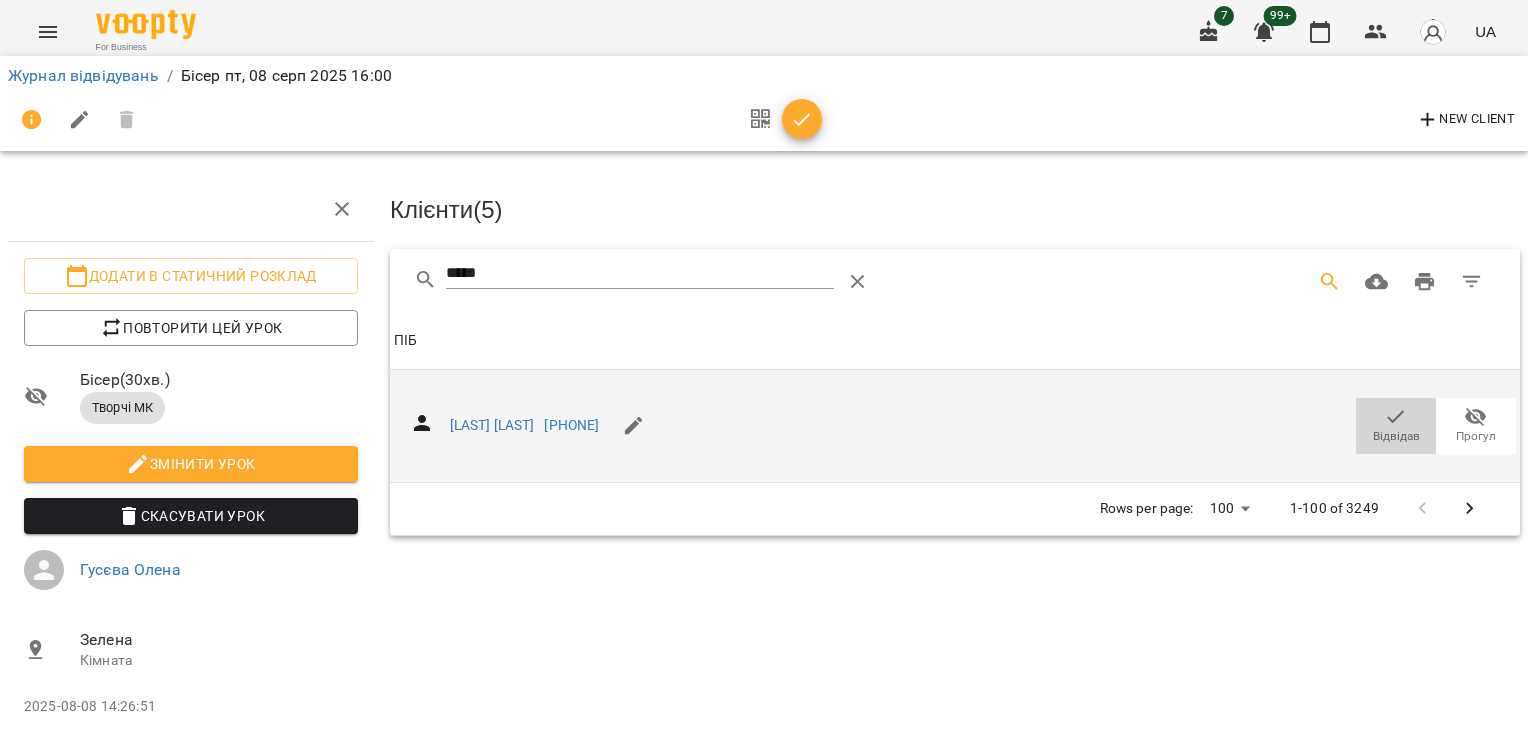 click on "Відвідав" at bounding box center (1396, 436) 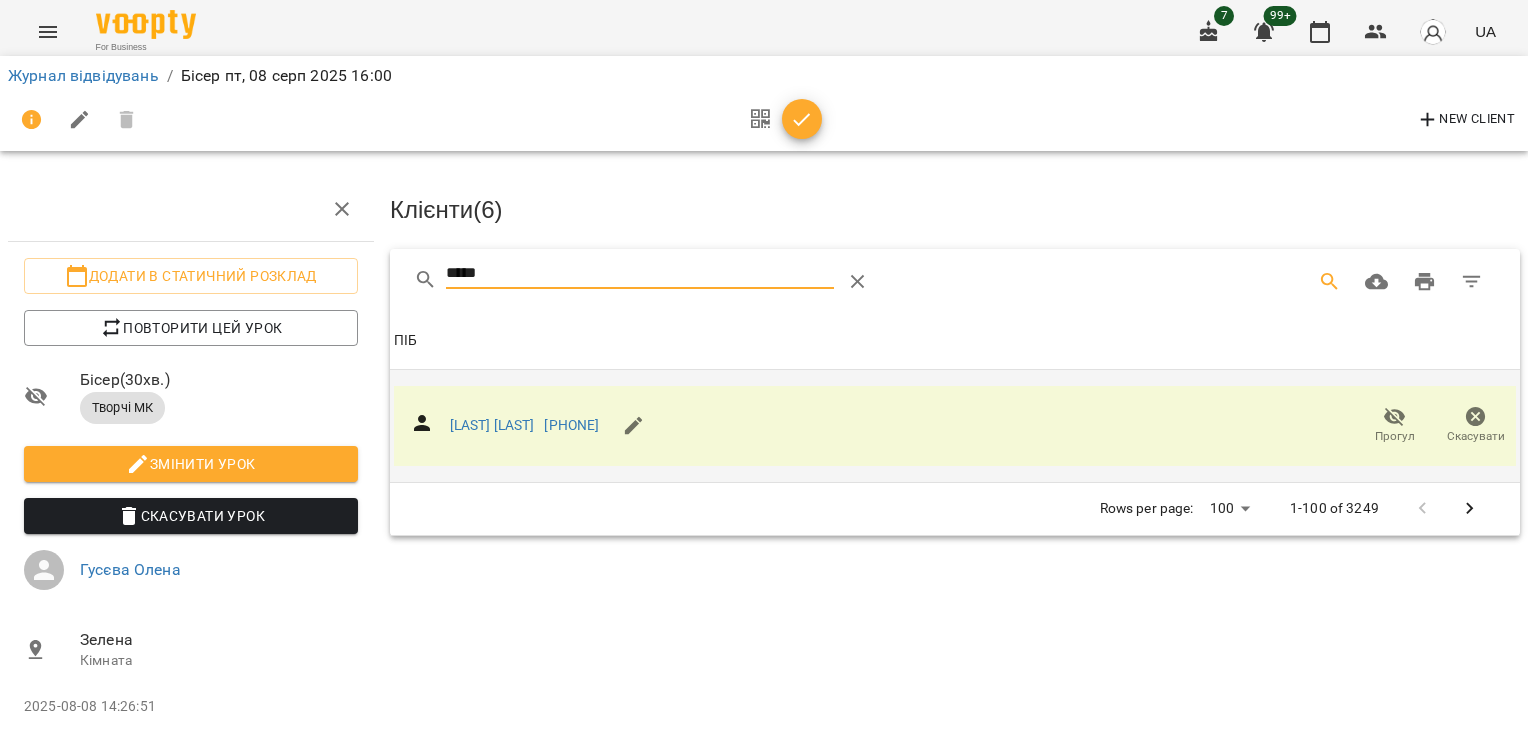 drag, startPoint x: 532, startPoint y: 270, endPoint x: 411, endPoint y: 276, distance: 121.14867 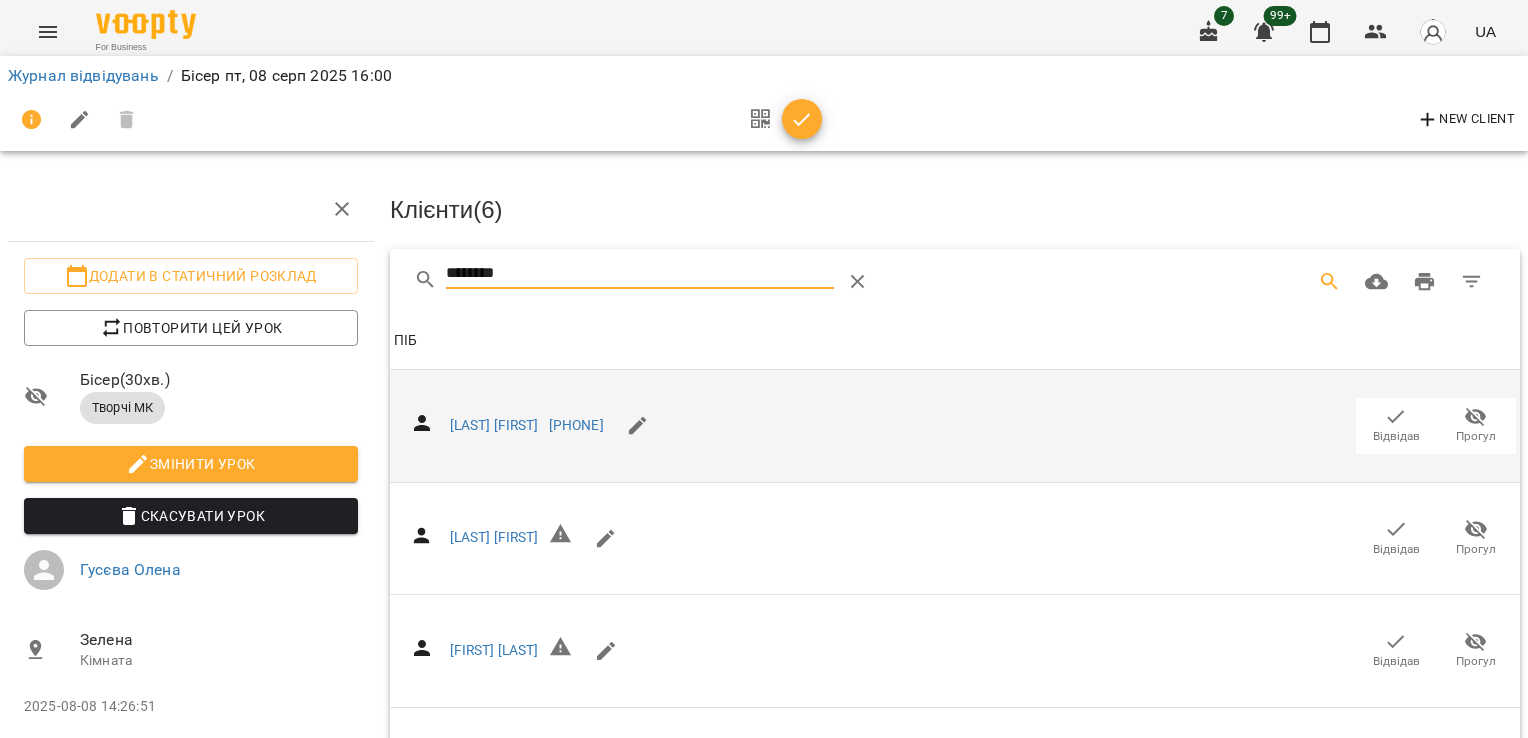 click 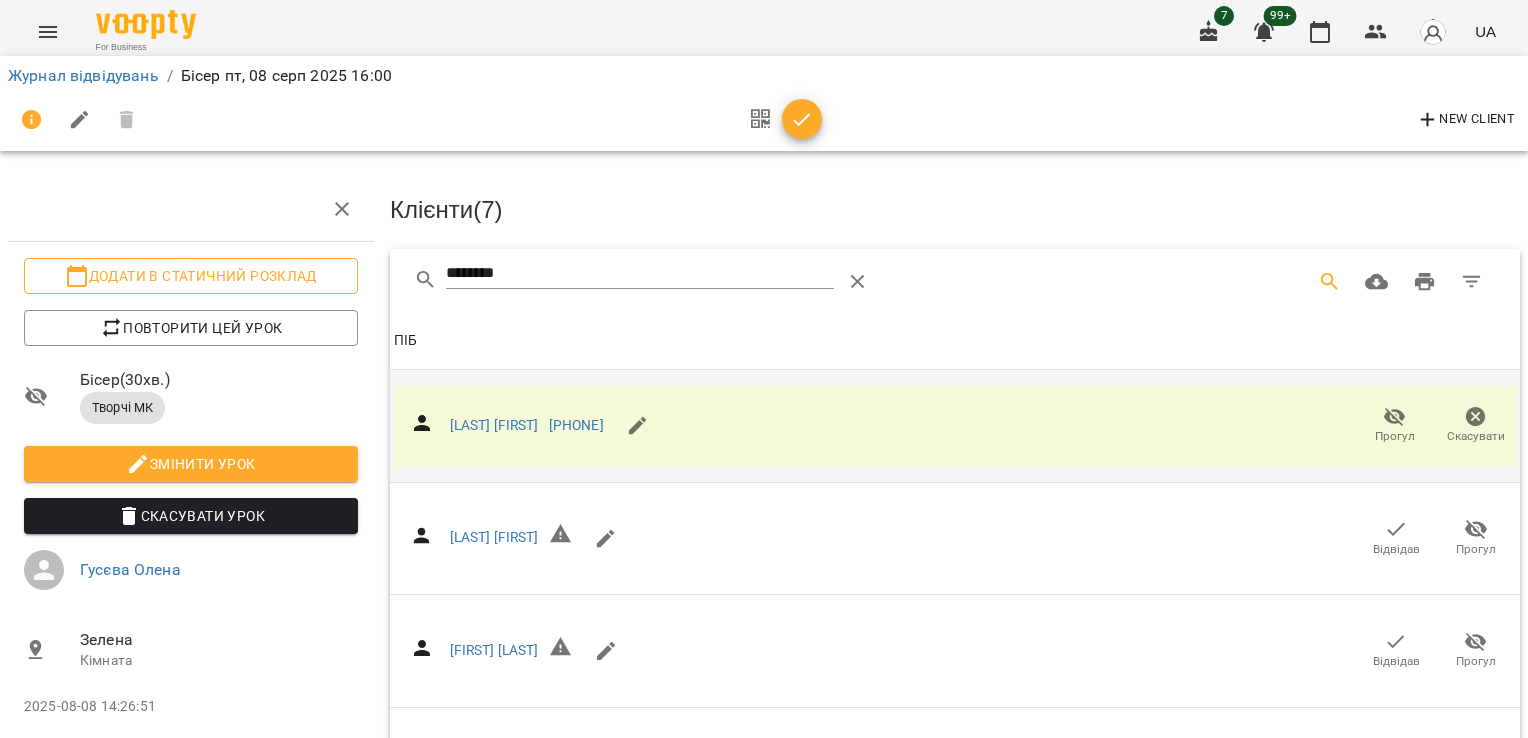 drag, startPoint x: 513, startPoint y: 271, endPoint x: 340, endPoint y: 275, distance: 173.04623 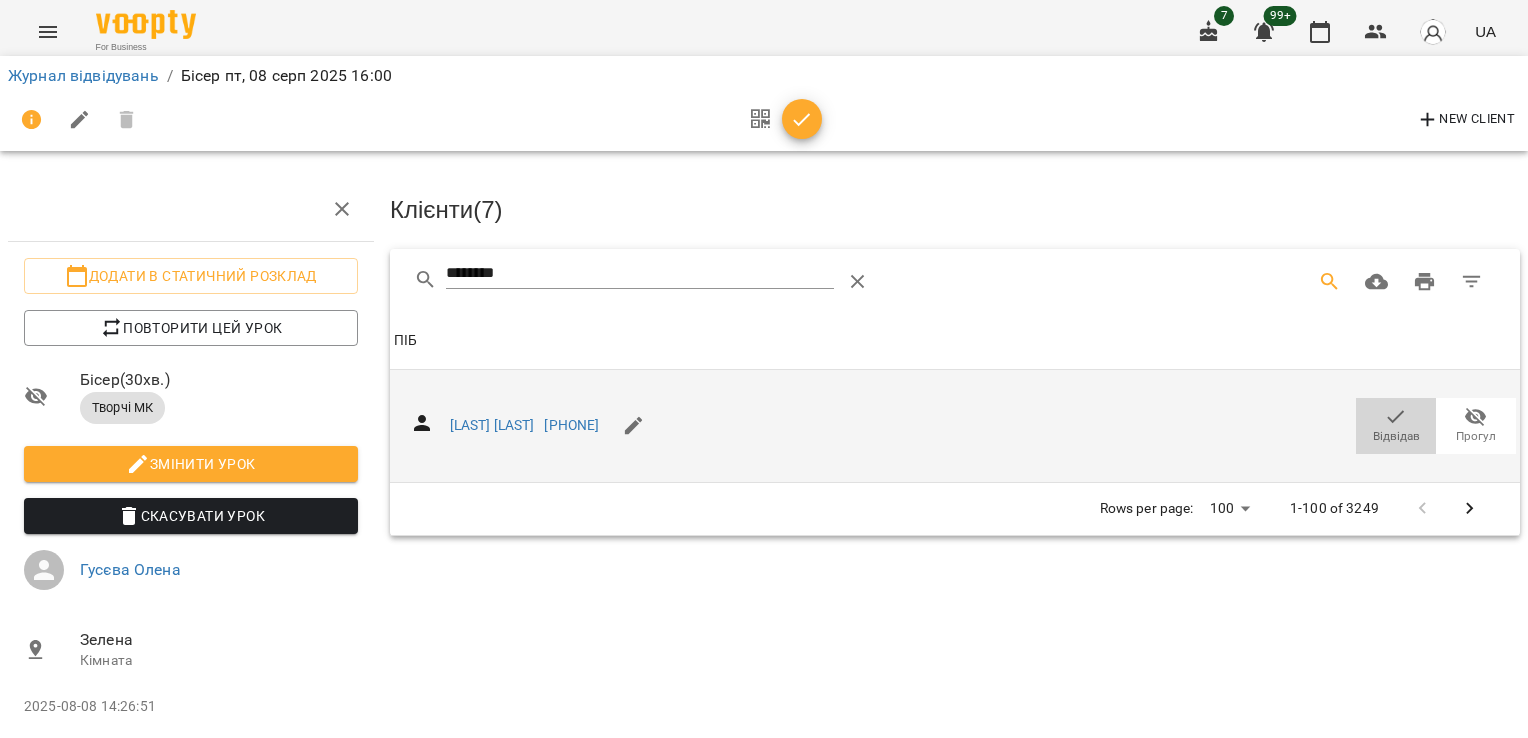 click 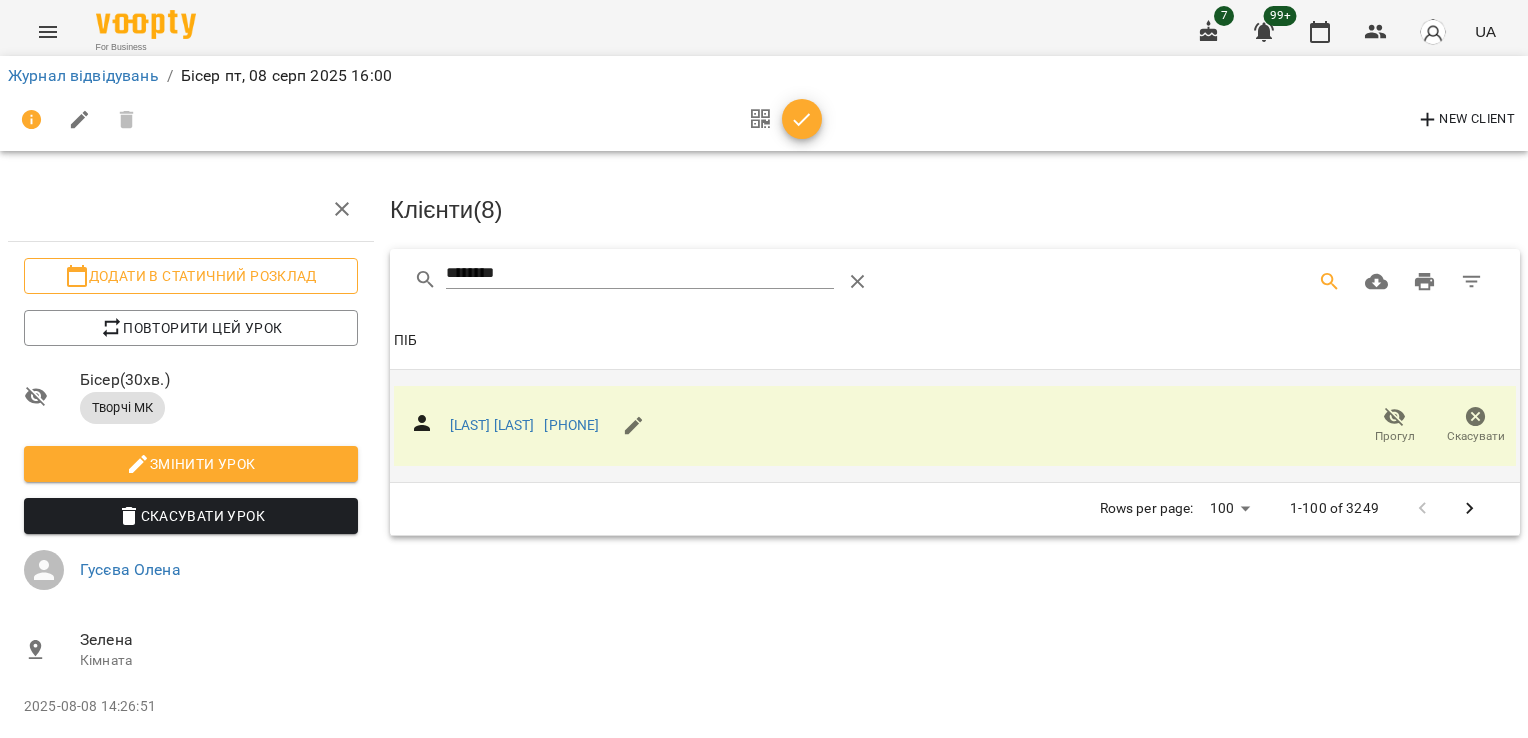 drag, startPoint x: 565, startPoint y: 272, endPoint x: 230, endPoint y: 274, distance: 335.00598 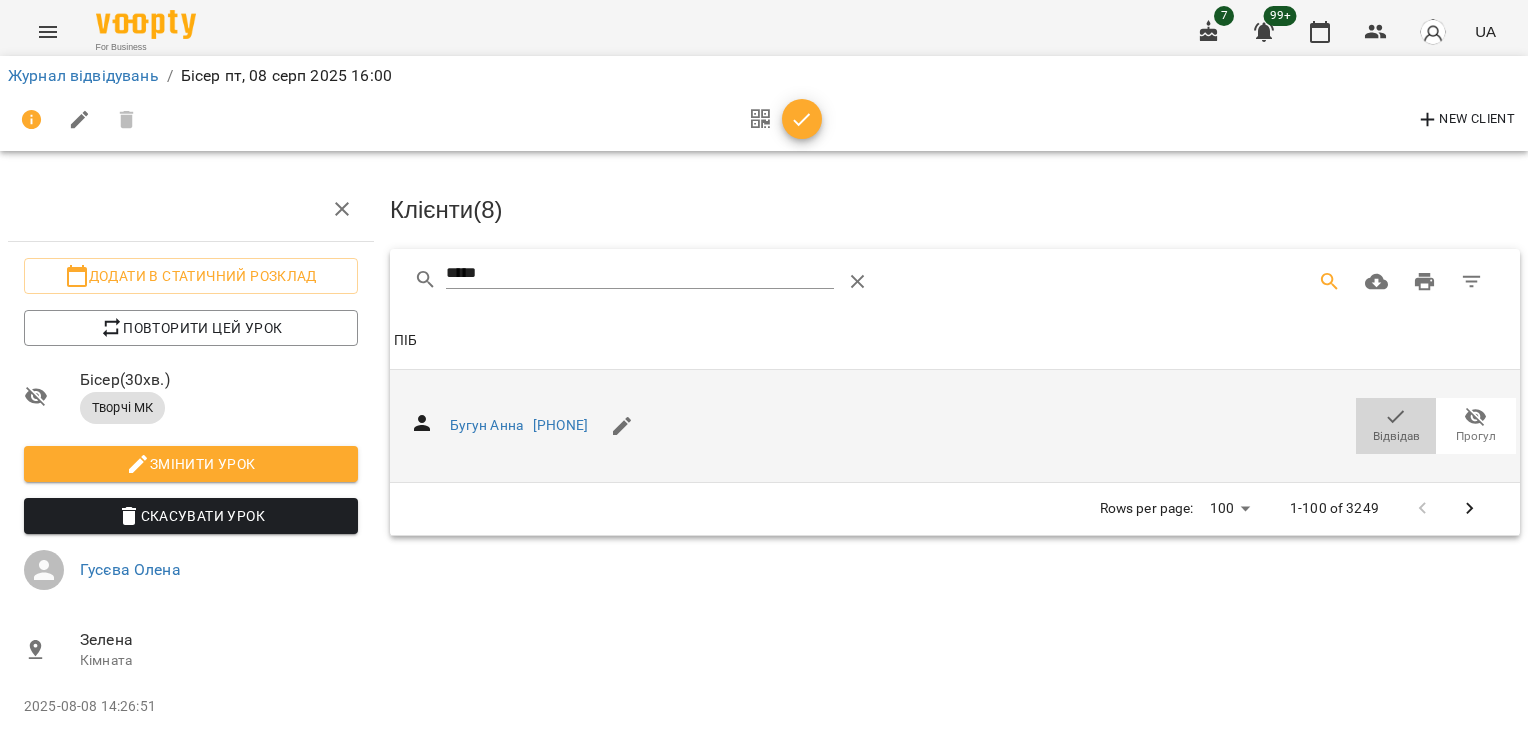 click 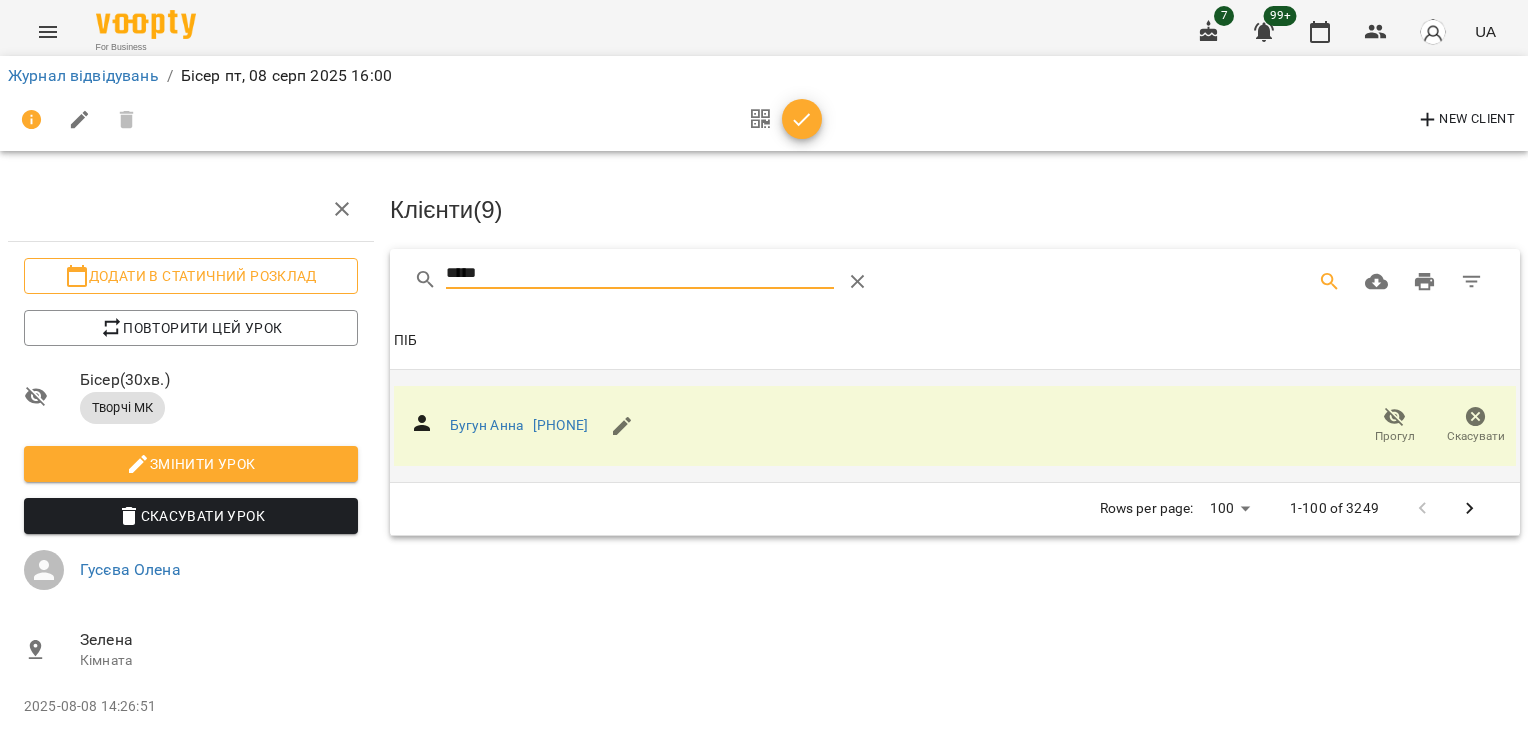 drag, startPoint x: 504, startPoint y: 276, endPoint x: 192, endPoint y: 284, distance: 312.10254 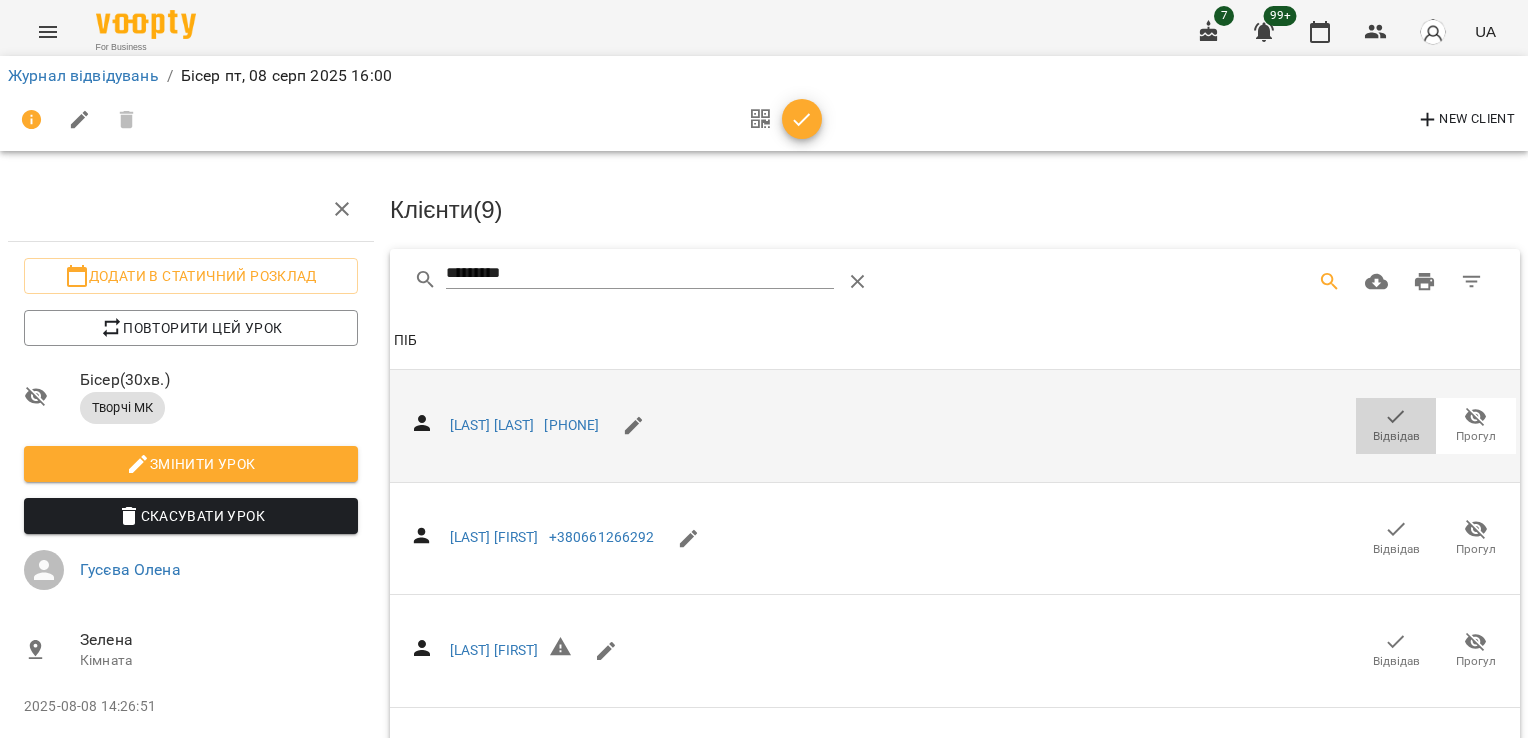 click 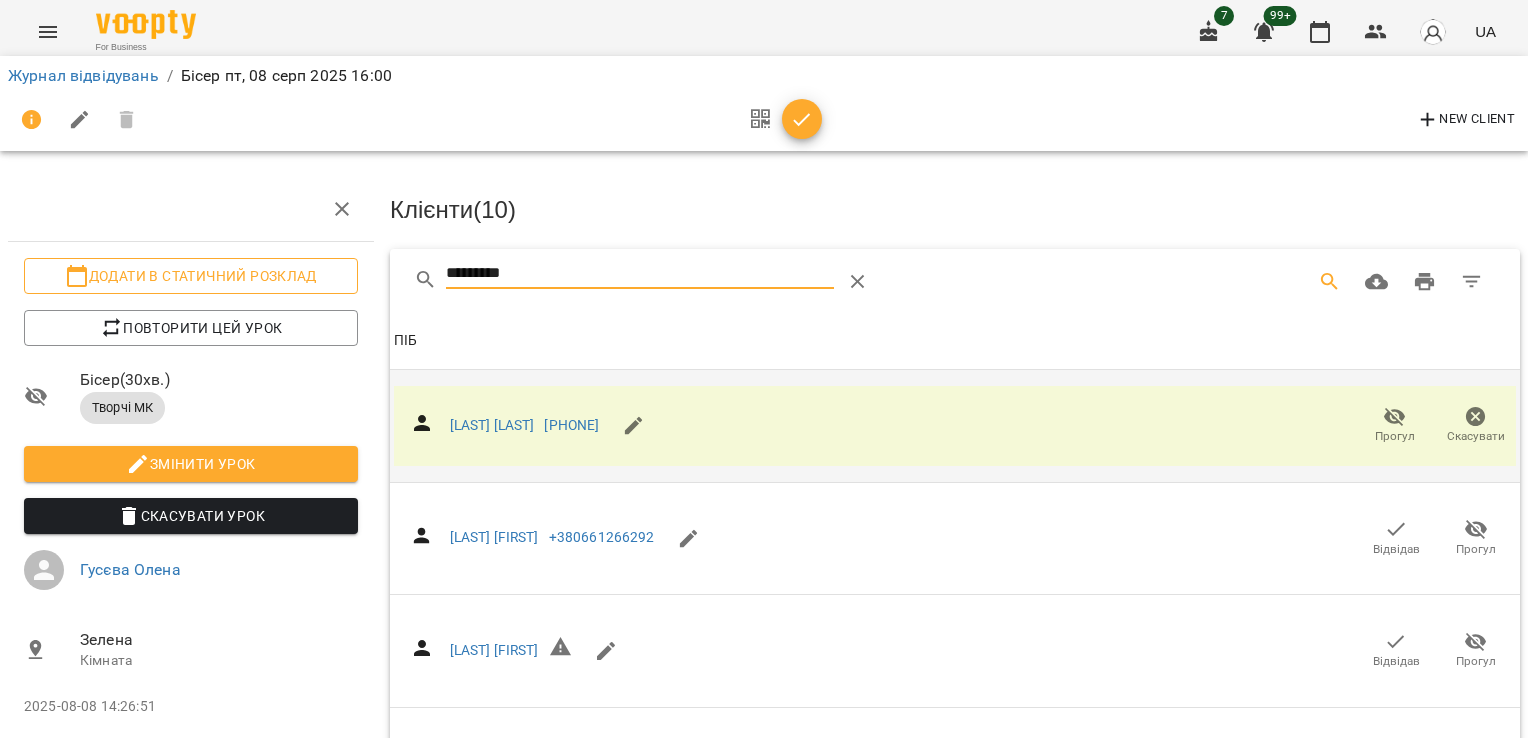 drag, startPoint x: 356, startPoint y: 278, endPoint x: 236, endPoint y: 278, distance: 120 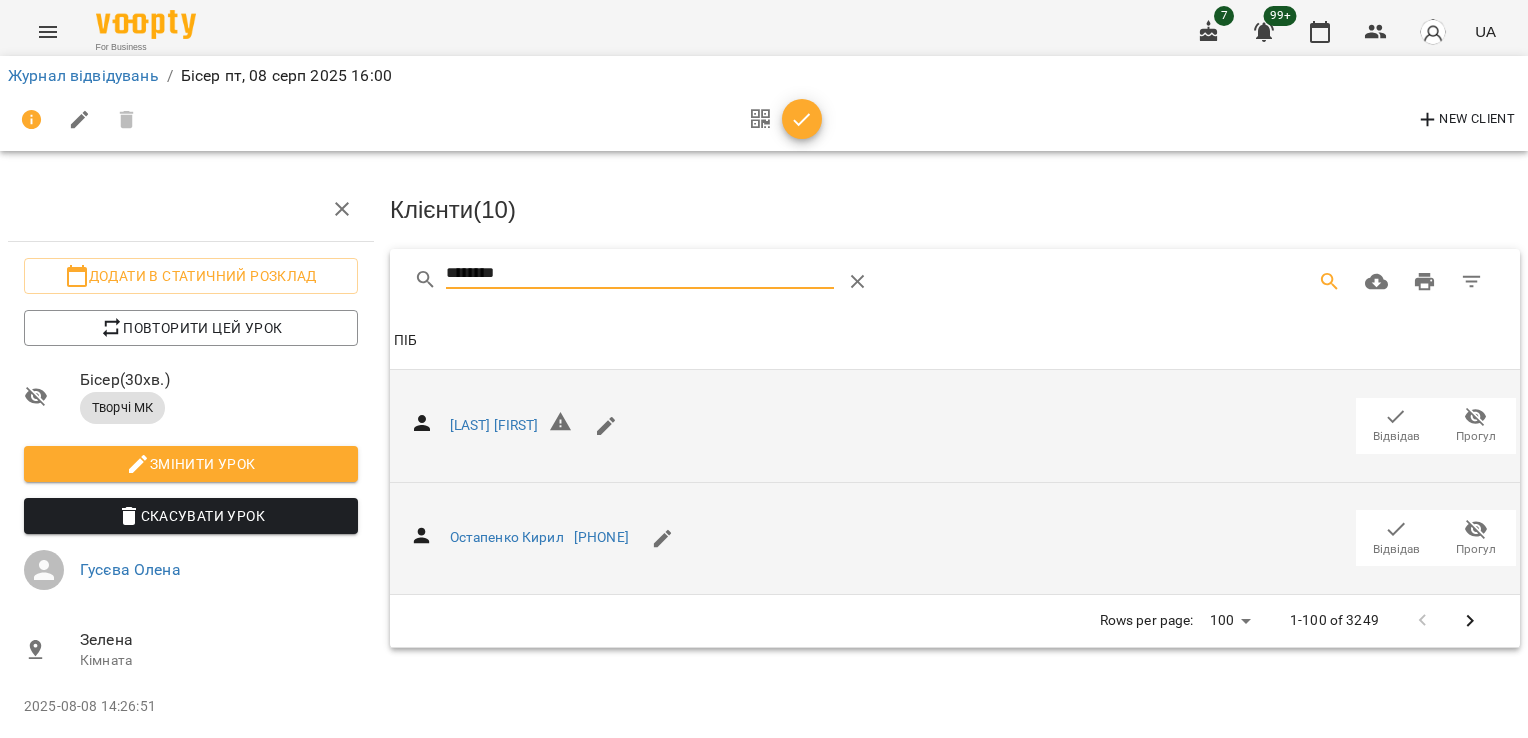 click on "Відвідав" at bounding box center (1396, 549) 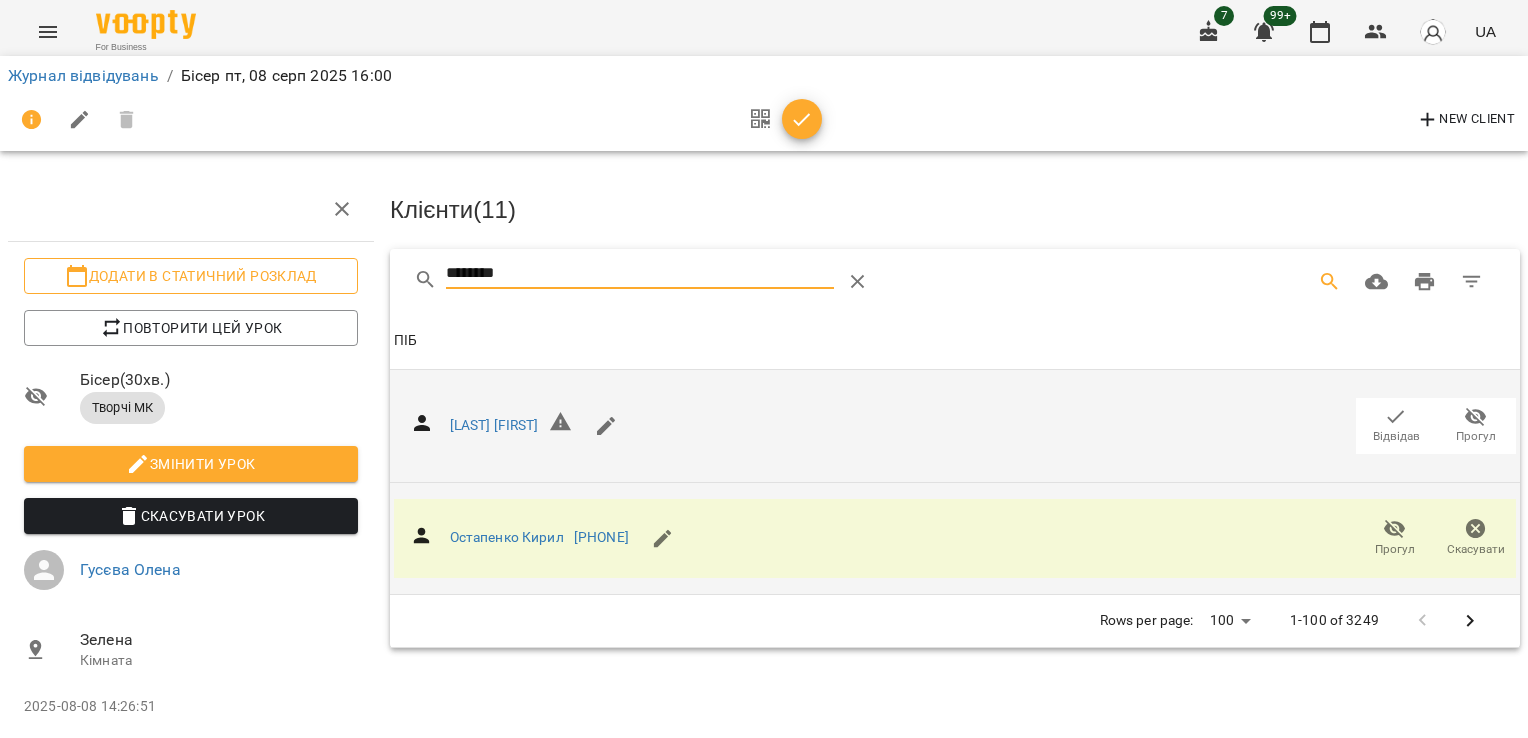 drag, startPoint x: 476, startPoint y: 278, endPoint x: 314, endPoint y: 281, distance: 162.02777 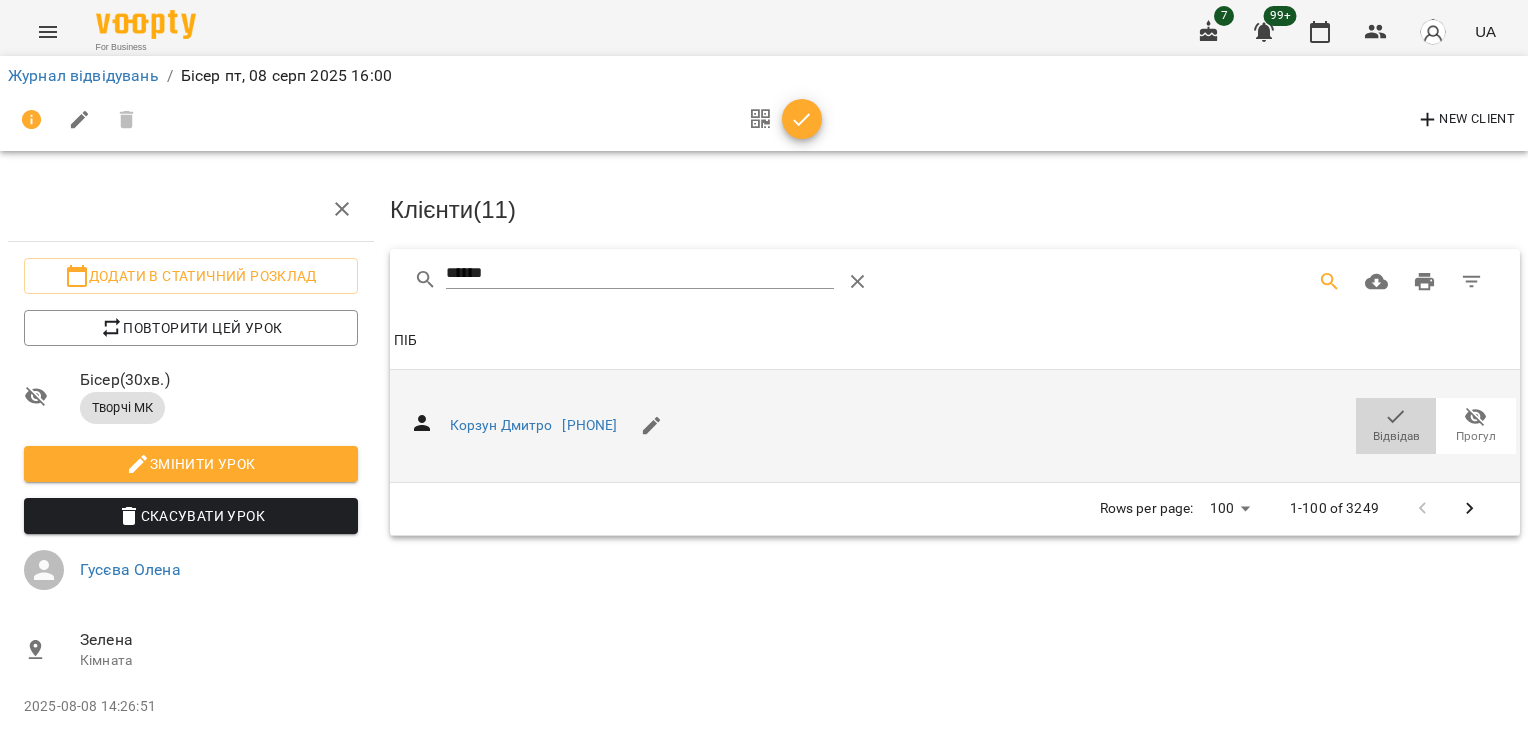 click 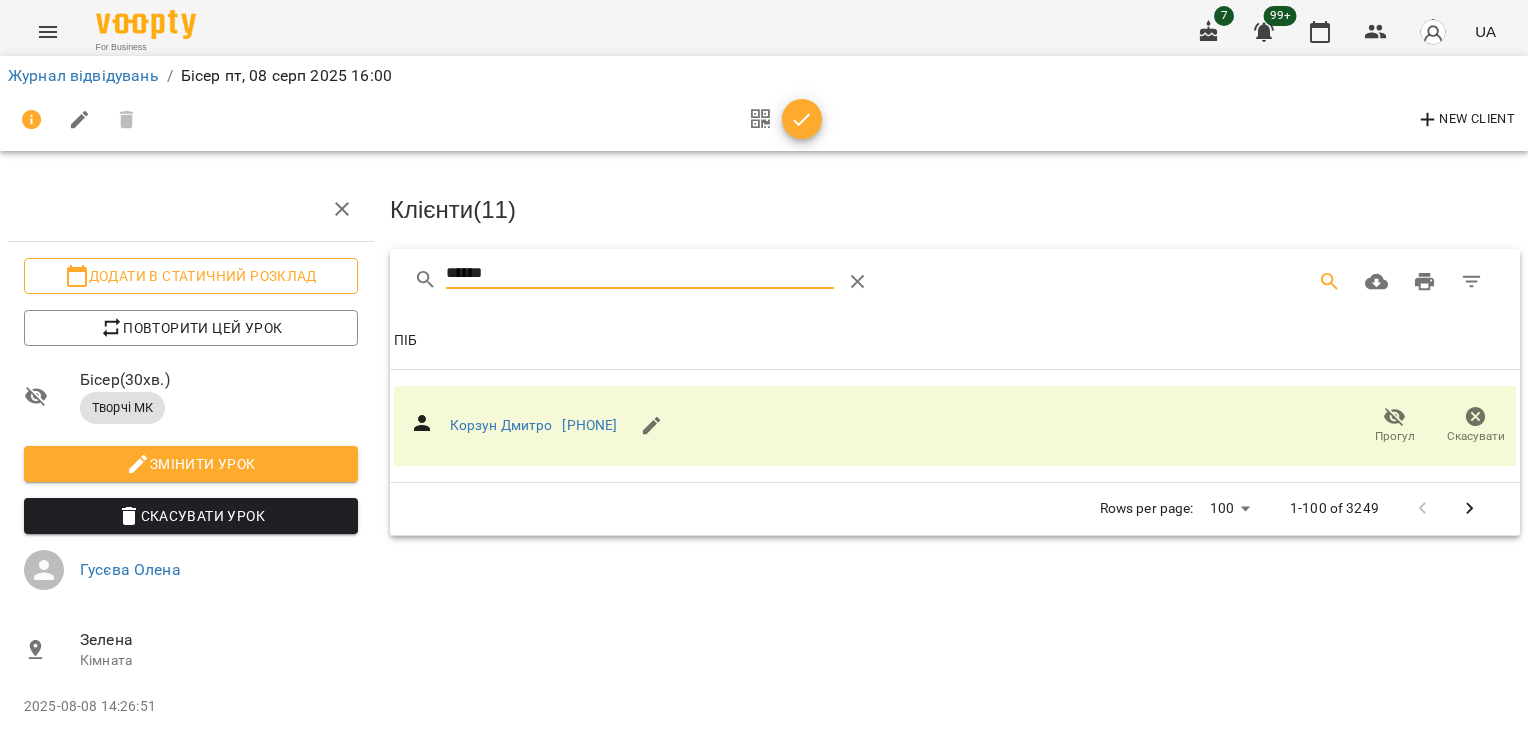 click on "Додати в статичний розклад Повторити цей урок   Бісер ( 30 хв. ) Творчі МК  Змінити урок Скасувати Урок [LAST] [FIRST] Зелена Кімната [DATE] [TIME] Створити розсилку Клієнти ( 11 ) ****** Клієнти ( 11 ) ПІБ ПІБ [LAST] [FIRST] [PHONE] Прогул Скасувати Rows per page: 100 *** 1-100 of 3249" at bounding box center (764, 443) 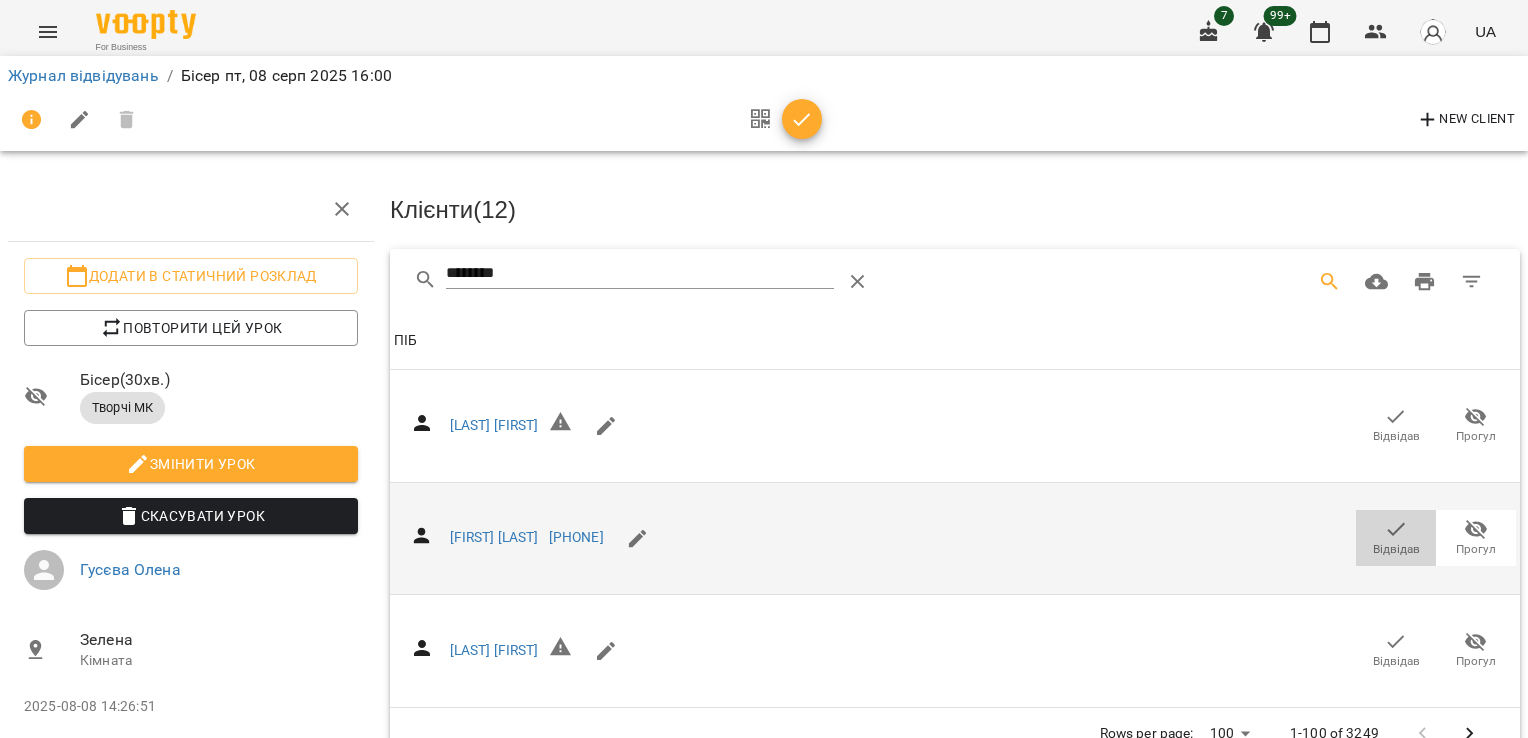 click on "Відвідав" at bounding box center [1396, 549] 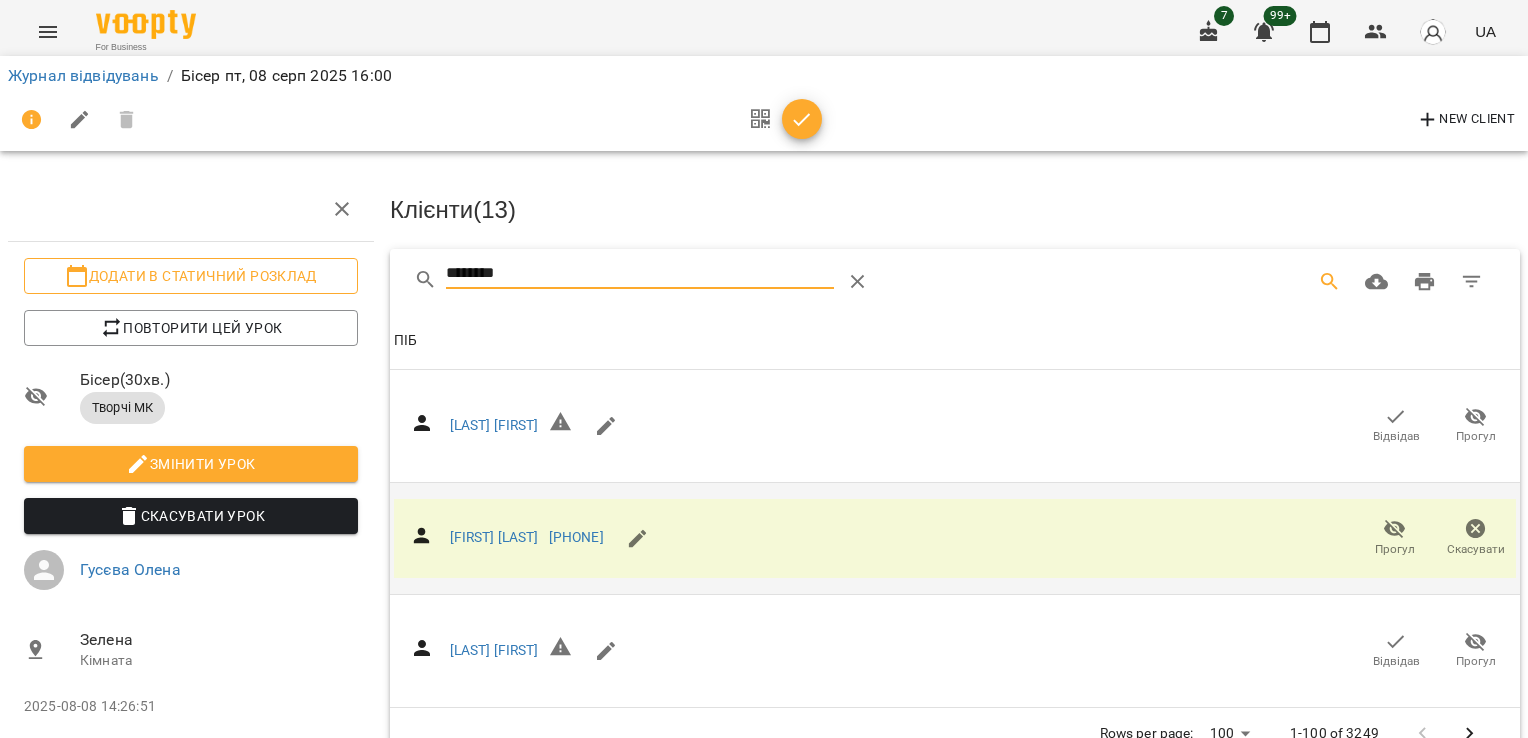 drag, startPoint x: 417, startPoint y: 282, endPoint x: 343, endPoint y: 280, distance: 74.02702 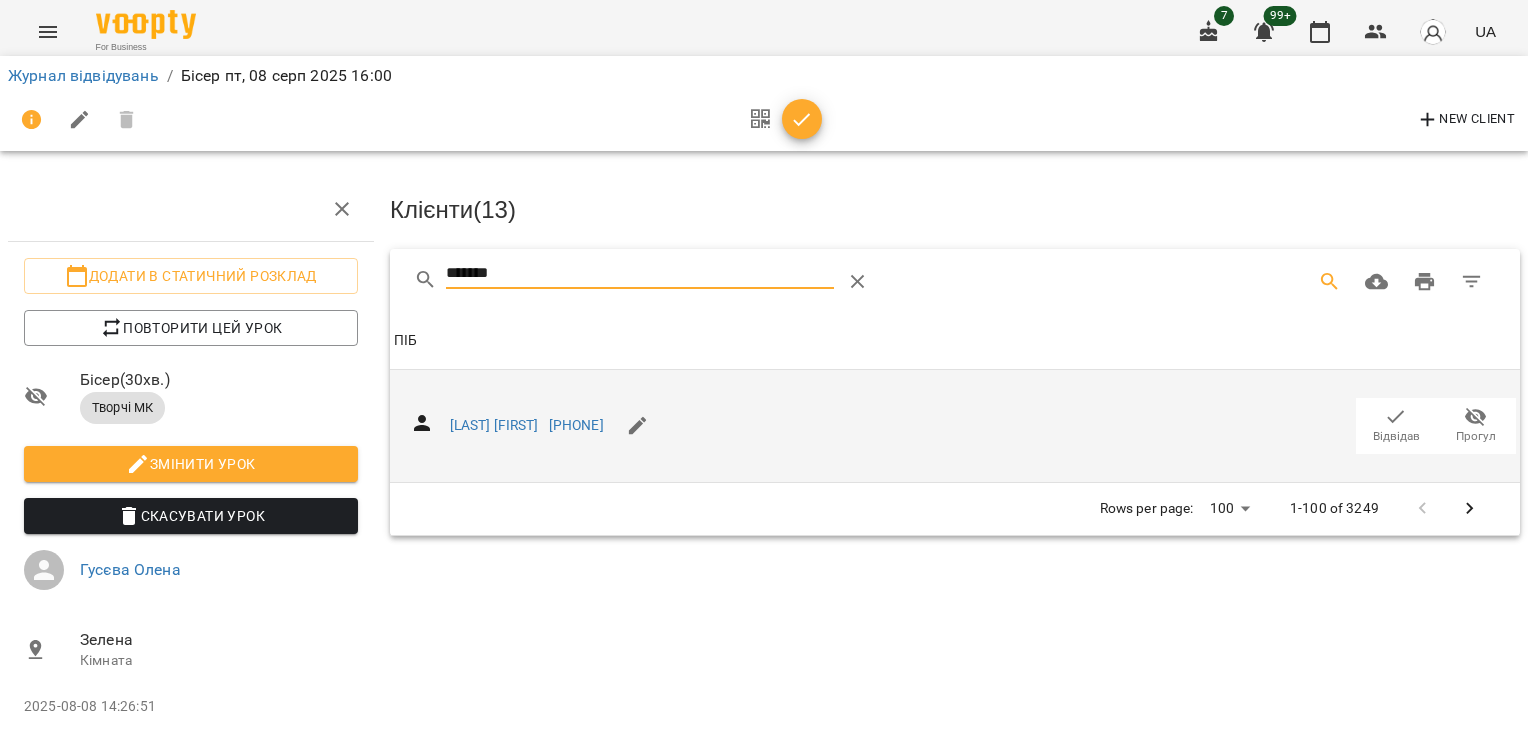 type on "*******" 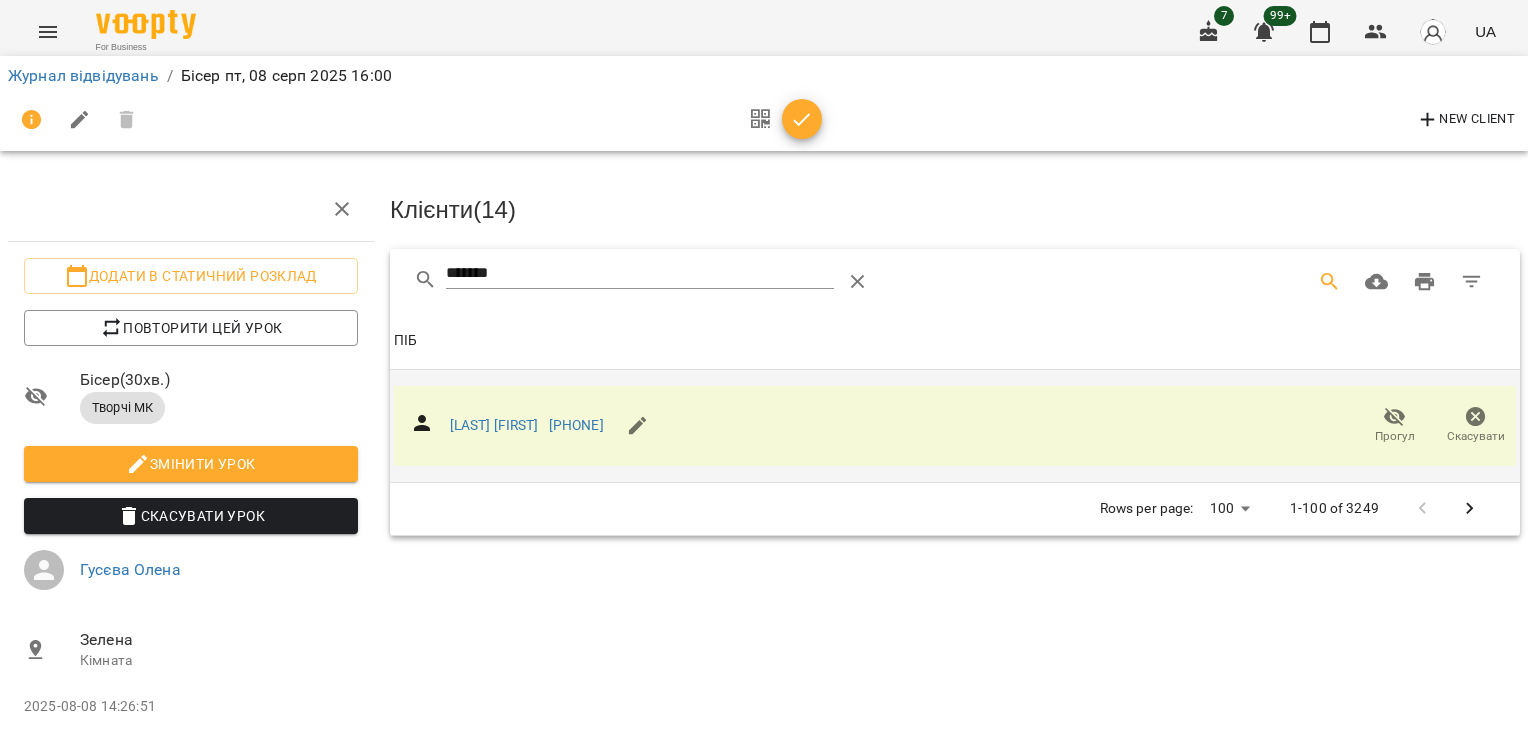 click 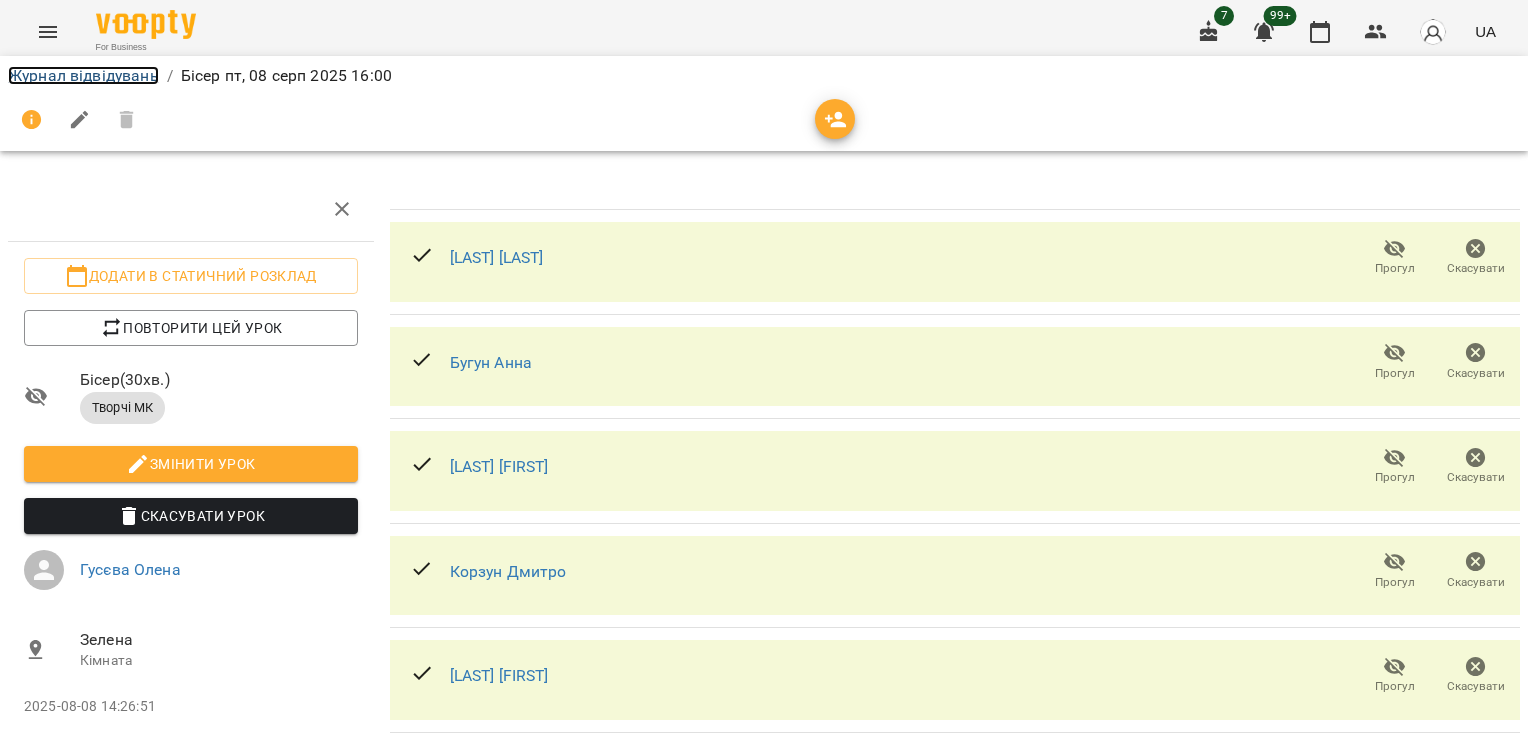 click on "Журнал відвідувань" at bounding box center (83, 75) 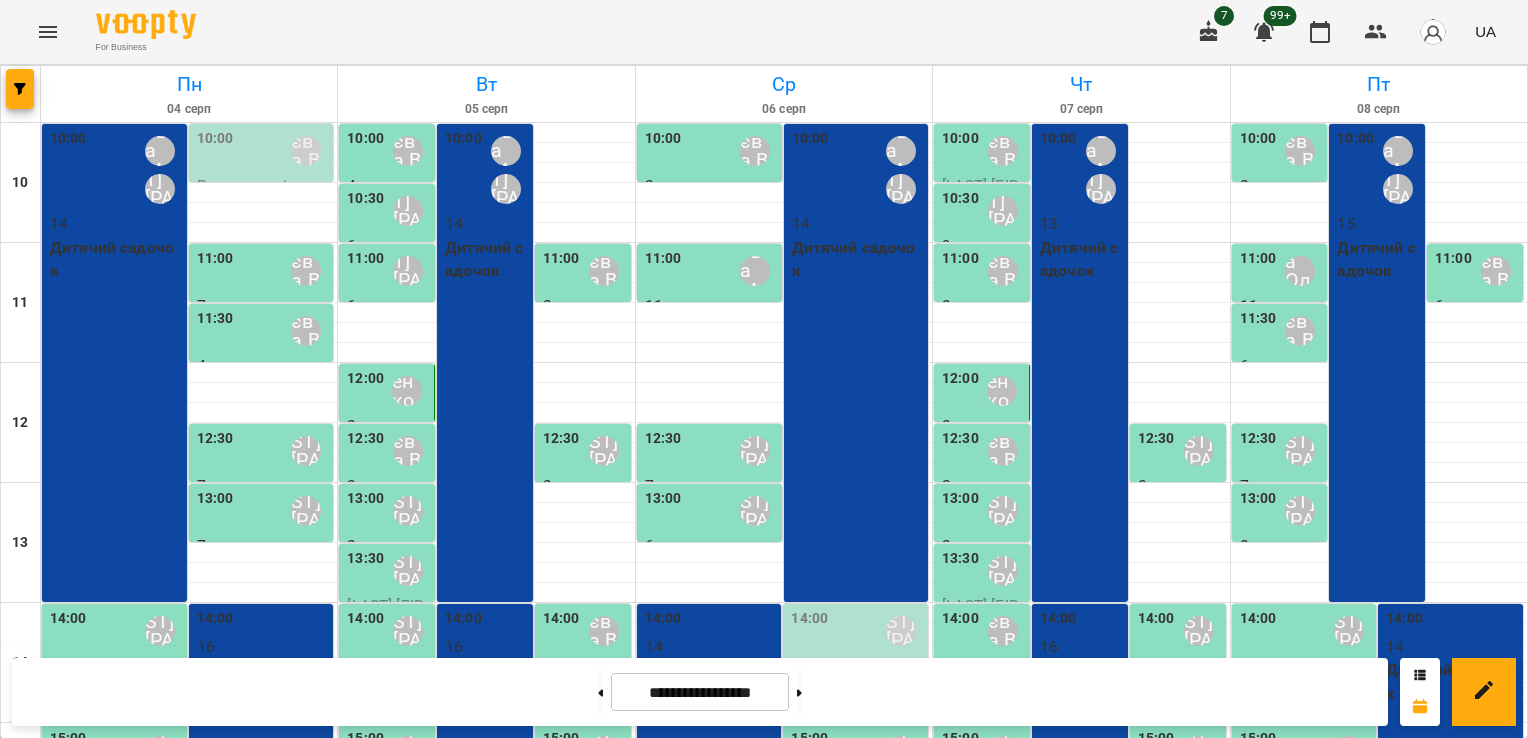 scroll, scrollTop: 434, scrollLeft: 0, axis: vertical 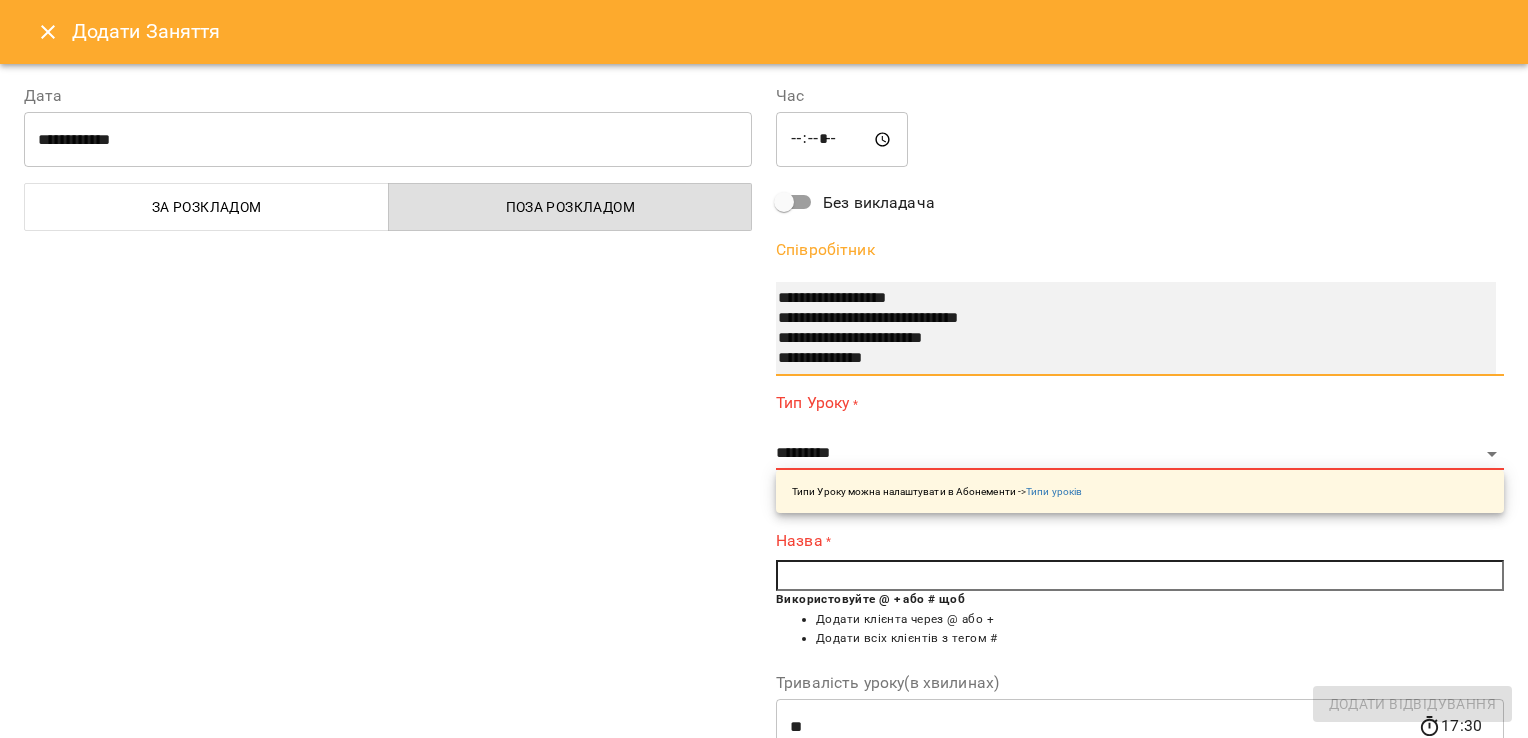 select on "**********" 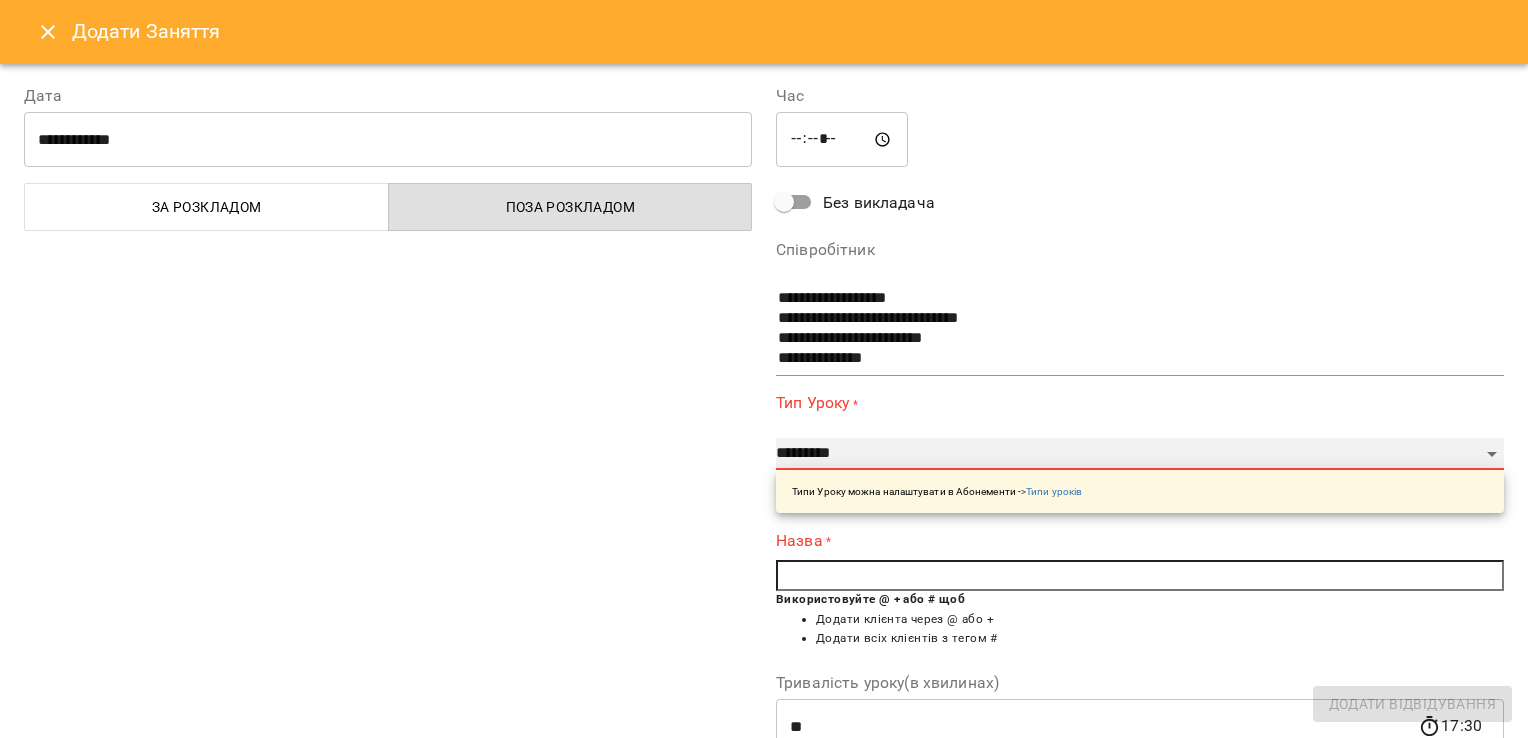 click on "**********" at bounding box center [1140, 454] 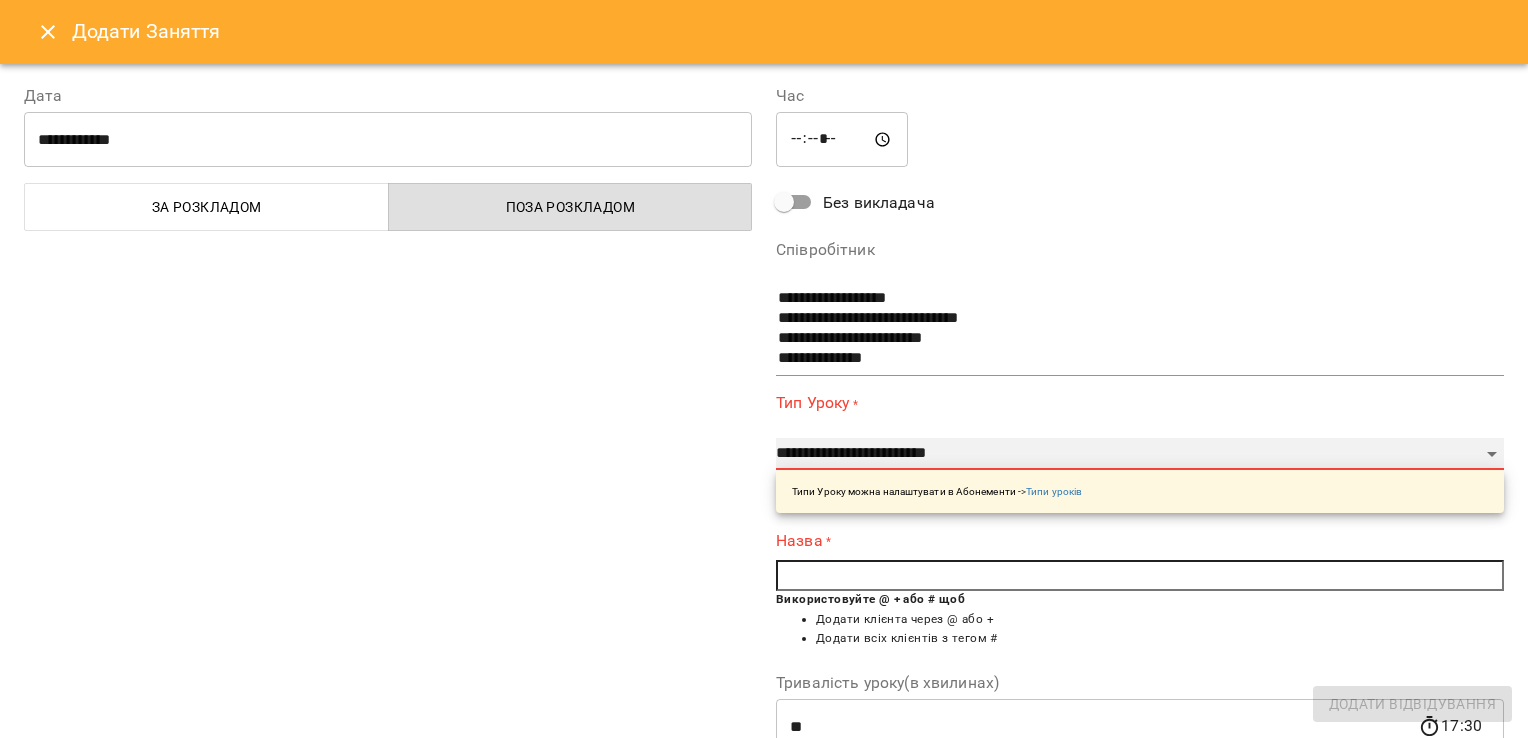 click on "**********" at bounding box center [1140, 454] 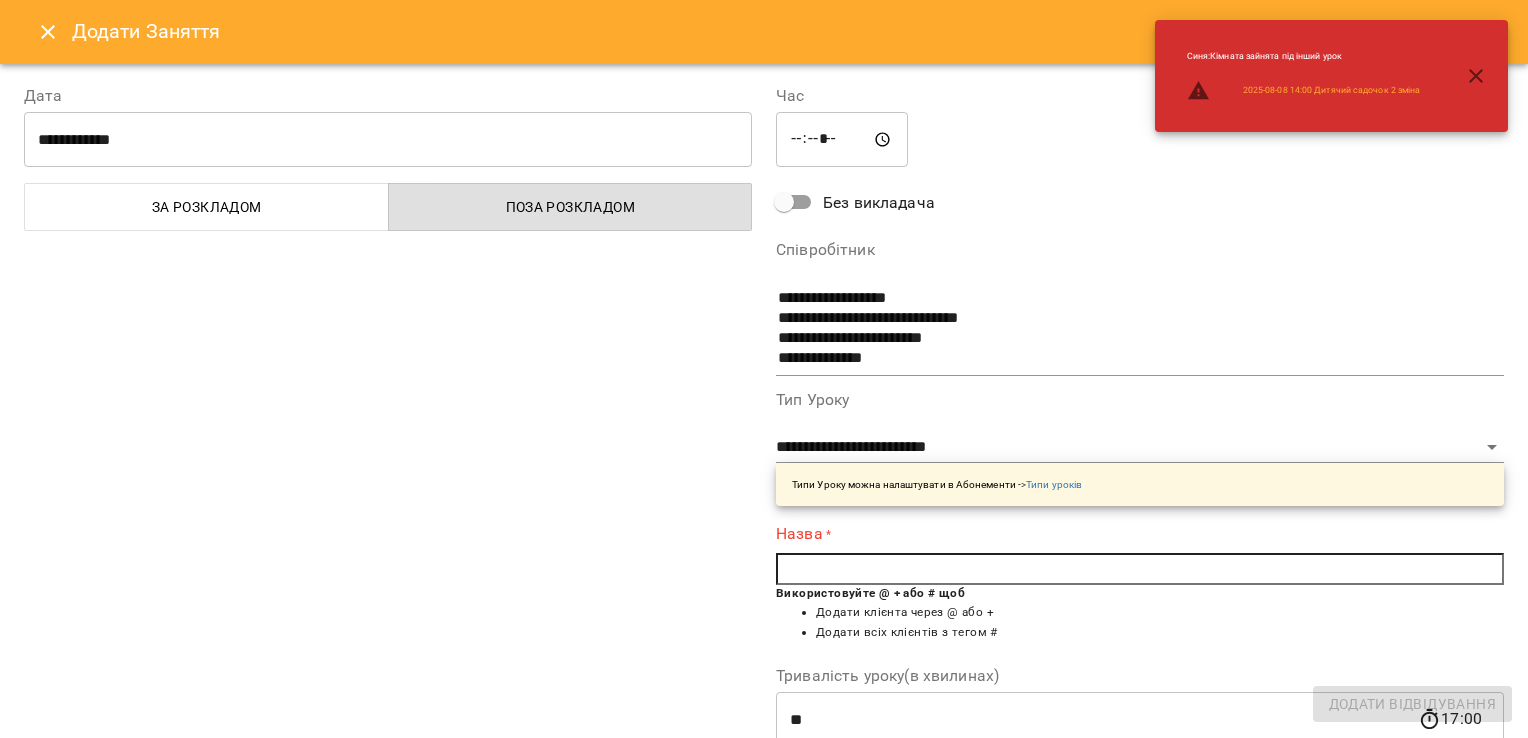 click at bounding box center (1140, 569) 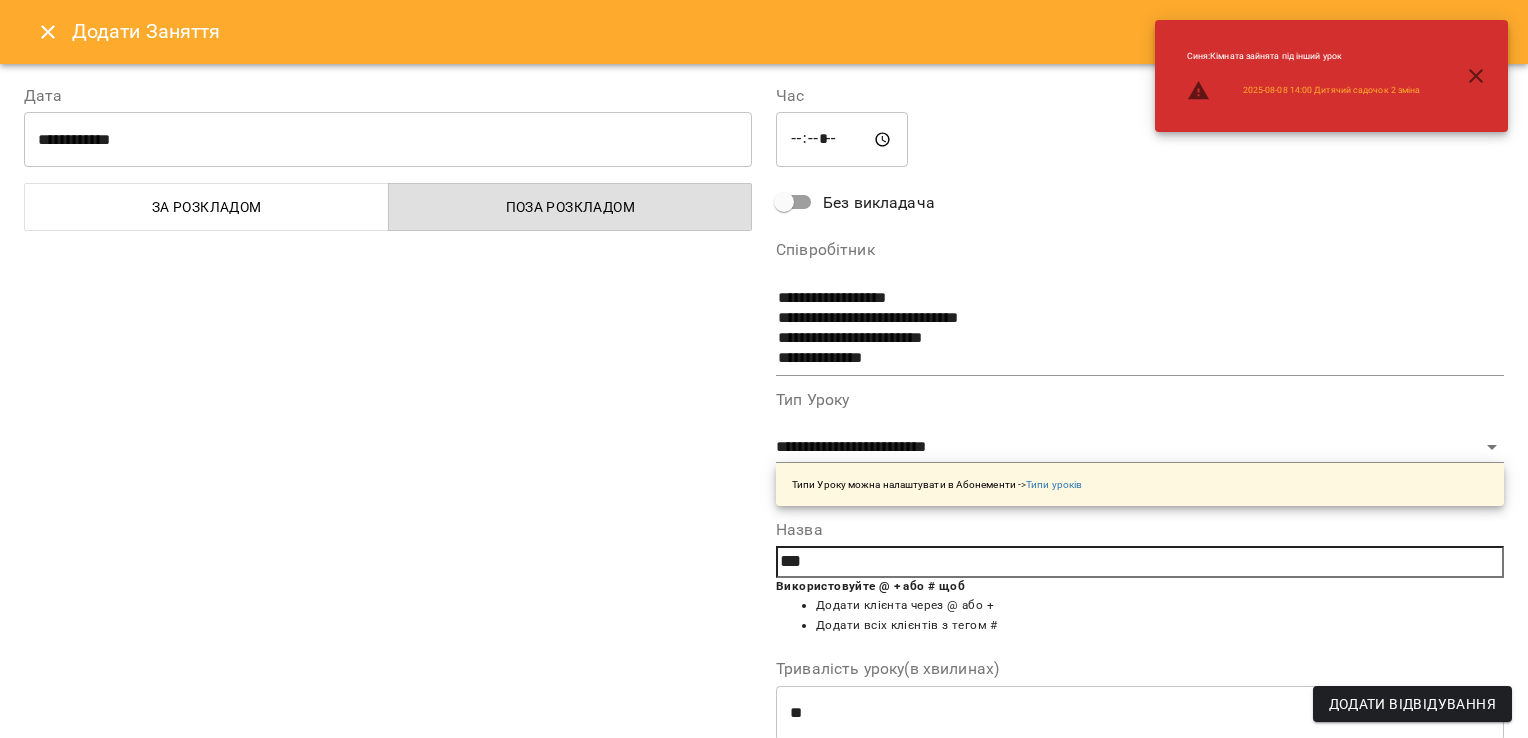 type on "***" 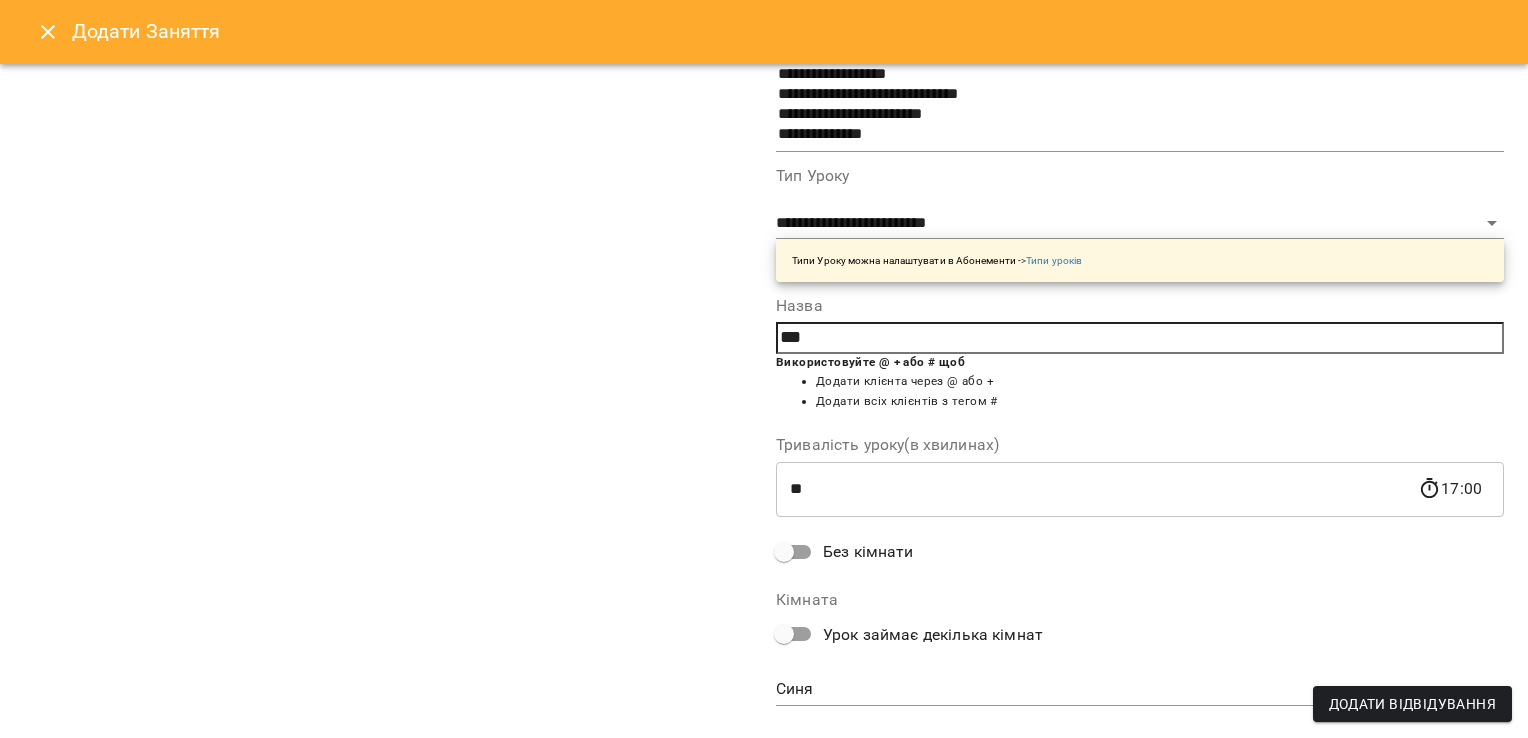 scroll, scrollTop: 260, scrollLeft: 0, axis: vertical 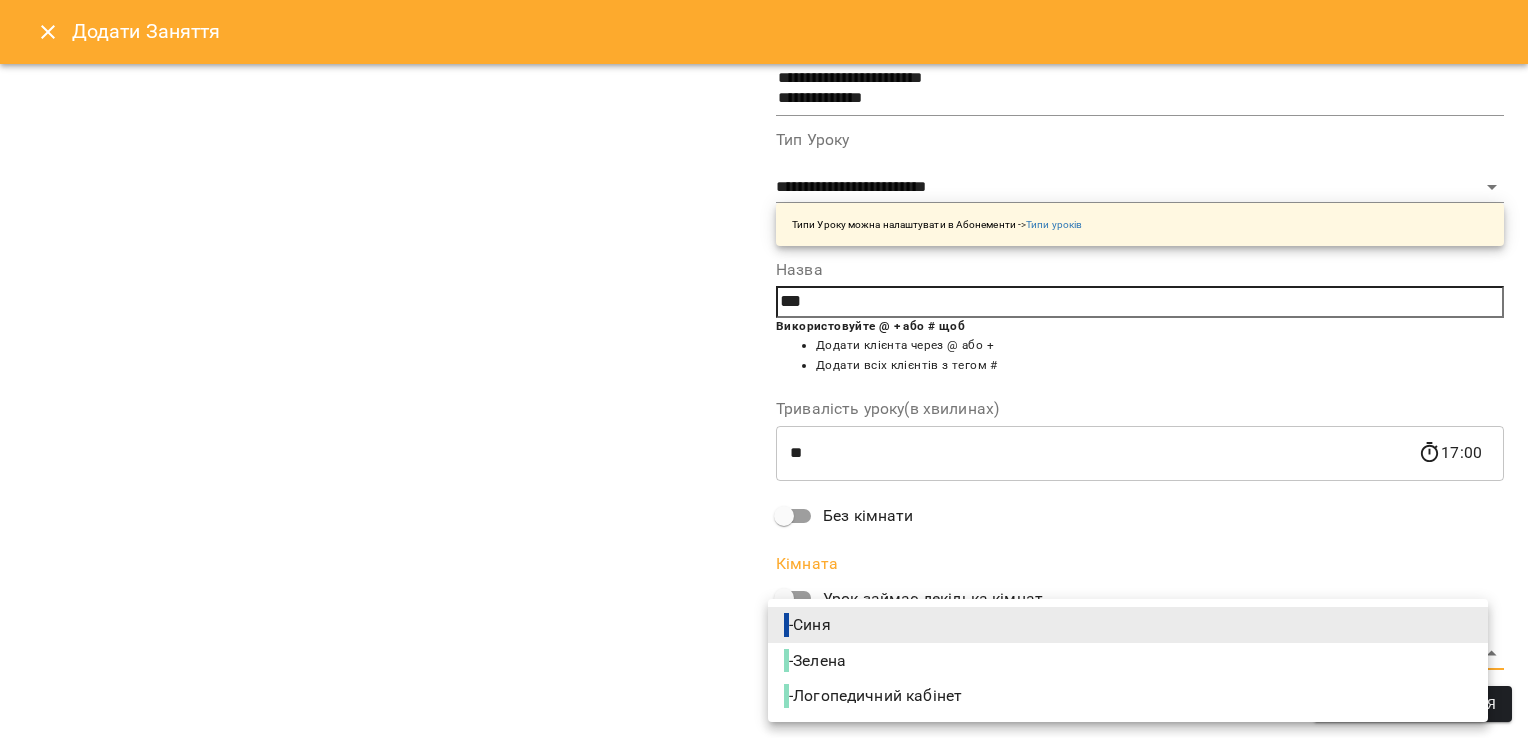 click on "For Business 7 99+ UA Пн 04 серп Вт 05 серп Ср 06 серп Чт 07 серп Пт 08 серп 10 11 12 13 14 15 16 17 10:00 [LAST] [FIRST] [LAST] [FIRST] [PATRONYMIC] 14 Дитячий садочок 10:00 [LAST] [FIRST] Розвиваючі заняття  малюки 2+ - Розвиваючі заняття 11:00 [LAST] [FIRST] 7 Англійська мова 4-6 р. 11:30 [LAST] [FIRST] 4 NO_PRICE 12:30 [LAST] [FIRST] [PATRONYMIC]  7 Психологія для дітей 3-5  13:00 [LAST] [FIRST] [PATRONYMIC]  7 Психологія для дітей 3-5  14:00 [LAST] [FIRST] [PATRONYMIC]  16 Психологія для дітей 3-5  14:00 16 Дитячий садочок 14:30 [LAST] [FIRST] [PATRONYMIC]  7 6 12" at bounding box center [764, 586] 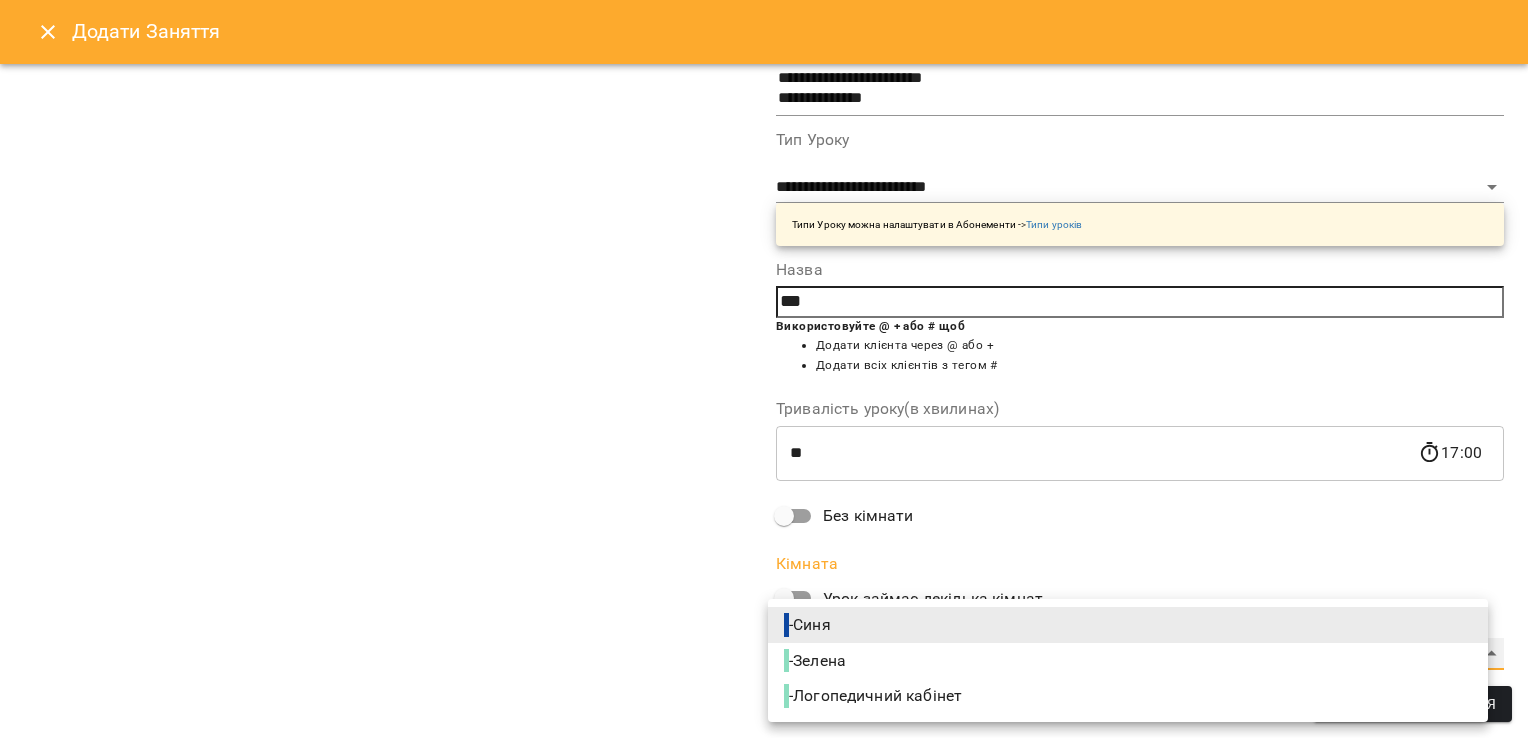 type on "**********" 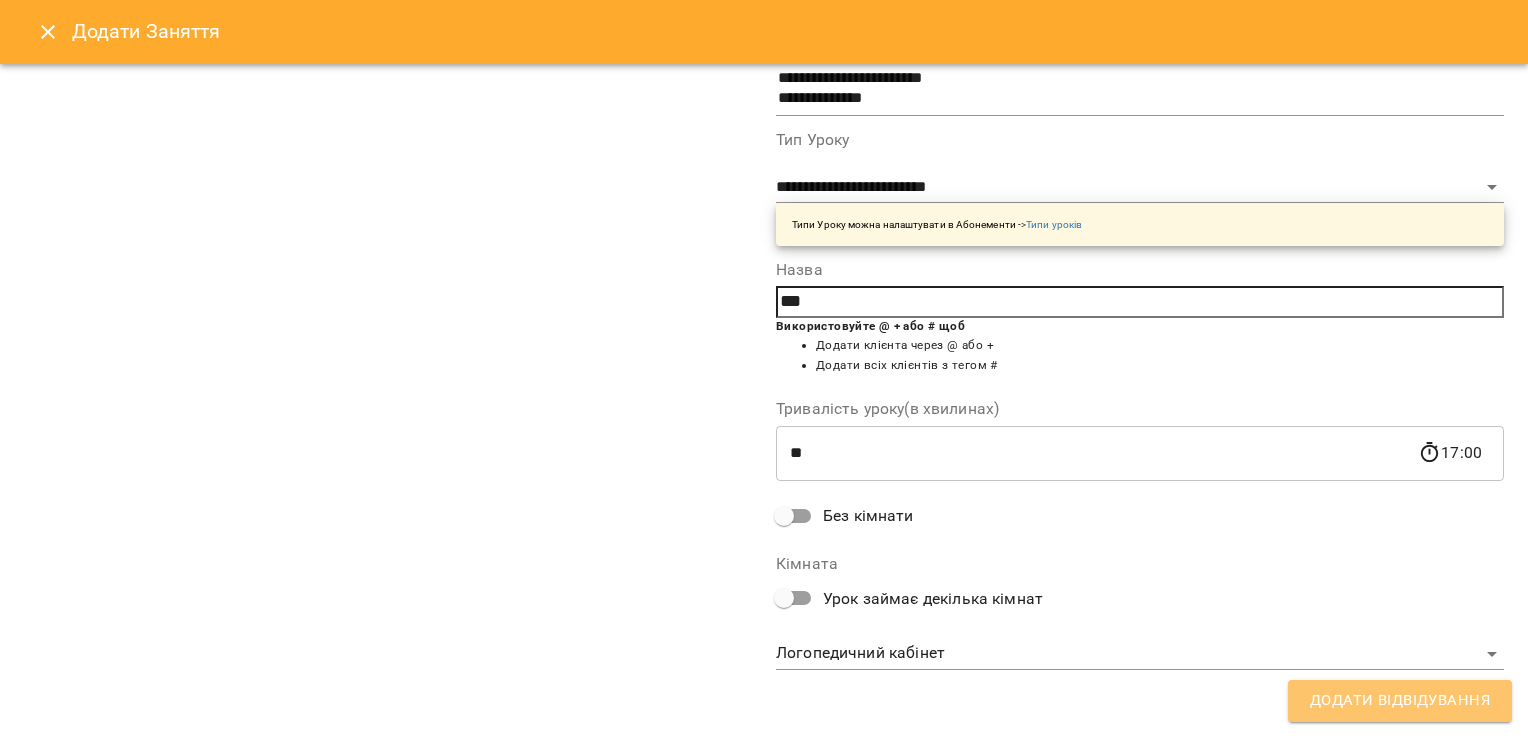 click on "Додати Відвідування" at bounding box center [1400, 701] 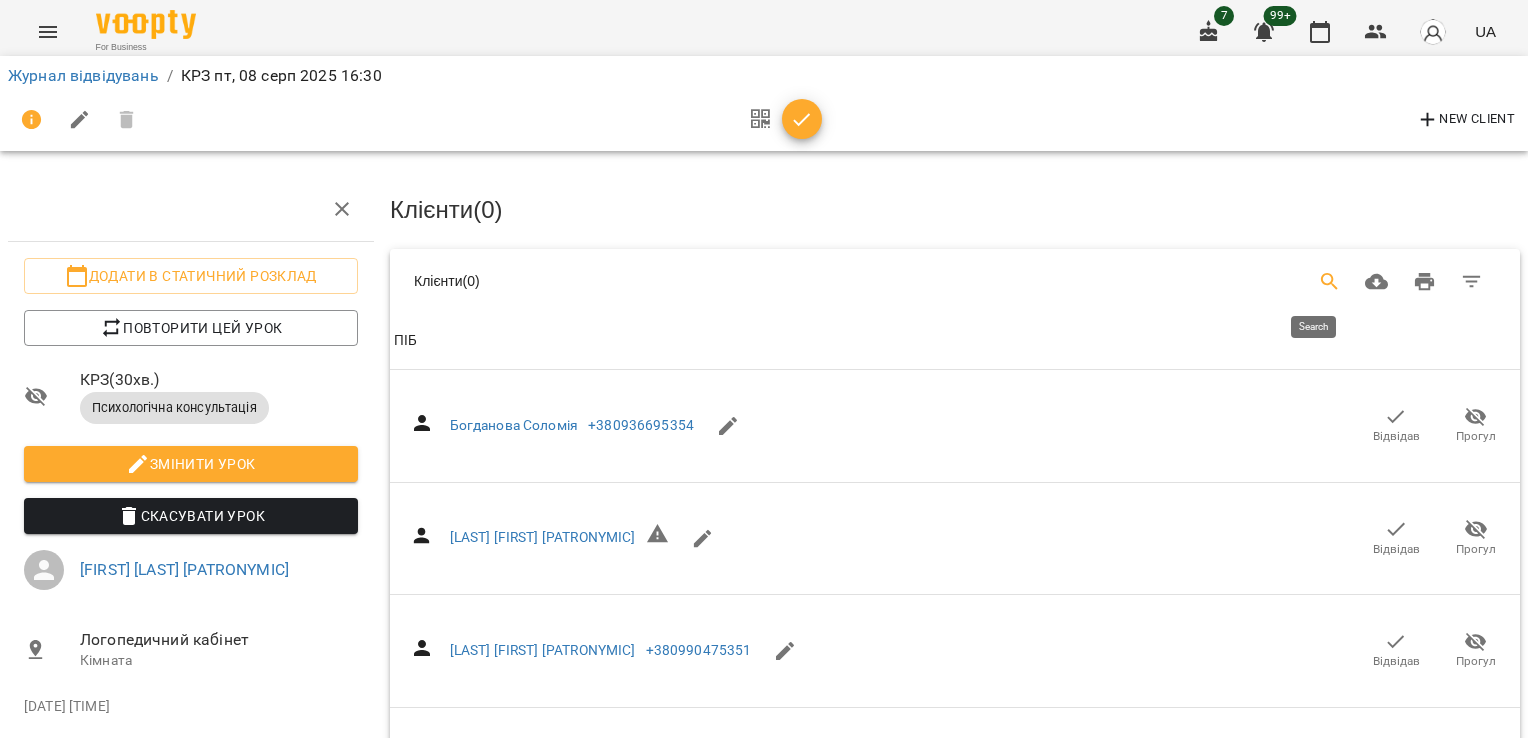 click at bounding box center (1330, 282) 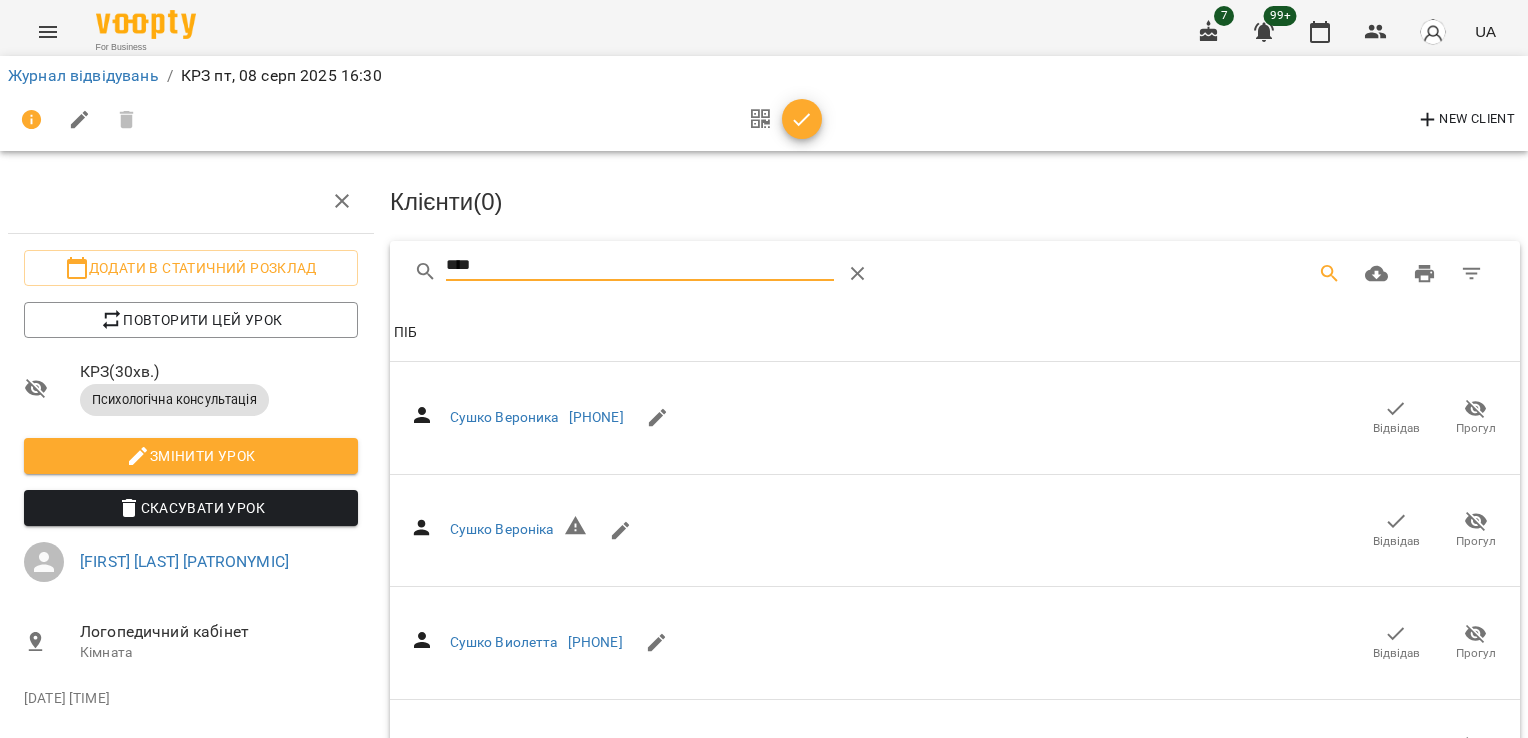 scroll, scrollTop: 161, scrollLeft: 0, axis: vertical 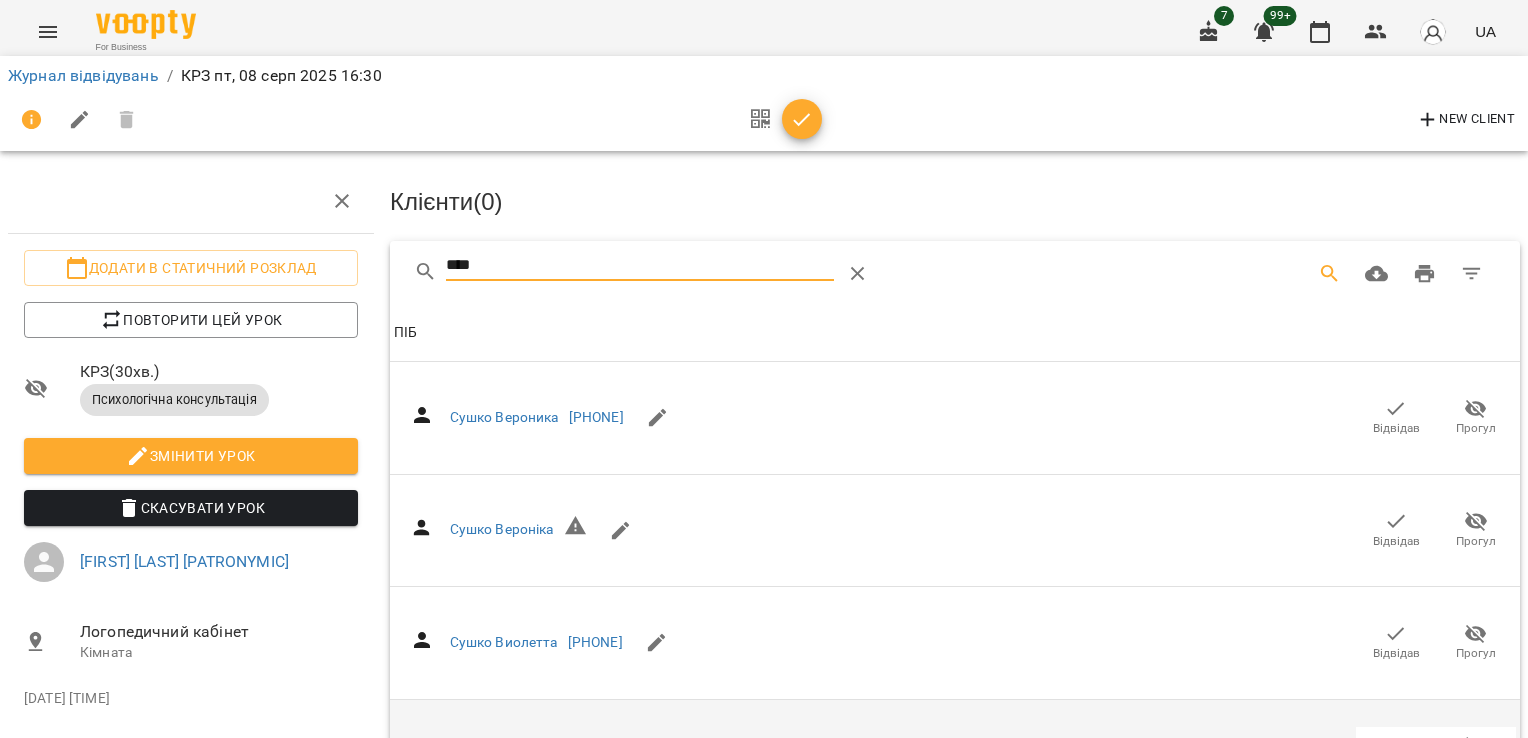 type on "****" 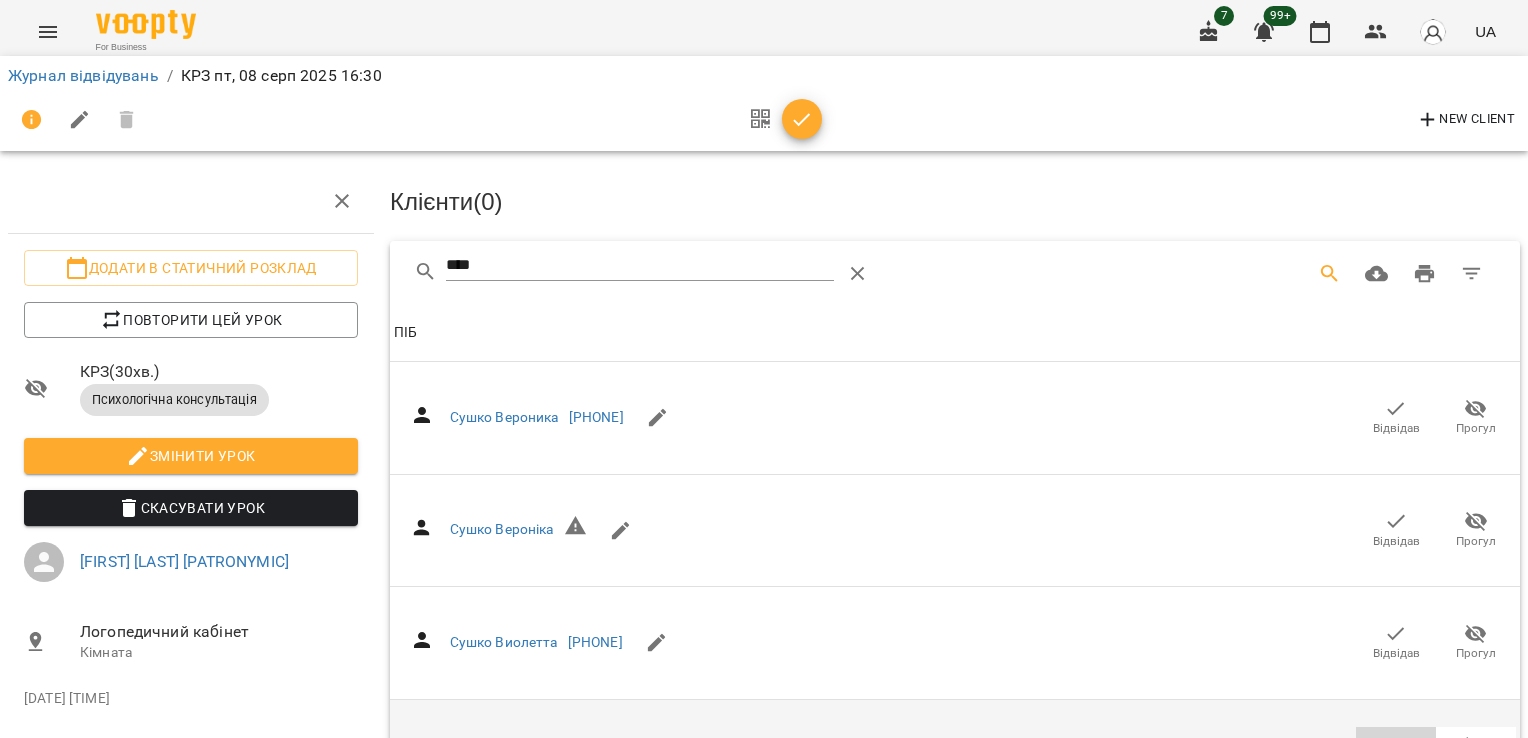 click on "Відвідав" at bounding box center [1396, 766] 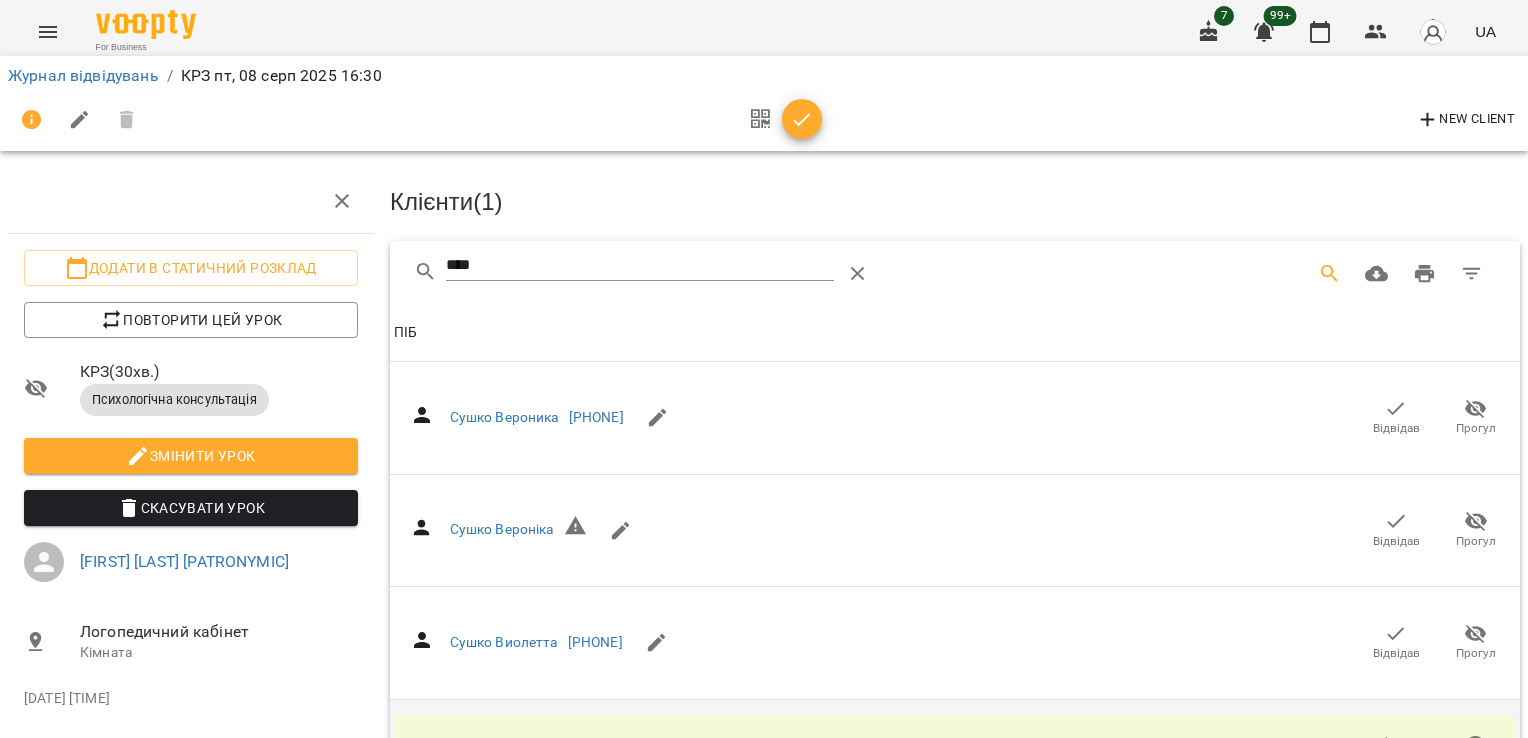 click 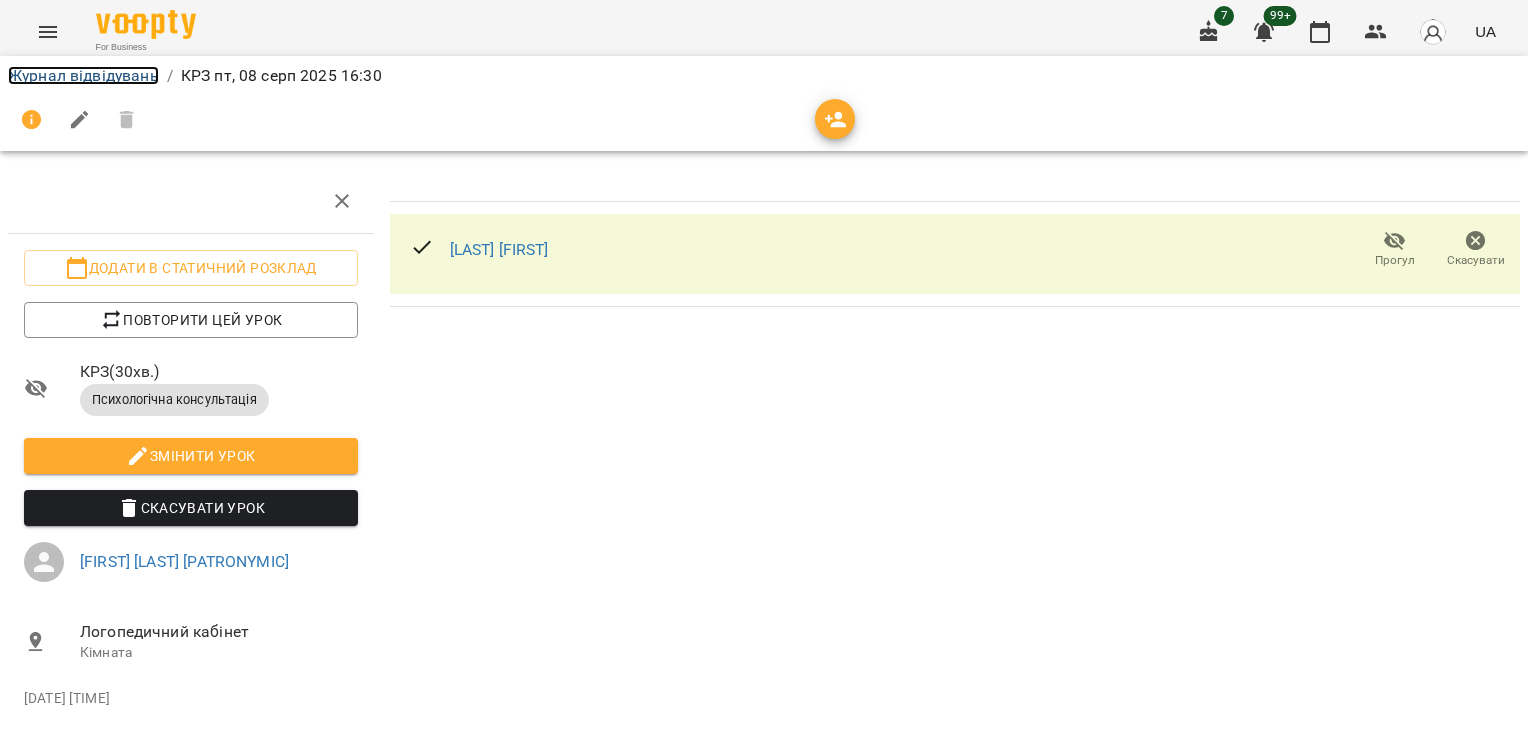 click on "Журнал відвідувань" at bounding box center [83, 75] 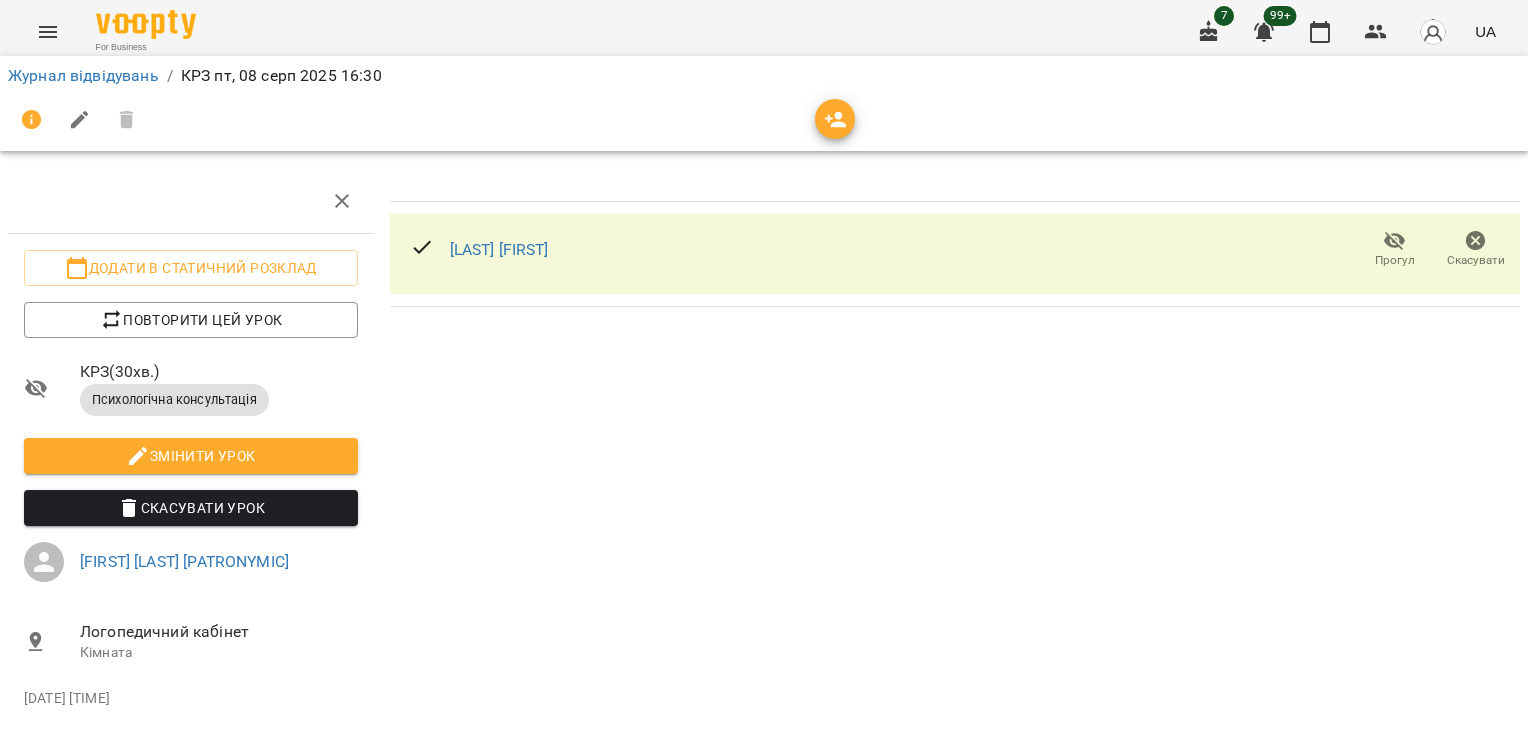 scroll, scrollTop: 0, scrollLeft: 0, axis: both 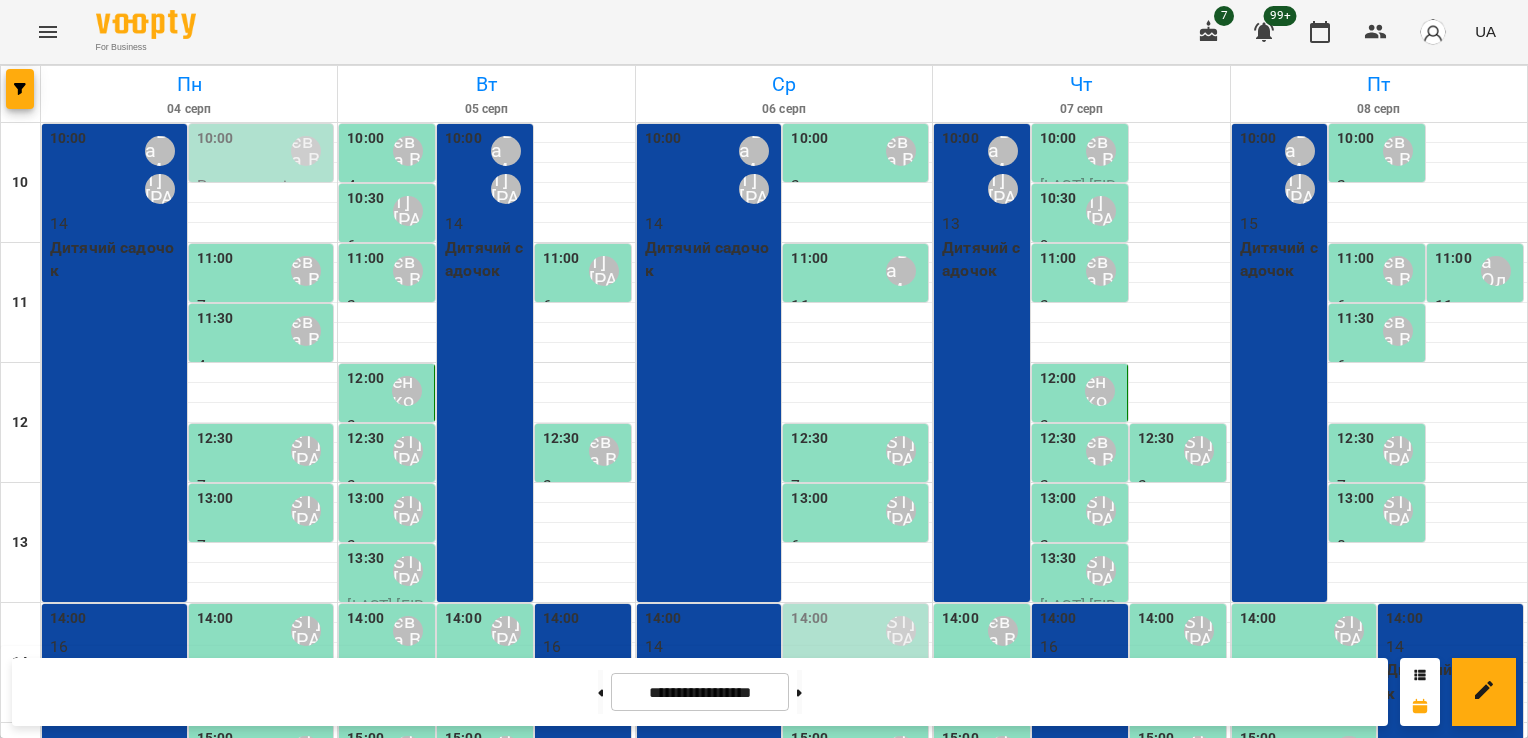 click 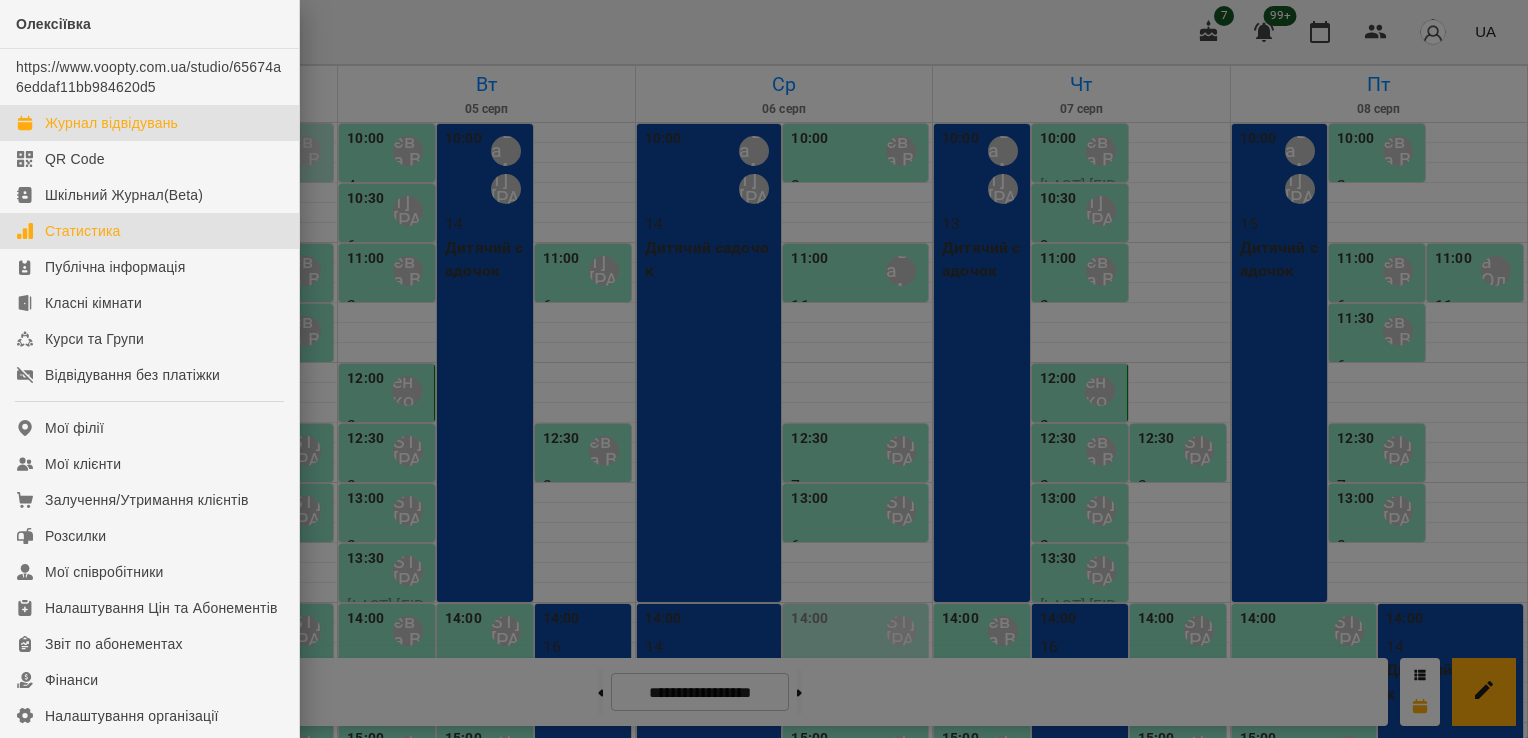 click on "Статистика" at bounding box center [83, 231] 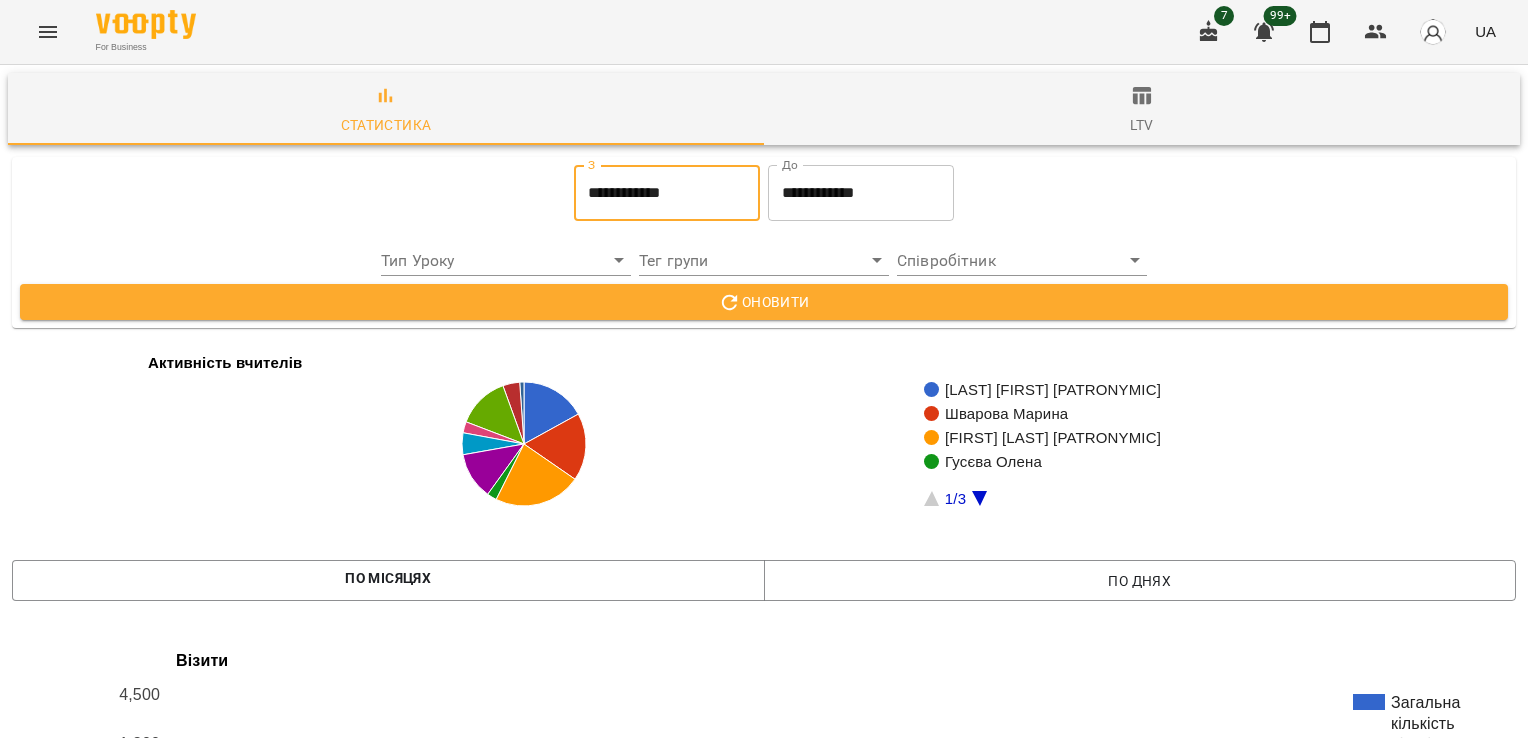click on "**********" at bounding box center [667, 193] 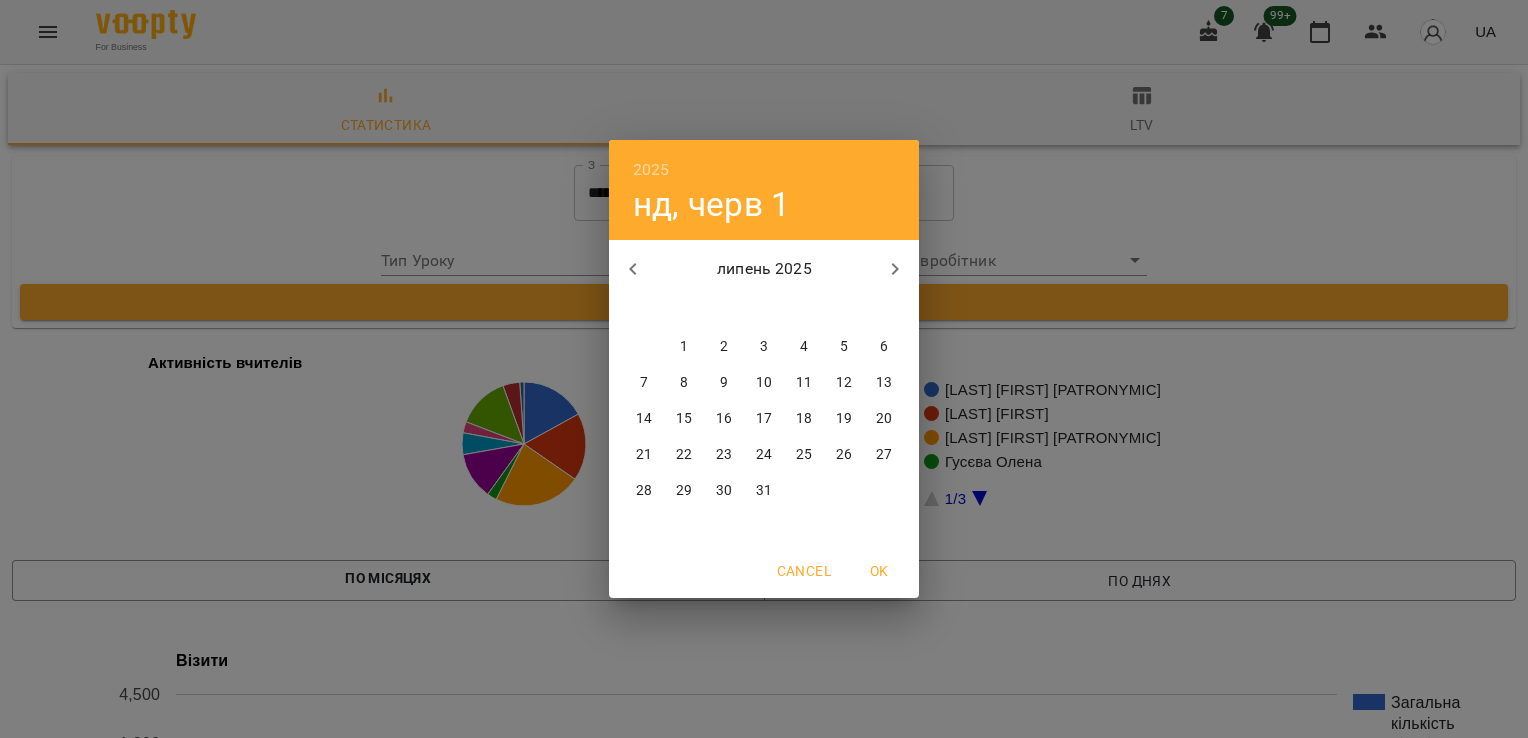 scroll, scrollTop: 0, scrollLeft: 0, axis: both 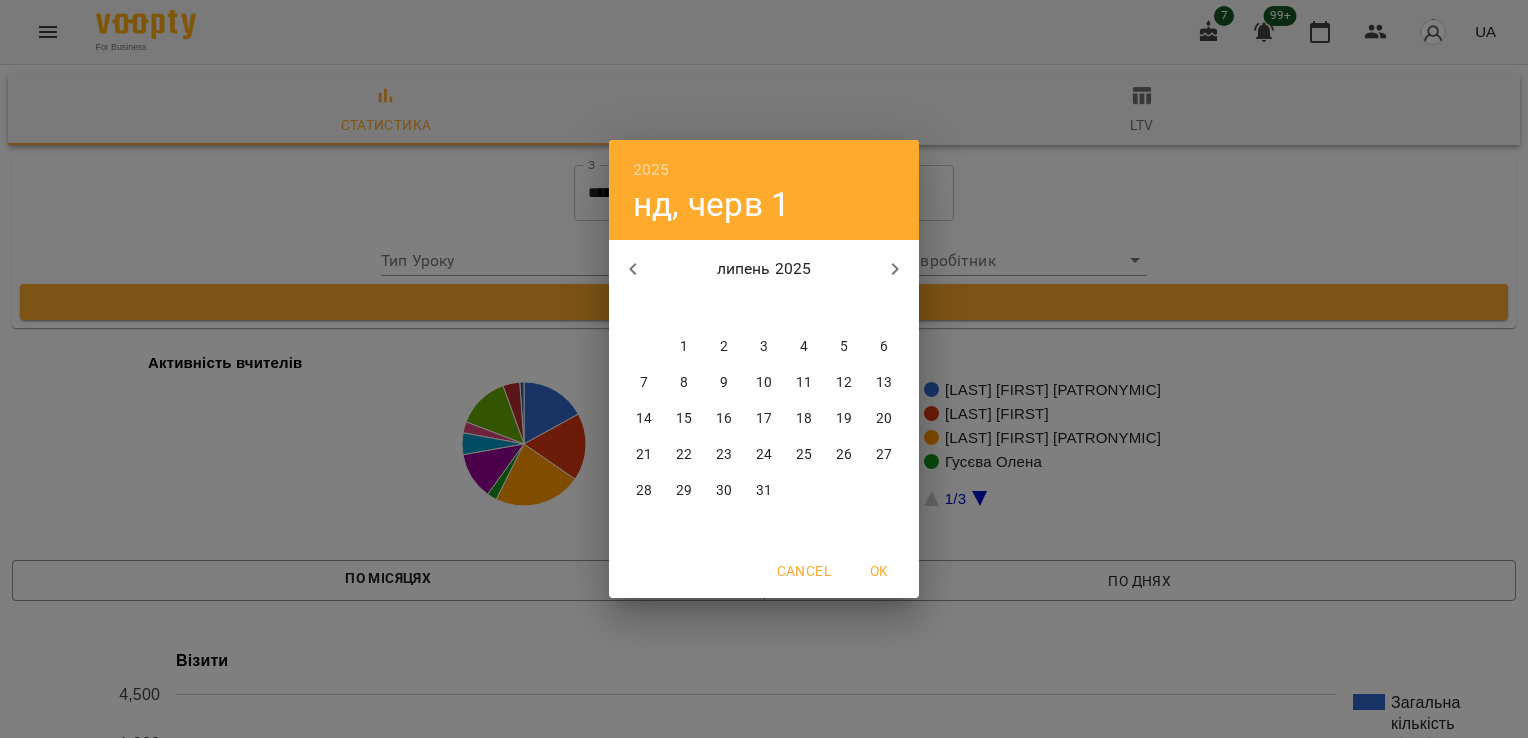 click 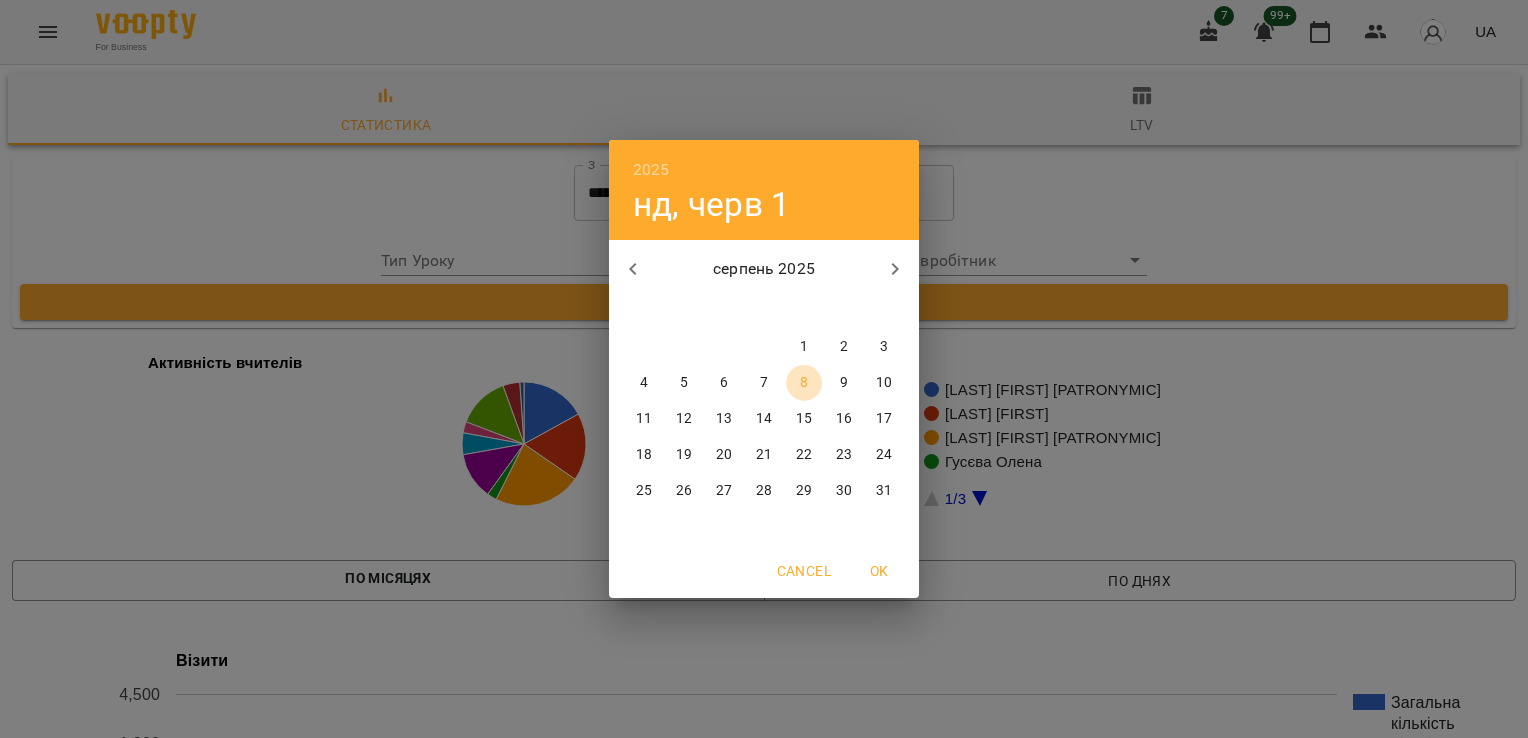 click on "8" at bounding box center (804, 383) 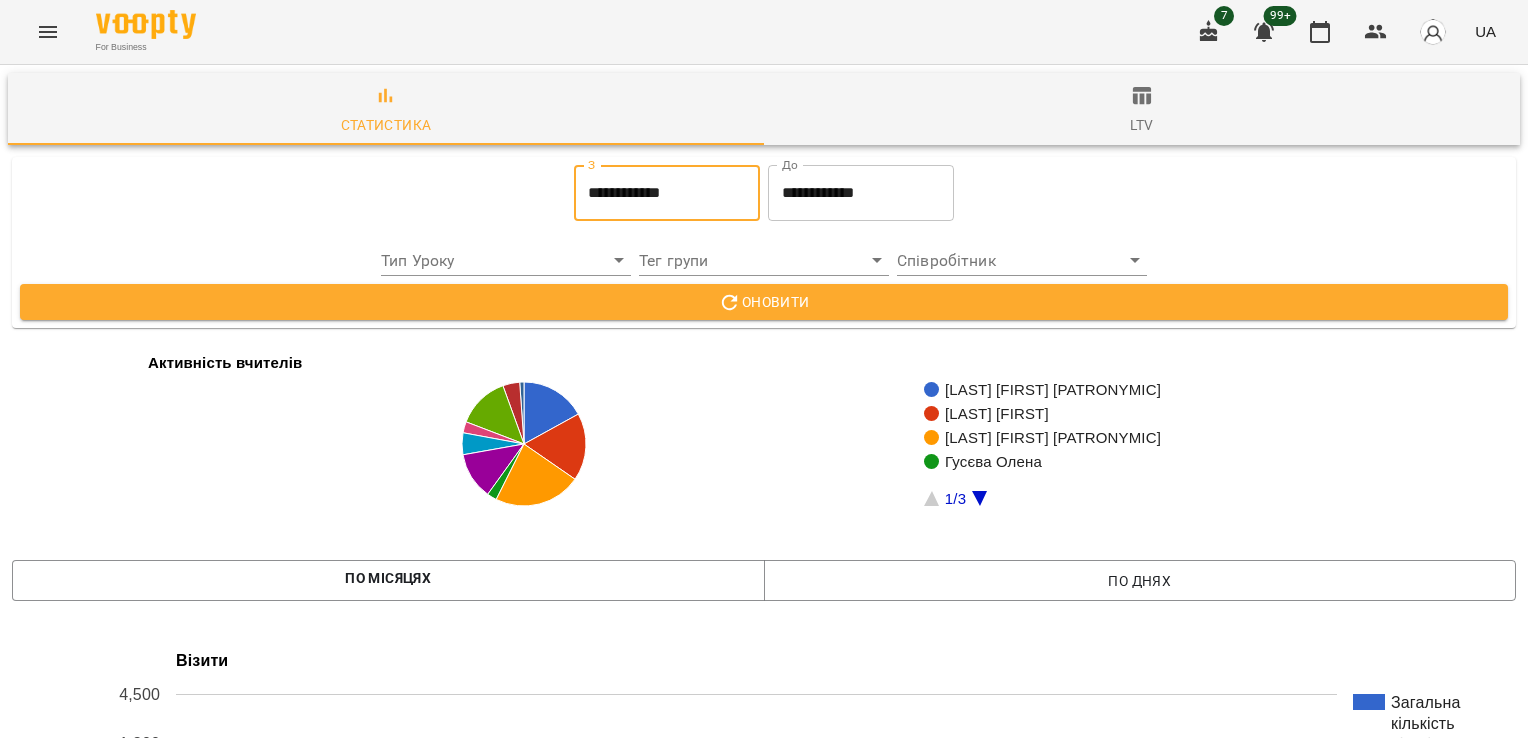 click on "**********" at bounding box center [861, 193] 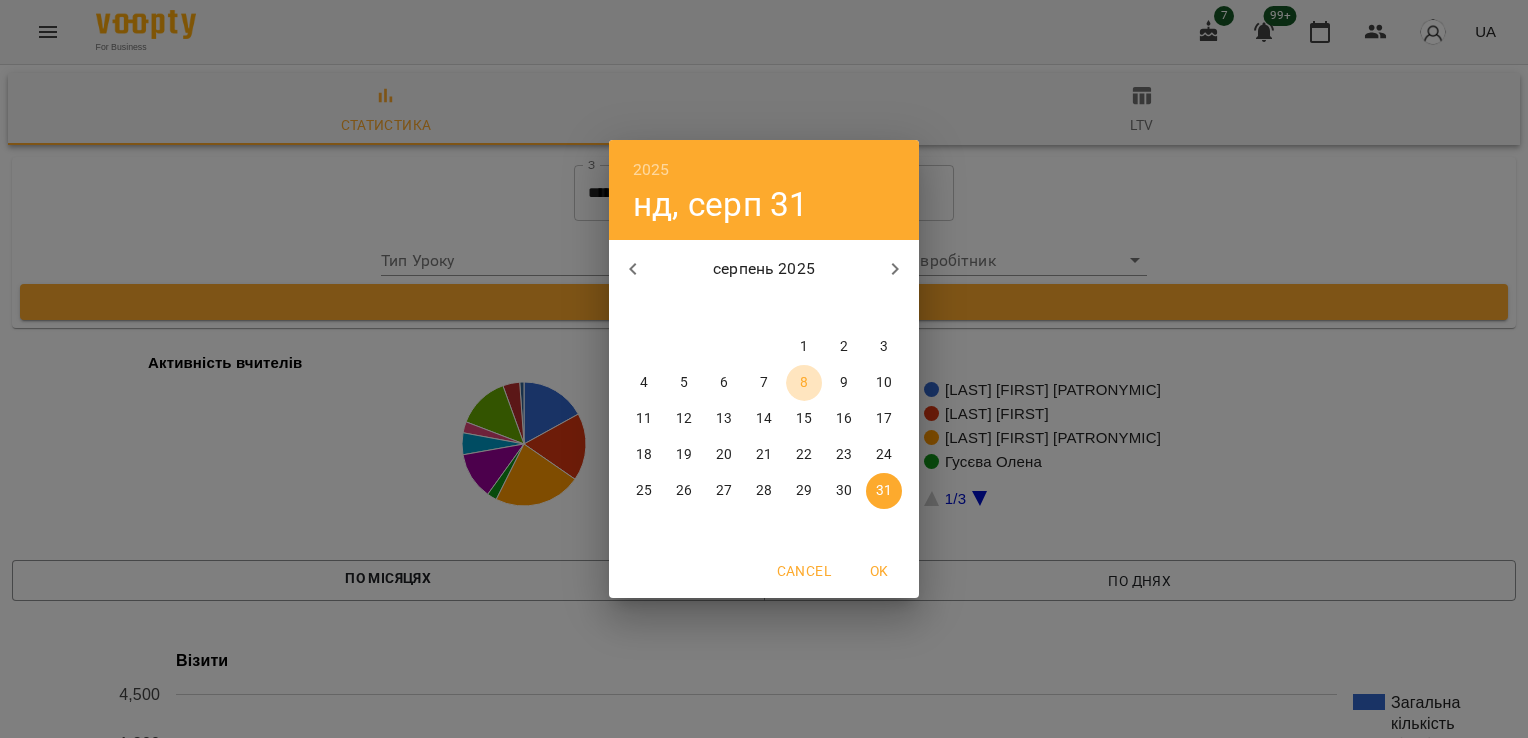 click on "8" at bounding box center [804, 383] 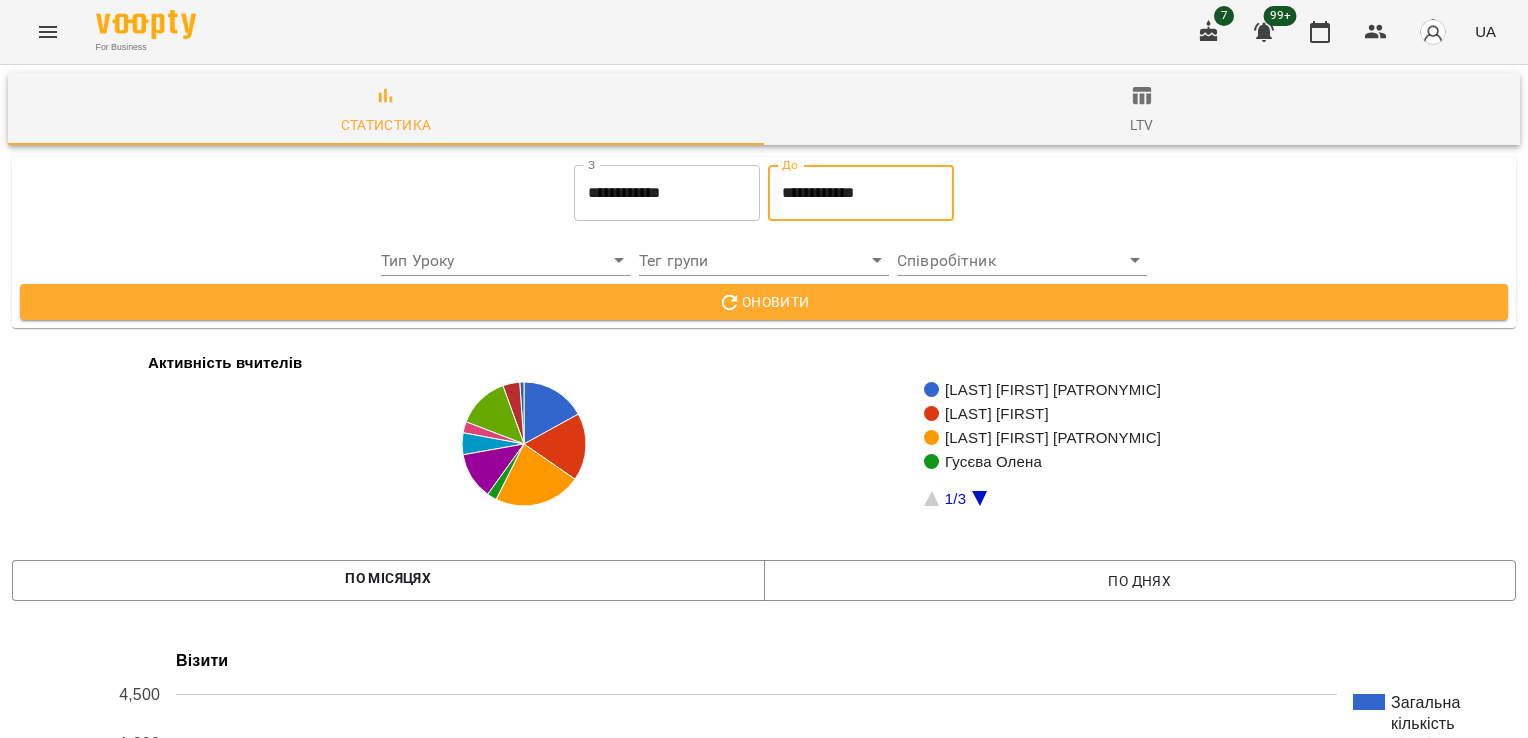 click on "Оновити" at bounding box center (764, 302) 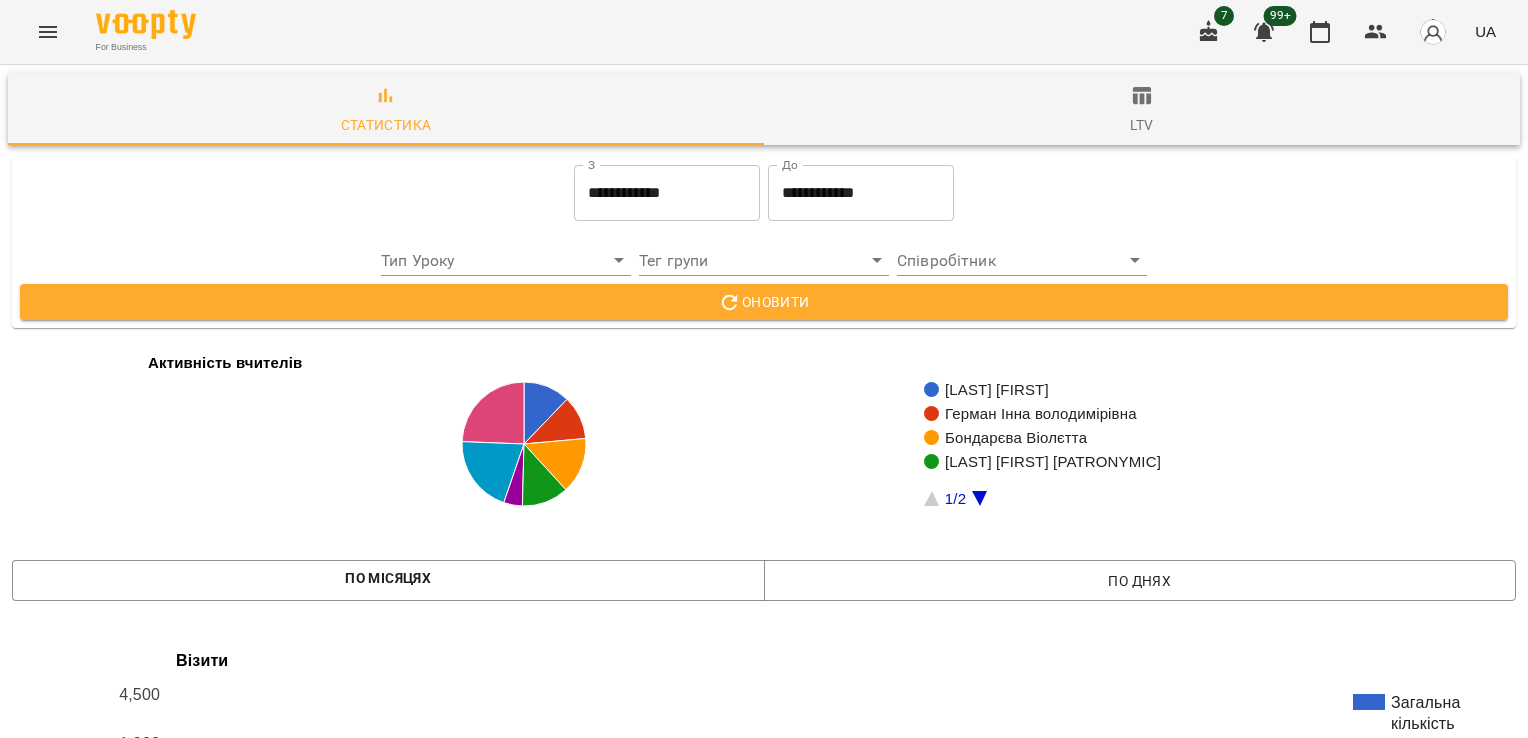 scroll, scrollTop: 100, scrollLeft: 0, axis: vertical 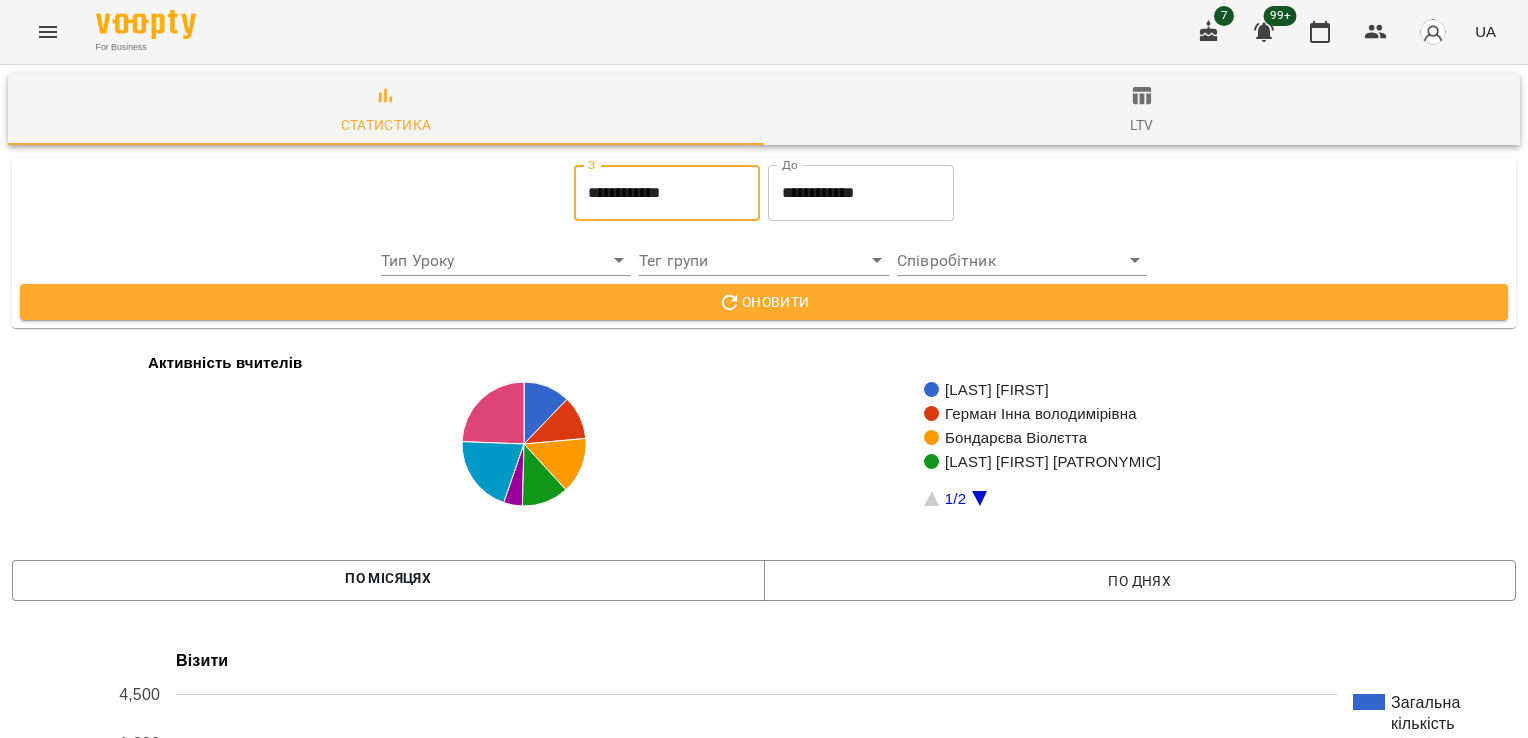 click on "**********" at bounding box center (667, 193) 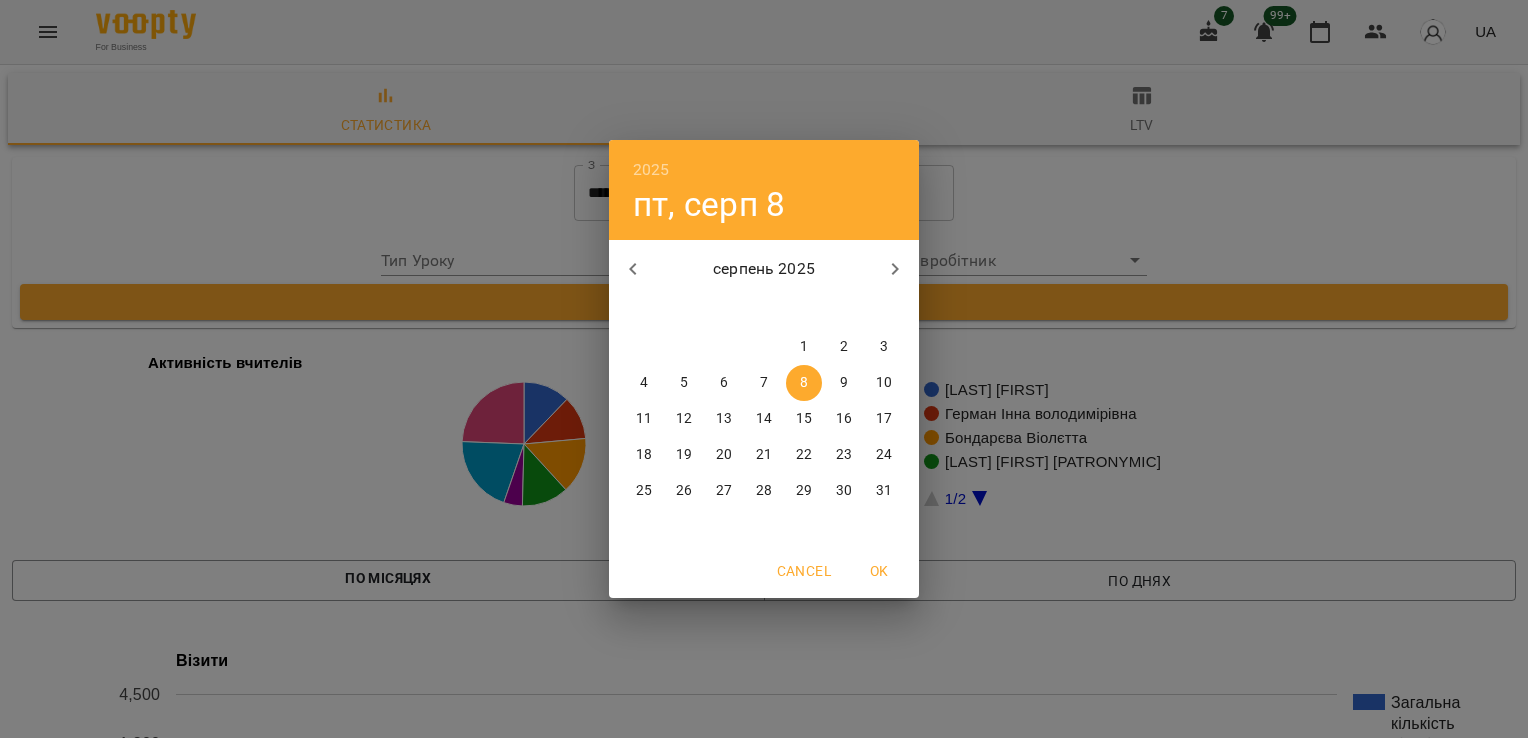 click on "4" at bounding box center [644, 383] 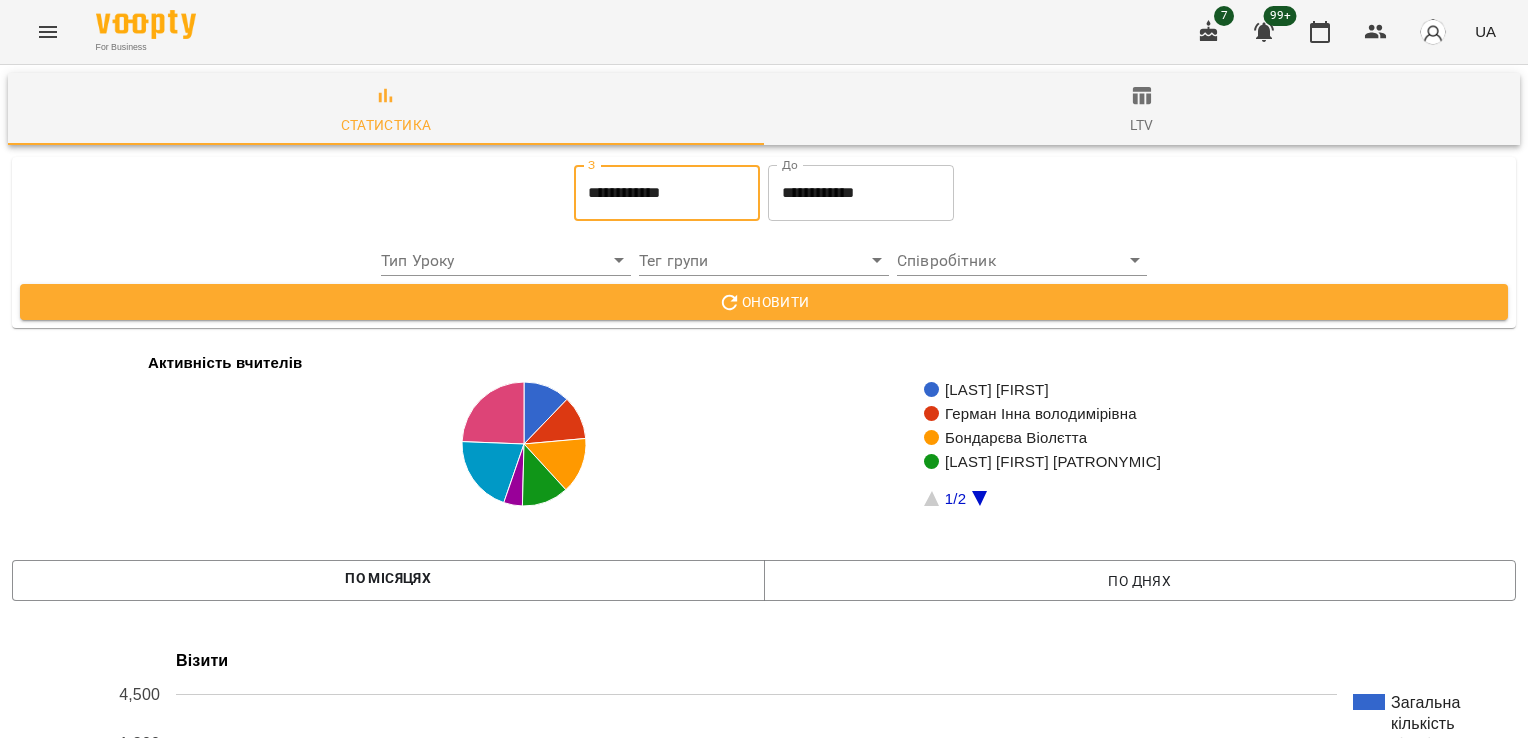 click on "Оновити" at bounding box center [764, 302] 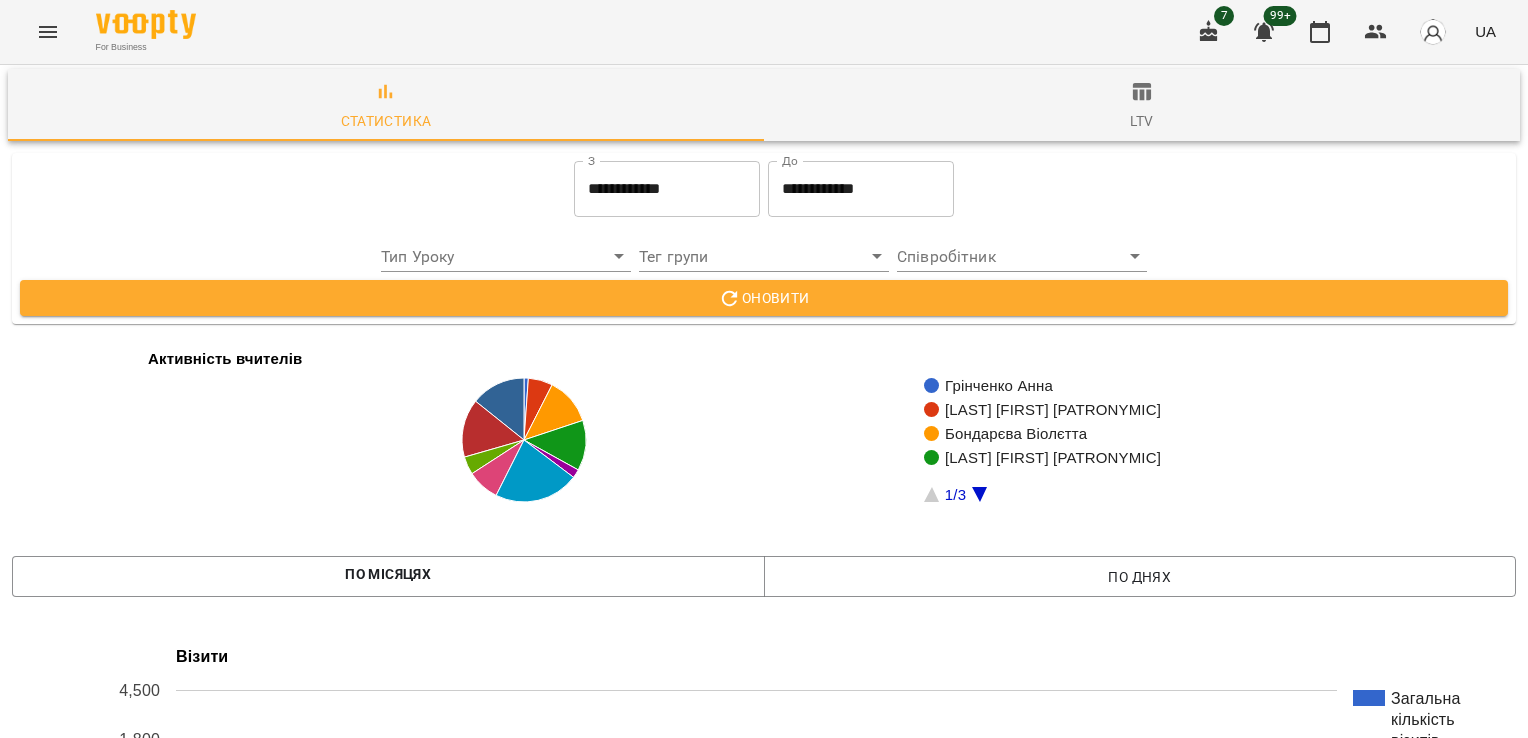 scroll, scrollTop: 3253, scrollLeft: 0, axis: vertical 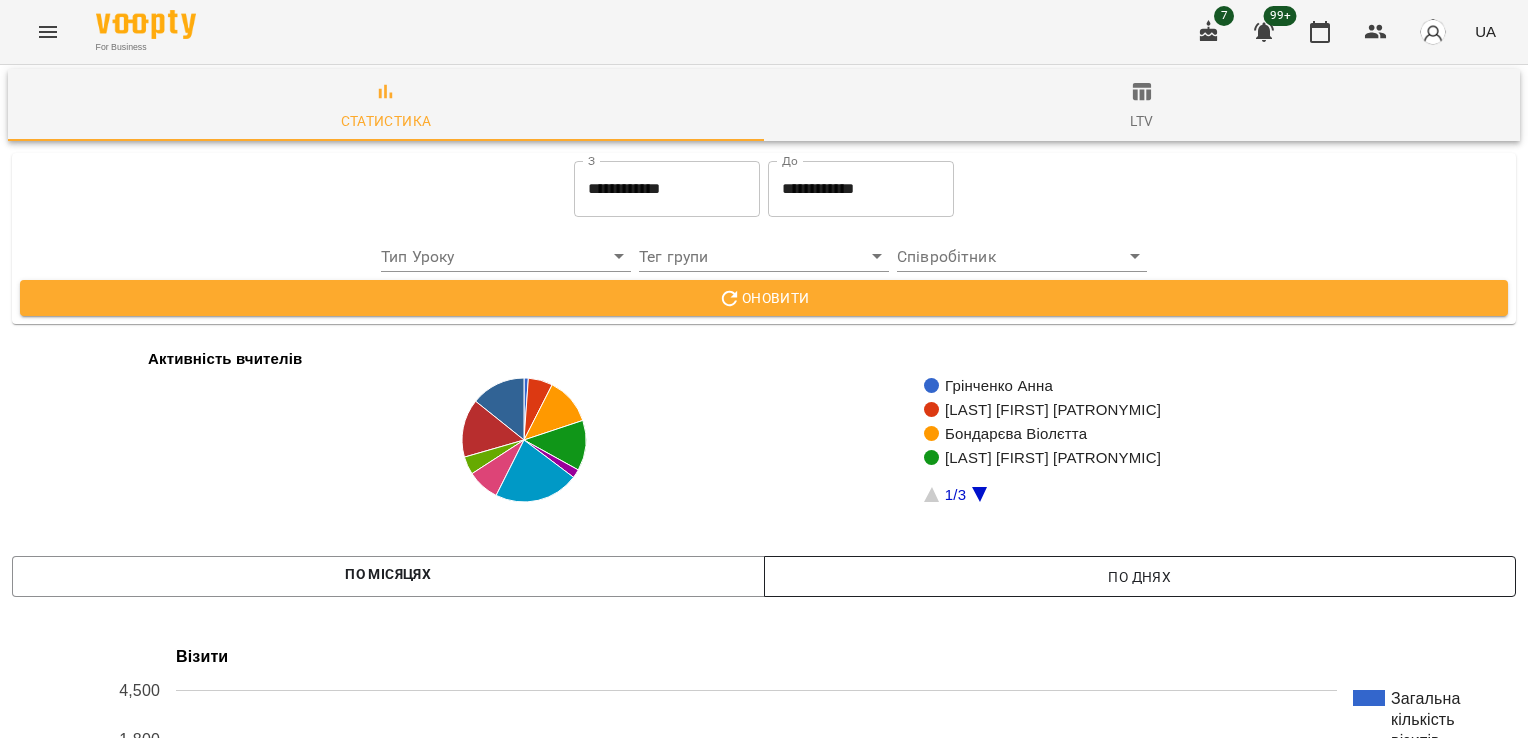 drag, startPoint x: 1524, startPoint y: 137, endPoint x: 877, endPoint y: 592, distance: 790.9703 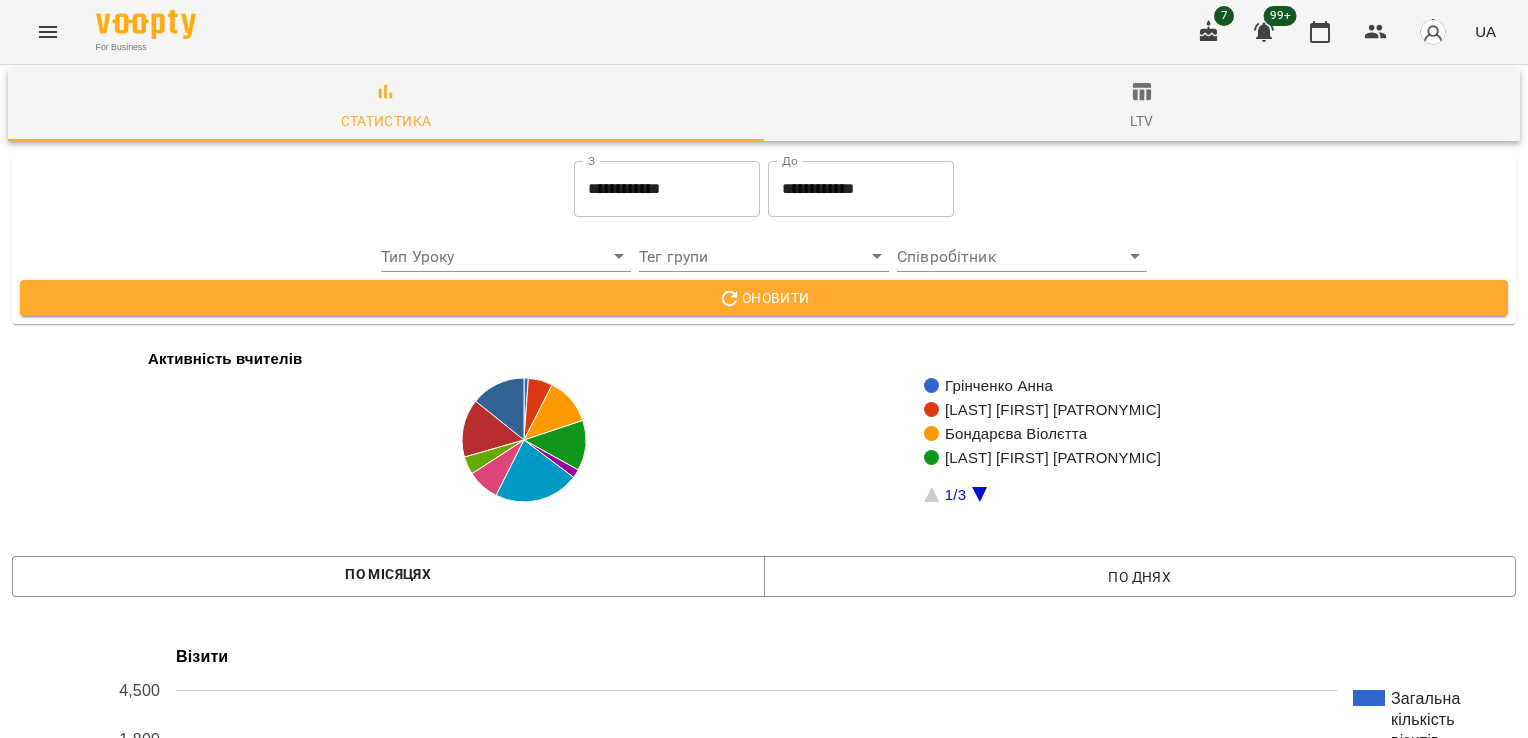 scroll, scrollTop: 3253, scrollLeft: 0, axis: vertical 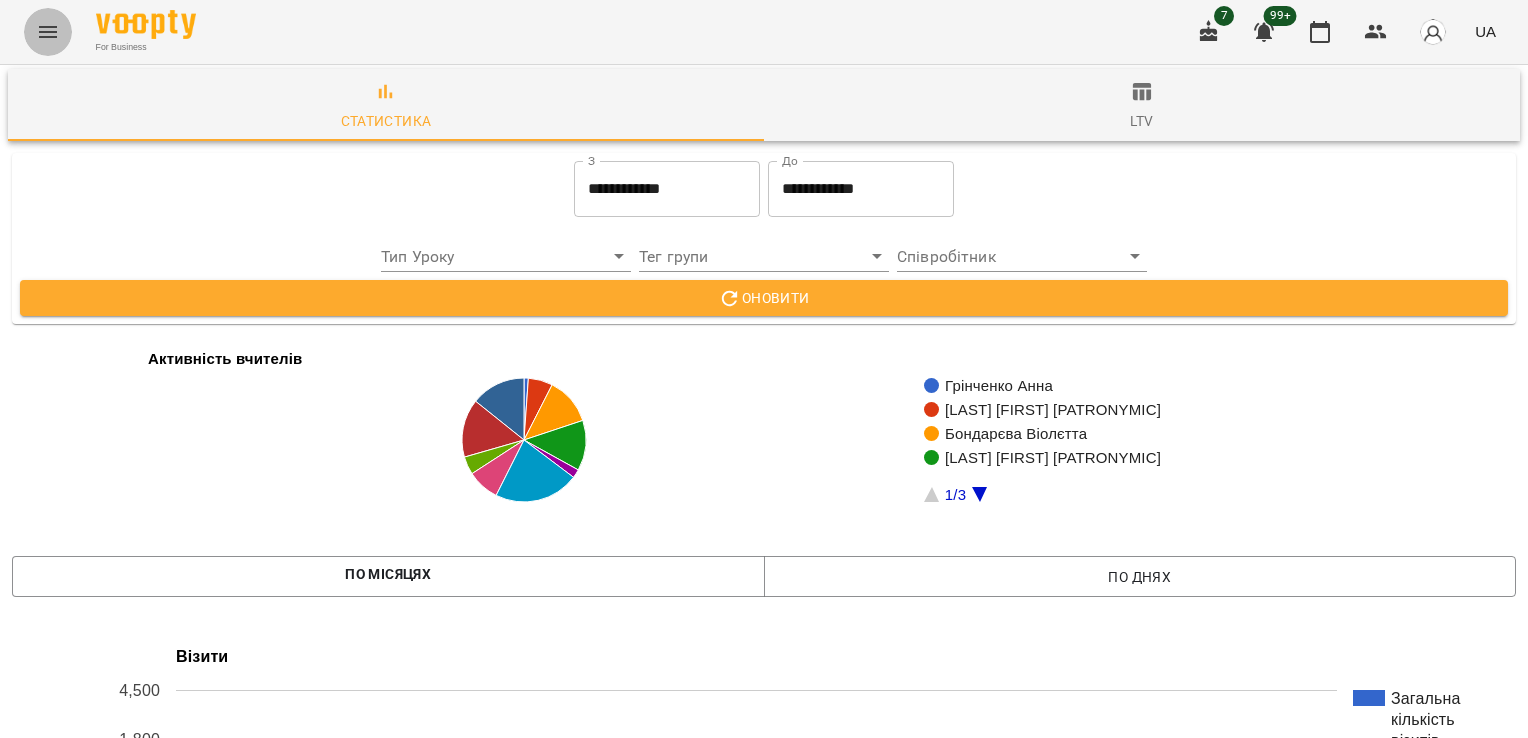 click 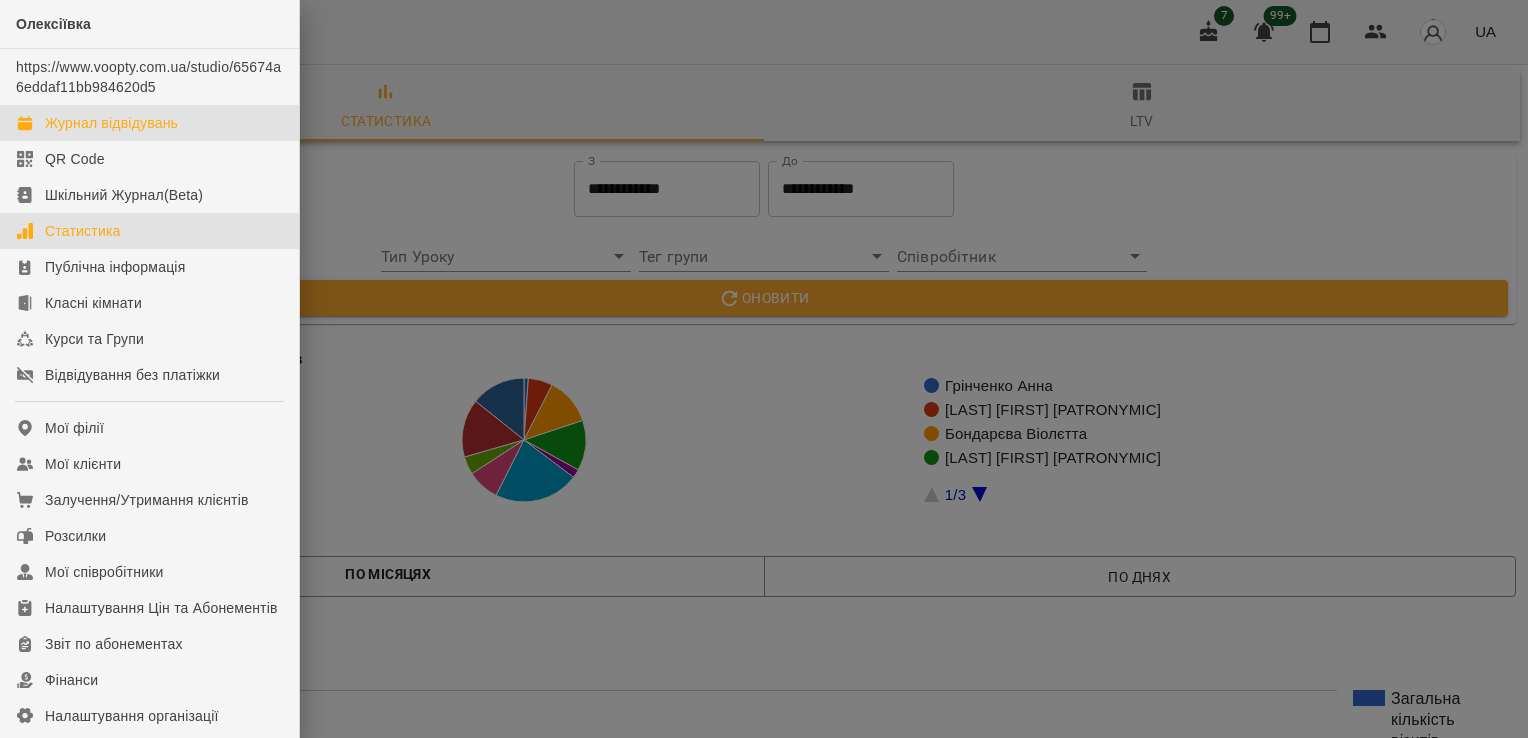 click on "Журнал відвідувань" at bounding box center (111, 123) 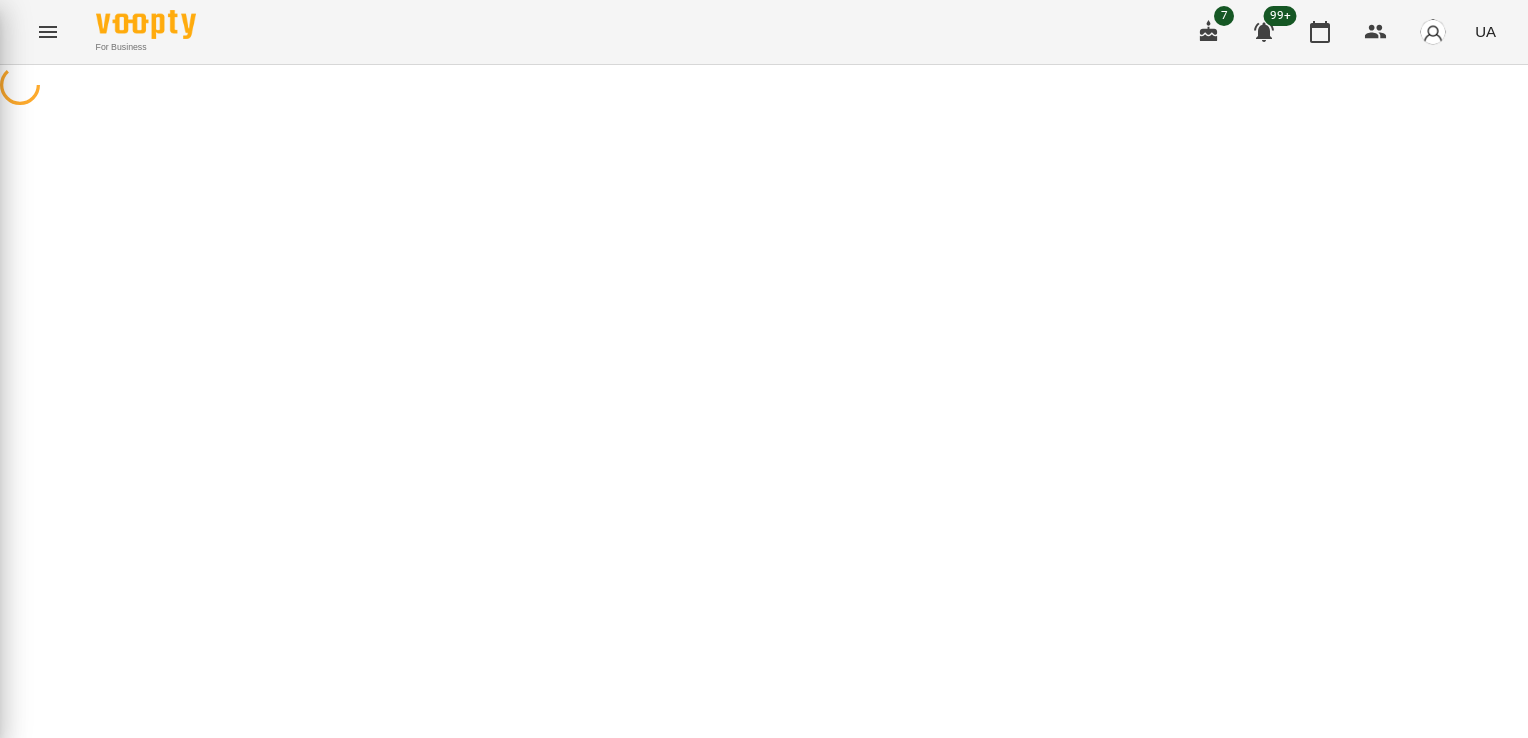 scroll, scrollTop: 0, scrollLeft: 0, axis: both 